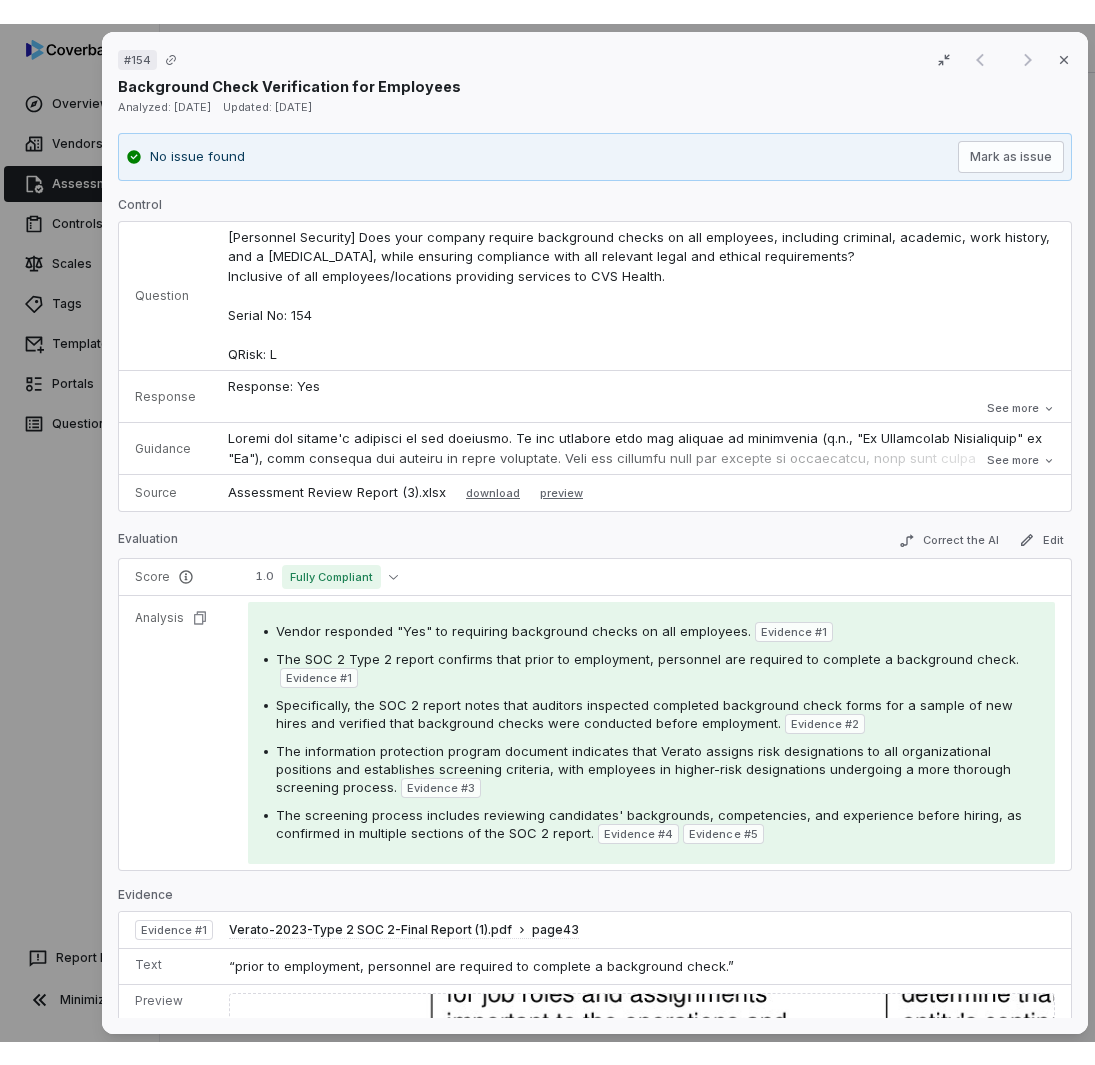 scroll, scrollTop: 0, scrollLeft: 0, axis: both 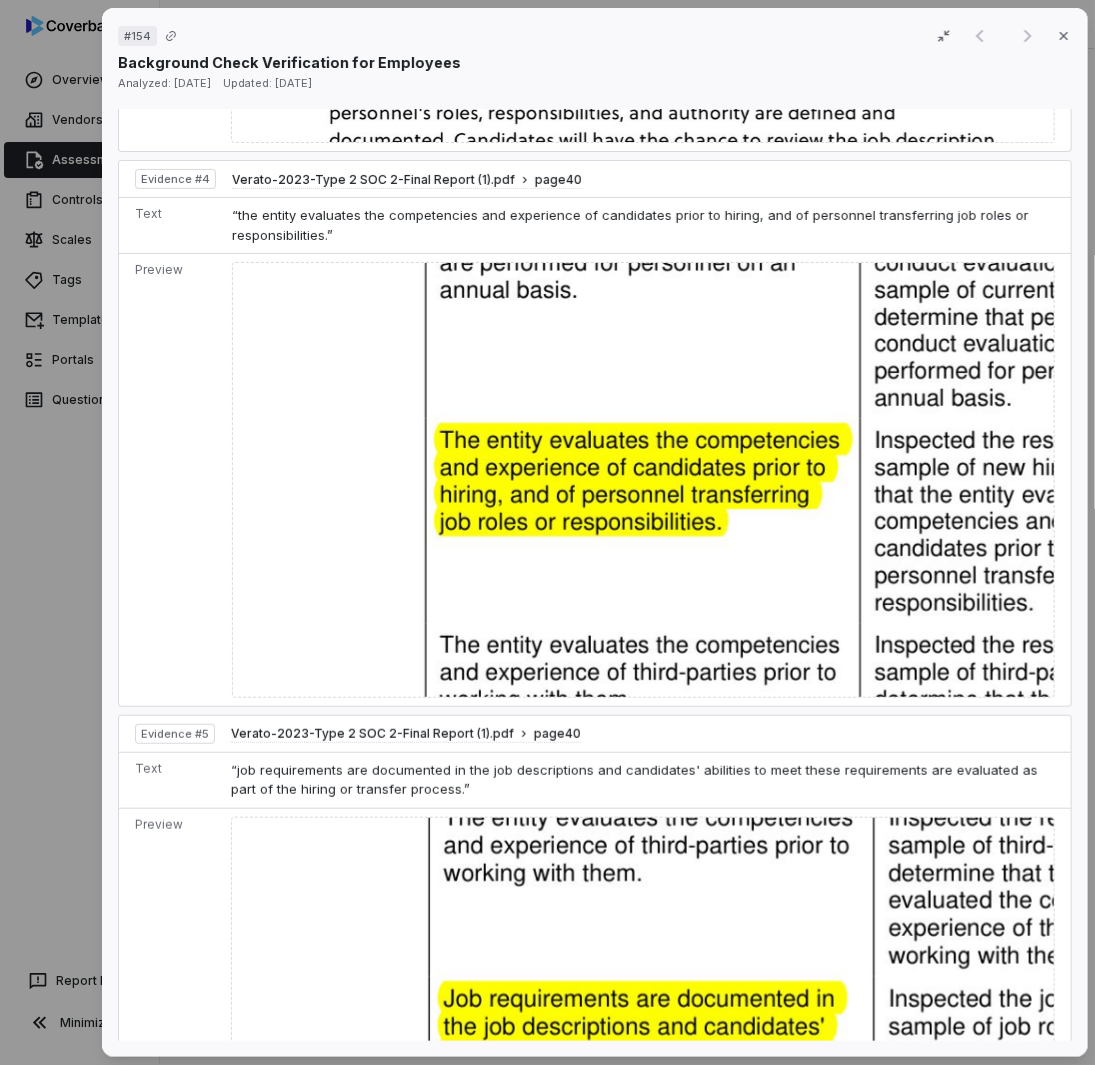 click on "# 154 Result 1 of 1 Close Background Check Verification for Employees Analyzed: [DATE] Updated: [DATE] No issue found [PERSON_NAME] as issue Control Question [Personnel Security] Does your company require background checks on all employees, including criminal, academic, work history, and a [MEDICAL_DATA], while ensuring compliance with all relevant legal and ethical requirements?
Inclusive of all employees/locations providing services to CVS Health.
Serial No: 154
QRisk: L Response Response: Yes
Comment: No comment provided.
Is Evaluation Recommended: No Response: Yes
Comment: No comment provided.
Is Evaluation Recommended: No See more Guidance See more Source Assessment Review Report (3).xlsx download preview Evaluation Correct the AI Edit   Score 1.0 Fully Compliant Analysis Vendor responded "Yes" to requiring background checks on all employees. Evidence # 1 The SOC 2 Type 2 report confirms that prior to employment, personnel are required to complete a background check. Evidence # 1 Evidence # 2 3 4 5 1 2" at bounding box center (547, 532) 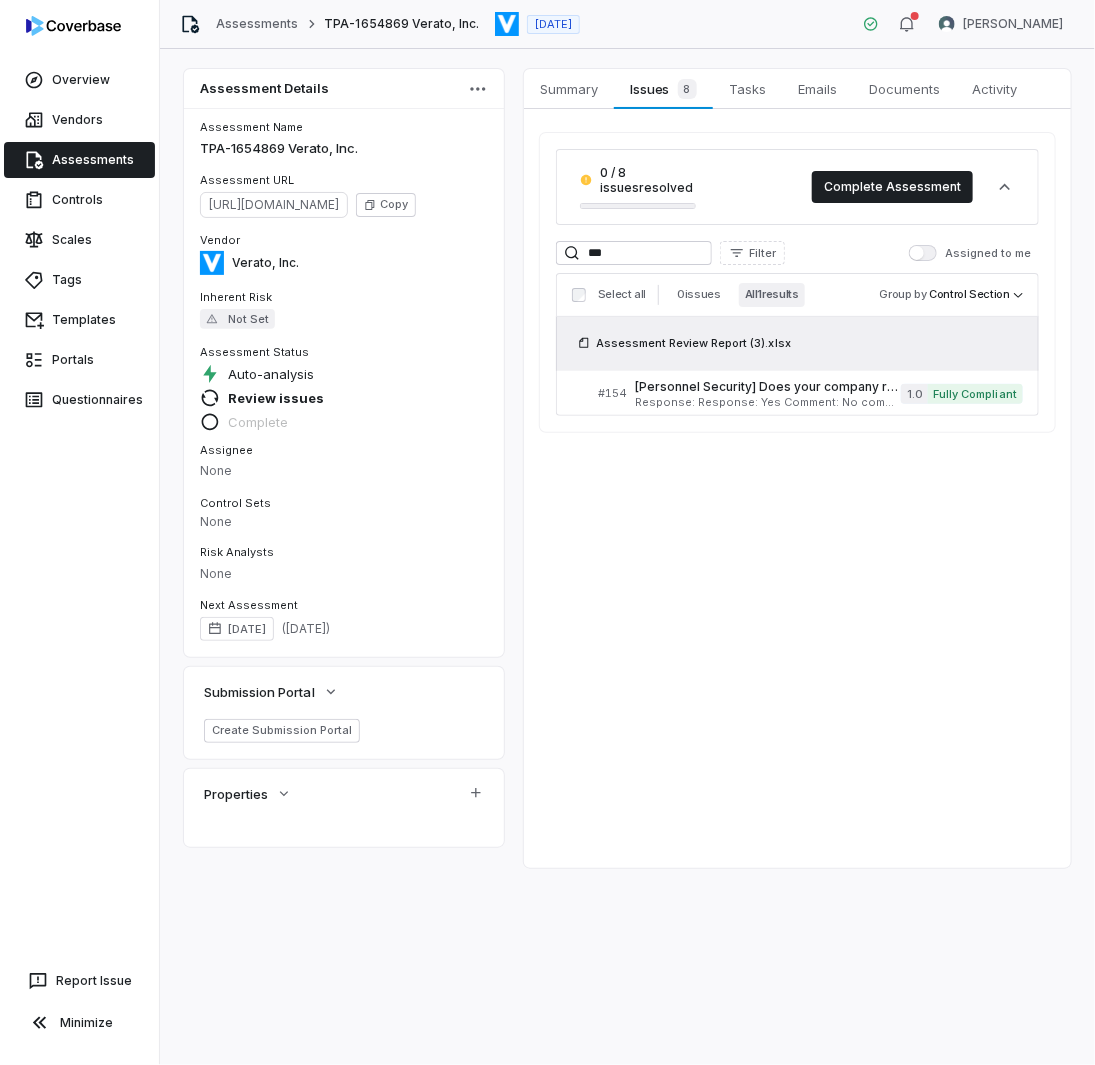 click on "Assessment Details Assessment Name TPA-1654869 Verato, Inc. Assessment URL  [URL][DOMAIN_NAME] Copy Vendor Verato, Inc. Inherent Risk Not Set Assessment Status Auto-analysis Review issues Complete Assignee None Control Sets None Risk Analysts None Next Assessment [DATE] ( [DATE] ) Submission Portal Create Submission Portal Properties Summary Summary Issues 8 Issues 8 Tasks Tasks Emails Emails Documents Documents Activity Activity 0 / 8   issues  resolved Complete Assessment *** Filter Assigned to me Select all 0  issues All  1  results Group by   Control Section Assessment Review Report (3).xlsx # 154 [Personnel Security] Does your company require background checks on all employees, including criminal, academic, work history, and a [MEDICAL_DATA], while ensuring compliance with all relevant legal and ethical requirements?
Inclusive of all employees/locations providing services to CVS Health.
Serial No: 154
QRisk: L 1.0 Fully Compliant" at bounding box center (627, 557) 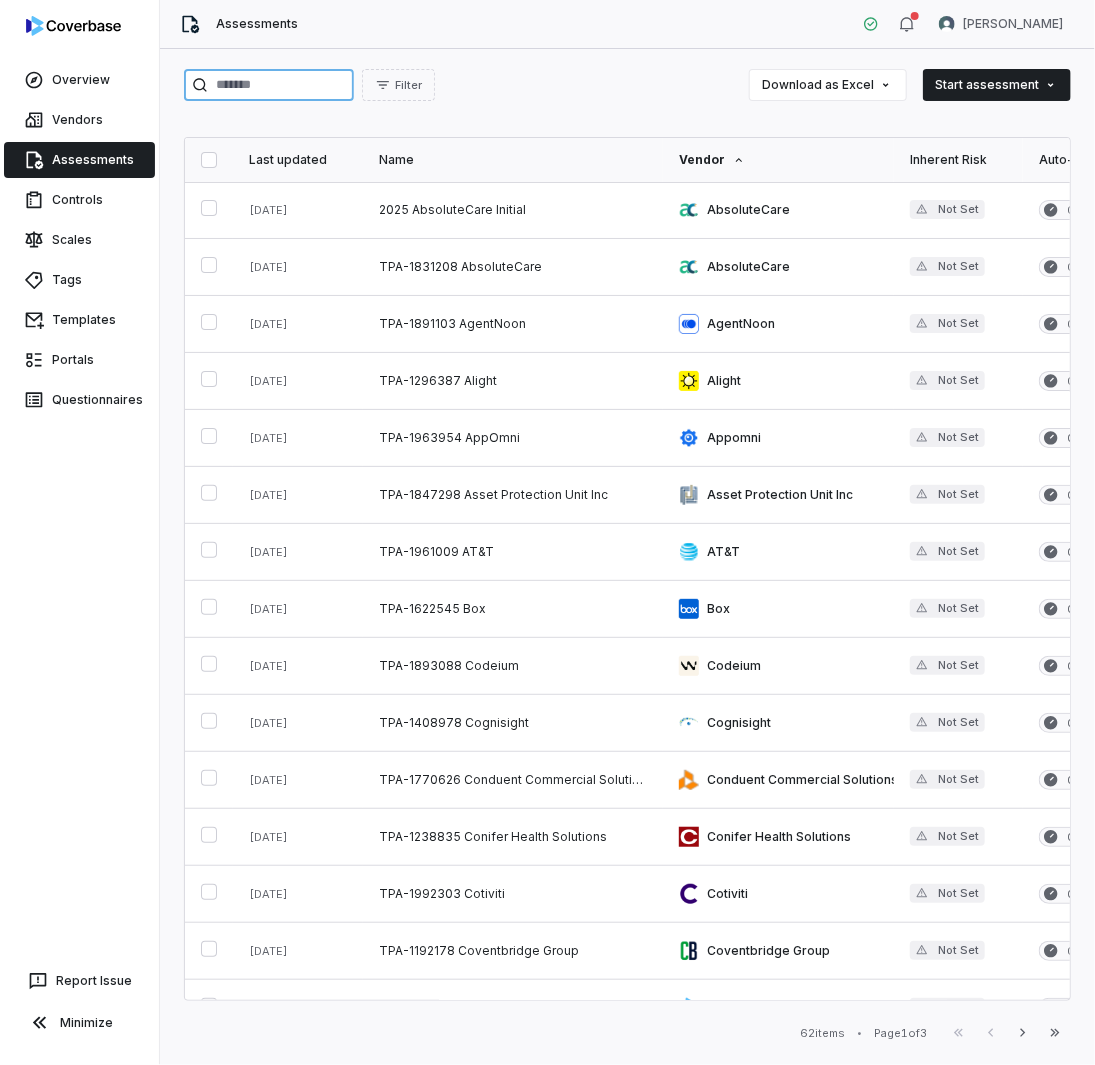 click at bounding box center (269, 85) 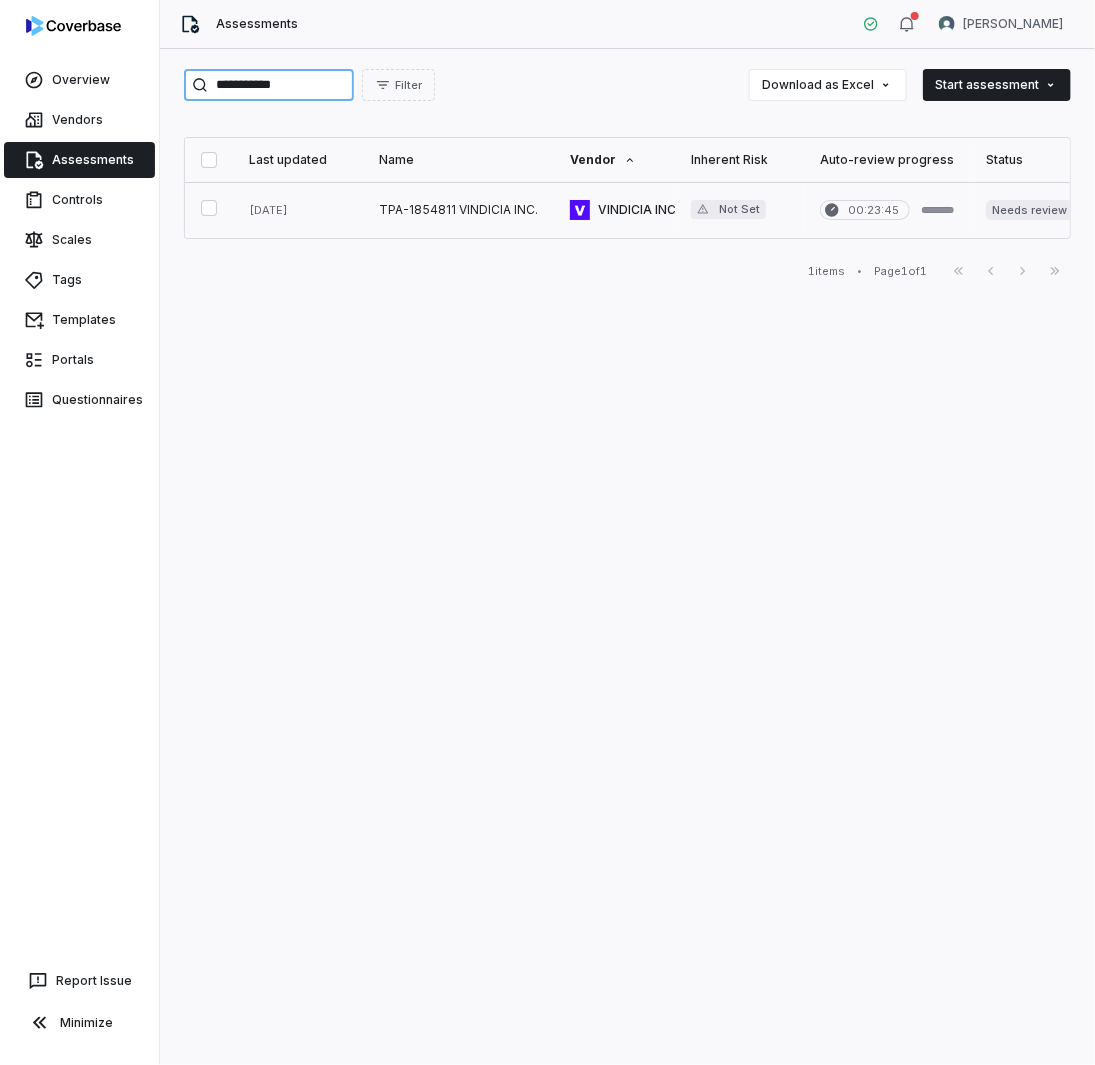 type on "**********" 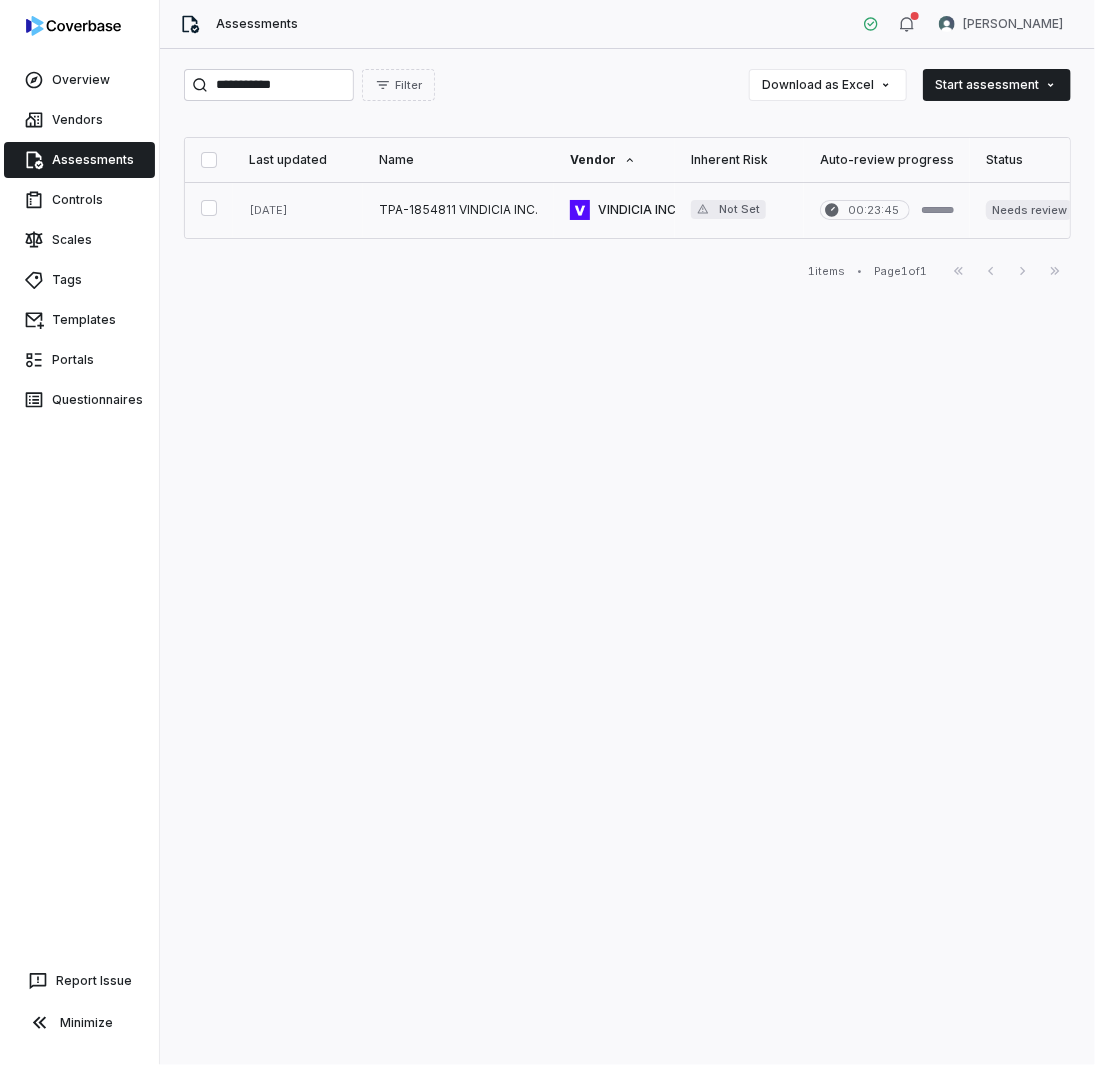 click at bounding box center [458, 210] 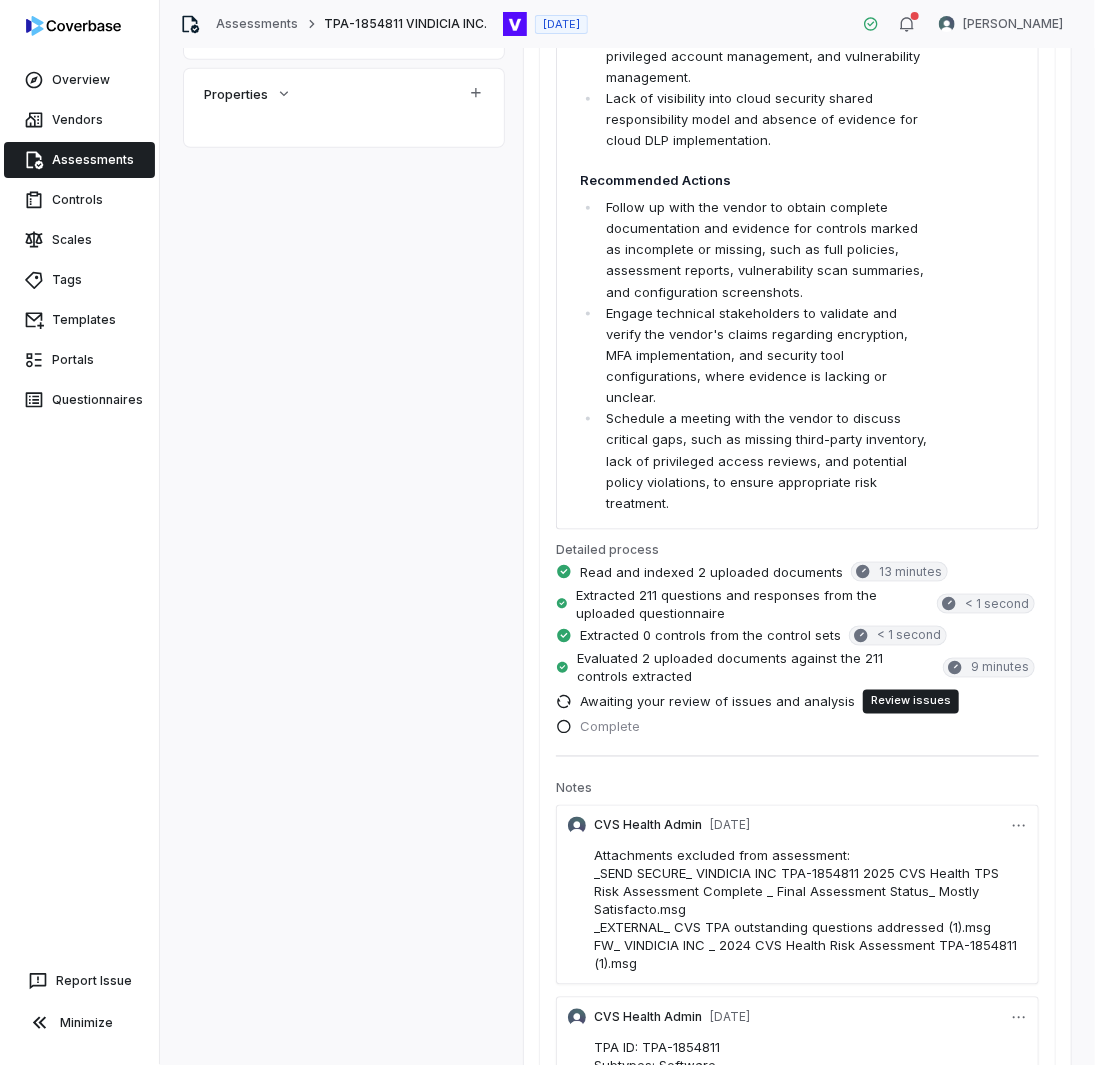 scroll, scrollTop: 1310, scrollLeft: 0, axis: vertical 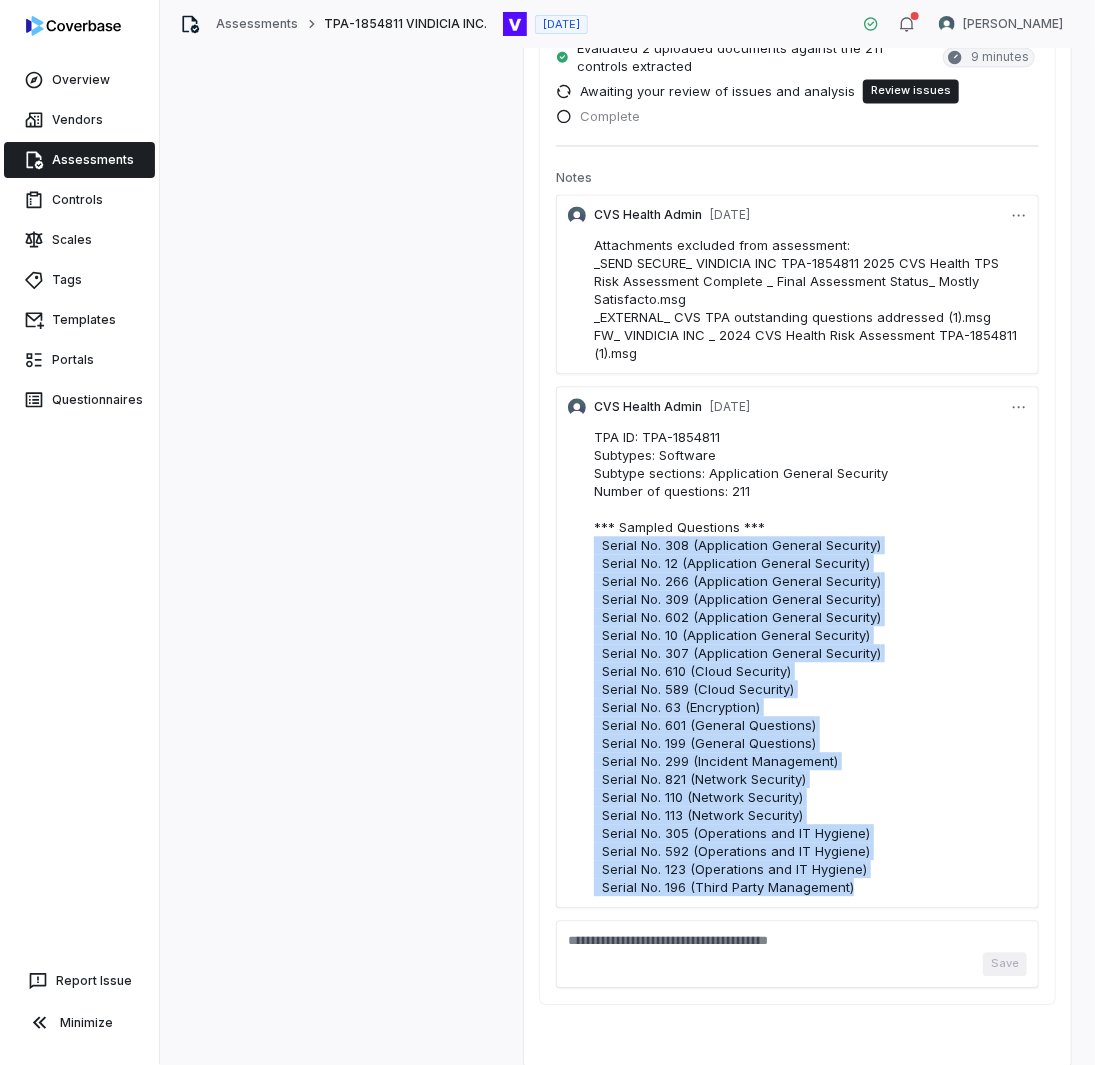 drag, startPoint x: 851, startPoint y: 864, endPoint x: 561, endPoint y: 518, distance: 451.45987 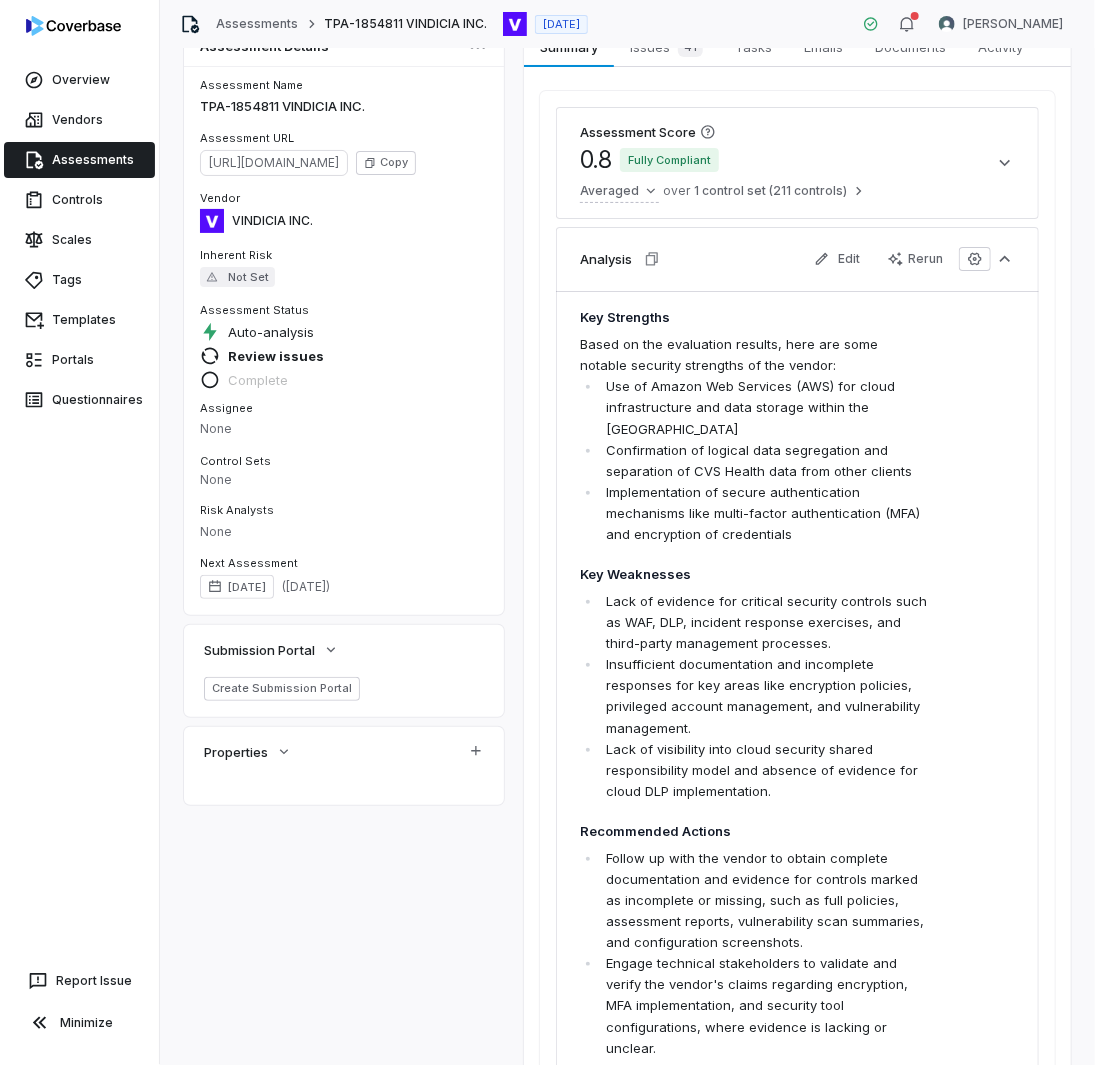 scroll, scrollTop: 0, scrollLeft: 0, axis: both 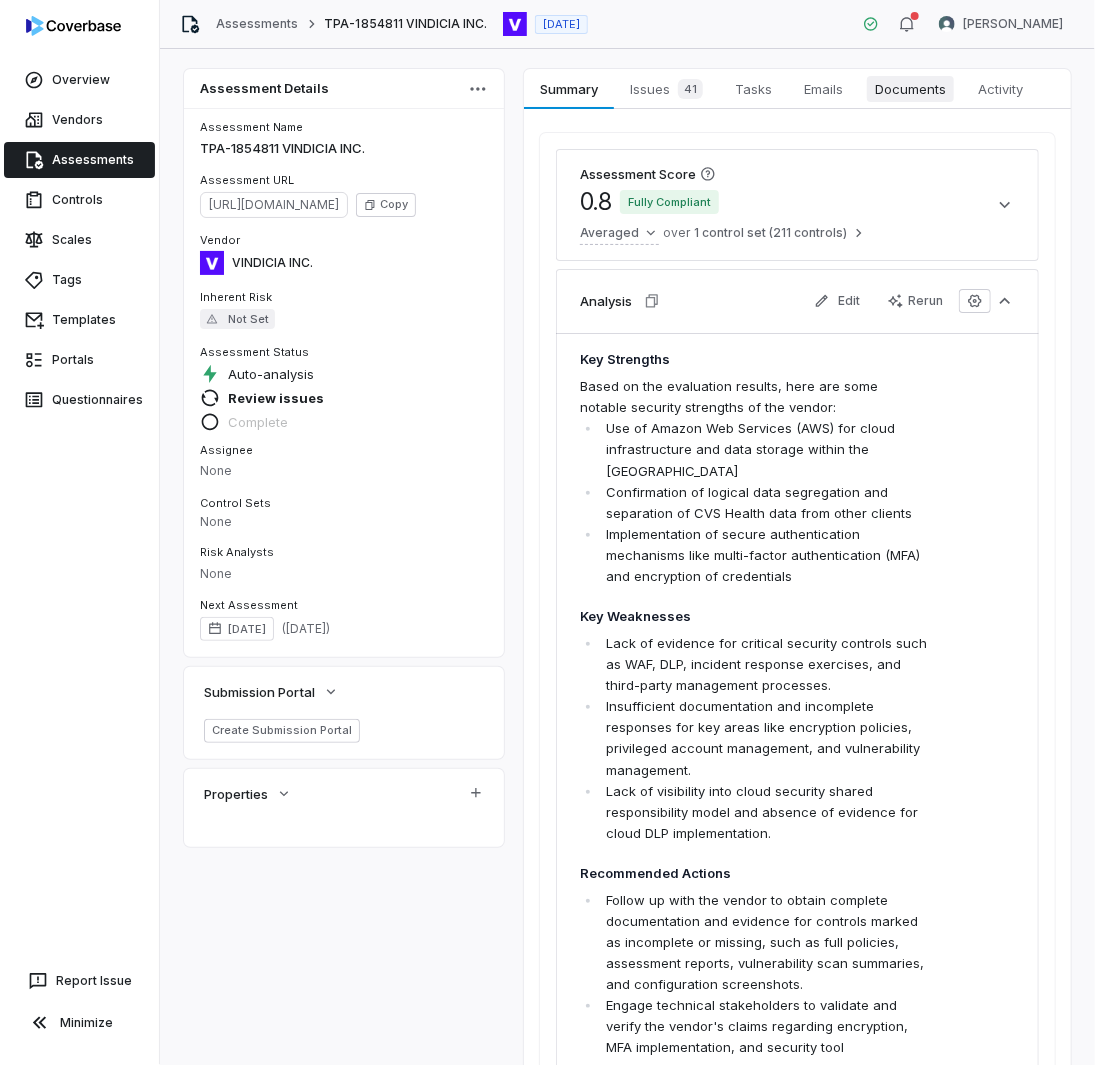 click on "Documents" at bounding box center [910, 89] 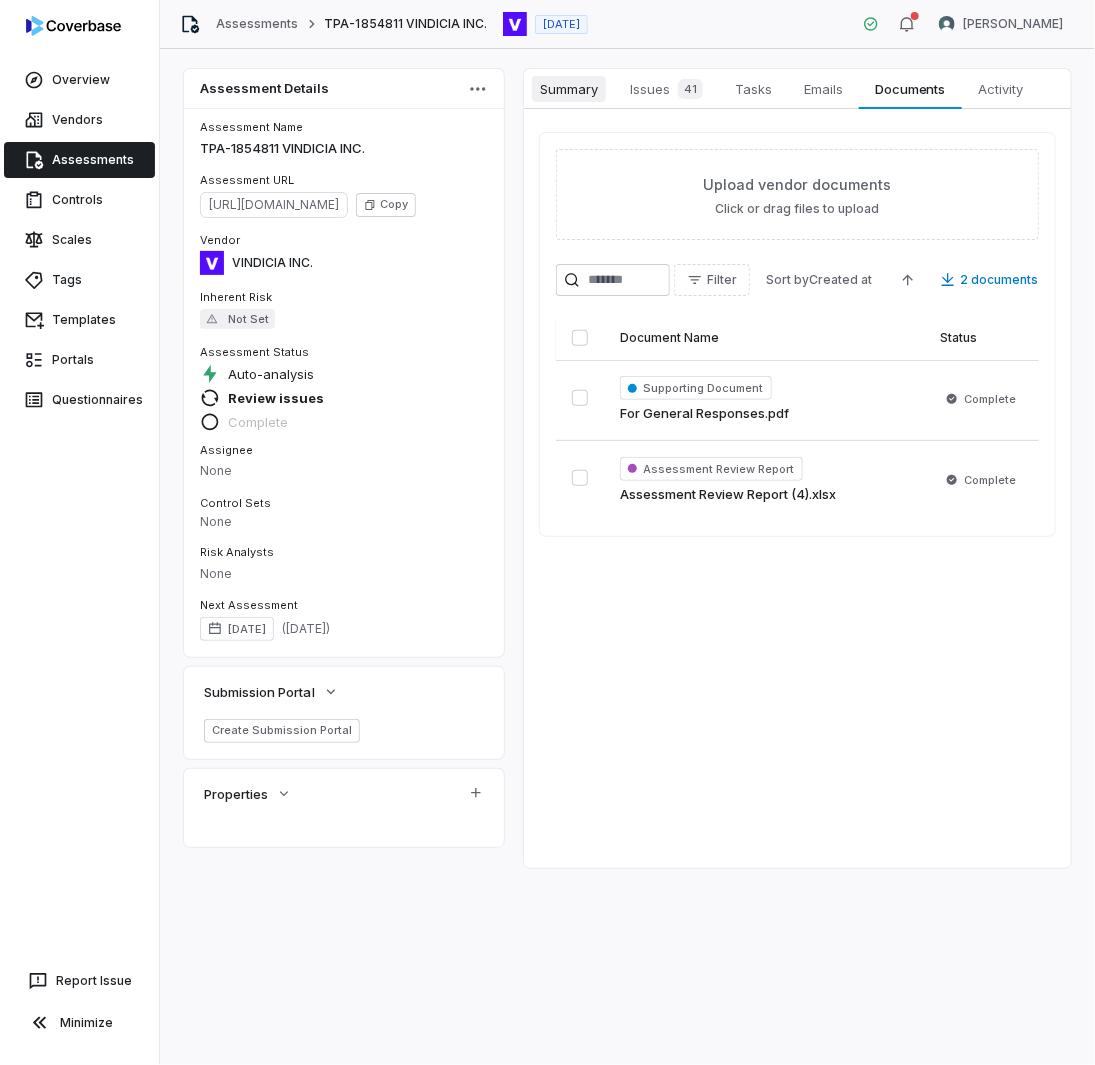 click on "Summary" at bounding box center [569, 89] 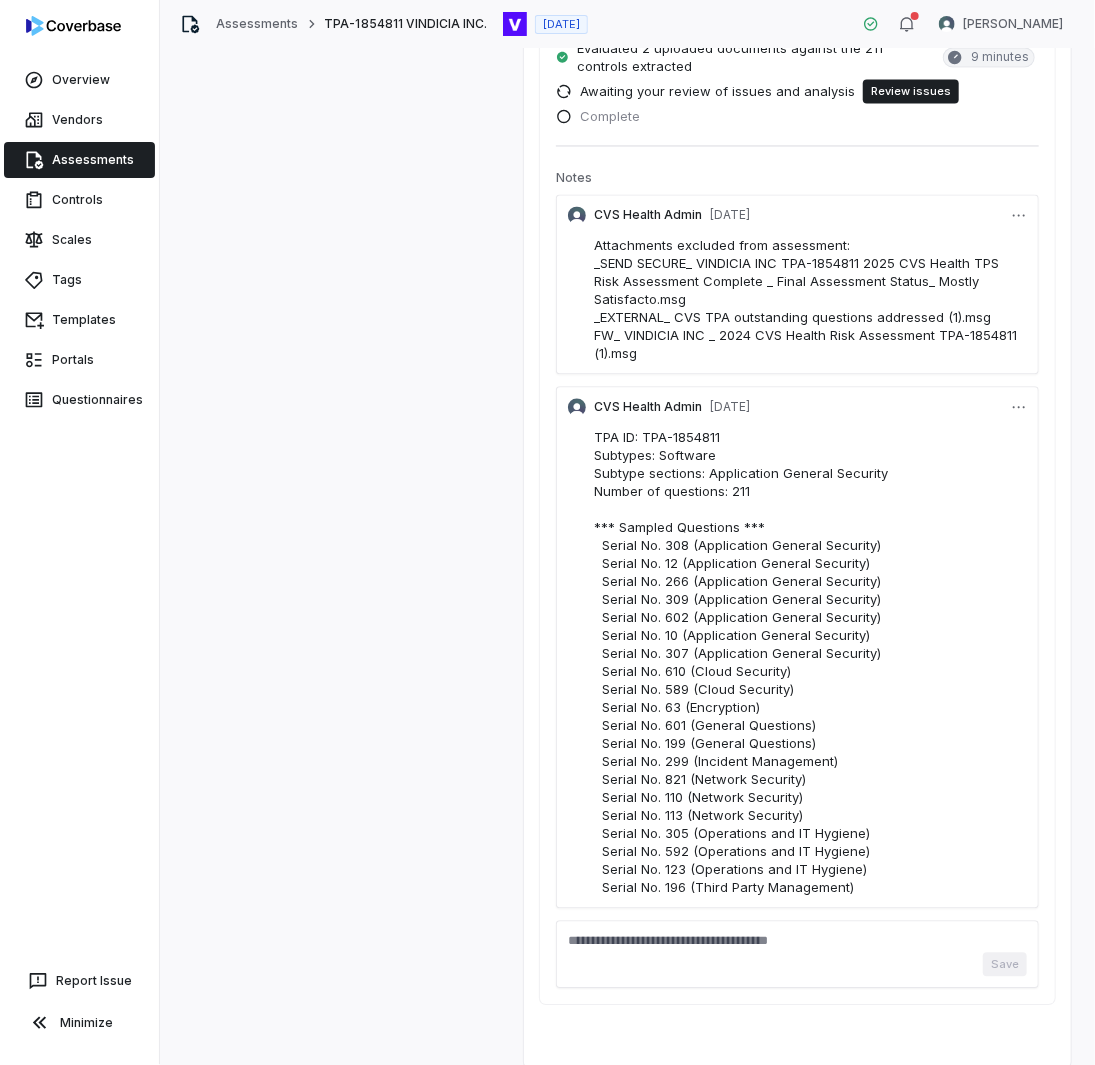 scroll, scrollTop: 1303, scrollLeft: 0, axis: vertical 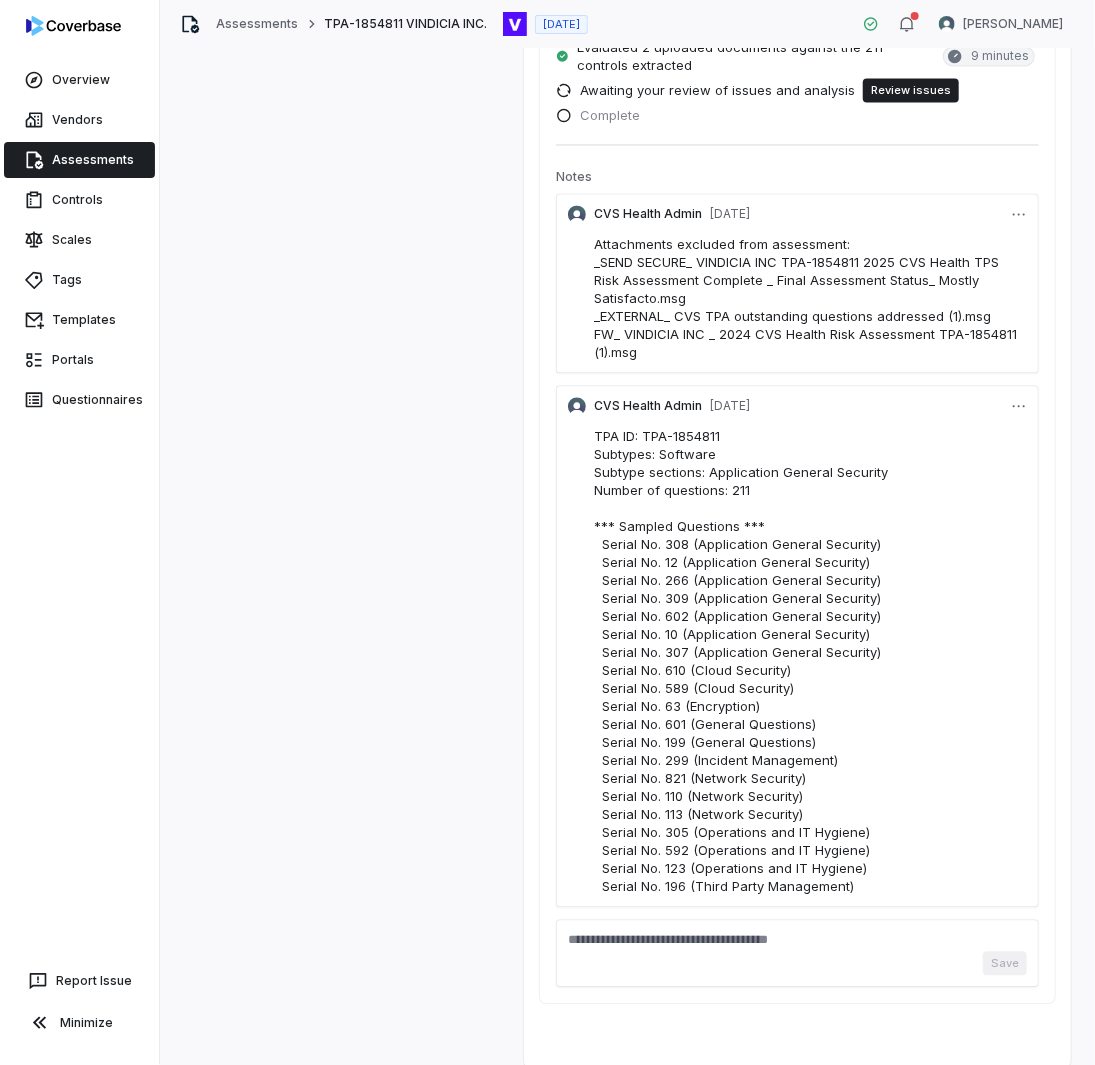 click on "Assessment Details Assessment Name TPA-1854811 VINDICIA INC. Assessment URL  [URL][DOMAIN_NAME] Copy Vendor VINDICIA INC. Inherent Risk Not Set Assessment Status Auto-analysis Review issues Complete Assignee None Control Sets None Risk Analysts None Next Assessment [DATE] ( [DATE] ) Submission Portal Create Submission Portal Properties Summary Summary Issues 41 Issues 41 Tasks Tasks Emails Emails Documents Documents Activity Activity Assessment Score 0.8 Fully Compliant Averaged over 1 control set (211 controls) Analysis Edit Rerun Key Strengths
Based on the evaluation results, here are some notable security strengths of the vendor:
Use of Amazon Web Services (AWS) for cloud infrastructure and data storage within the [GEOGRAPHIC_DATA]
Confirmation of logical data segregation and separation of CVS Health data from other clients
Key Weaknesses
Recommended Actions
Detailed process 13 minutes < 1 second" at bounding box center [627, -83] 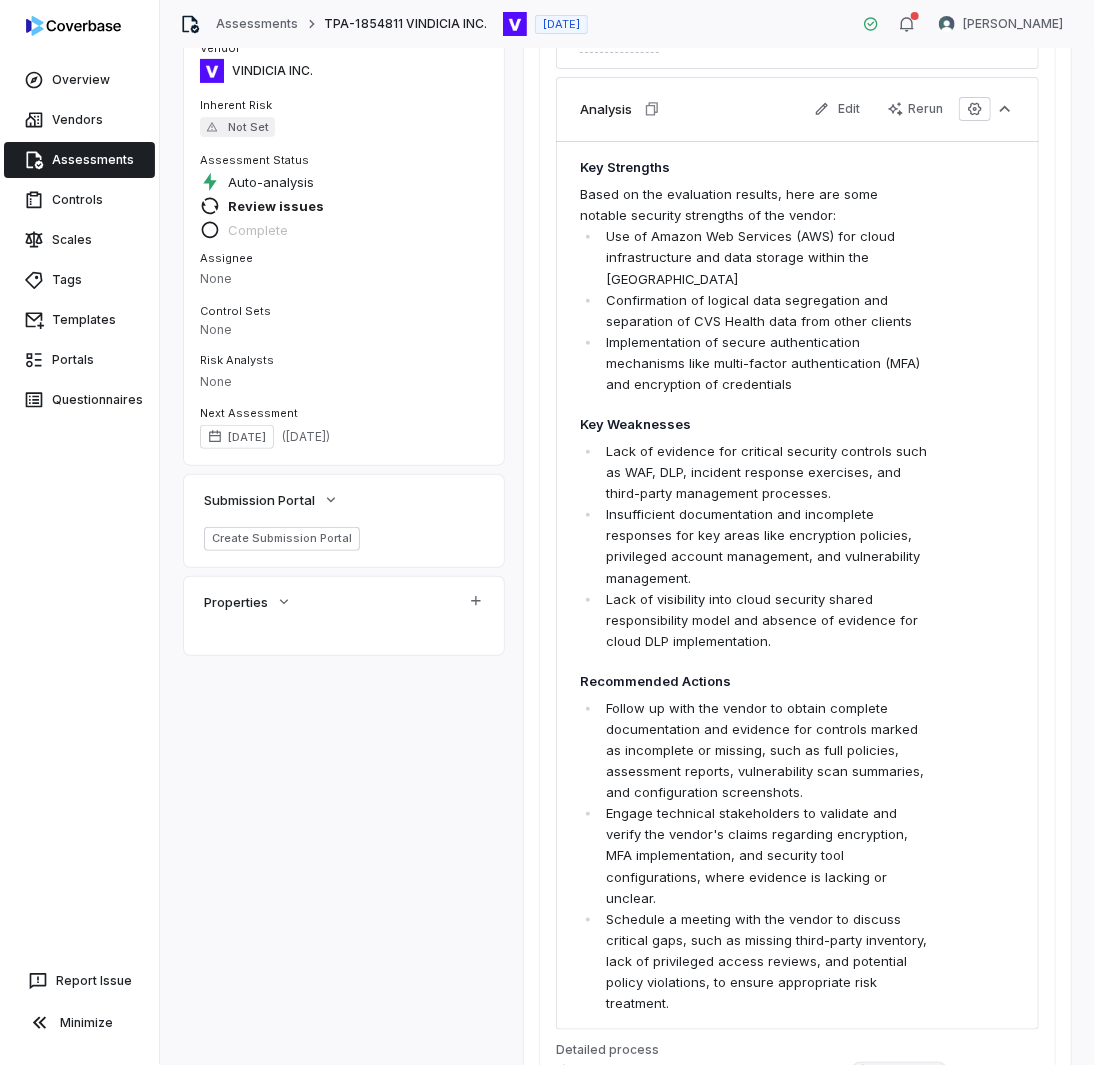 scroll, scrollTop: 0, scrollLeft: 0, axis: both 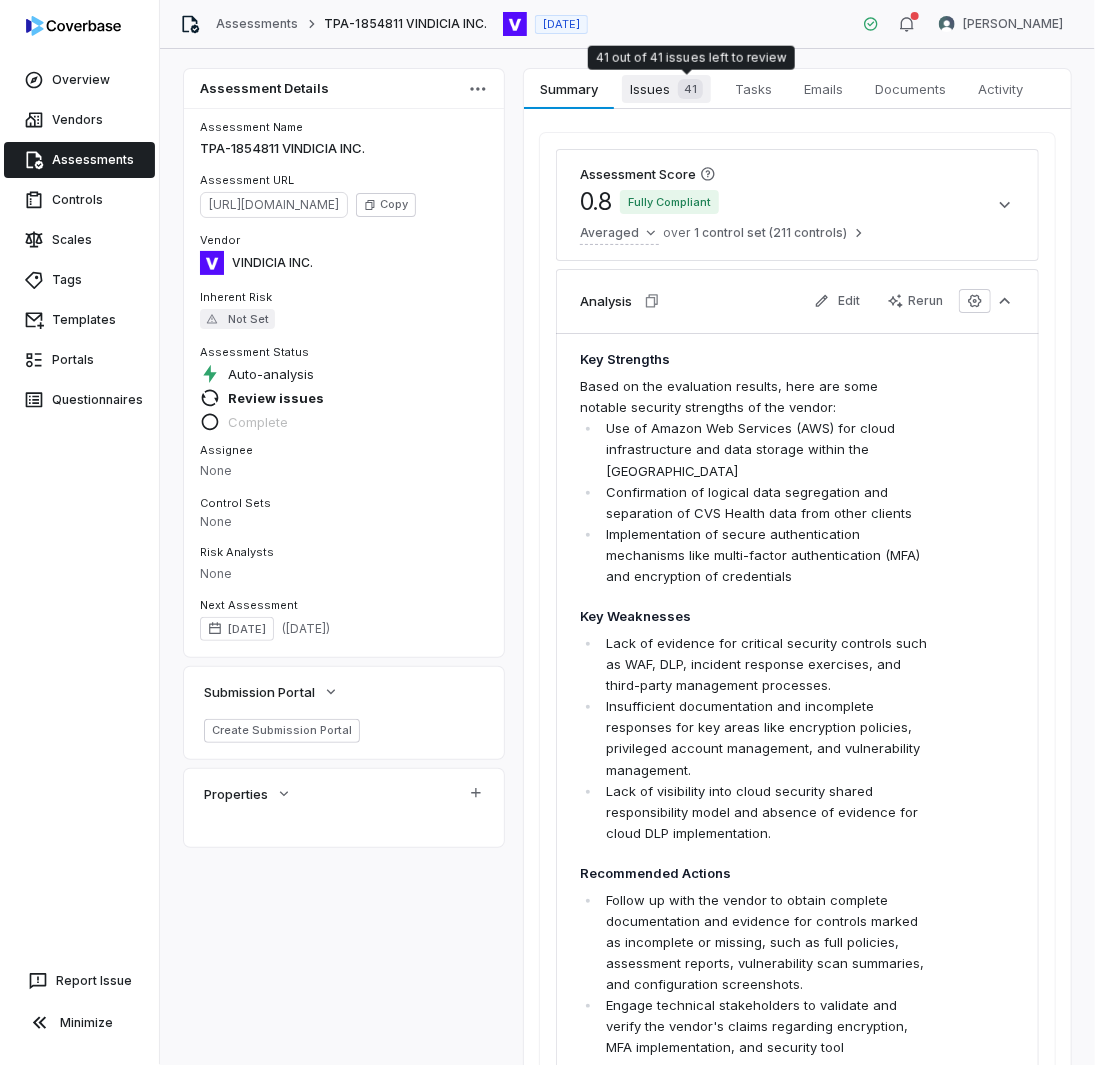 click on "41" at bounding box center [690, 89] 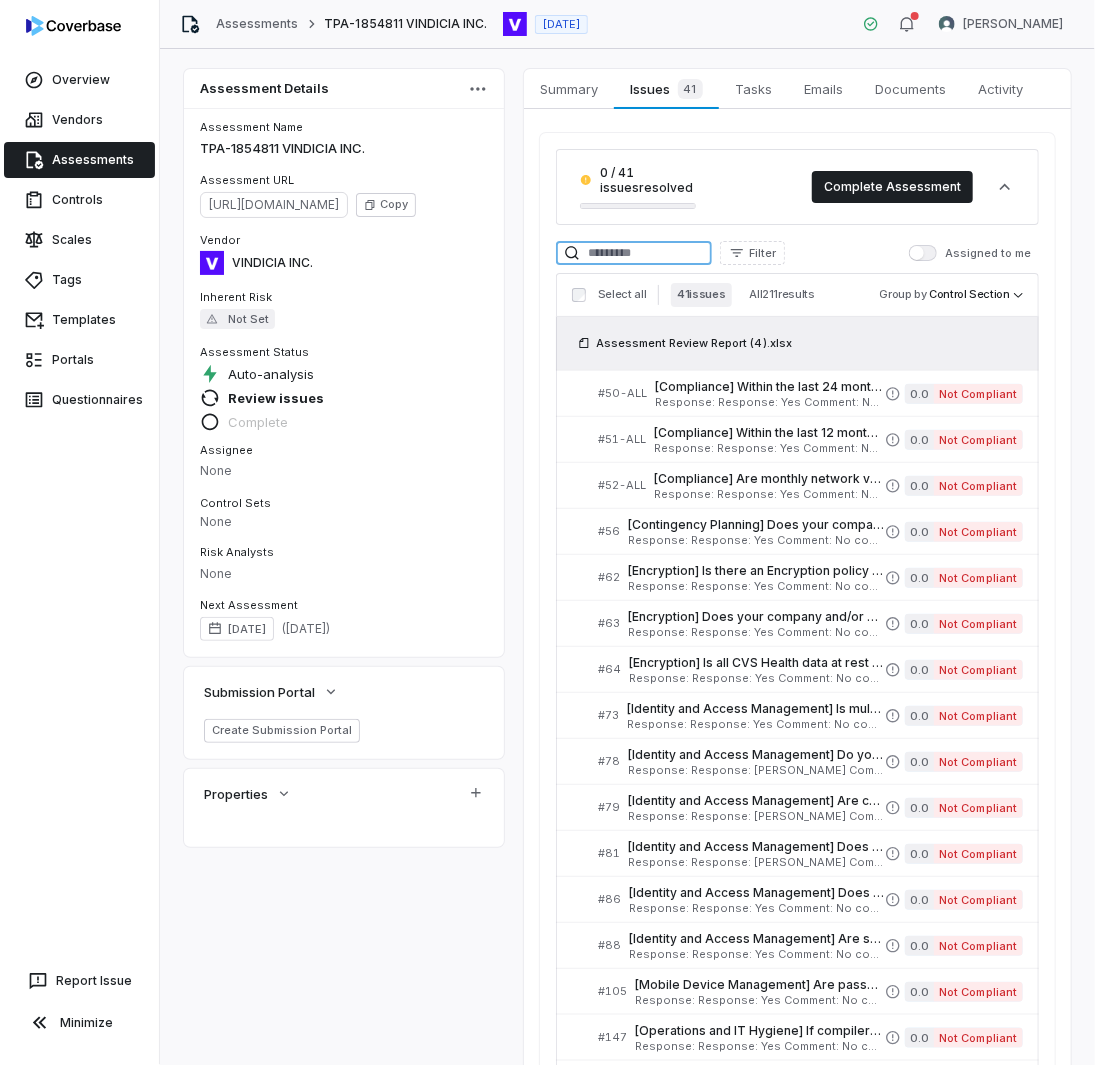click at bounding box center [634, 253] 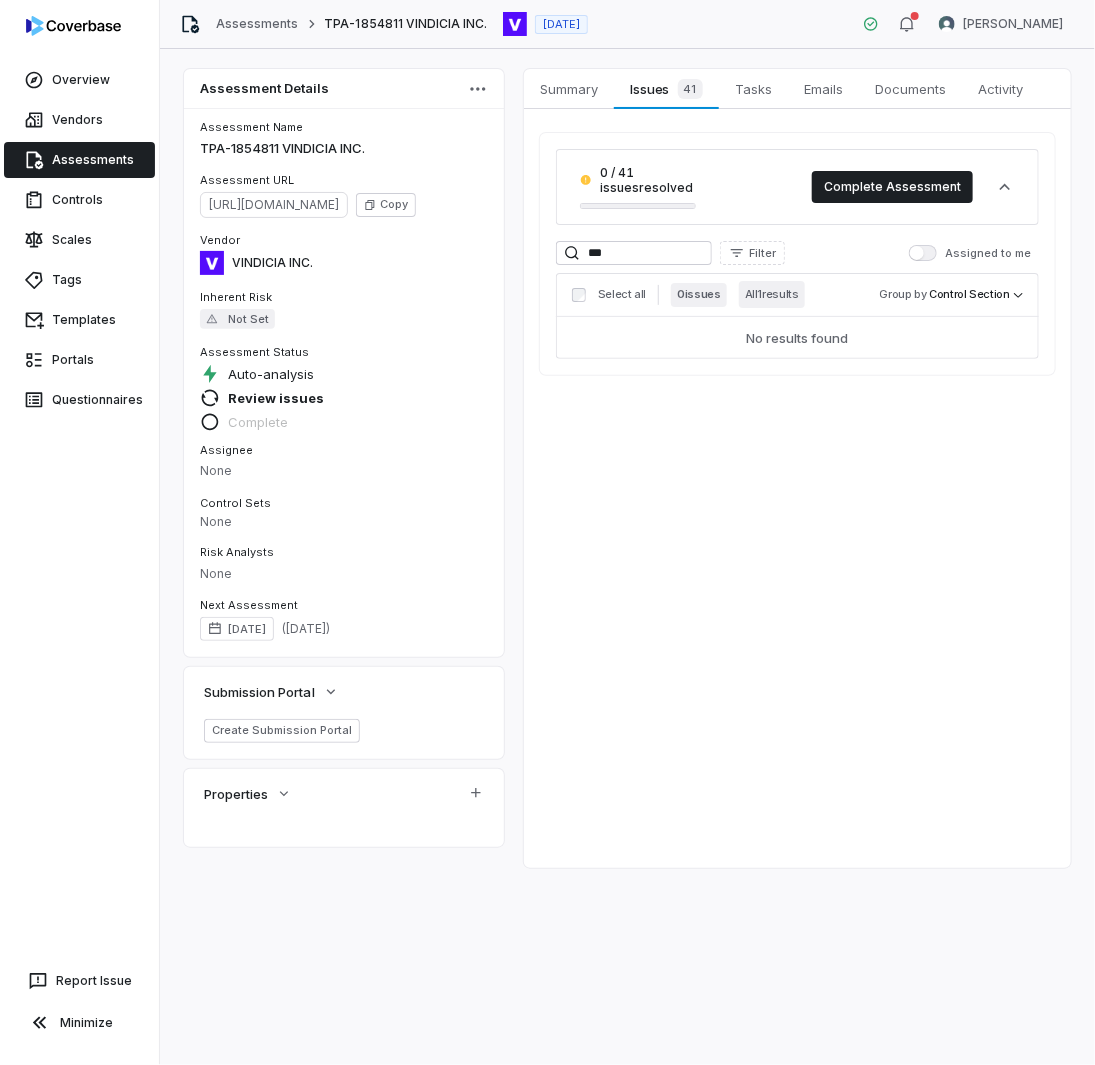 click on "All  1  results" at bounding box center [772, 294] 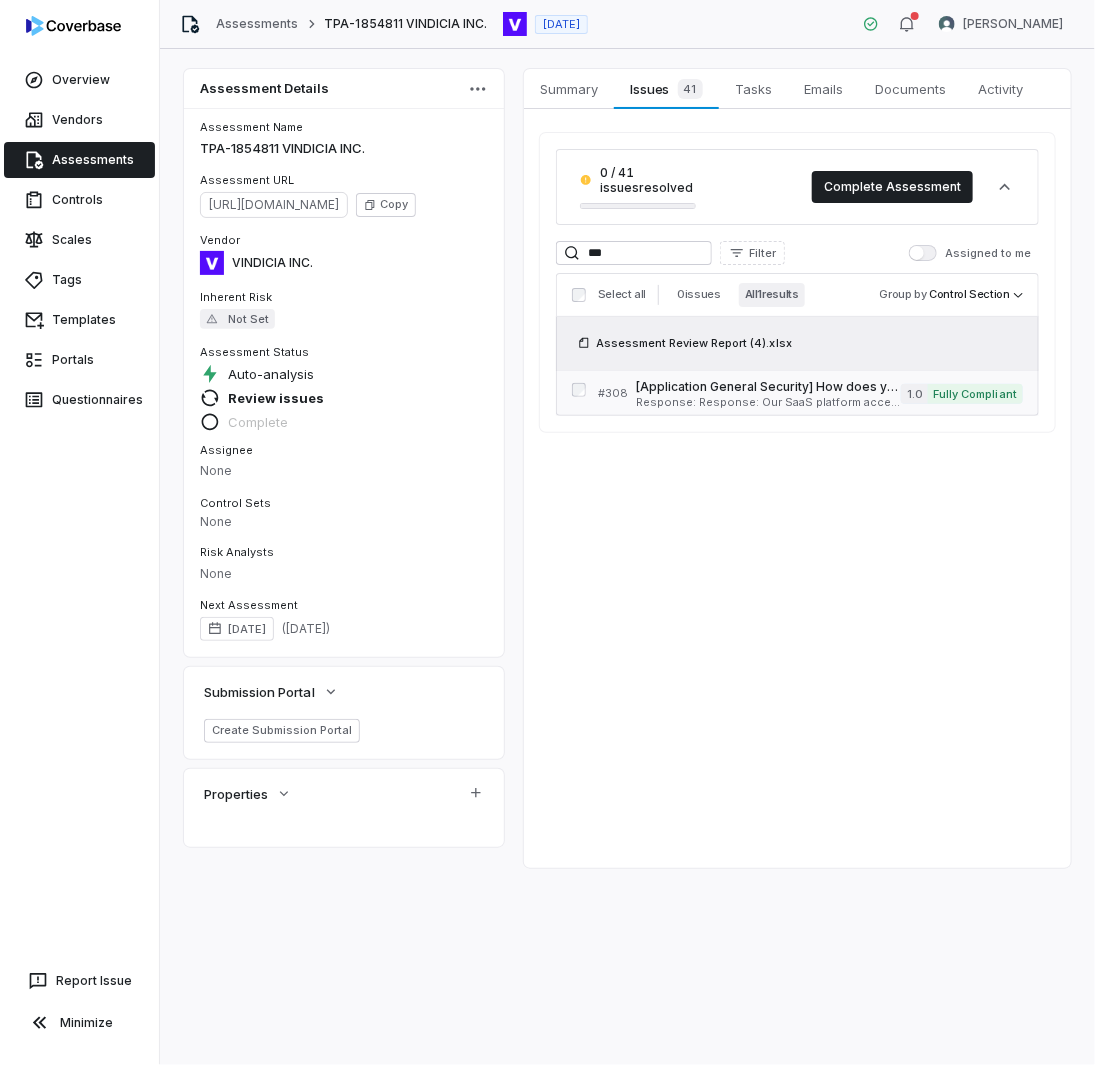 click on "Response: Response: Our SaaS platform access to API keys is restricted to authorized personnel only and does not allow sharing customer API keys with third parties at all.
Our SaaS platform uses AWS managed services for key management.
Comment: No comment provided.
Is Evaluation Recommended: Yes" at bounding box center [768, 402] 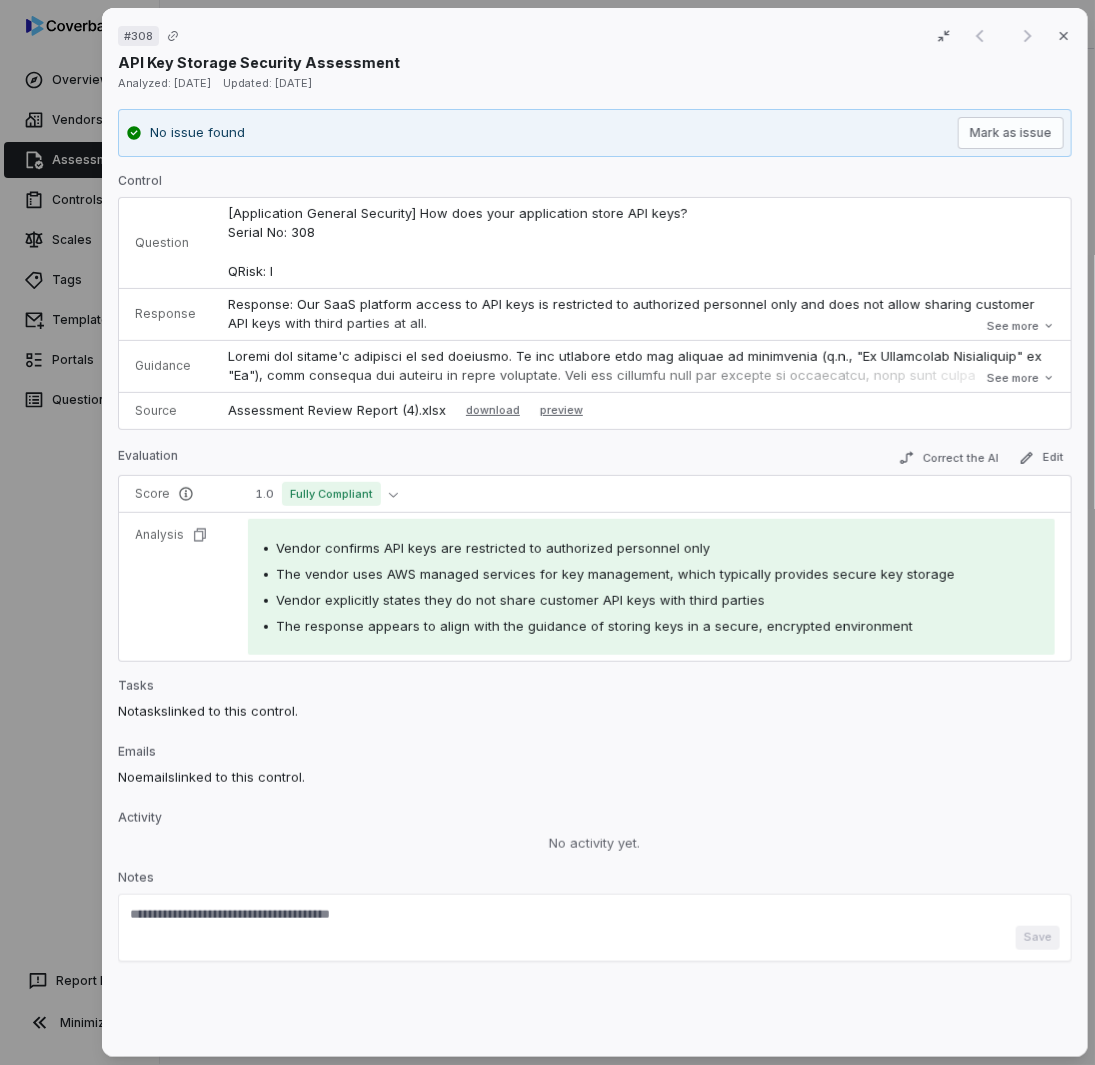 click on "# 308 Result 1 of 1 Close API Key Storage Security Assessment Analyzed: [DATE] Updated: [DATE] No issue found Mark as issue Control Question [Application General Security] How does your application store API keys?
Serial No: 308
QRisk: I Response Response: Our SaaS platform access to API keys is restricted to authorized personnel only and does not allow sharing customer API keys with third parties at all.
Our SaaS platform uses AWS managed services for key management.
Comment: No comment provided.
Is Evaluation Recommended: Yes Response: Our SaaS platform access to API keys is restricted to authorized personnel only and does not allow sharing customer API keys with third parties at all.
Our SaaS platform uses AWS managed services for key management.
Comment: No comment provided.
Is Evaluation Recommended: Yes See more Guidance See more Source Assessment Review Report (4).xlsx download preview Evaluation Correct the AI Edit   Score 1.0 Fully Compliant Analysis Tasks No  tasks Emails No  emails" at bounding box center [547, 532] 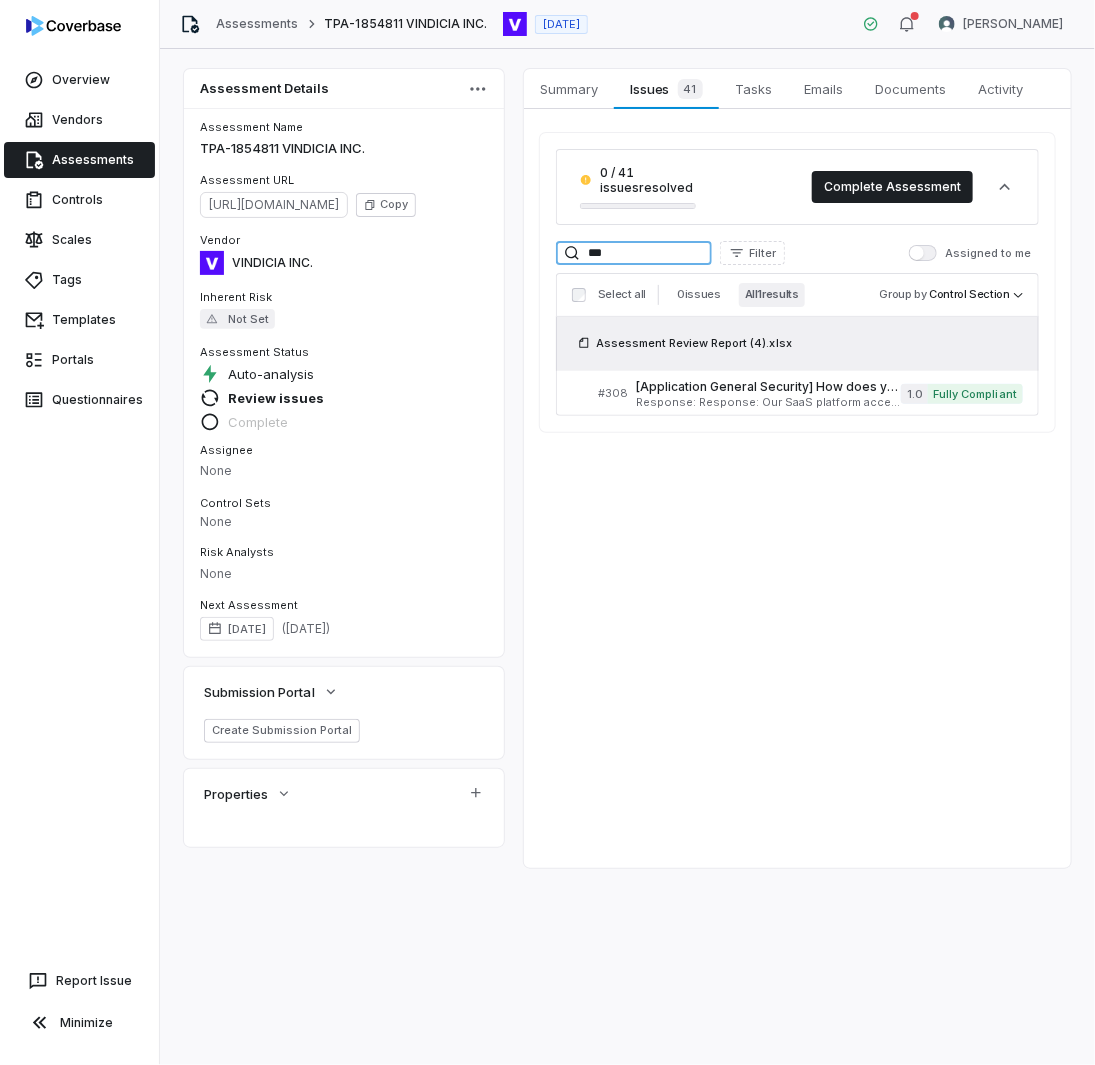 drag, startPoint x: 653, startPoint y: 248, endPoint x: 485, endPoint y: 239, distance: 168.2409 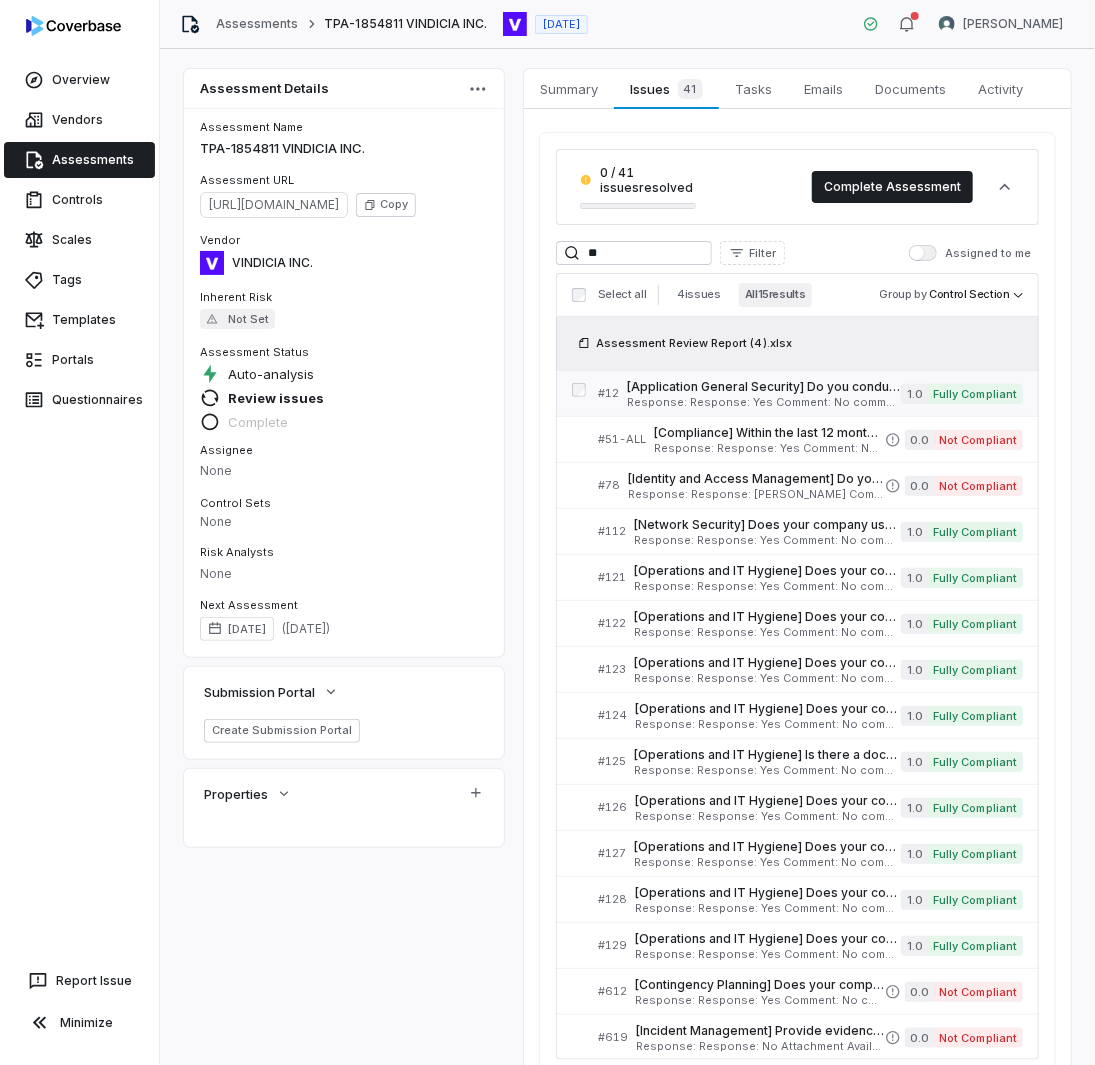click on "[Application General Security] Do you conduct security scans/tests for externally facing API/SOAP services that support mobile or web applications for CVS Health before they are deployed?
Serial No: 12
QRisk: C" at bounding box center [764, 387] 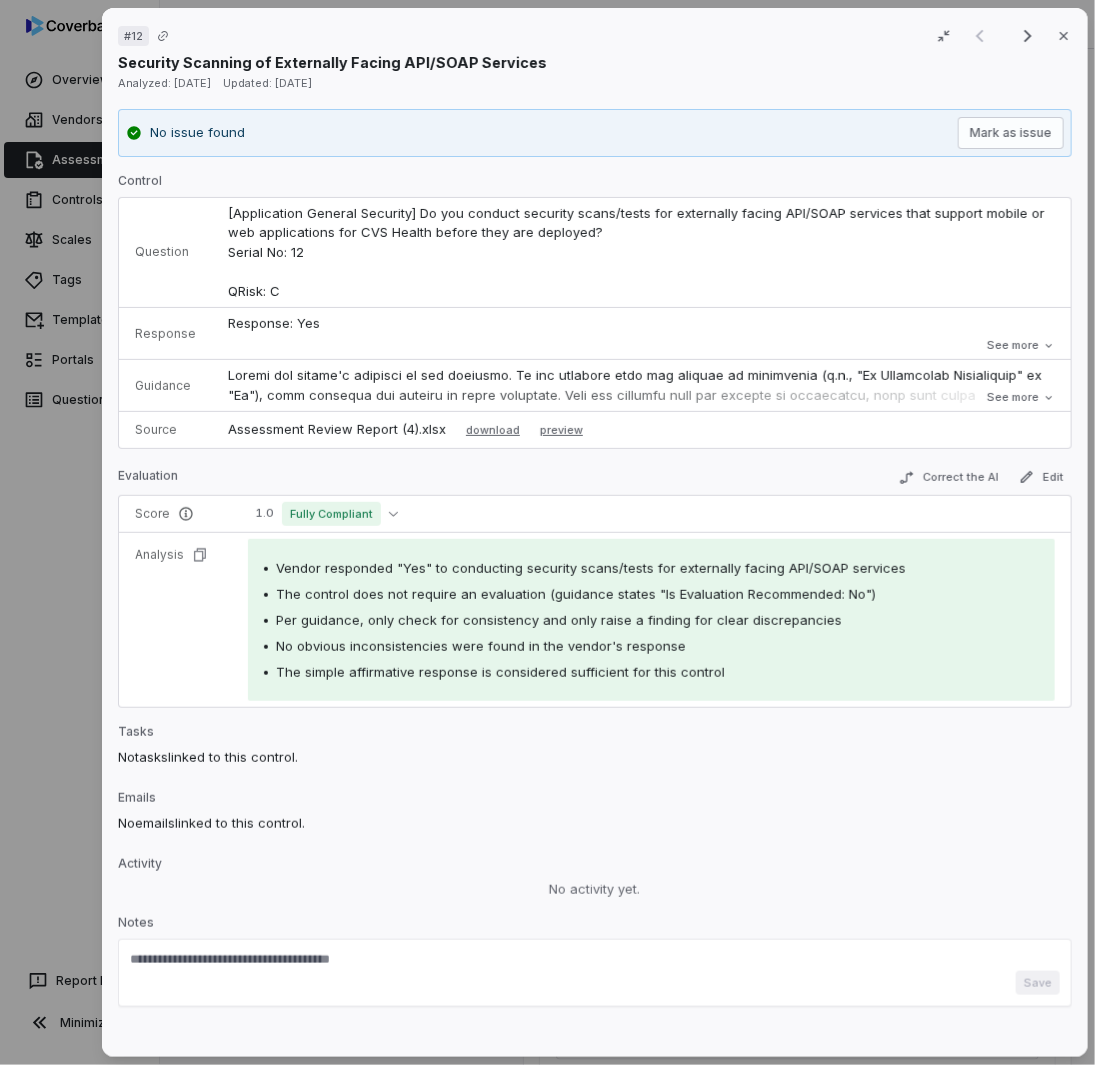 click on "# 12 Result 1 of 15 Close Security Scanning of Externally Facing API/SOAP Services Analyzed: [DATE] Updated: [DATE] No issue found Mark as issue Control Question [Application General Security] Do you conduct security scans/tests for externally facing API/SOAP services that support mobile or web applications for CVS Health before they are deployed?
Serial No: 12
QRisk: C Response Response: Yes
Comment: No comment provided.
Is Evaluation Recommended: No Response: Yes
Comment: No comment provided.
Is Evaluation Recommended: No See more Guidance See more Source Assessment Review Report (4).xlsx download preview Evaluation Correct the AI Edit   Score 1.0 Fully Compliant Analysis Vendor responded "Yes" to conducting security scans/tests for externally facing API/SOAP services The control does not require an evaluation (guidance states "Is Evaluation Recommended: No") Per guidance, only check for consistency and only raise a finding for clear discrepancies Tasks No  tasks  linked to this control. No" at bounding box center [547, 532] 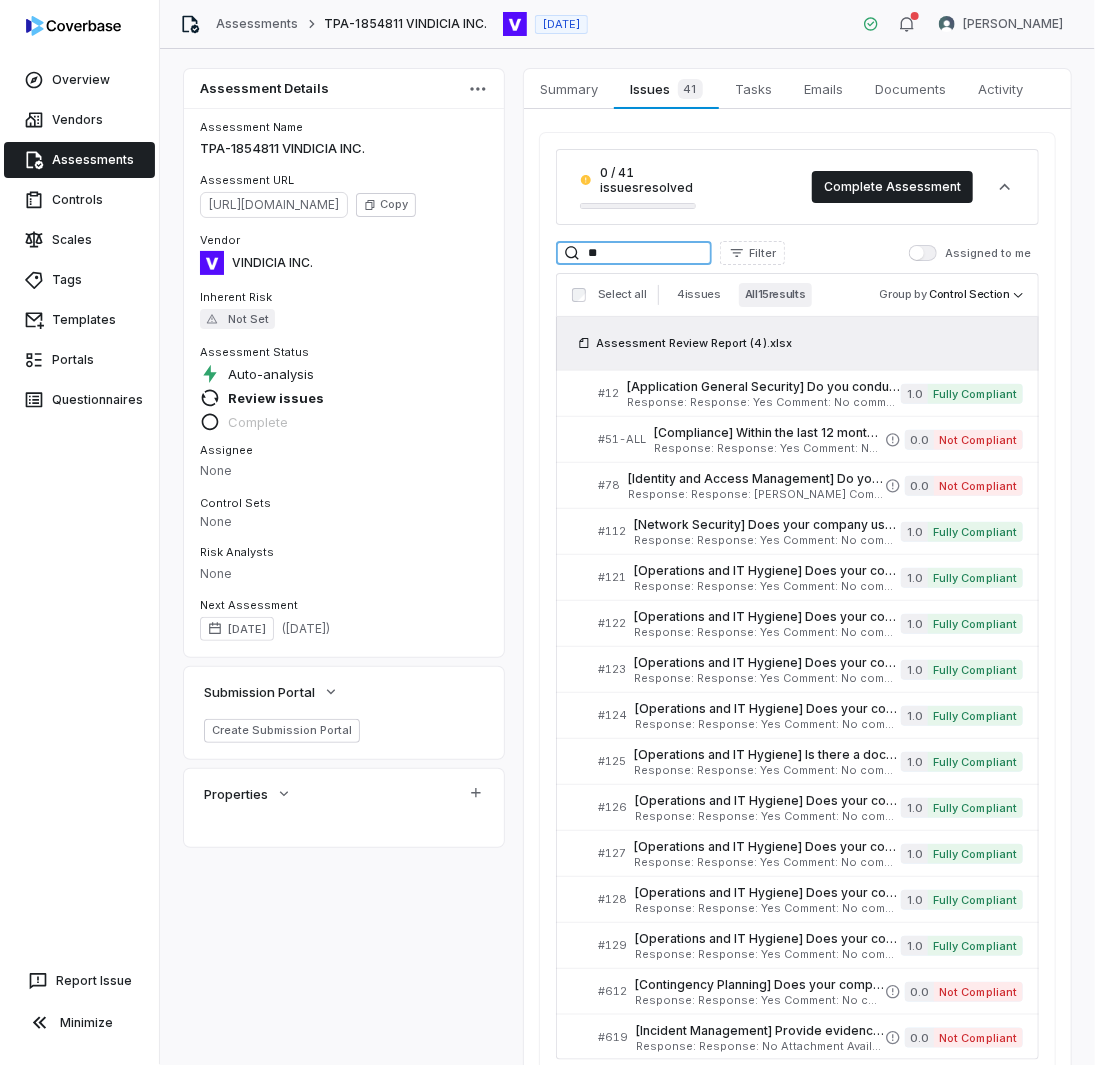 drag, startPoint x: 573, startPoint y: 243, endPoint x: 446, endPoint y: 227, distance: 128.0039 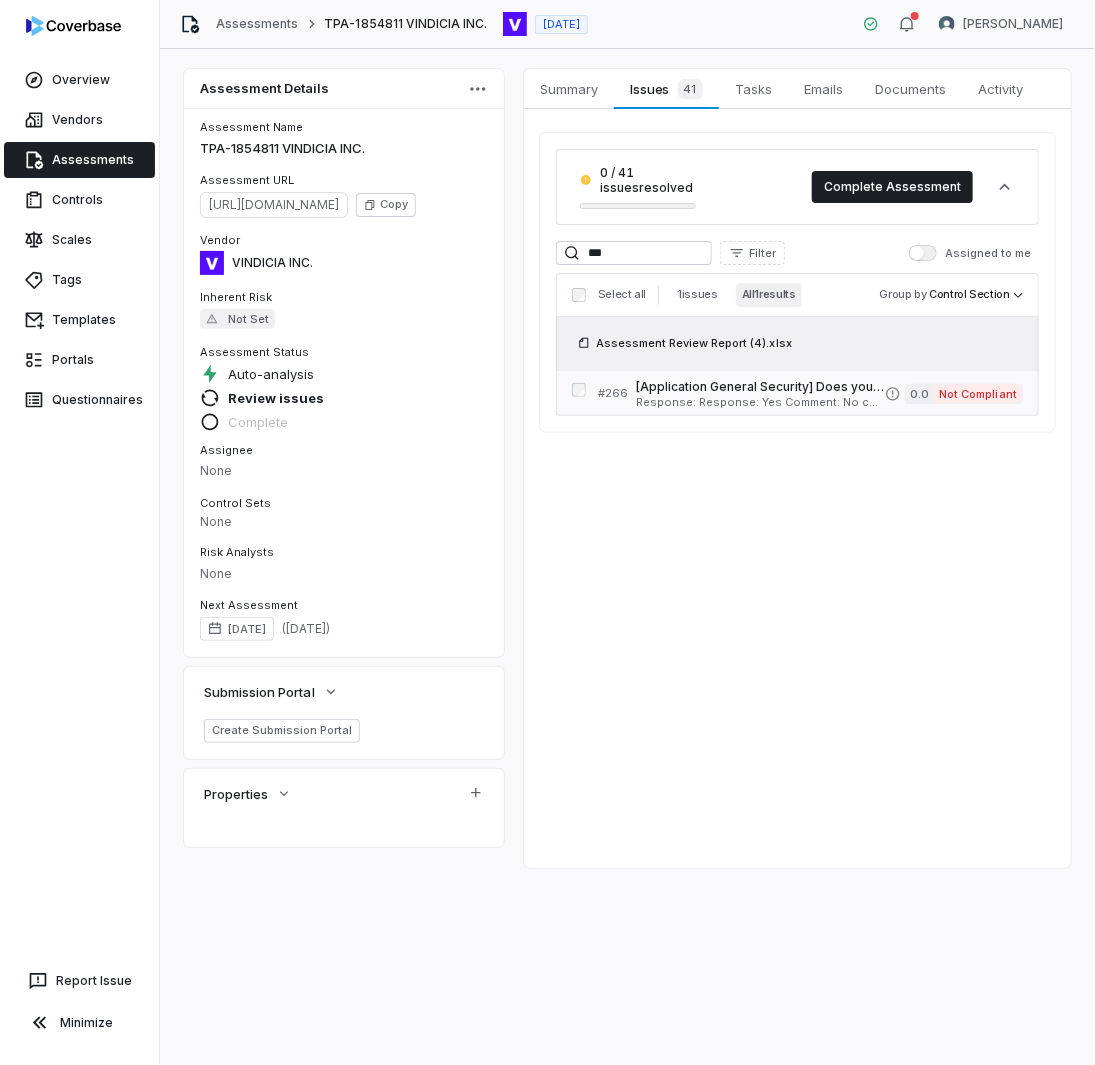 click on "Response: Response: Yes
Comment: No comment provided.
Attachments: For General Responses.pdf
Is Evaluation Recommended: Yes" at bounding box center (760, 402) 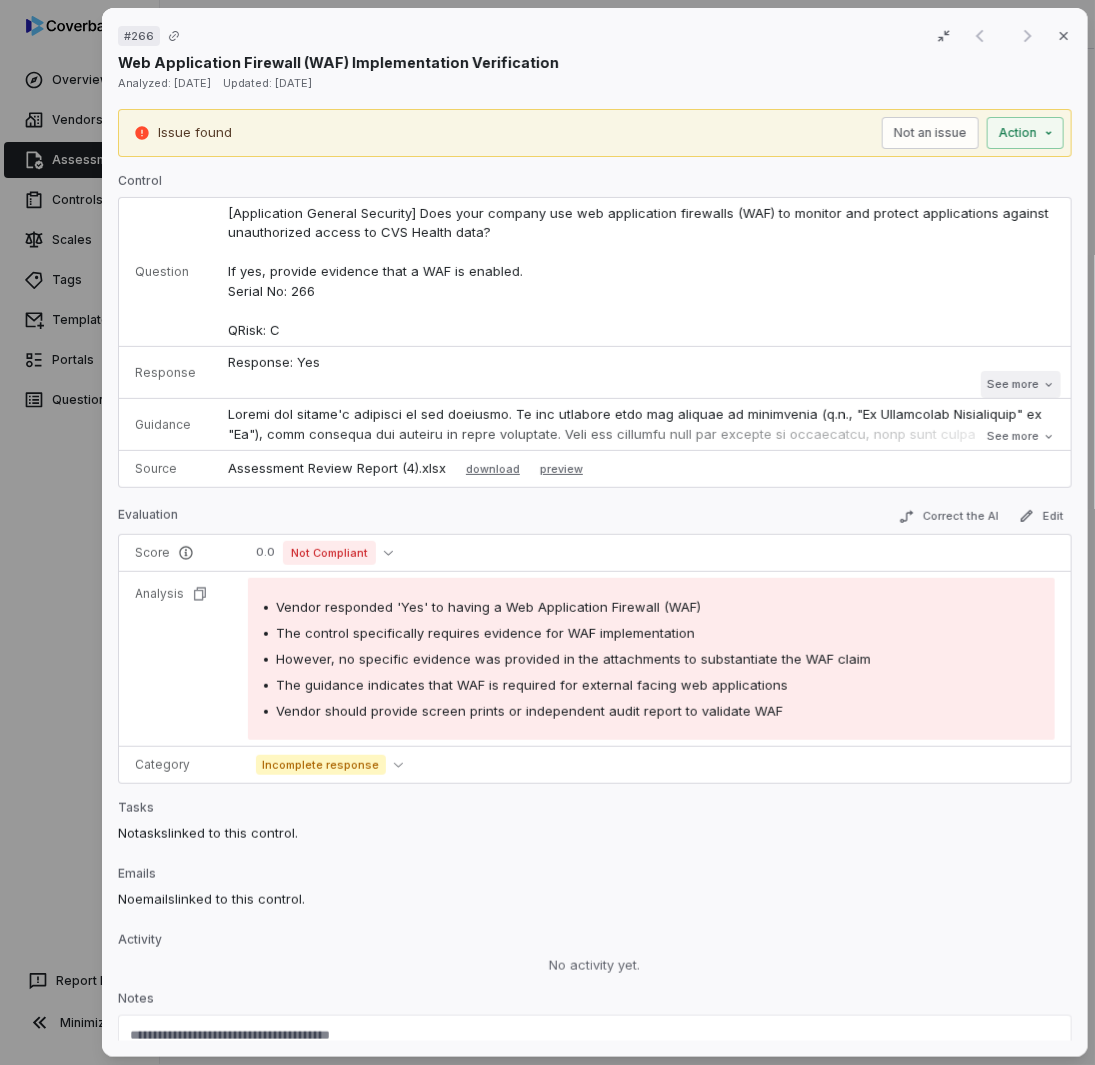 click on "See more" at bounding box center (1020, 384) 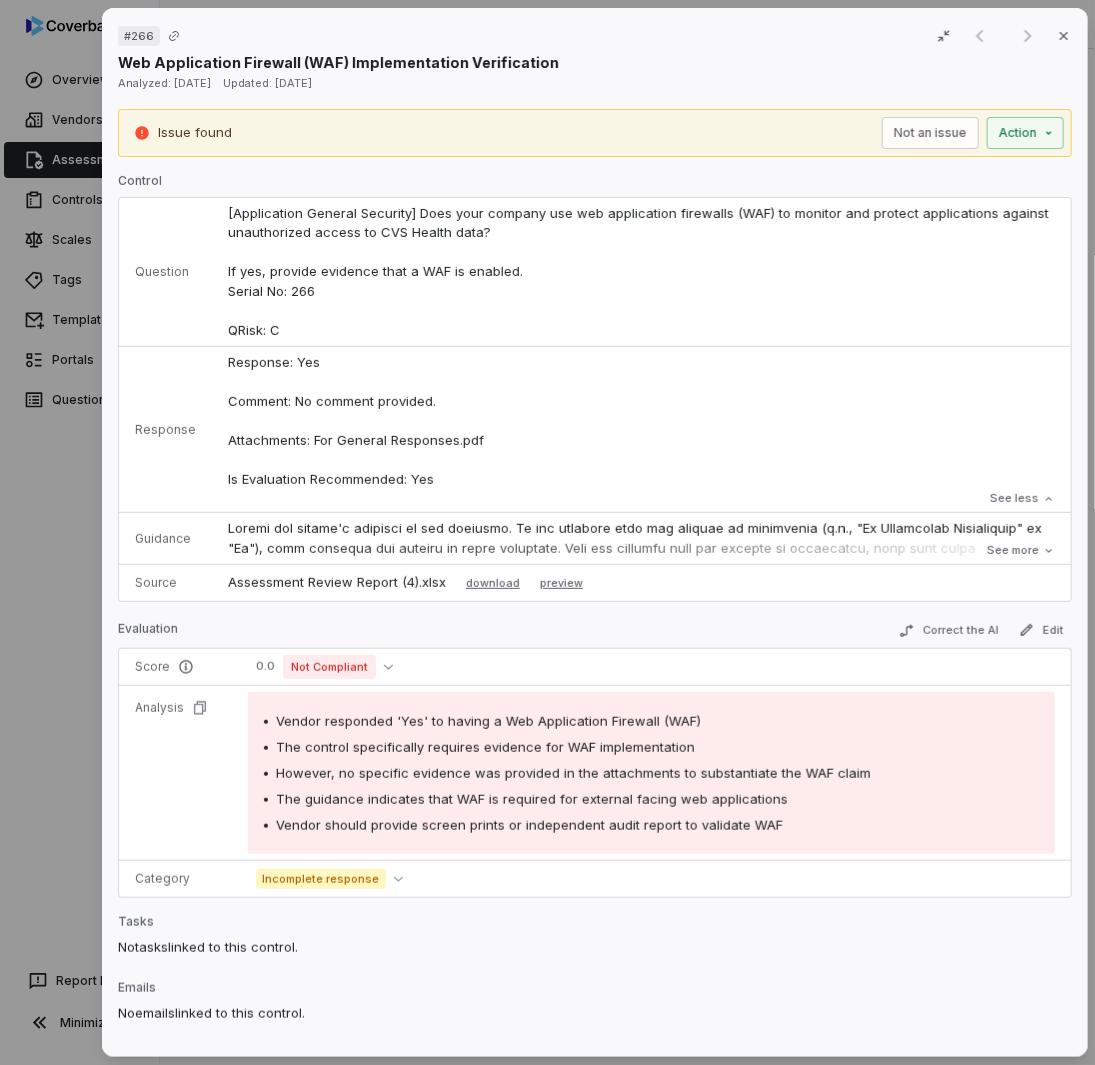 click on "# 266 Result 1 of 1 Close Web Application Firewall (WAF) Implementation Verification Analyzed: [DATE] Updated: [DATE] Issue found Not an issue Action Control Question [Application General Security] Does your company use web application firewalls (WAF) to monitor and protect applications against unauthorized access to CVS Health data?
If yes, provide evidence that a WAF is enabled.
Serial No: 266
QRisk: C Response Response: Yes
Comment: No comment provided.
Attachments: For General Responses.pdf
Is Evaluation Recommended: Yes Response: Yes
Comment: No comment provided.
Attachments: For General Responses.pdf
Is Evaluation Recommended: Yes See less Guidance See more Source Assessment Review Report (4).xlsx download preview Evaluation Correct the AI Edit   Score 0.0 Not Compliant Analysis Vendor responded 'Yes' to having a Web Application Firewall (WAF) The control specifically requires evidence for WAF implementation Category Incomplete response Tasks No  tasks  linked to this control. Emails" at bounding box center [547, 532] 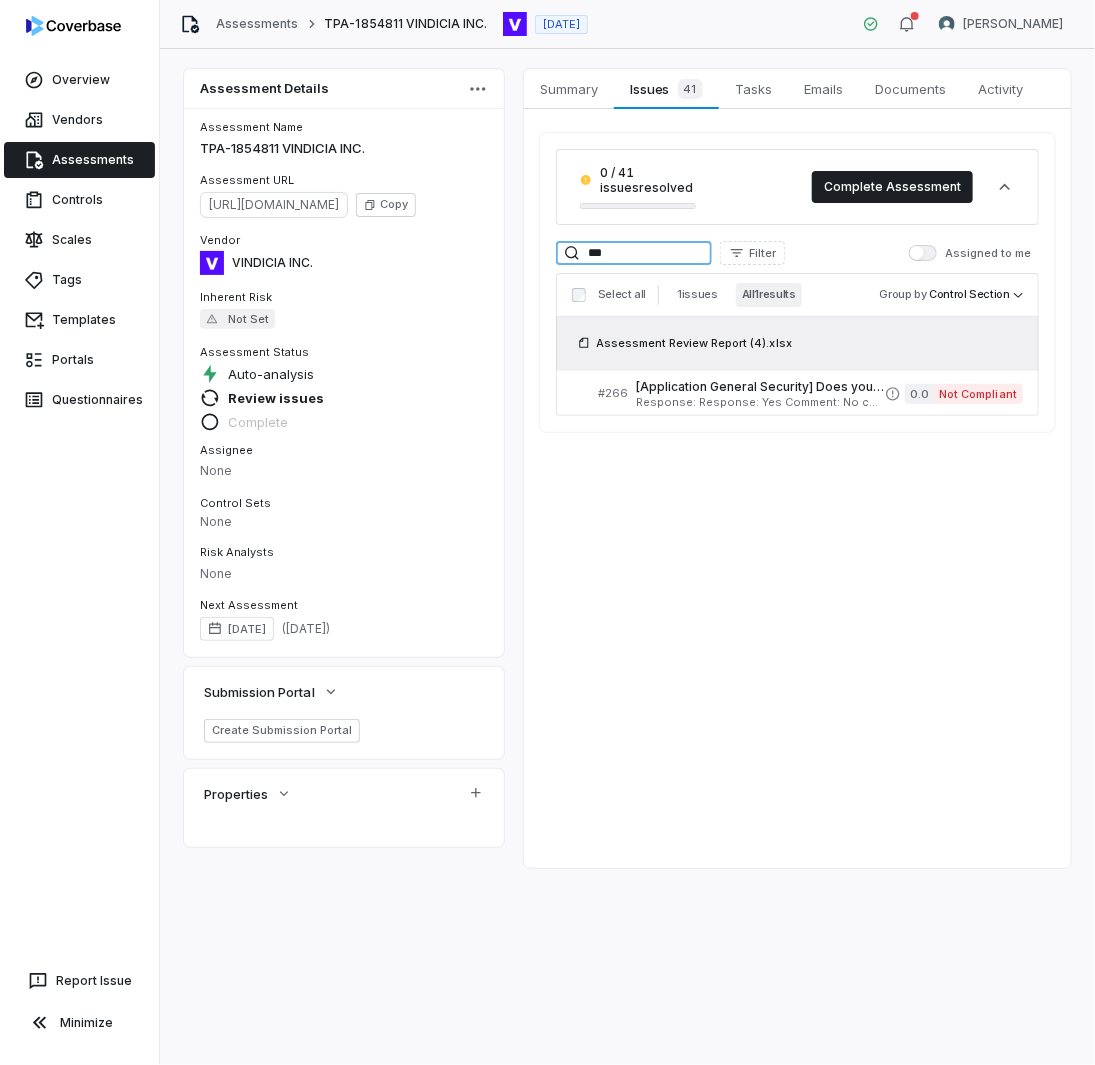 drag, startPoint x: 636, startPoint y: 245, endPoint x: 486, endPoint y: 239, distance: 150.11995 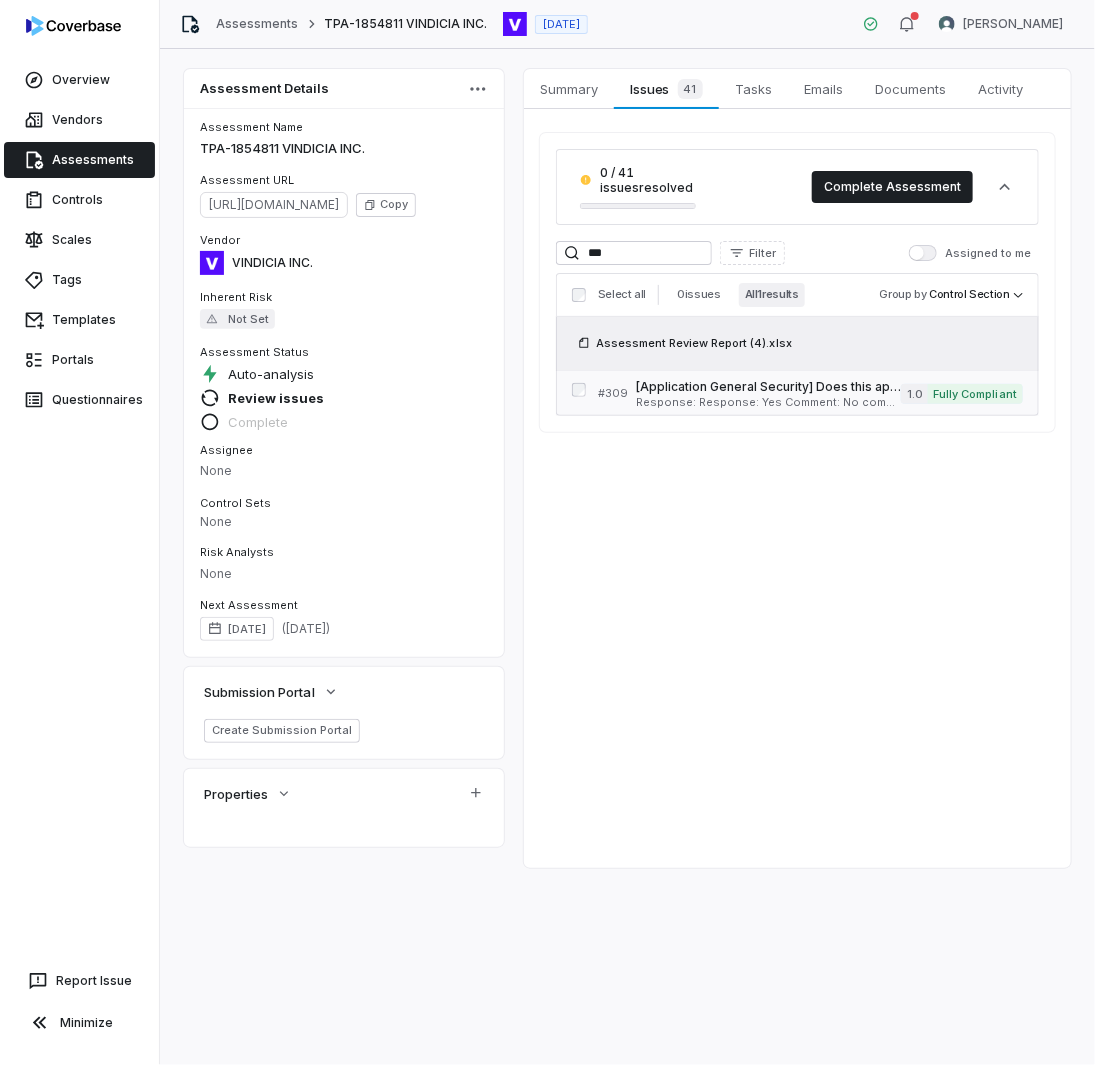 click on "Response: Response: Yes
Comment: No comment provided.
Is Evaluation Recommended: No" at bounding box center [768, 402] 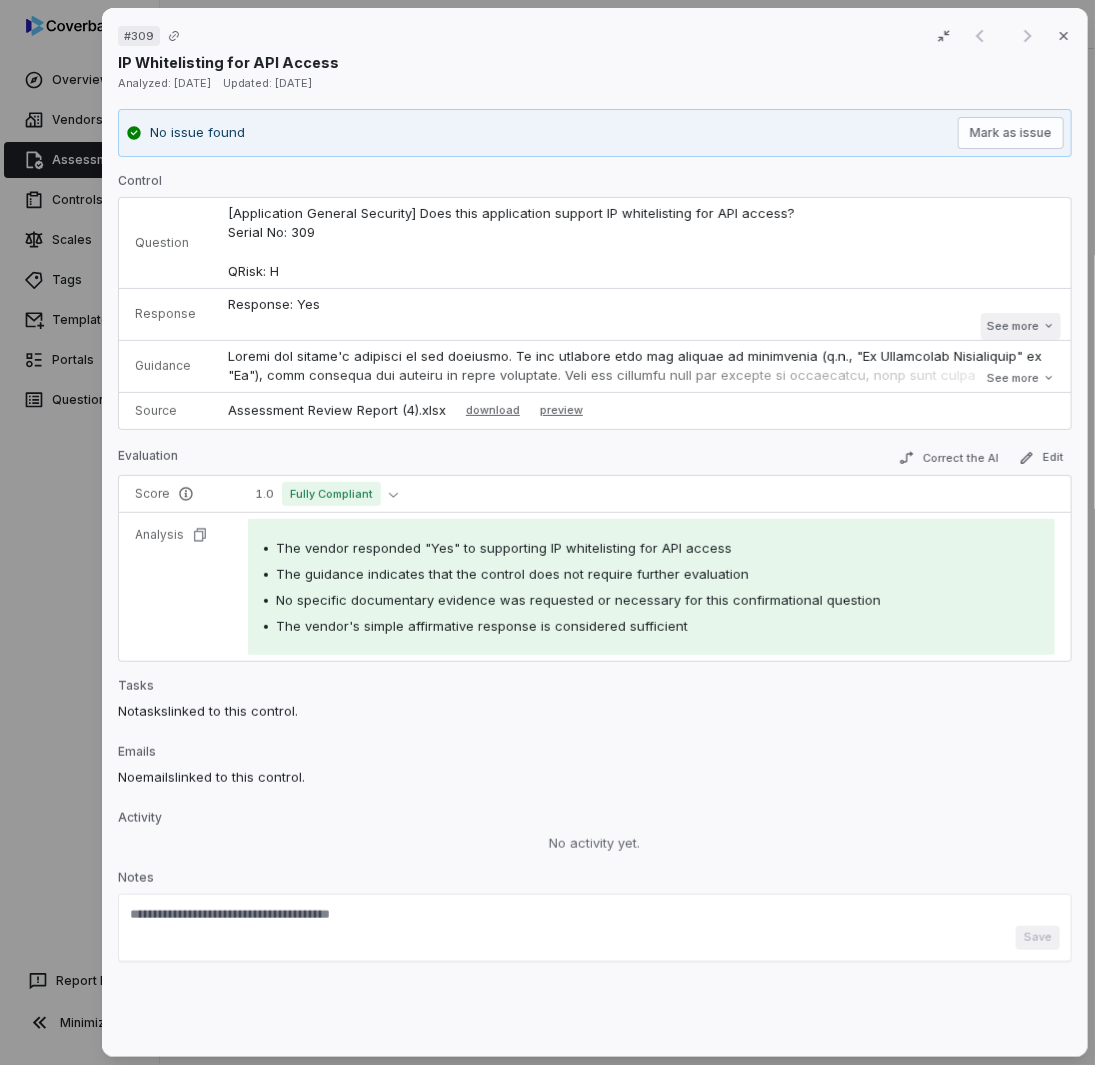 click on "See more" at bounding box center [1020, 326] 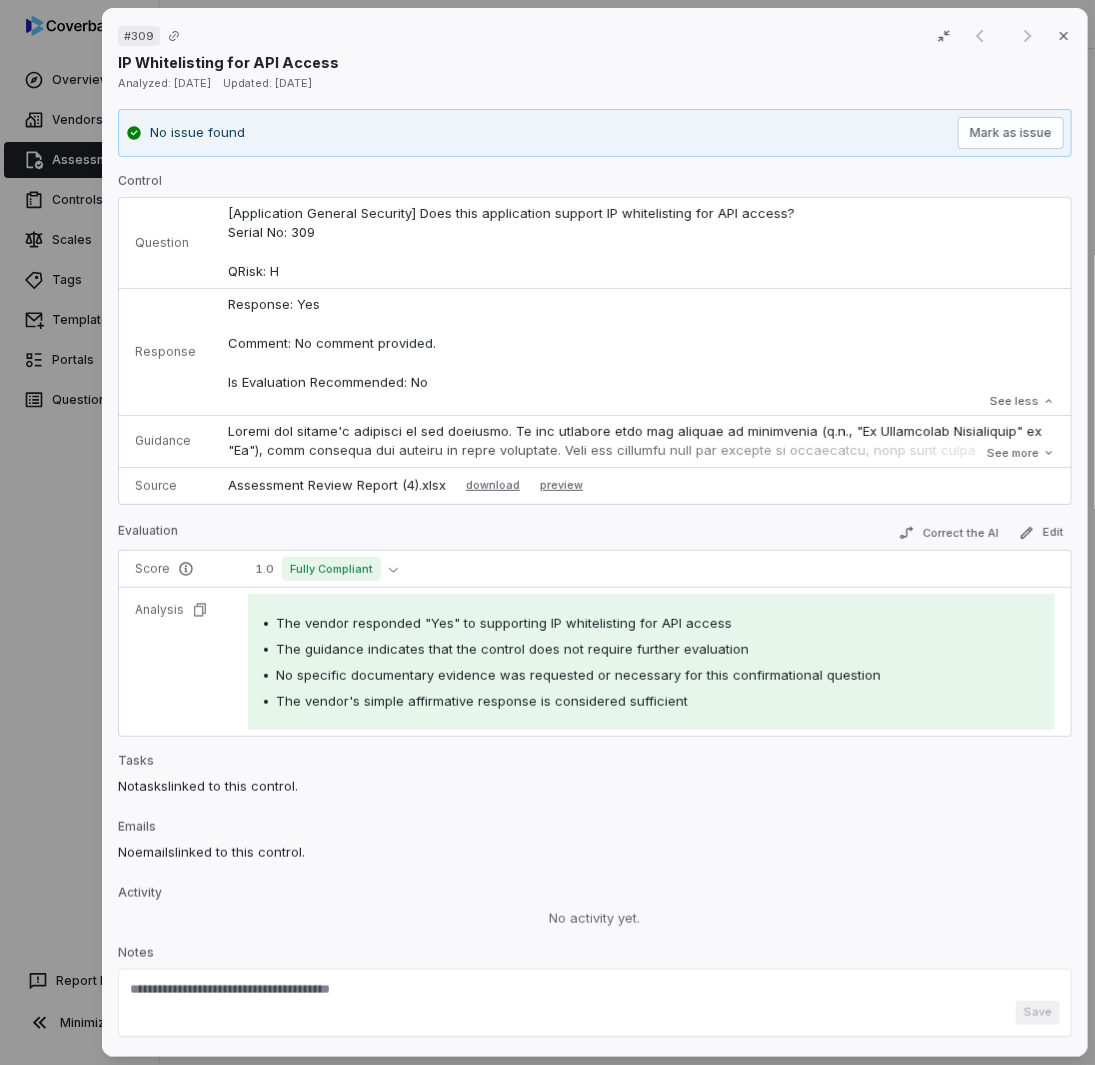drag, startPoint x: 49, startPoint y: 588, endPoint x: 140, endPoint y: 454, distance: 161.9784 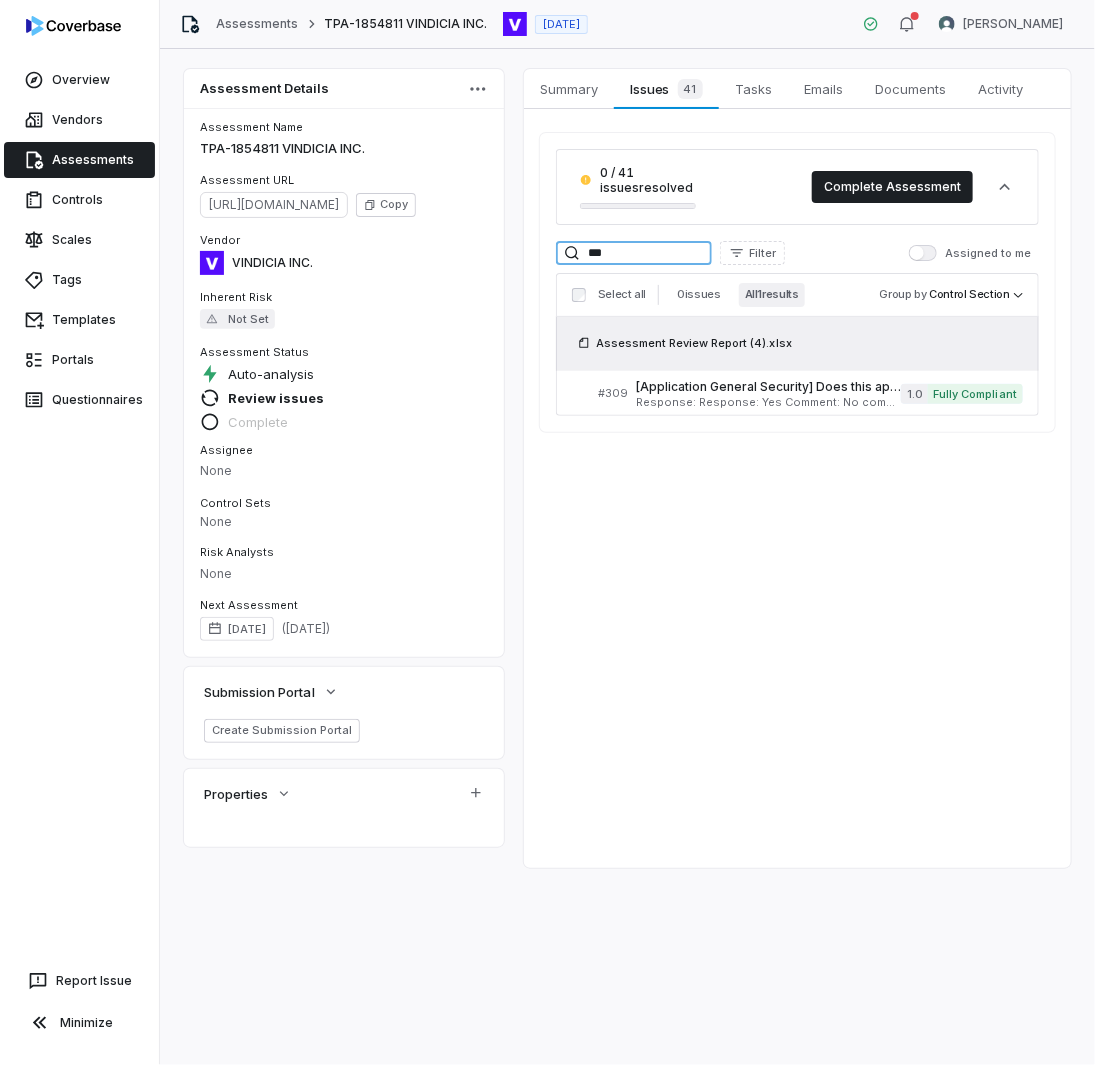 drag, startPoint x: 653, startPoint y: 248, endPoint x: 449, endPoint y: 241, distance: 204.12006 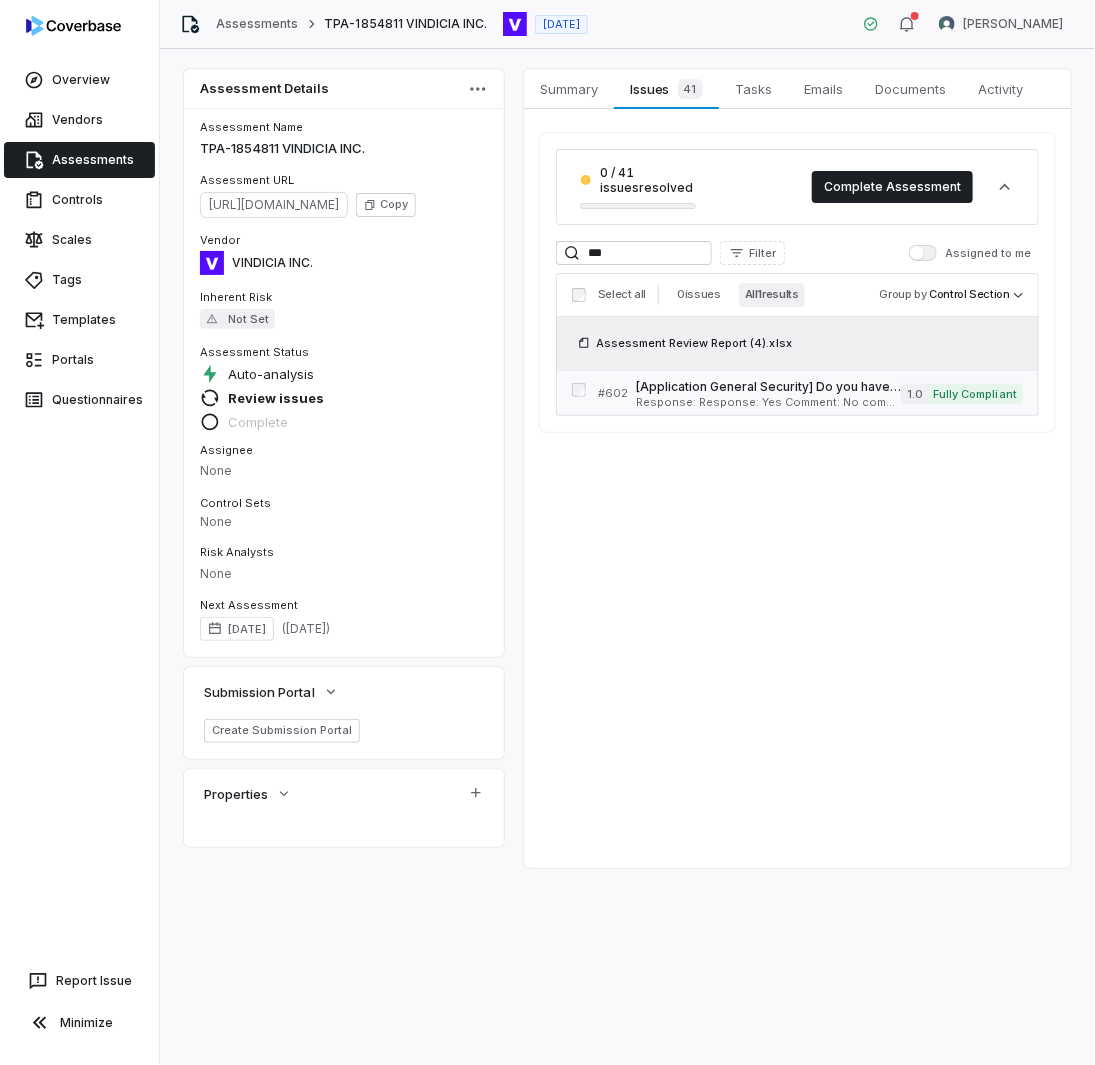 click on "Response: Response: Yes
Comment: No comment provided.
Is Evaluation Recommended: No" at bounding box center [768, 402] 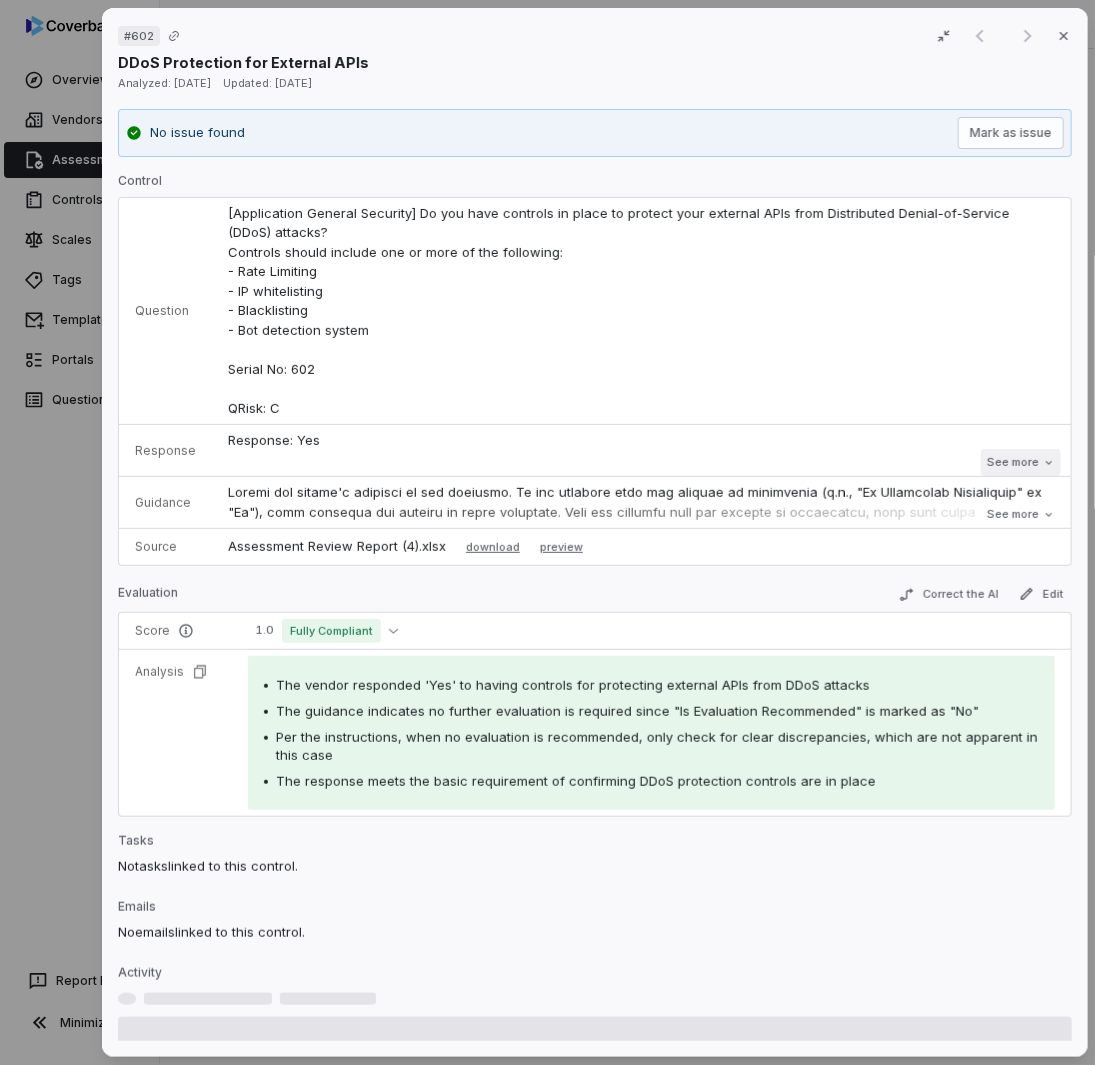 click on "See more" at bounding box center [1020, 462] 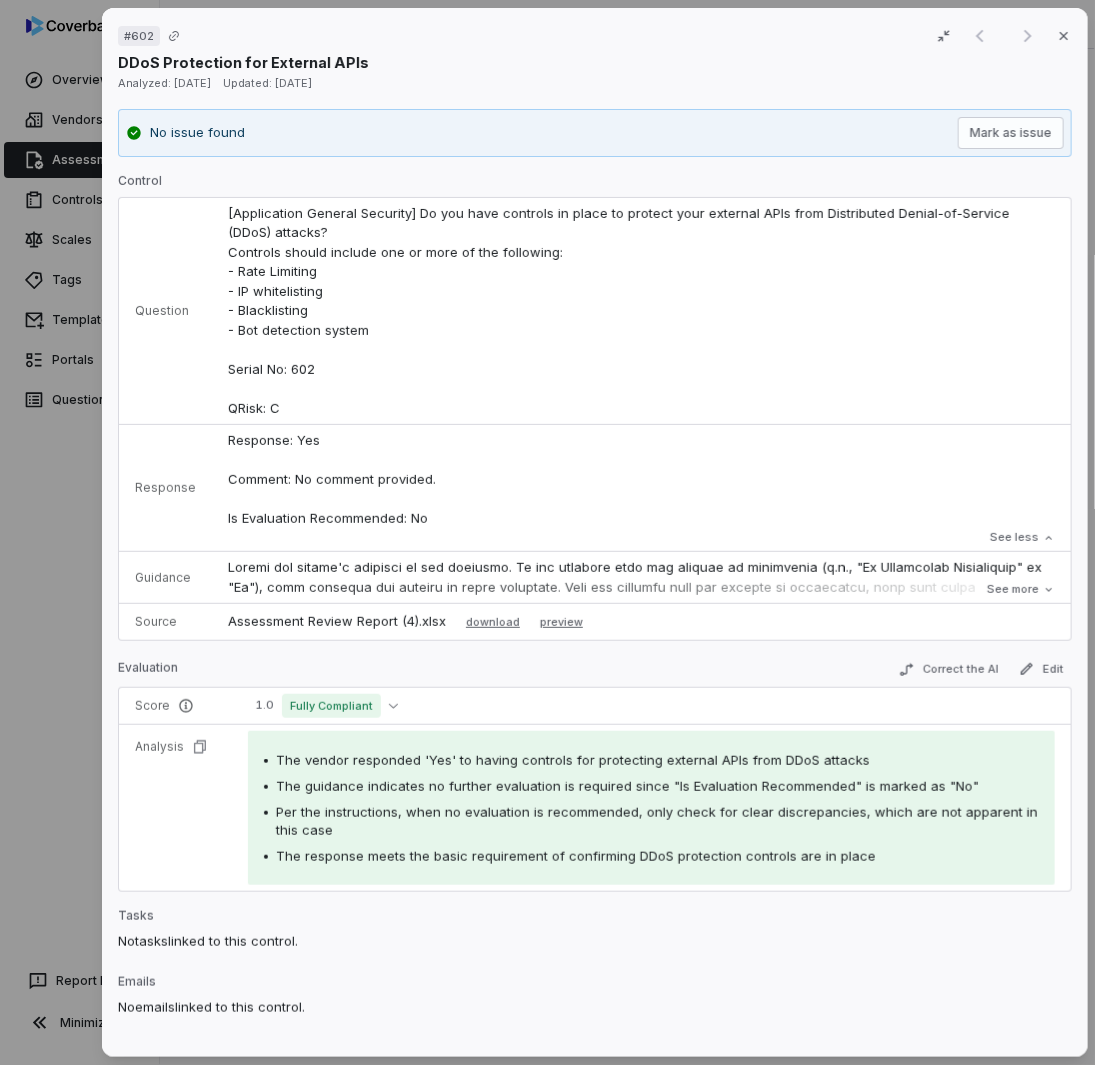 click on "# 602 Result 1 of 1 Close DDoS Protection for External APIs Analyzed: [DATE] Updated: [DATE] No issue found [PERSON_NAME] as issue Control Question [Application General Security] Do you have controls in place to protect your external APIs from Distributed Denial-of-Service (DDoS) attacks?
Controls should include one or more of the following:
- Rate Limiting
- IP whitelisting
- Blacklisting
- Bot detection system
Serial No: 602
QRisk: C Response Response: Yes
Comment: No comment provided.
Is Evaluation Recommended: No Response: Yes
Comment: No comment provided.
Is Evaluation Recommended: No See less Guidance See more Source Assessment Review Report (4).xlsx download preview Evaluation Correct the AI Edit   Score 1.0 Fully Compliant Analysis The vendor responded 'Yes' to having controls for protecting external APIs from DDoS attacks The guidance indicates no further evaluation is required since "Is Evaluation Recommended" is marked as "No" Tasks No  tasks  linked to this control. Emails No  emails Notes" at bounding box center [547, 532] 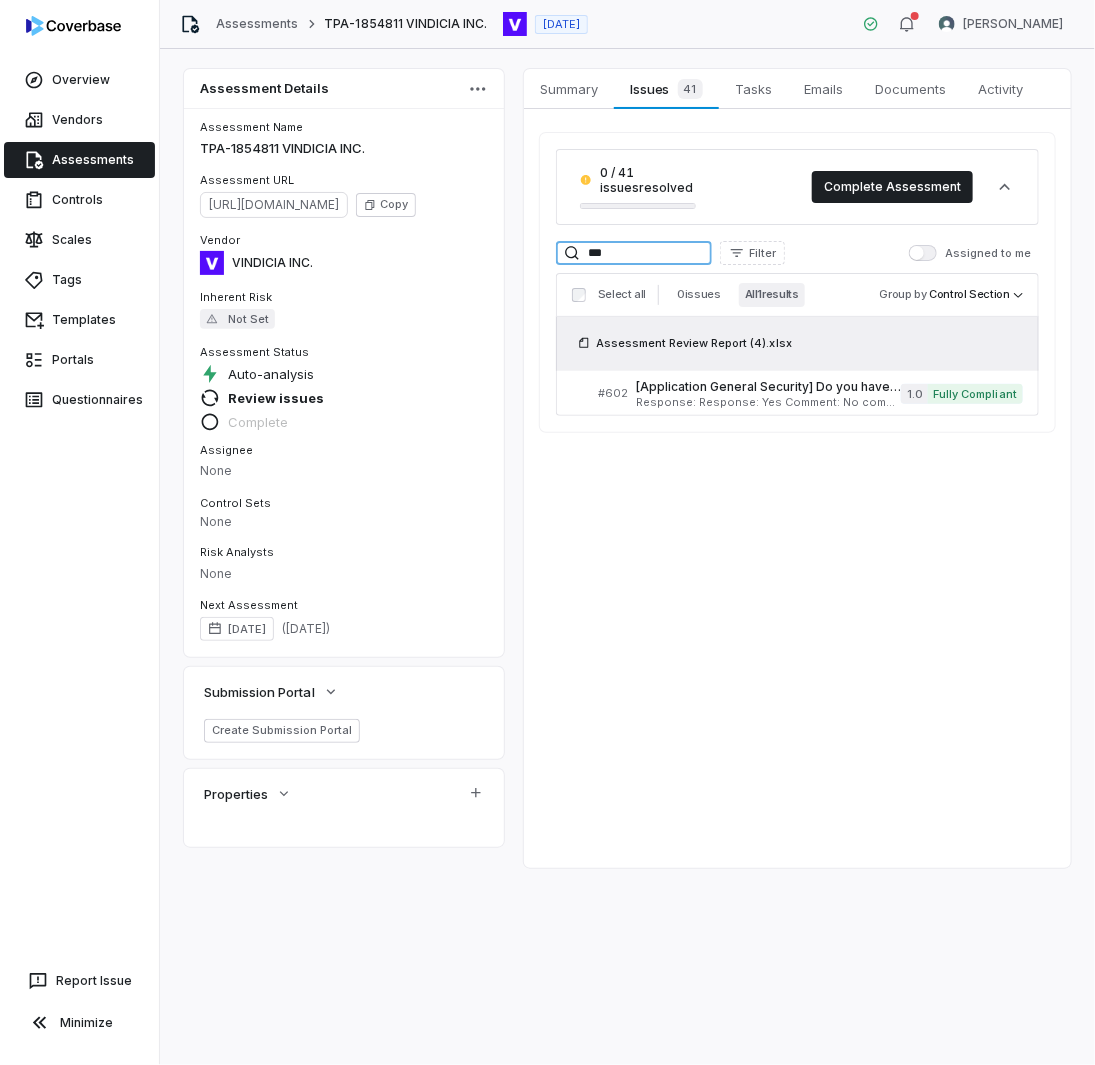 drag, startPoint x: 639, startPoint y: 263, endPoint x: 529, endPoint y: 253, distance: 110.45361 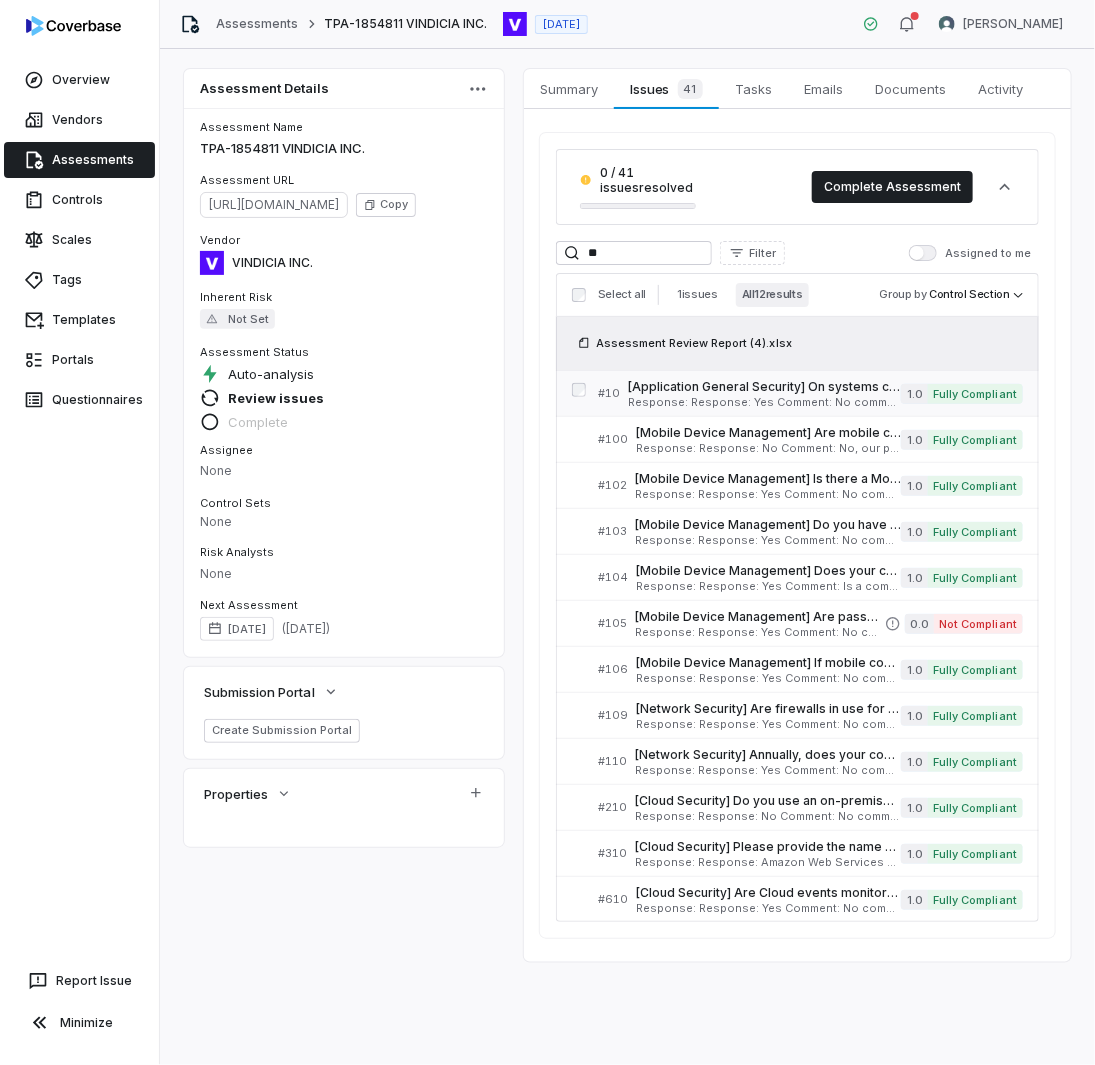 click on "Response: Response: Yes
Comment: No comment provided.
Is Evaluation Recommended: No" at bounding box center [764, 402] 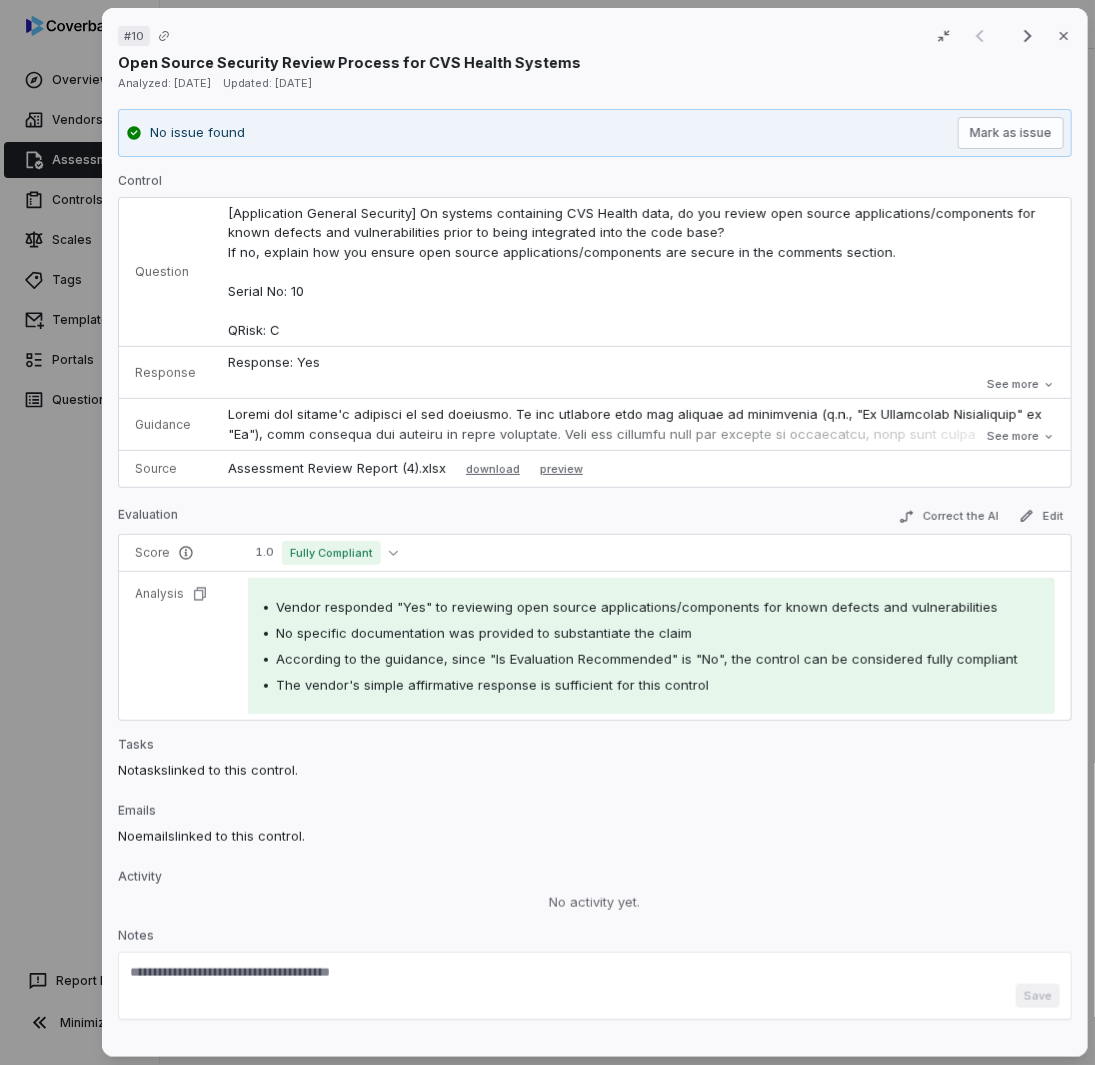 click on "Response: Yes
Comment: No comment provided.
Is Evaluation Recommended: No Response: Yes
Comment: No comment provided.
Is Evaluation Recommended: No" at bounding box center [641, 372] 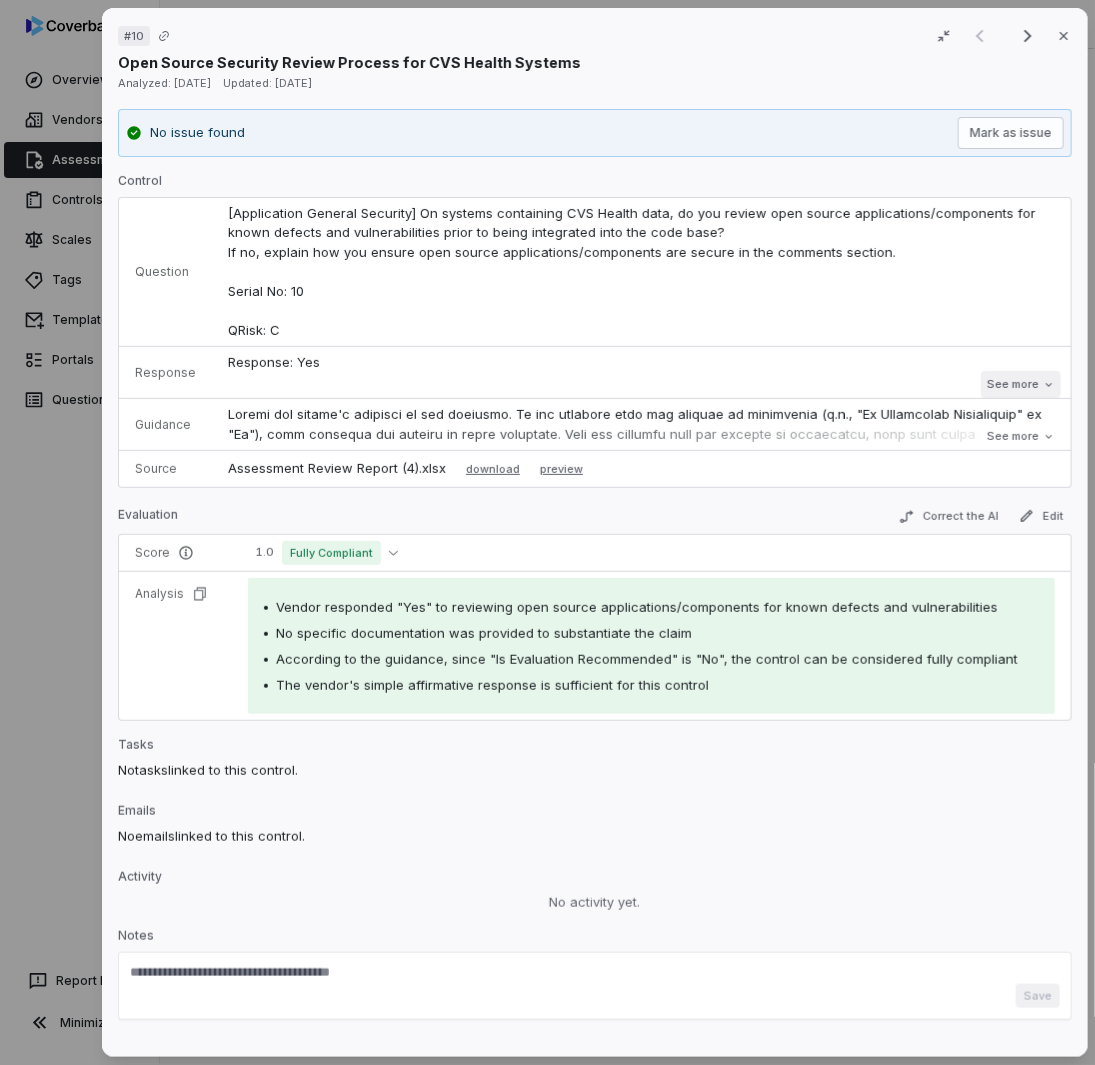 click on "See more" at bounding box center (1020, 384) 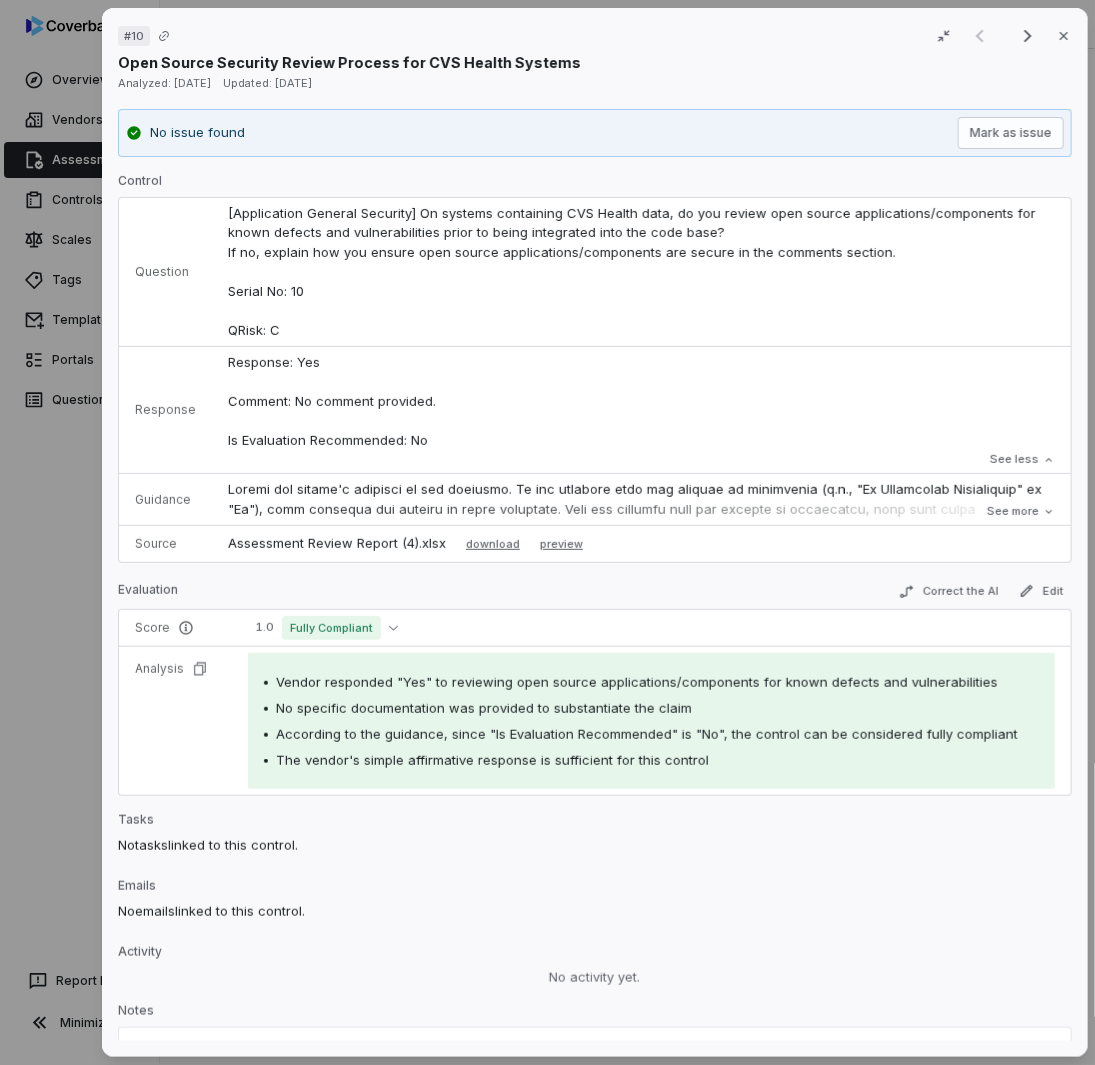 click on "# 10 Result 1 of 12 Close Open Source Security Review Process for CVS Health Systems Analyzed: [DATE] Updated: [DATE] No issue found [PERSON_NAME] as issue Control Question [Application General Security] On systems containing CVS Health data, do you review open source applications/components for known defects and vulnerabilities prior to being integrated into the code base?
If no, explain how you ensure open source applications/components are secure in the comments section.
Serial No: 10
QRisk: C Response Response: Yes
Comment: No comment provided.
Is Evaluation Recommended: No Response: Yes
Comment: No comment provided.
Is Evaluation Recommended: No See less Guidance See more Source Assessment Review Report (4).xlsx download preview Evaluation Correct the AI Edit   Score 1.0 Fully Compliant Analysis Vendor responded "Yes" to reviewing open source applications/components for known defects and vulnerabilities No specific documentation was provided to substantiate the claim Tasks No  tasks Emails No" at bounding box center (547, 532) 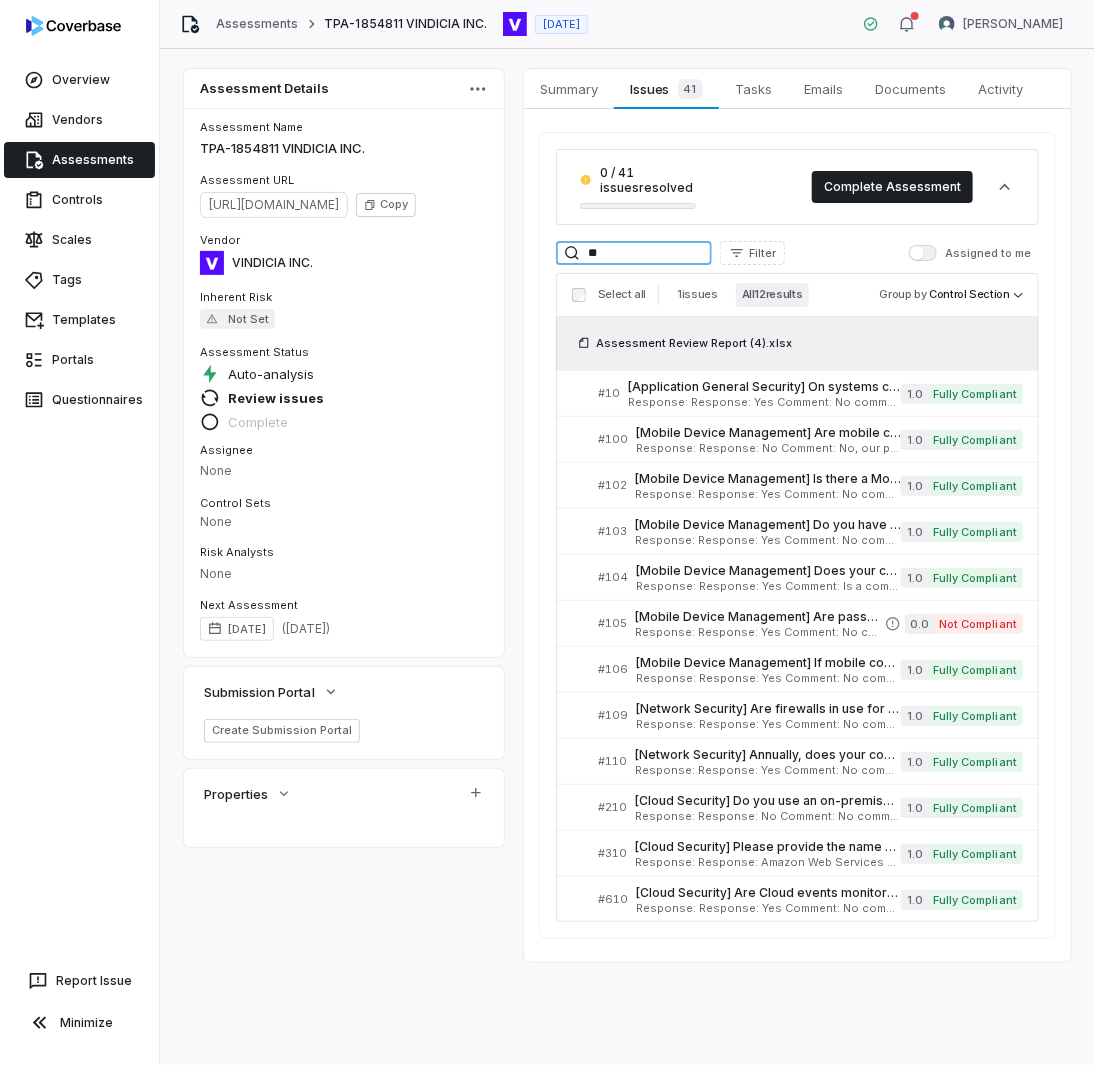drag, startPoint x: 403, startPoint y: 225, endPoint x: 366, endPoint y: 220, distance: 37.336308 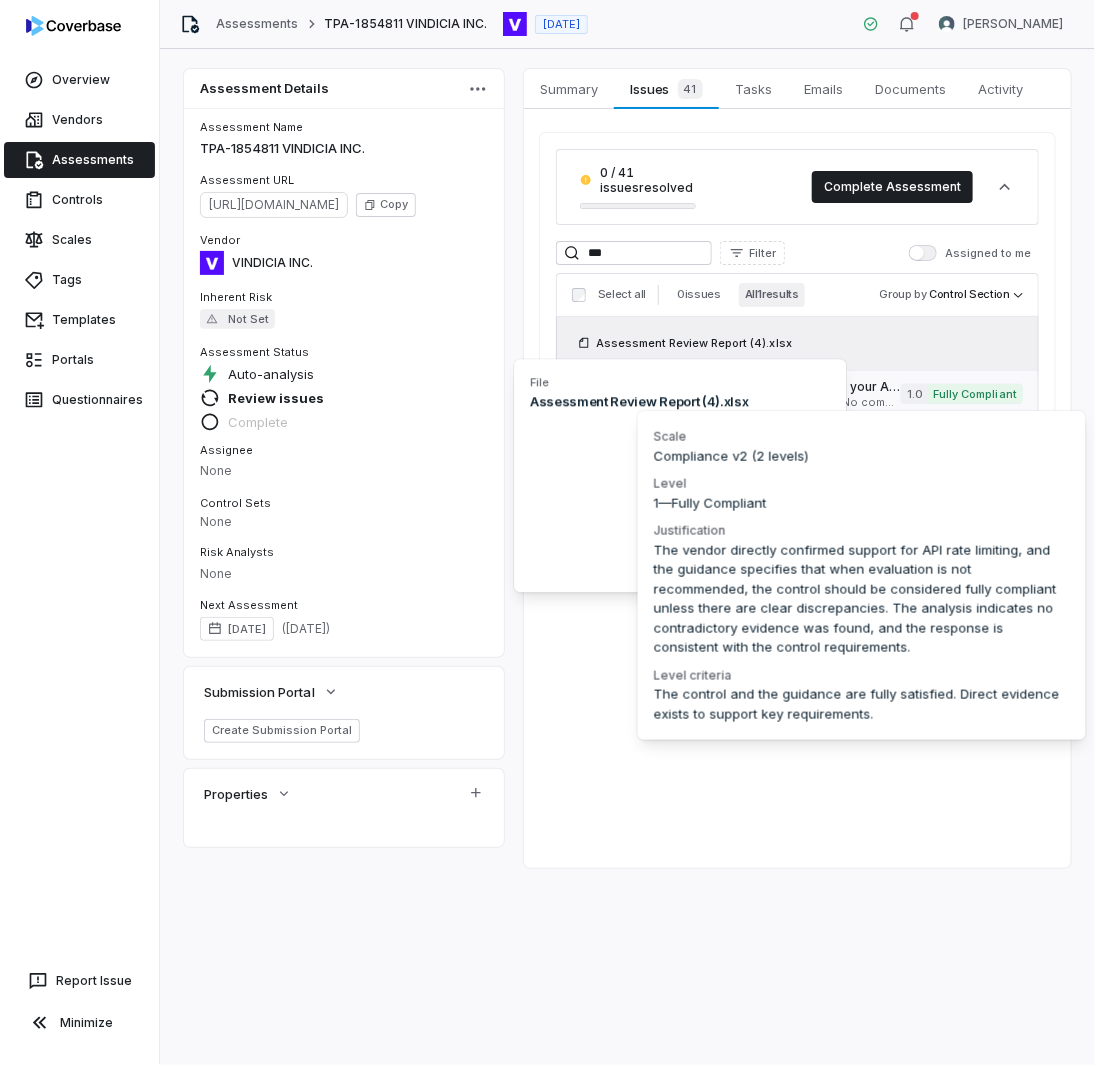 click on "1.0" at bounding box center [914, 394] 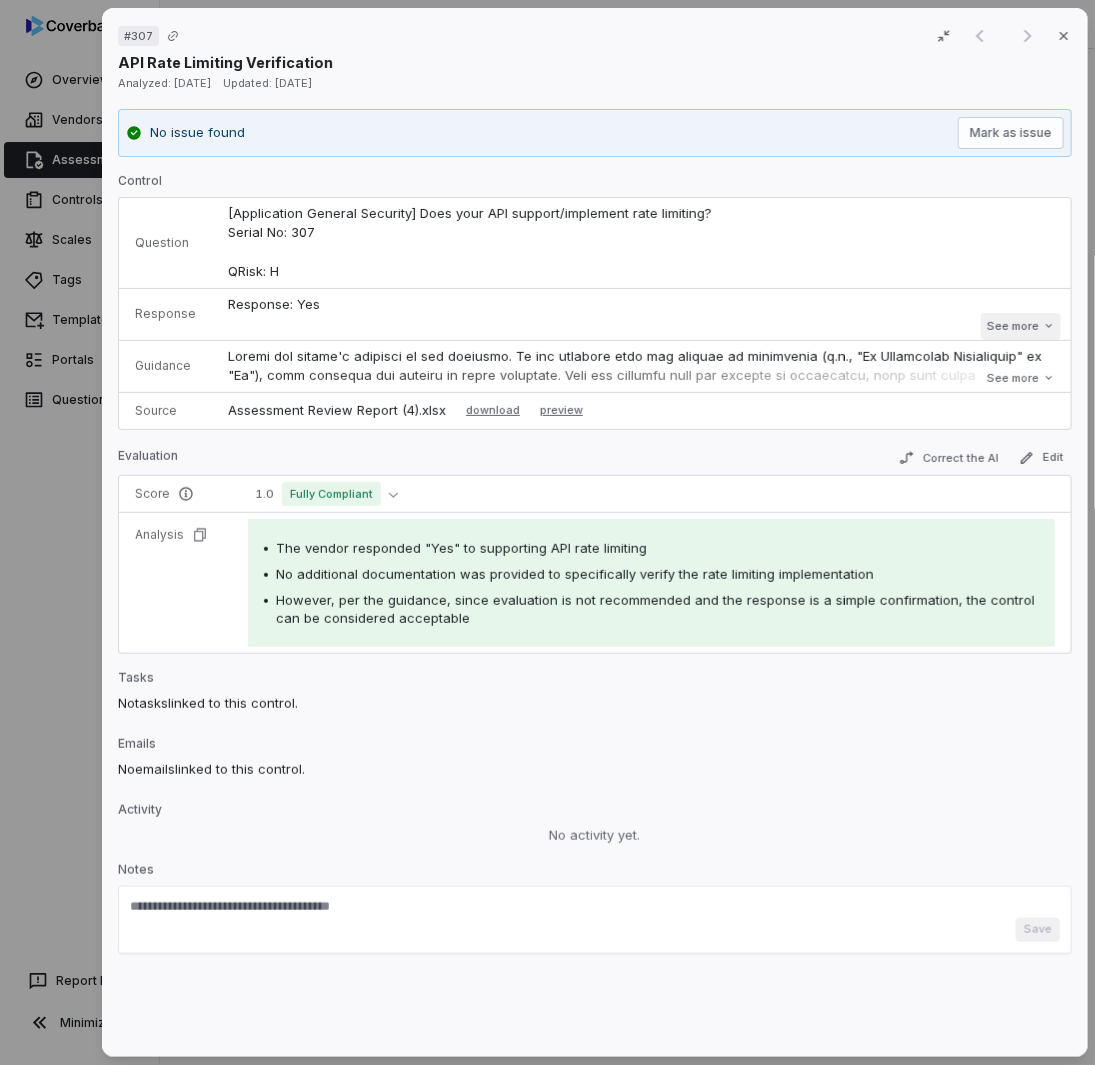 click on "See more" at bounding box center (1020, 326) 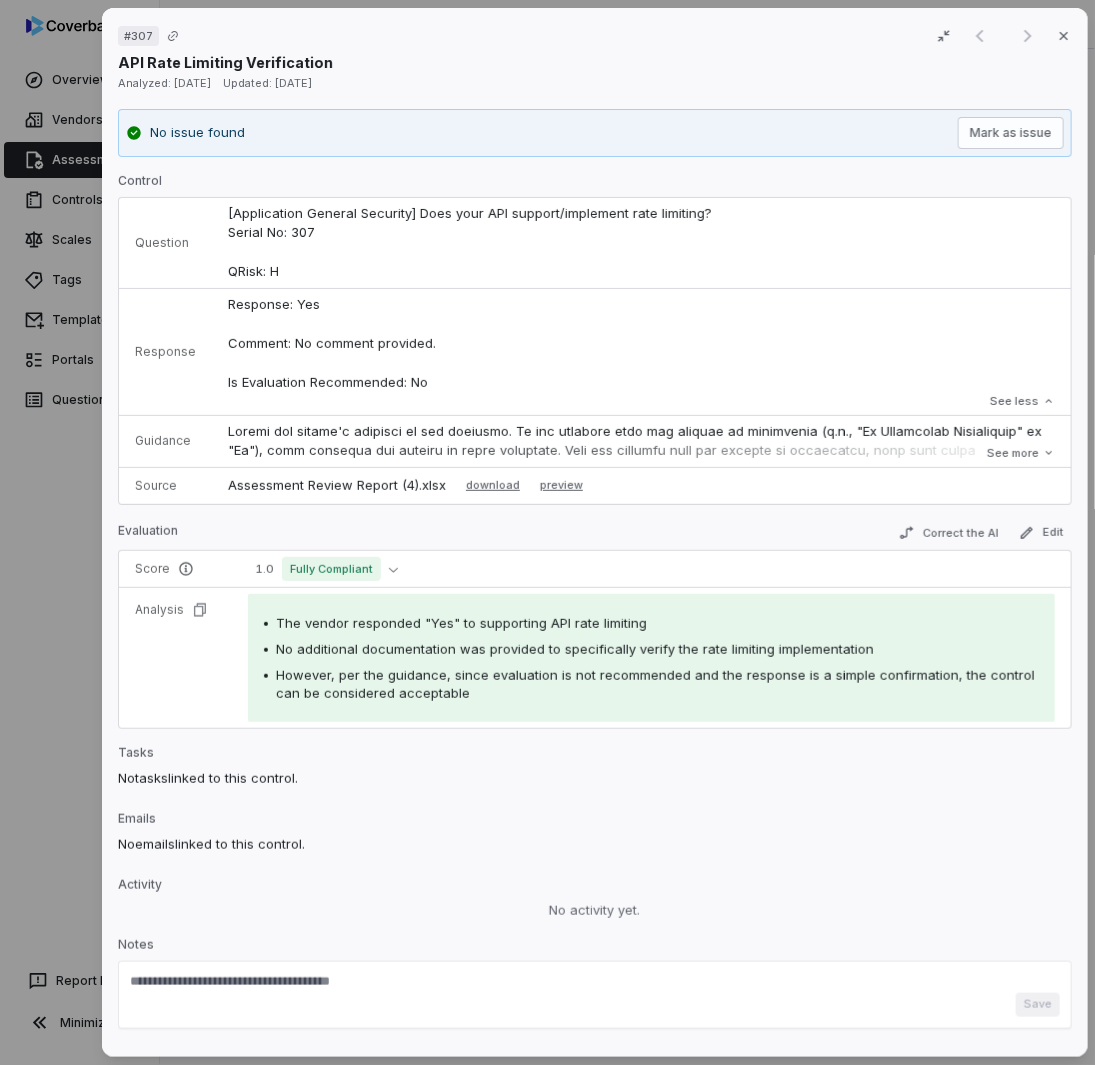 click on "# 307 Result 1 of 1 Close API Rate Limiting Verification Analyzed: [DATE] Updated: [DATE] No issue found [PERSON_NAME] as issue Control Question [Application General Security] Does your API support/implement rate limiting?
Serial No: 307
QRisk: H Response Response: Yes
Comment: No comment provided.
Is Evaluation Recommended: No Response: Yes
Comment: No comment provided.
Is Evaluation Recommended: No See less Guidance See more Source Assessment Review Report (4).xlsx download preview Evaluation Correct the AI Edit   Score 1.0 Fully Compliant Analysis The vendor responded "Yes" to supporting API rate limiting No additional documentation was provided to specifically verify the rate limiting implementation However, per the guidance, since evaluation is not recommended and the response is a simple confirmation, the control can be considered acceptable Tasks No  tasks  linked to this control. Emails No  emails  linked to this control. Activity No activity yet. Notes   Save" at bounding box center (547, 532) 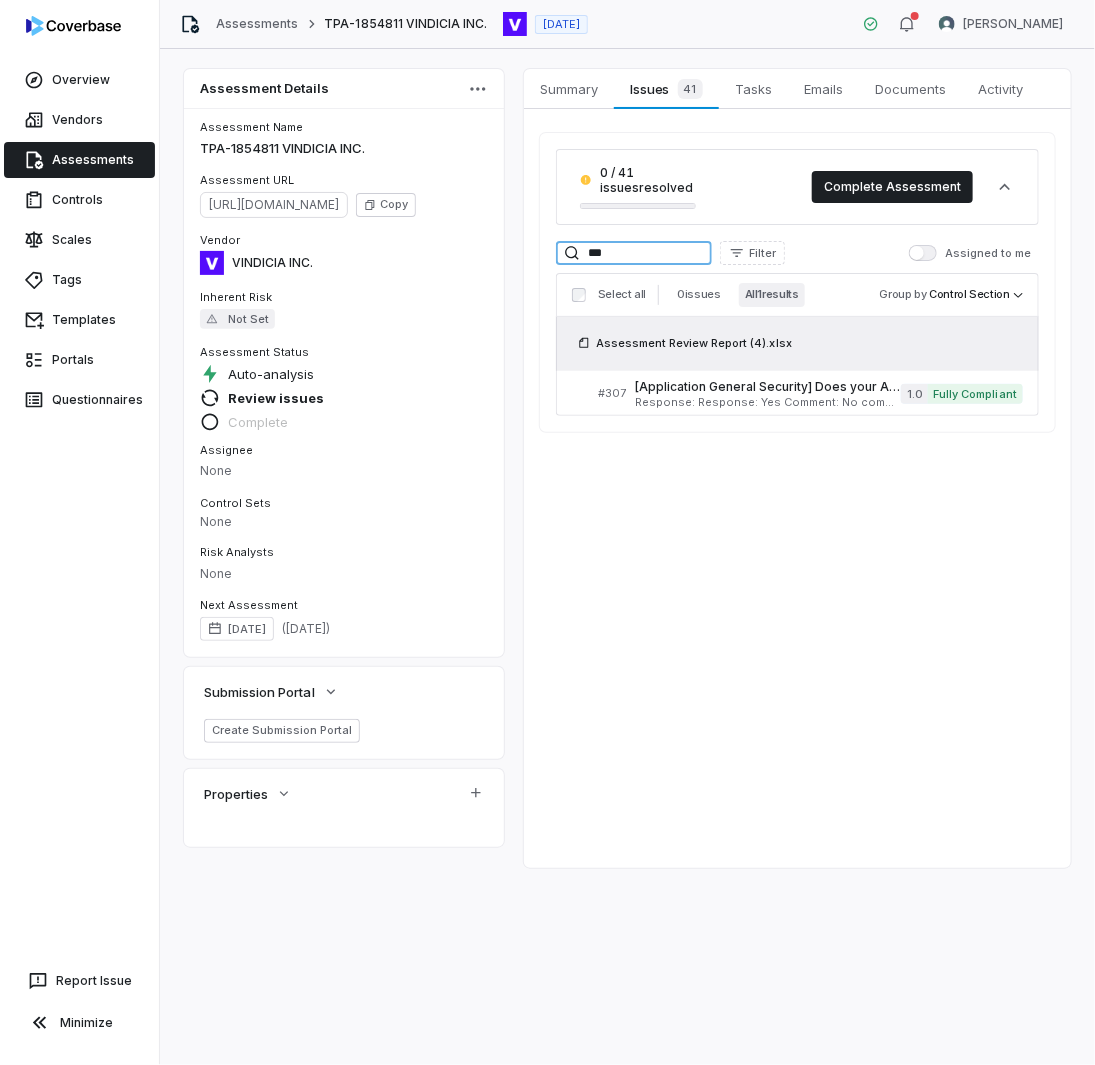 drag, startPoint x: 530, startPoint y: 251, endPoint x: 445, endPoint y: 248, distance: 85.052925 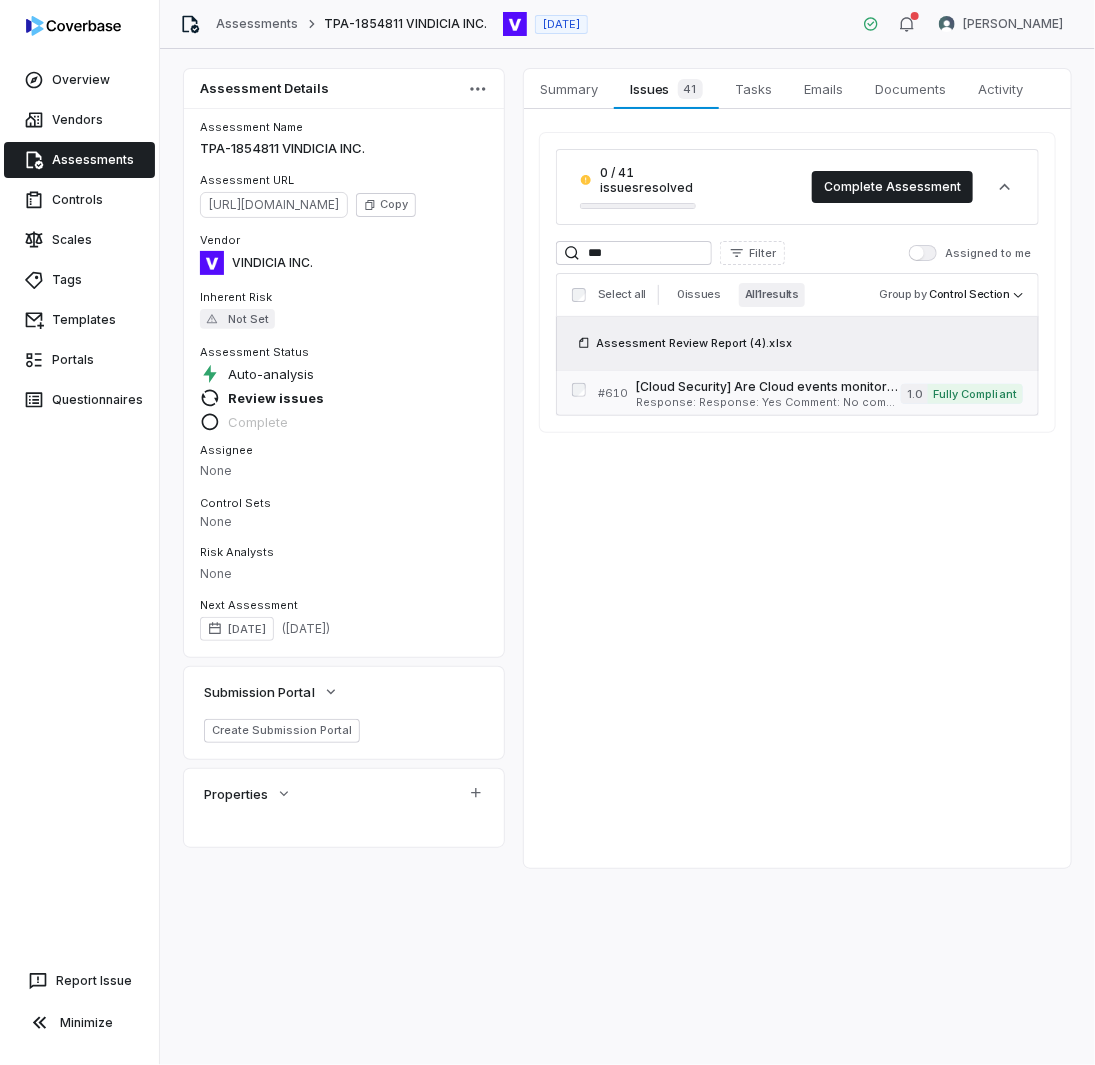 click on "[Cloud Security] Are Cloud events monitored by the SOC (Security Operations Center) reviewed periodically for appropriateness?
Serial No: 610
QRisk: H" at bounding box center (768, 387) 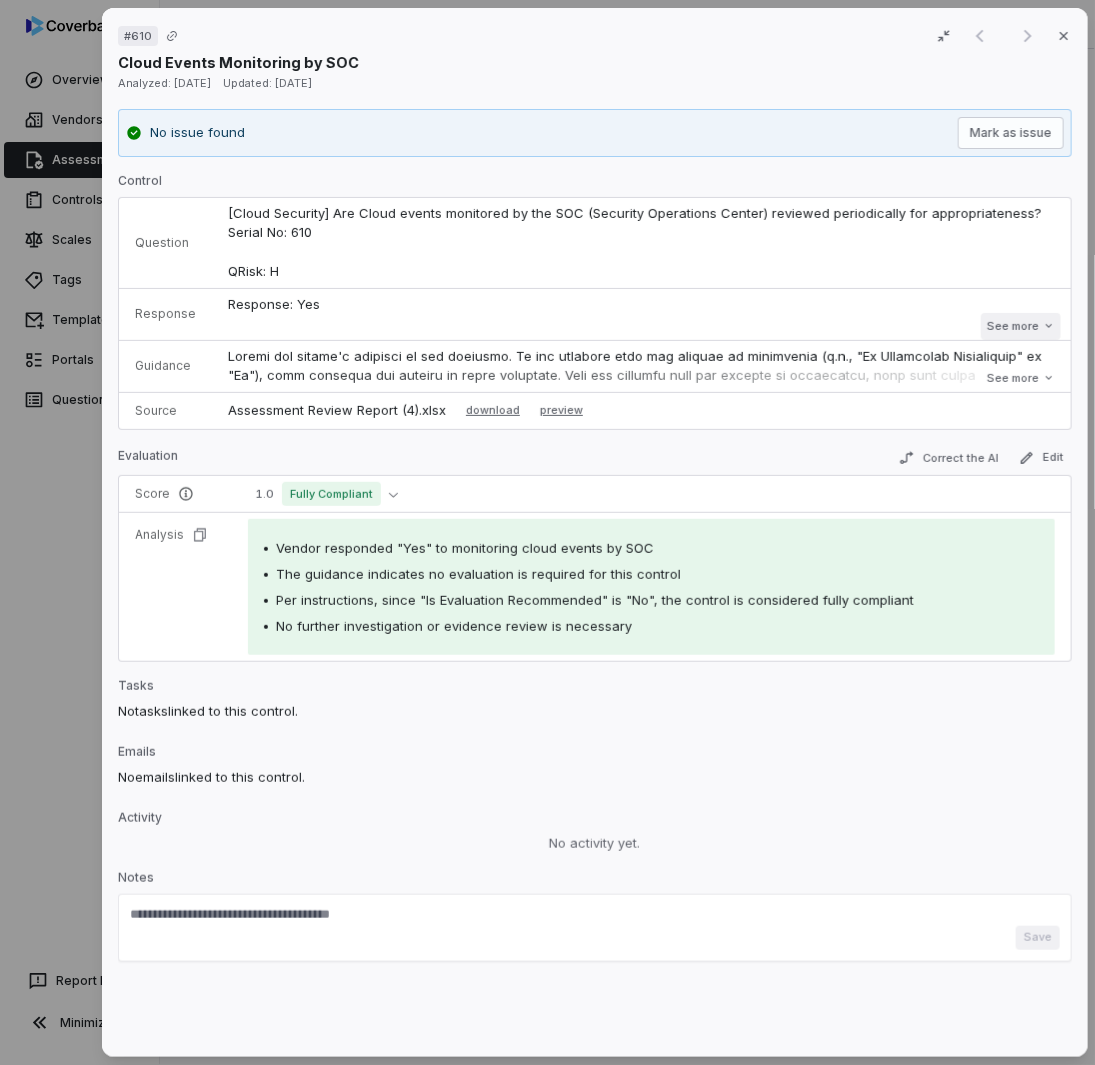 click on "See more" at bounding box center (1020, 326) 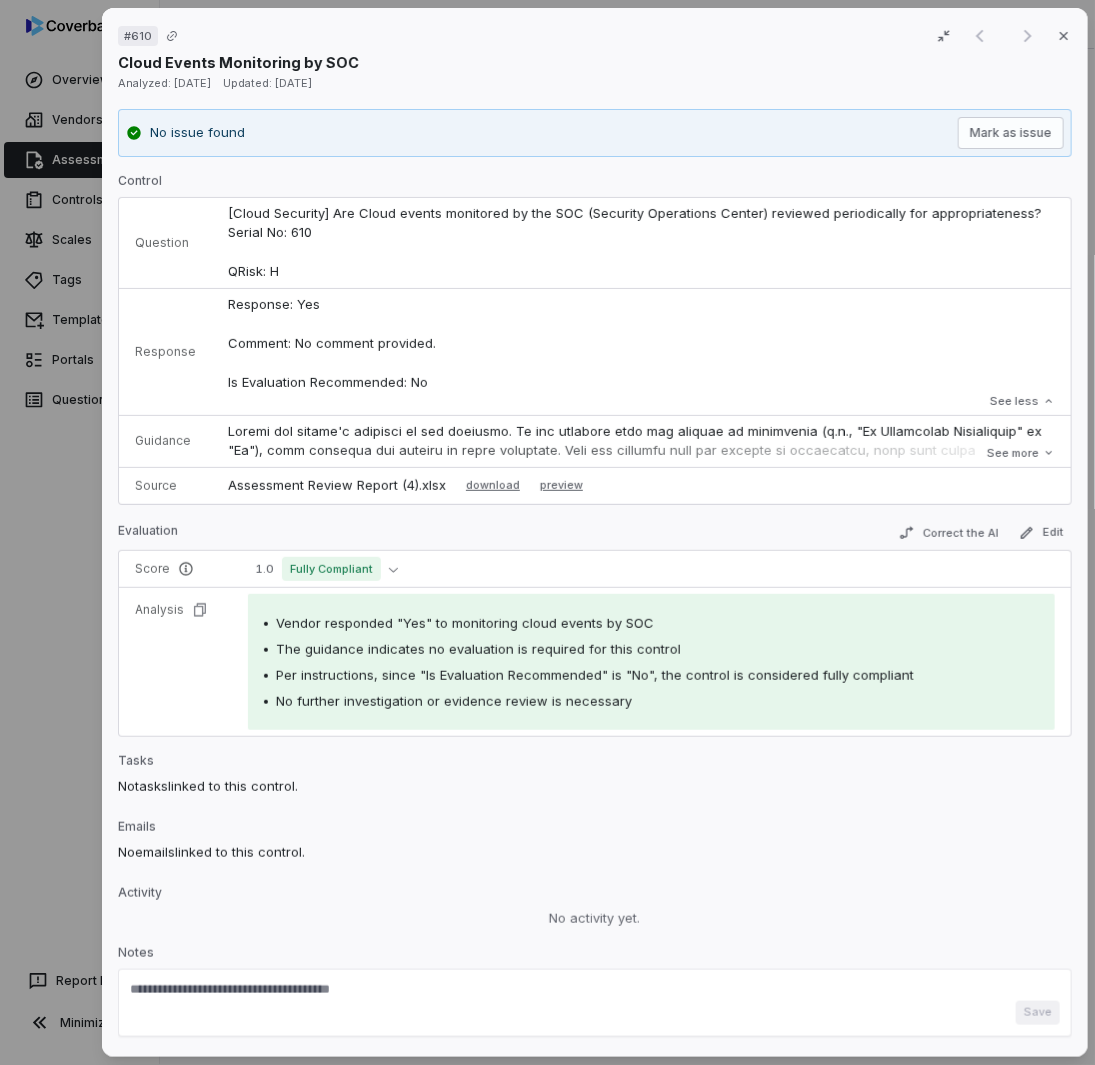 click on "# 610 Result 1 of 1 Close Cloud Events Monitoring by SOC Analyzed: [DATE] Updated: [DATE] No issue found Mark as issue Control Question [Cloud Security] Are Cloud events monitored by the SOC (Security Operations Center) reviewed periodically for appropriateness?
Serial No: 610
QRisk: H Response Response: Yes
Comment: No comment provided.
Is Evaluation Recommended: No Response: Yes
Comment: No comment provided.
Is Evaluation Recommended: No See less Guidance See more Source Assessment Review Report (4).xlsx download preview Evaluation Correct the AI Edit   Score 1.0 Fully Compliant Analysis Vendor responded "Yes" to monitoring cloud events by SOC The guidance indicates no evaluation is required for this control Per instructions, since "Is Evaluation Recommended" is "No", the control is considered fully compliant No further investigation or evidence review is necessary Tasks No  tasks  linked to this control. Emails No  emails  linked to this control. Activity No activity yet. Notes   Save" at bounding box center [547, 532] 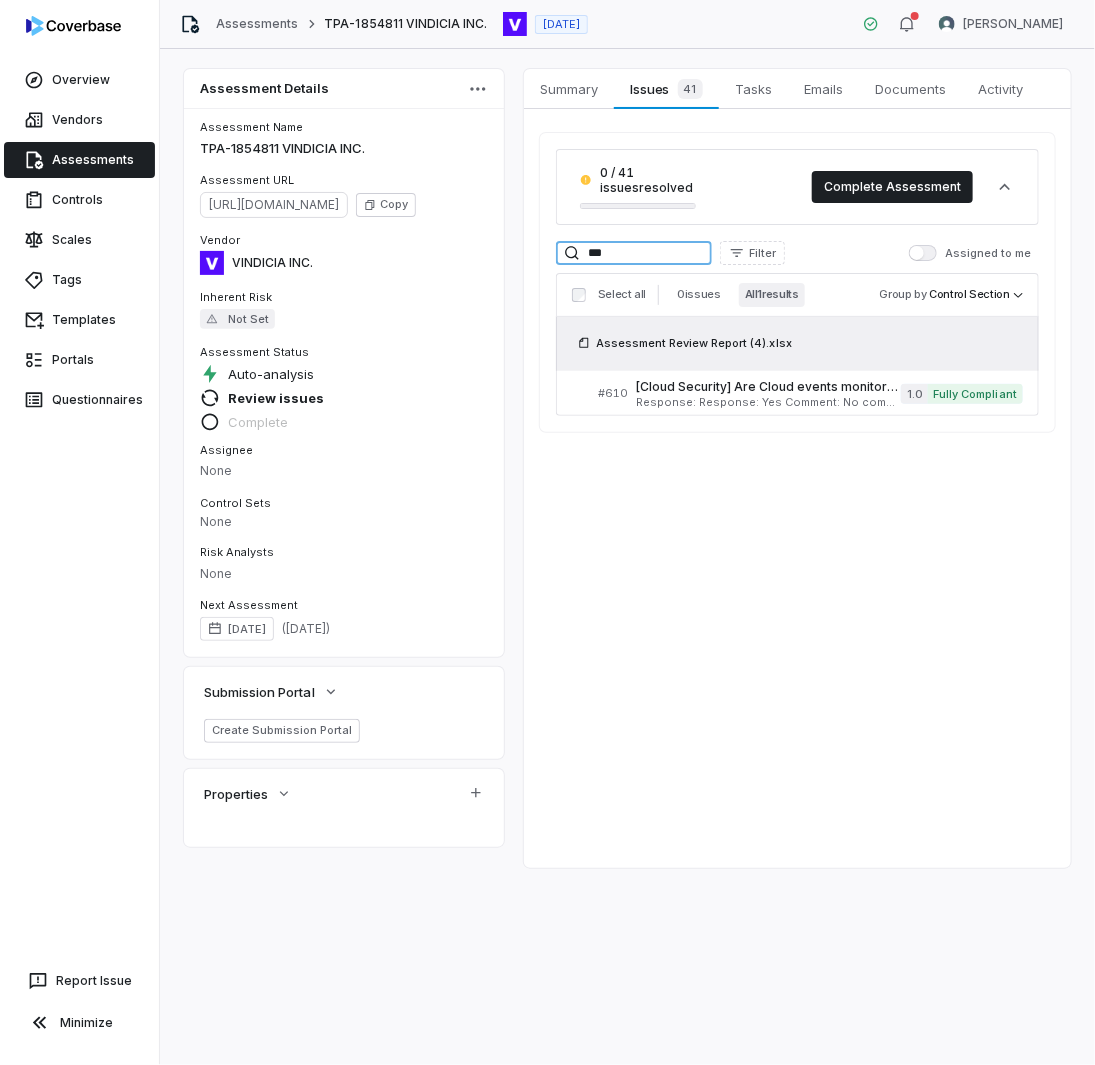 drag, startPoint x: 653, startPoint y: 254, endPoint x: 479, endPoint y: 237, distance: 174.82849 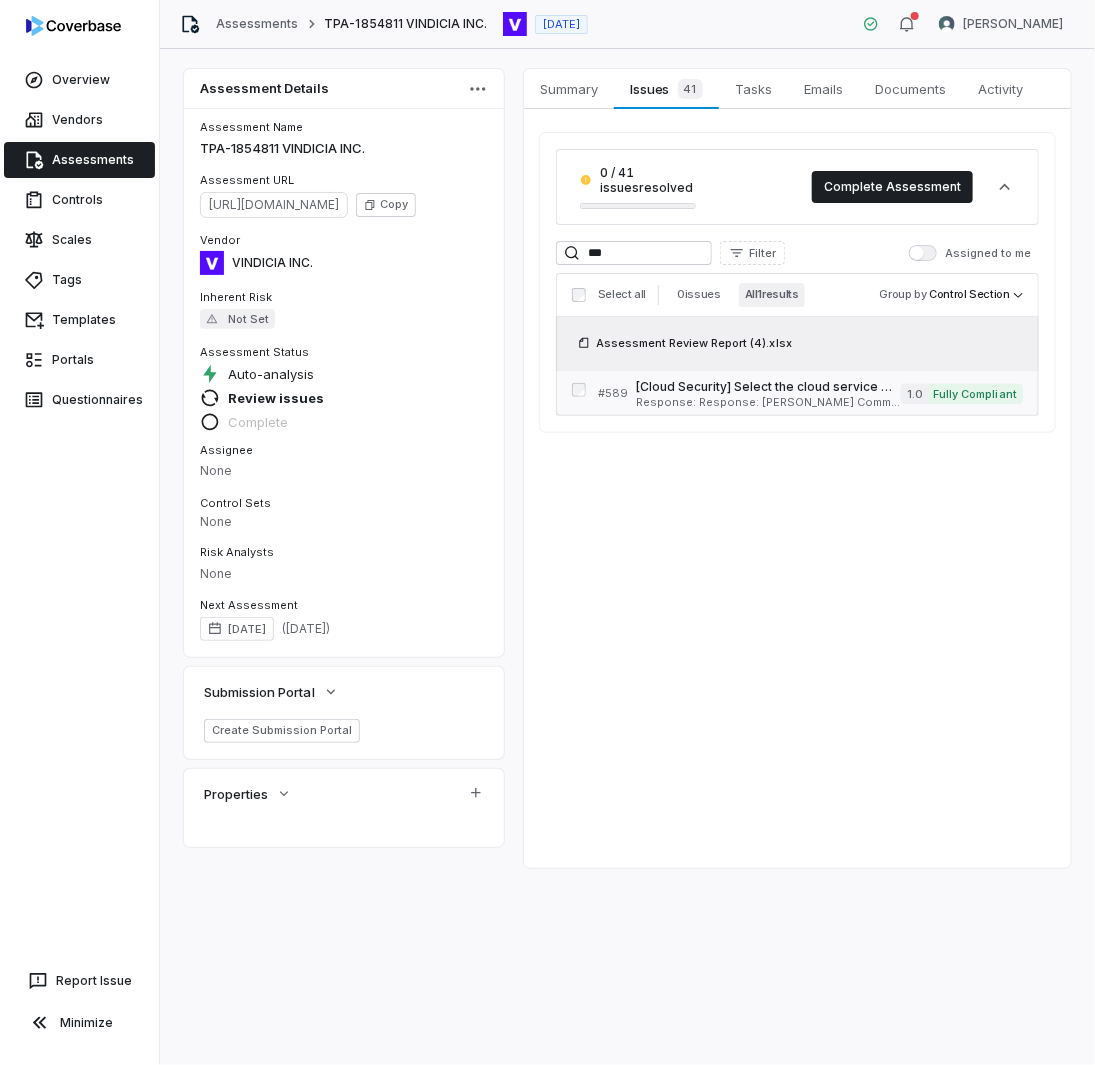 click on "[Cloud Security] Select the cloud service model that you use.
Serial No: 589
QRisk: I" at bounding box center [768, 387] 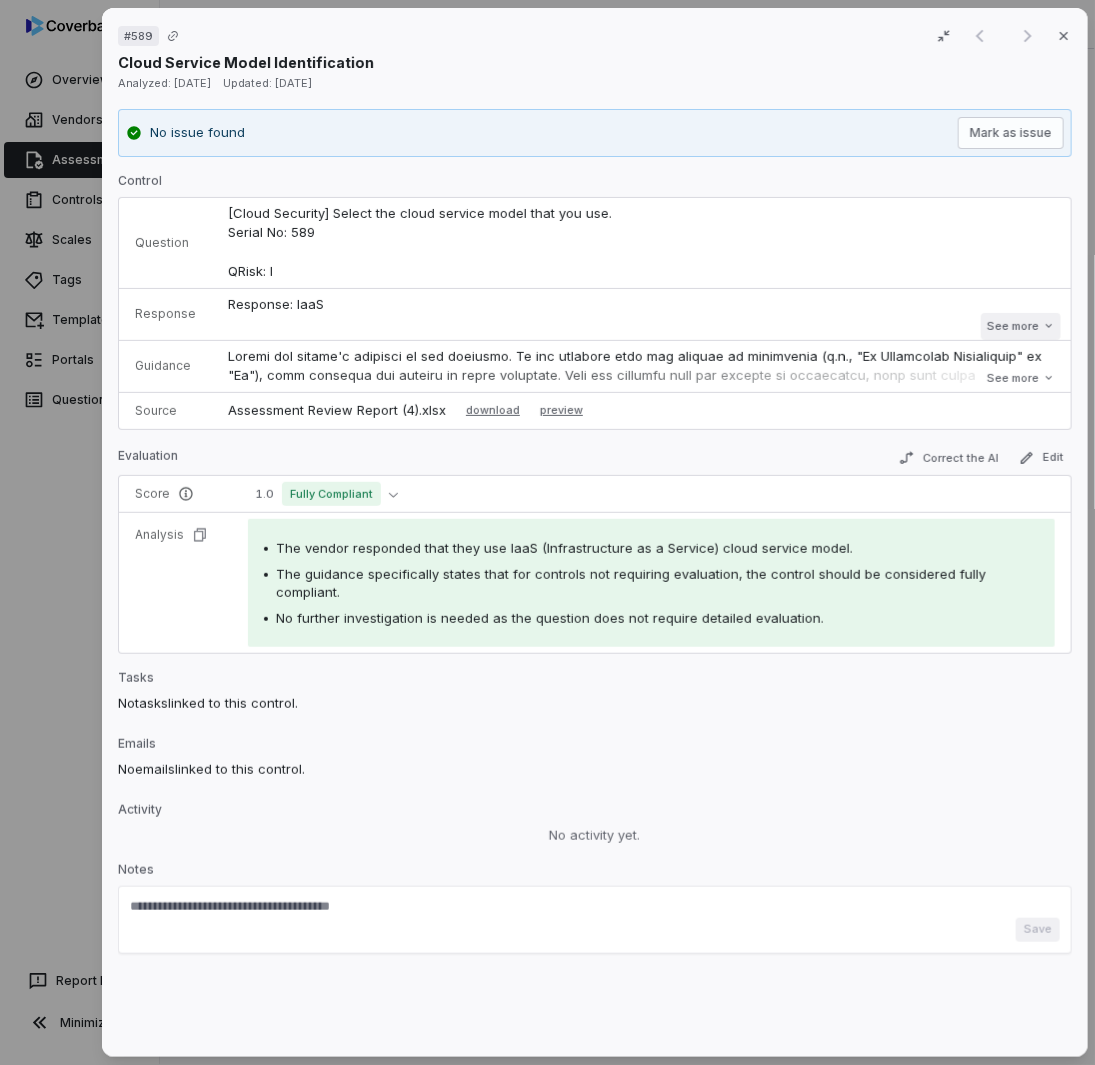 click on "See more" at bounding box center (1020, 326) 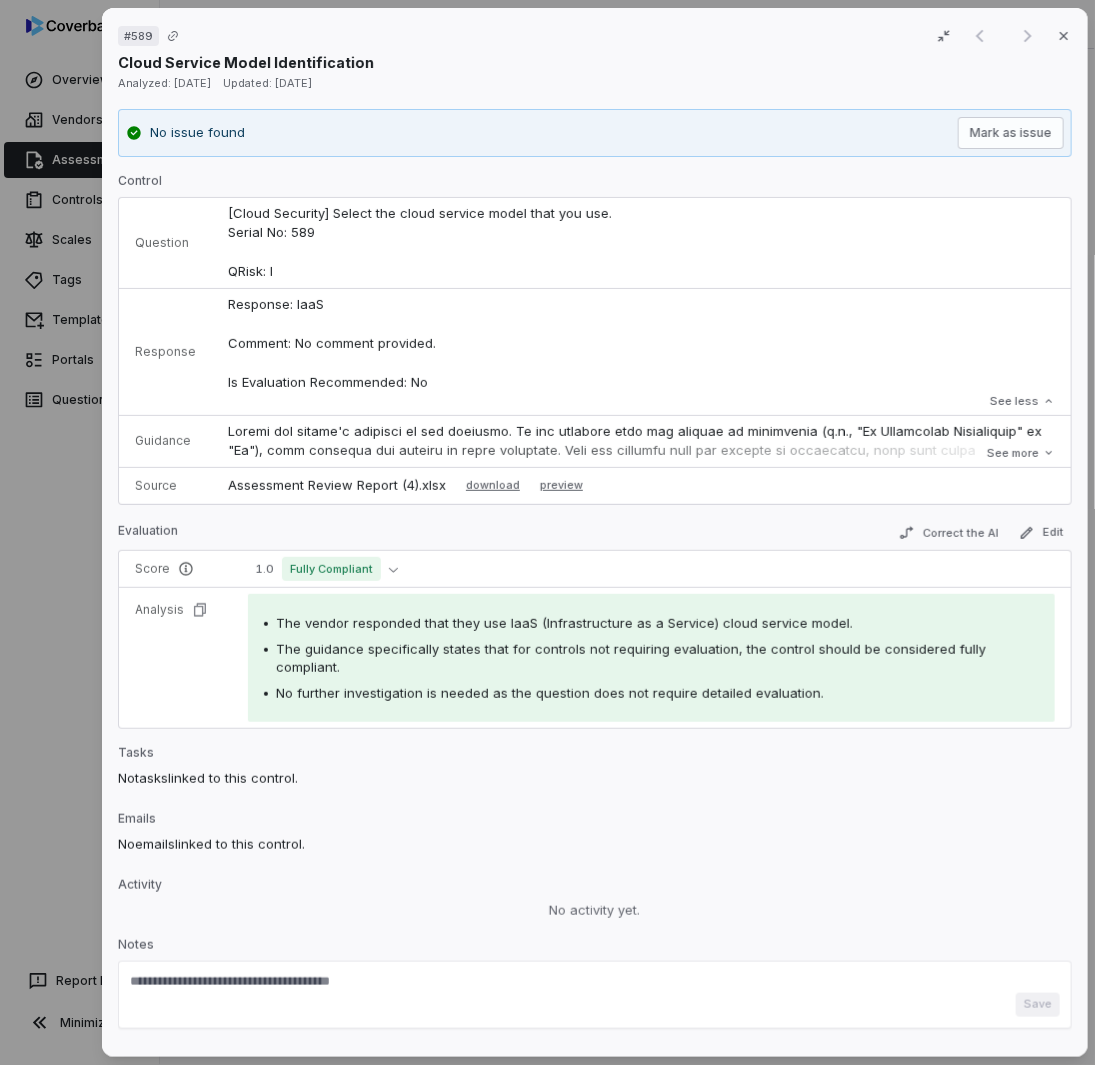 click on "# 589 Result 1 of 1 Close Cloud Service Model Identification Analyzed: [DATE] Updated: [DATE] No issue found Mark as issue Control Question [Cloud Security] Select the cloud service model that you use.
Serial No: 589
QRisk: I Response Response: [PERSON_NAME]
Comment: No comment provided.
Is Evaluation Recommended: No Response: [PERSON_NAME]
Comment: No comment provided.
Is Evaluation Recommended: No See less Guidance See more Source Assessment Review Report (4).xlsx download preview Evaluation Correct the AI Edit   Score 1.0 Fully Compliant Analysis The vendor responded that they use IaaS (Infrastructure as a Service) cloud service model. The guidance specifically states that for controls not requiring evaluation, the control should be considered fully compliant. No further investigation is needed as the question does not require detailed evaluation. Tasks No  tasks  linked to this control. Emails No  emails  linked to this control. Activity No activity yet. Notes   Save" at bounding box center [547, 532] 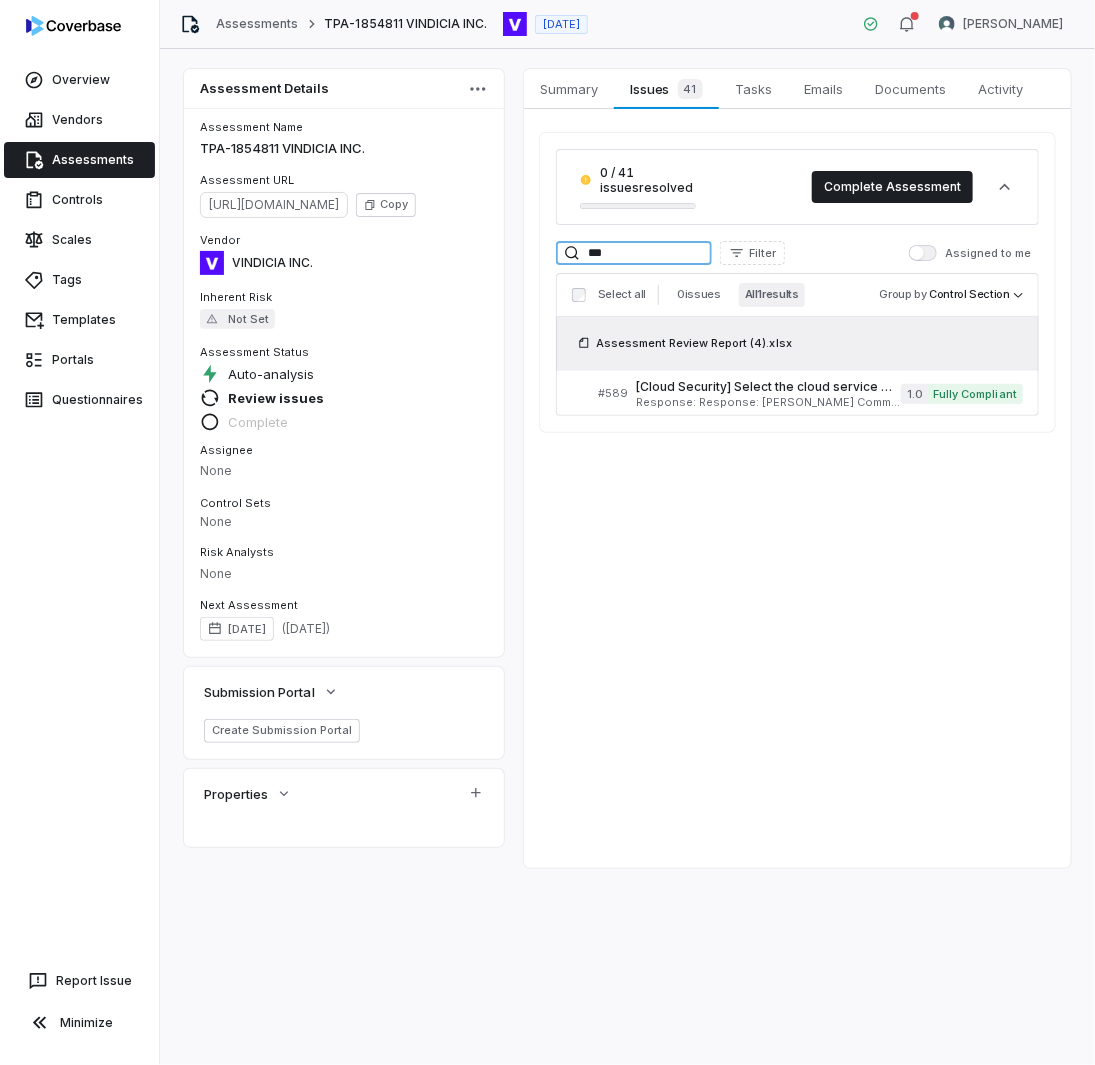 drag, startPoint x: 515, startPoint y: 247, endPoint x: 446, endPoint y: 243, distance: 69.115845 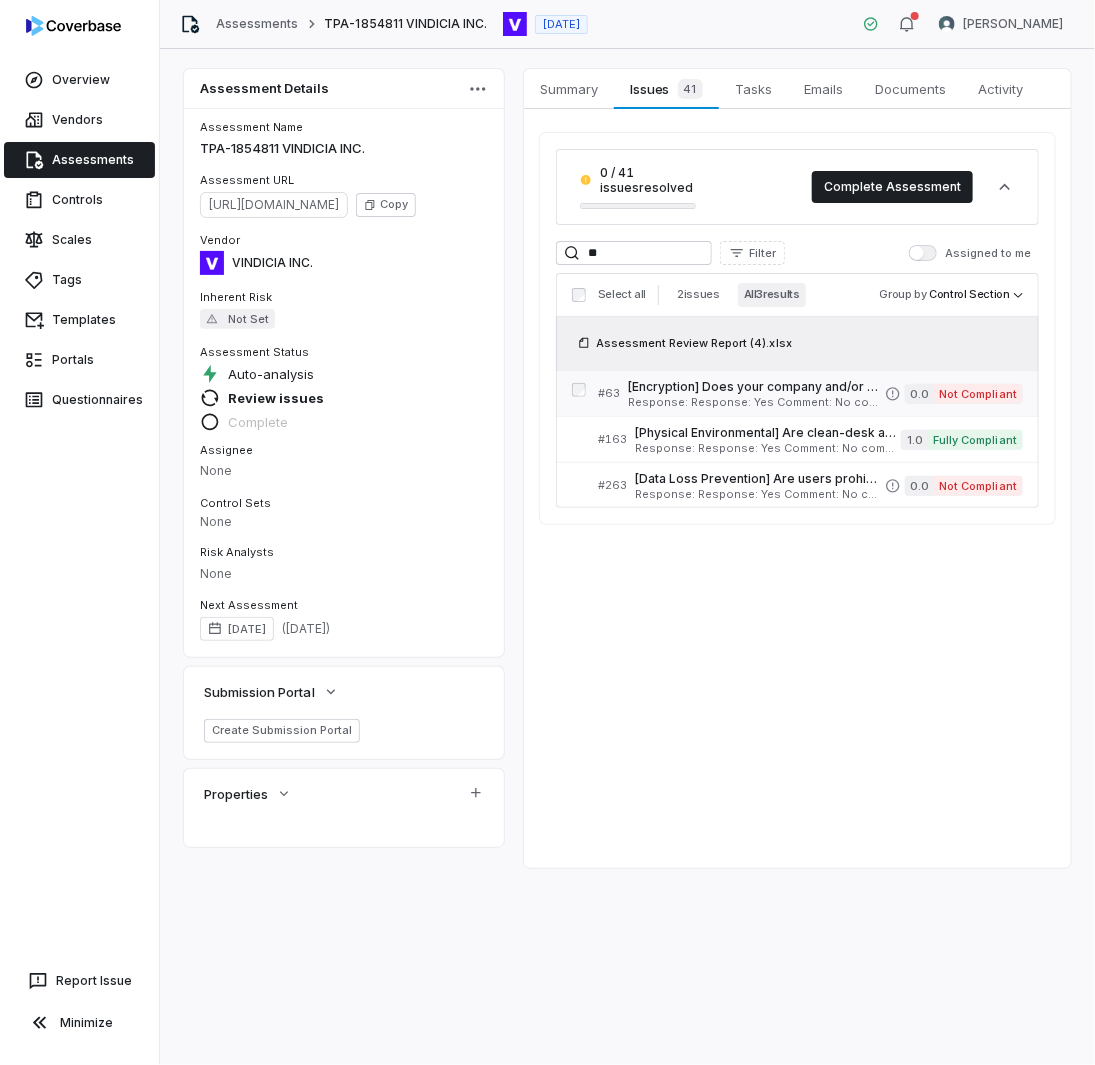 click on "Response: Response: Yes
Comment: No comment provided.
Attachments: For General Responses.pdf
Is Evaluation Recommended: Yes" at bounding box center (756, 402) 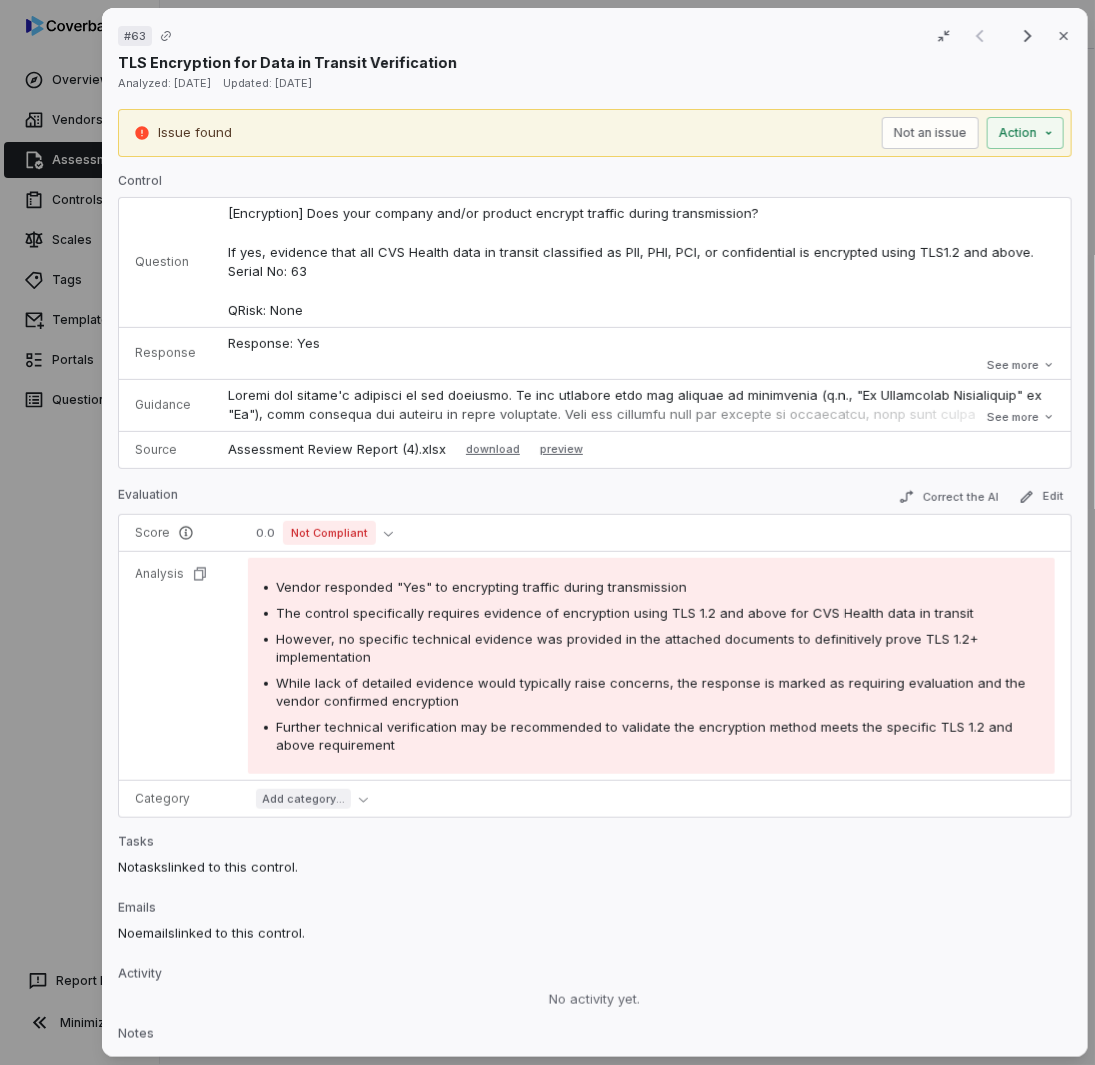 click on "# 63 Result 1 of 3 Close TLS Encryption for Data in Transit Verification Analyzed: [DATE] Updated: [DATE] Issue found Not an issue Action Control Question [Encryption] Does your company and/or product encrypt traffic during transmission?
If yes, evidence that all CVS Health data in transit classified as PII, PHI, PCI, or confidential is encrypted using TLS1.2 and above.
Serial No: 63
QRisk: None Response Response: Yes
Comment: No comment provided.
Attachments: For General Responses.pdf
Is Evaluation Recommended: Yes Response: Yes
Comment: No comment provided.
Attachments: For General Responses.pdf
Is Evaluation Recommended: Yes See more Guidance See more Source Assessment Review Report (4).xlsx download preview Evaluation Correct the AI Edit   Score 0.0 Not Compliant Analysis Vendor responded "Yes" to encrypting traffic during transmission The control specifically requires evidence of encryption using TLS 1.2 and above for CVS Health data in transit Category Add category... Tasks No  tasks" at bounding box center (547, 532) 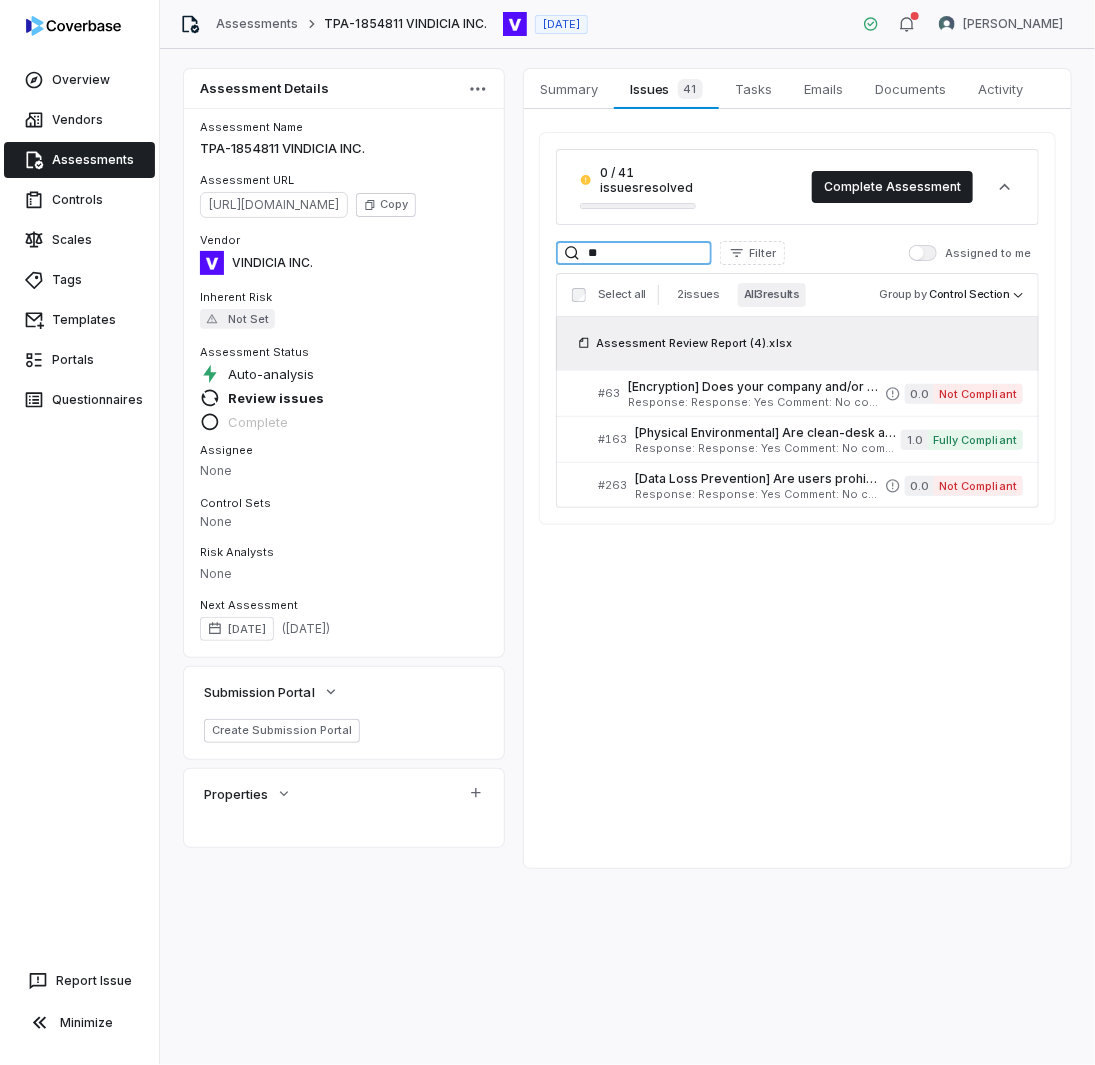 drag, startPoint x: 676, startPoint y: 251, endPoint x: 420, endPoint y: 216, distance: 258.3815 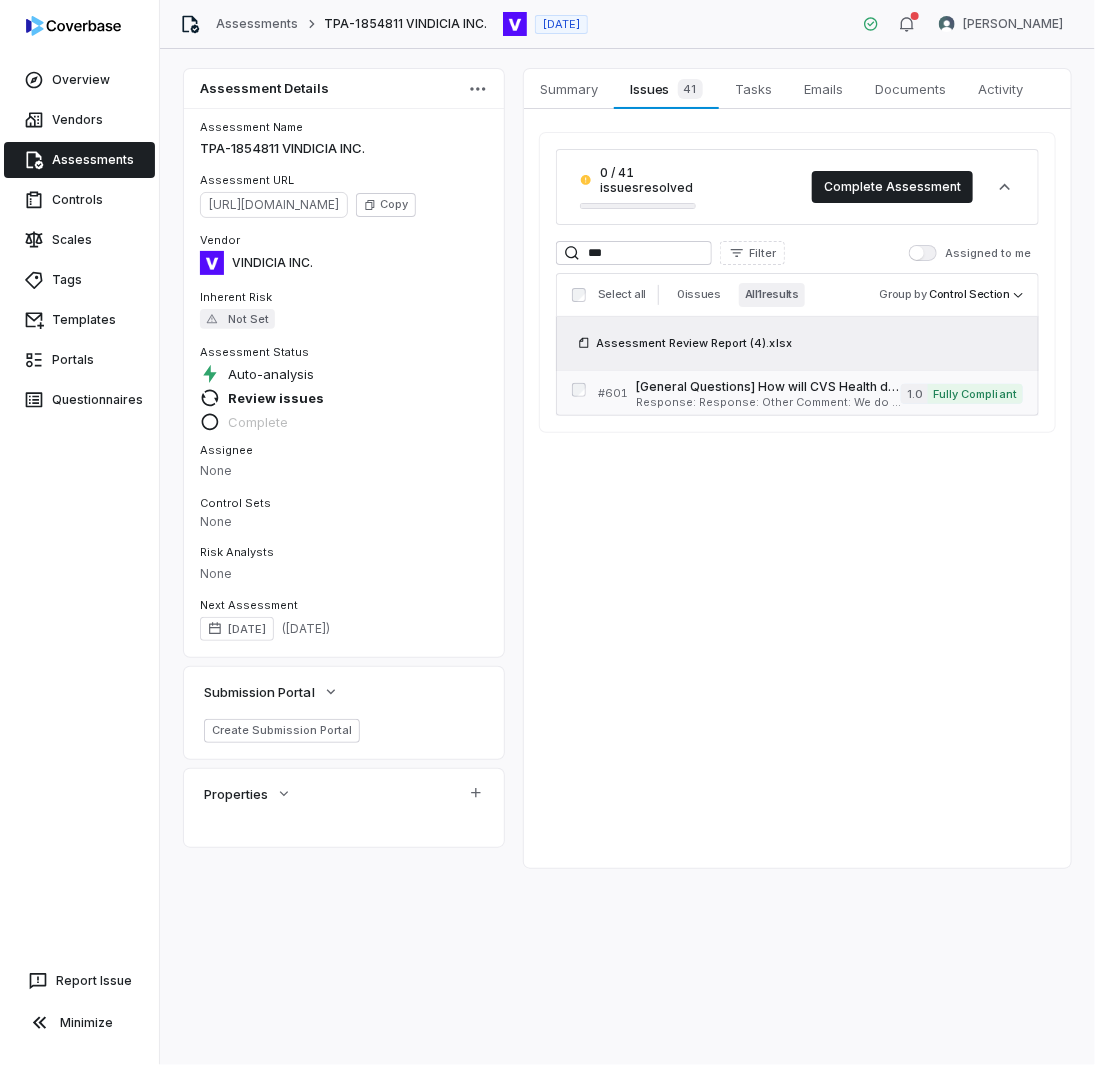 click on "Response: Response: Other
Comment: We do not have ANY CVS health related data
Is Evaluation Recommended: No" at bounding box center [768, 402] 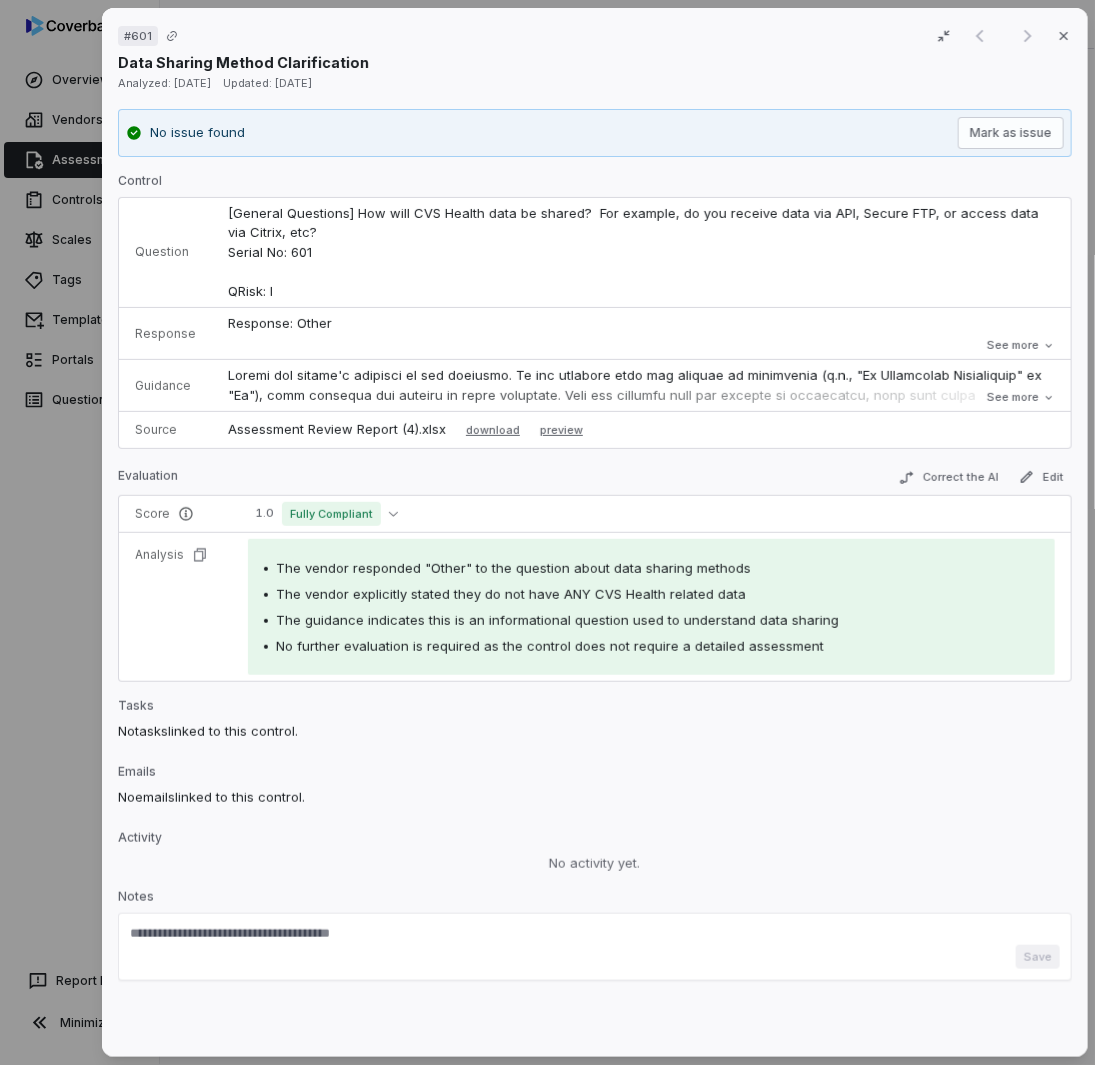 click on "# 601 Result 1 of 1 Close Data Sharing Method Clarification Analyzed: [DATE] Updated: [DATE] No issue found [PERSON_NAME] as issue Control Question [General Questions] How will CVS Health data be shared?  For example, do you receive data via API, Secure FTP, or access data via Citrix, etc?
Serial No: 601
QRisk: I Response Response: Other
Comment: We do not have ANY CVS health related data
Is Evaluation Recommended: No Response: Other
Comment: We do not have ANY CVS health related data
Is Evaluation Recommended: No See more Guidance See more Source Assessment Review Report (4).xlsx download preview Evaluation Correct the AI Edit   Score 1.0 Fully Compliant Analysis The vendor responded "Other" to the question about data sharing methods The vendor explicitly stated they do not have ANY CVS Health related data The guidance indicates this is an informational question used to understand data sharing No further evaluation is required as the control does not require a detailed assessment Tasks No  tasks Emails" at bounding box center [547, 532] 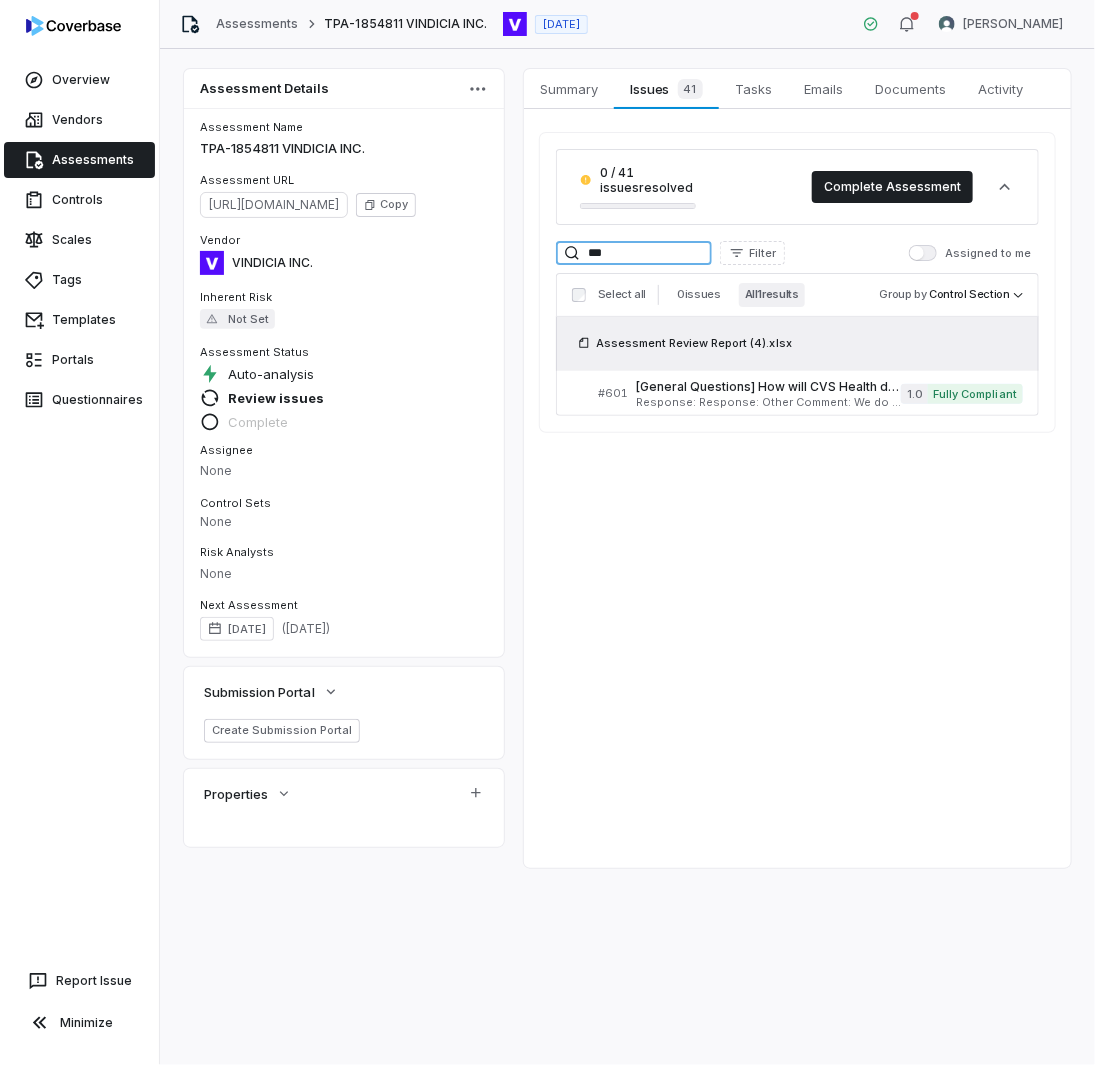 drag, startPoint x: 644, startPoint y: 252, endPoint x: 436, endPoint y: 232, distance: 208.95932 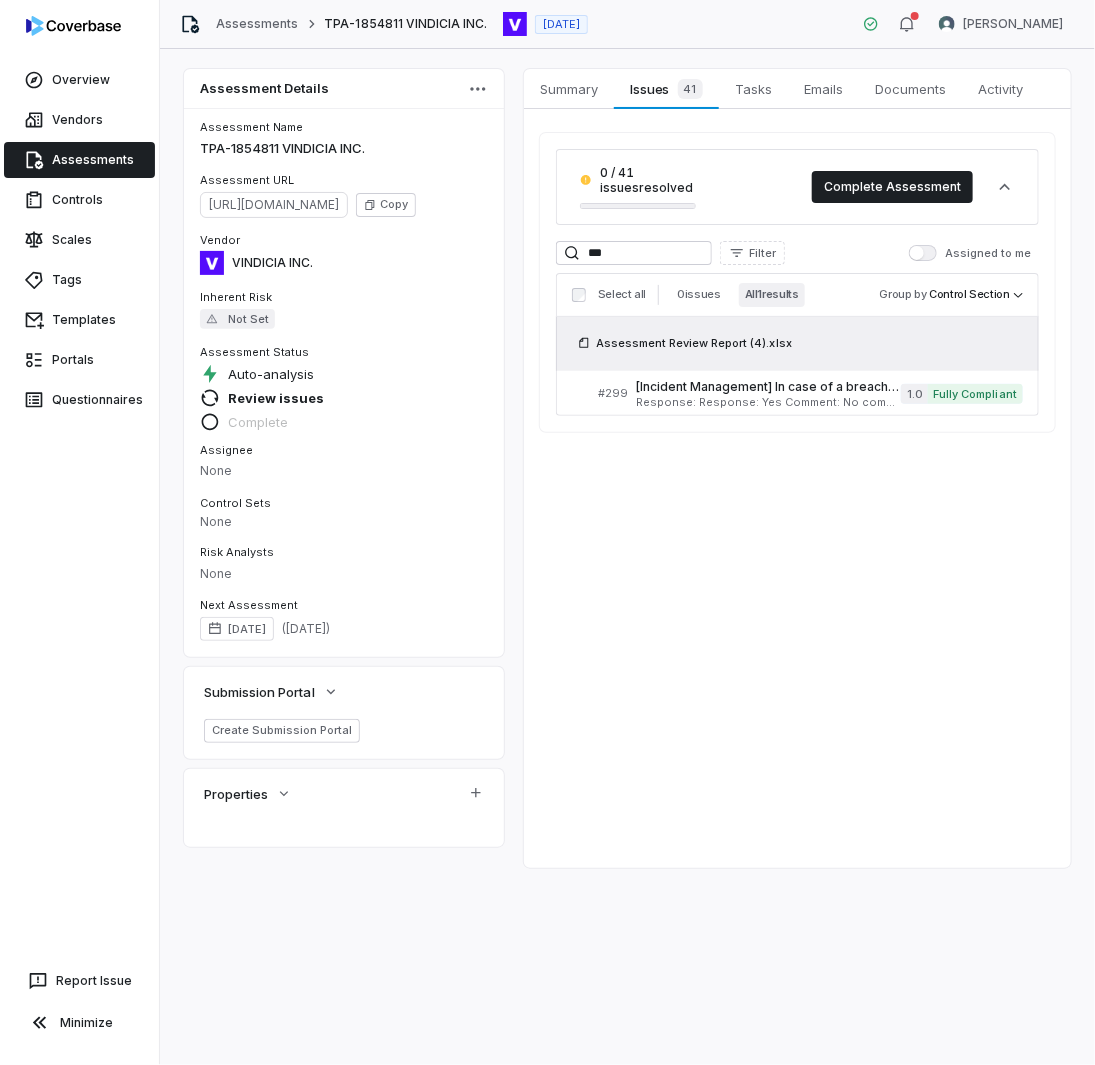 click on "Response: Response: Yes
Comment: No comment provided.
Is Evaluation Recommended: No" at bounding box center [768, 402] 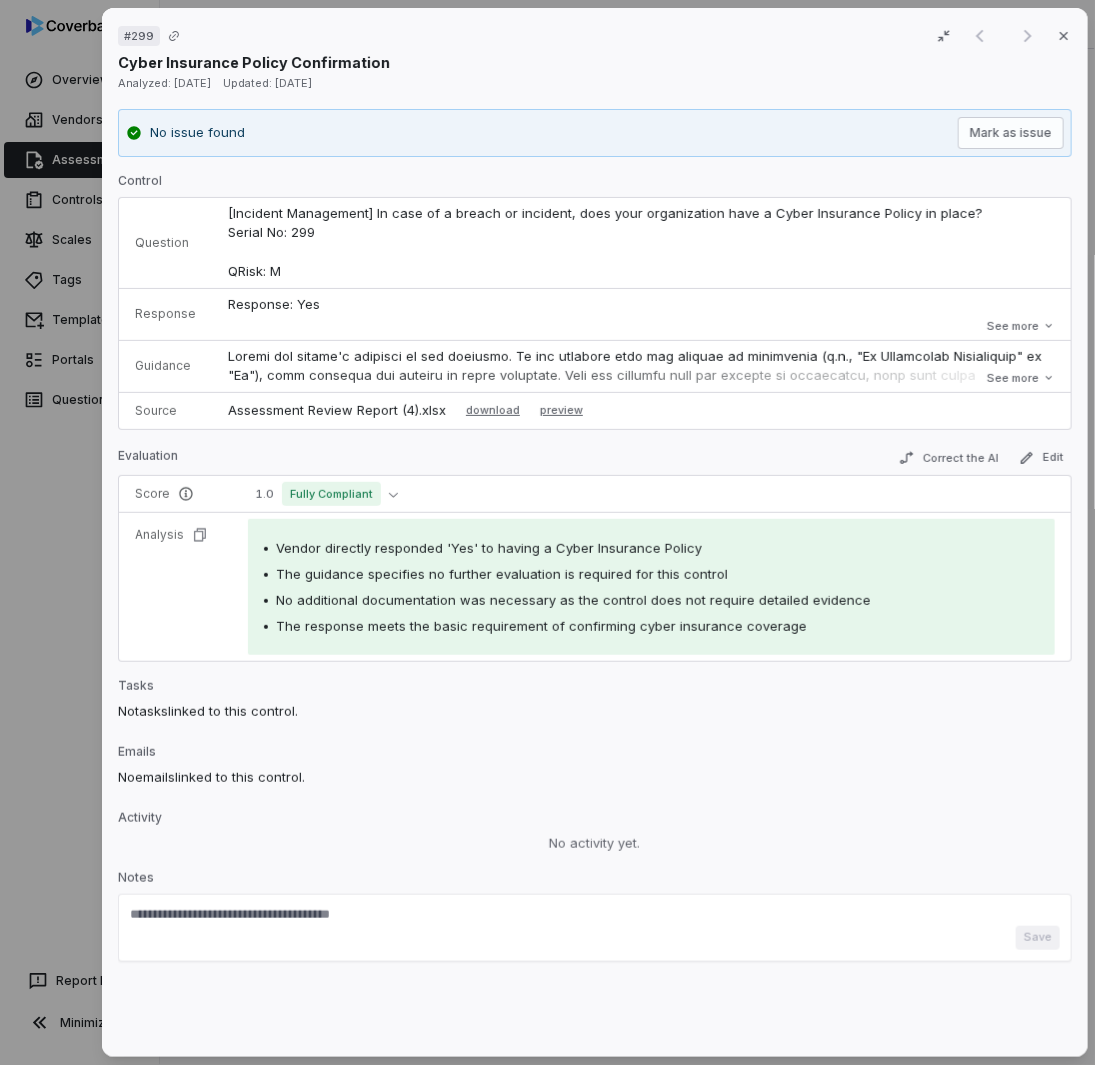 click on "See more" at bounding box center (1020, 326) 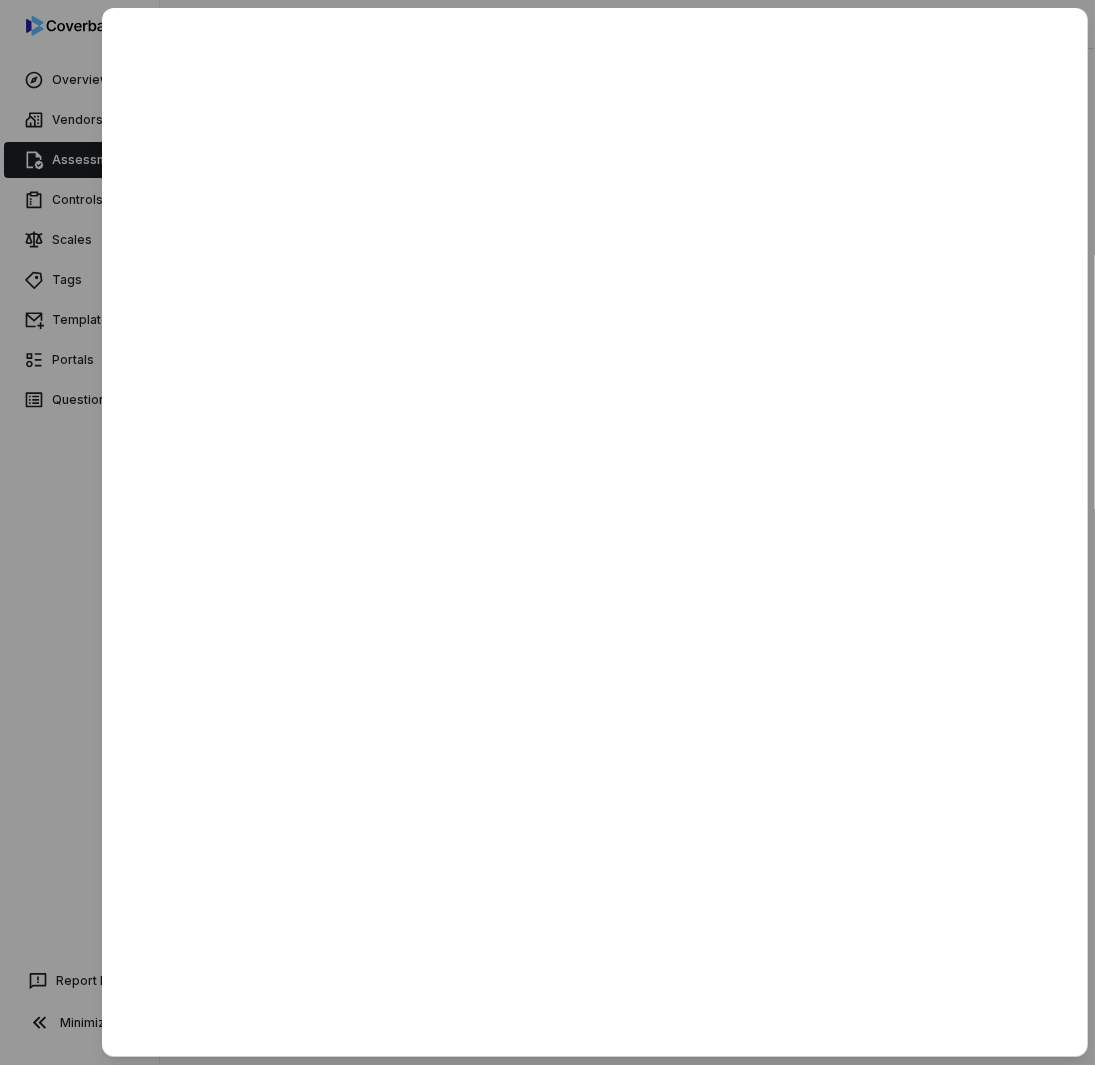 click at bounding box center [547, 532] 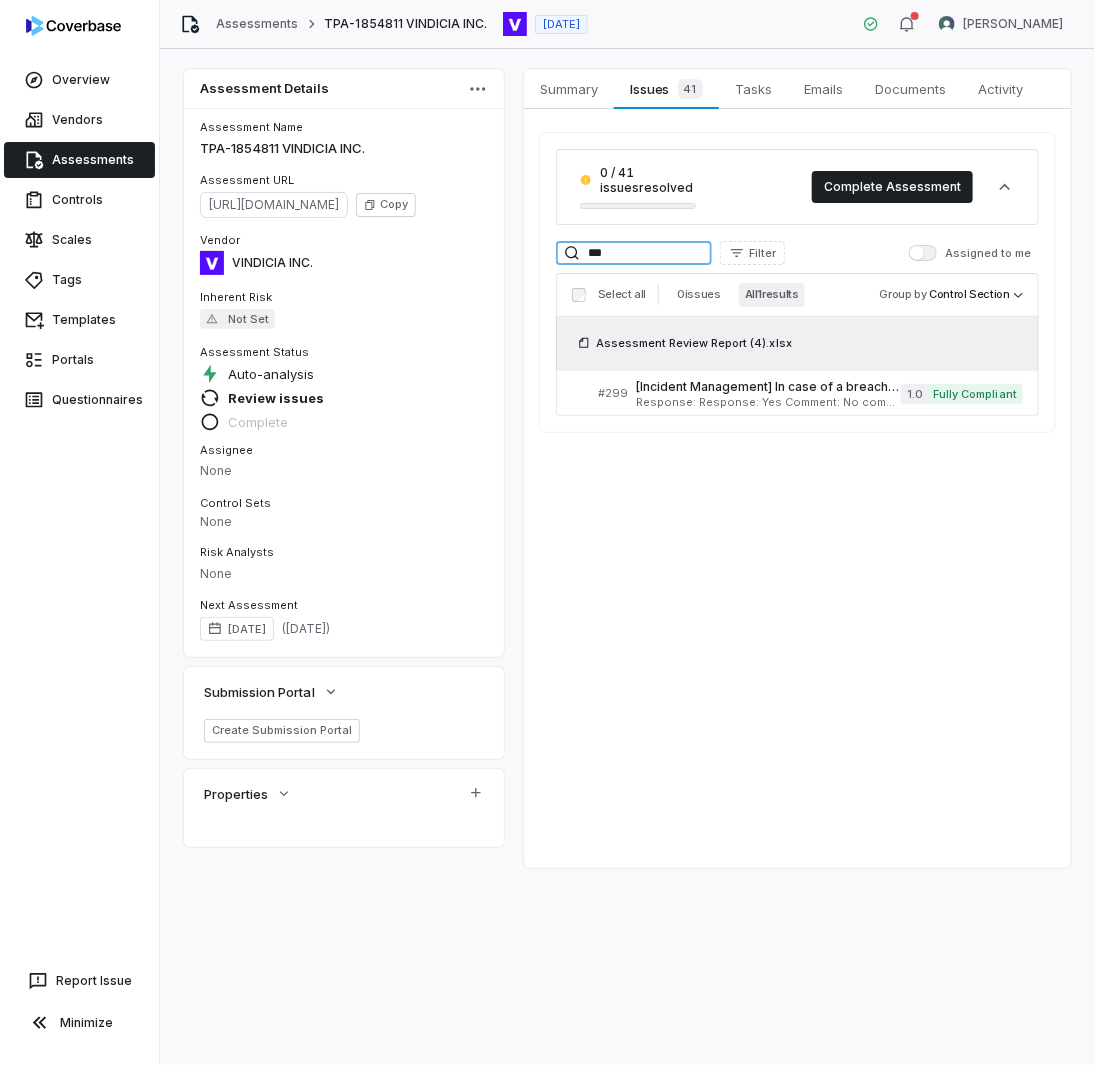 drag, startPoint x: 510, startPoint y: 229, endPoint x: 428, endPoint y: 217, distance: 82.8734 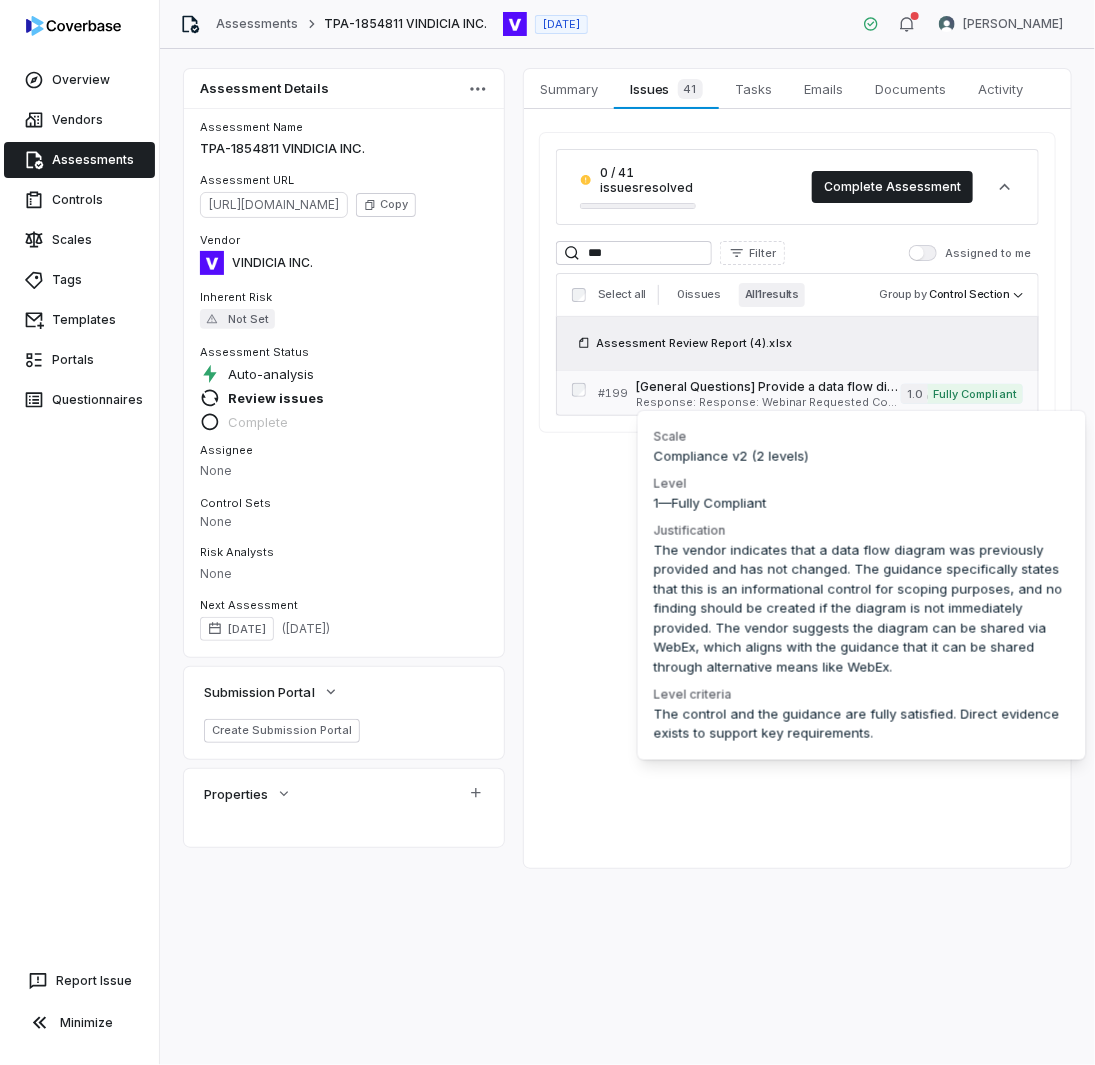 click on "1.0" at bounding box center [914, 394] 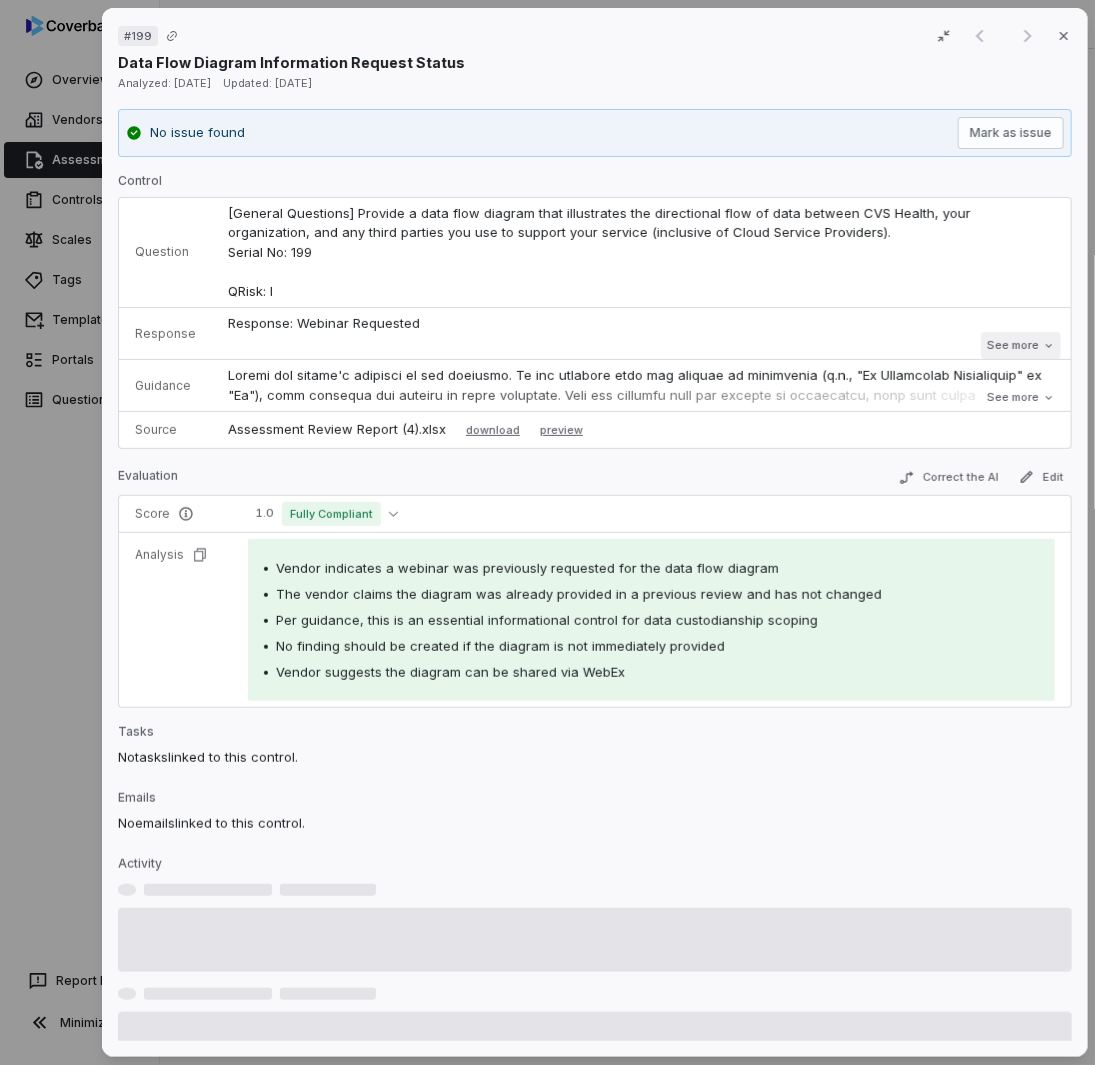 click on "See more" at bounding box center (1020, 345) 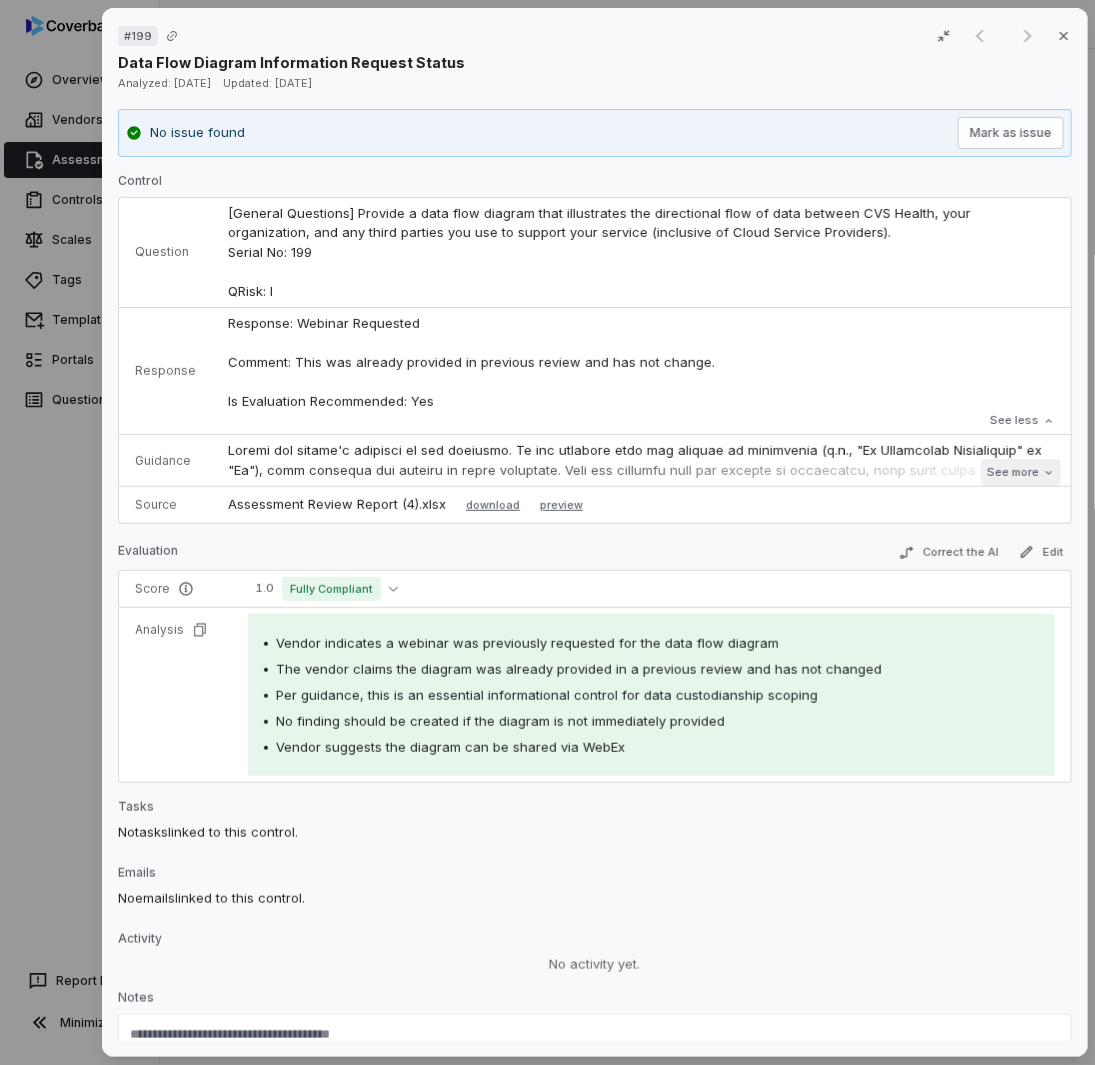 click on "See more" at bounding box center (1020, 472) 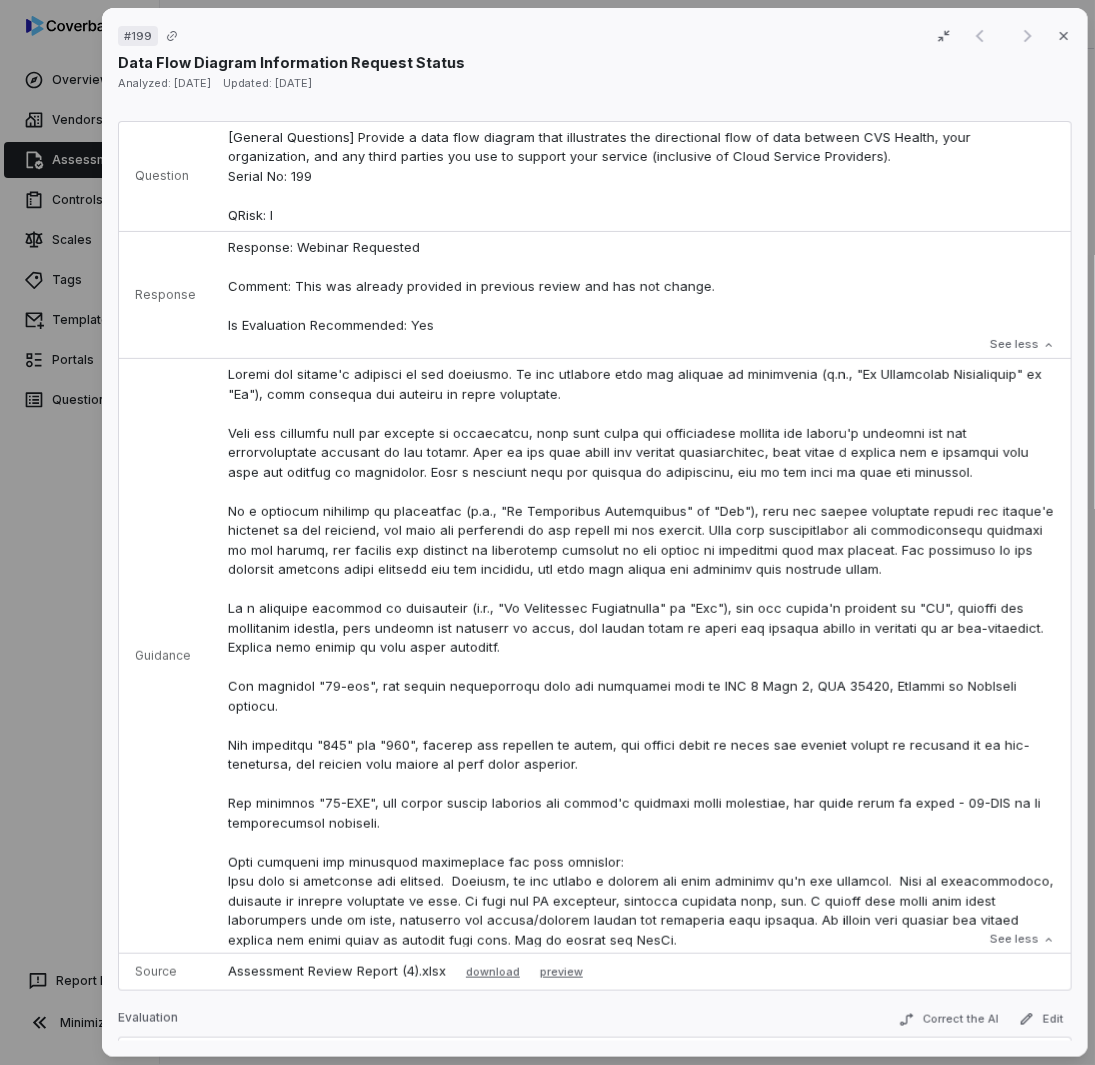scroll, scrollTop: 200, scrollLeft: 0, axis: vertical 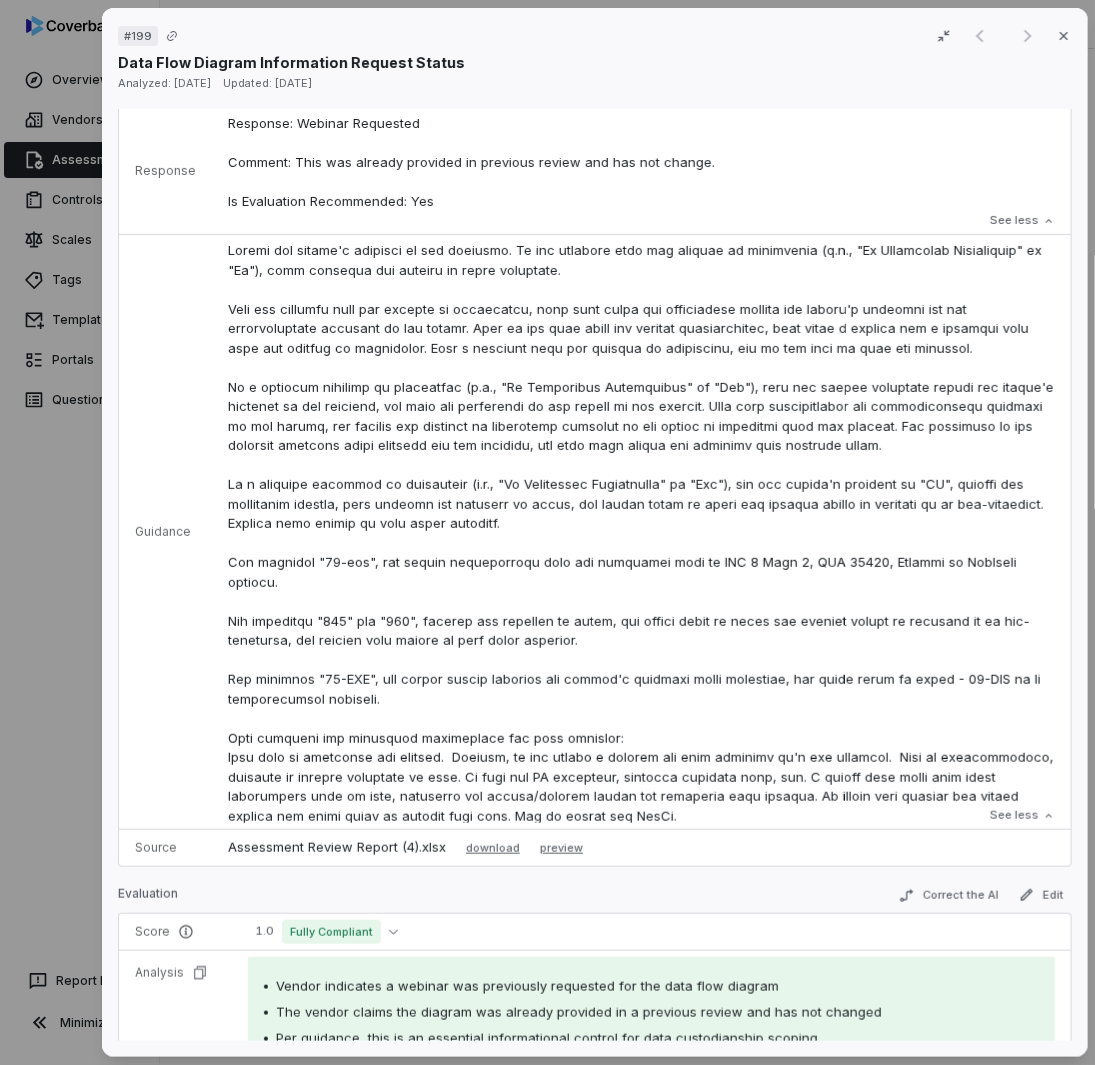 click at bounding box center (641, 533) 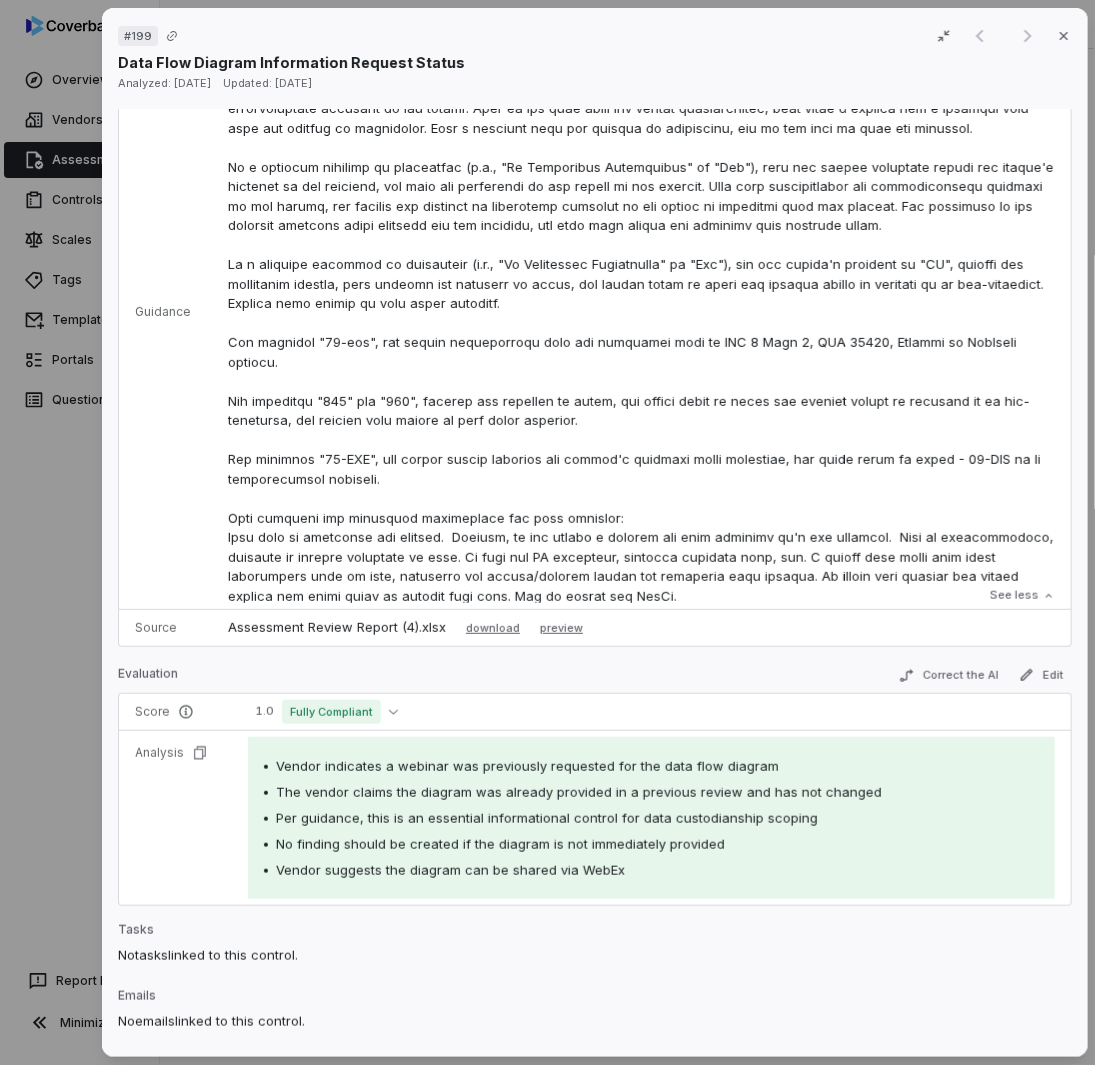 scroll, scrollTop: 500, scrollLeft: 0, axis: vertical 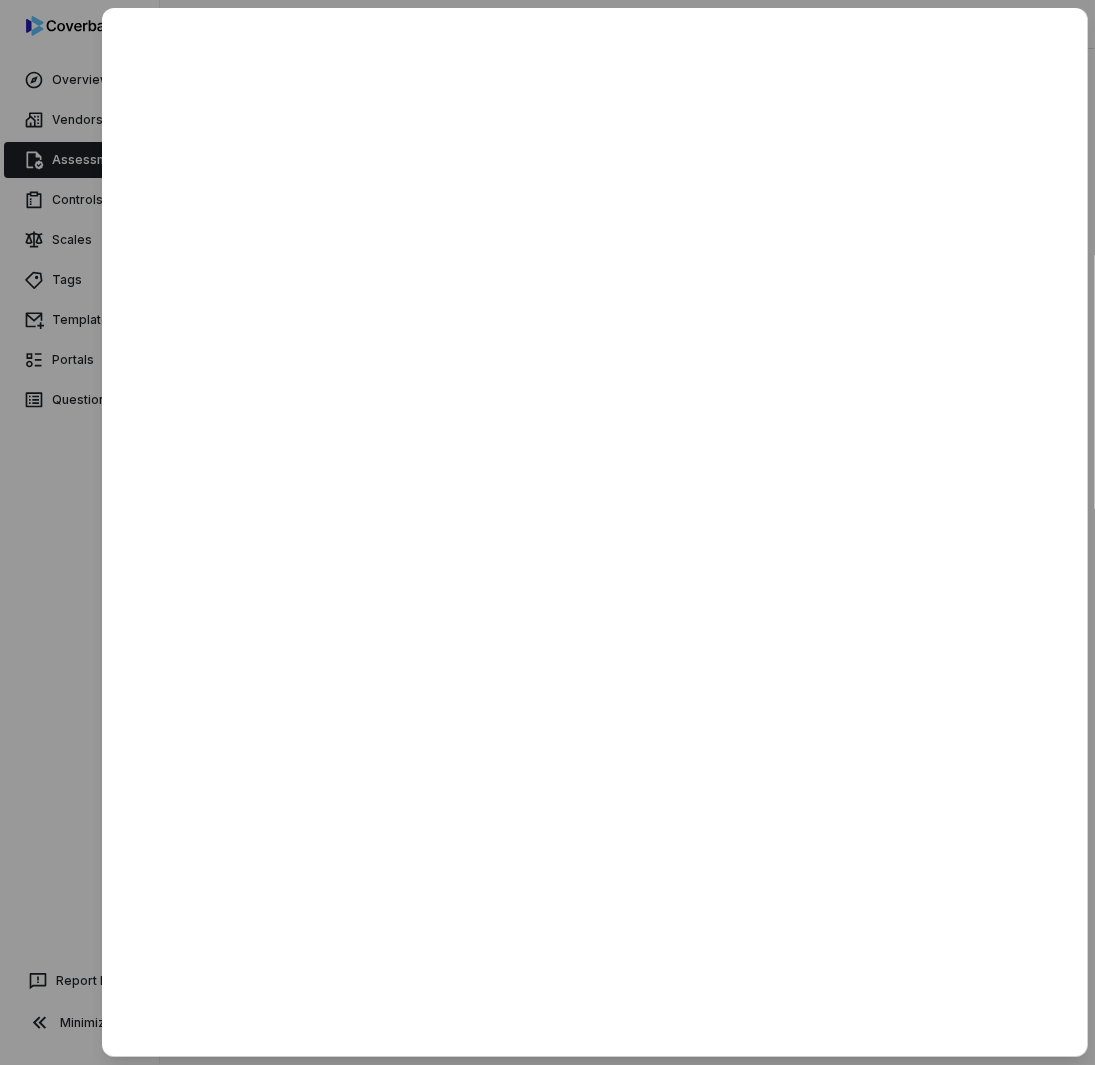 click at bounding box center (547, 532) 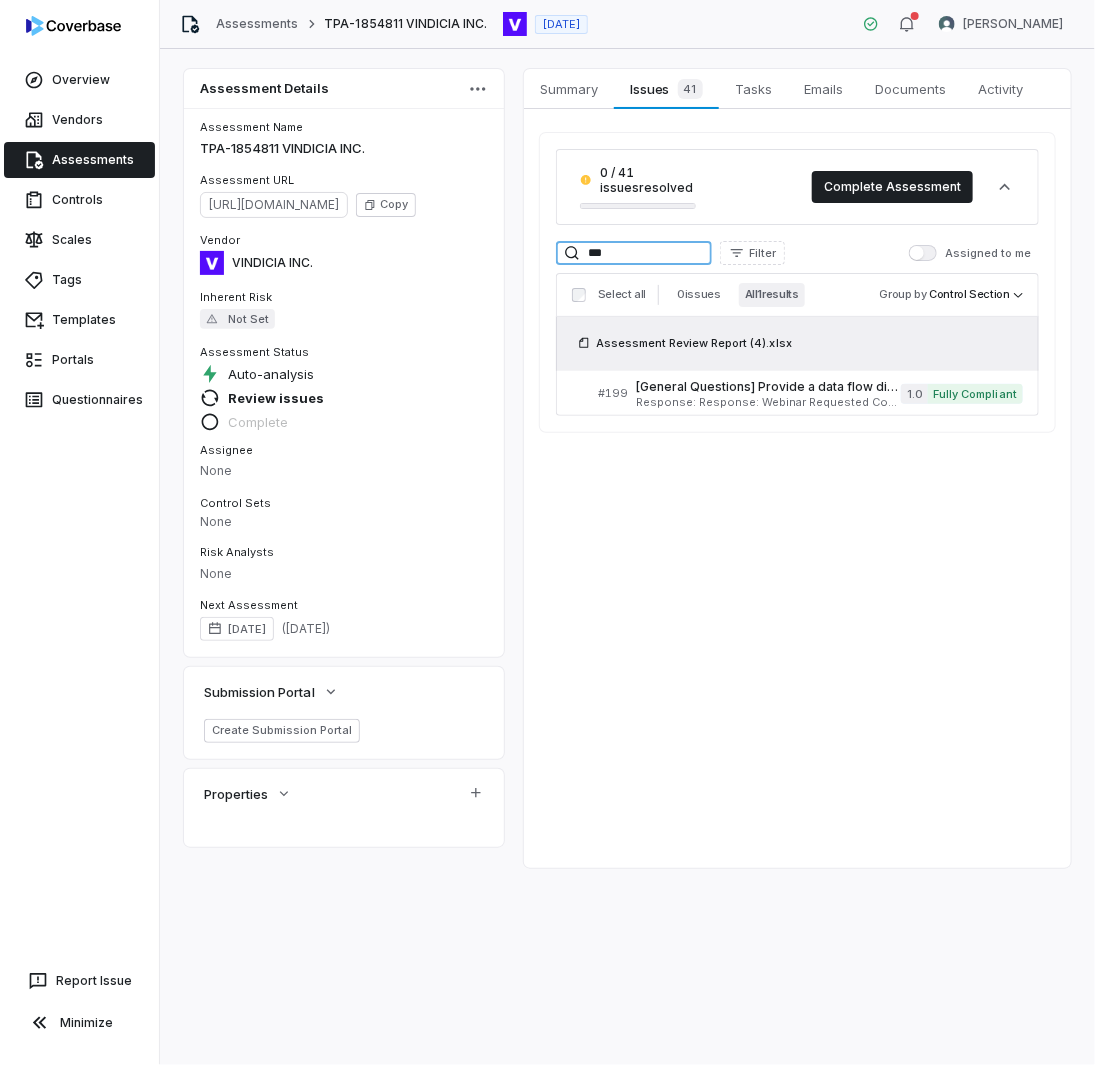 drag, startPoint x: 548, startPoint y: 226, endPoint x: 512, endPoint y: 221, distance: 36.345562 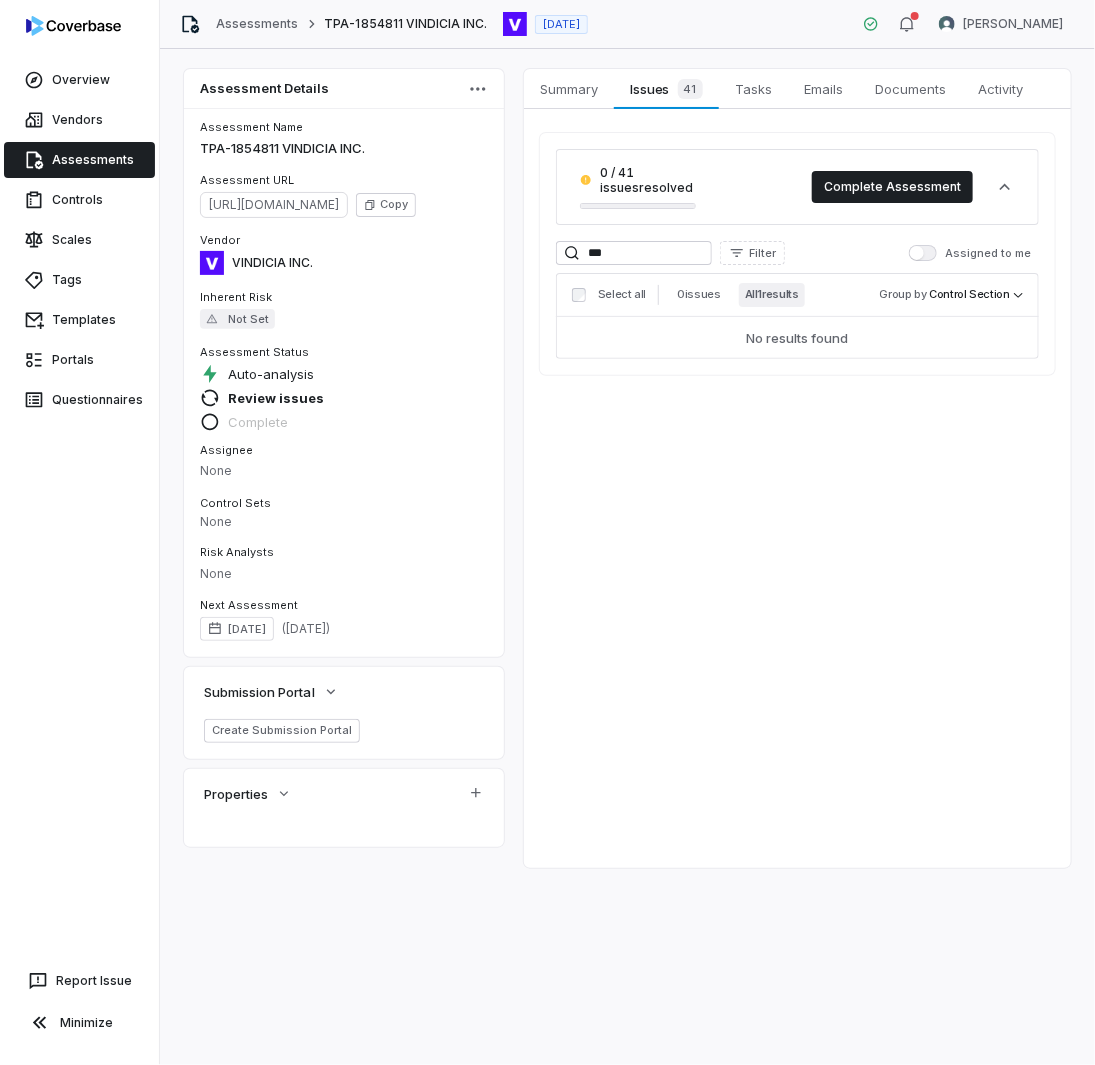 click on "Select all 0  issues All  1  results" at bounding box center [688, 294] 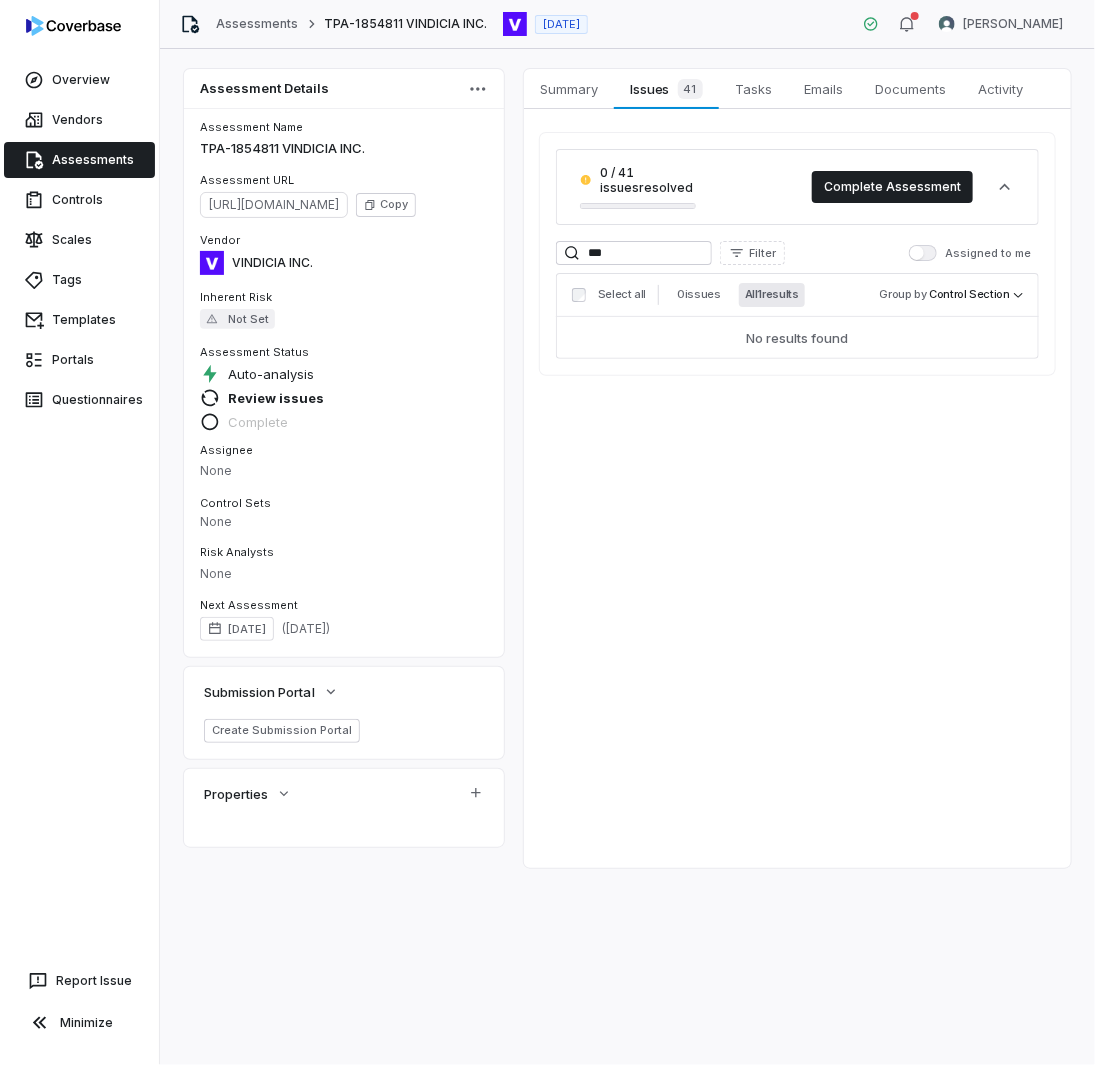 click on "All  1  results" at bounding box center [772, 295] 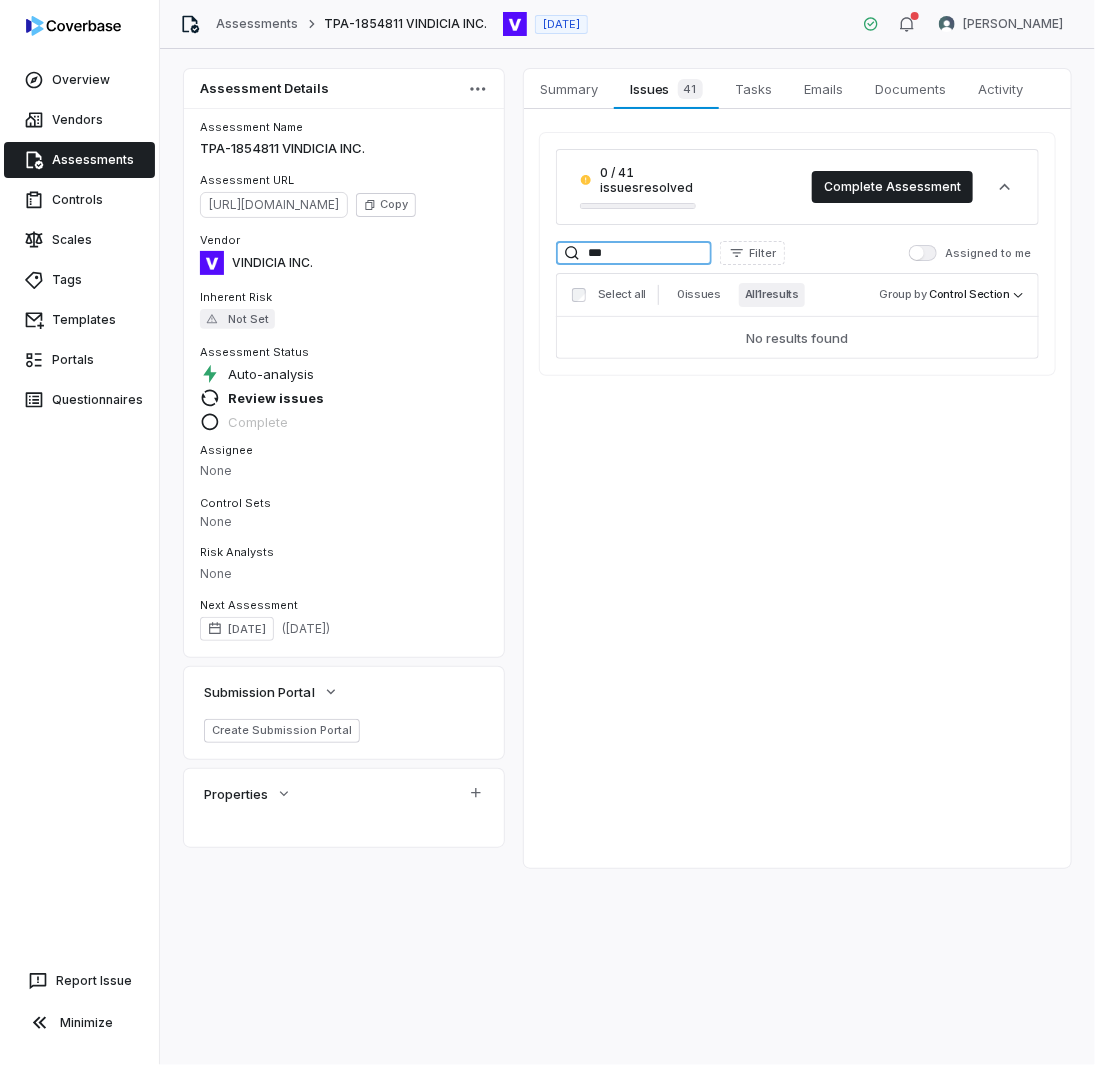 click on "***" at bounding box center (634, 253) 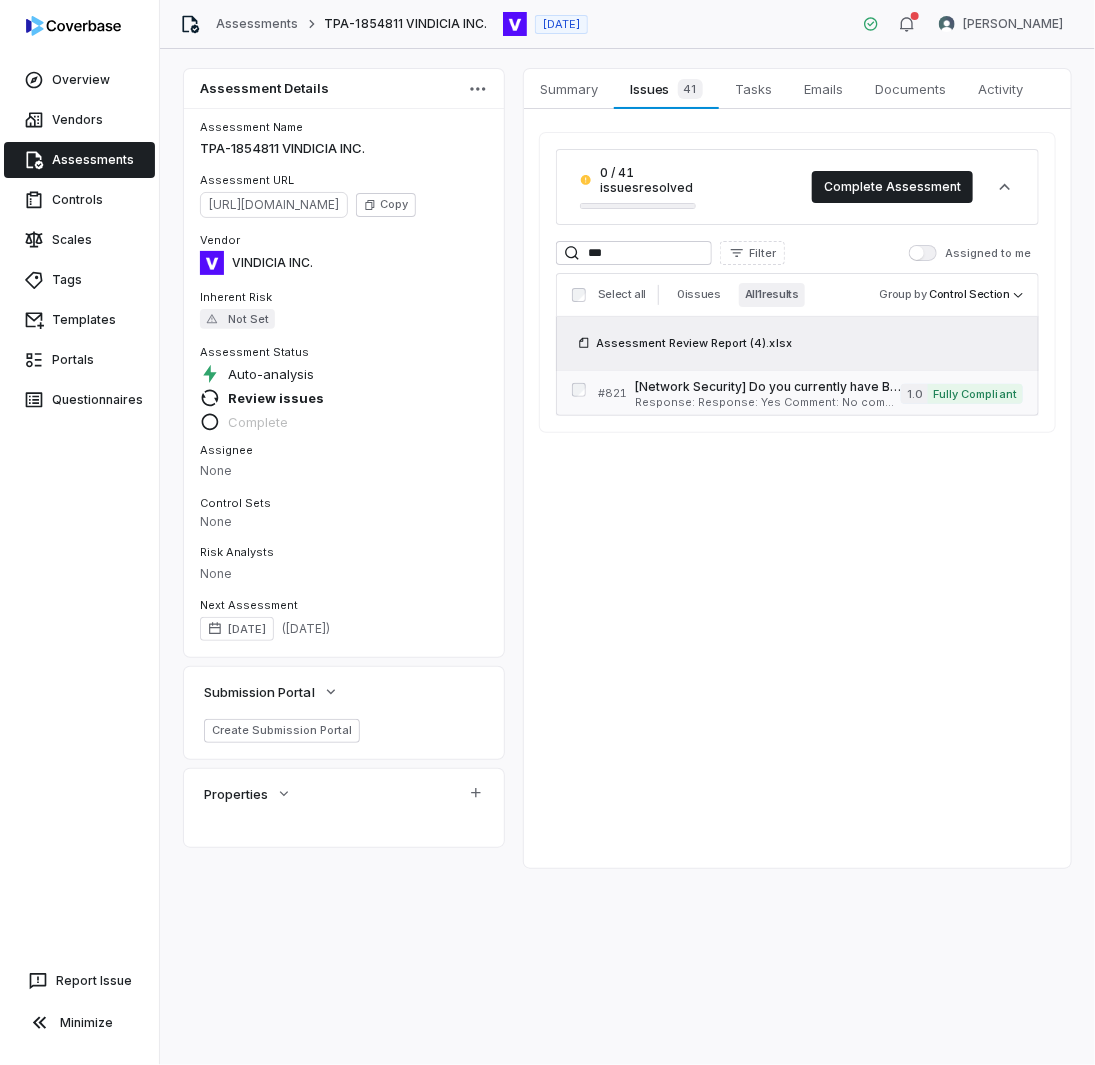 click on "# 821 [Network Security] Do you currently have BotNet defense controls in place? If yes, provide evidence of BotNet defense controls.
Serial No. 821
QRisk: None Response: Response: Yes
Comment: No comment provided.
Attachments: For General Responses.pdf
Is Evaluation Recommended: No 1.0 Fully Compliant" at bounding box center [810, 393] 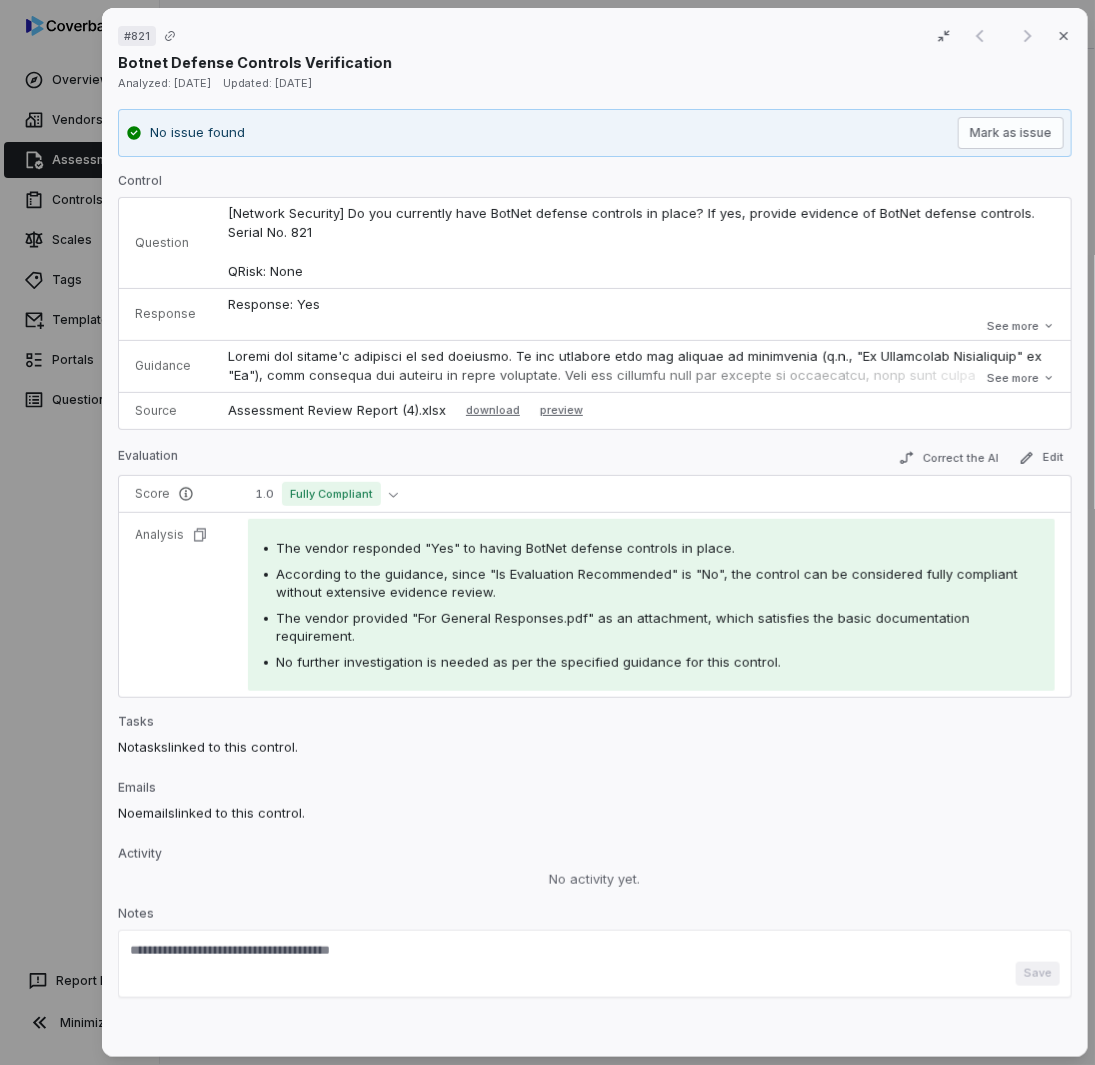 click on "# 821 Result 1 of 1 Close Botnet Defense Controls Verification Analyzed: [DATE] Updated: [DATE] No issue found [PERSON_NAME] as issue Control Question [Network Security] Do you currently have BotNet defense controls in place? If yes, provide evidence of BotNet defense controls.
Serial No. 821
QRisk: None Response Response: Yes
Comment: No comment provided.
Attachments: For General Responses.pdf
Is Evaluation Recommended: No Response: Yes
Comment: No comment provided.
Attachments: For General Responses.pdf
Is Evaluation Recommended: No See more Guidance See more Source Assessment Review Report (4).xlsx download preview Evaluation Correct the AI Edit   Score 1.0 Fully Compliant Analysis The vendor responded "Yes" to having BotNet defense controls in place. According to the guidance, since "Is Evaluation Recommended" is "No", the control can be considered fully compliant without extensive evidence review. No further investigation is needed as per the specified guidance for this control. Tasks No  tasks" at bounding box center (547, 532) 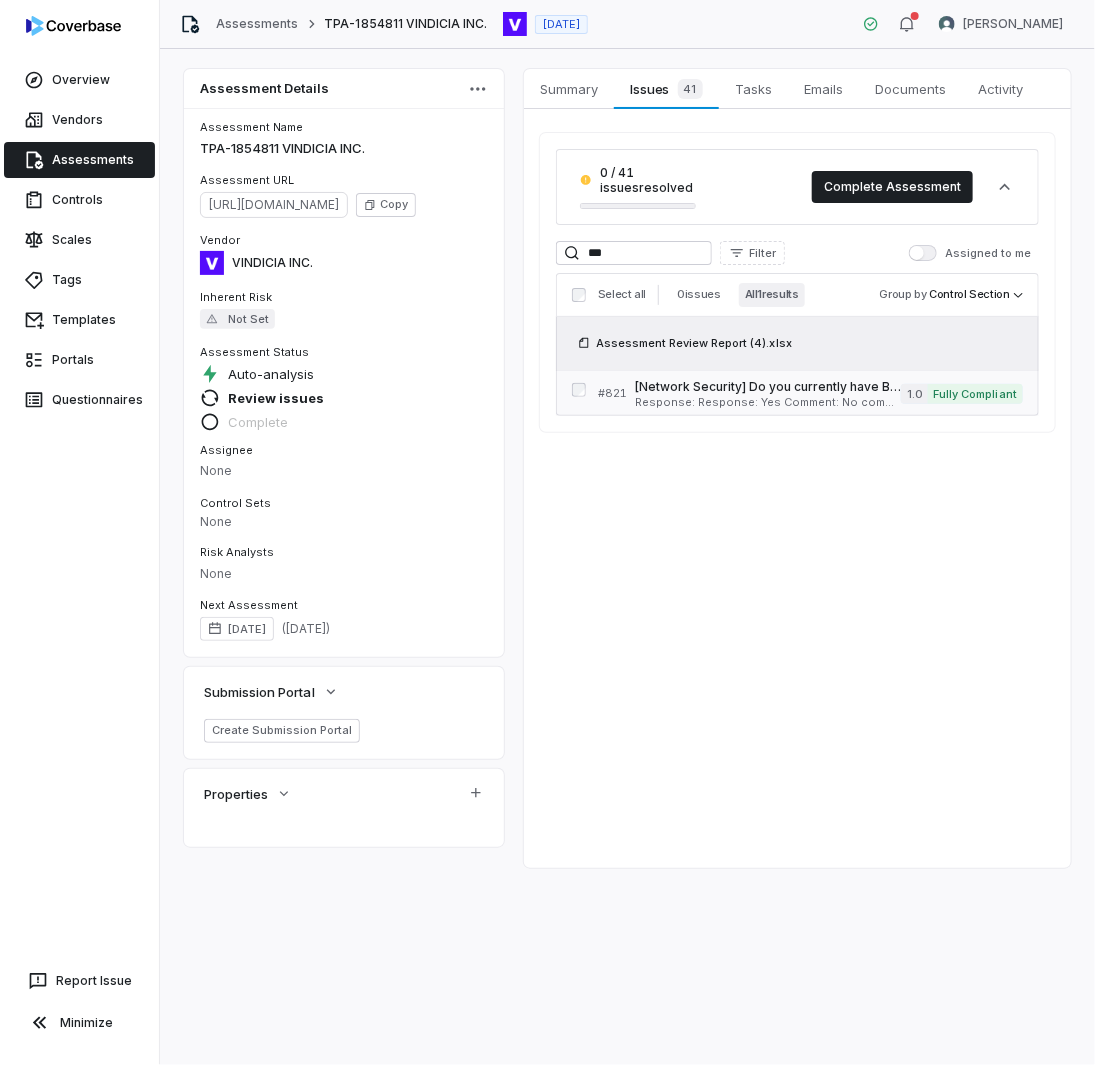 click on "[Network Security] Do you currently have BotNet defense controls in place? If yes, provide evidence of BotNet defense controls.
Serial No. 821
QRisk: None Response: Response: Yes
Comment: No comment provided.
Attachments: For General Responses.pdf
Is Evaluation Recommended: No" at bounding box center [768, 393] 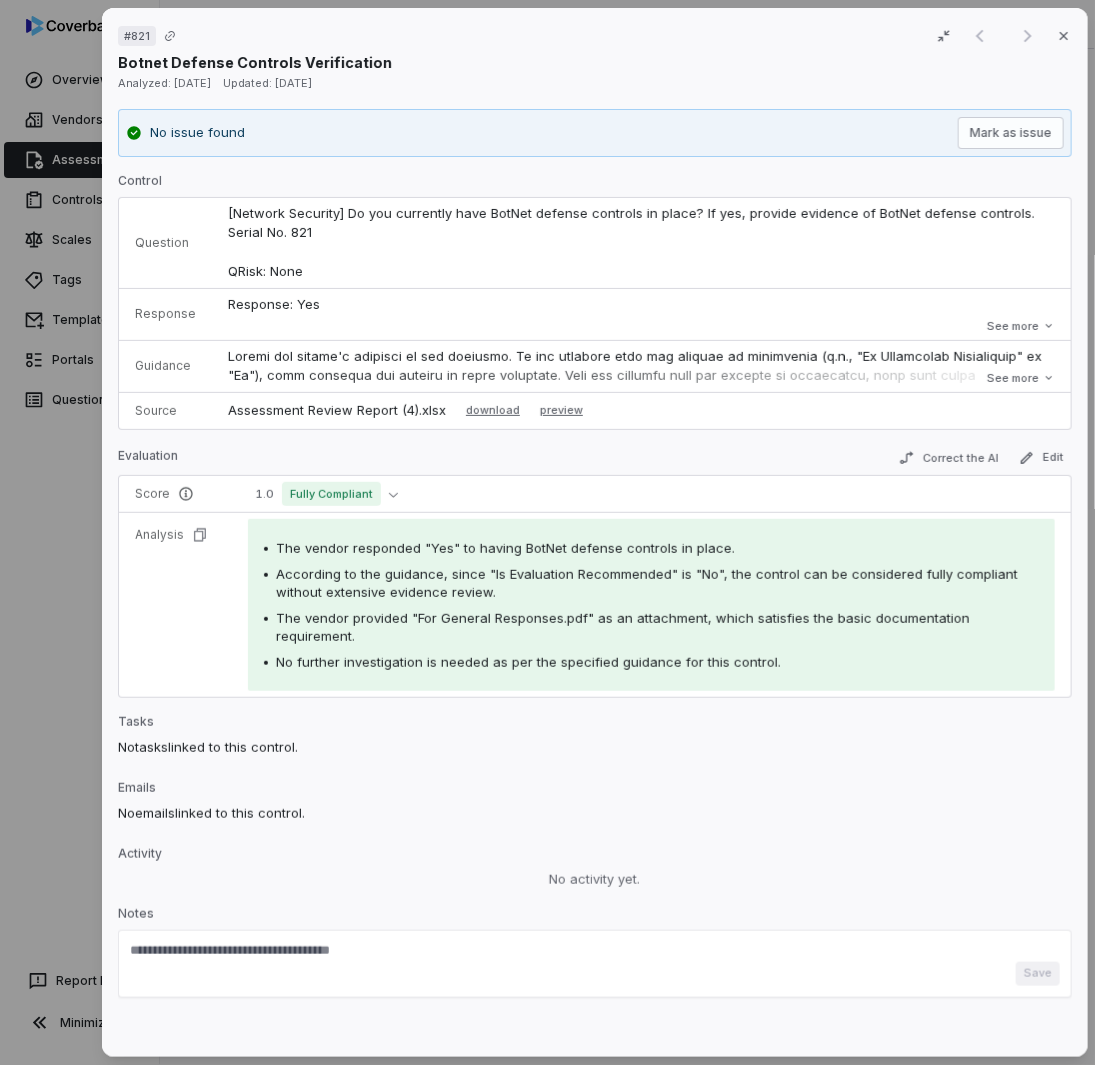 drag, startPoint x: 18, startPoint y: 660, endPoint x: 28, endPoint y: 644, distance: 18.867962 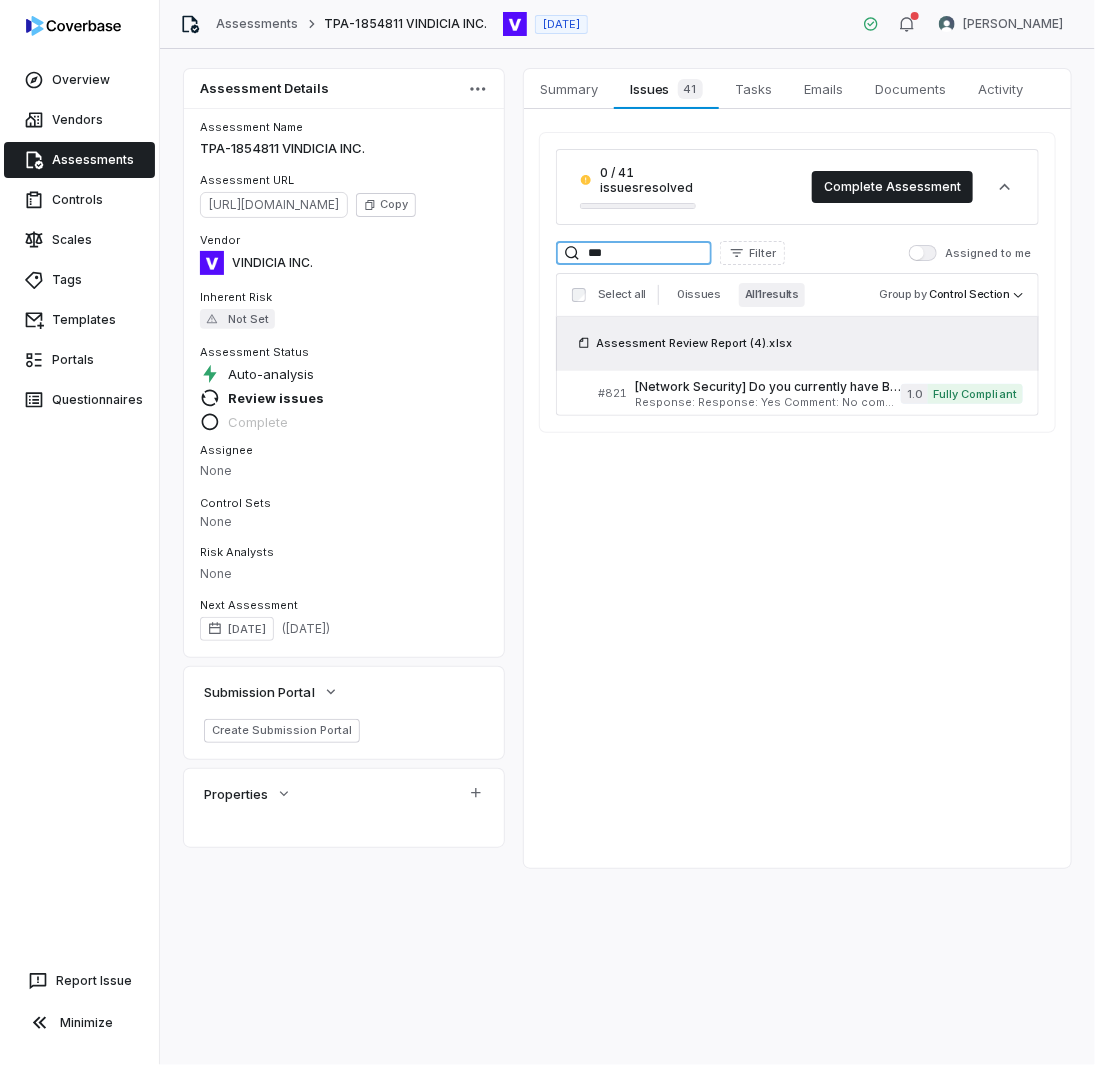 drag, startPoint x: 681, startPoint y: 249, endPoint x: 423, endPoint y: 211, distance: 260.78345 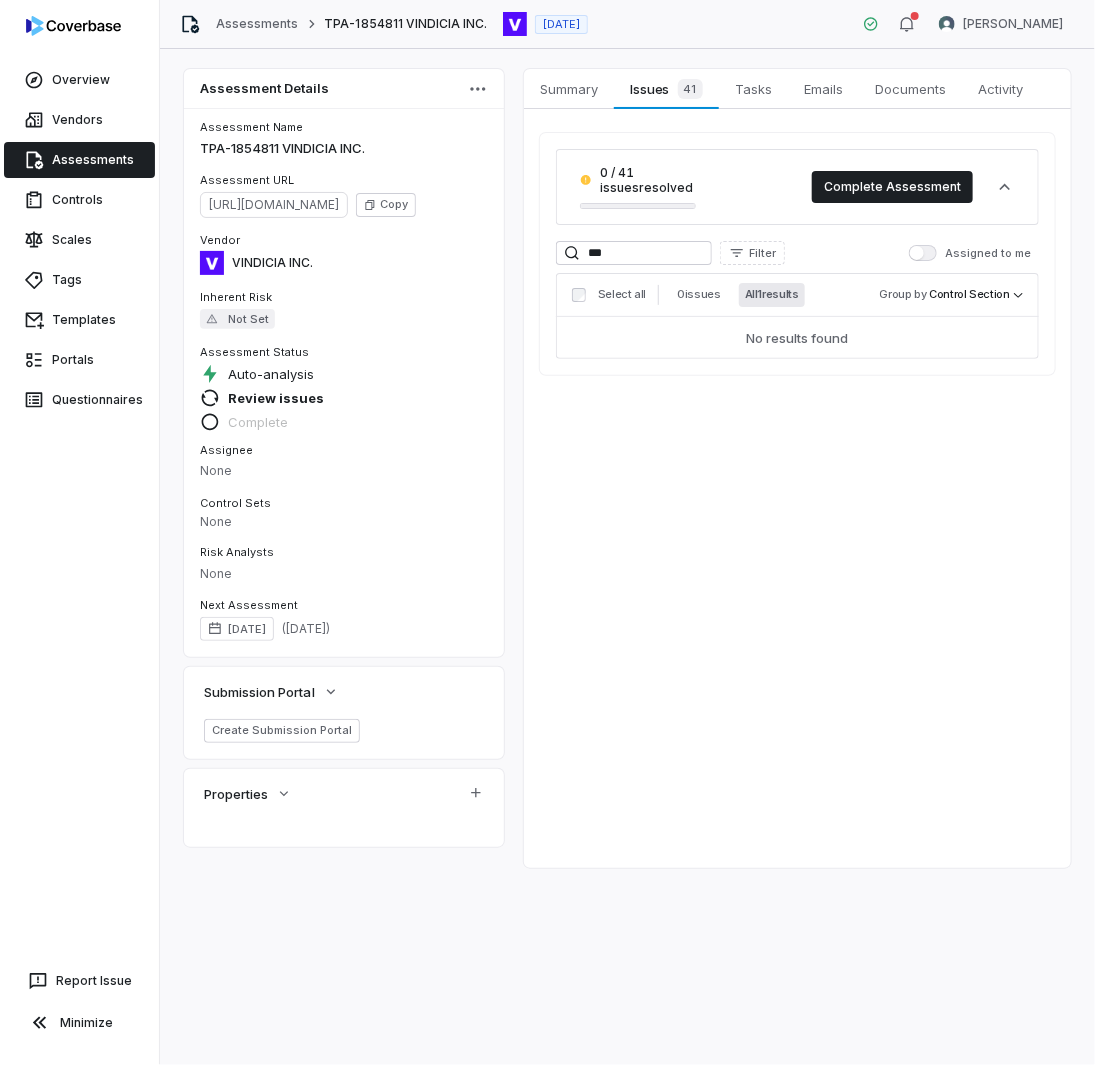 click on "All  1  results" at bounding box center (772, 295) 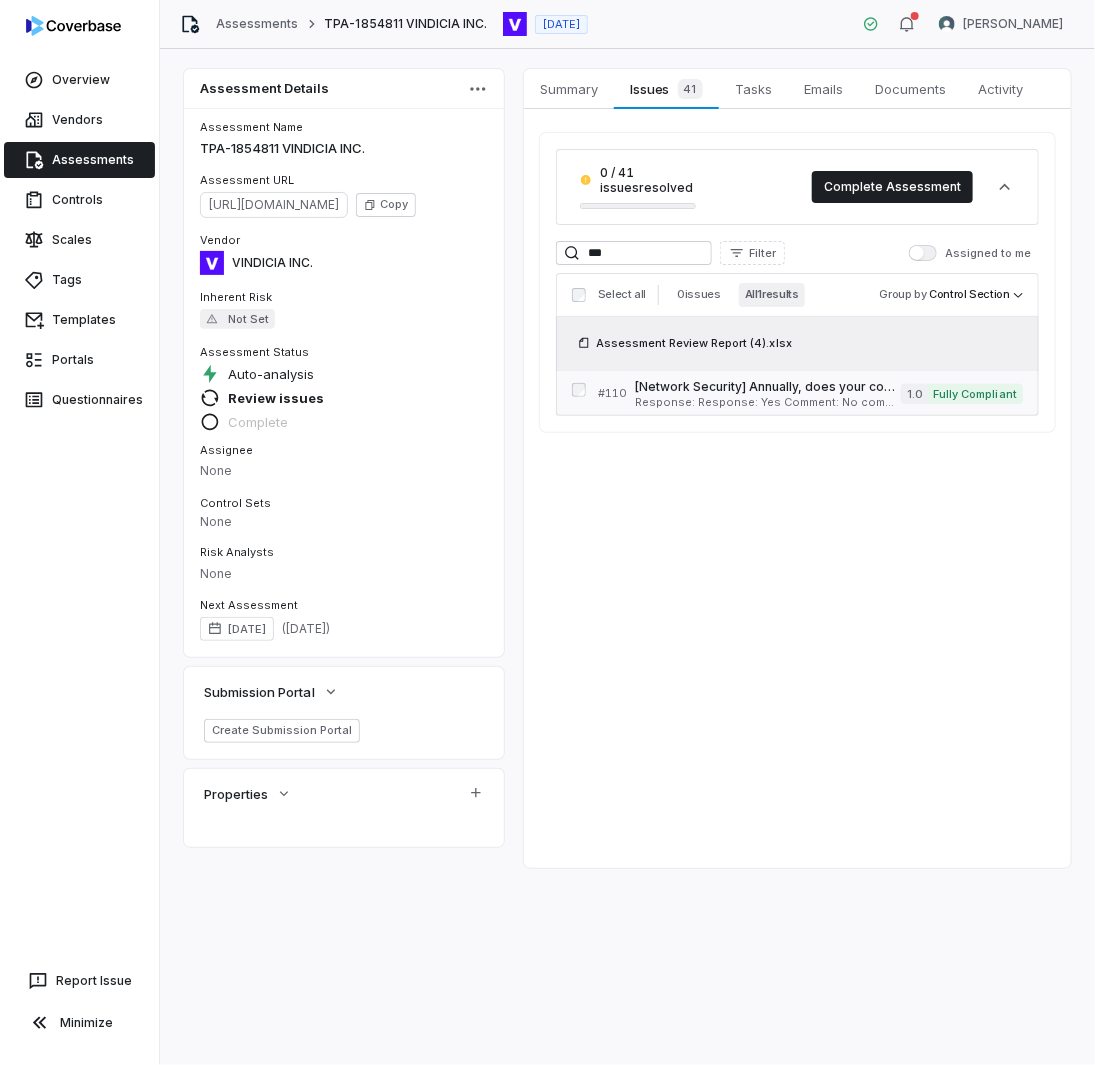 click on "[Network Security] Annually, does your company certify and authorize firewall rules?
Serial No: 110
QRisk: C" at bounding box center (768, 387) 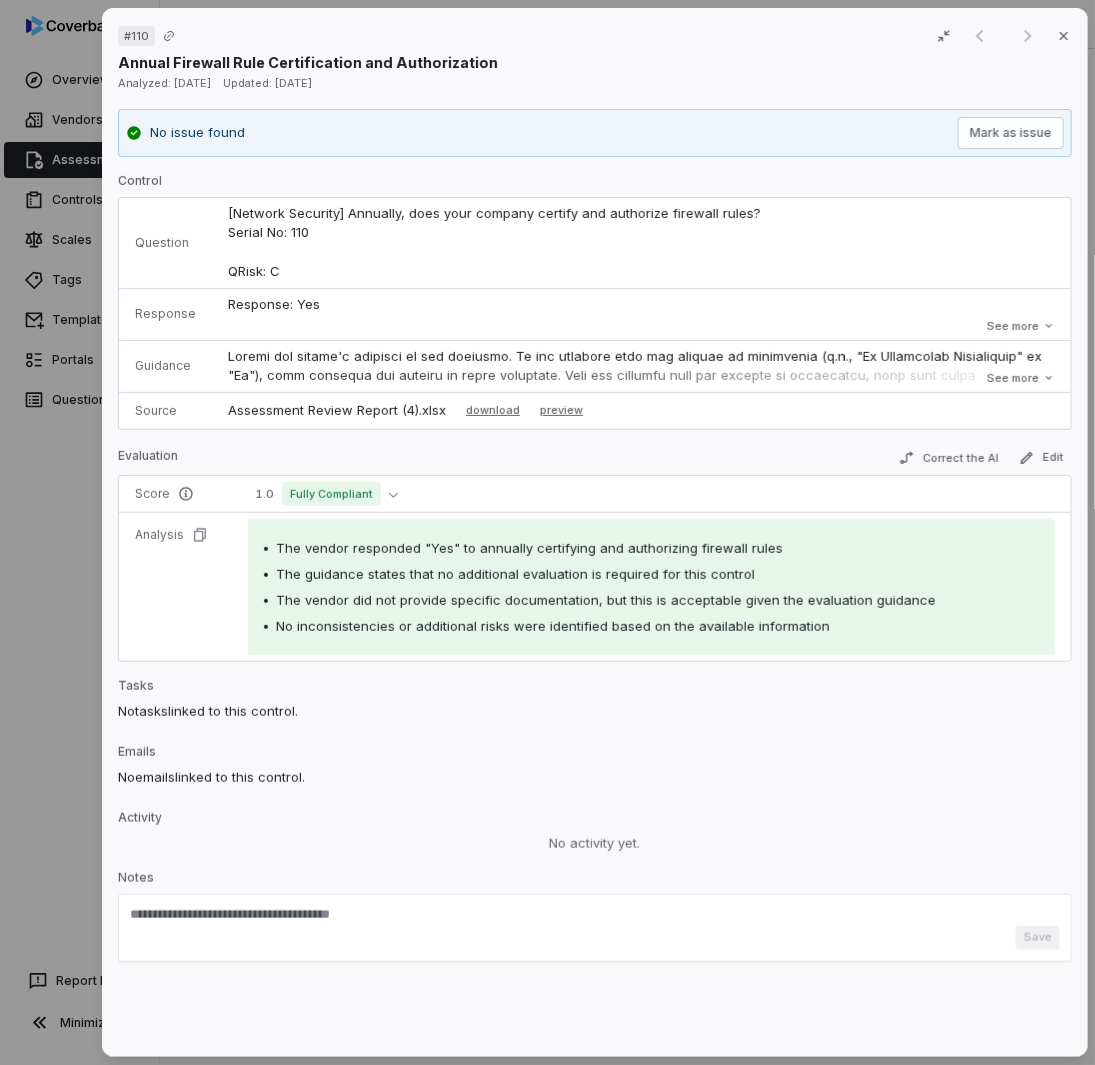 click on "# 110 Result 1 of 1 Close Annual Firewall Rule Certification and Authorization Analyzed: [DATE] Updated: [DATE] No issue found [PERSON_NAME] as issue Control Question [Network Security] Annually, does your company certify and authorize firewall rules?
Serial No: 110
QRisk: C Response Response: Yes
Comment: No comment provided.
Is Evaluation Recommended: No Response: Yes
Comment: No comment provided.
Is Evaluation Recommended: No See more Guidance See more Source Assessment Review Report (4).xlsx download preview Evaluation Correct the AI Edit   Score 1.0 Fully Compliant Analysis The vendor responded "Yes" to annually certifying and authorizing firewall rules The guidance states that no additional evaluation is required for this control The vendor did not provide specific documentation, but this is acceptable given the evaluation guidance No inconsistencies or additional risks were identified based on the available information Tasks No  tasks  linked to this control. Emails No  emails Activity Notes" at bounding box center [547, 532] 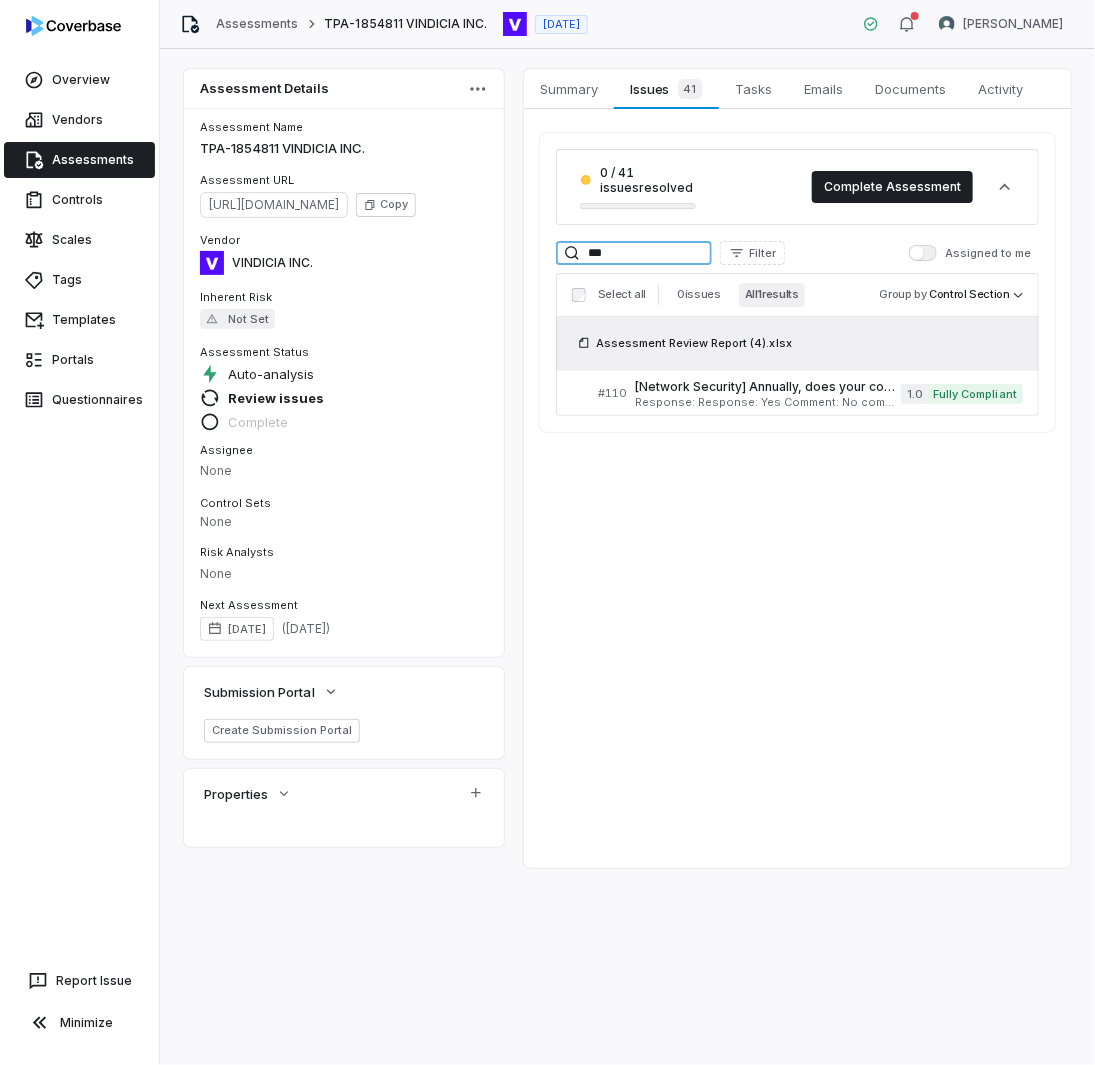 drag, startPoint x: 548, startPoint y: 247, endPoint x: 445, endPoint y: 233, distance: 103.947105 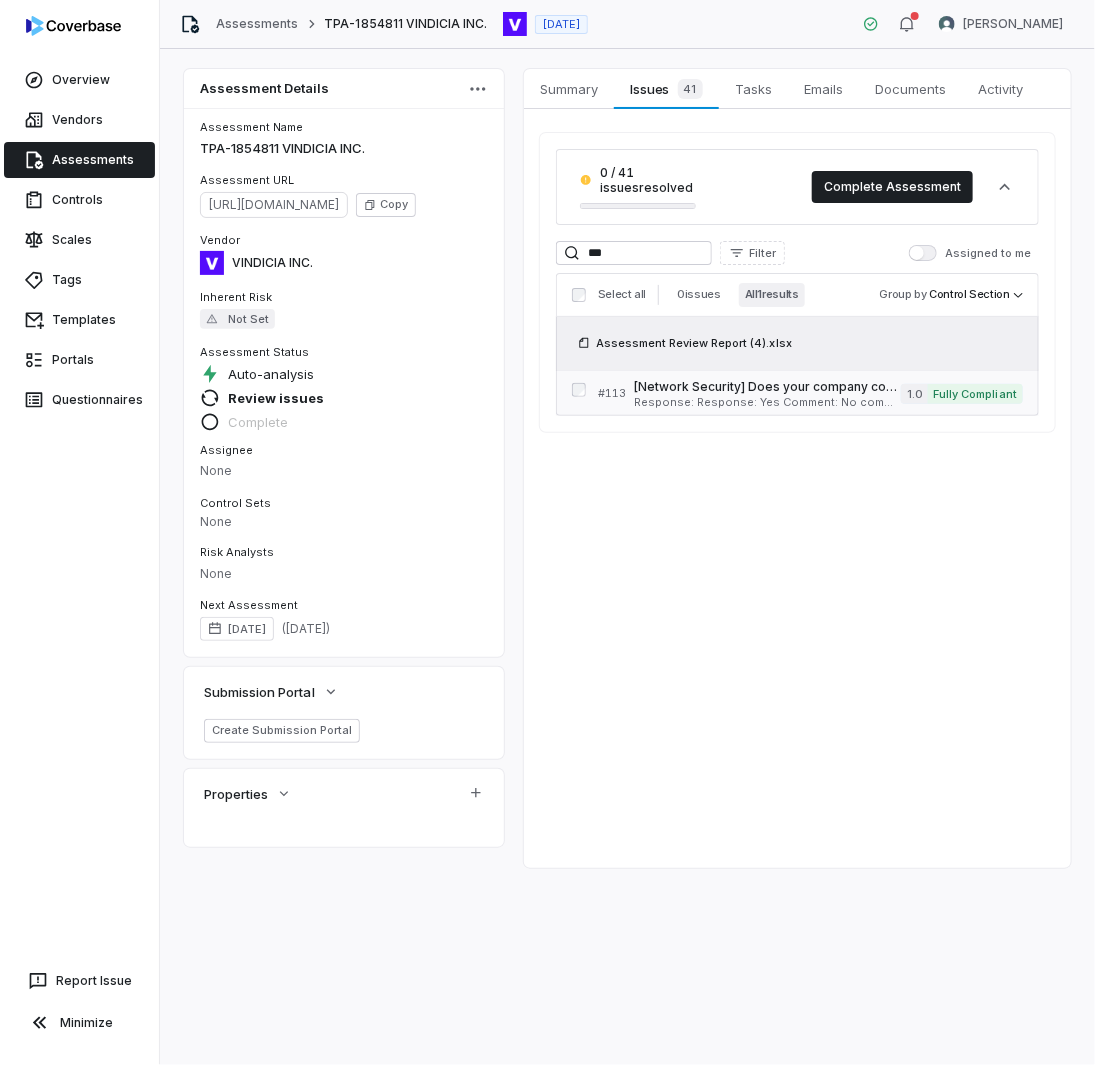 click on "# 113 [Network Security] Does your company configure network devices to prevent communications from unapproved networks (e.g., deny all access by default, and allow only the minimum communication necessary to support business and security objectives)?
Serial No: 113
QRisk: None Response: Response: Yes
Comment: No comment provided.
Is Evaluation Recommended: No 1.0 Fully Compliant" at bounding box center (810, 393) 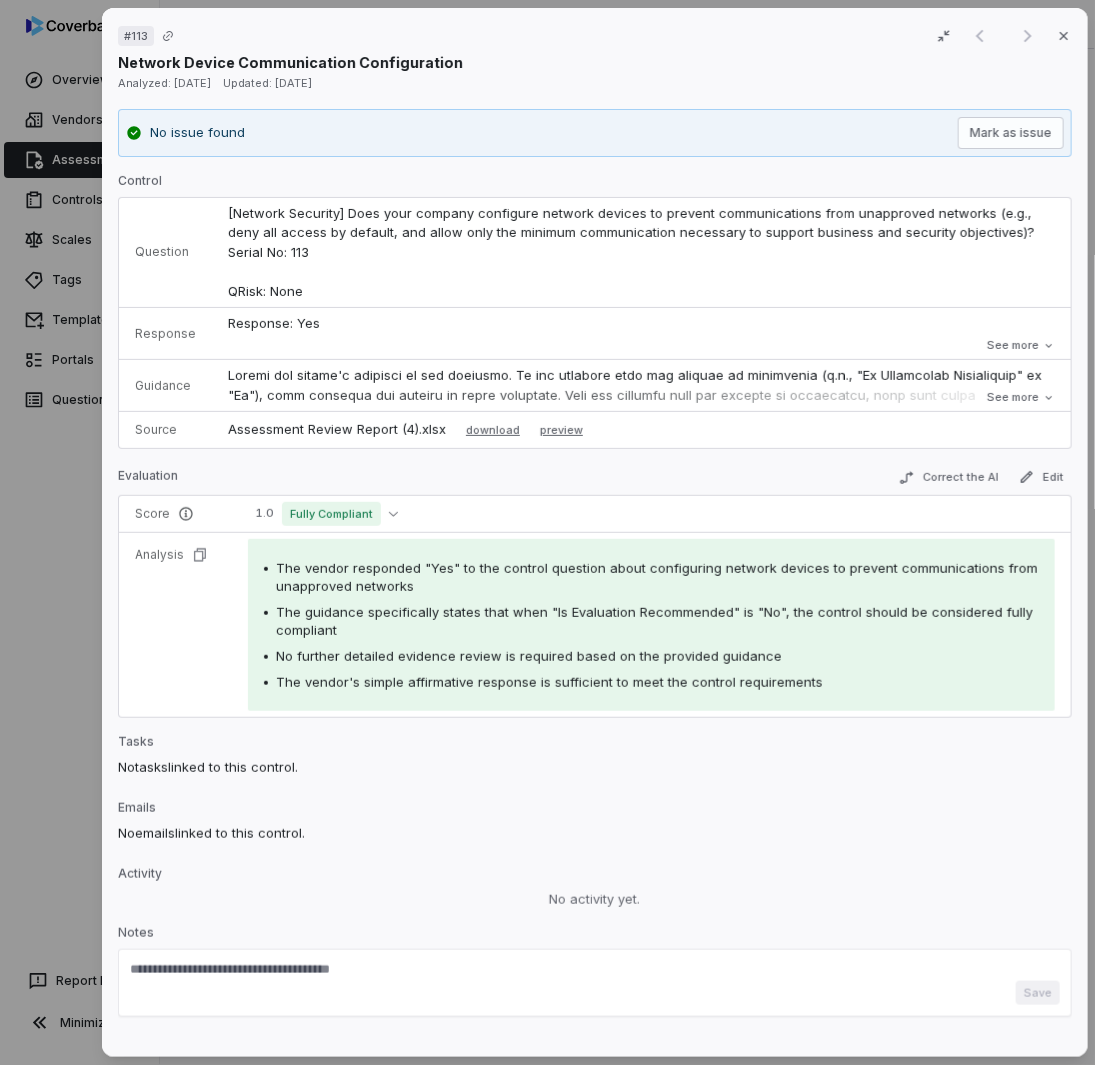 drag, startPoint x: 34, startPoint y: 672, endPoint x: 246, endPoint y: 158, distance: 556.0036 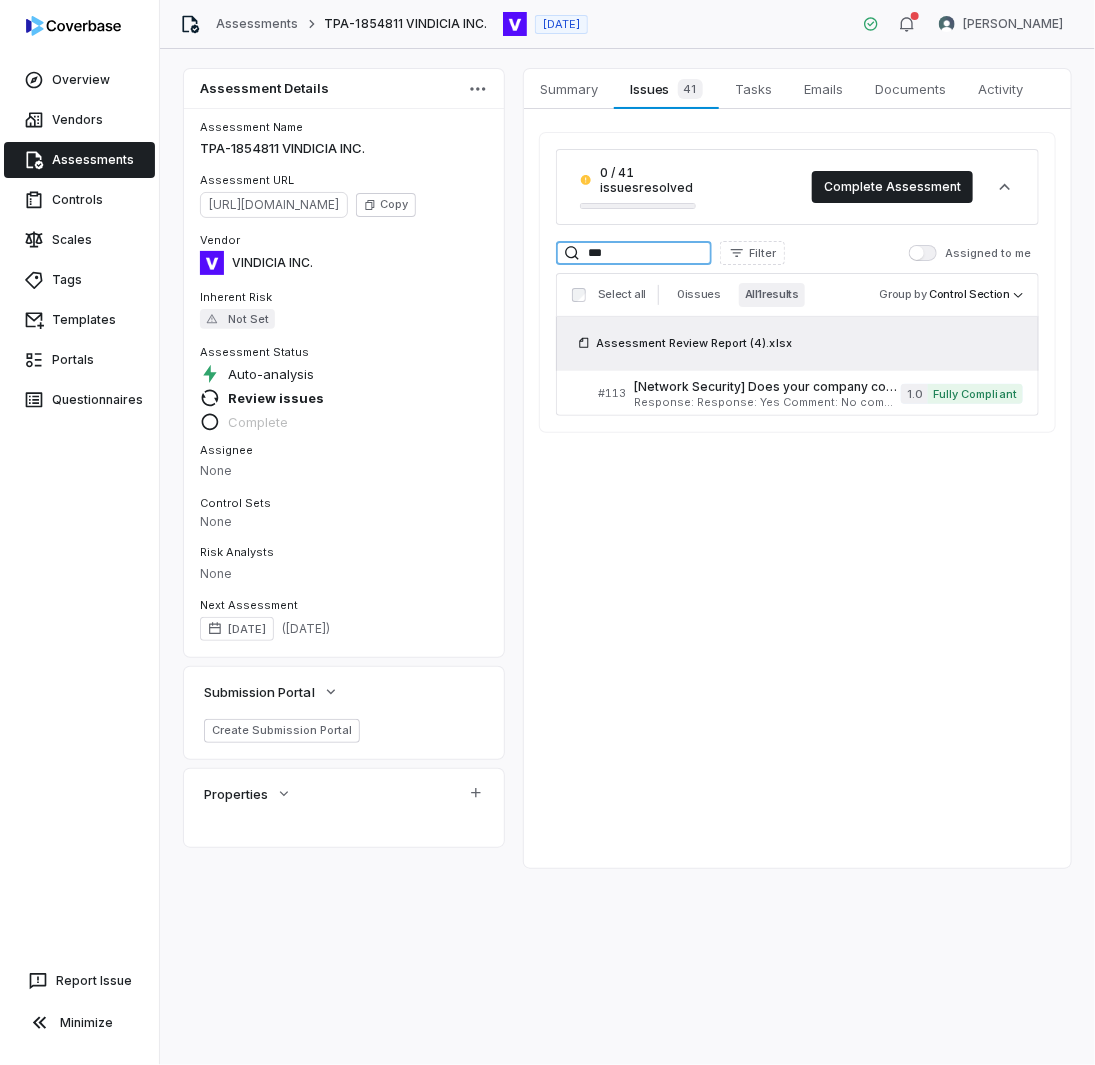 drag, startPoint x: 613, startPoint y: 258, endPoint x: 497, endPoint y: 248, distance: 116.43024 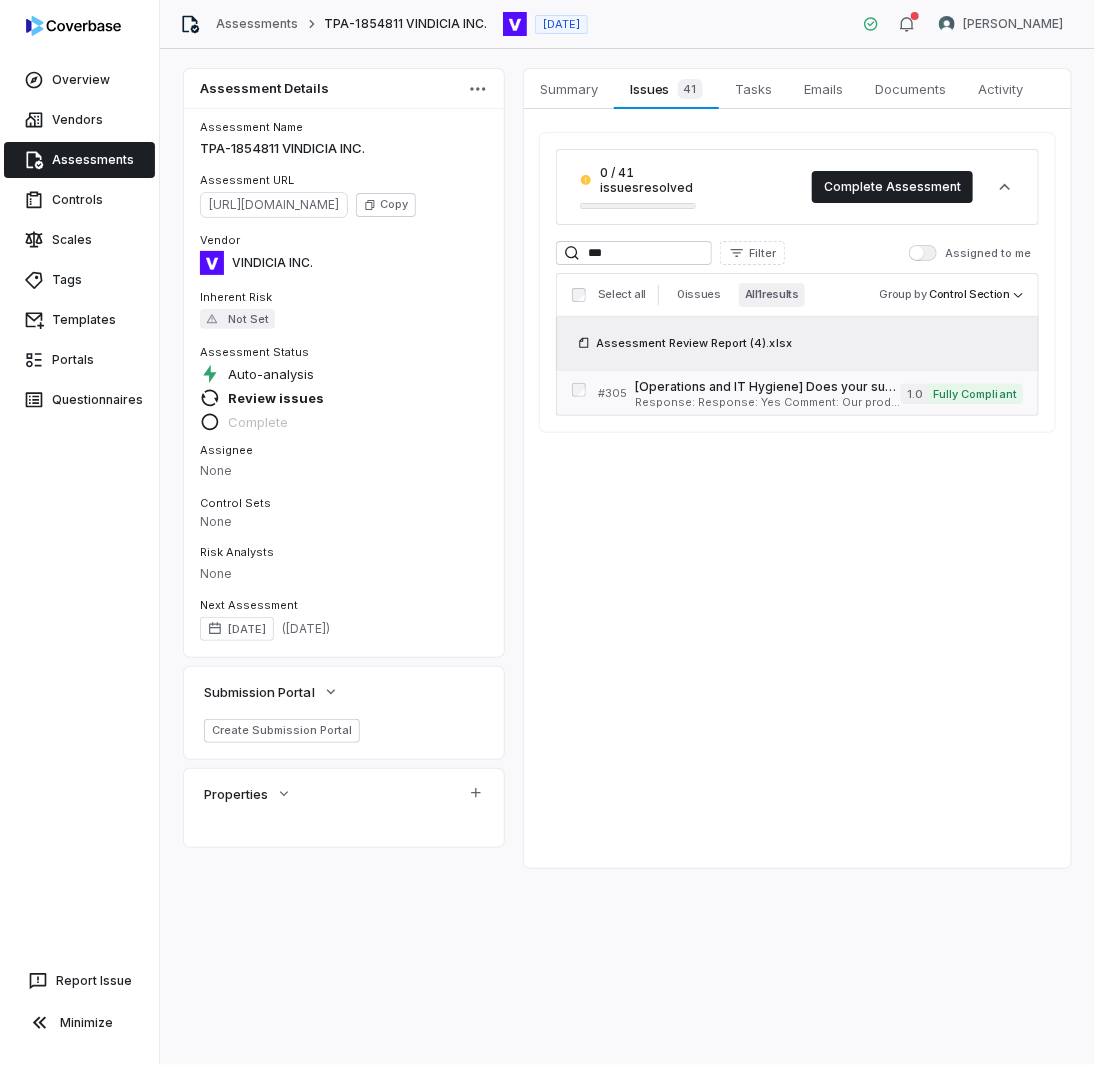 click on "[Operations and IT Hygiene] Does your support model to CVS Health require remote access (i.e. access from the Internet or Third-party operated network) to the applications, devices, or systems in scope?
How do you gain remote access (i.e. Citrix, VPN, B2B, WebEx / GoToMeeting)?
Serial No: 305
QRisk: I Response: Response: Yes
Comment: Our production environment is segregated and only accessible via remote access using strong password authentication and MFA at every login entry point.
Is Evaluation Recommended: Yes" at bounding box center (768, 393) 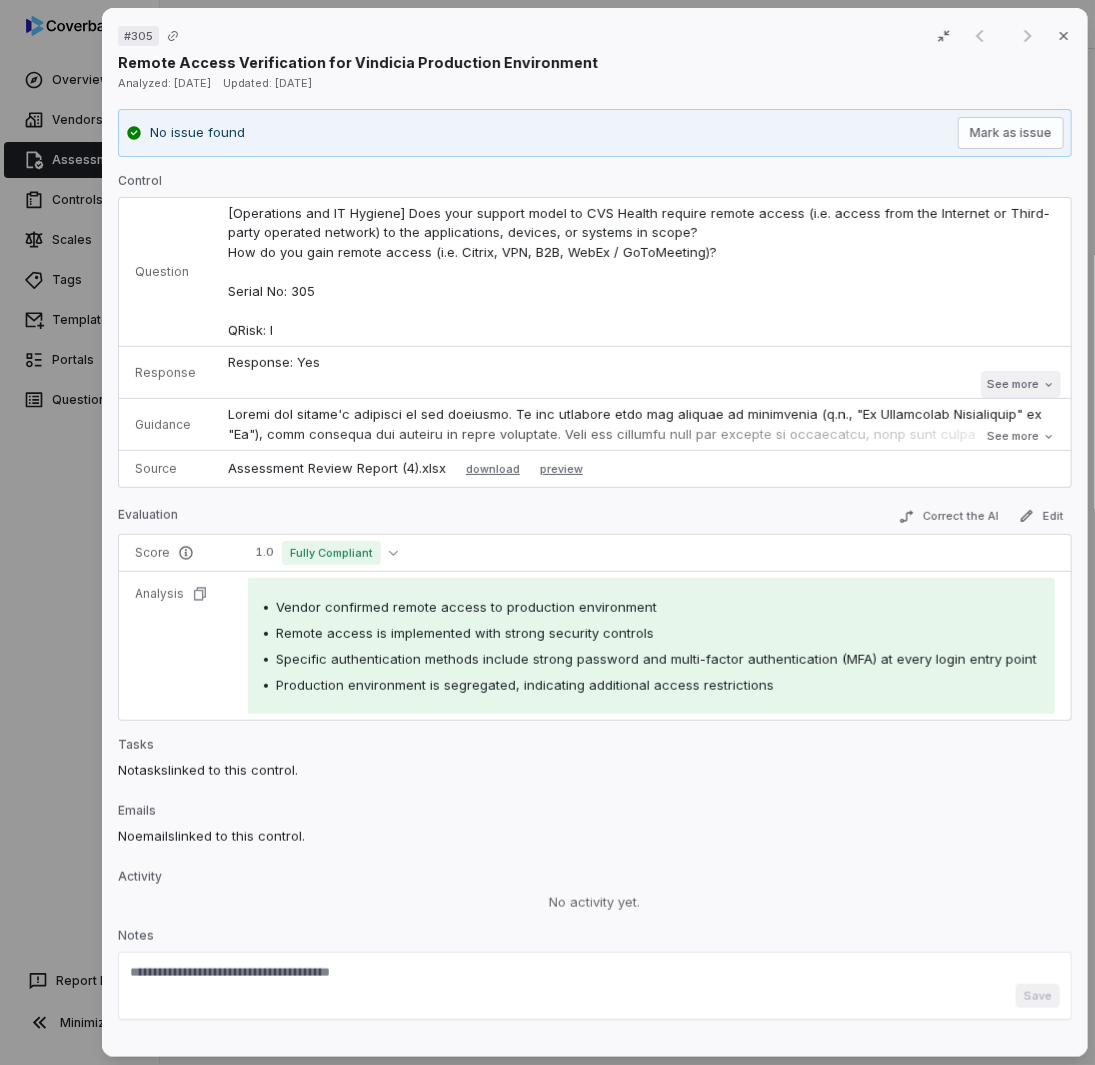 click on "See more" at bounding box center [1020, 384] 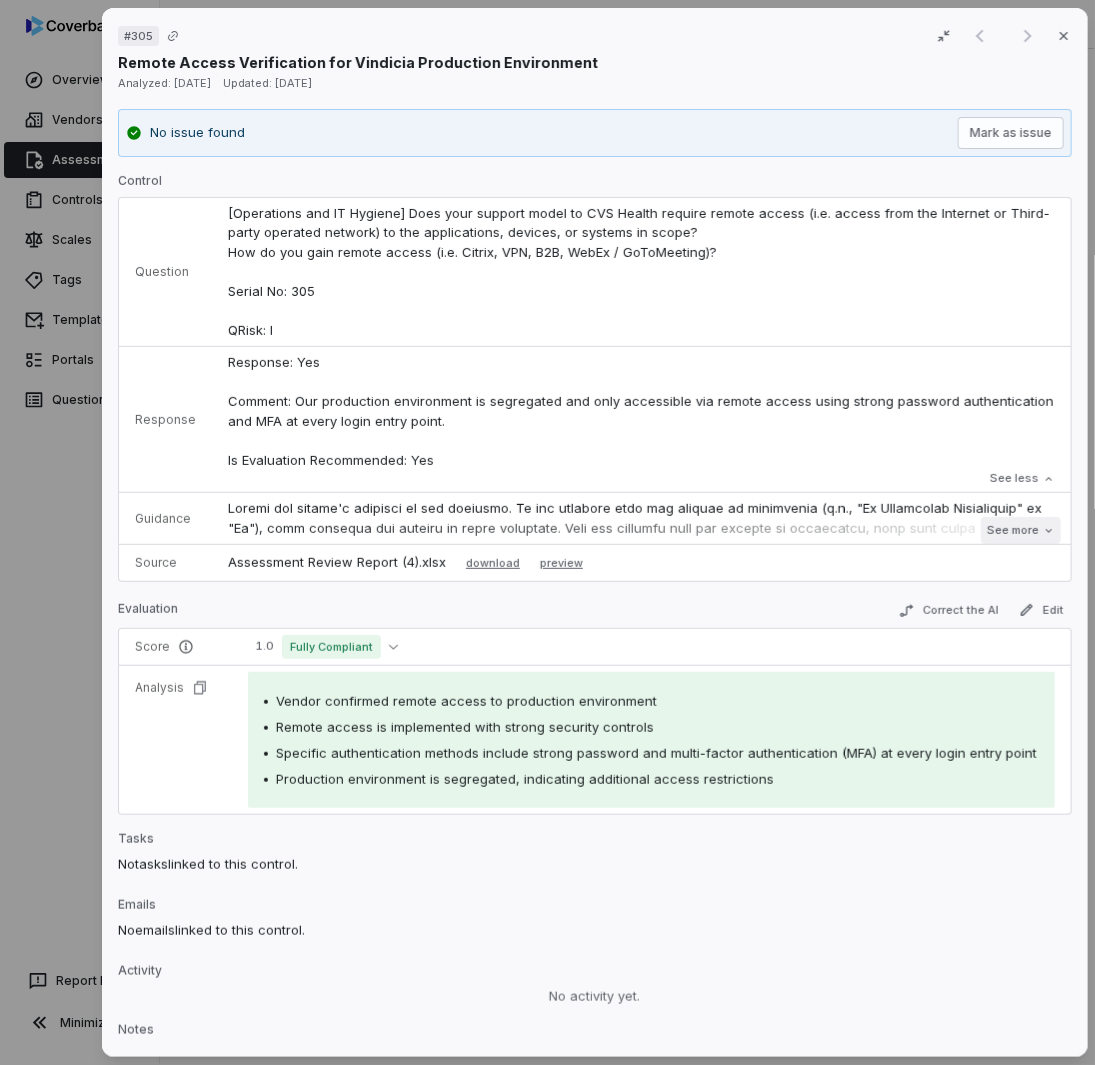 click on "See more" at bounding box center (1020, 530) 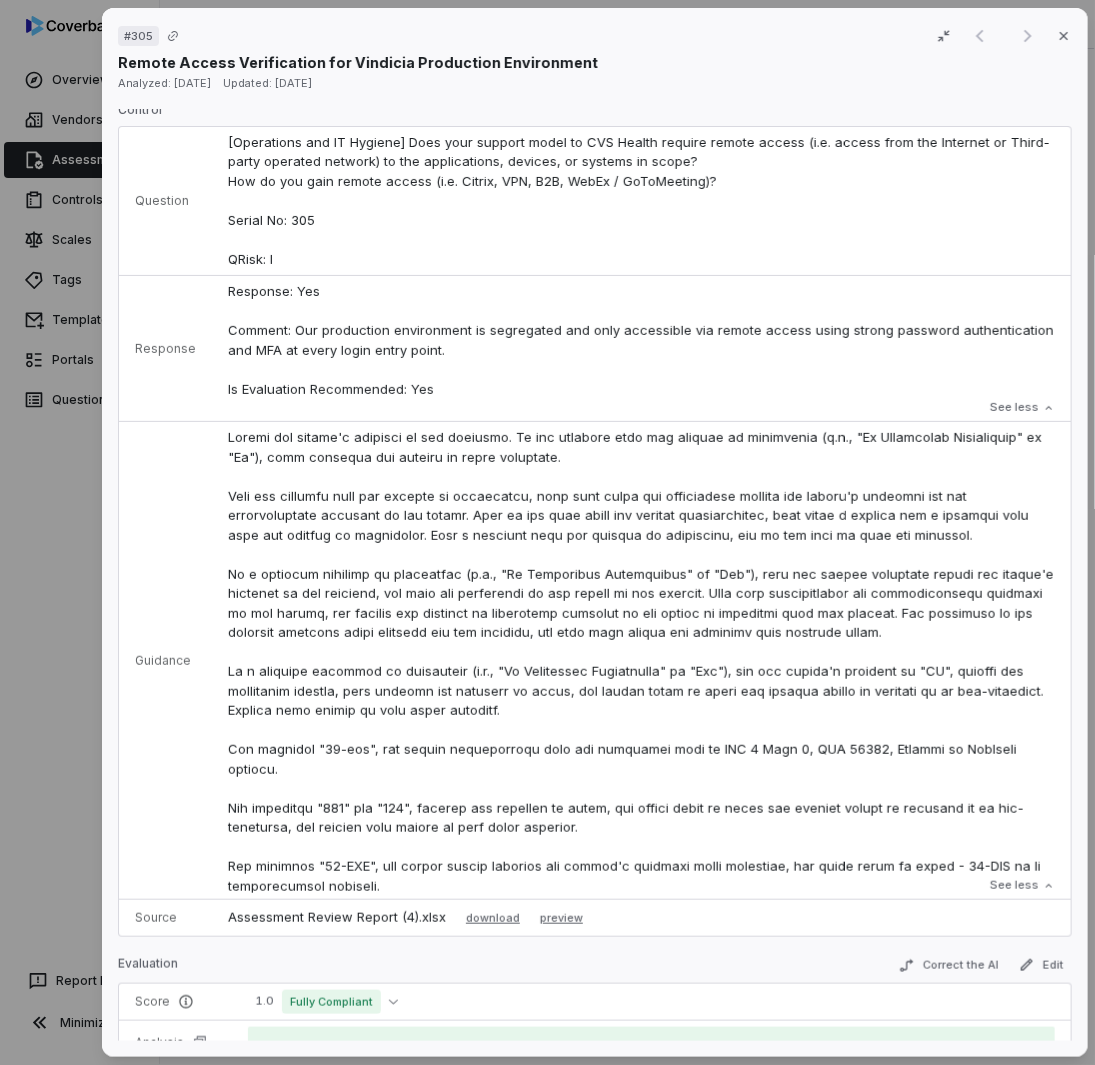 scroll, scrollTop: 50, scrollLeft: 0, axis: vertical 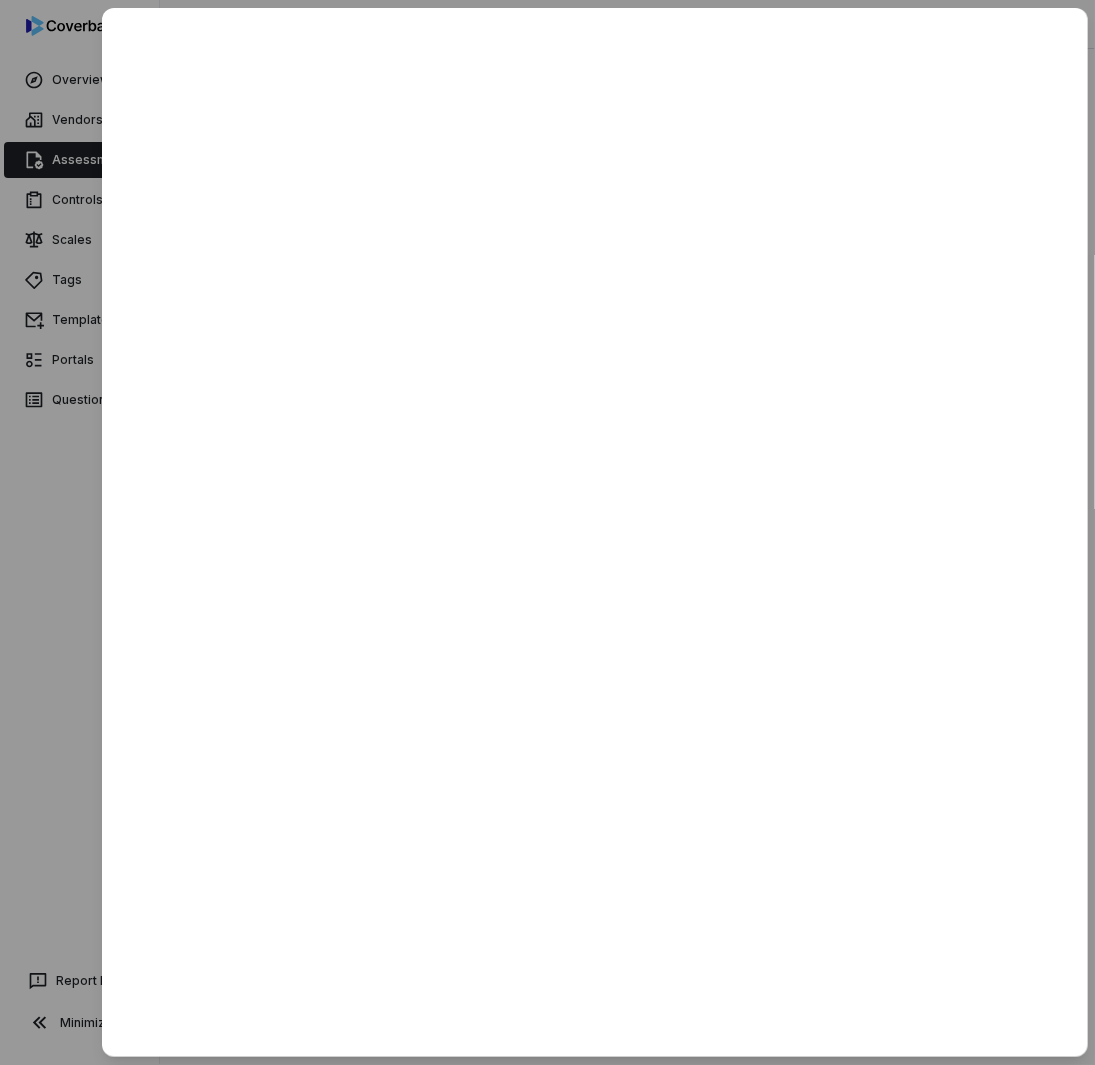 drag, startPoint x: 50, startPoint y: 792, endPoint x: 110, endPoint y: 676, distance: 130.59862 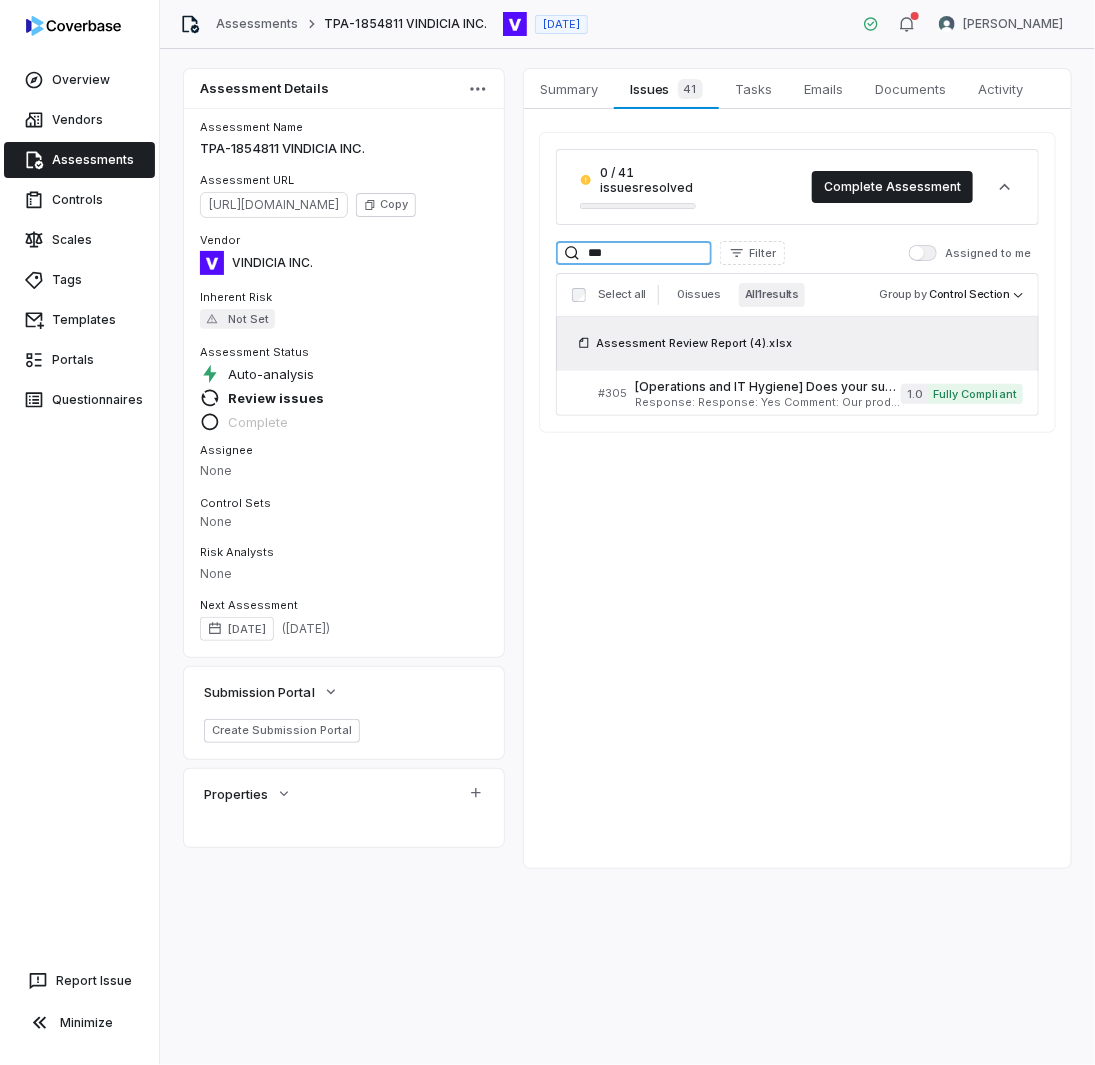 drag, startPoint x: 624, startPoint y: 260, endPoint x: 455, endPoint y: 248, distance: 169.4255 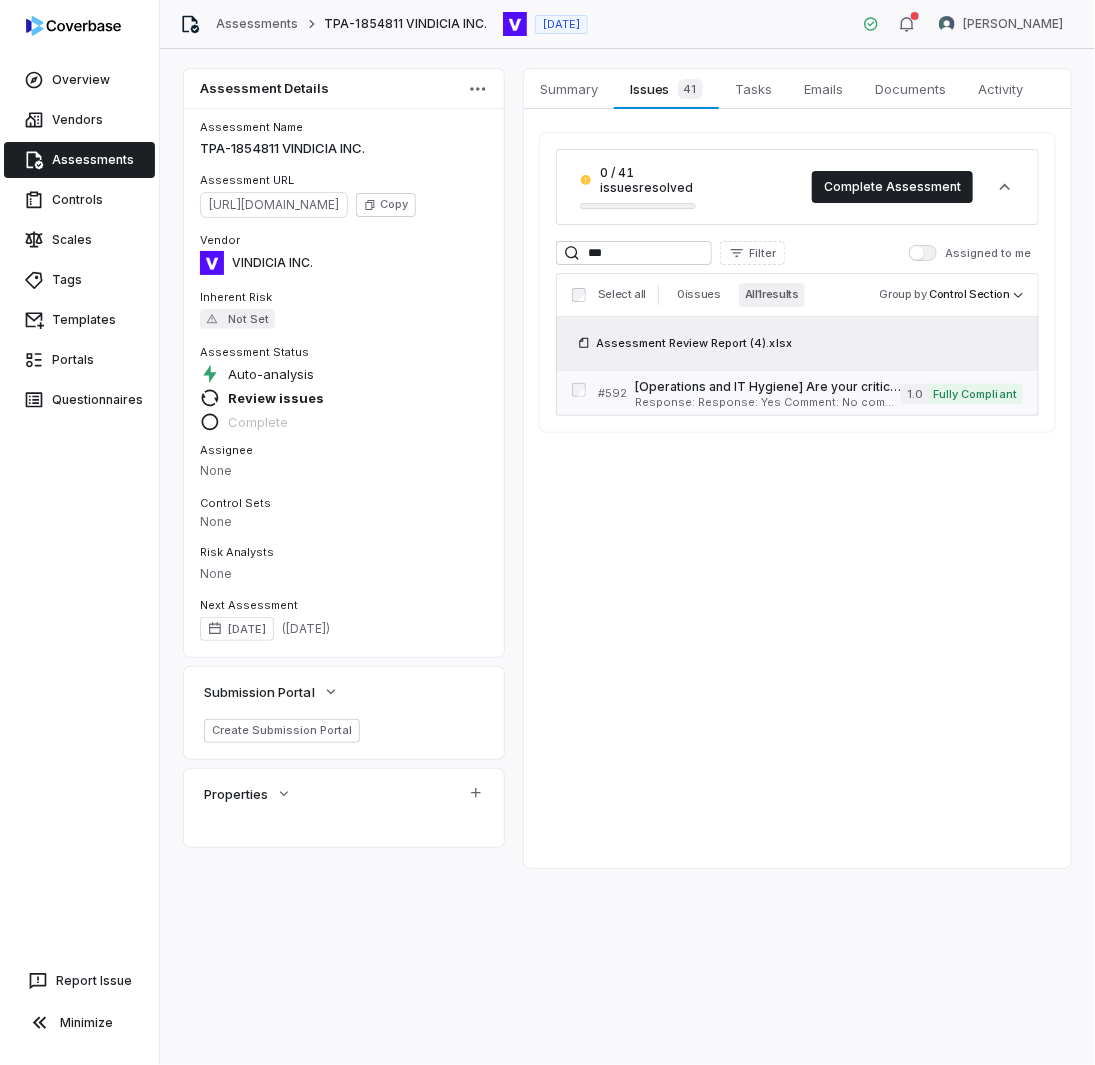 click on "[Operations and IT Hygiene] Are your critical systems zoned or segmented from your employees and general users?
Serial No: 592
QRisk: C Response: Response: Yes
Comment: No comment provided.
Is Evaluation Recommended: No" at bounding box center [768, 393] 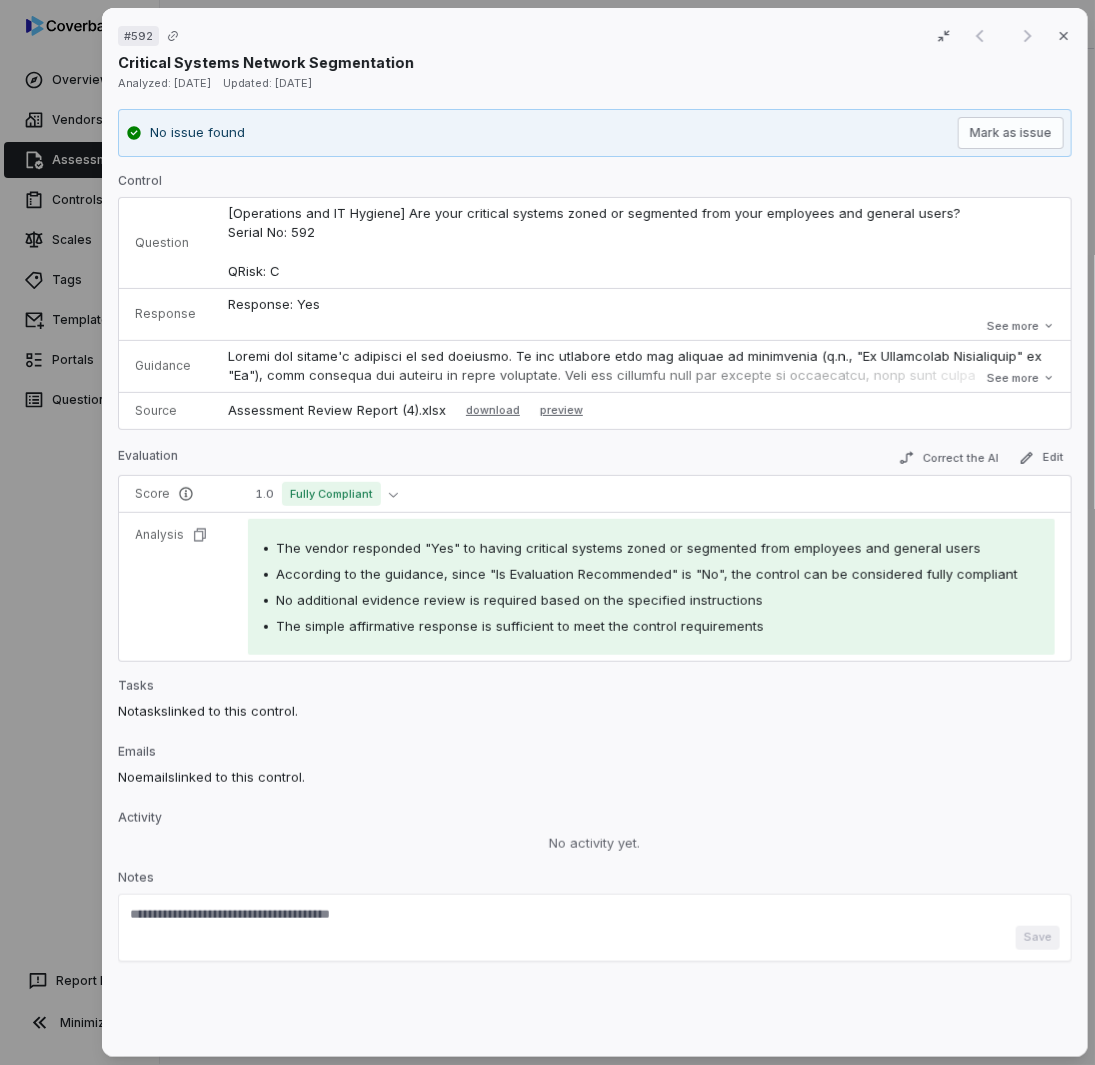 click on "# 592 Result 1 of 1 Close Critical Systems Network Segmentation Analyzed: [DATE] Updated: [DATE] No issue found Mark as issue Control Question [Operations and IT Hygiene] Are your critical systems zoned or segmented from your employees and general users?
Serial No: 592
QRisk: C Response Response: Yes
Comment: No comment provided.
Is Evaluation Recommended: No Response: Yes
Comment: No comment provided.
Is Evaluation Recommended: No See more Guidance See more Source Assessment Review Report (4).xlsx download preview Evaluation Correct the AI Edit   Score 1.0 Fully Compliant Analysis The vendor responded "Yes" to having critical systems zoned or segmented from employees and general users According to the guidance, since "Is Evaluation Recommended" is "No", the control can be considered fully compliant No additional evidence review is required based on the specified instructions The simple affirmative response is sufficient to meet the control requirements Tasks No  tasks  linked to this control." at bounding box center [547, 532] 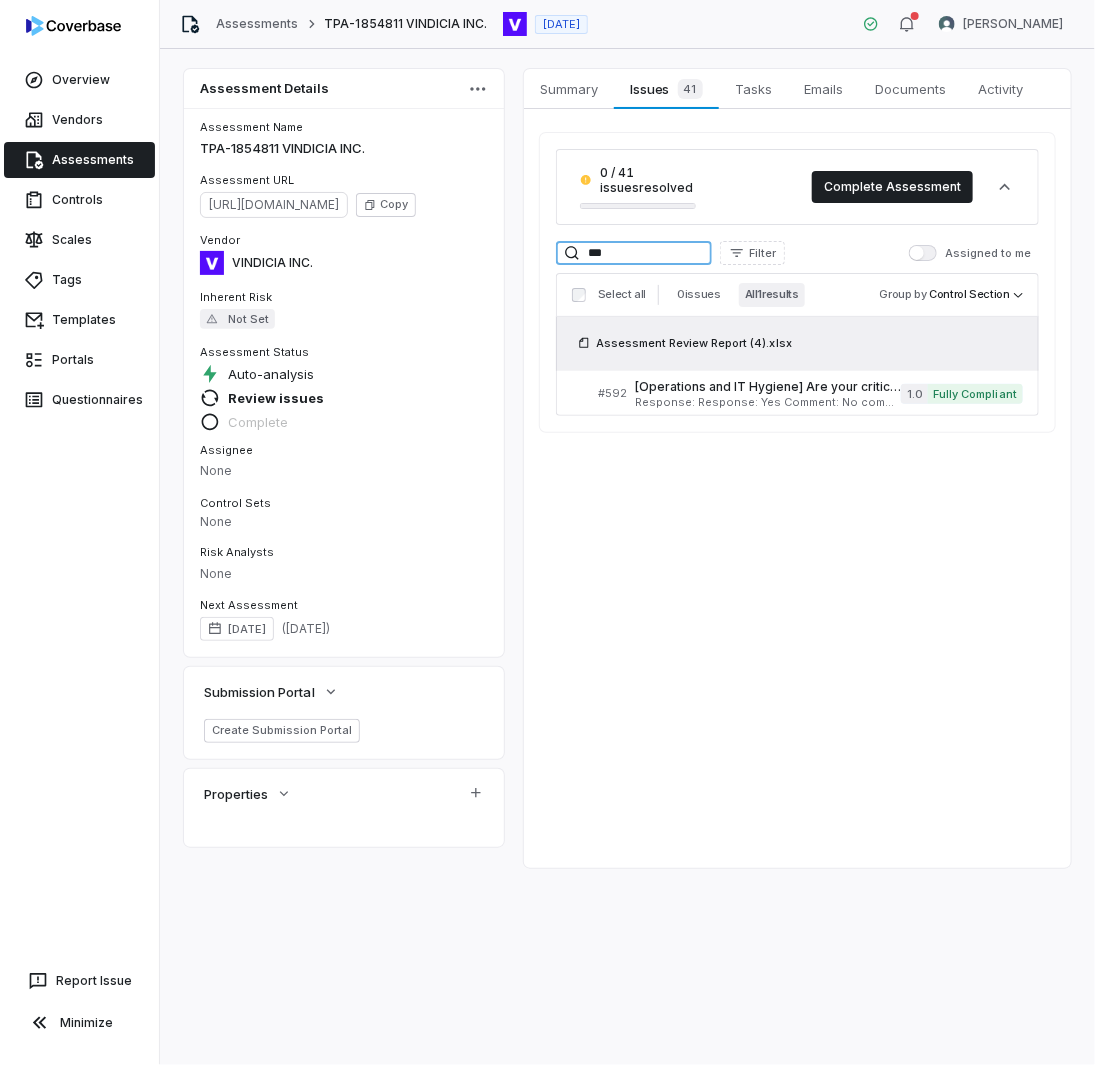 drag, startPoint x: 632, startPoint y: 244, endPoint x: 430, endPoint y: 237, distance: 202.12125 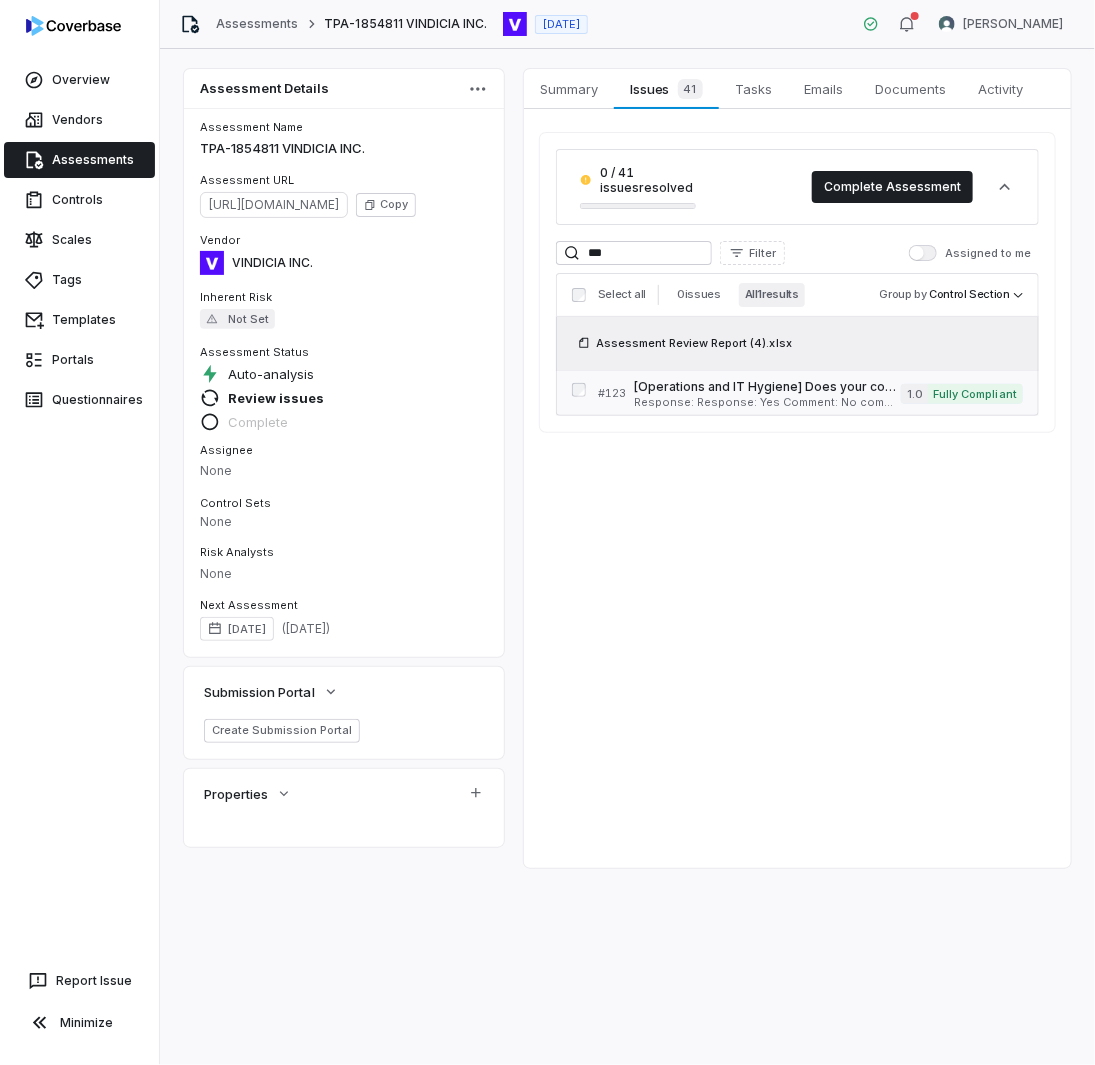 click on "[Operations and IT Hygiene] Does your company use only sanitized or anonymized data to ensure masking or removal of all personal or confidential company information before using it in non-production environments?
Serial No: 123
QRisk: None" at bounding box center (767, 387) 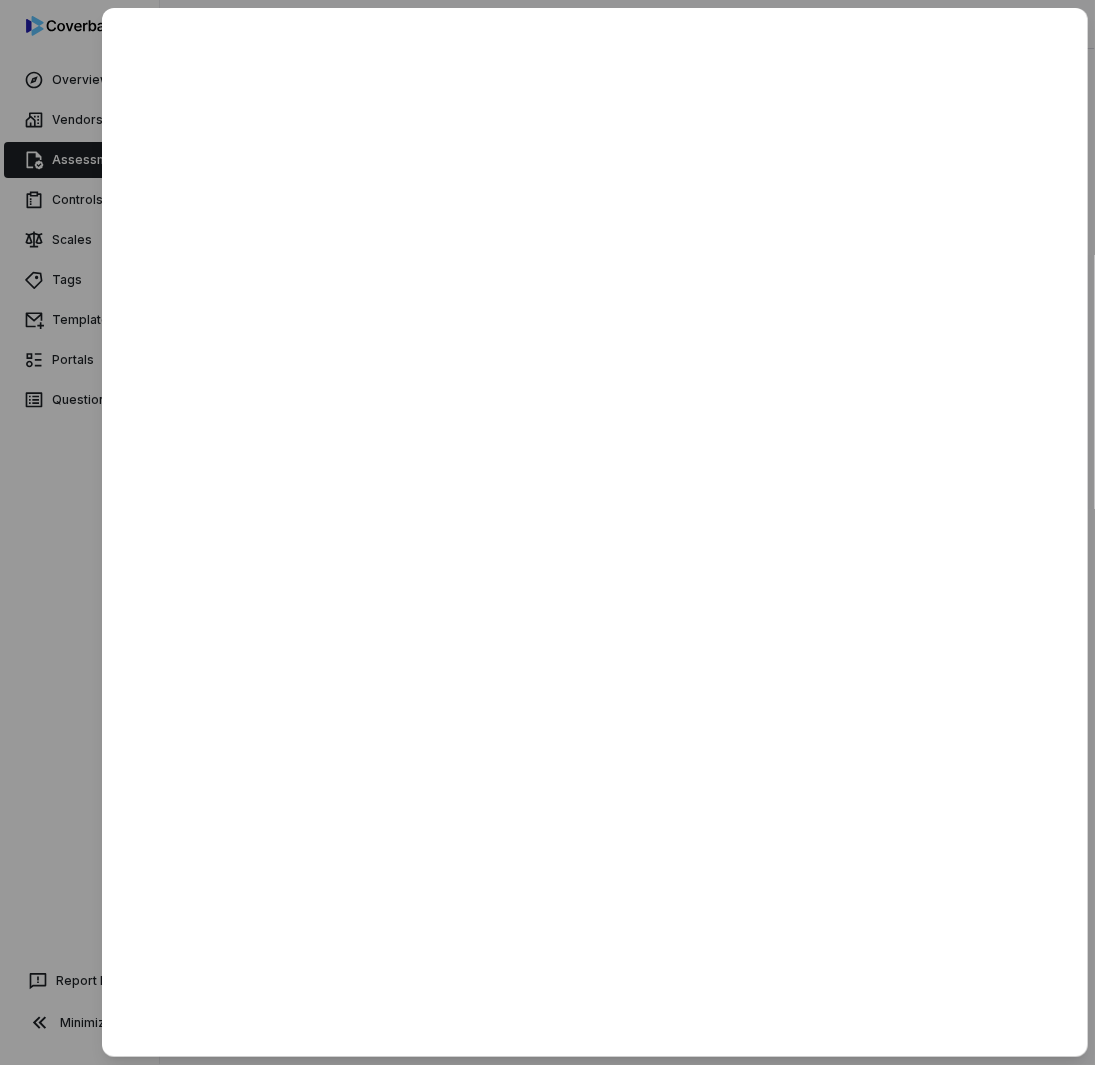 click at bounding box center (547, 532) 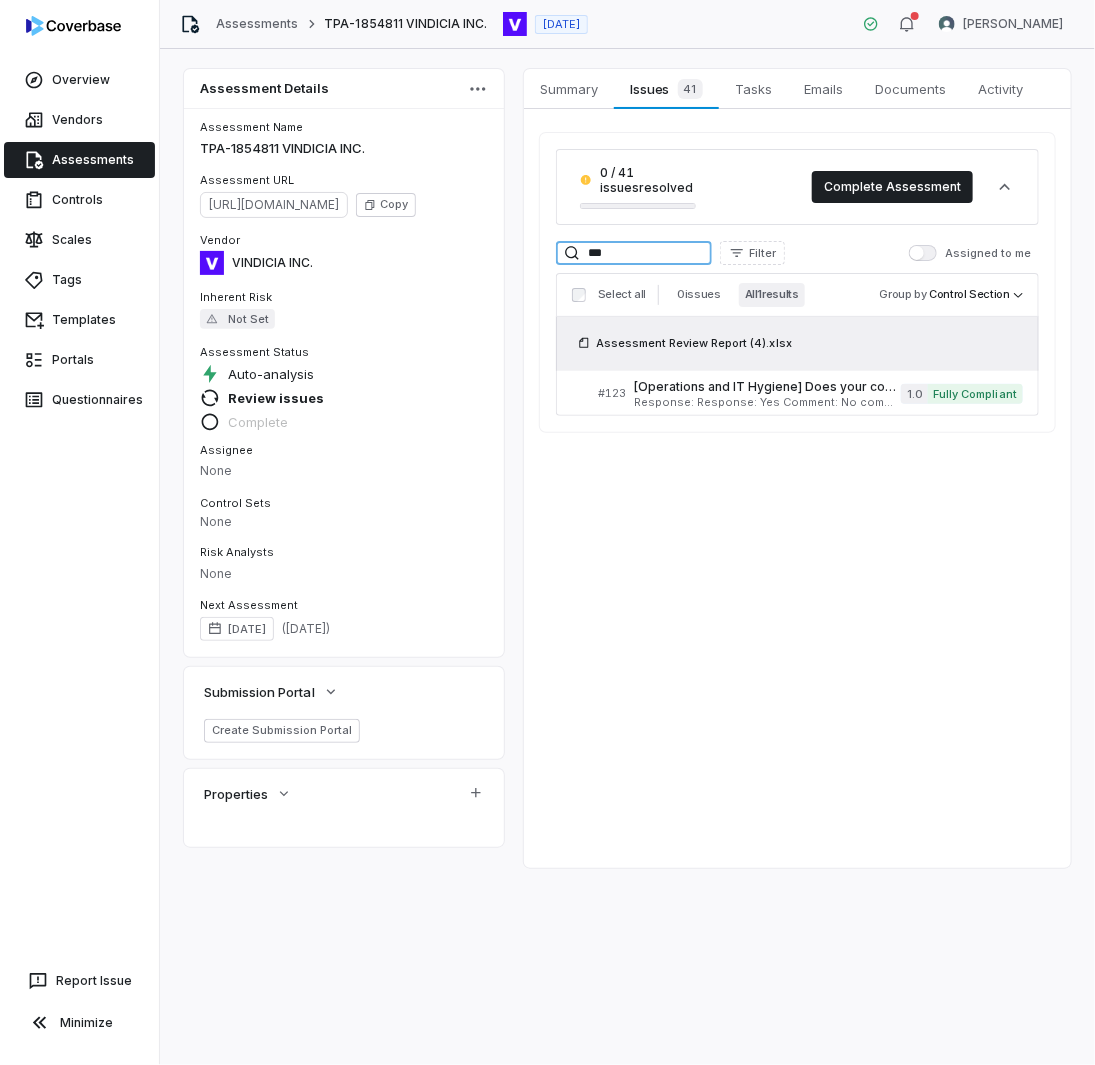 drag, startPoint x: 632, startPoint y: 238, endPoint x: 276, endPoint y: 187, distance: 359.63452 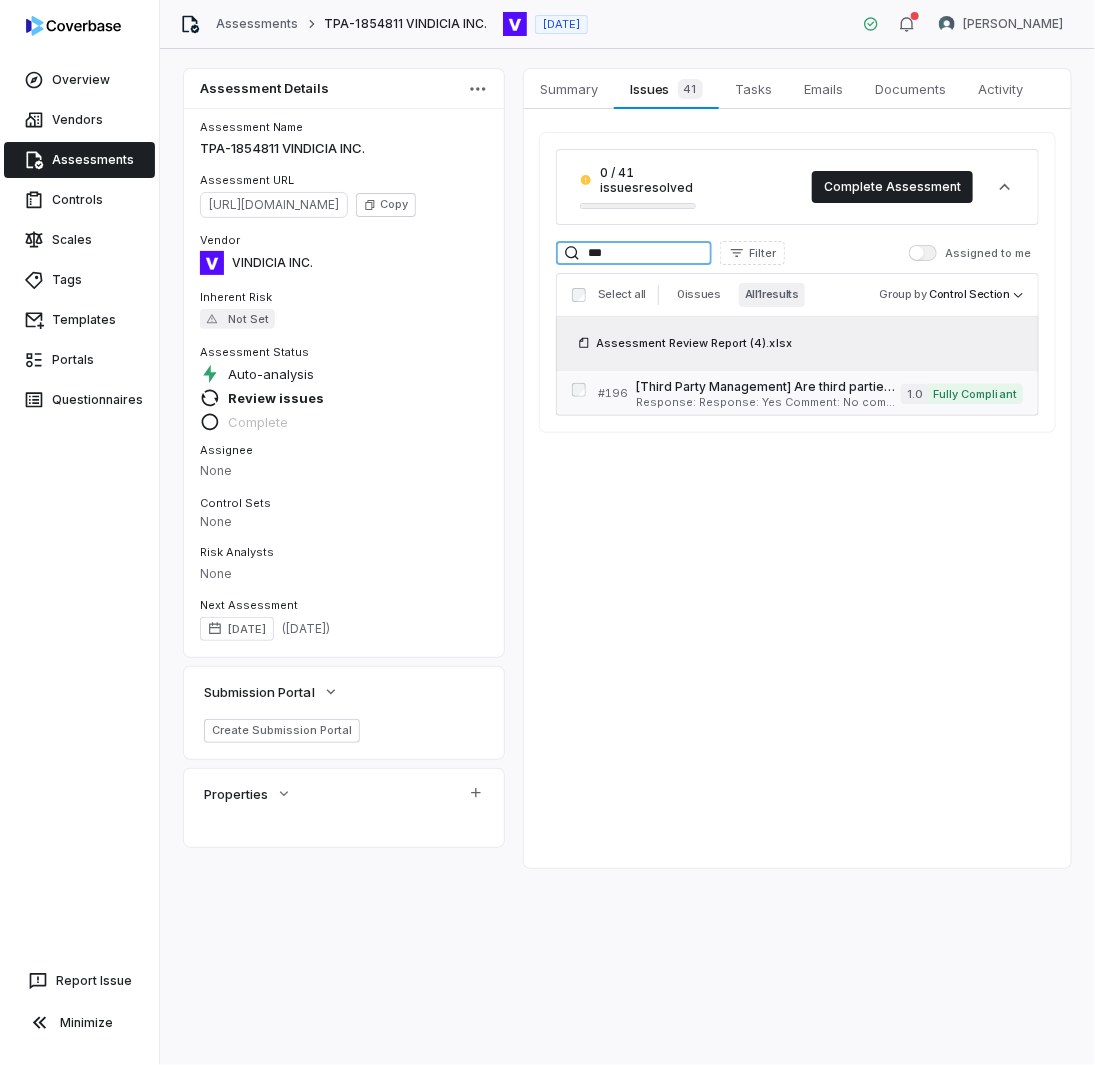 type on "***" 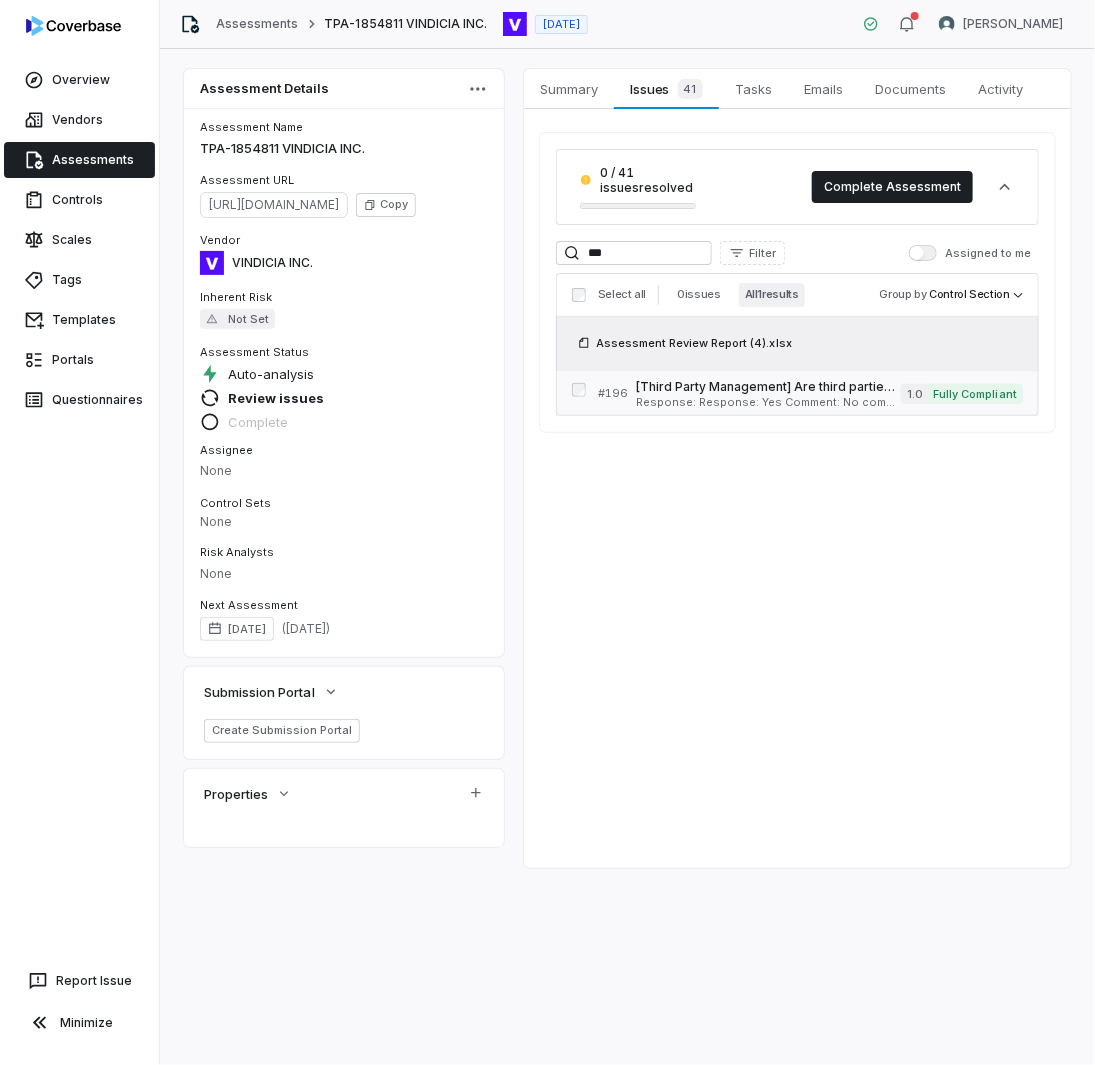 click on "[Third Party Management] Are third parties coming into possession of CVS Health data required to adhere to your policies and standards?
Serial No: 196
QRisk: H" at bounding box center (768, 387) 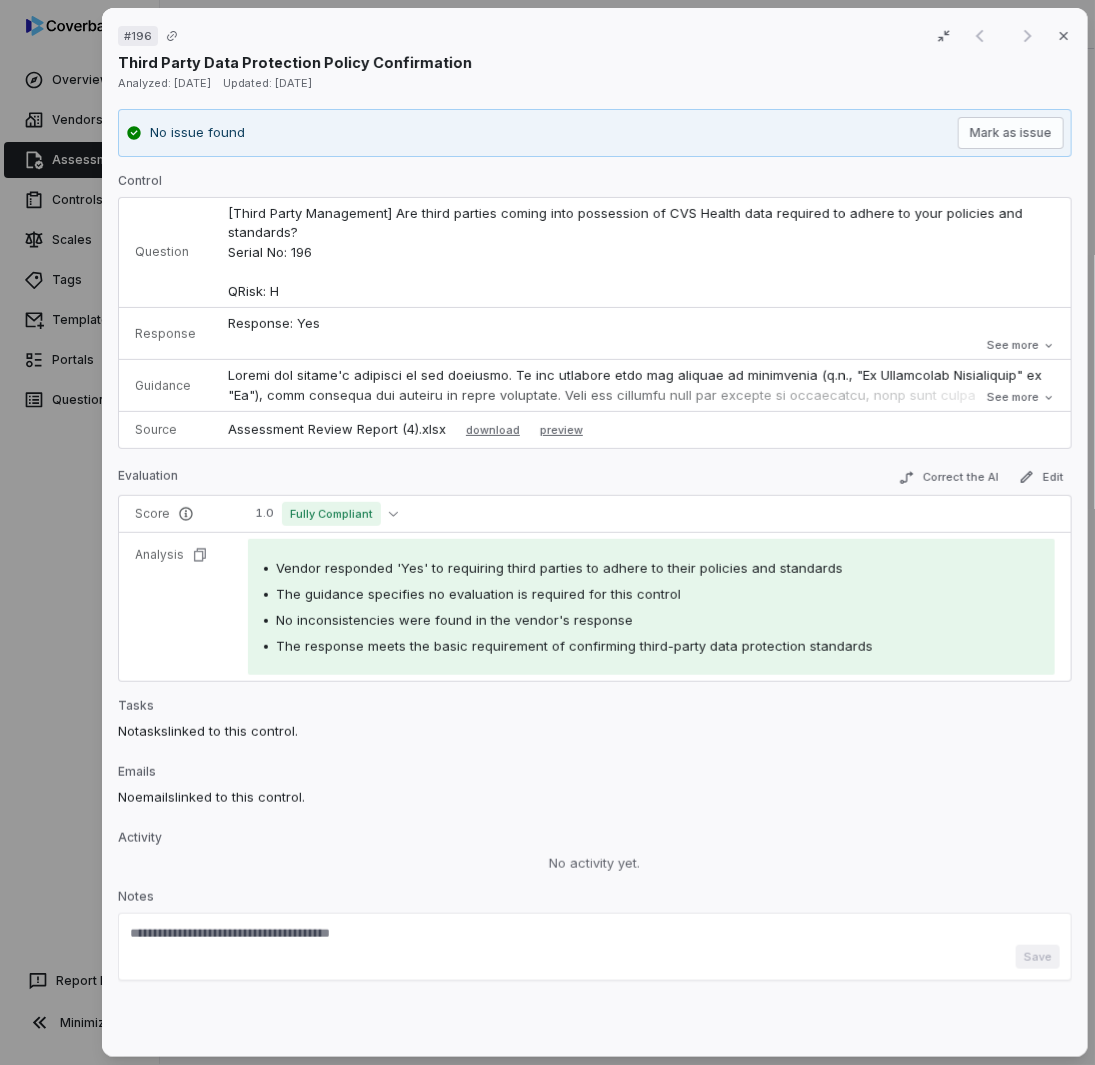 click on "# 196 Result 1 of 1 Close Third Party Data Protection Policy Confirmation Analyzed: [DATE] Updated: [DATE] No issue found [PERSON_NAME] as issue Control Question [Third Party Management] Are third parties coming into possession of CVS Health data required to adhere to your policies and standards?
Serial No: 196
QRisk: H Response Response: Yes
Comment: No comment provided.
Is Evaluation Recommended: No Response: Yes
Comment: No comment provided.
Is Evaluation Recommended: No See more Guidance See more Source Assessment Review Report (4).xlsx download preview Evaluation Correct the AI Edit   Score 1.0 Fully Compliant Analysis Vendor responded 'Yes' to requiring third parties to adhere to their policies and standards The guidance specifies no evaluation is required for this control No inconsistencies were found in the vendor's response The response meets the basic requirement of confirming third-party data protection standards Tasks No  tasks  linked to this control. Emails No  emails Activity Notes   Save" at bounding box center (547, 532) 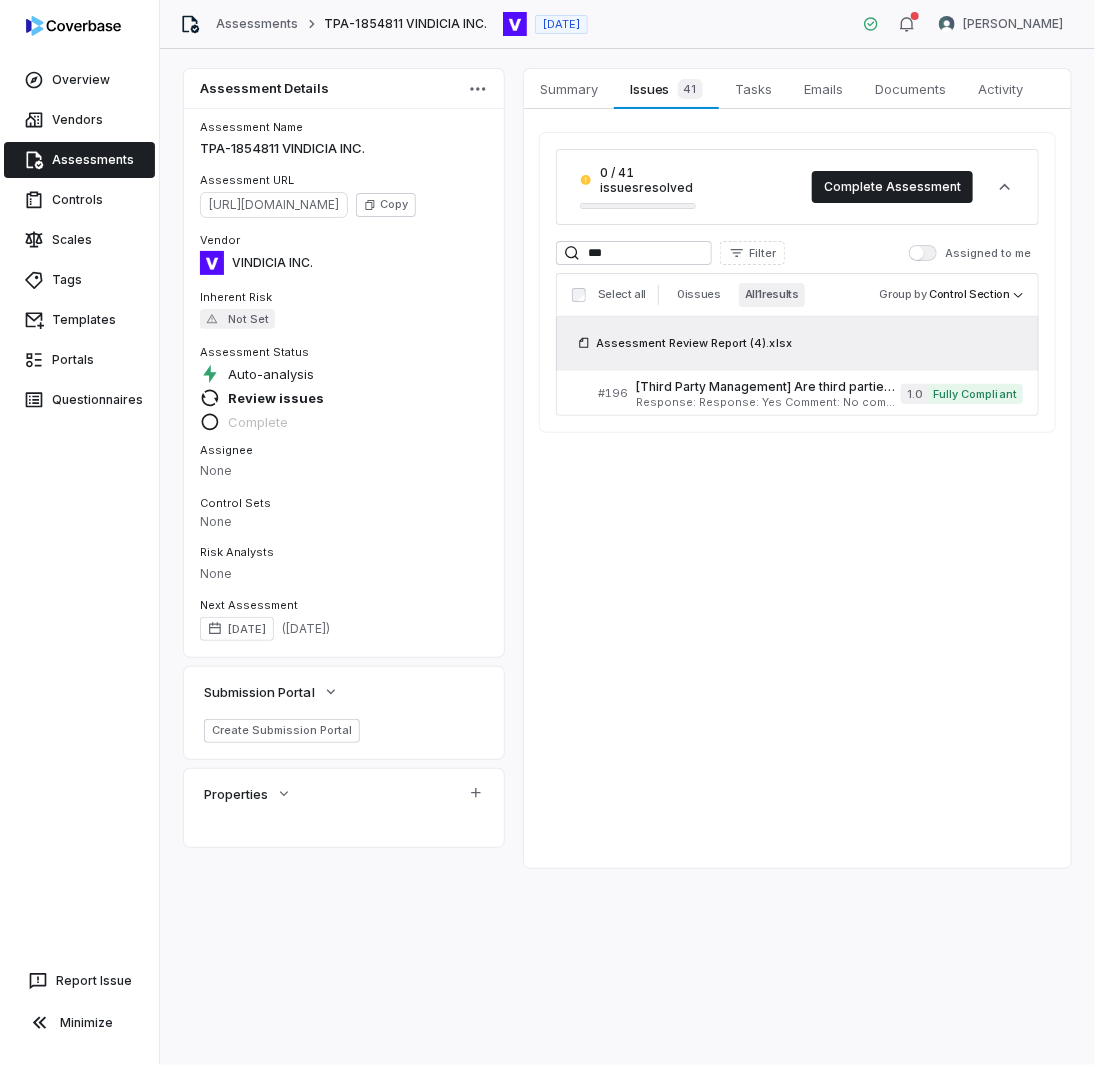 click on "Assessments" at bounding box center [79, 160] 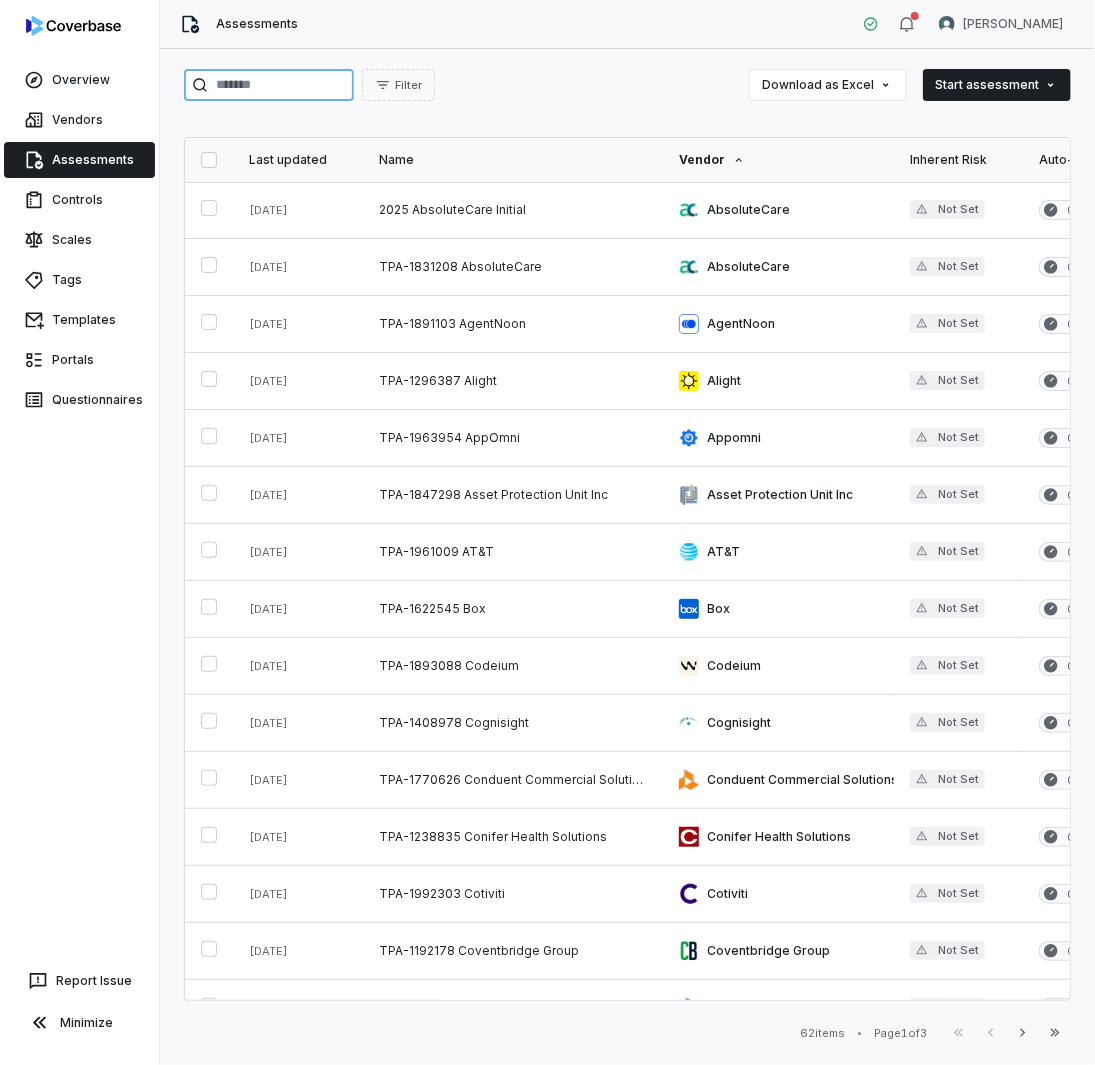 click at bounding box center (269, 85) 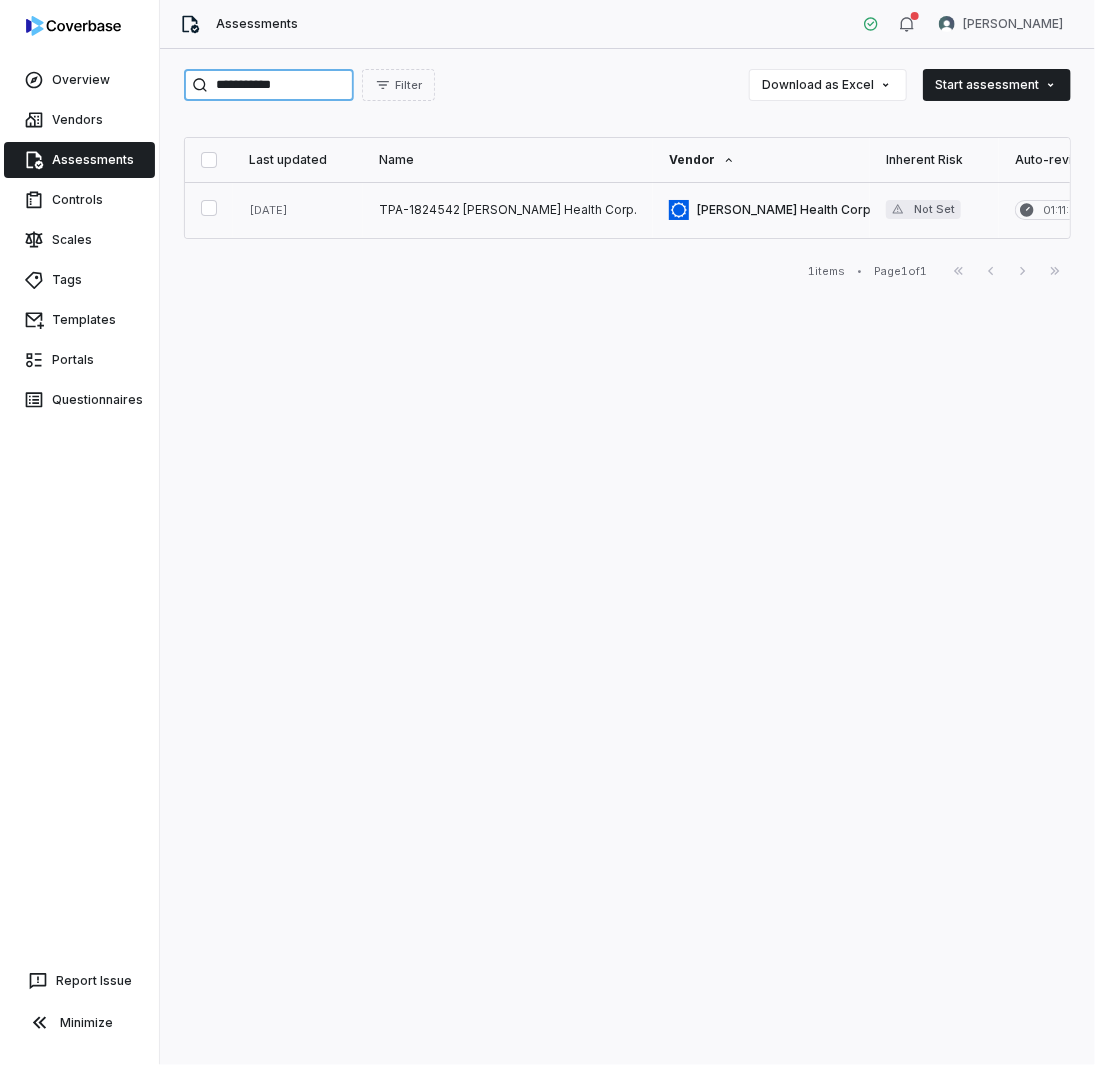 type on "**********" 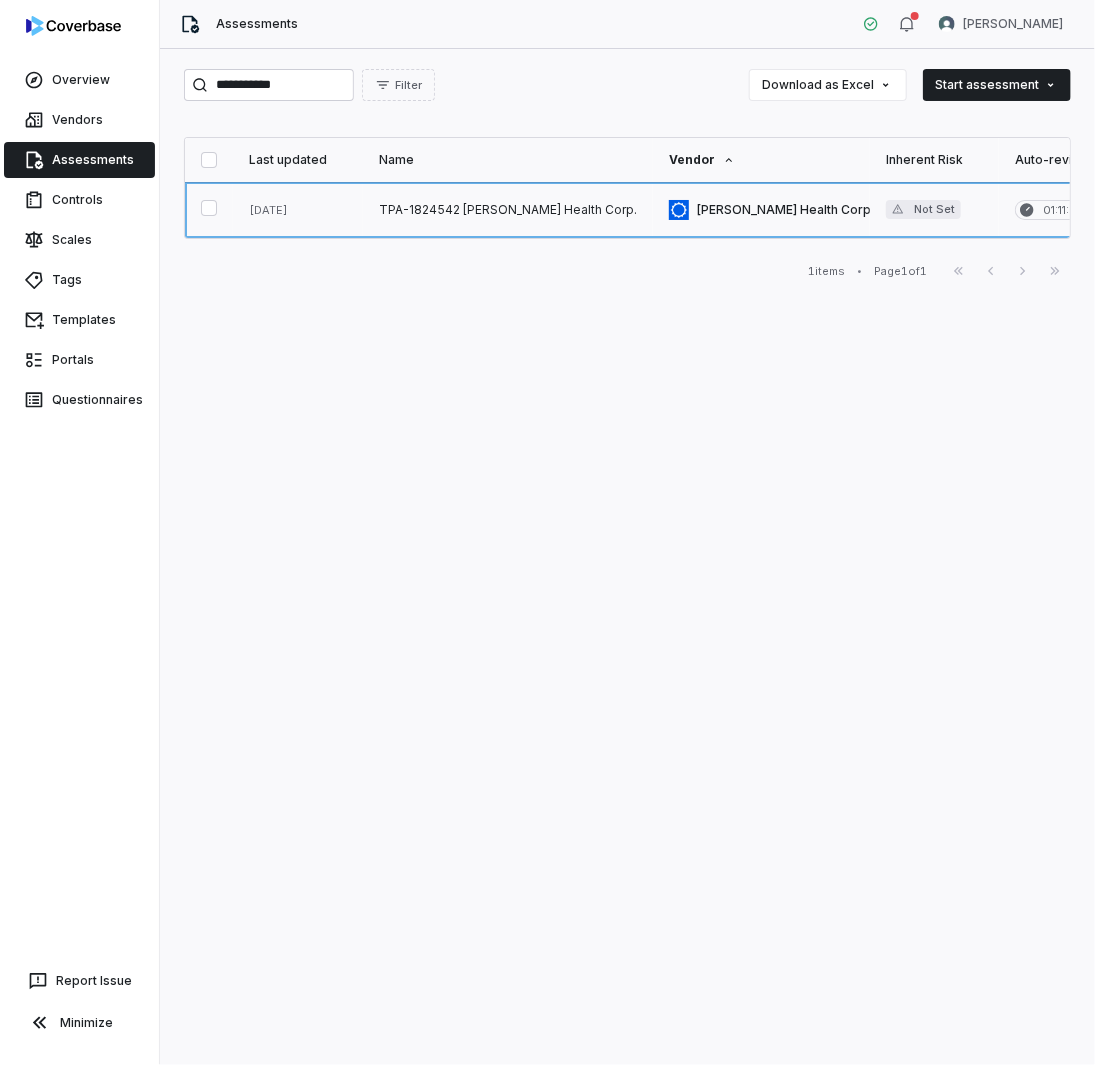 click at bounding box center (508, 210) 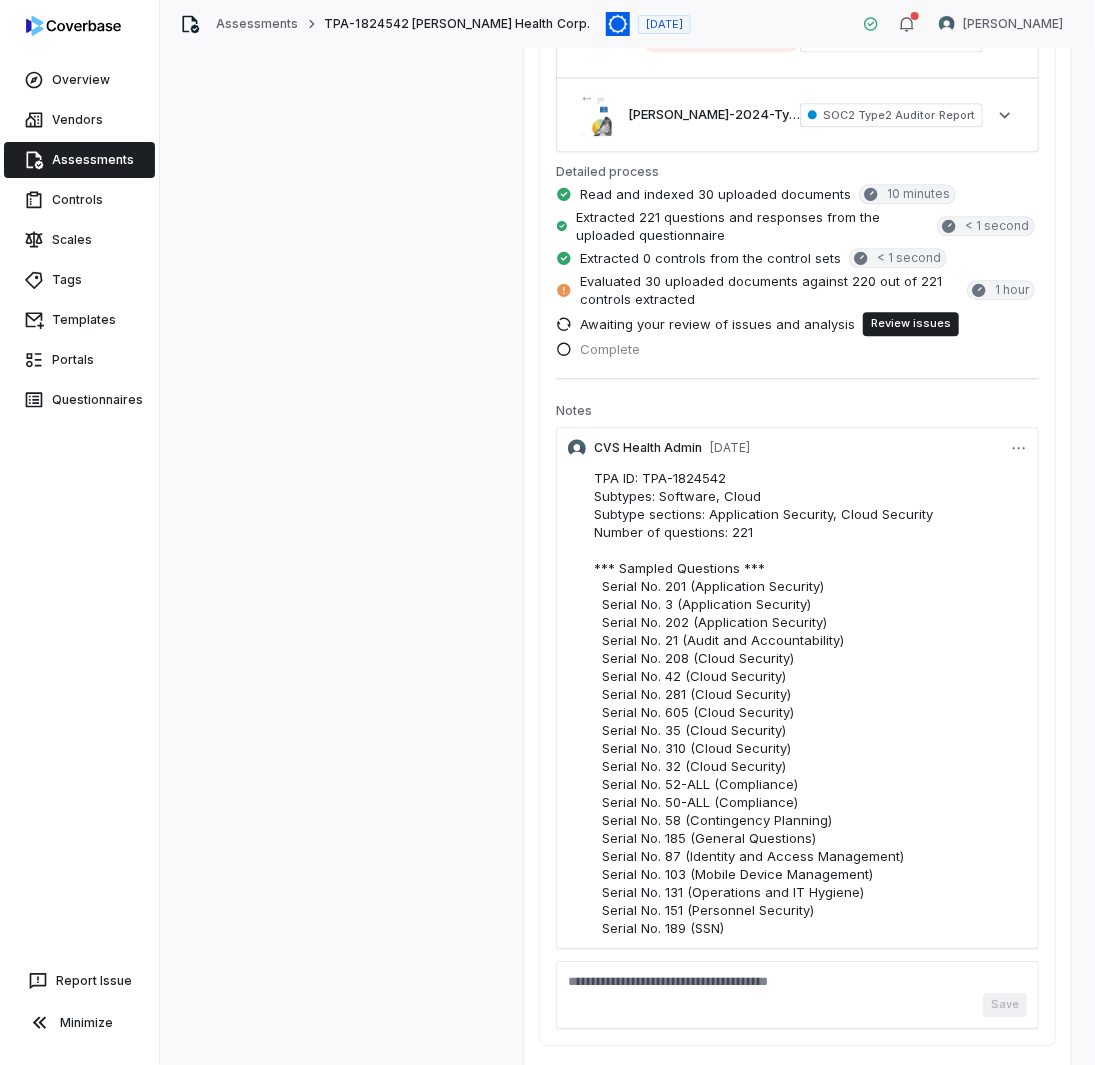 scroll, scrollTop: 1600, scrollLeft: 0, axis: vertical 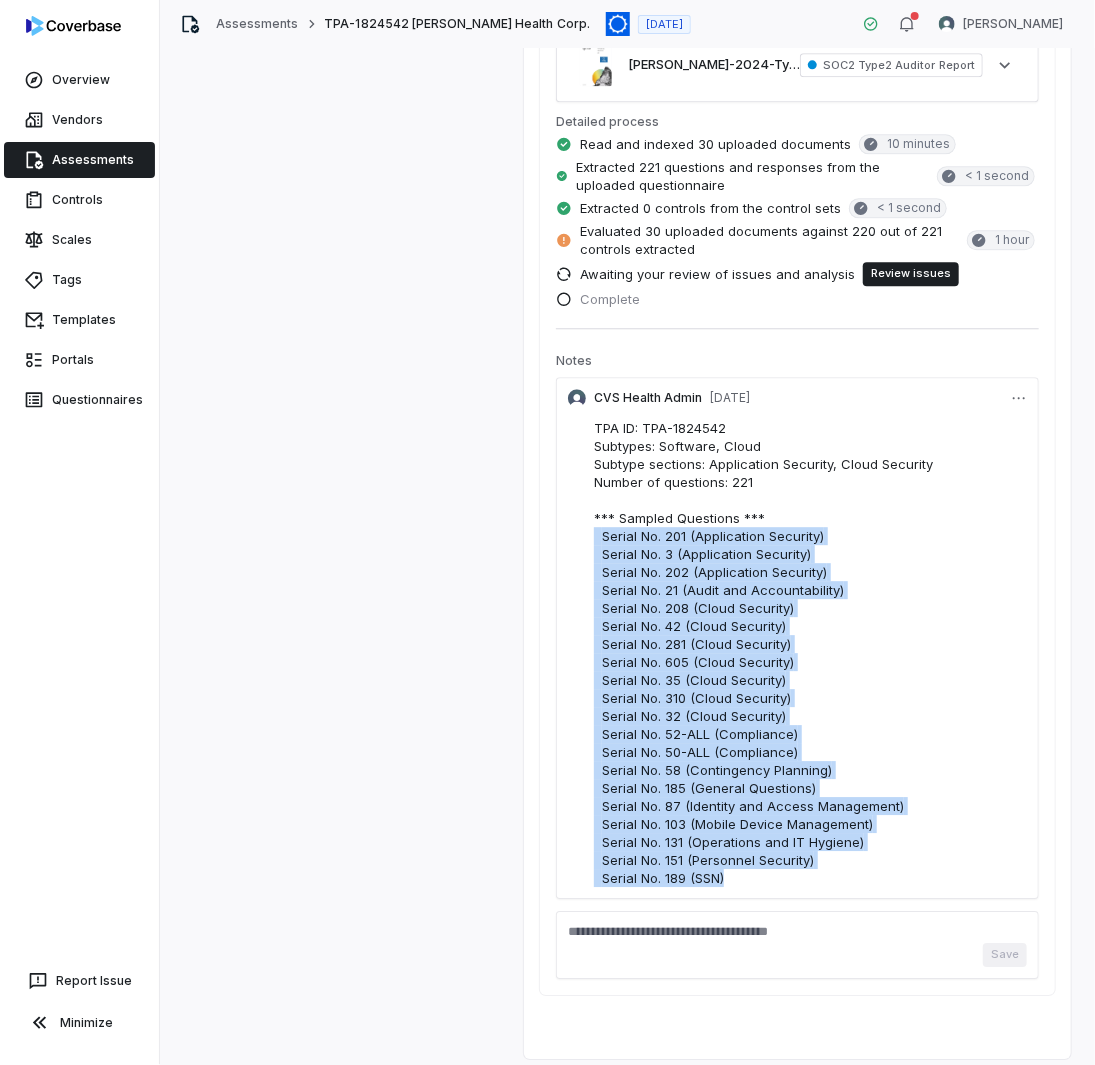 drag, startPoint x: 745, startPoint y: 867, endPoint x: 549, endPoint y: 541, distance: 380.384 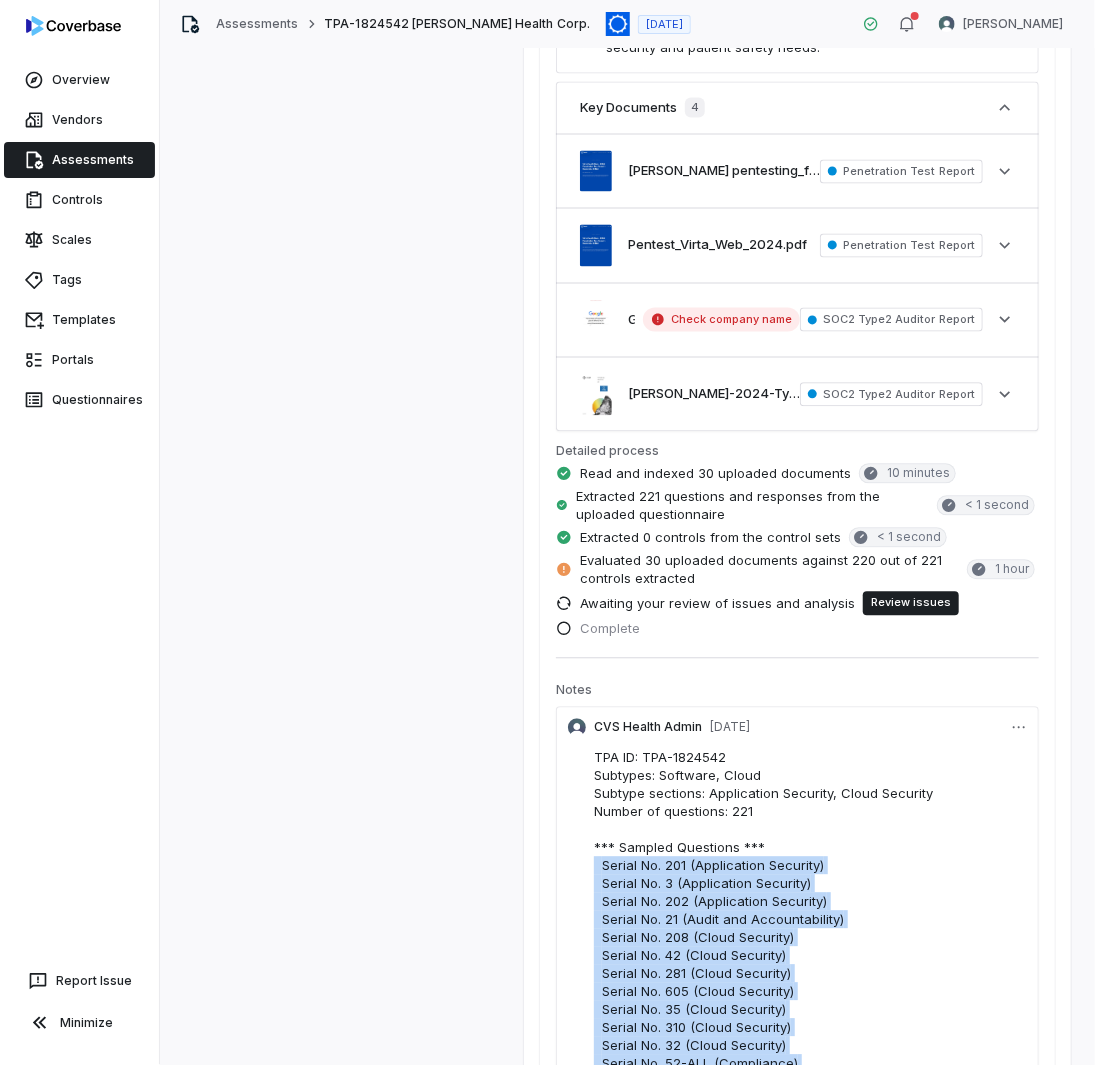 scroll, scrollTop: 1300, scrollLeft: 0, axis: vertical 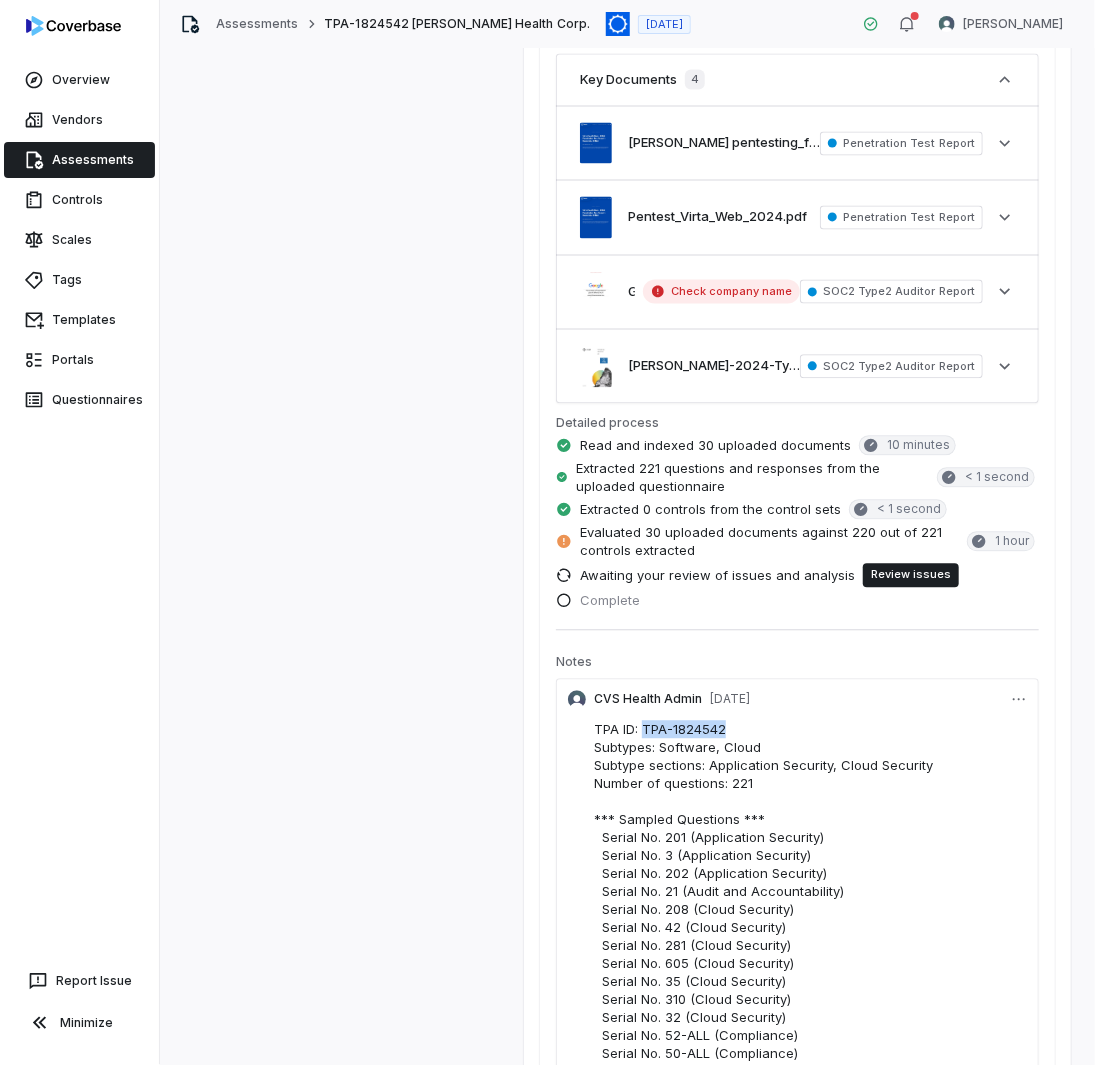 drag, startPoint x: 708, startPoint y: 721, endPoint x: 641, endPoint y: 722, distance: 67.00746 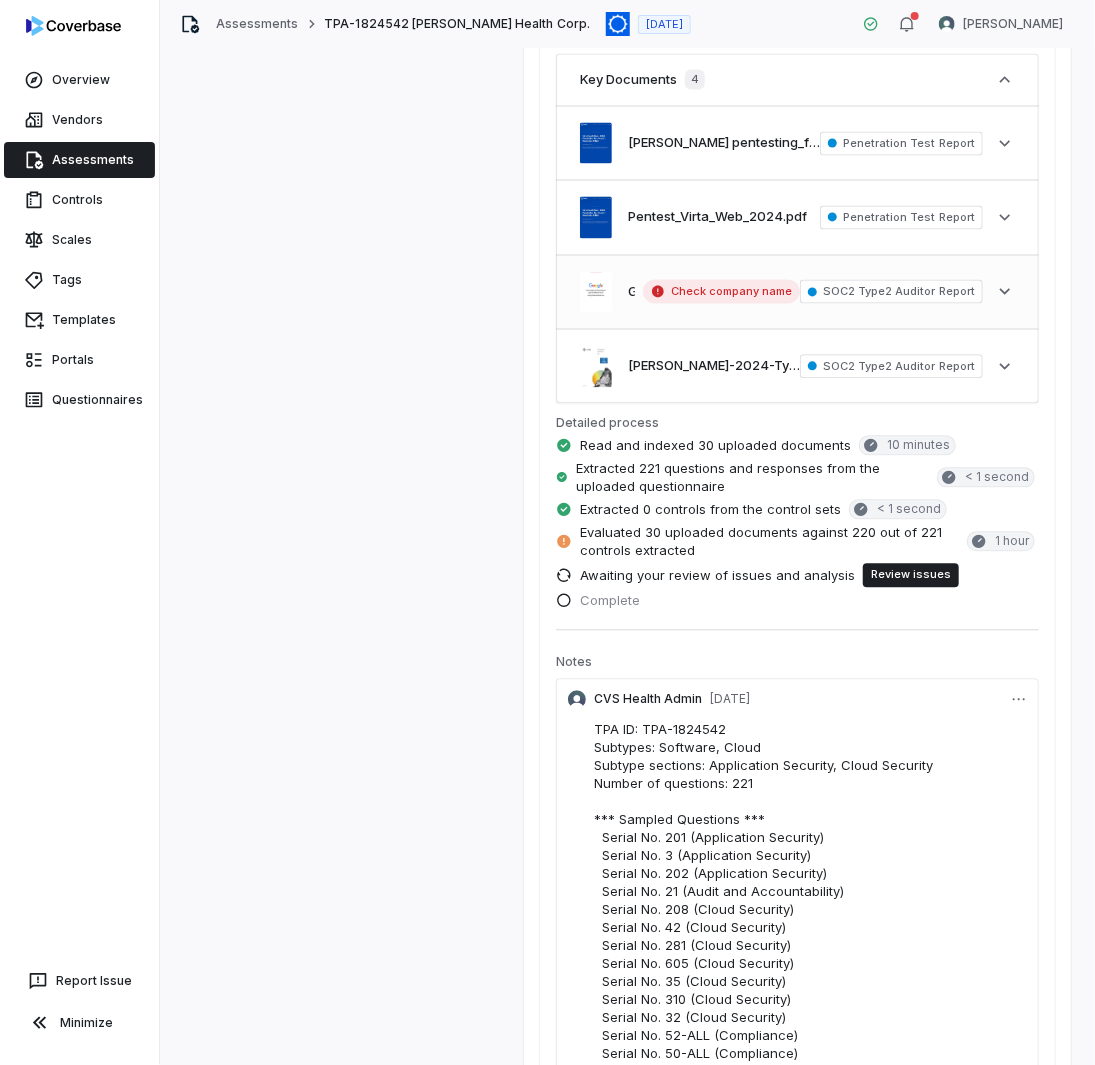 click on "SOC2 Type2 Auditor Report" at bounding box center (891, 292) 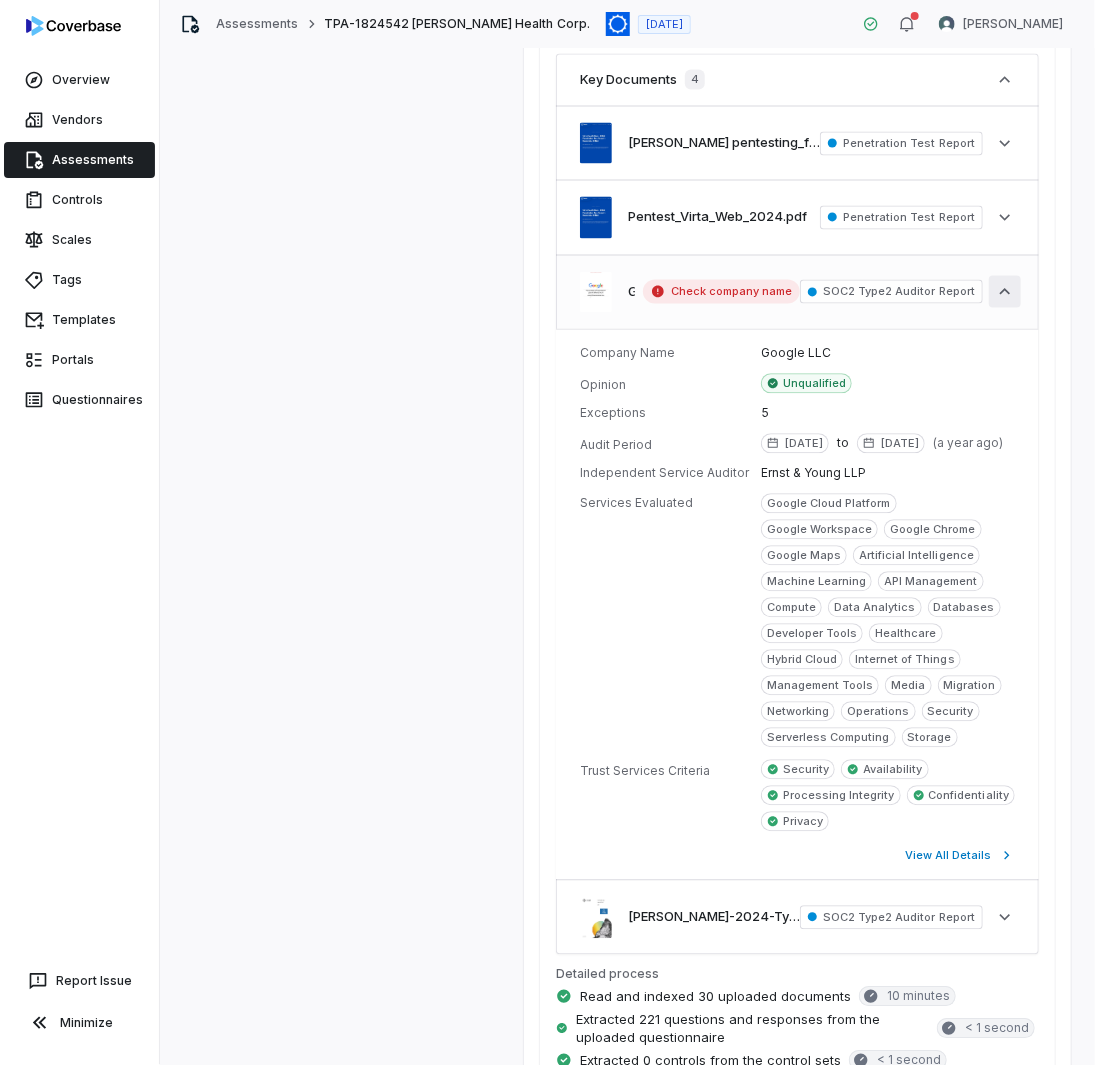 click 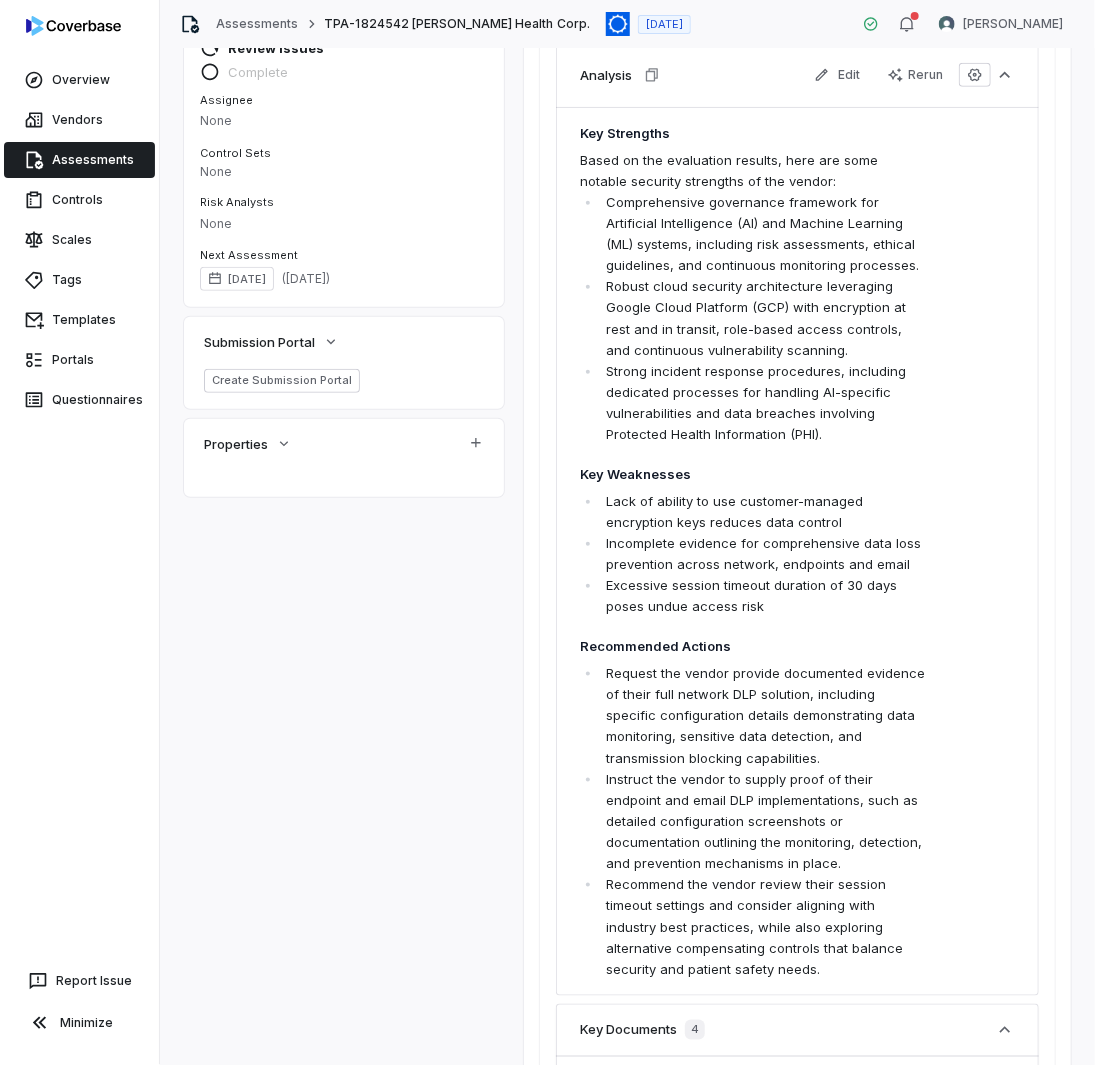 scroll, scrollTop: 200, scrollLeft: 0, axis: vertical 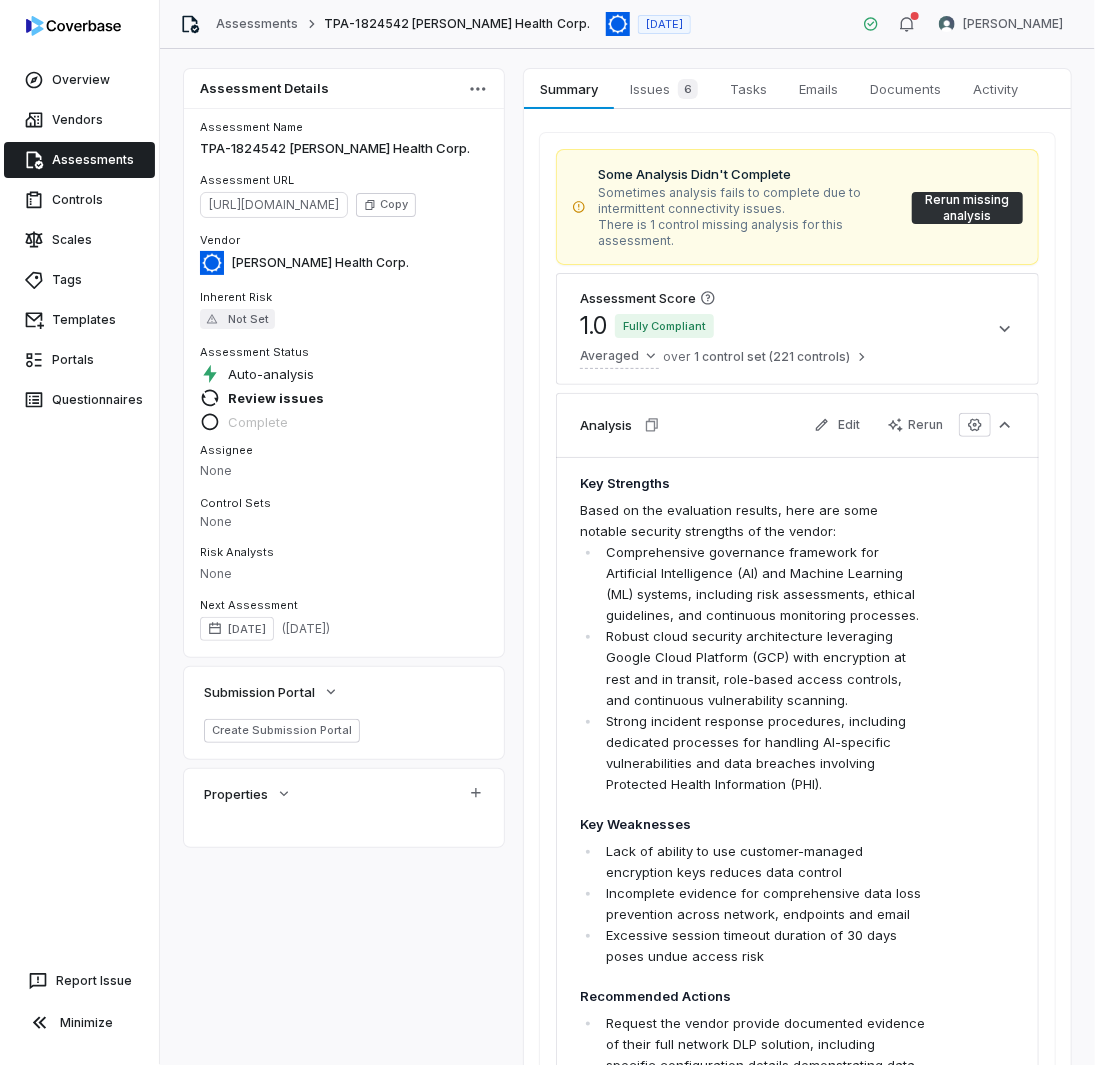 drag, startPoint x: 917, startPoint y: 547, endPoint x: 908, endPoint y: 210, distance: 337.12015 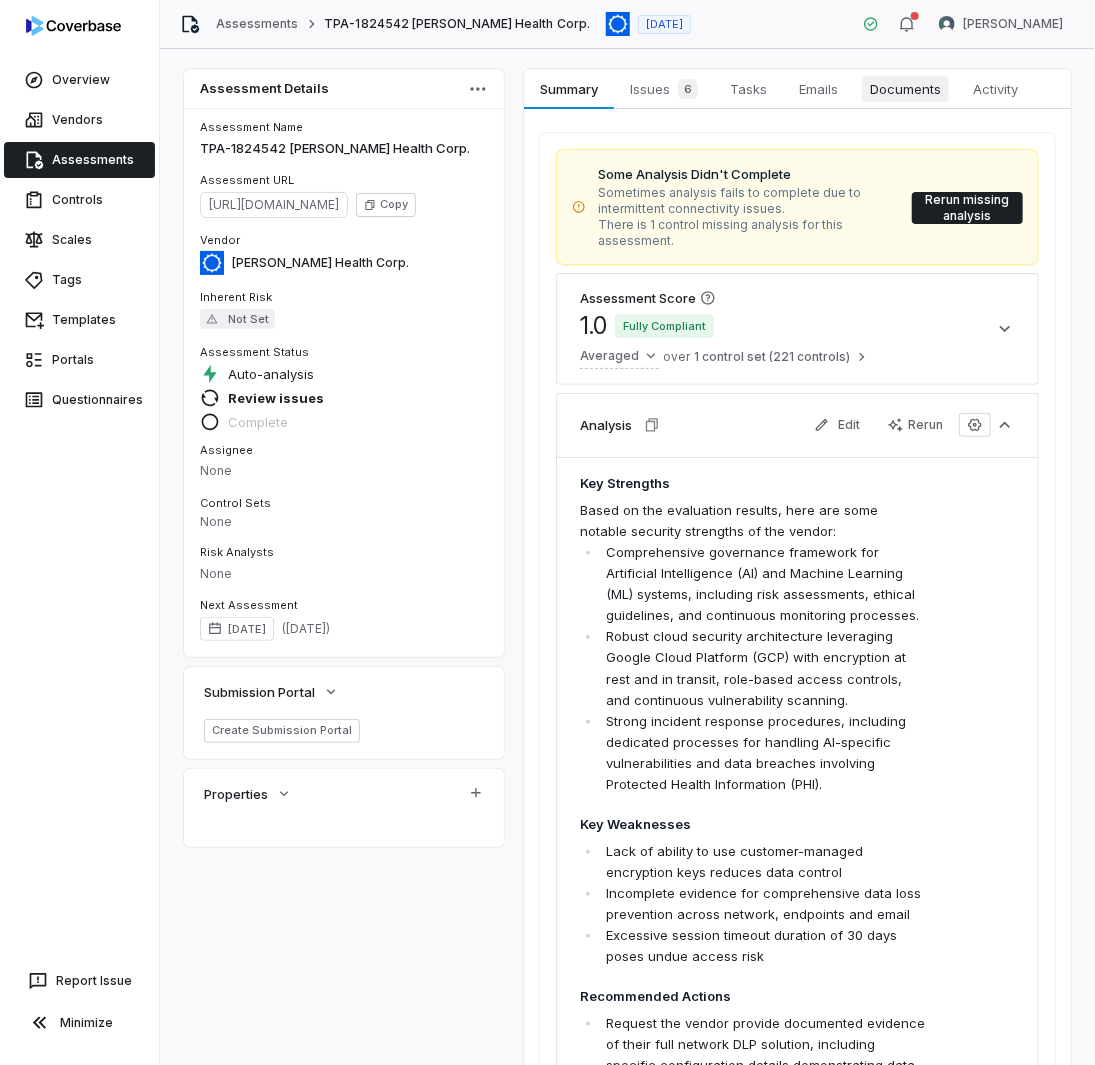 click on "Documents" at bounding box center (905, 89) 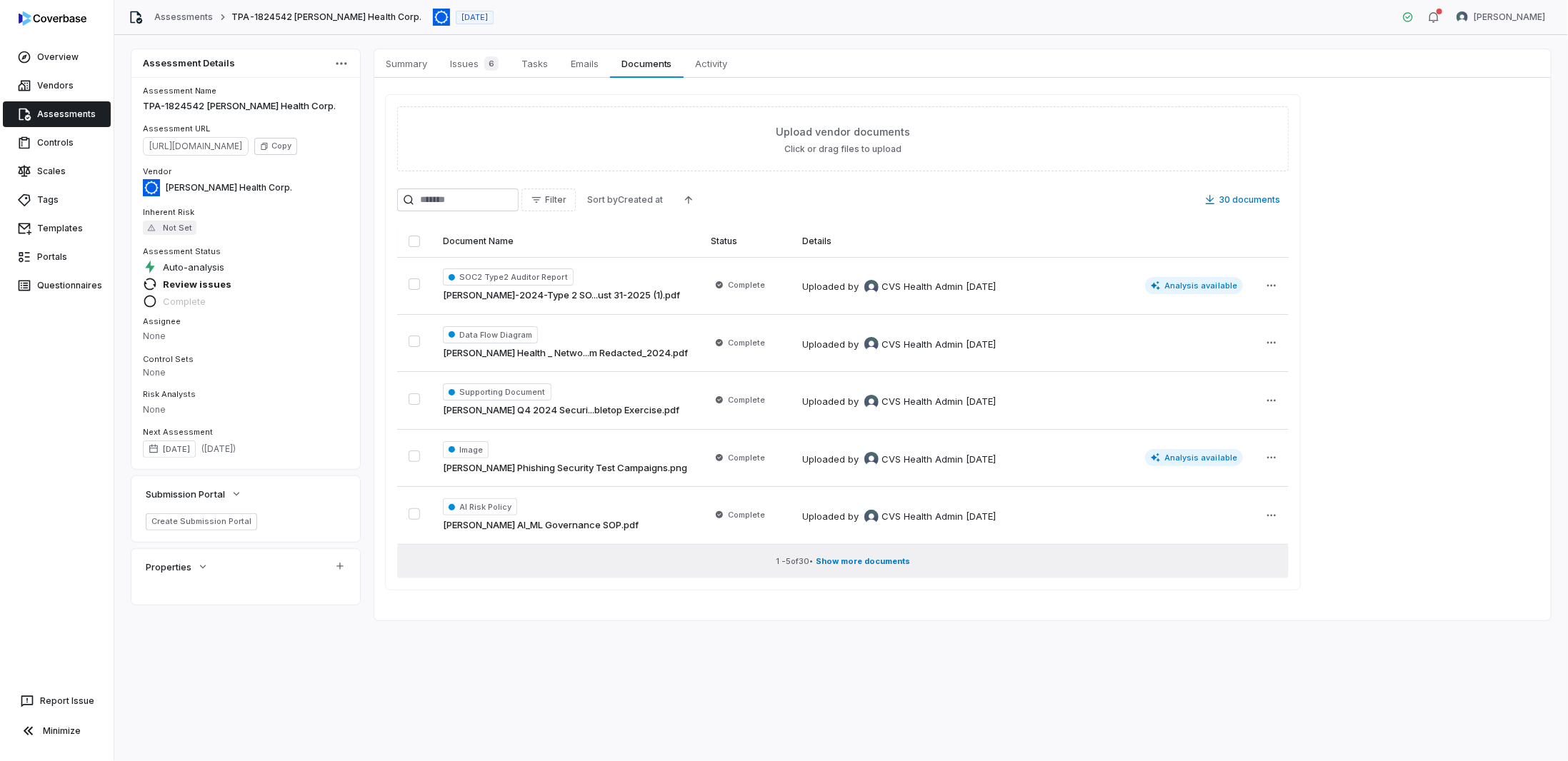 click on "1 -  5  of  30  •   Show more documents" at bounding box center (843, 561) 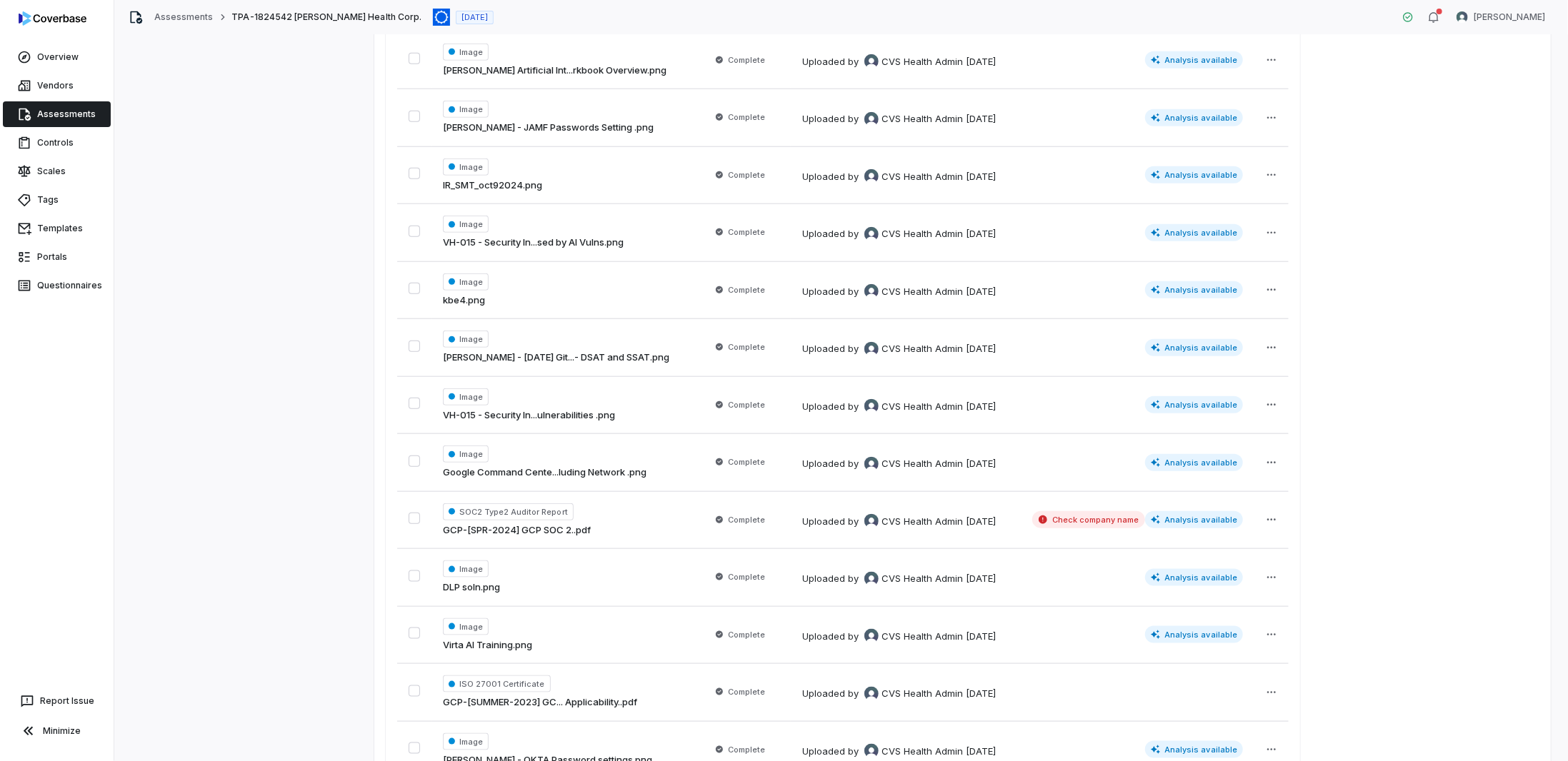 scroll, scrollTop: 857, scrollLeft: 0, axis: vertical 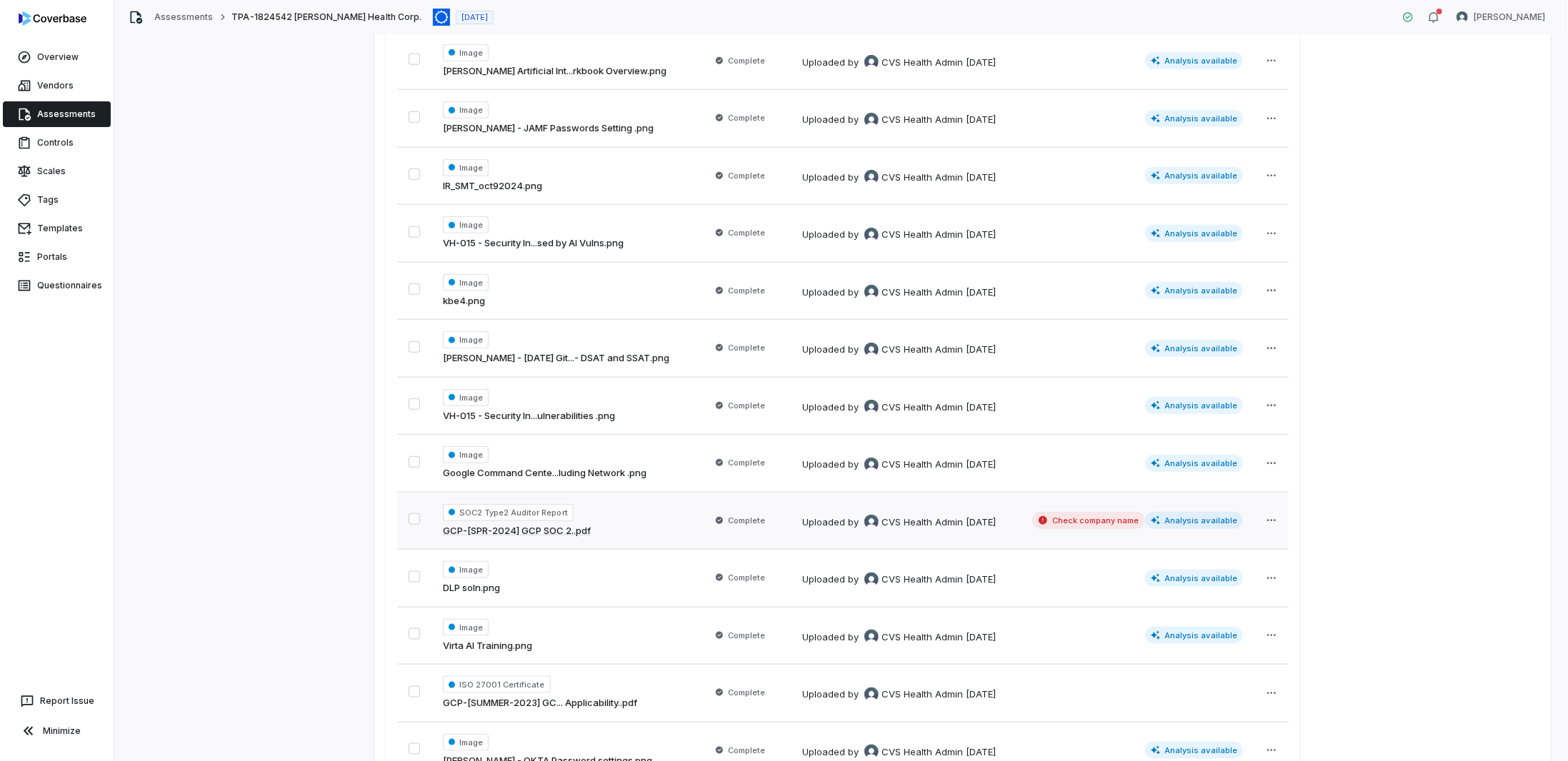click on "Check company name" at bounding box center [1089, 520] 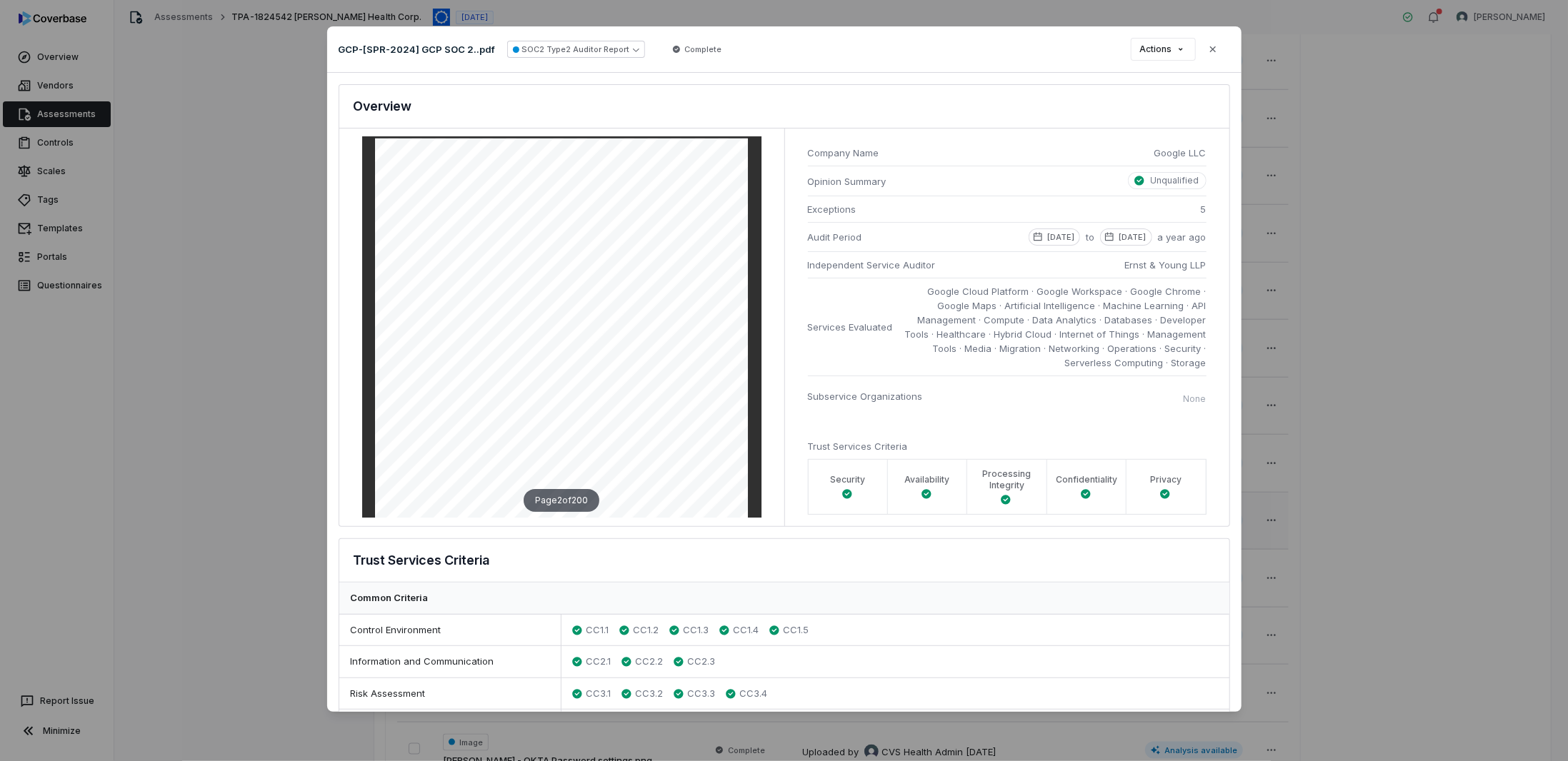 scroll, scrollTop: 571, scrollLeft: 0, axis: vertical 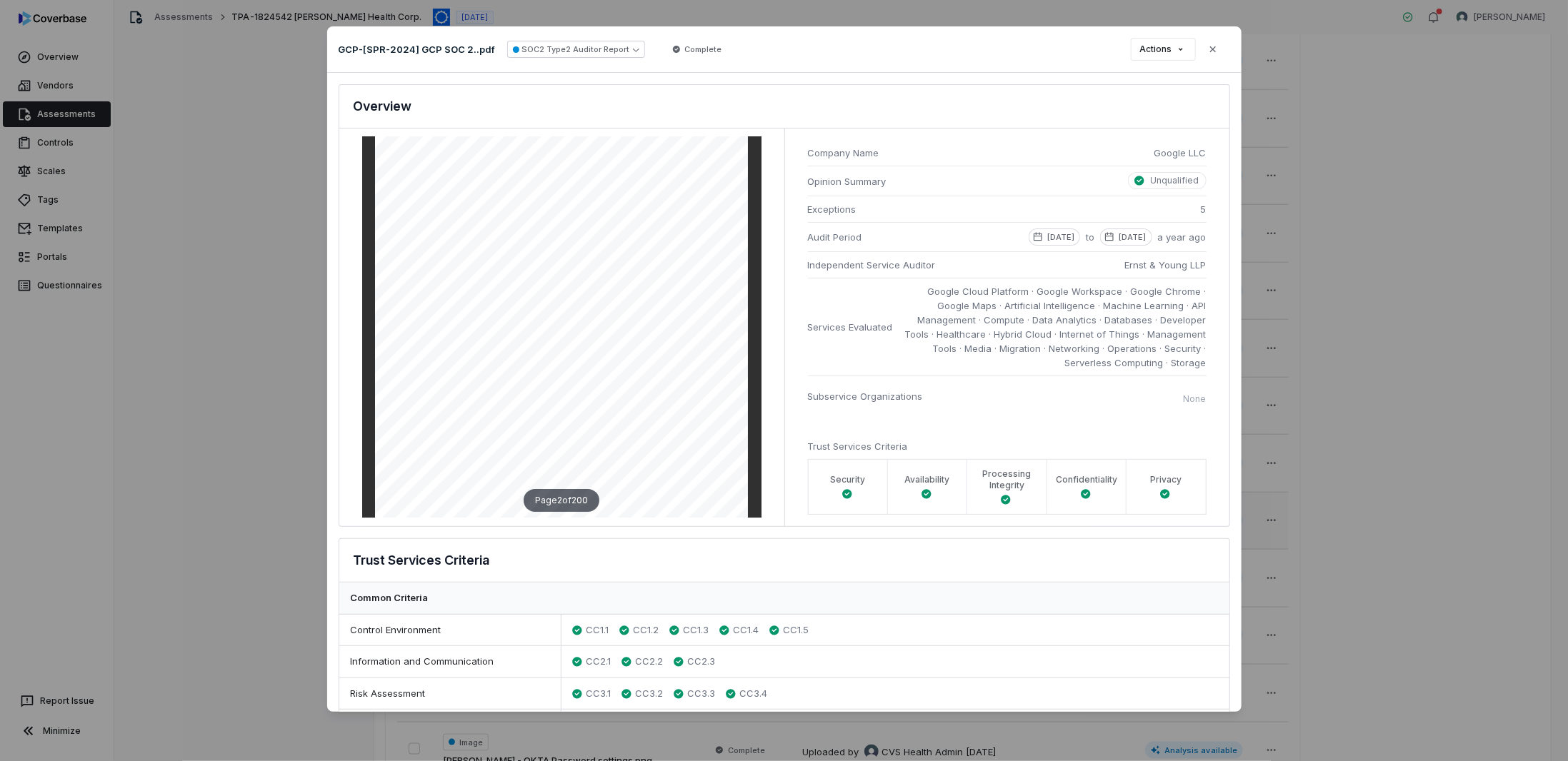 click on "Document Preview GCP-[SPR-2024] GCP SOC 2..pdf SOC2 Type2 Auditor Report Complete Actions Close SOC2 Type 2 Analysis Document:  GCP-[SPR-2024] GCP SOC 2..pdf Overview Page  2  of  200 Company Name Google LLC Opinion Summary Unqualified Exceptions 5 Audit Period [DATE] to [DATE] a year ago Independent Service Auditor [PERSON_NAME] & [PERSON_NAME] LLP Services Evaluated Google Cloud Platform · Google Workspace · Google Chrome · Google Maps · Artificial Intelligence · Machine Learning · API Management · Compute · Data Analytics · Databases · Developer Tools · Healthcare · Hybrid Cloud · Internet of Things · Management Tools · Media · Migration · Networking · Operations · Security · Serverless Computing · Storage Subservice Organizations None Trust Services Criteria Security Availability Processing Integrity Confidentiality Privacy Trust Services Criteria Common Criteria Control Environment CC1.1 CC1.2 CC1.3 CC1.4 CC1.5 Information and Communication CC2.1 CC2.2 CC2.3 Risk Assessment CC3.1 CC3.2 CC3.3" at bounding box center (784, 380) 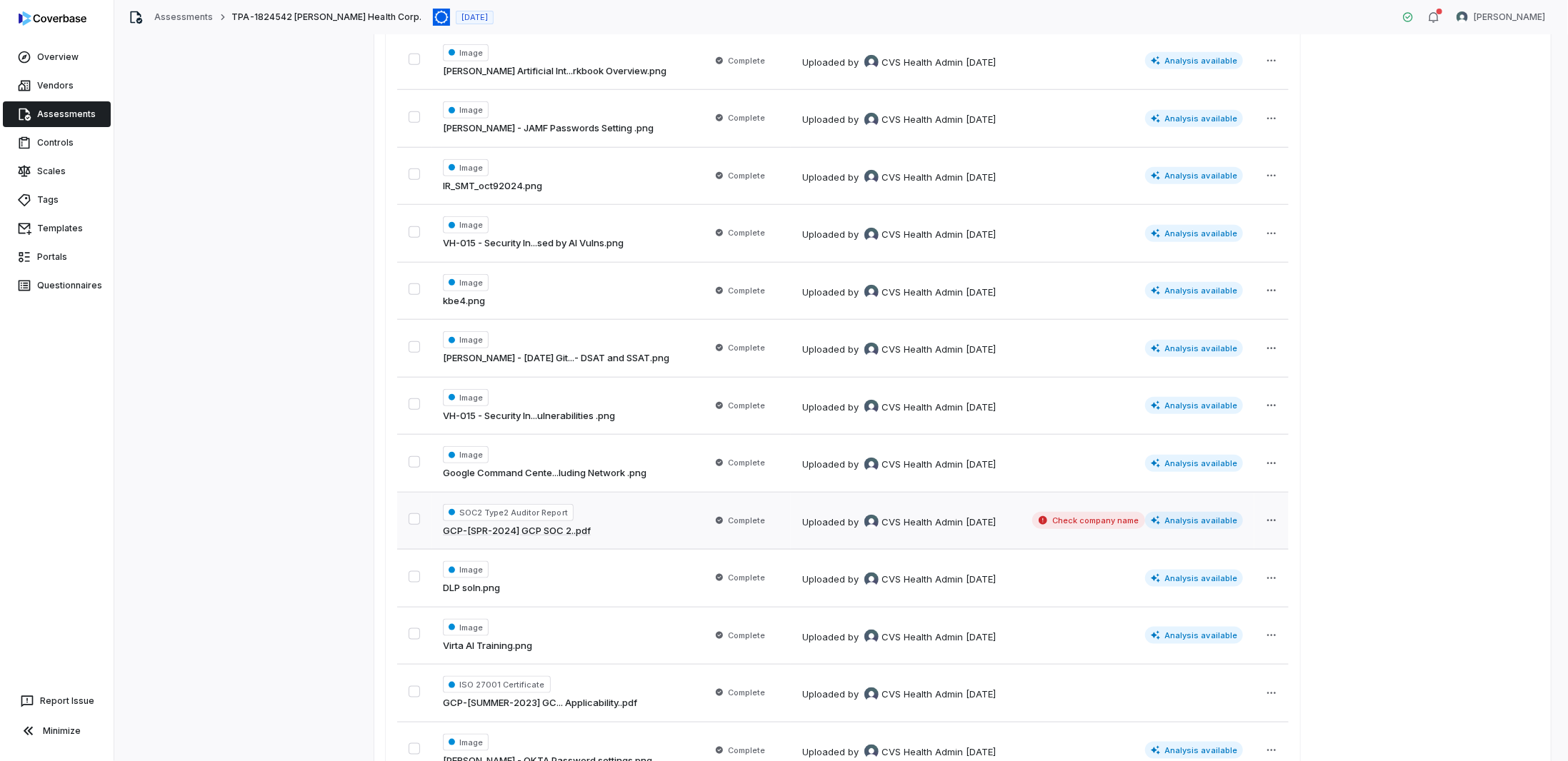 click on "Assessment Details Assessment Name TPA-1824542 [PERSON_NAME] Health Corp. Assessment URL  [URL][DOMAIN_NAME] Copy Vendor [PERSON_NAME] Health Corp. Inherent Risk Not Set Assessment Status Auto-analysis Review issues Complete Assignee None Control Sets None Risk Analysts None Next Assessment [DATE] ( [DATE] ) Submission Portal Create Submission Portal Properties Summary Summary Issues 6 Issues 6 Tasks Tasks Emails Emails Documents Documents Activity Activity Upload vendor documents Click or drag files to upload Filter Sort by  Created at 30 documents Document Name Status Details SOC2 Type2 Auditor Report [PERSON_NAME]-2024-Type 2 SO...ust 31-2025 (1).pdf Complete Uploaded by CVS Health Admin [DATE]  Analysis available Data Flow Diagram [PERSON_NAME] Health _ Netwo...m Redacted_2024.pdf Complete Uploaded by CVS Health Admin [DATE] Supporting Document [PERSON_NAME] Q4 2024 Securi...bletop Exercise.pdf Complete Uploaded by CVS Health Admin [DATE] Image Complete by" at bounding box center [841, 189] 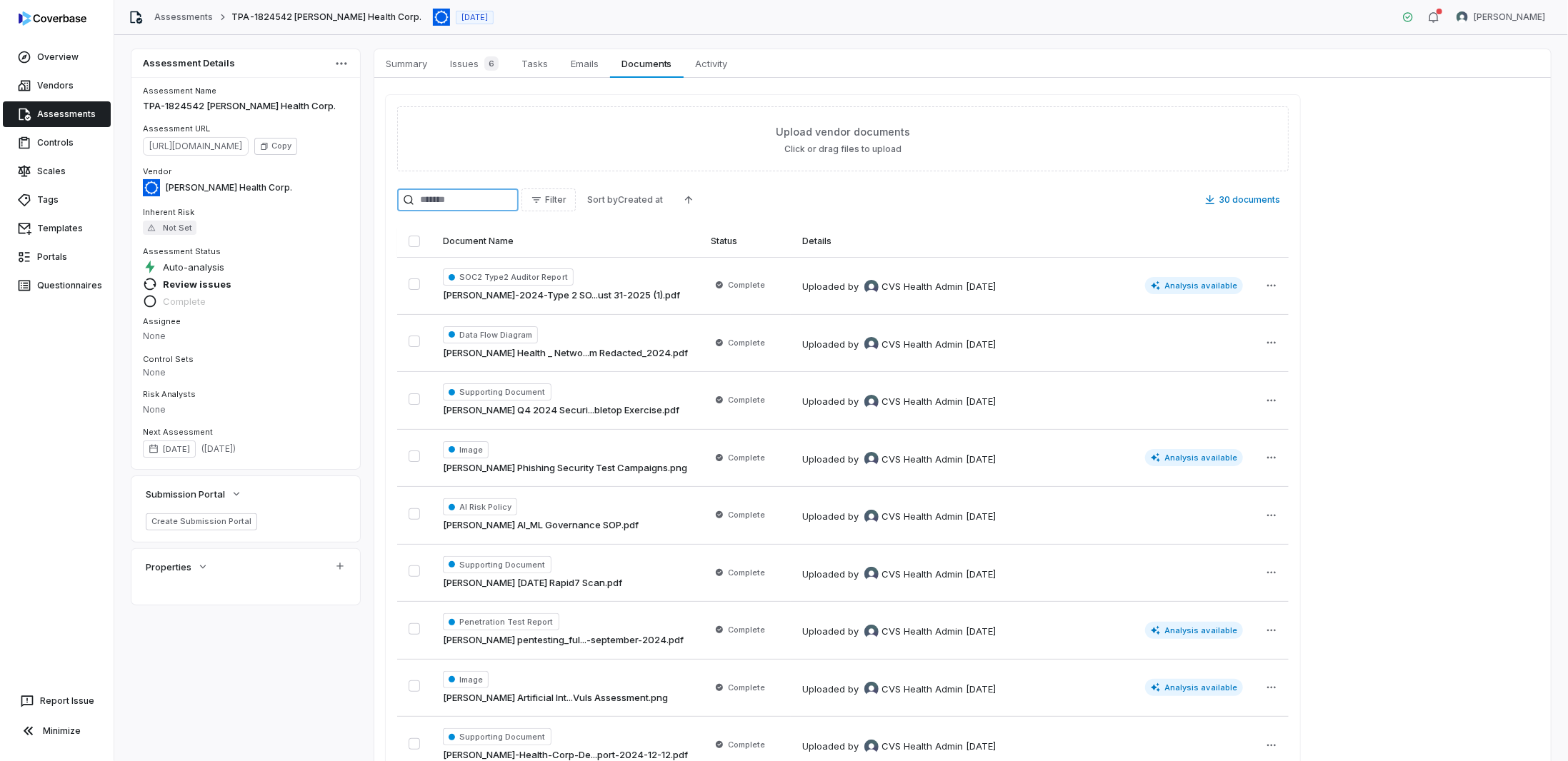 click at bounding box center [458, 200] 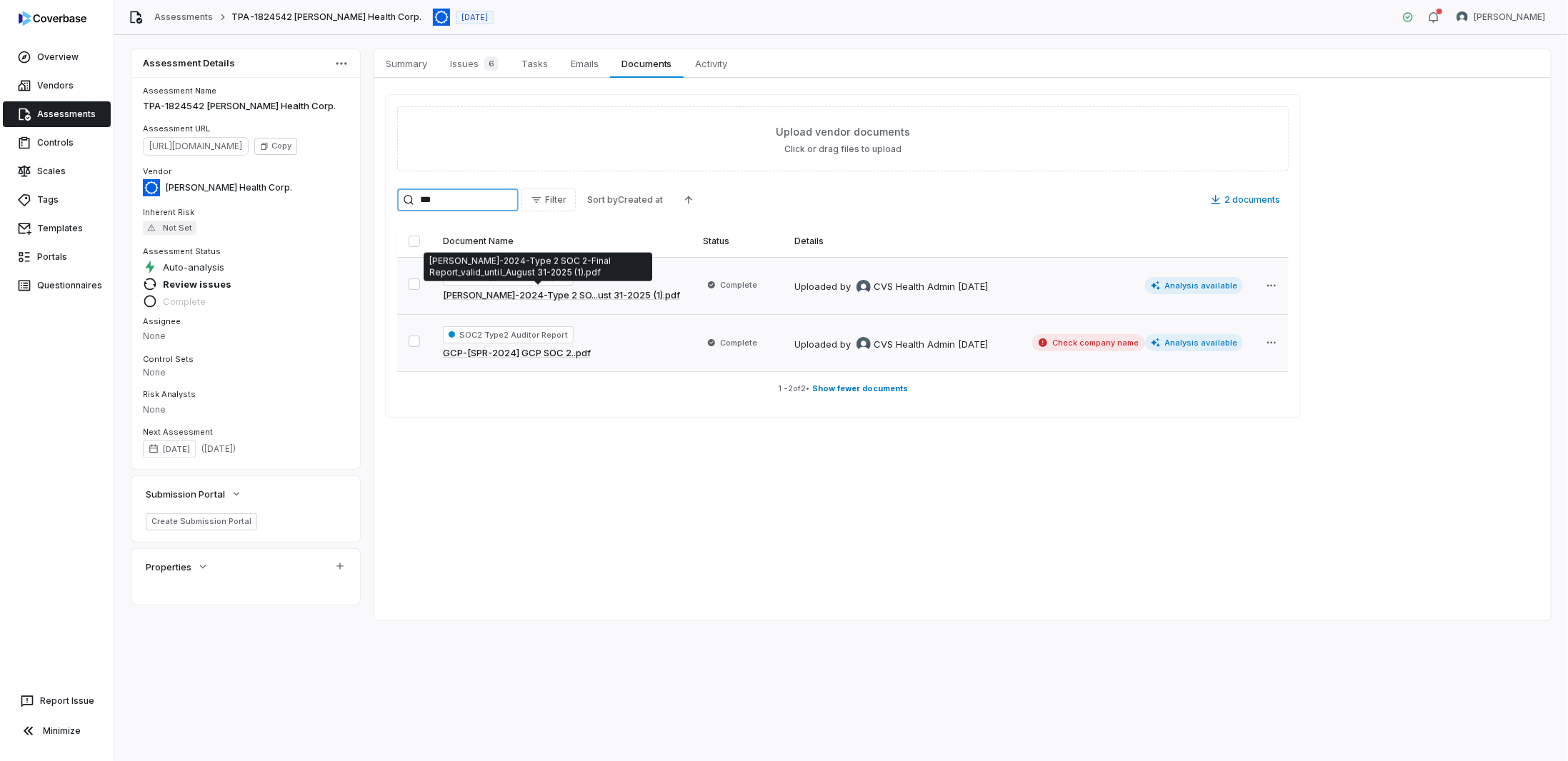 type on "***" 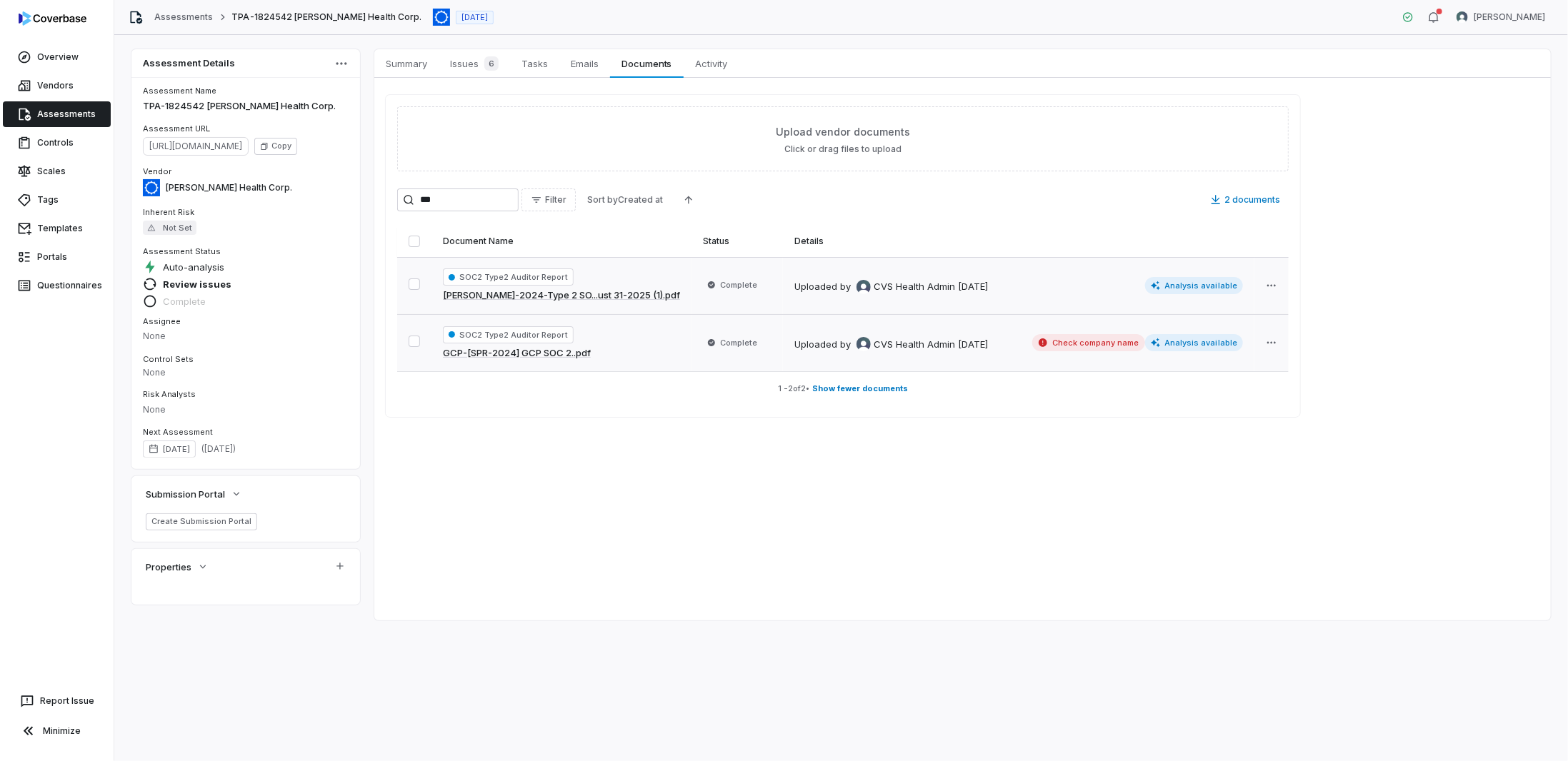 click on "[PERSON_NAME]-2024-Type 2 SO...ust 31-2025 (1).pdf" at bounding box center (561, 296) 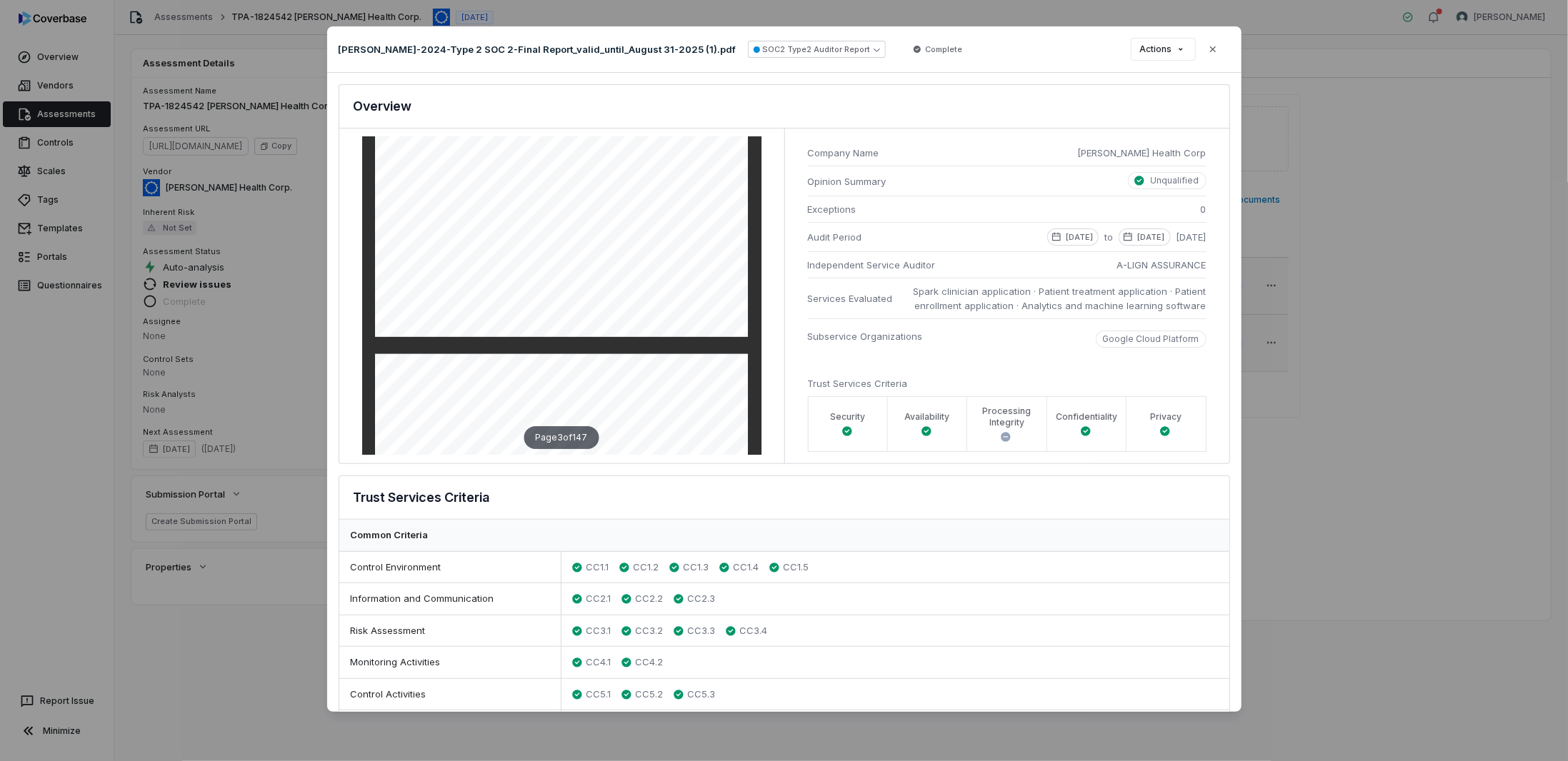 scroll, scrollTop: 857, scrollLeft: 0, axis: vertical 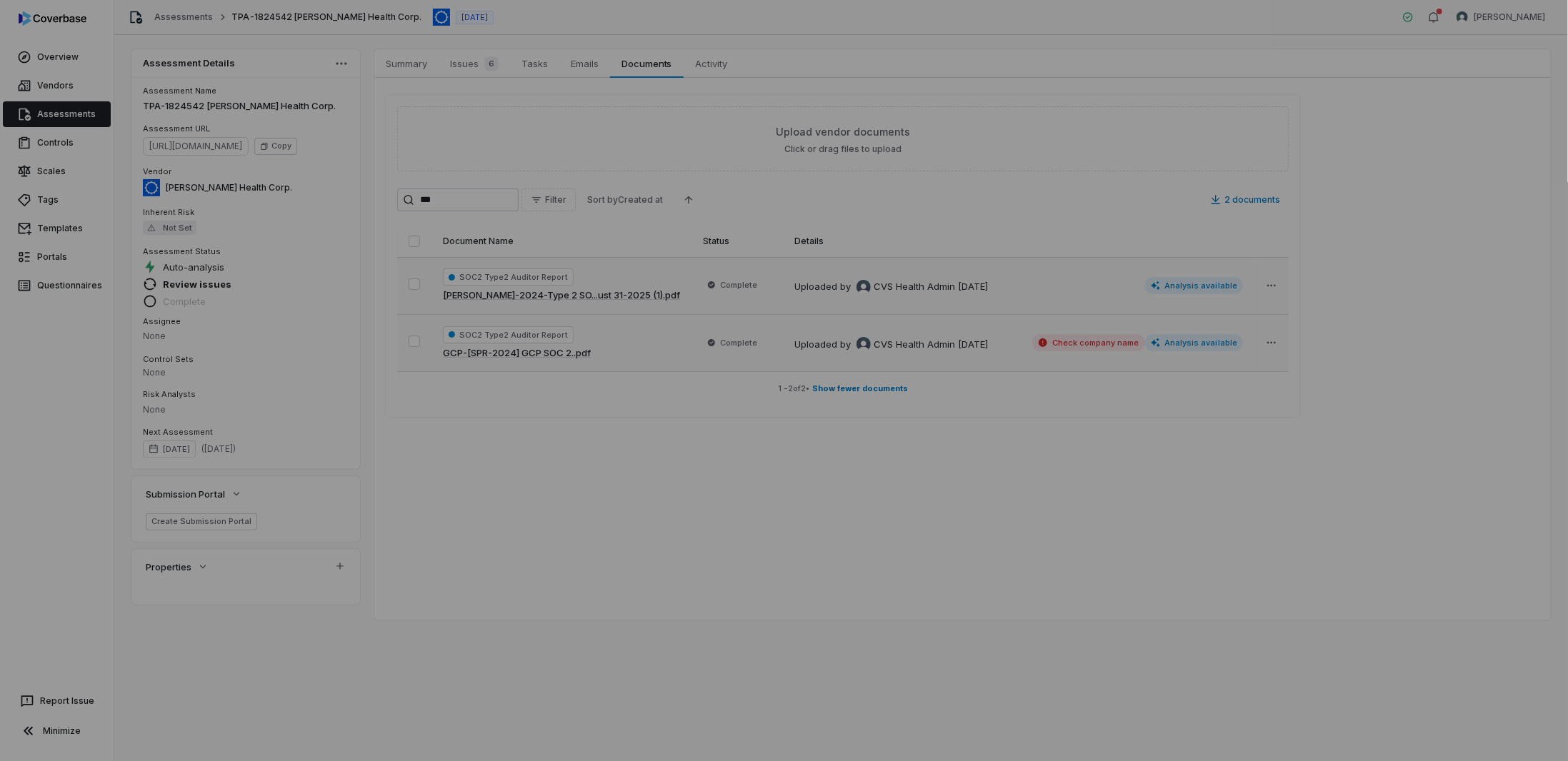 drag, startPoint x: 1353, startPoint y: 426, endPoint x: 1176, endPoint y: 394, distance: 179.8694 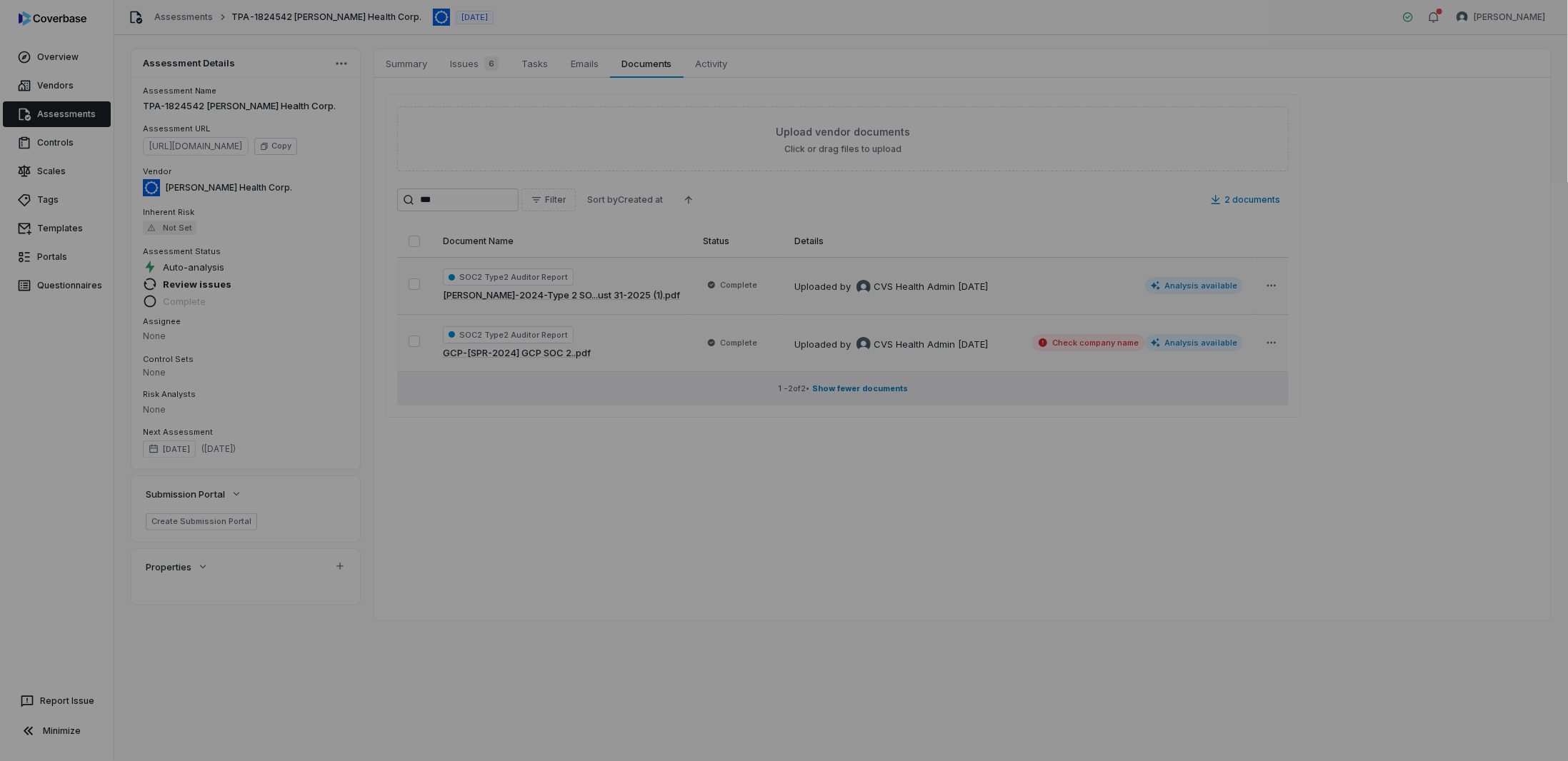 click on "Document Preview" at bounding box center [784, 380] 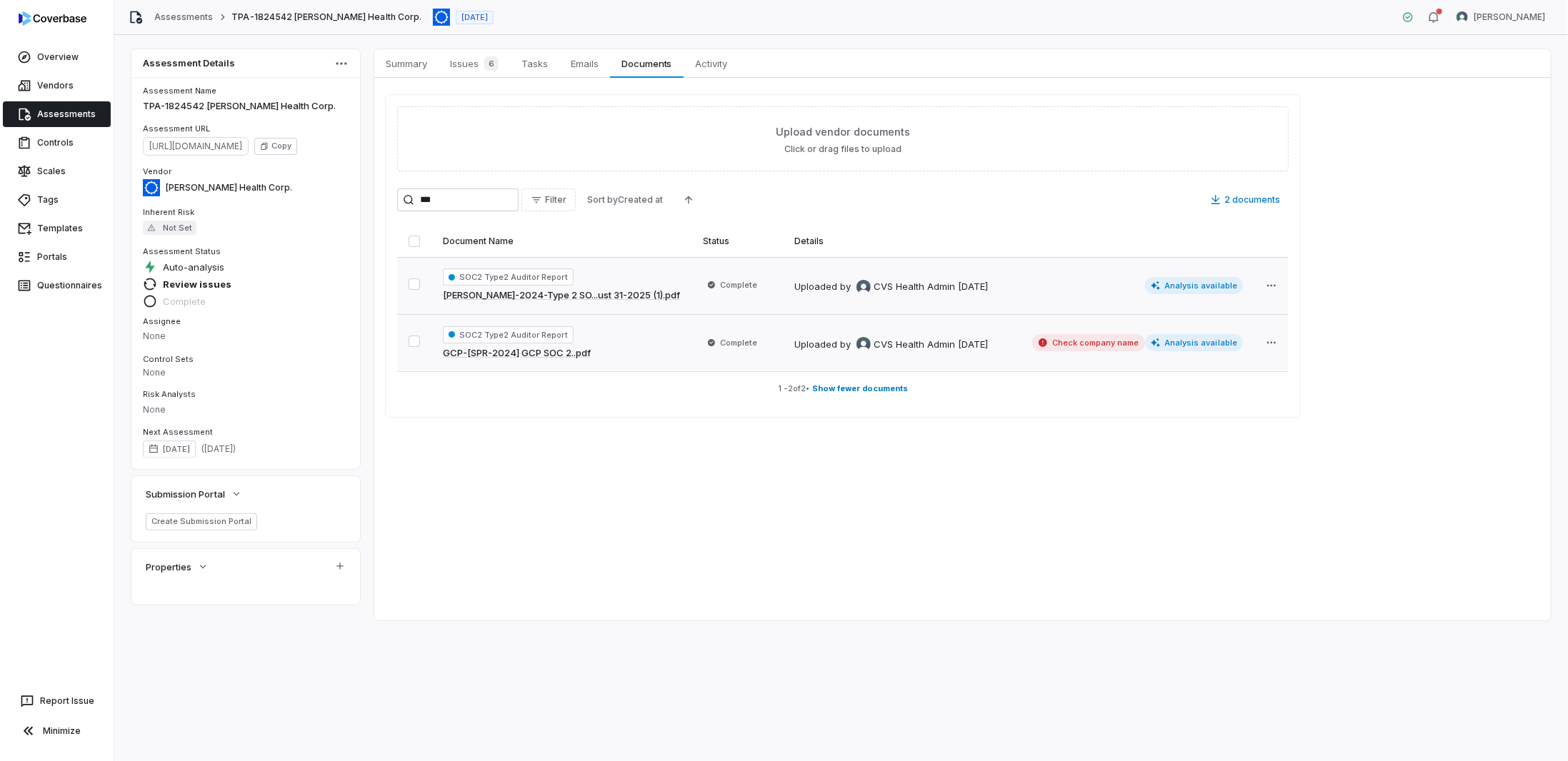 click on "Uploaded by CVS Health Admin [DATE]" at bounding box center [891, 344] 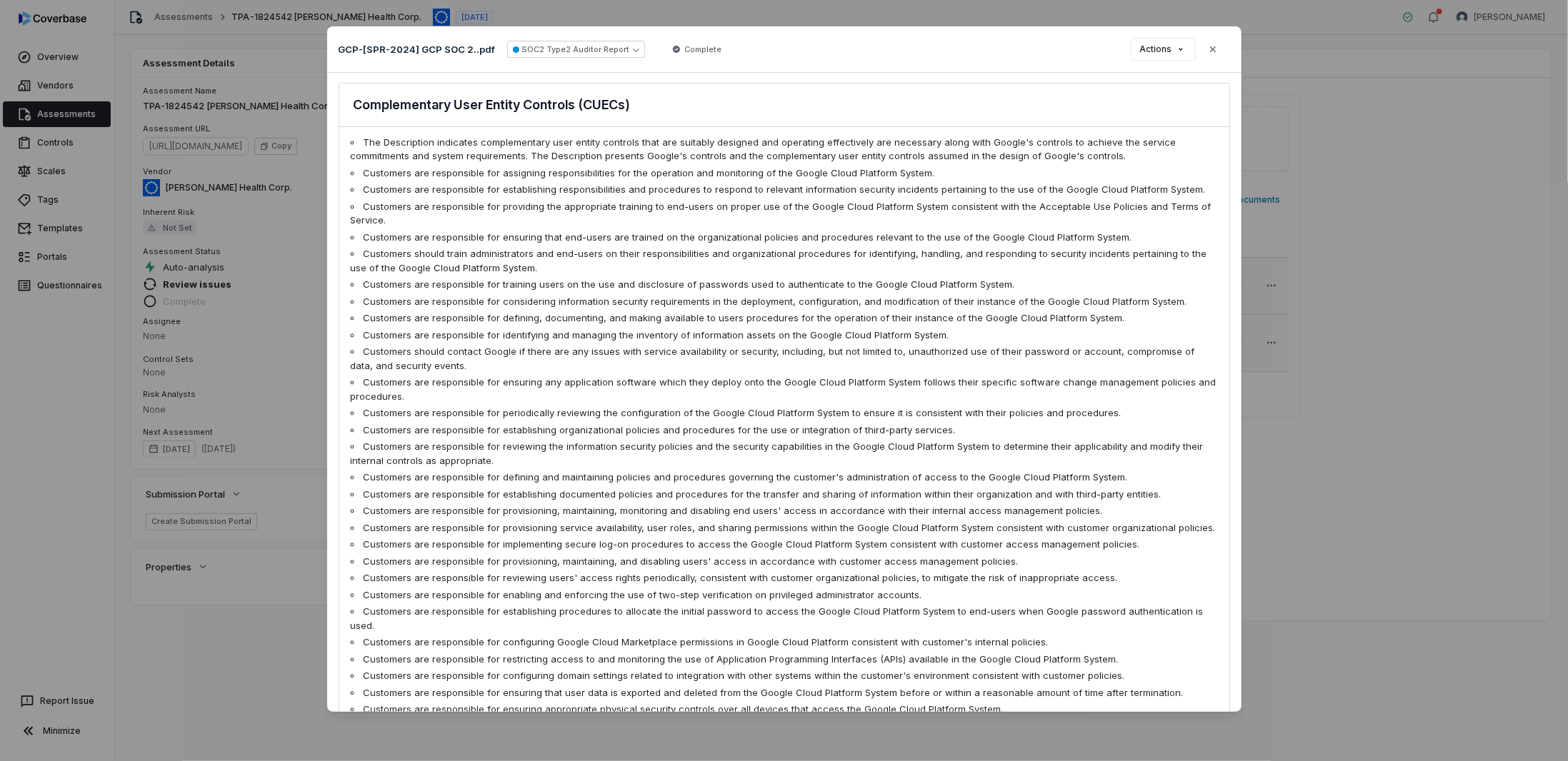 scroll, scrollTop: 2142, scrollLeft: 0, axis: vertical 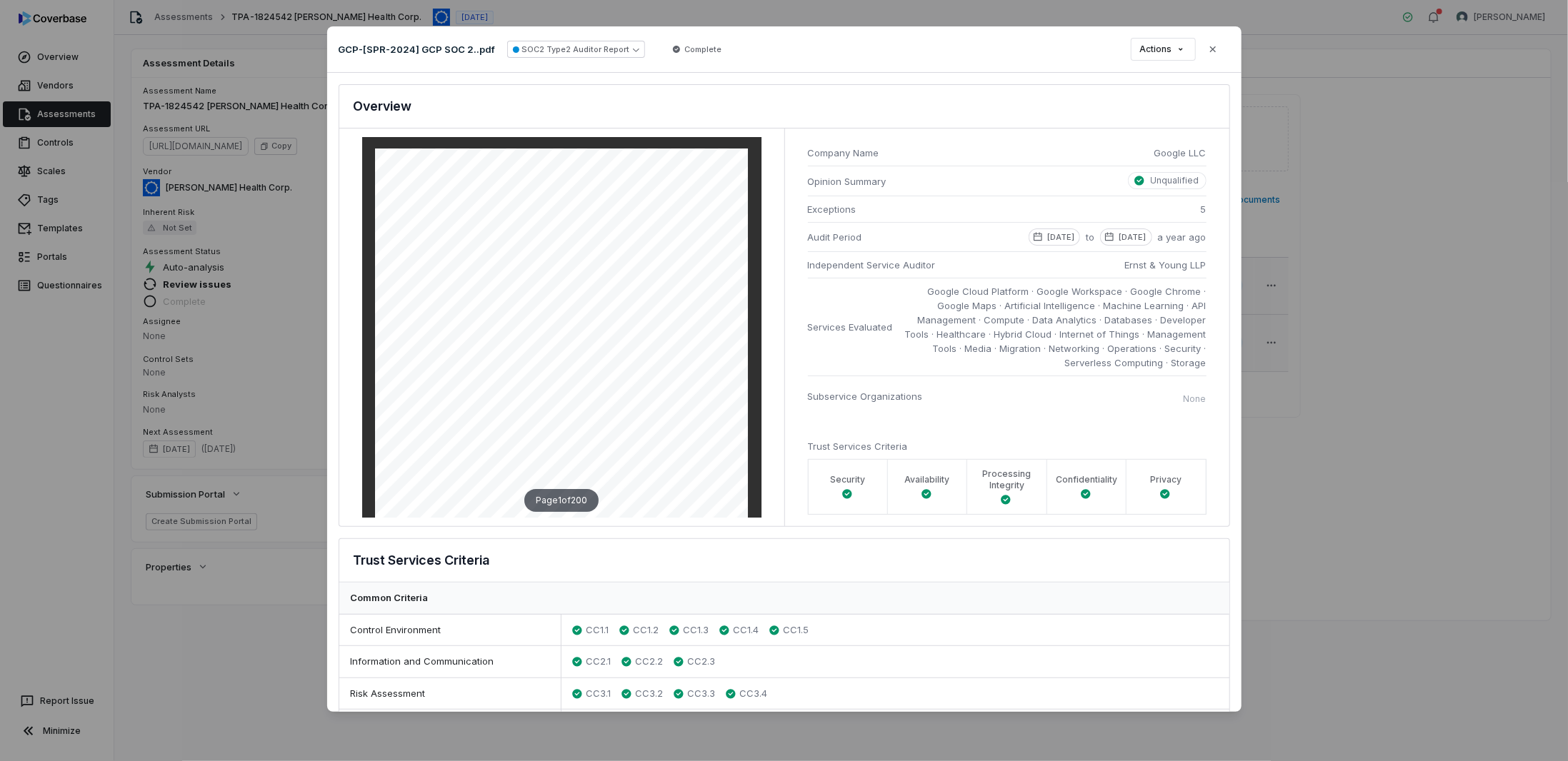 click on "Document Preview GCP-[SPR-2024] GCP SOC 2..pdf SOC2 Type2 Auditor Report Complete Actions Close SOC2 Type 2 Analysis Document:  GCP-[SPR-2024] GCP SOC 2..pdf Overview Page  1  of  200 Company Name Google LLC Opinion Summary Unqualified Exceptions 5 Audit Period [DATE] to [DATE] a year ago Independent Service Auditor Ernst & Young LLP Services Evaluated Google Cloud Platform · Google Workspace · Google Chrome · Google Maps · Artificial Intelligence · Machine Learning · API Management · Compute · Data Analytics · Databases · Developer Tools · Healthcare · Hybrid Cloud · Internet of Things · Management Tools · Media · Migration · Networking · Operations · Security · Serverless Computing · Storage Subservice Organizations None Trust Services Criteria Security Availability Processing Integrity Confidentiality Privacy Trust Services Criteria Common Criteria Control Environment CC1.1 CC1.2 CC1.3 CC1.4 CC1.5 Information and Communication CC2.1 CC2.2 CC2.3 Risk Assessment CC3.1 CC3.2 CC3.3" at bounding box center (784, 380) 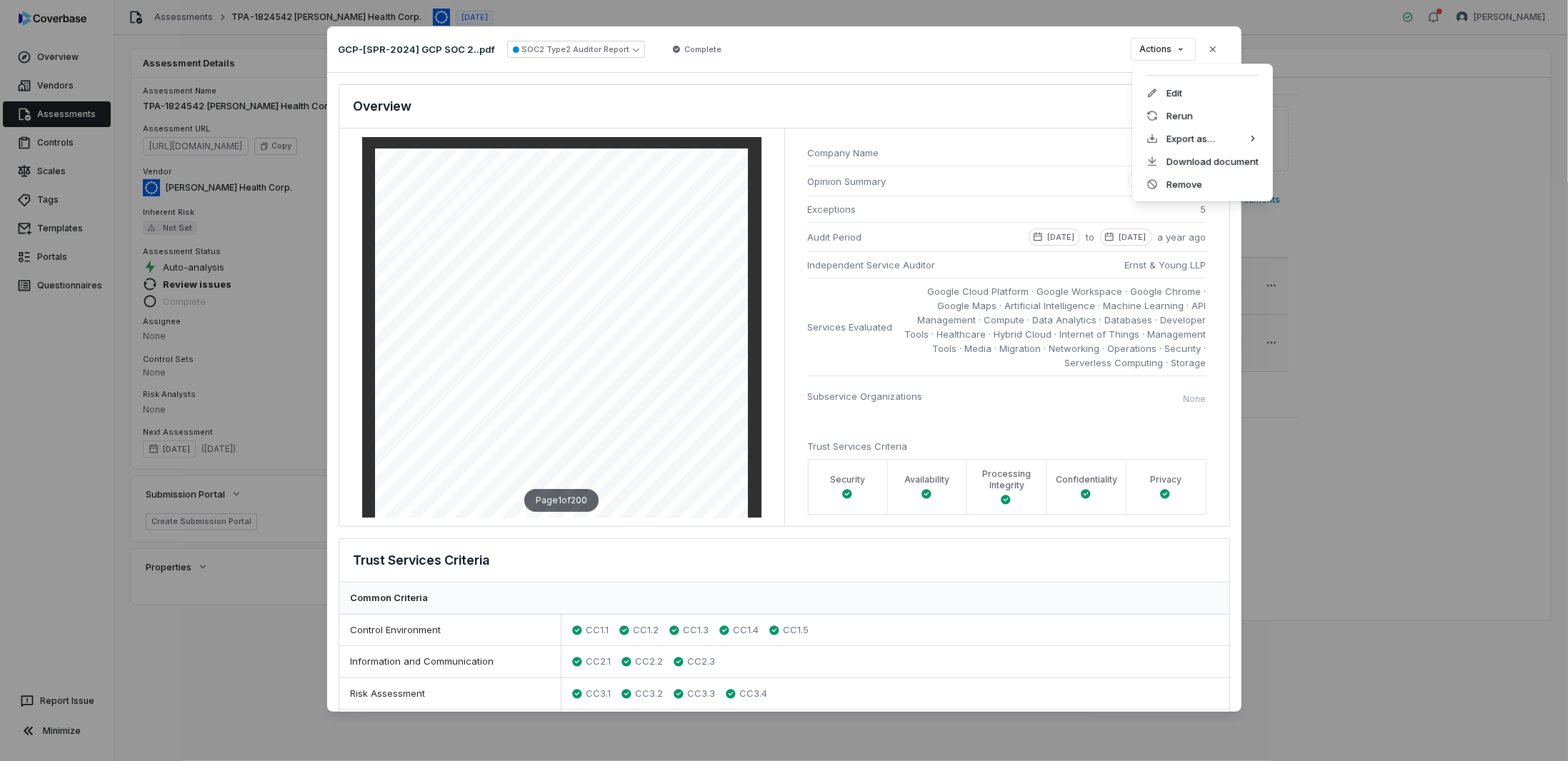 click on "Document Preview GCP-[SPR-2024] GCP SOC 2..pdf SOC2 Type2 Auditor Report Complete Actions Close SOC2 Type 2 Analysis Document:  GCP-[SPR-2024] GCP SOC 2..pdf Overview Page  1  of  200 Company Name Google LLC Opinion Summary Unqualified Exceptions 5 Audit Period [DATE] to [DATE] a year ago Independent Service Auditor Ernst & Young LLP Services Evaluated Google Cloud Platform · Google Workspace · Google Chrome · Google Maps · Artificial Intelligence · Machine Learning · API Management · Compute · Data Analytics · Databases · Developer Tools · Healthcare · Hybrid Cloud · Internet of Things · Management Tools · Media · Migration · Networking · Operations · Security · Serverless Computing · Storage Subservice Organizations None Trust Services Criteria Security Availability Processing Integrity Confidentiality Privacy Trust Services Criteria Common Criteria Control Environment CC1.1 CC1.2 CC1.3 CC1.4 CC1.5 Information and Communication CC2.1 CC2.2 CC2.3 Risk Assessment CC3.1 CC3.2 CC3.3" at bounding box center [784, 380] 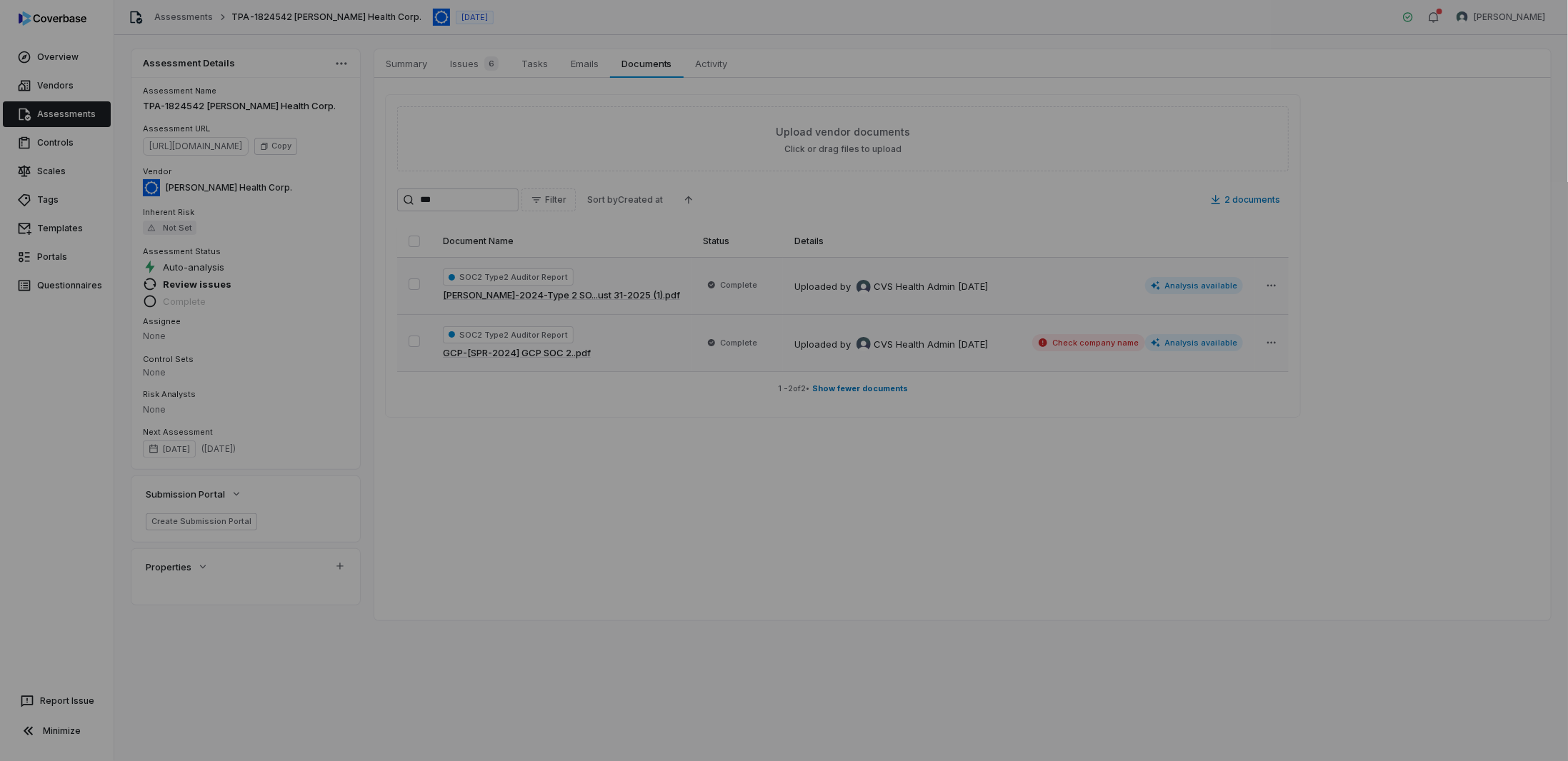 click on "Document Preview" at bounding box center (784, 380) 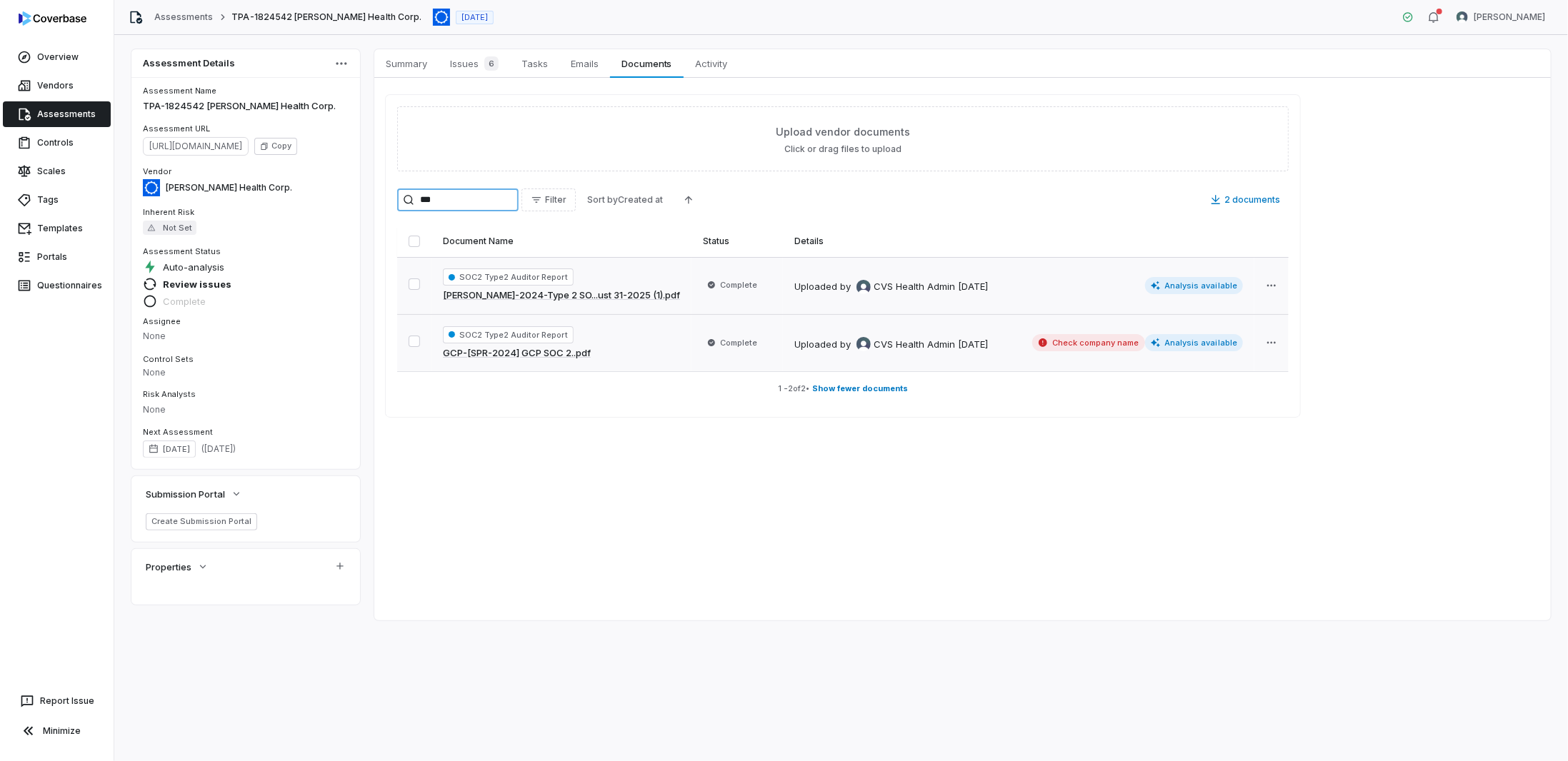 drag, startPoint x: 404, startPoint y: 191, endPoint x: 289, endPoint y: 165, distance: 117.9025 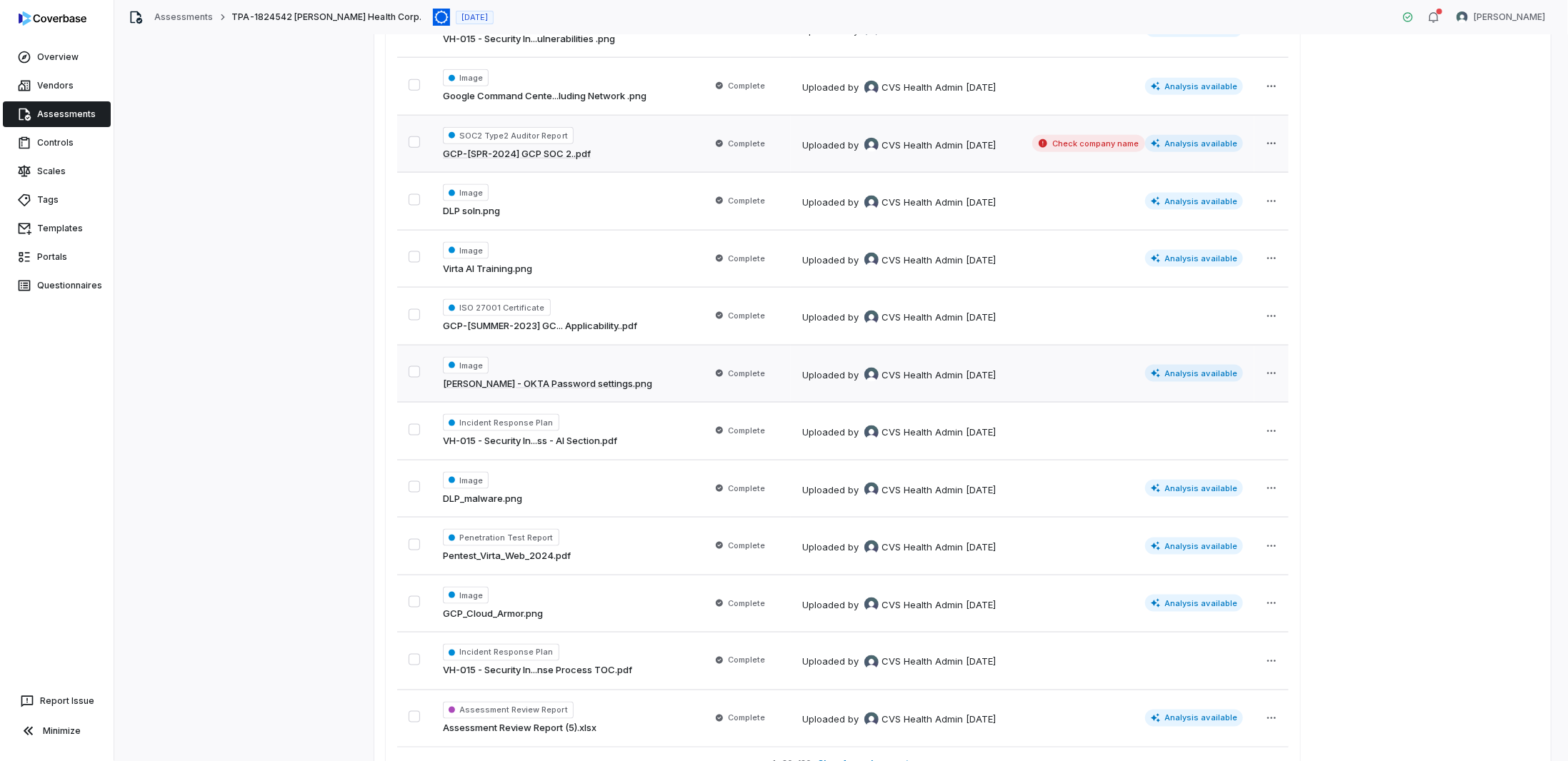 scroll, scrollTop: 1286, scrollLeft: 0, axis: vertical 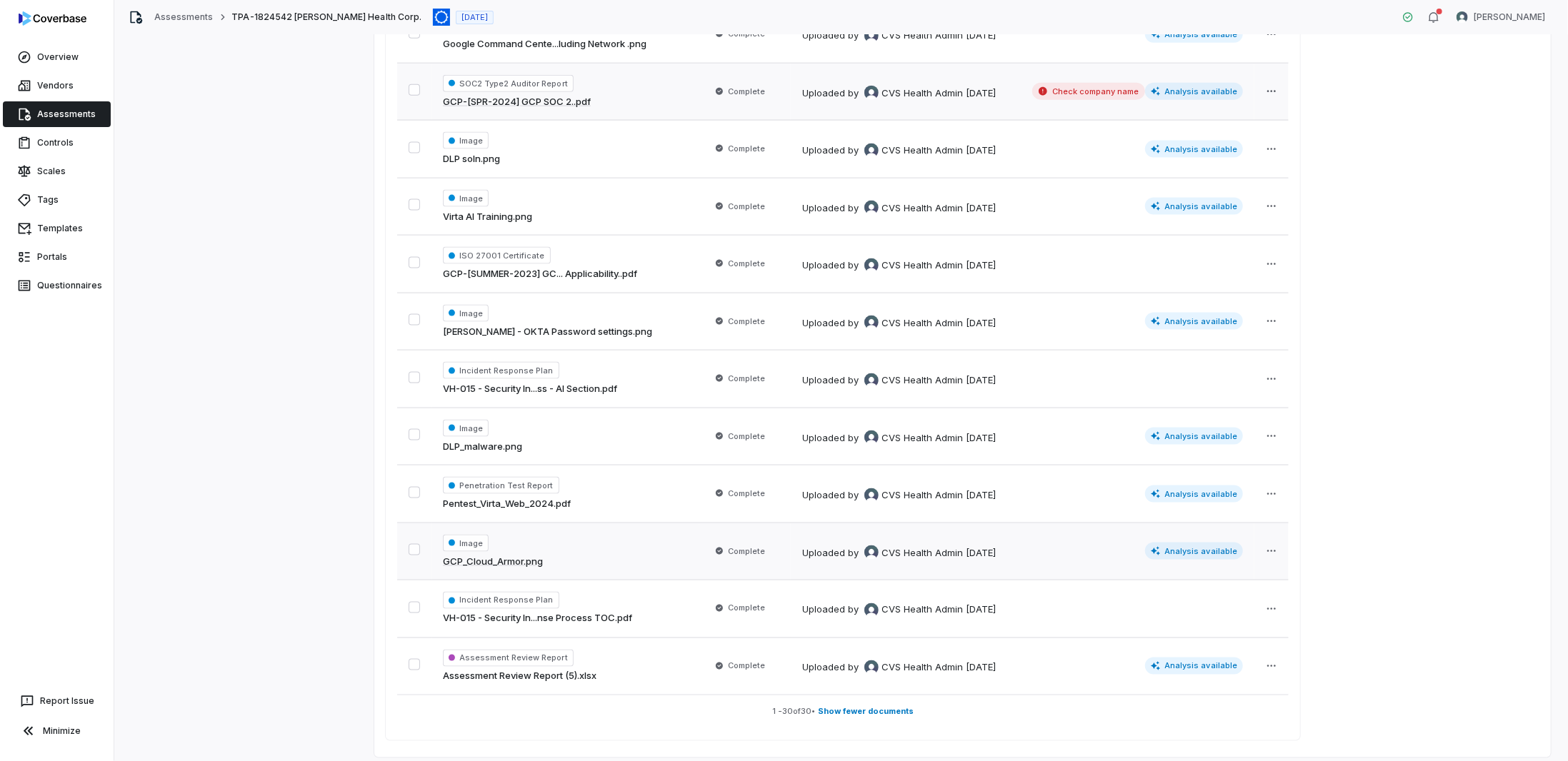 type 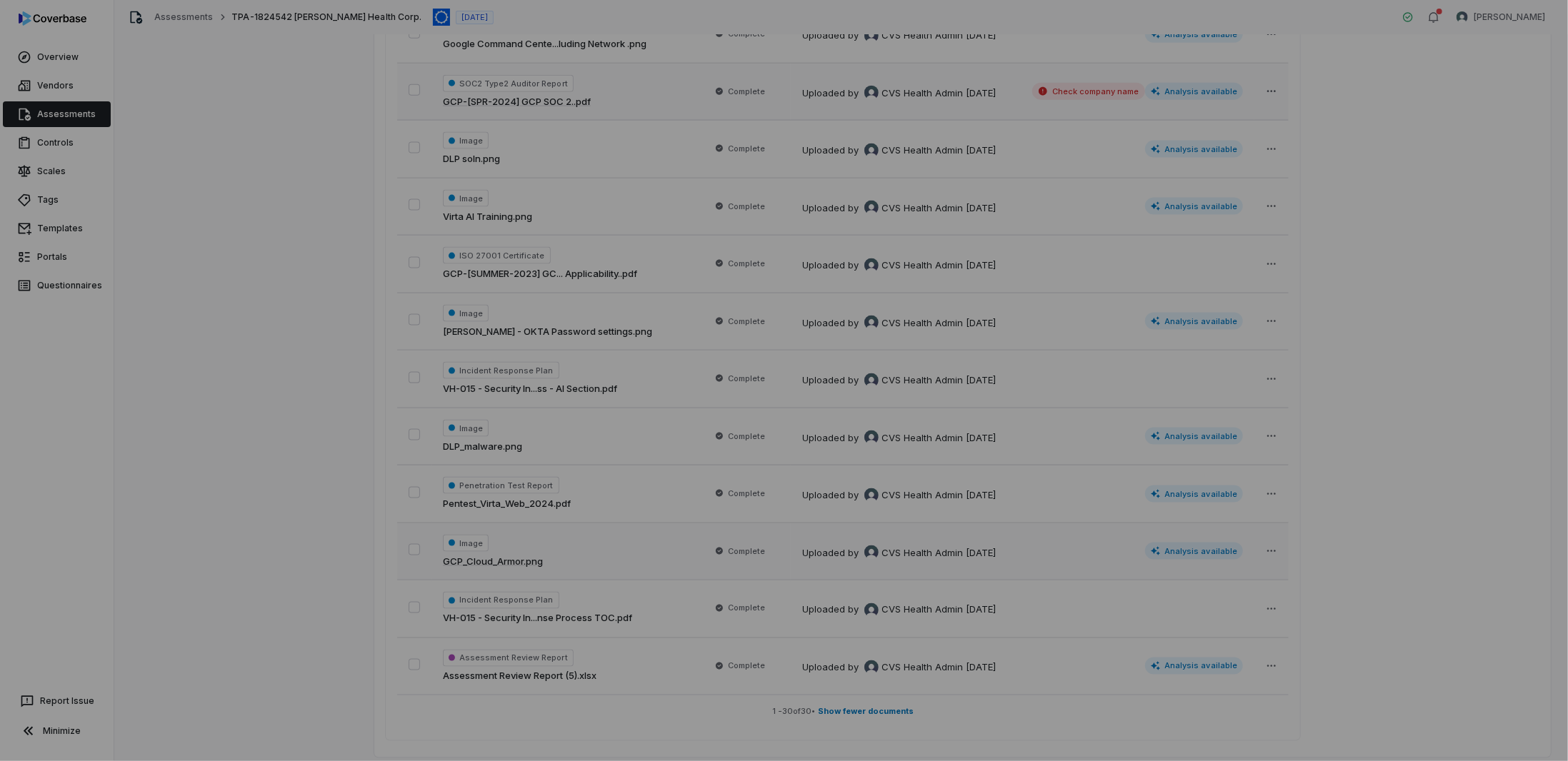 click on "Document Preview" at bounding box center (784, 380) 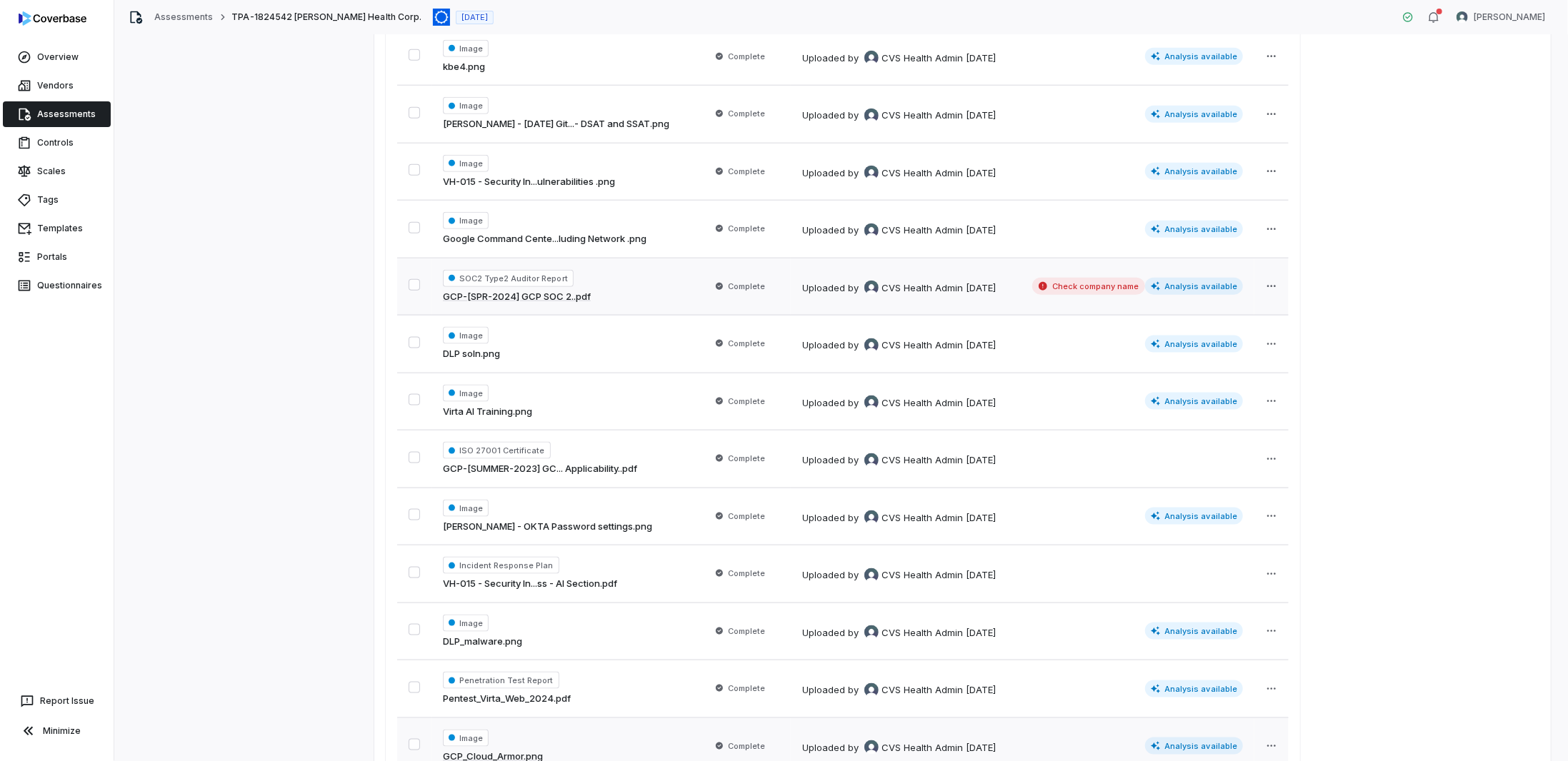 scroll, scrollTop: 0, scrollLeft: 0, axis: both 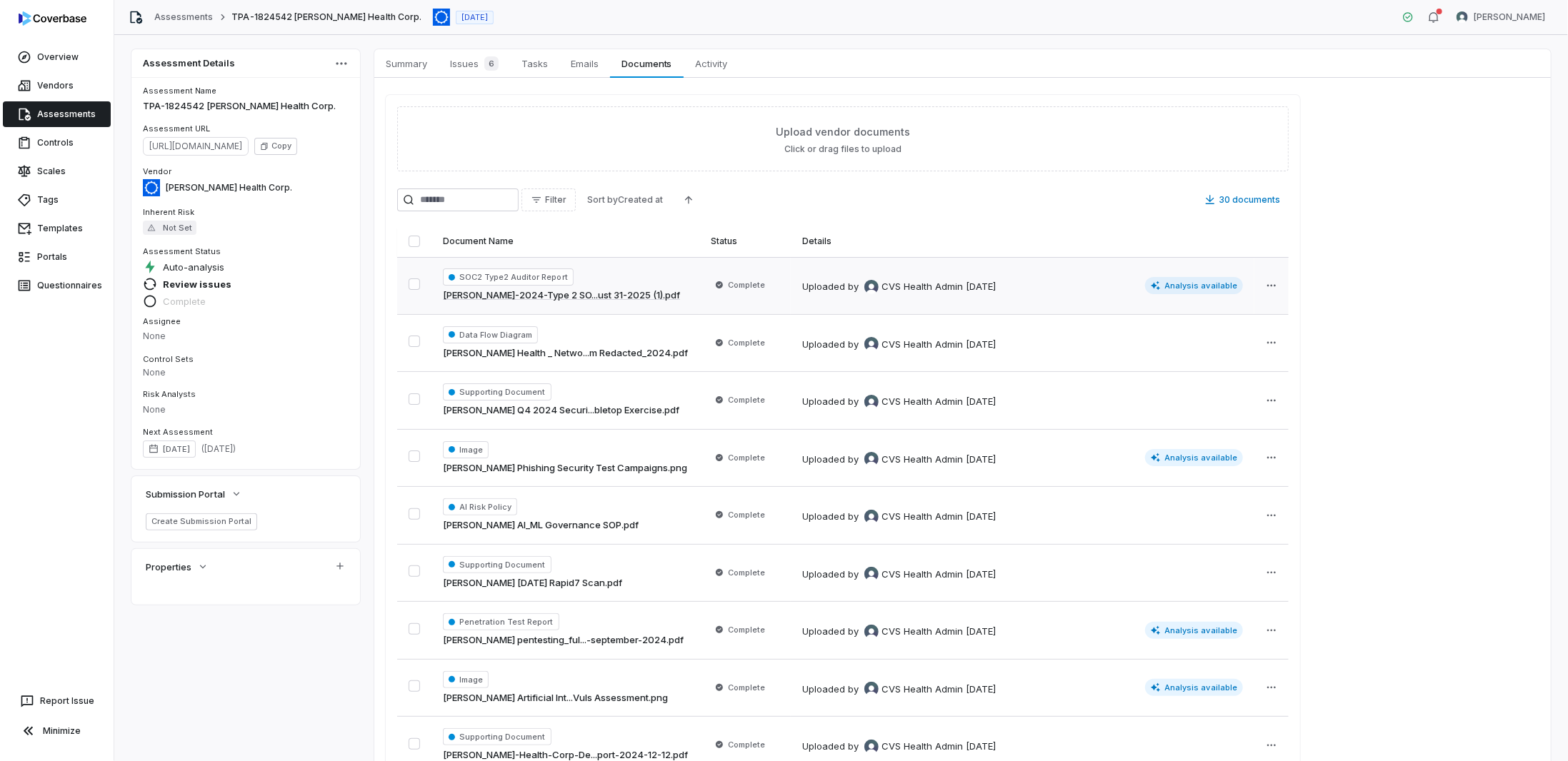 drag, startPoint x: 281, startPoint y: 652, endPoint x: 361, endPoint y: 152, distance: 506.3596 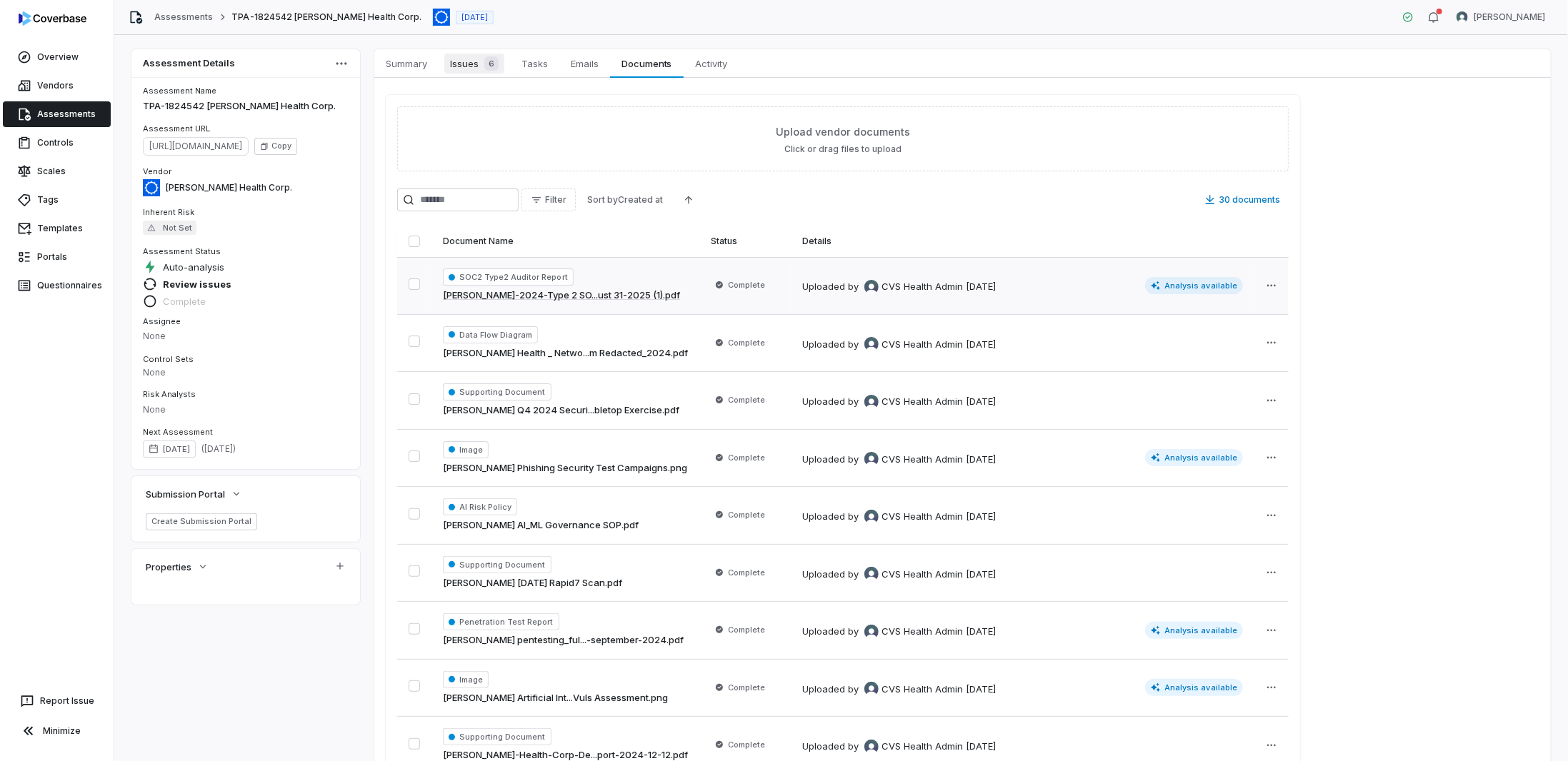 click on "Issues 6" at bounding box center (474, 64) 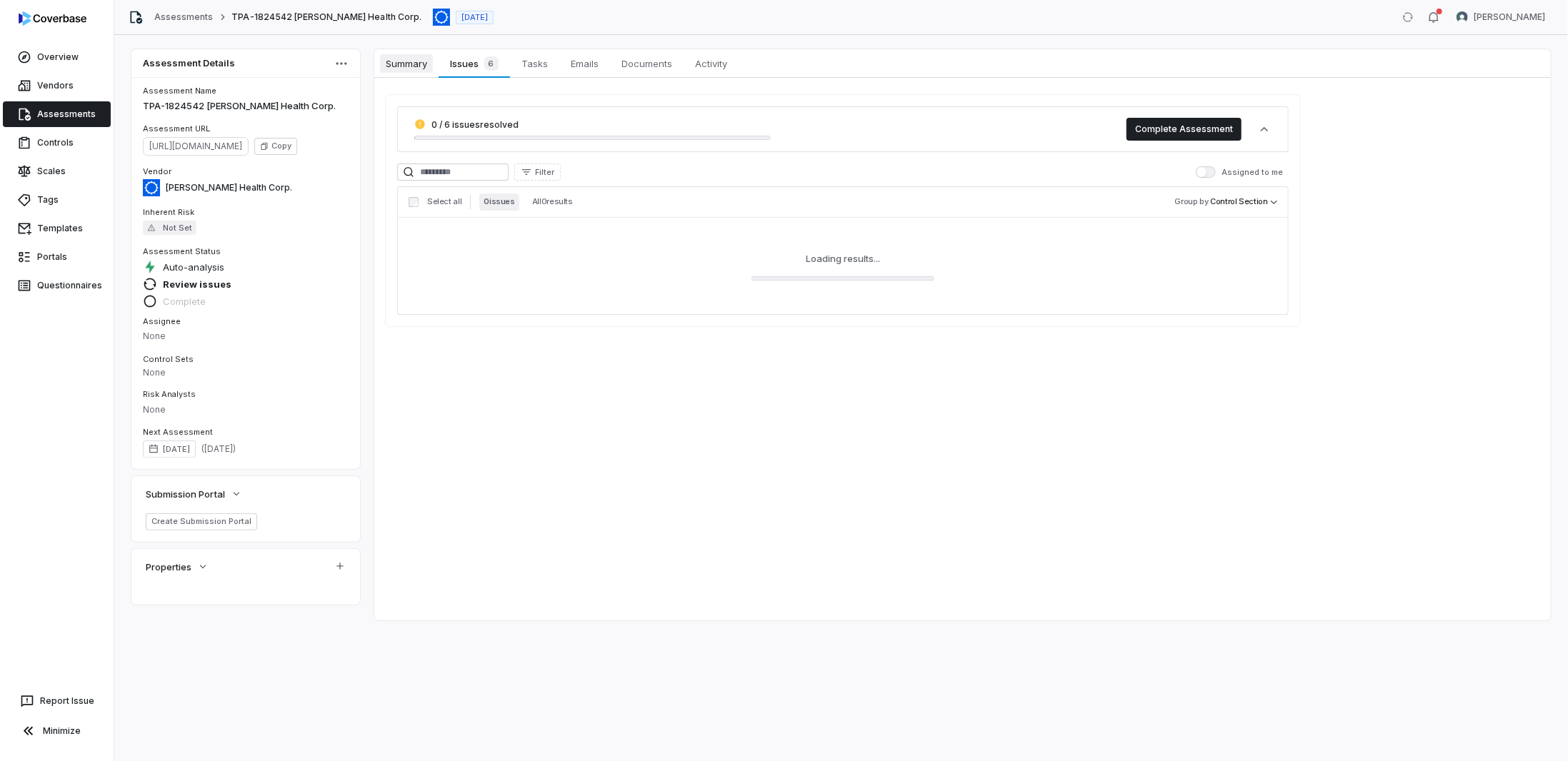 click on "Summary" at bounding box center [406, 64] 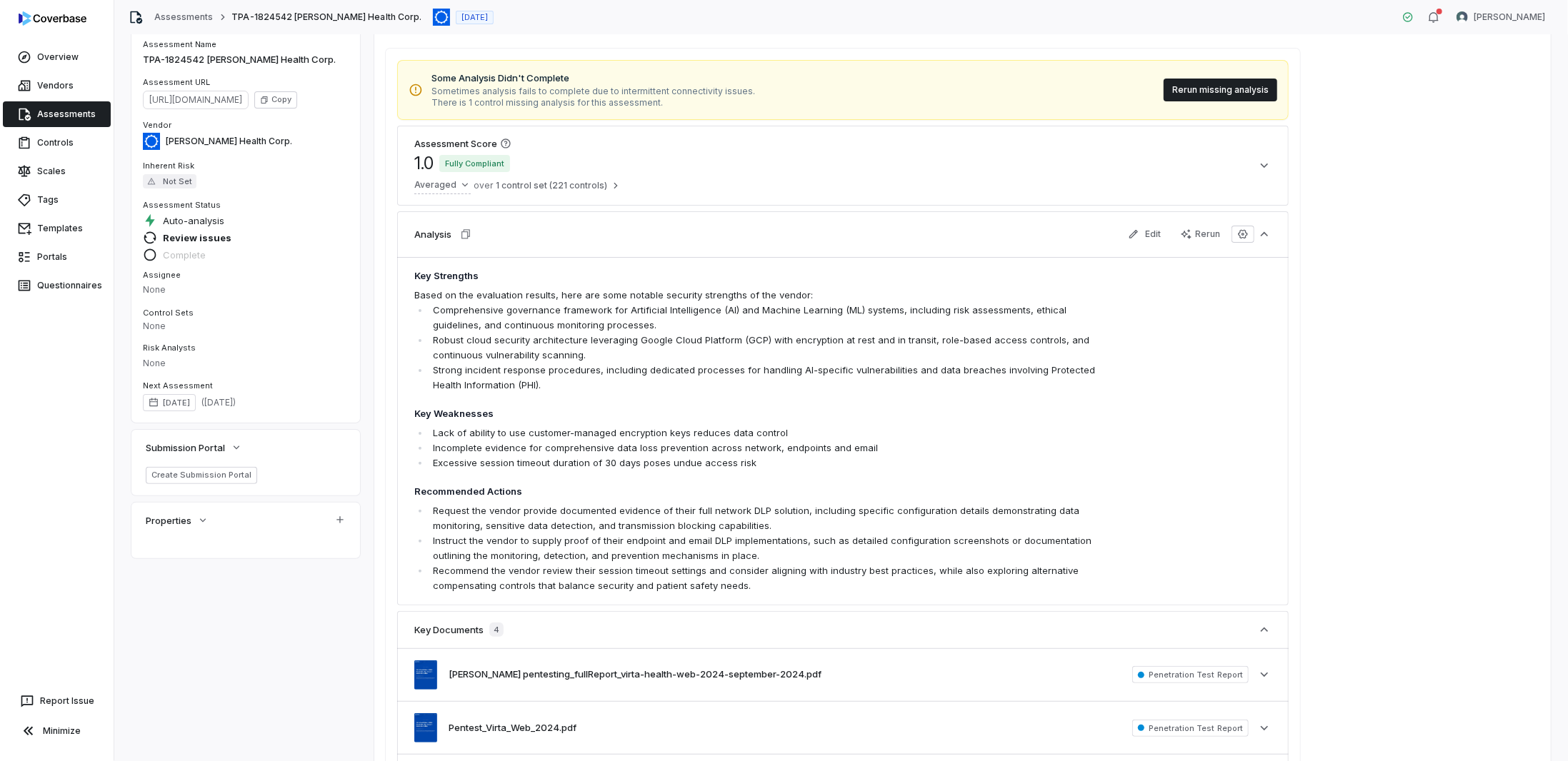 scroll, scrollTop: 0, scrollLeft: 0, axis: both 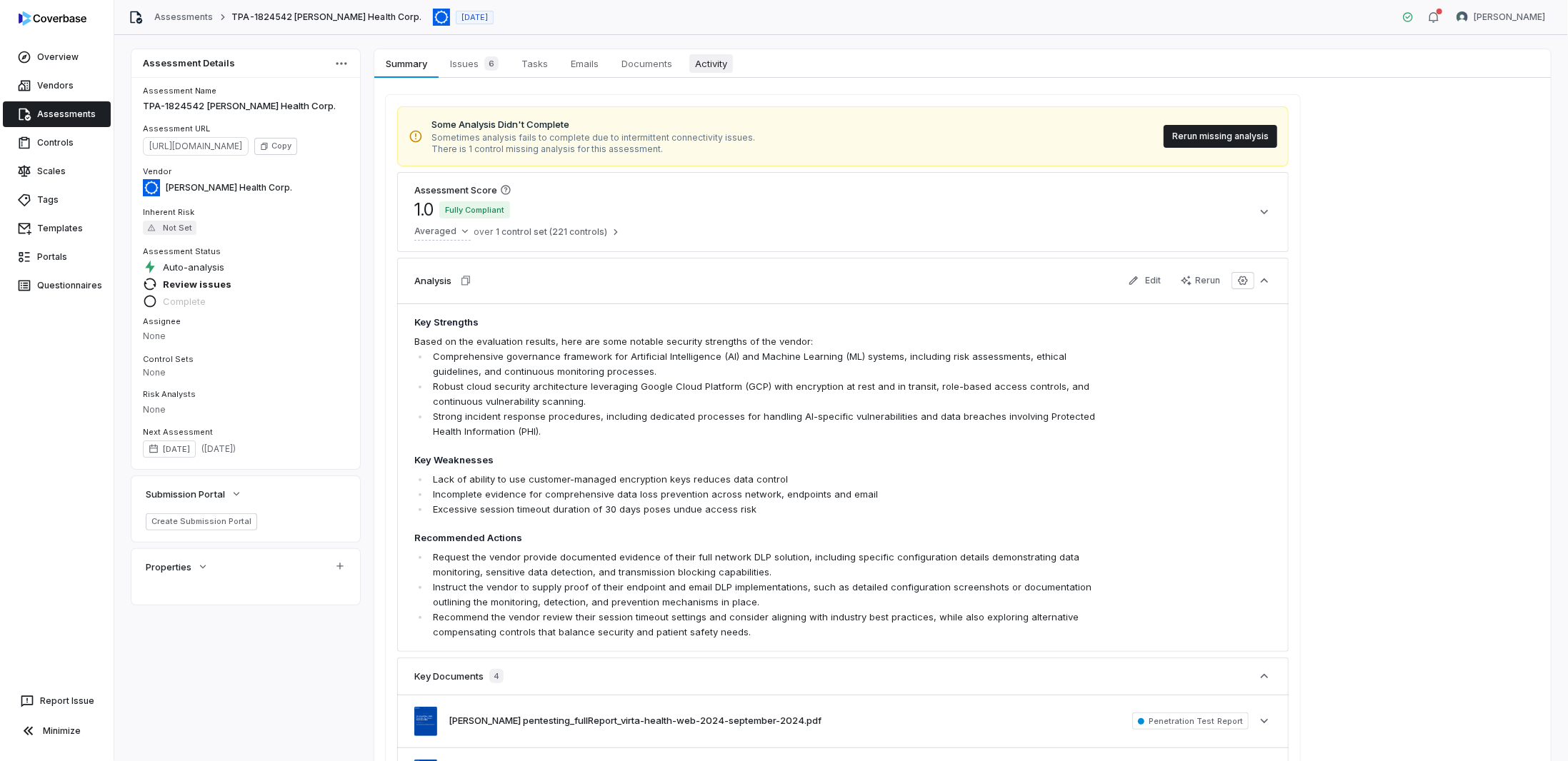 click on "Activity" at bounding box center (711, 64) 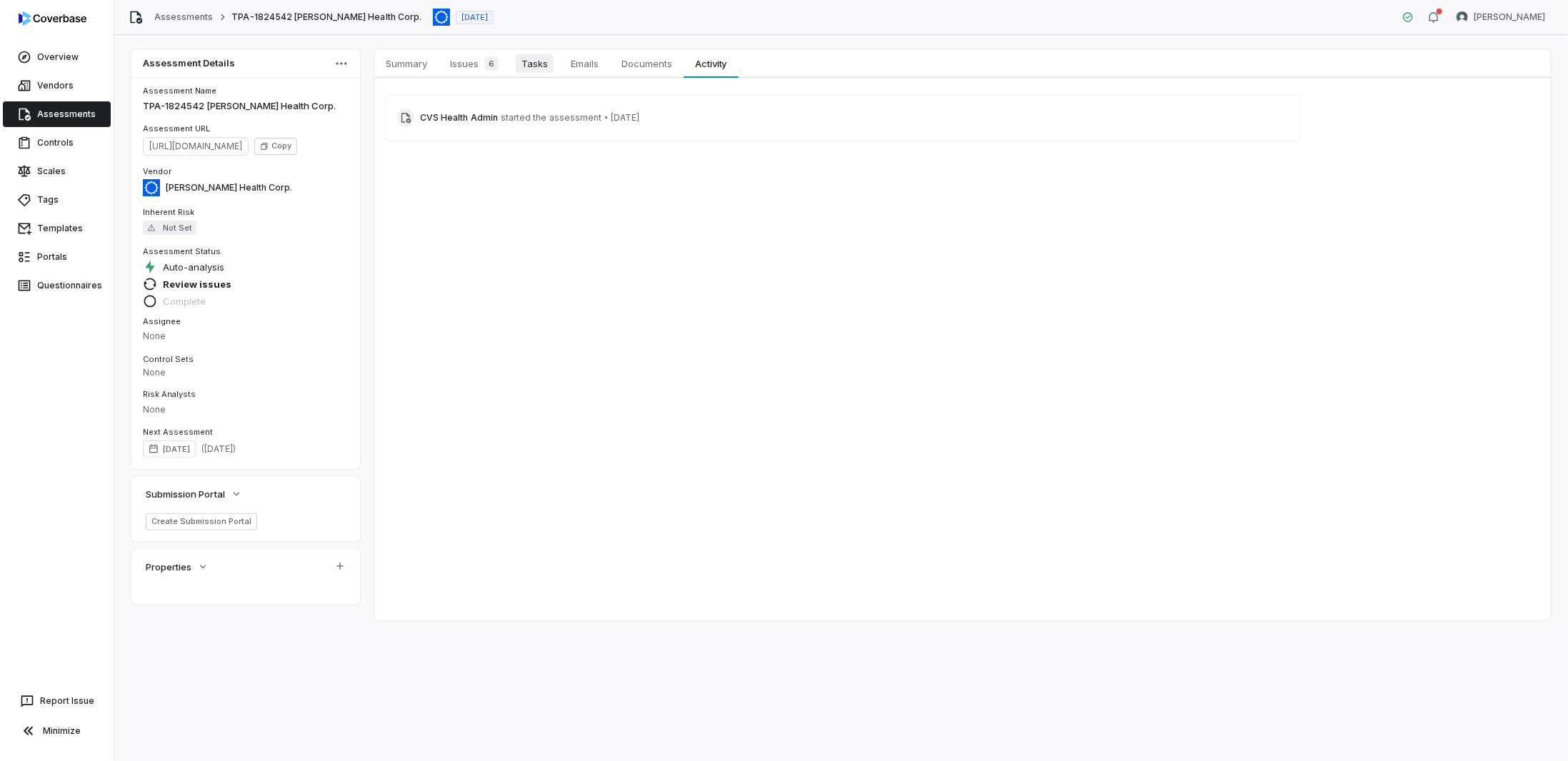 click on "Tasks Tasks" at bounding box center [534, 64] 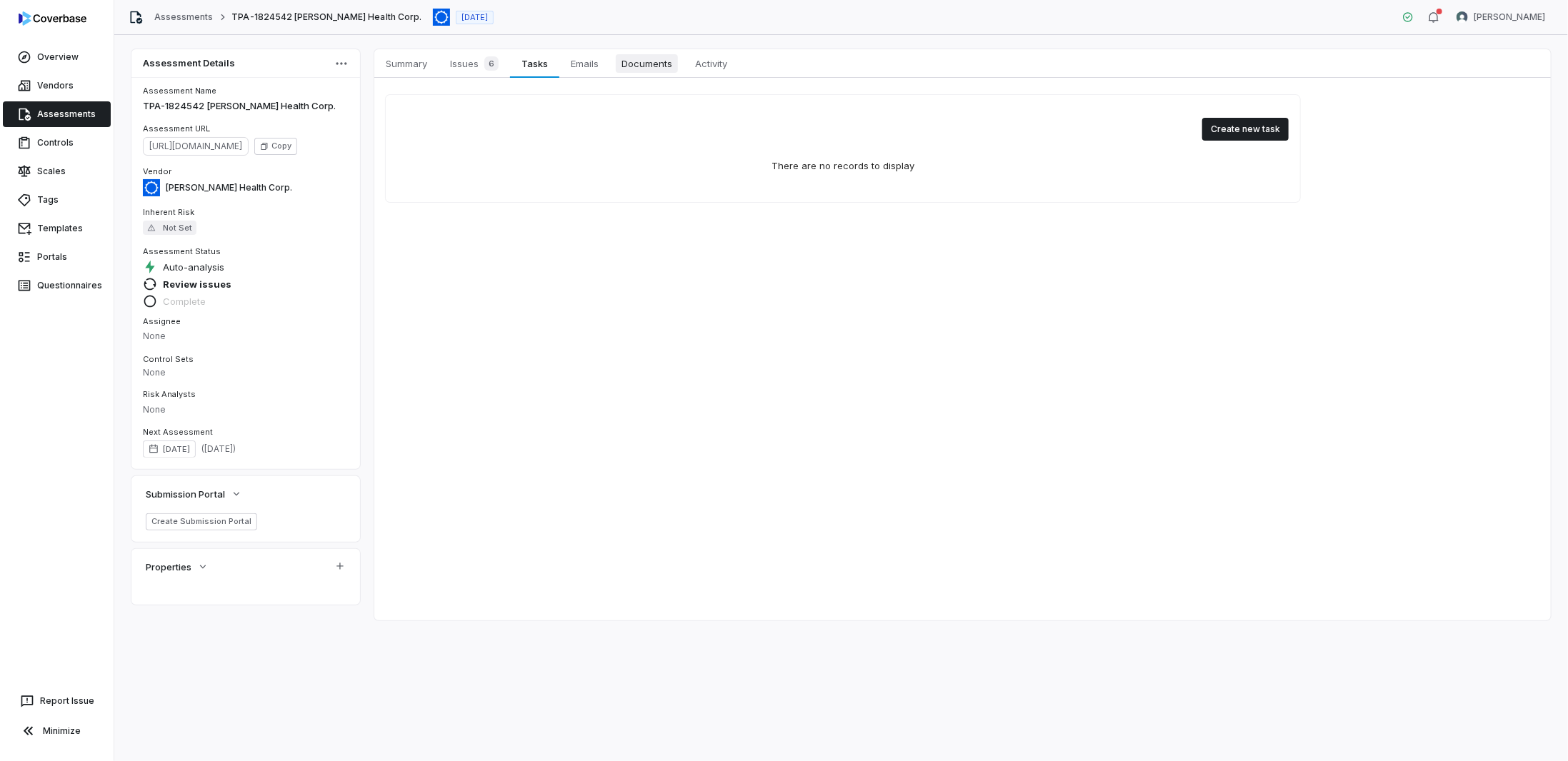 click on "Documents" at bounding box center [646, 64] 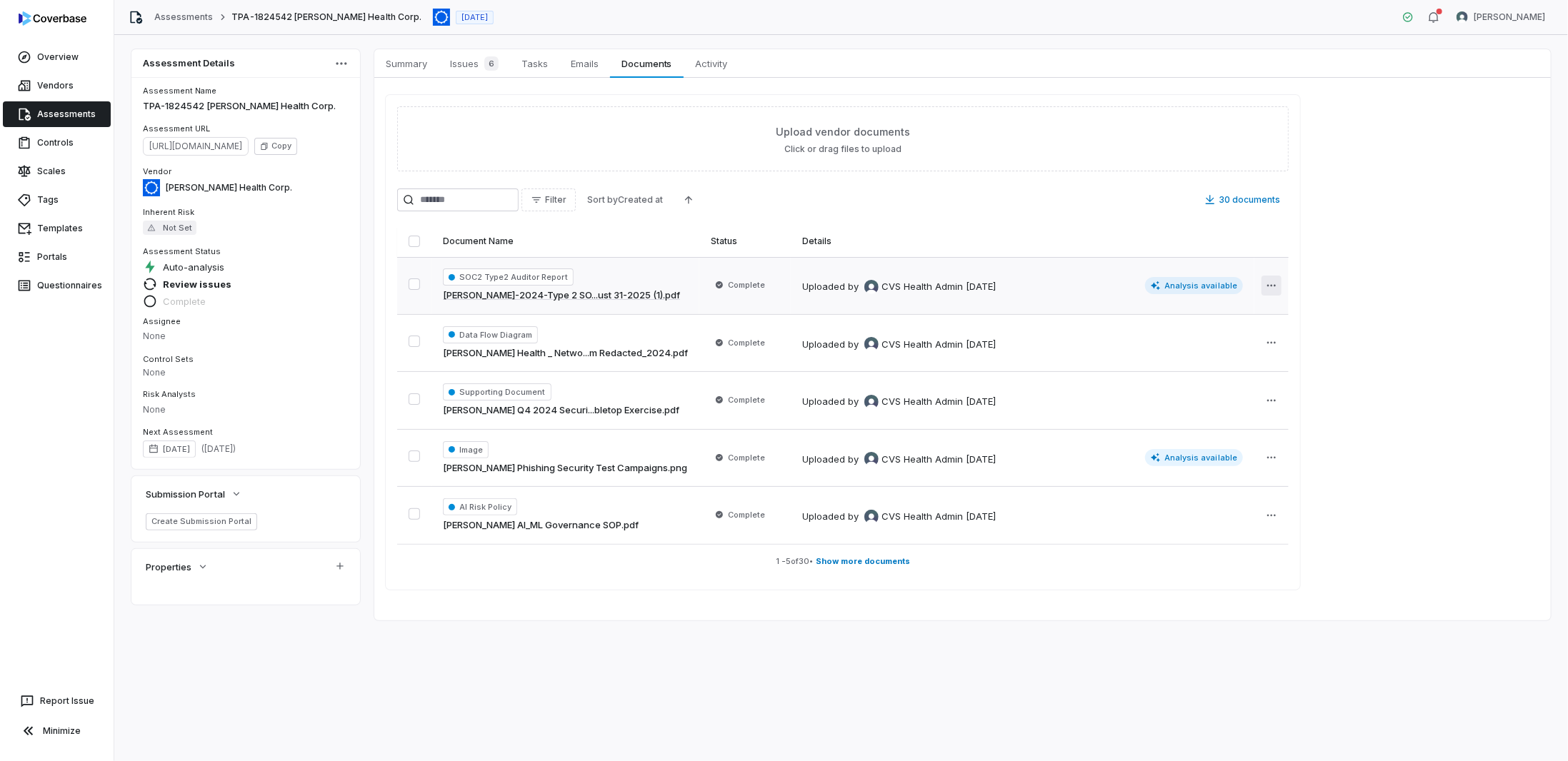 click on "Overview Vendors Assessments Controls Scales Tags Templates Portals Questionnaires Report Issue Minimize Assessments TPA-1824542 [PERSON_NAME] Health Corp. [DATE] [PERSON_NAME] Assessment Details Assessment Name TPA-1824542 [PERSON_NAME] Health Corp. Assessment URL  [URL][DOMAIN_NAME] Copy Vendor [PERSON_NAME] Health Corp. Inherent Risk Not Set Assessment Status Auto-analysis Review issues Complete Assignee None Control Sets None Risk Analysts None Next Assessment [DATE] ( [DATE] ) Submission Portal Create Submission Portal Properties Summary Summary Issues 6 Issues 6 Tasks Tasks Emails Emails Documents Documents Activity Activity Upload vendor documents Click or drag files to upload Filter Sort by  Created at 30 documents Document Name Status Details SOC2 Type2 Auditor Report [PERSON_NAME]-2024-Type 2 SO...ust 31-2025 (1).pdf Complete Uploaded by CVS Health Admin [DATE]  Analysis available Data Flow Diagram Complete Uploaded by by by" at bounding box center (784, 380) 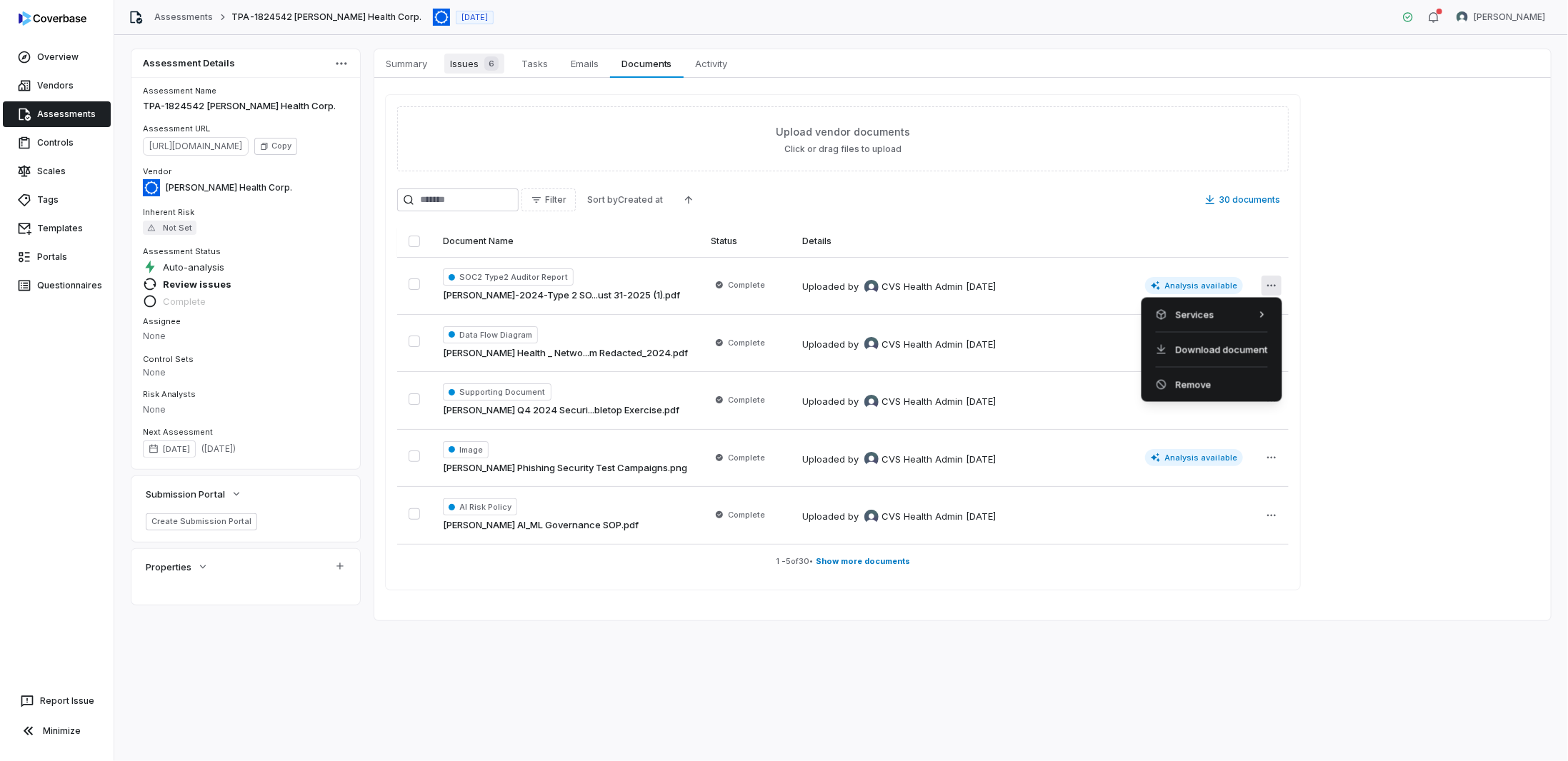 click on "Overview Vendors Assessments Controls Scales Tags Templates Portals Questionnaires Report Issue Minimize Assessments TPA-1824542 [PERSON_NAME] Health Corp. [DATE] [PERSON_NAME] Assessment Details Assessment Name TPA-1824542 [PERSON_NAME] Health Corp. Assessment URL  [URL][DOMAIN_NAME] Copy Vendor [PERSON_NAME] Health Corp. Inherent Risk Not Set Assessment Status Auto-analysis Review issues Complete Assignee None Control Sets None Risk Analysts None Next Assessment [DATE] ( [DATE] ) Submission Portal Create Submission Portal Properties Summary Summary Issues 6 Issues 6 Tasks Tasks Emails Emails Documents Documents Activity Activity Upload vendor documents Click or drag files to upload Filter Sort by  Created at 30 documents Document Name Status Details SOC2 Type2 Auditor Report [PERSON_NAME]-2024-Type 2 SO...ust 31-2025 (1).pdf Complete Uploaded by CVS Health Admin [DATE]  Analysis available Data Flow Diagram Complete Uploaded by by by" at bounding box center [784, 380] 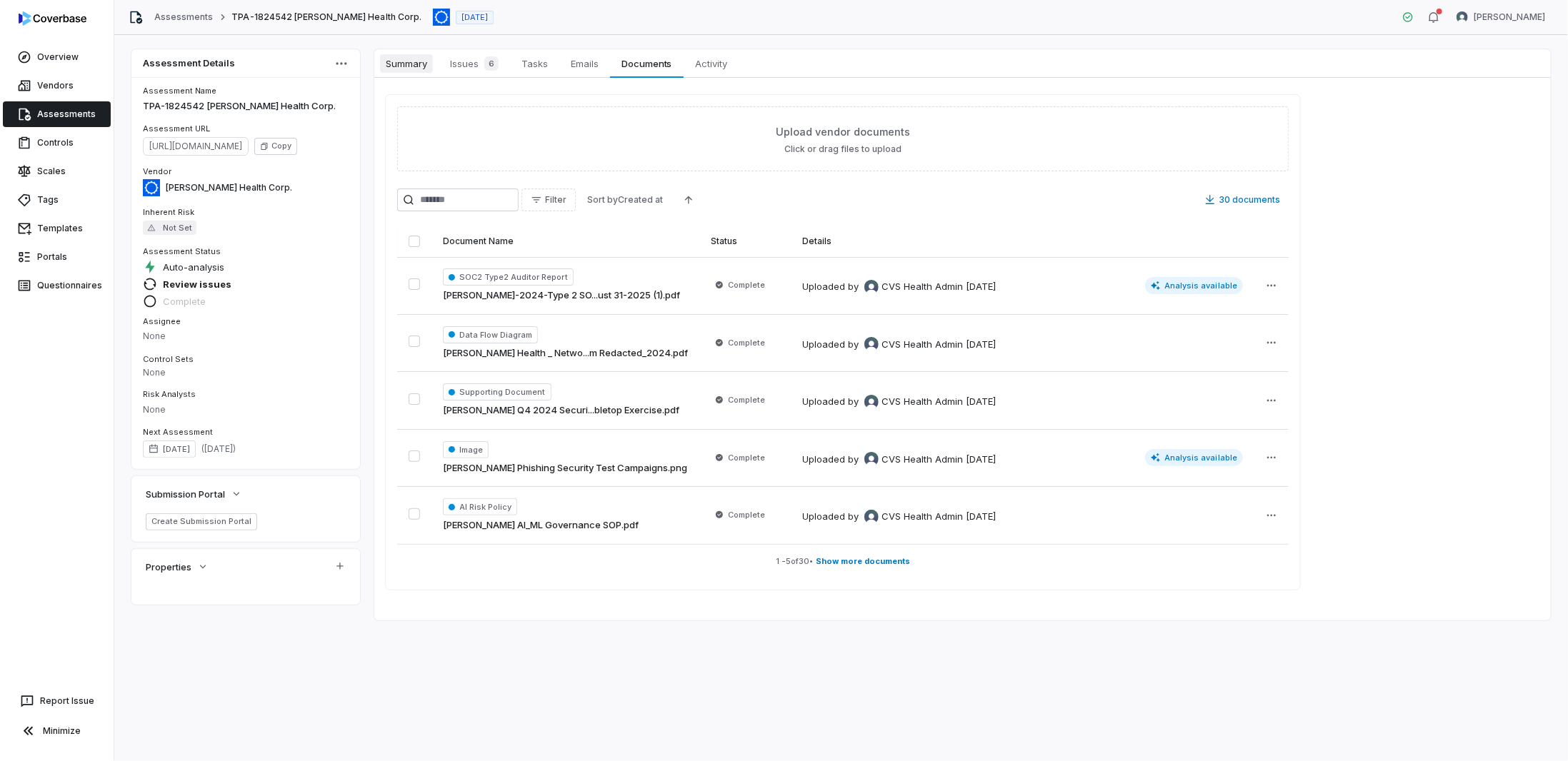 click on "Summary" at bounding box center [406, 64] 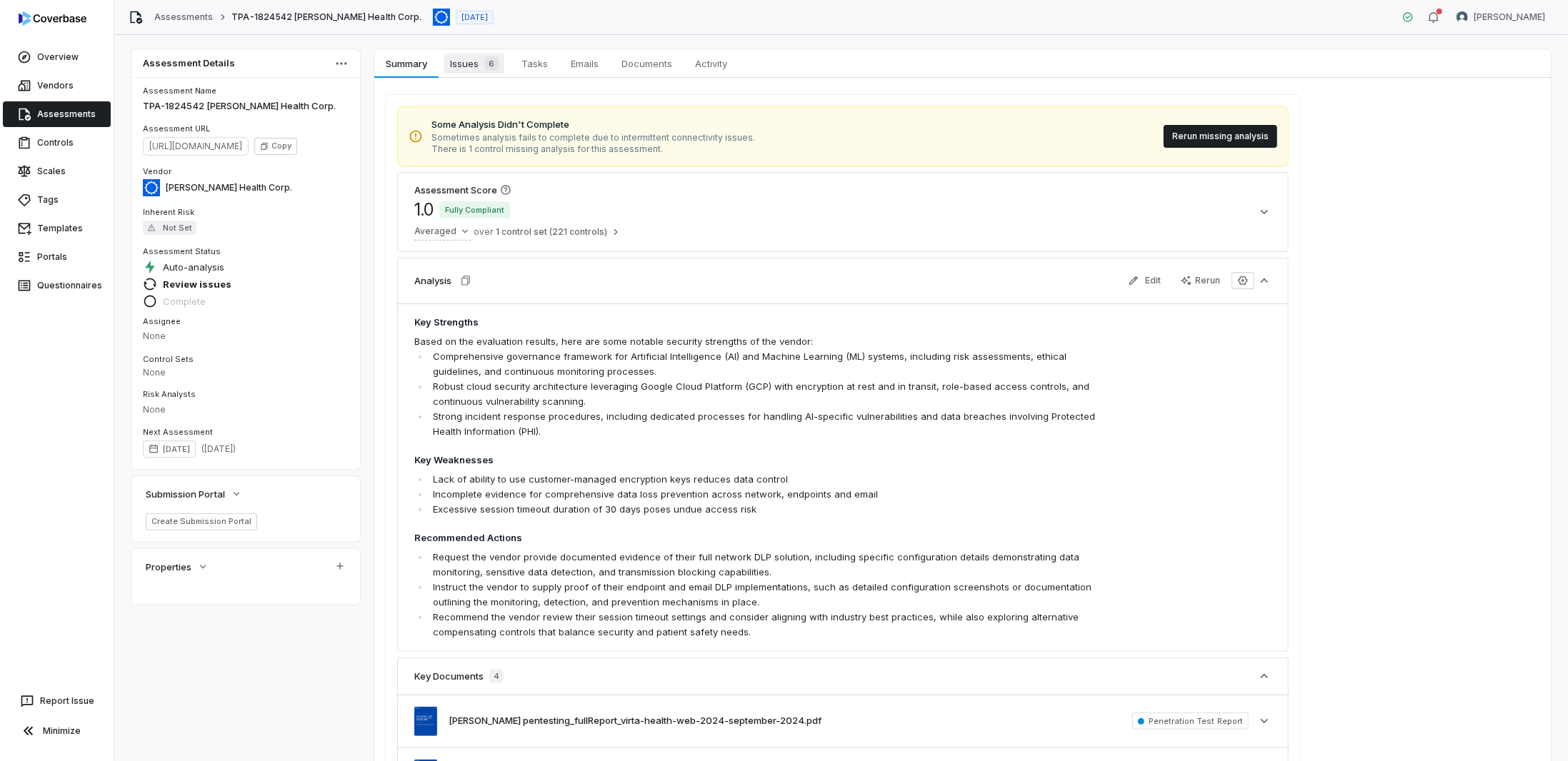 click on "Issues 6" at bounding box center [474, 64] 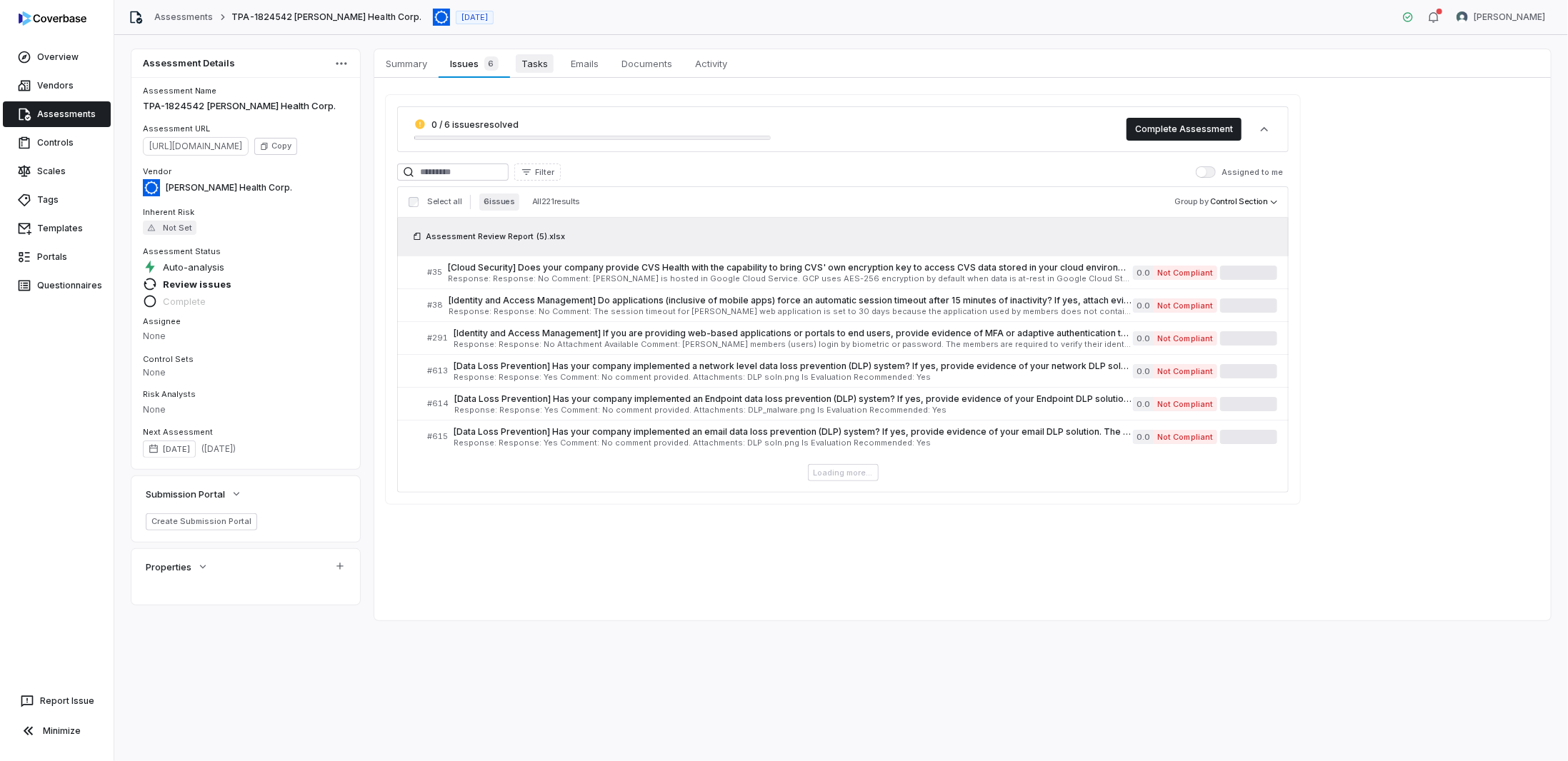 click on "Tasks" at bounding box center [534, 64] 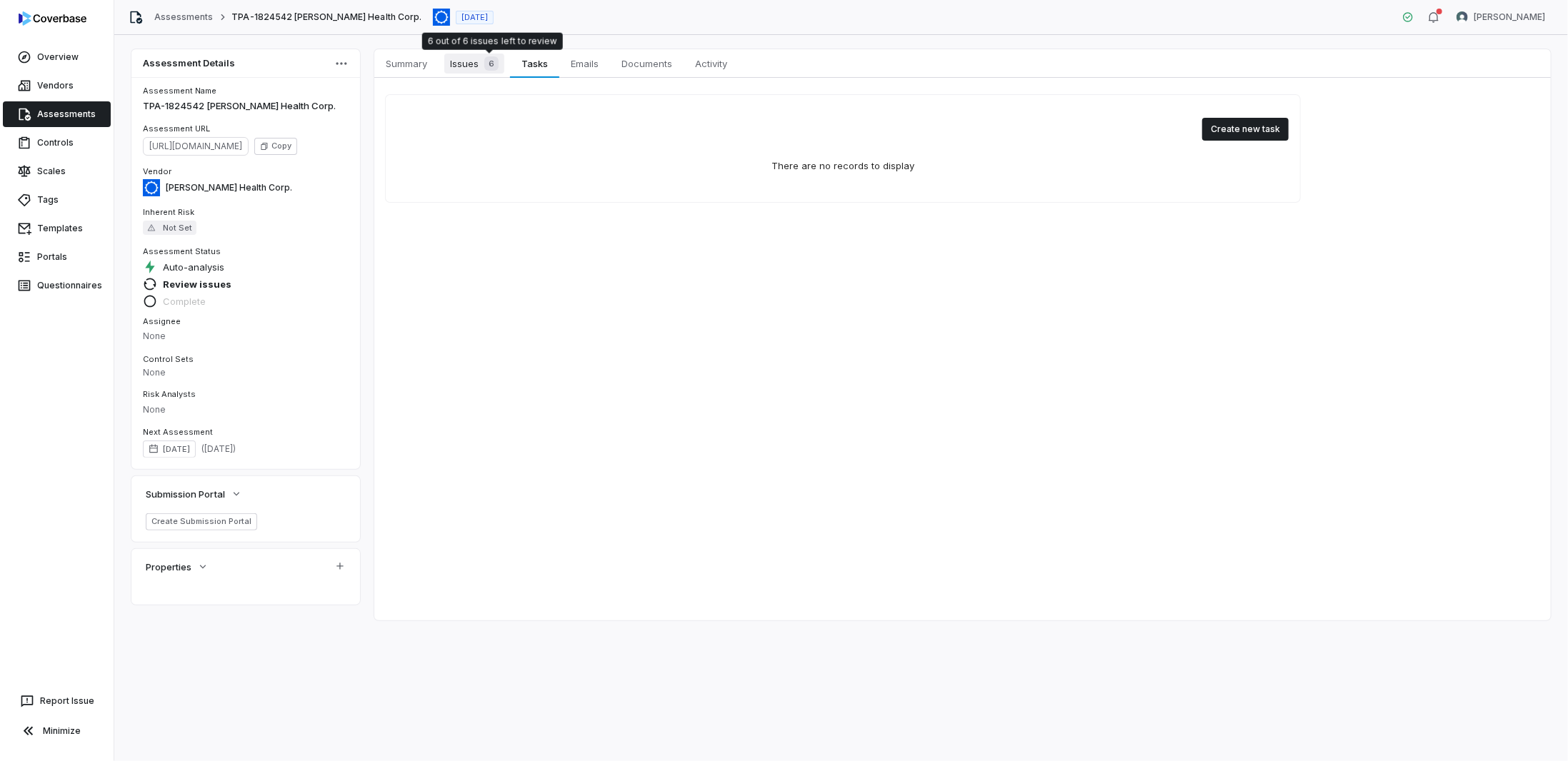 click on "6" at bounding box center [491, 64] 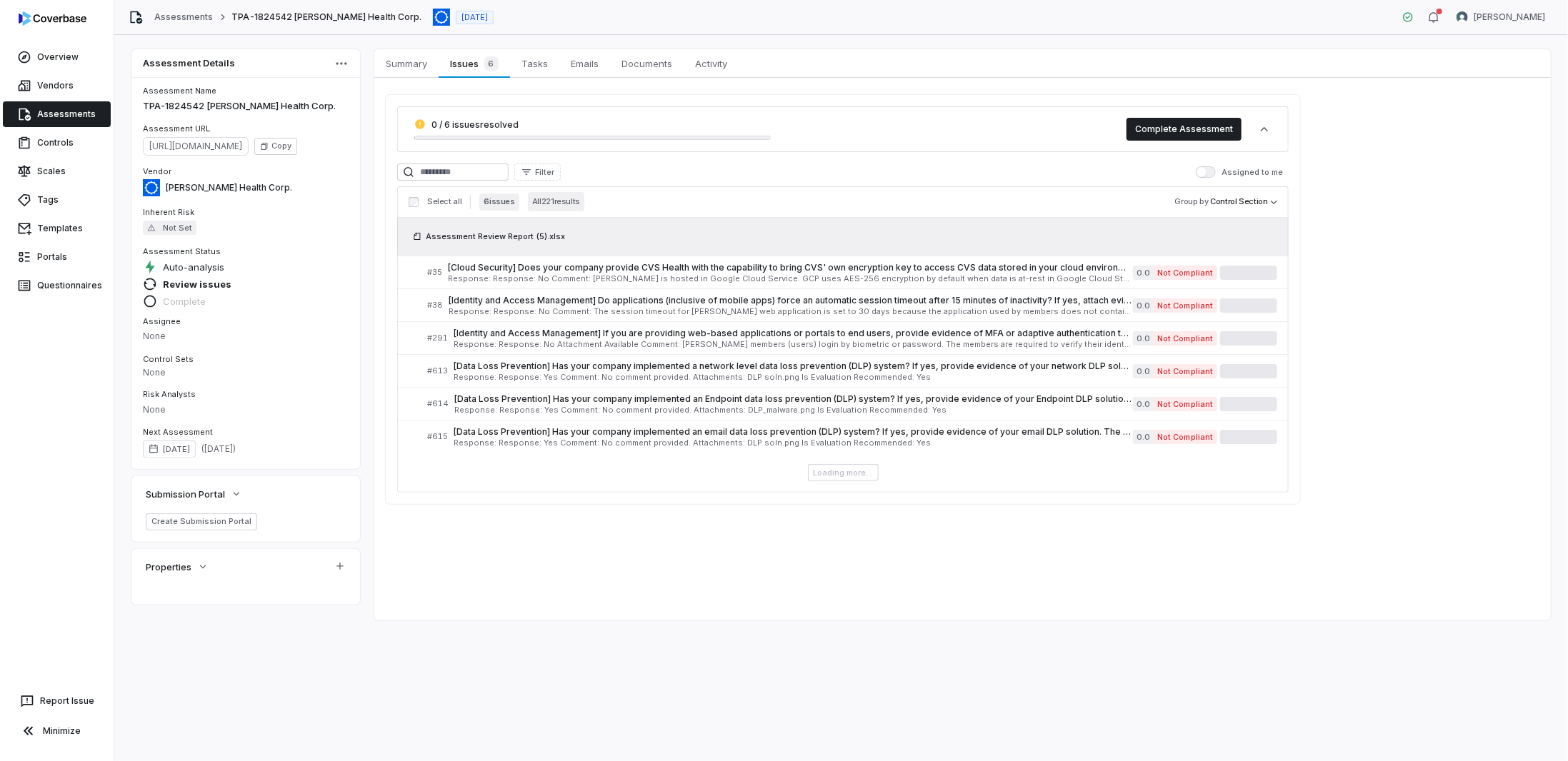 click on "All  221  results" at bounding box center [556, 201] 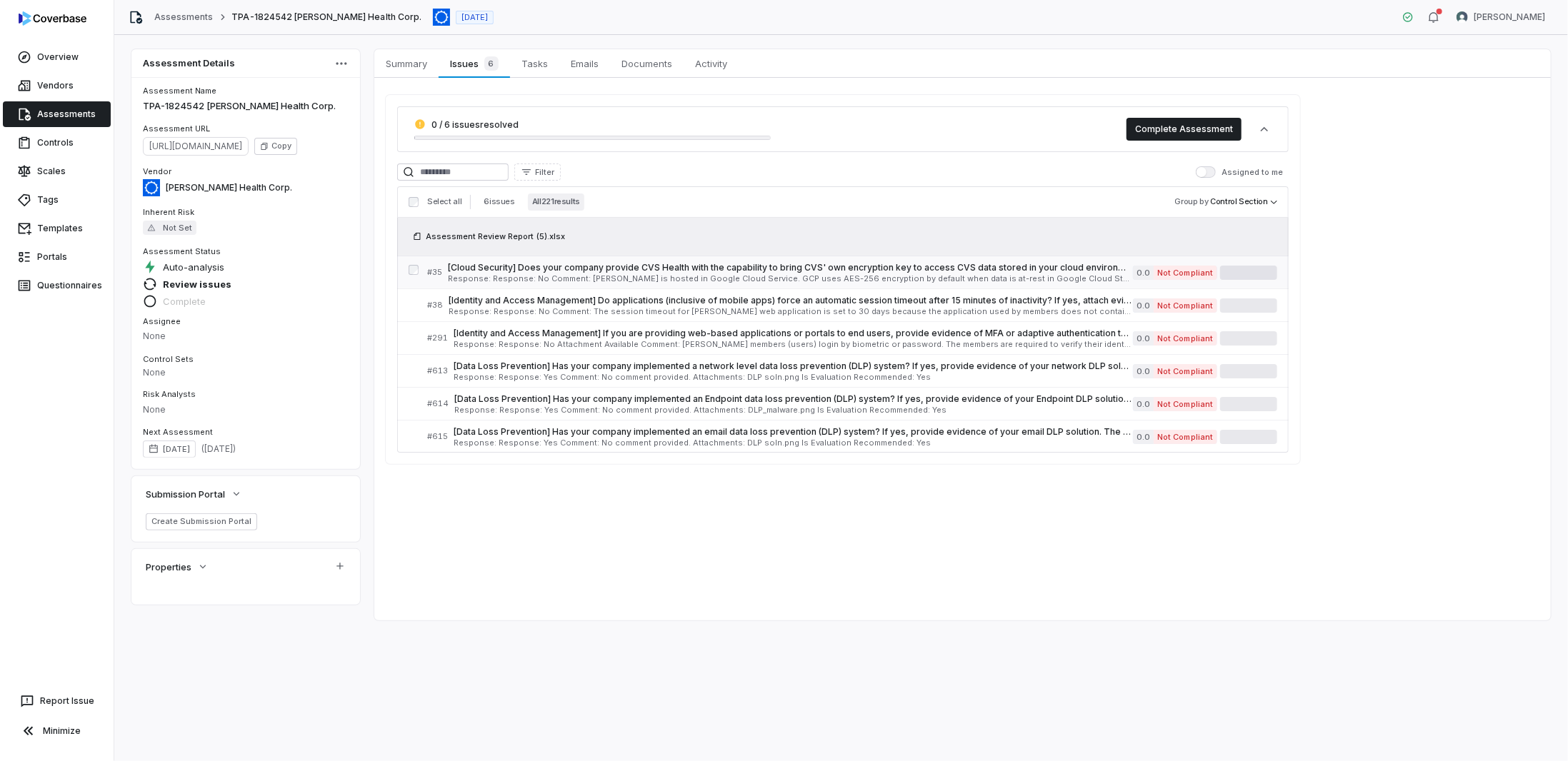 click on "Response: Response: No
Comment: [PERSON_NAME] is hosted in Google Cloud Service.  GCP uses AES-256 encryption by default when data is at-rest in Google Cloud Storage, and data-in-transit is encrypted with TLS by default. When encrypting data on the Cloud, GCP utilizes DEKs and KEKs, which are used and stored with Google's Key Management Service (KMS) API.
Is Evaluation Recommended: No" at bounding box center (790, 278) 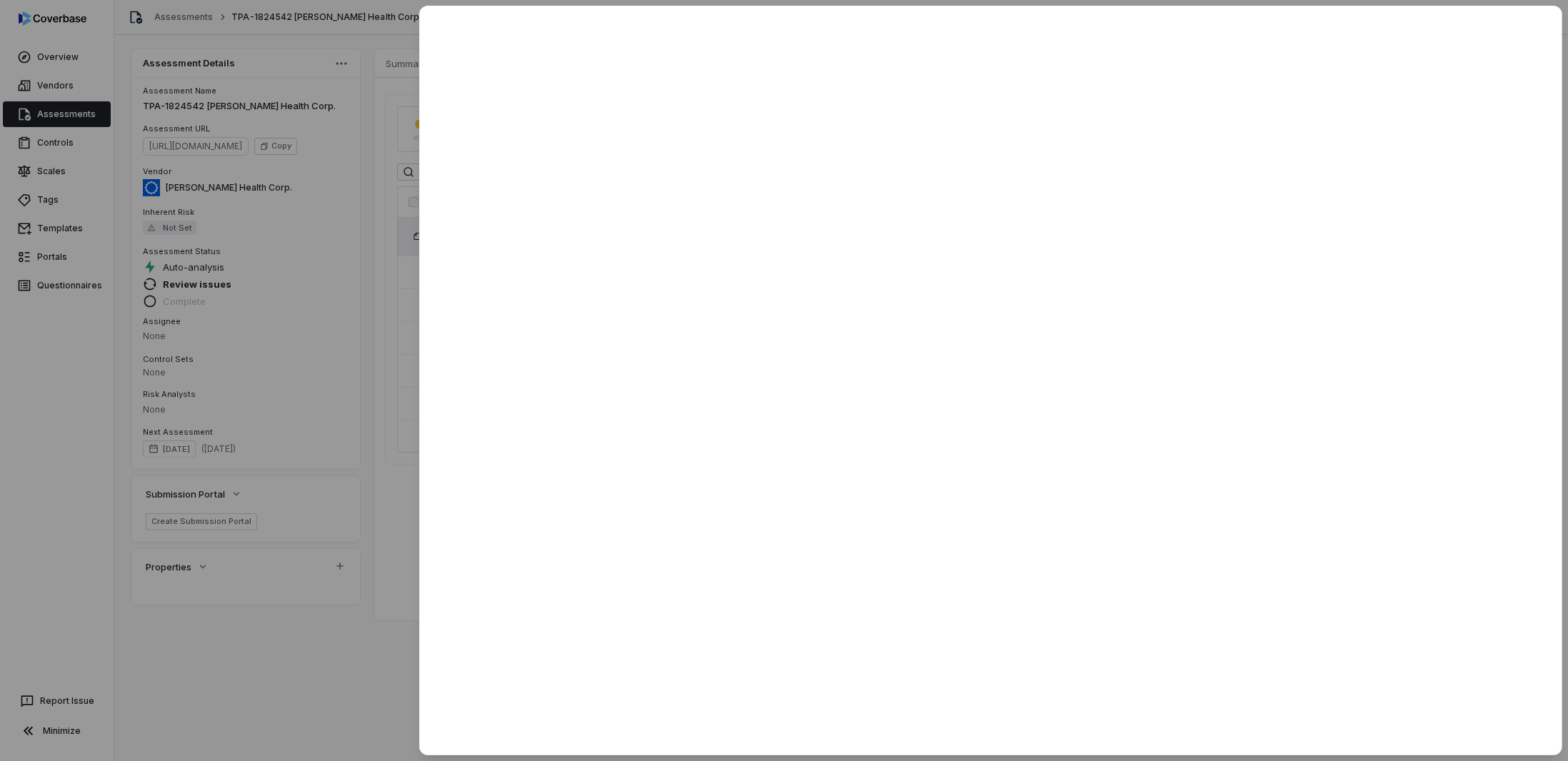 click at bounding box center (784, 380) 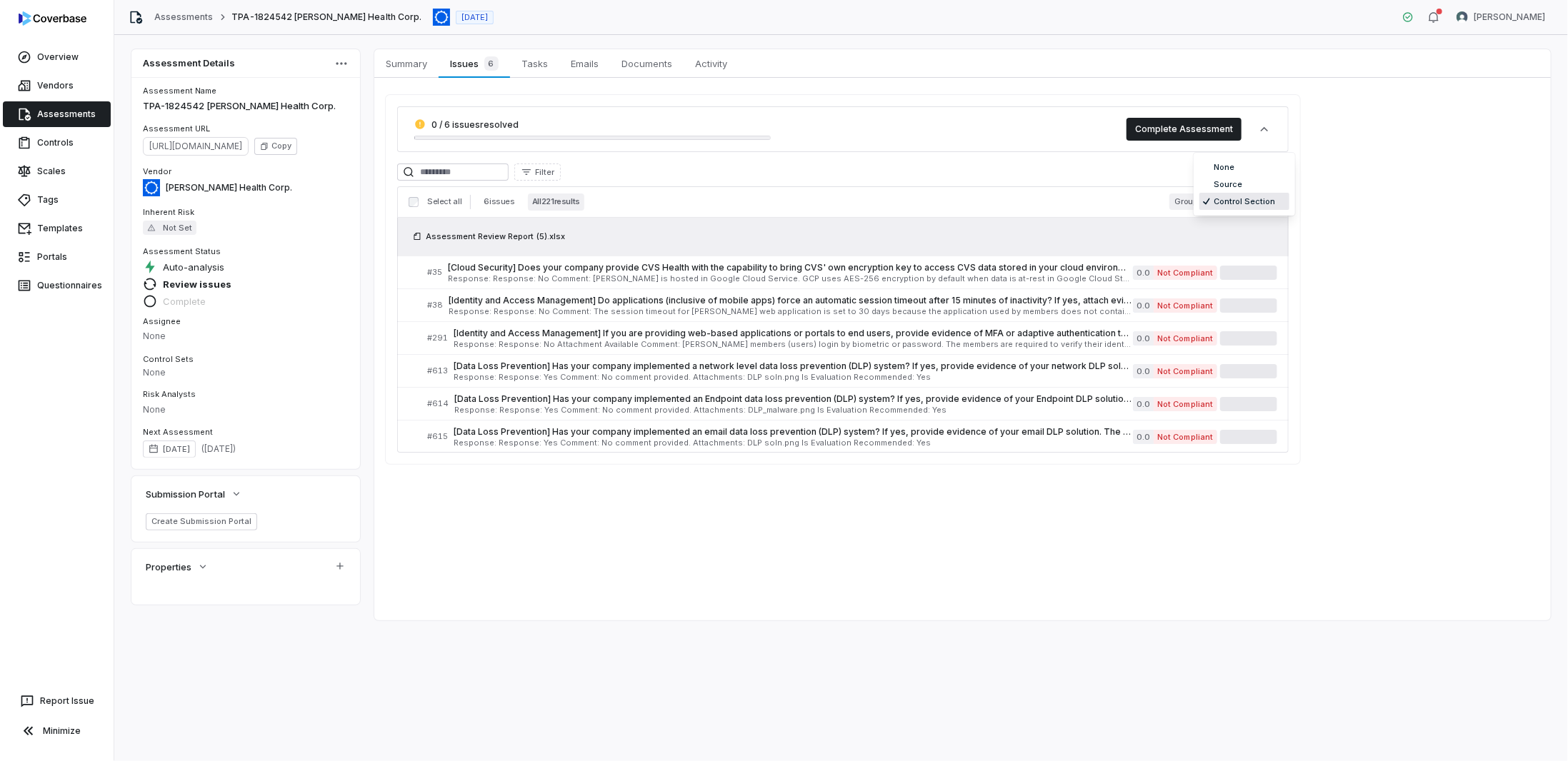 click on "Overview Vendors Assessments Controls Scales Tags Templates Portals Questionnaires Report Issue Minimize Assessments TPA-1824542 [PERSON_NAME] Health Corp. [DATE] [PERSON_NAME] Assessment Details Assessment Name TPA-1824542 [PERSON_NAME] Health Corp. Assessment URL  [URL][DOMAIN_NAME] Copy Vendor [PERSON_NAME] Health Corp. Inherent Risk Not Set Assessment Status Auto-analysis Review issues Complete Assignee None Control Sets None Risk Analysts None Next Assessment [DATE] ( [DATE] ) Submission Portal Create Submission Portal Properties Summary Summary Issues 6 Issues 6 Tasks Tasks Emails Emails Documents Documents Activity Activity 0 / 6   issues  resolved Complete Assessment Filter Assigned to me Select all 6  issues All  221  results Group by   Control Section Assessment Review Report (5).xlsx # 35 0.0 Not Compliant # 38 0.0 Not Compliant # 291 0.0 Not Compliant # 613 0.0 Not Compliant # 614 0.0 Not Compliant # 615 0.0 Not Compliant *" at bounding box center (784, 380) 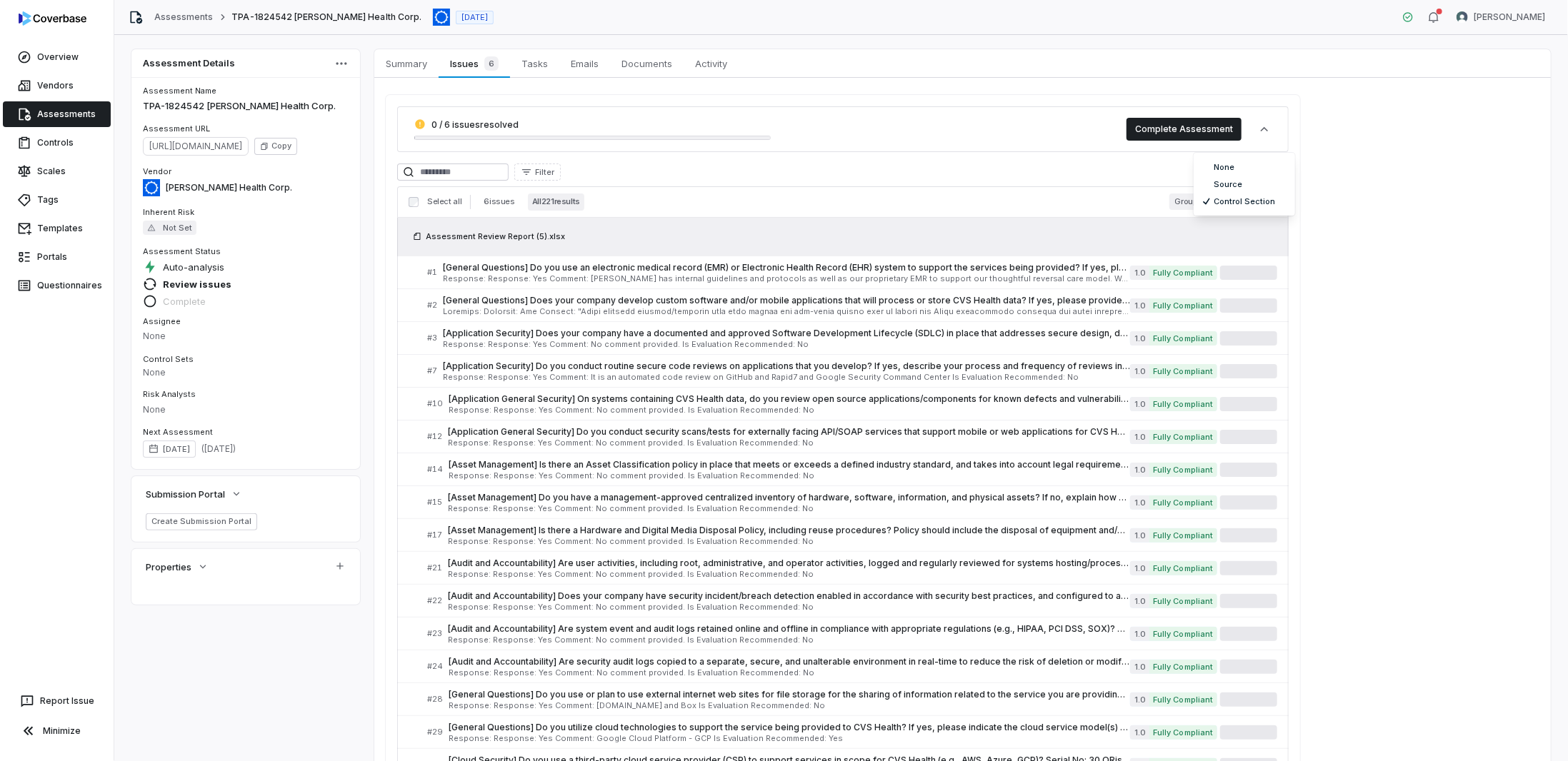 click on "Overview Vendors Assessments Controls Scales Tags Templates Portals Questionnaires Report Issue Minimize Assessments TPA-1824542 [PERSON_NAME] Health Corp. [DATE] [PERSON_NAME] Assessment Details Assessment Name TPA-1824542 [PERSON_NAME] Health Corp. Assessment URL  [URL][DOMAIN_NAME] Copy Vendor [PERSON_NAME] Health Corp. Inherent Risk Not Set Assessment Status Auto-analysis Review issues Complete Assignee None Control Sets None Risk Analysts None Next Assessment [DATE] ( [DATE] ) Submission Portal Create Submission Portal Properties Summary Summary Issues 6 Issues 6 Tasks Tasks Emails Emails Documents Documents Activity Activity 0 / 6   issues  resolved Complete Assessment Filter Assigned to me Select all 6  issues All  221  results Group by   Control Section Assessment Review Report (5).xlsx # 1 1.0 Fully Compliant # 2 1.0 Fully Compliant # 3 Response: Response: Yes
Comment: No comment provided.
Is Evaluation Recommended: No #" at bounding box center [784, 380] 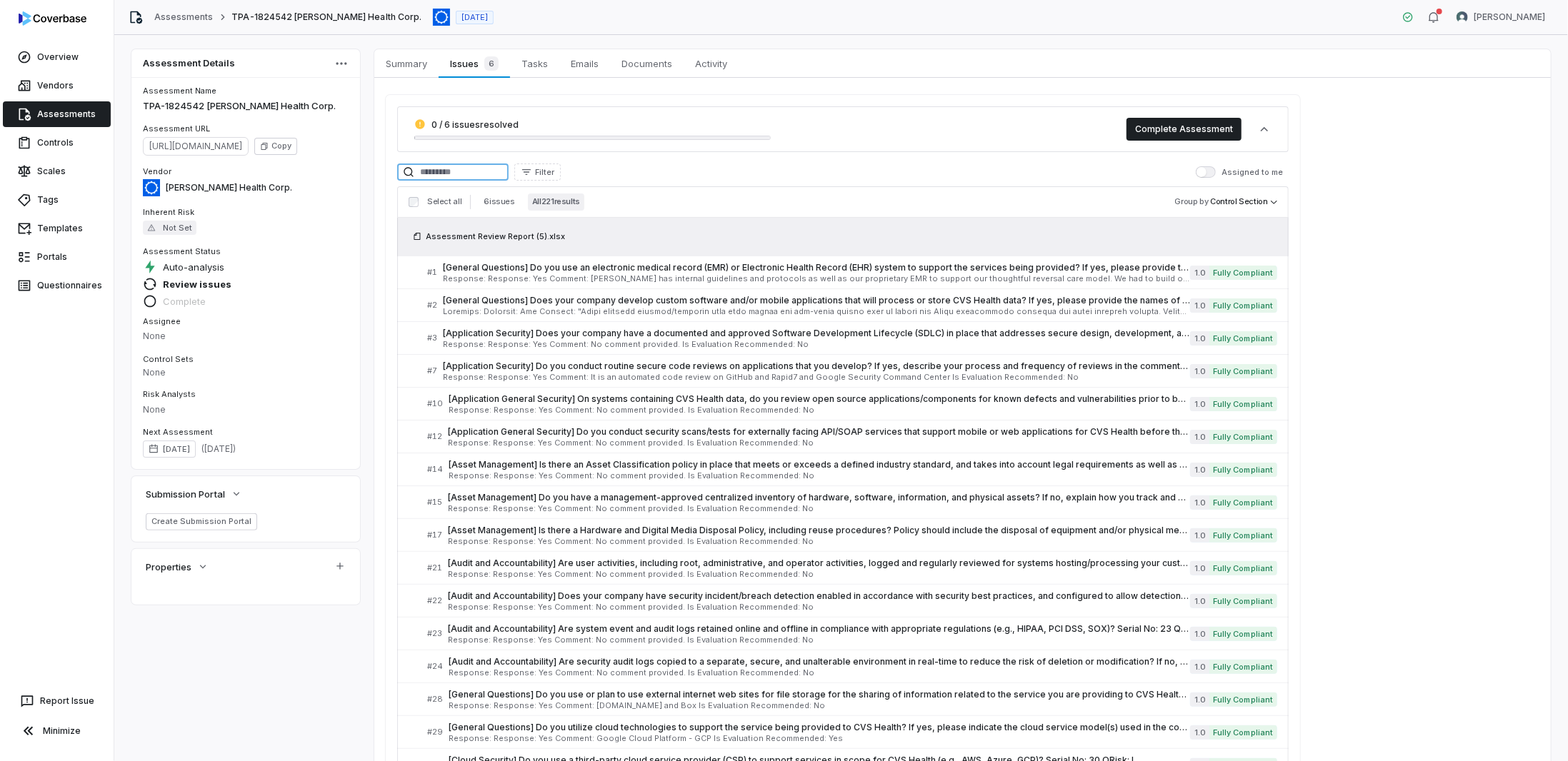 click at bounding box center (453, 172) 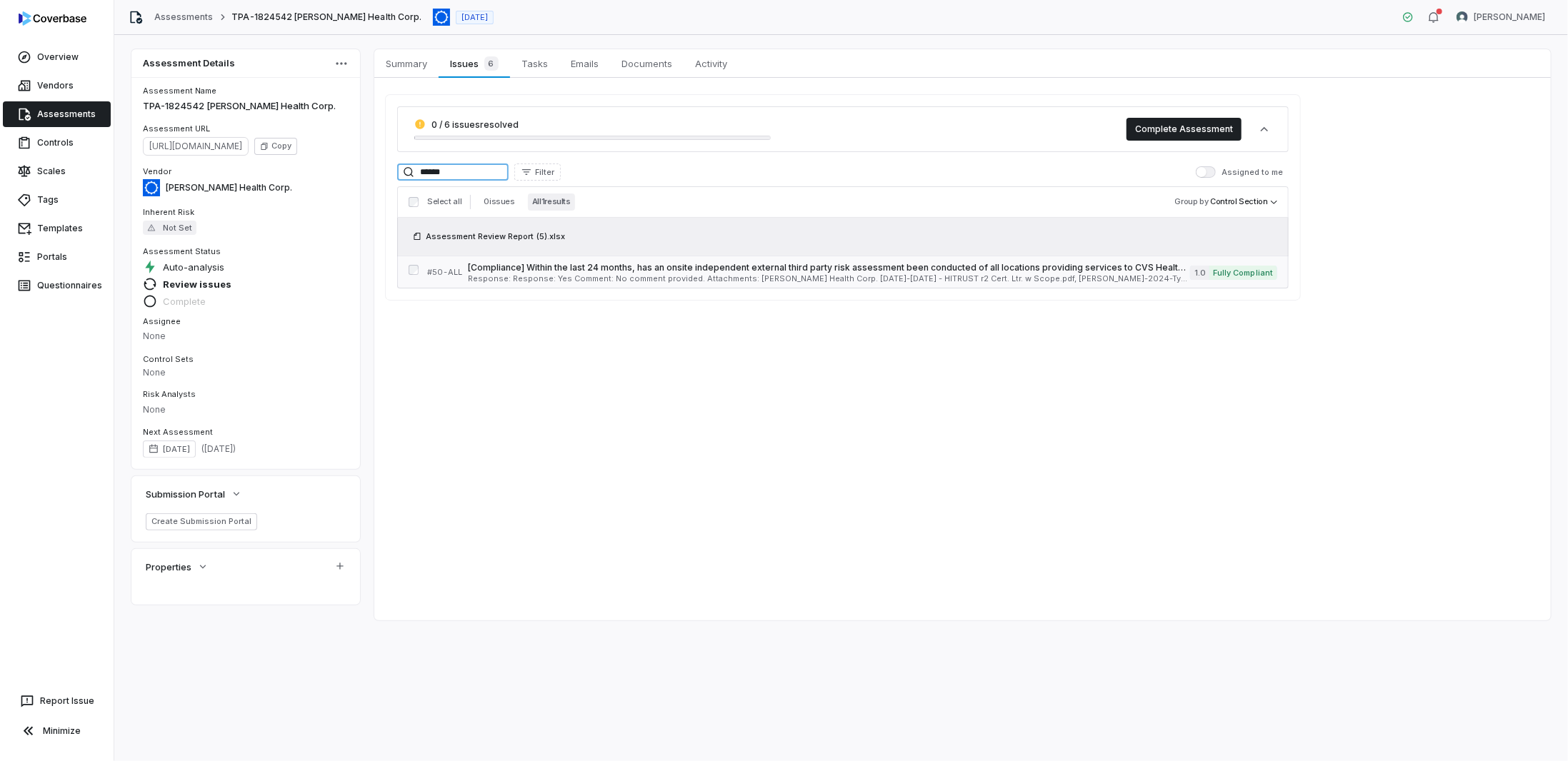 type on "******" 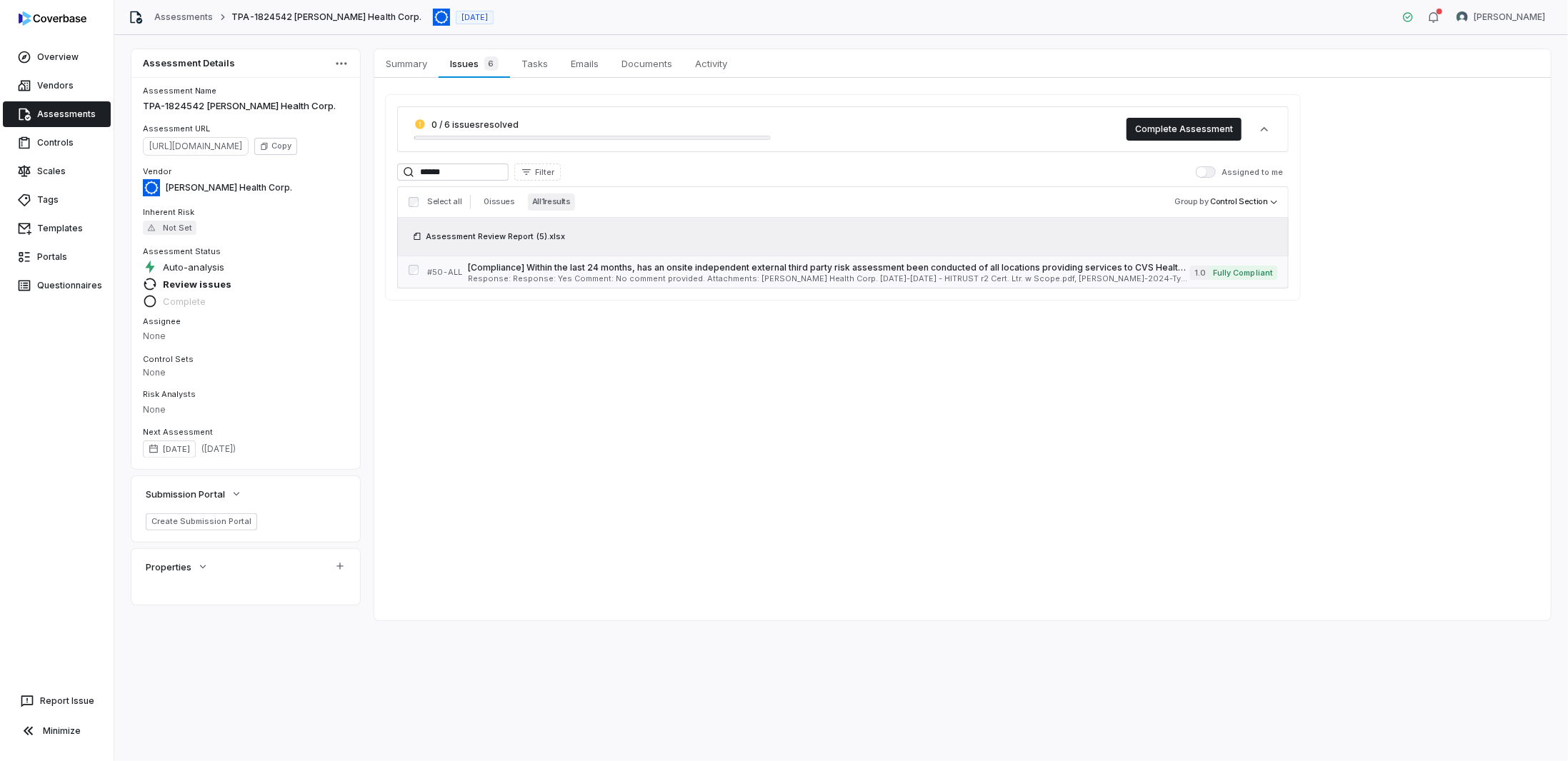click on "Response: Response: Yes
Comment: No comment provided.
Attachments: [PERSON_NAME] Health Corp. [DATE]-[DATE] - HITRUST r2 Cert. Ltr. w Scope.pdf, [PERSON_NAME]-2024-Type 2 SOC 2-Final Report_valid_until_August 31-2025 (1).pdf
Is Evaluation Recommended: Yes" at bounding box center [829, 278] 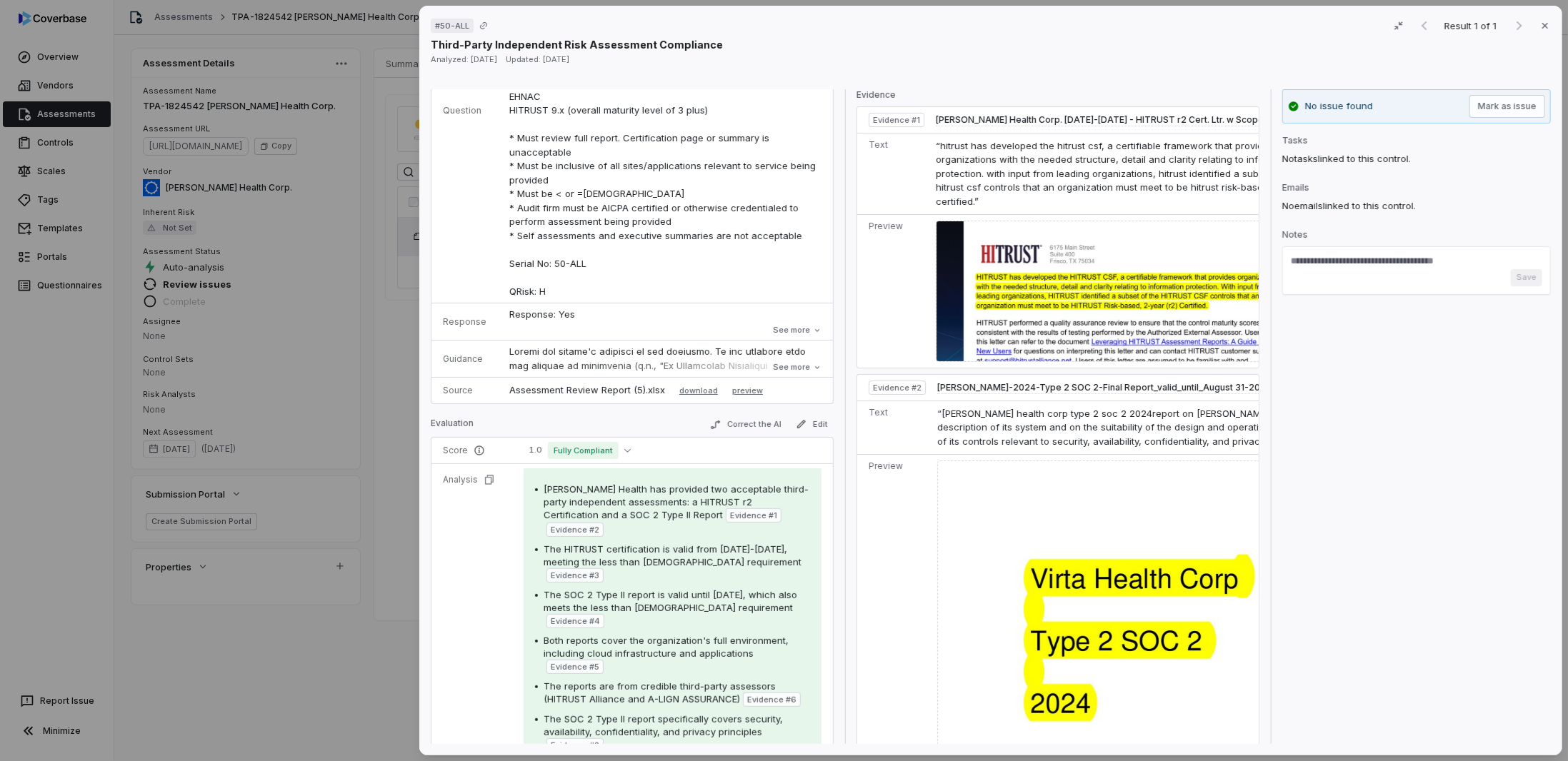 scroll, scrollTop: 173, scrollLeft: 0, axis: vertical 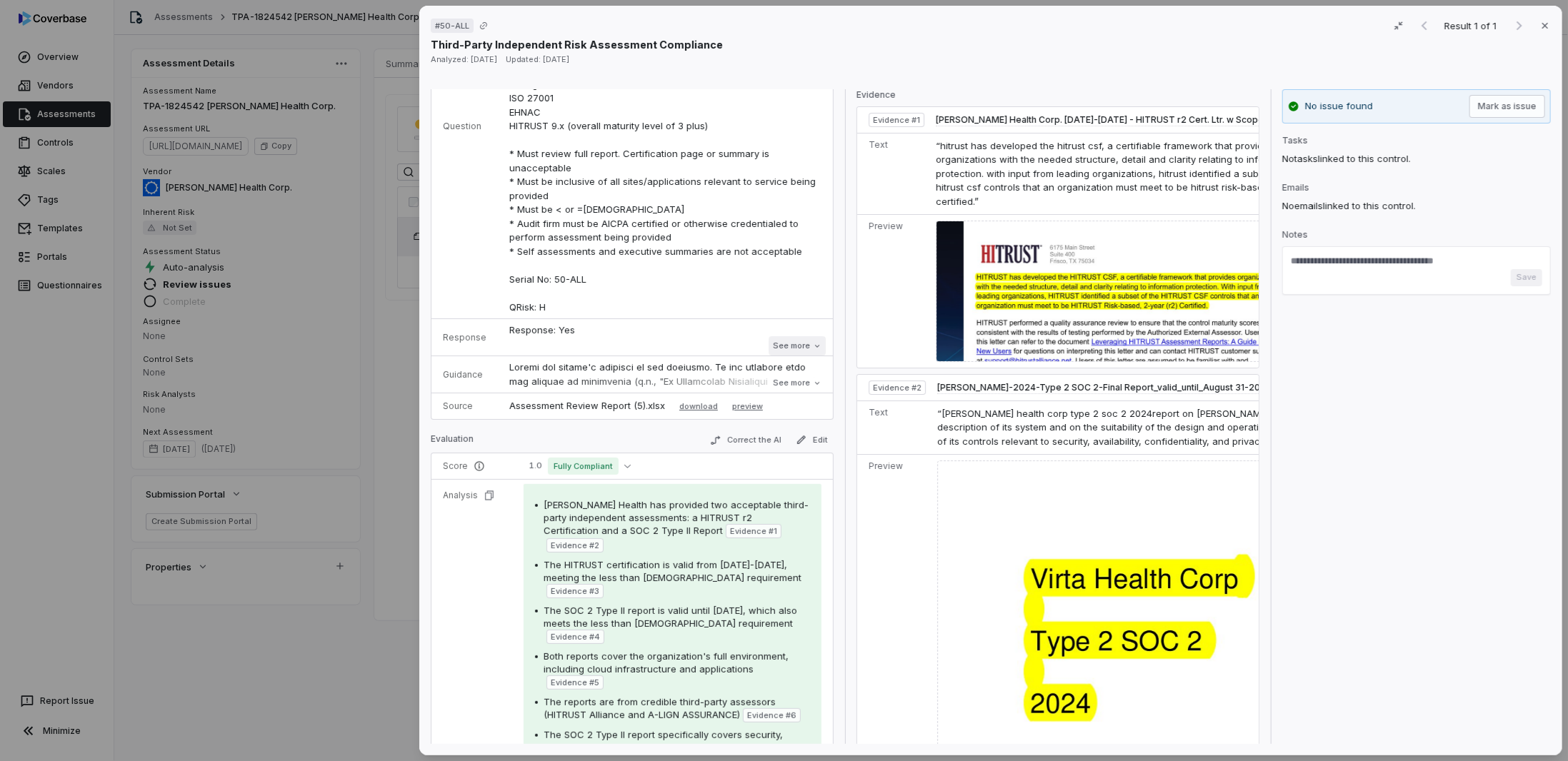 click on "See more" at bounding box center [797, 346] 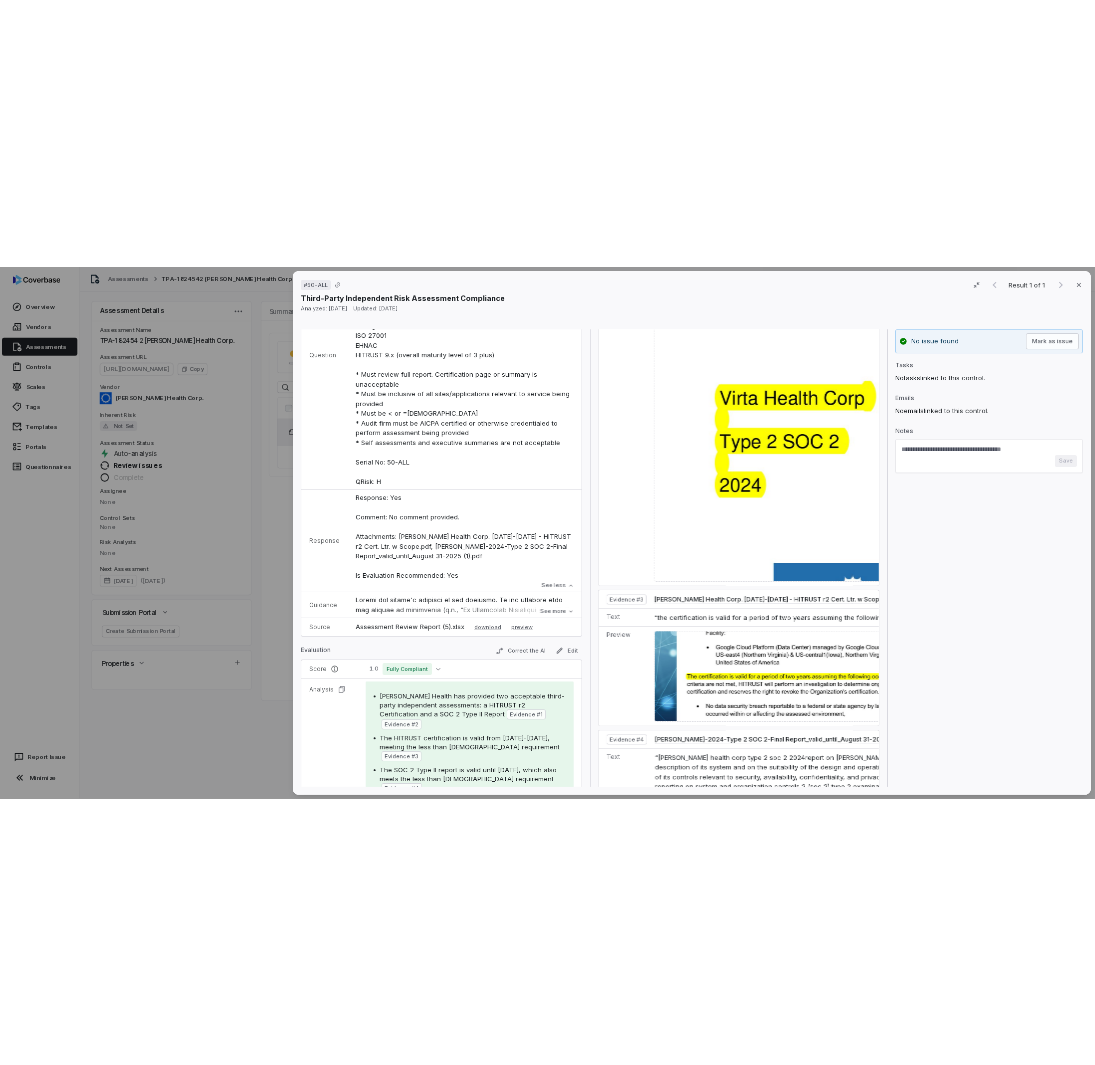 scroll, scrollTop: 600, scrollLeft: 0, axis: vertical 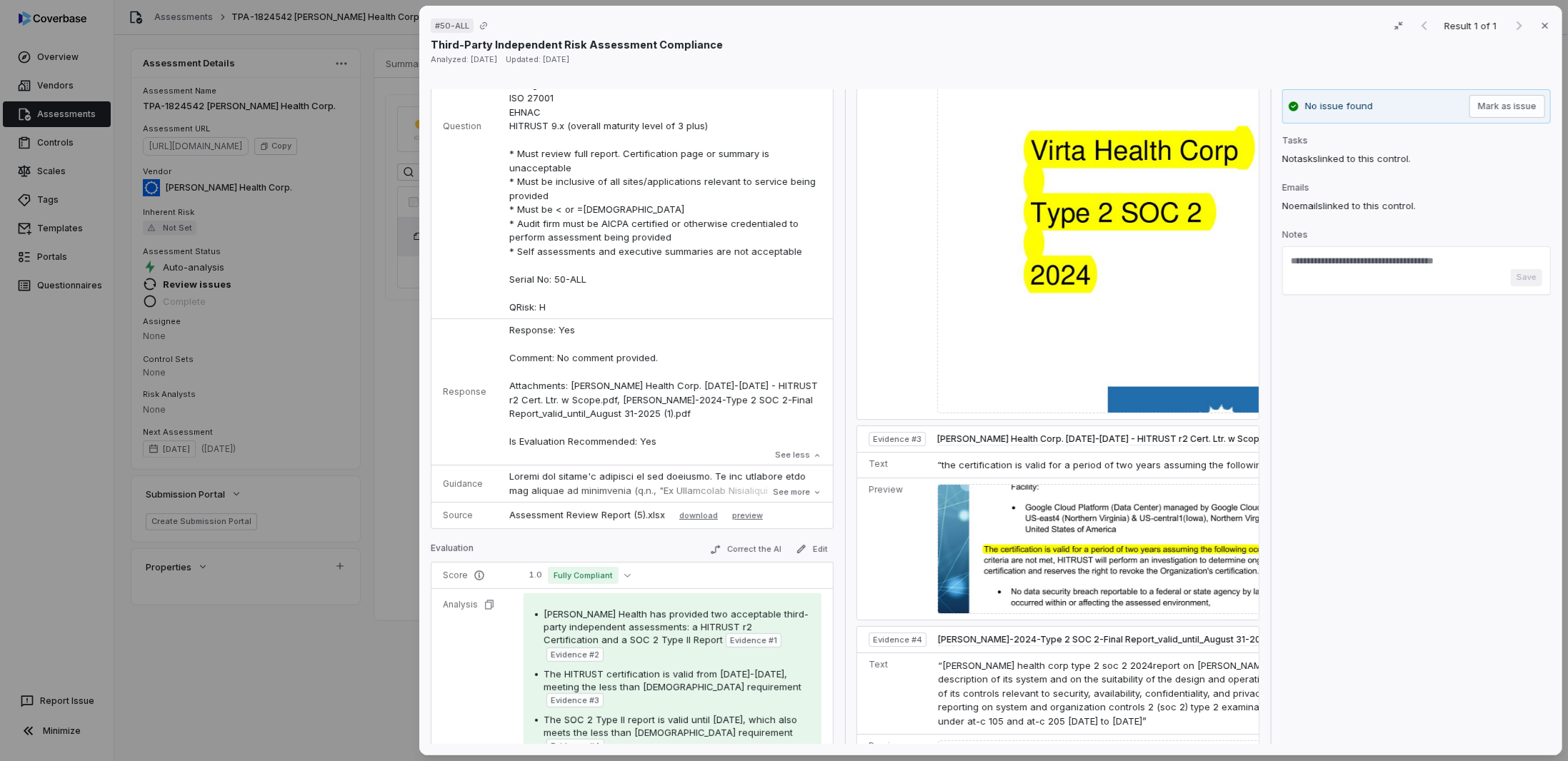 type 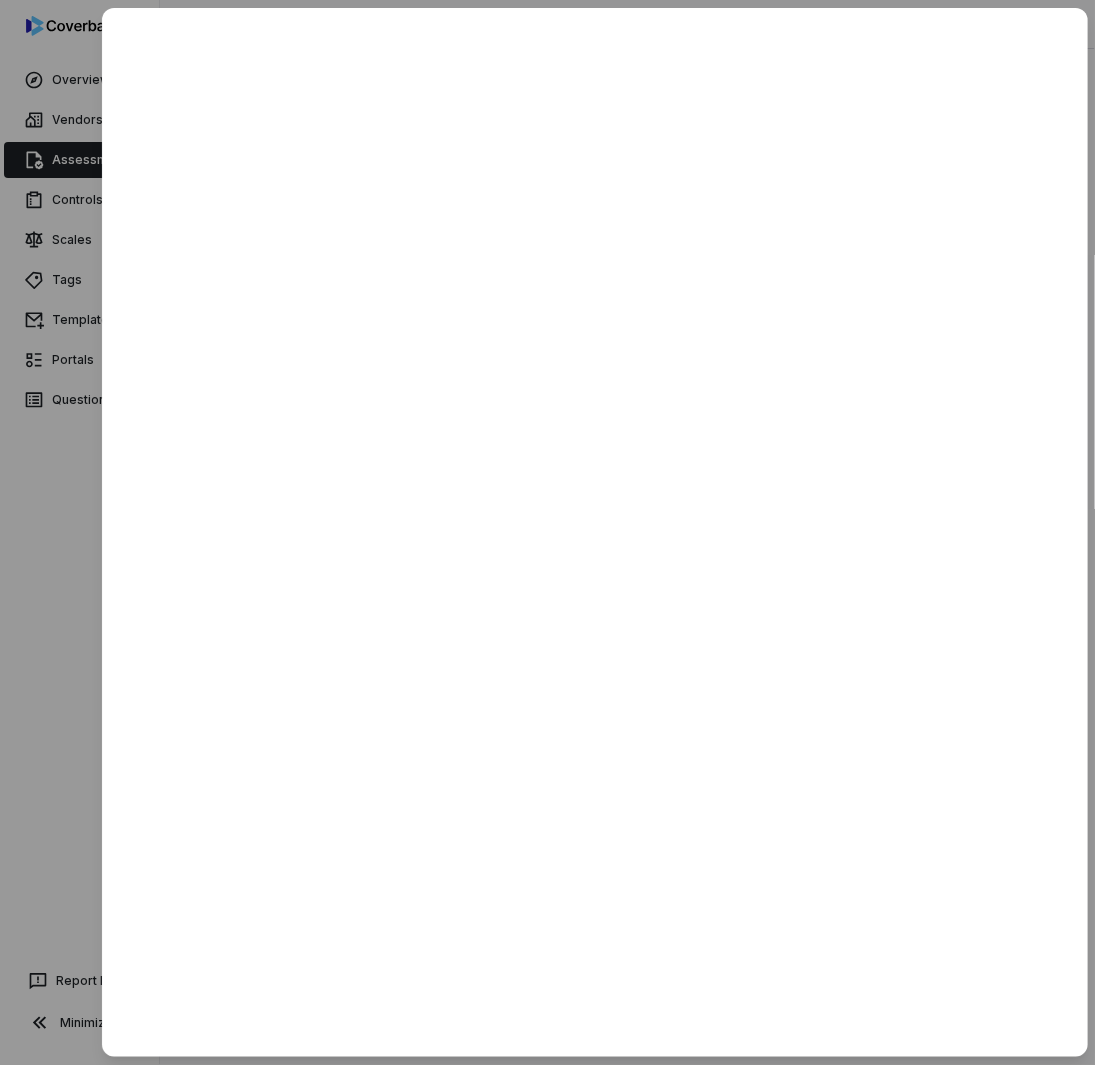 click at bounding box center (547, 532) 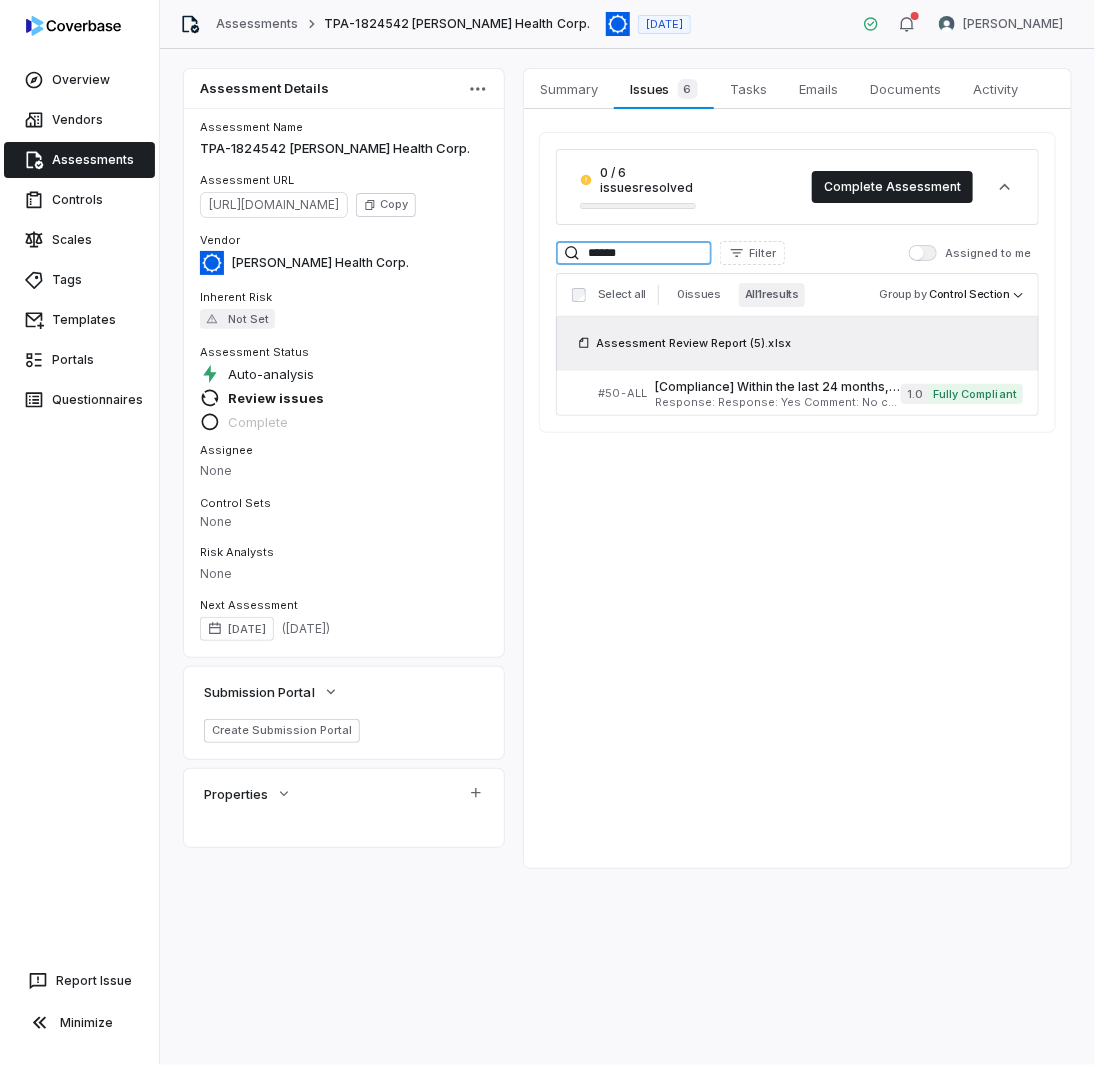 drag, startPoint x: 655, startPoint y: 248, endPoint x: 384, endPoint y: 232, distance: 271.47192 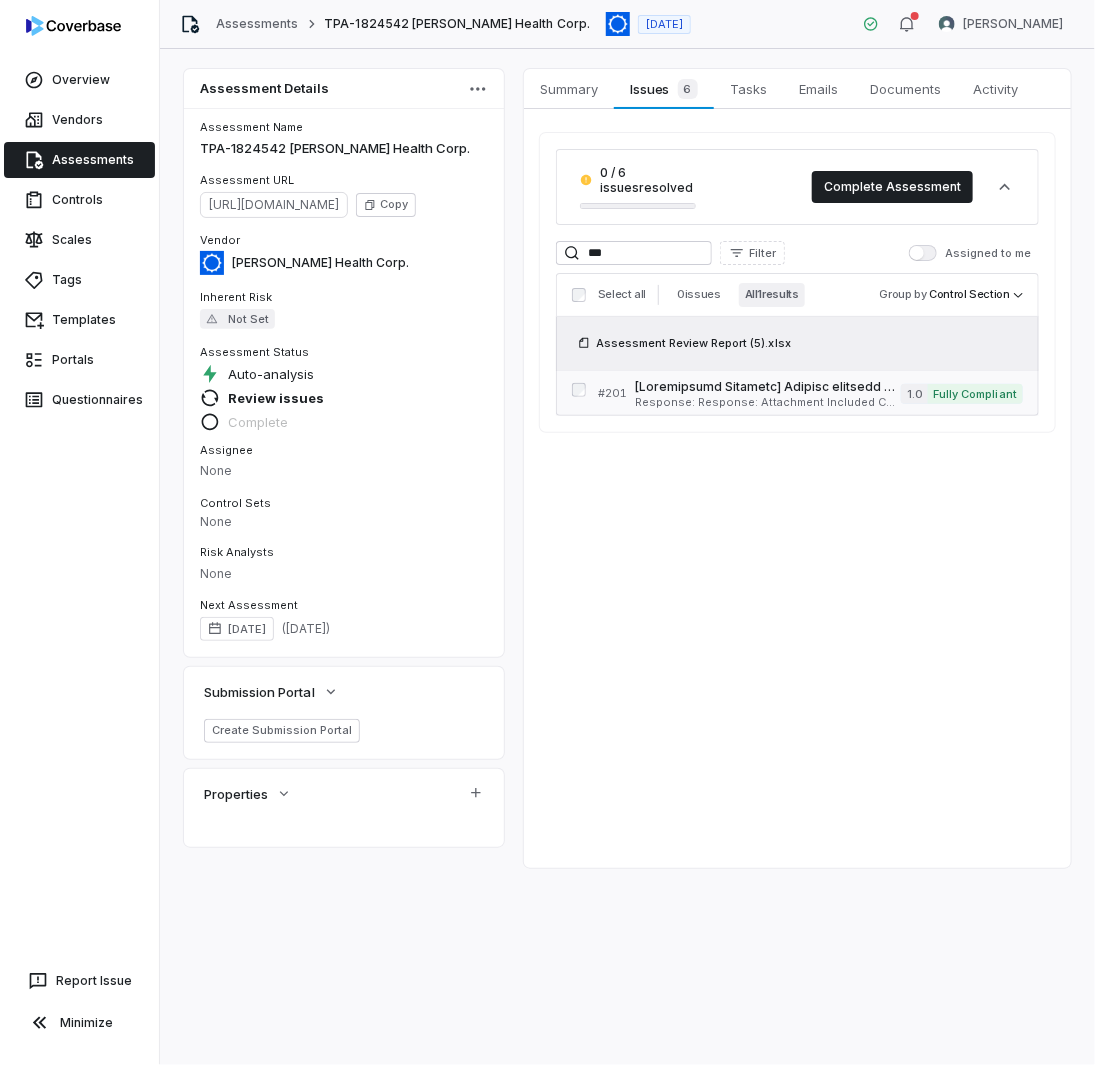 click on "Response: Response: Attachment Included
Comment: No comment provided.
Attachments: [PERSON_NAME] - [DATE] Github Scan - DSAT and SSAT.png, [PERSON_NAME] [DATE] Rapid7 Scan.pdf
Is Evaluation Recommended: Yes" at bounding box center [768, 402] 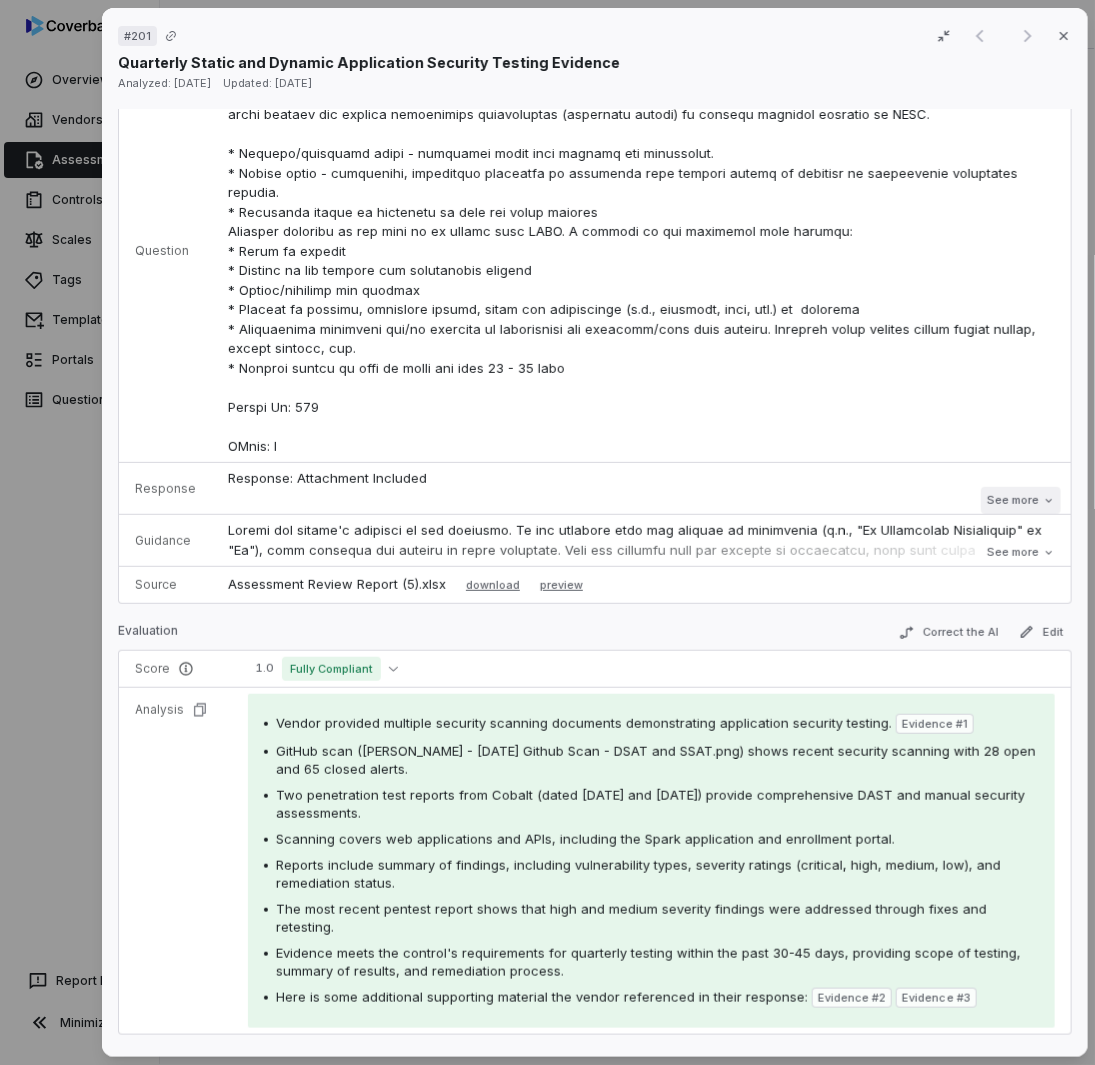 scroll, scrollTop: 100, scrollLeft: 0, axis: vertical 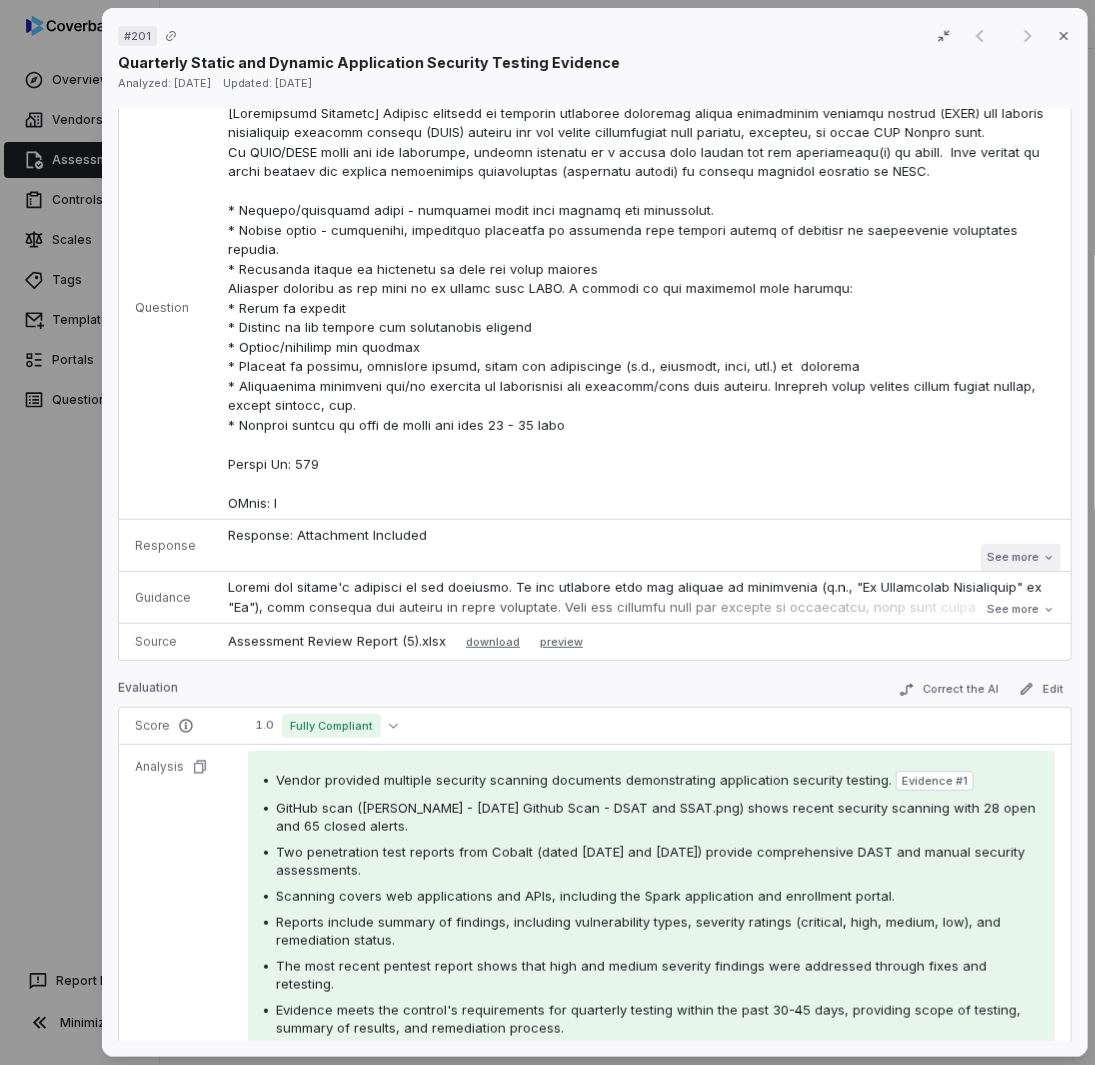 click on "See more" at bounding box center (1020, 557) 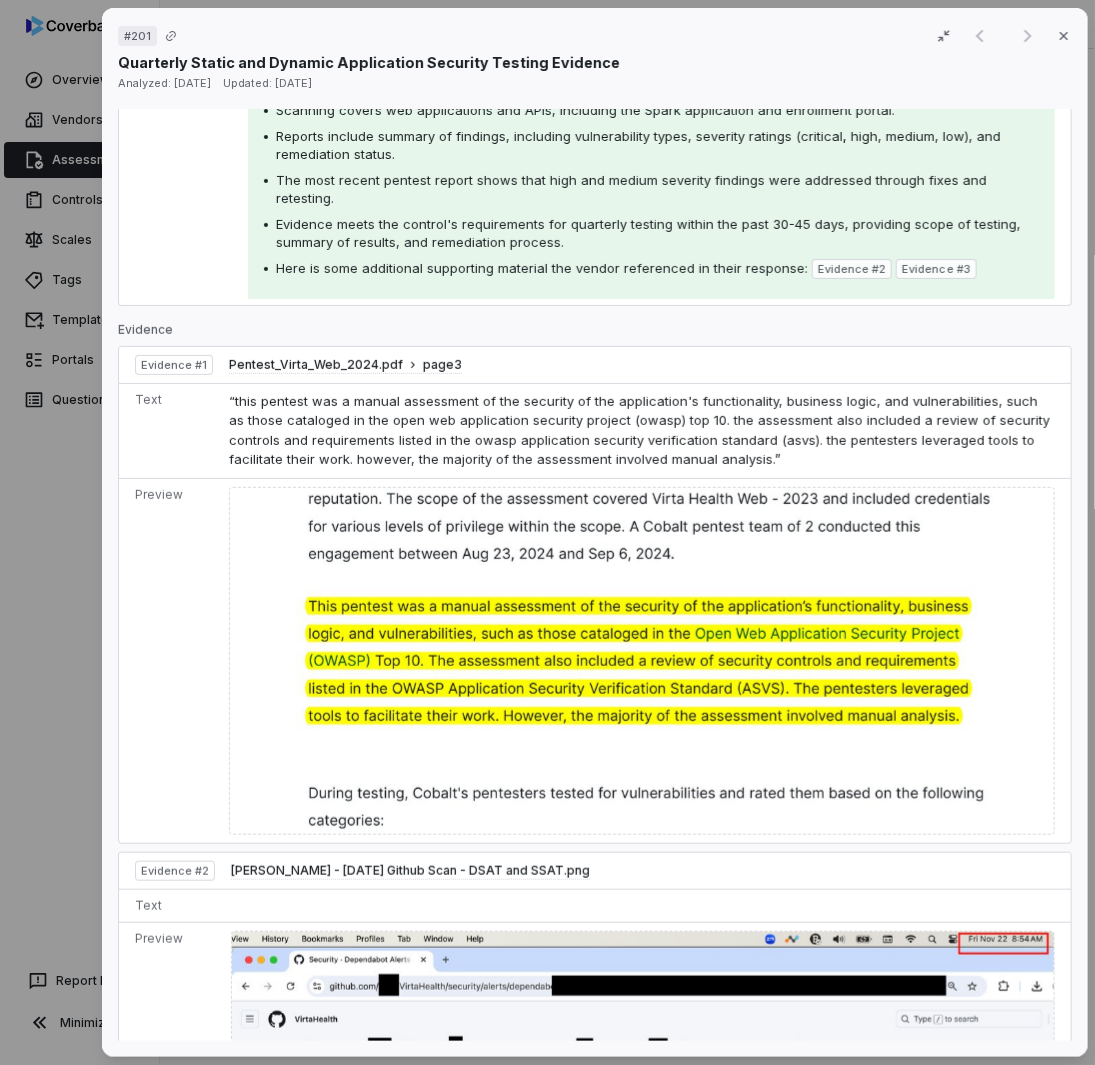 scroll, scrollTop: 400, scrollLeft: 0, axis: vertical 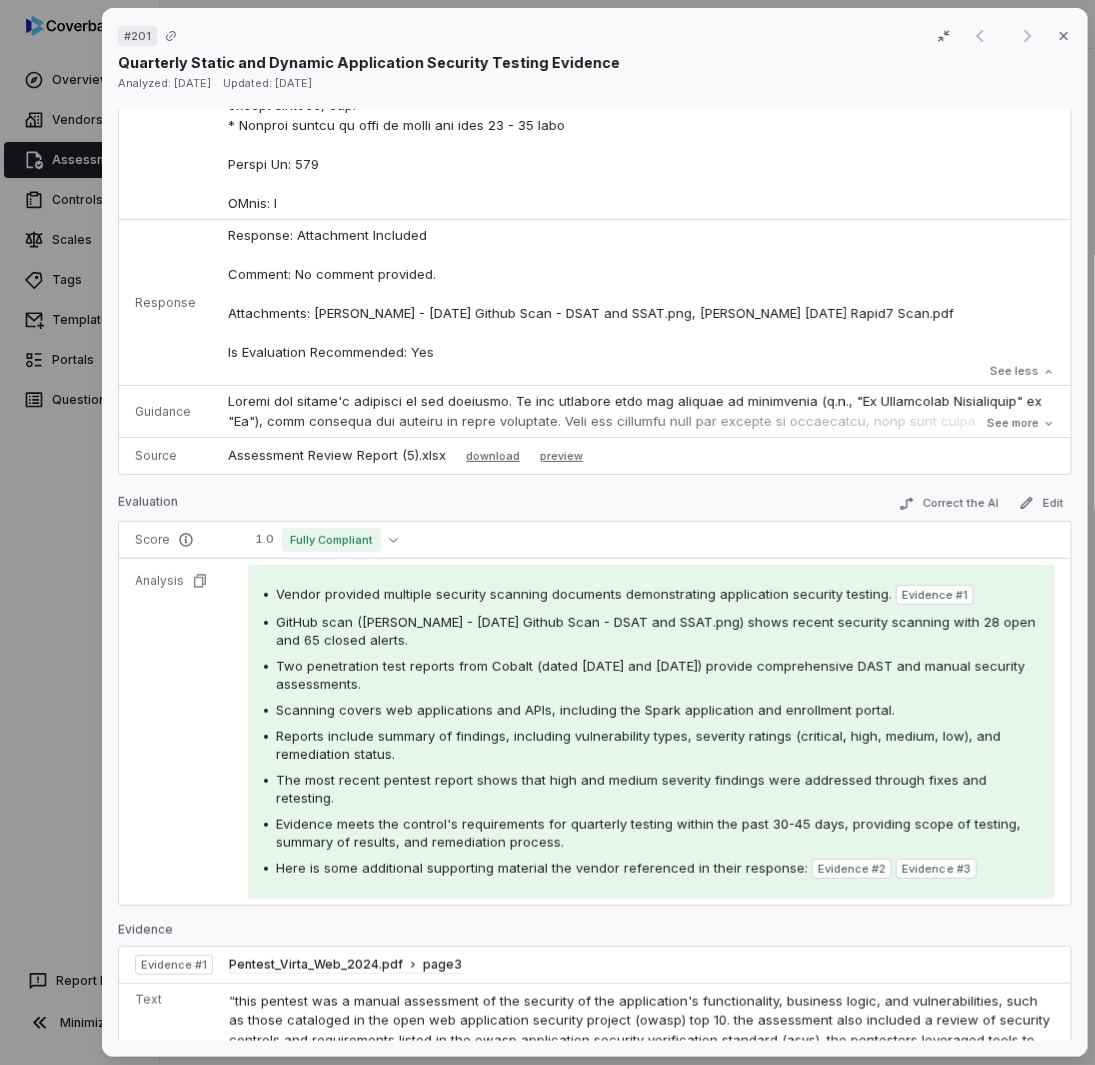 click on "Two penetration test reports from Cobalt (dated [DATE] and [DATE]) provide comprehensive DAST and manual security assessments." at bounding box center (657, 675) 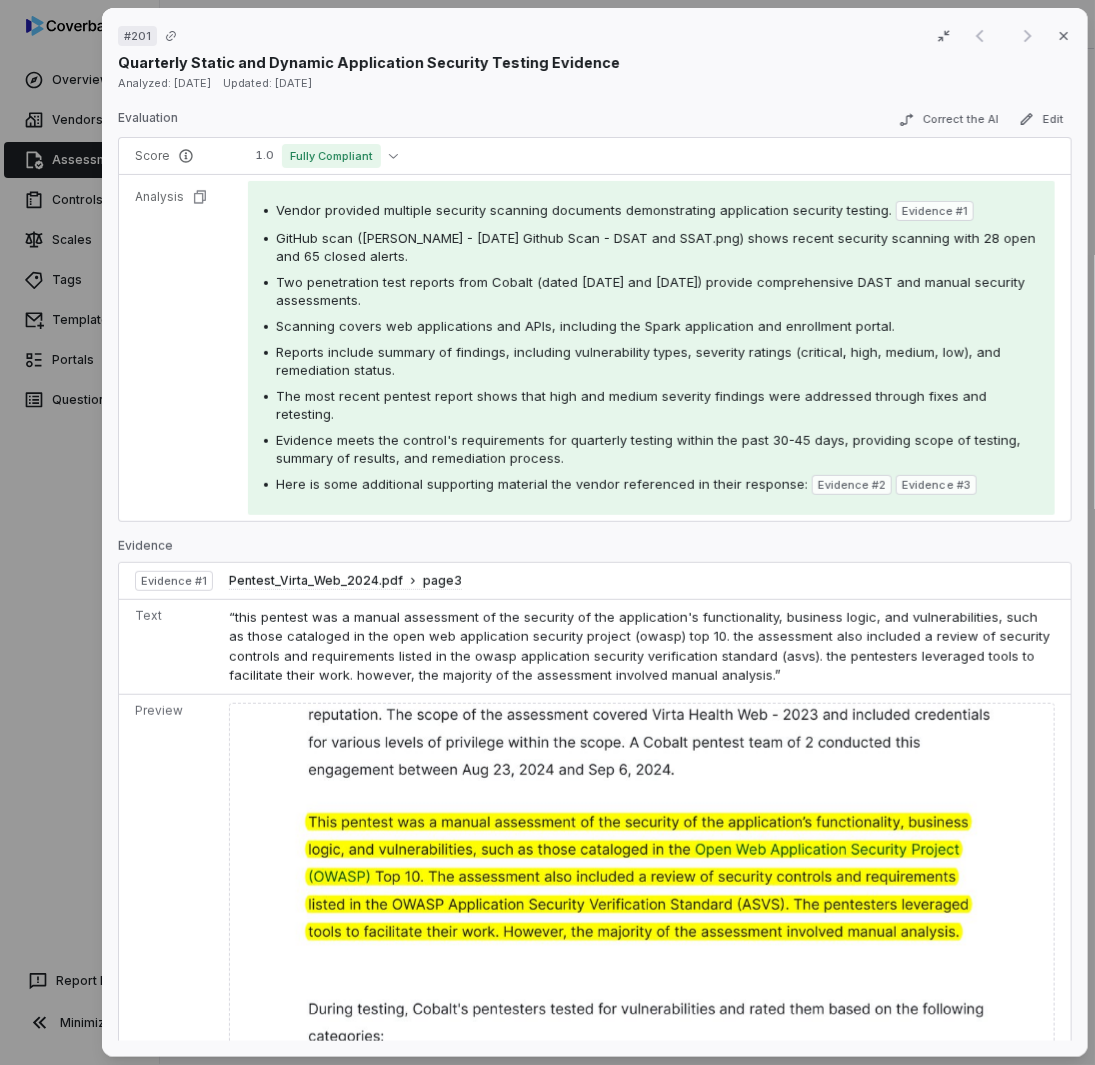 scroll, scrollTop: 1000, scrollLeft: 0, axis: vertical 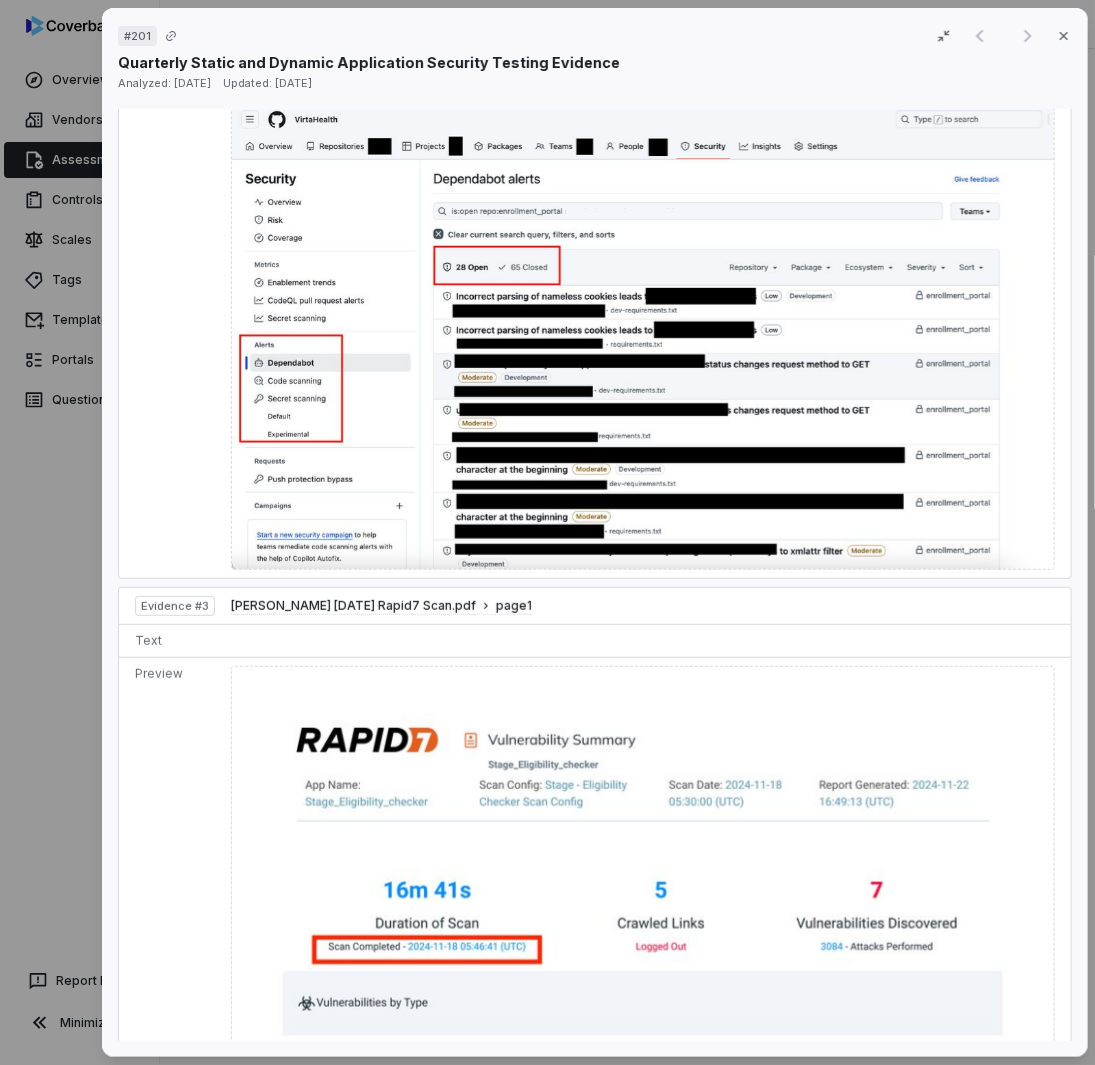 click on "# 201 Result 1 of 1 Close Quarterly Static and Dynamic Application Security Testing Evidence Analyzed: [DATE] Updated: [DATE] No issue found [PERSON_NAME] as issue Control Question Response Response: Attachment Included
Comment: No comment provided.
Attachments: [PERSON_NAME] - [DATE] Github Scan - DSAT and SSAT.png, [PERSON_NAME] [DATE] Rapid7 Scan.pdf
Is Evaluation Recommended: Yes Response: Attachment Included
Comment: No comment provided.
Attachments: [PERSON_NAME] - [DATE] Github Scan - DSAT and SSAT.png, [PERSON_NAME] [DATE] Rapid7 Scan.pdf
Is Evaluation Recommended: Yes See less Guidance See more Source Assessment Review Report (5).xlsx download preview Evaluation Correct the AI Edit   Score 1.0 Fully Compliant Analysis Vendor provided multiple security scanning documents demonstrating application security testing. Evidence # 1 GitHub scan ([PERSON_NAME] - [DATE] Github Scan - DSAT and SSAT.png) shows recent security scanning with 28 open and 65 closed alerts. Evidence # 2 Evidence # 3 Evidence Evidence # 1 page  3 Text 2 3" at bounding box center (547, 532) 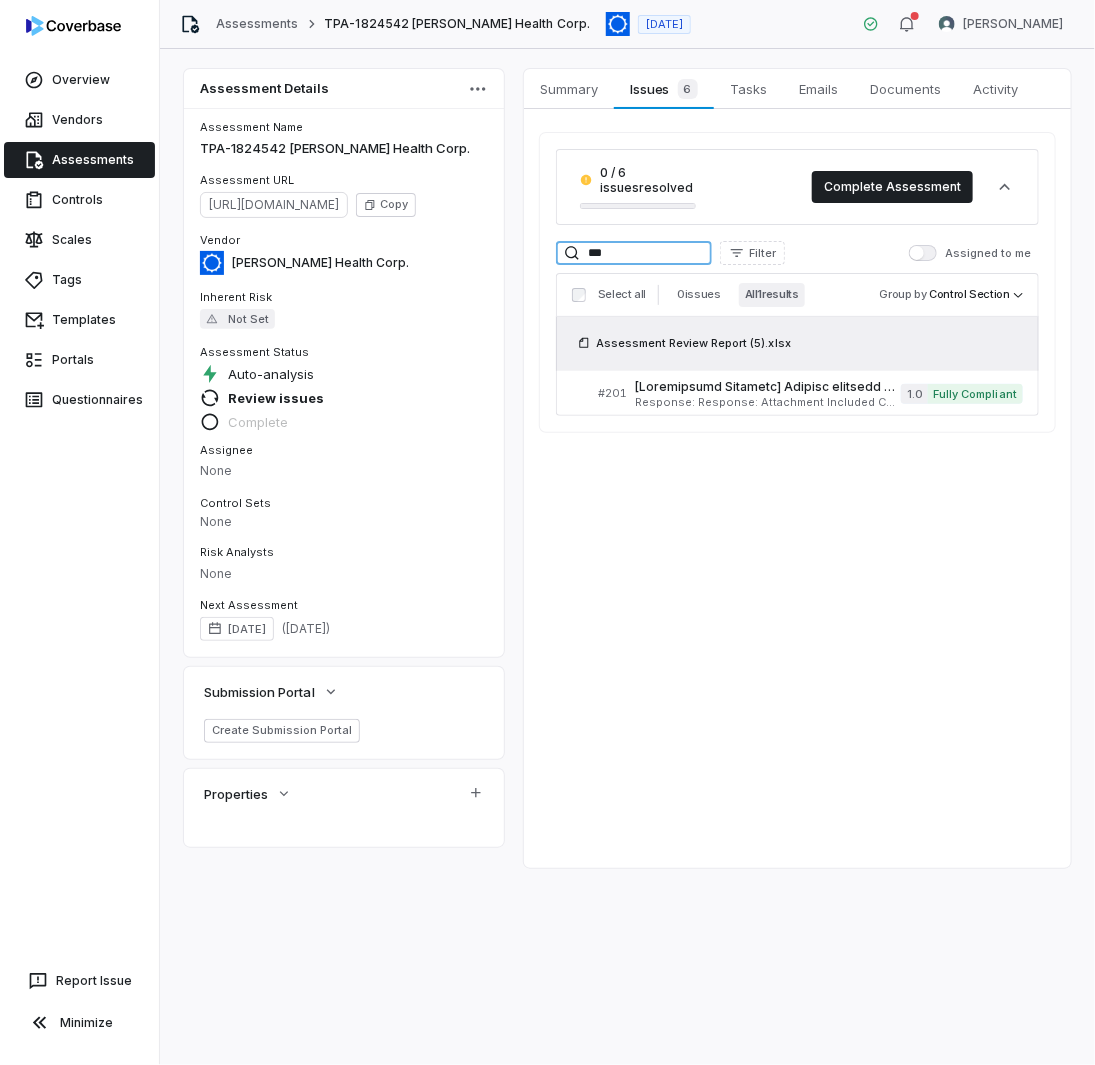 drag, startPoint x: 489, startPoint y: 244, endPoint x: 493, endPoint y: 233, distance: 11.7046995 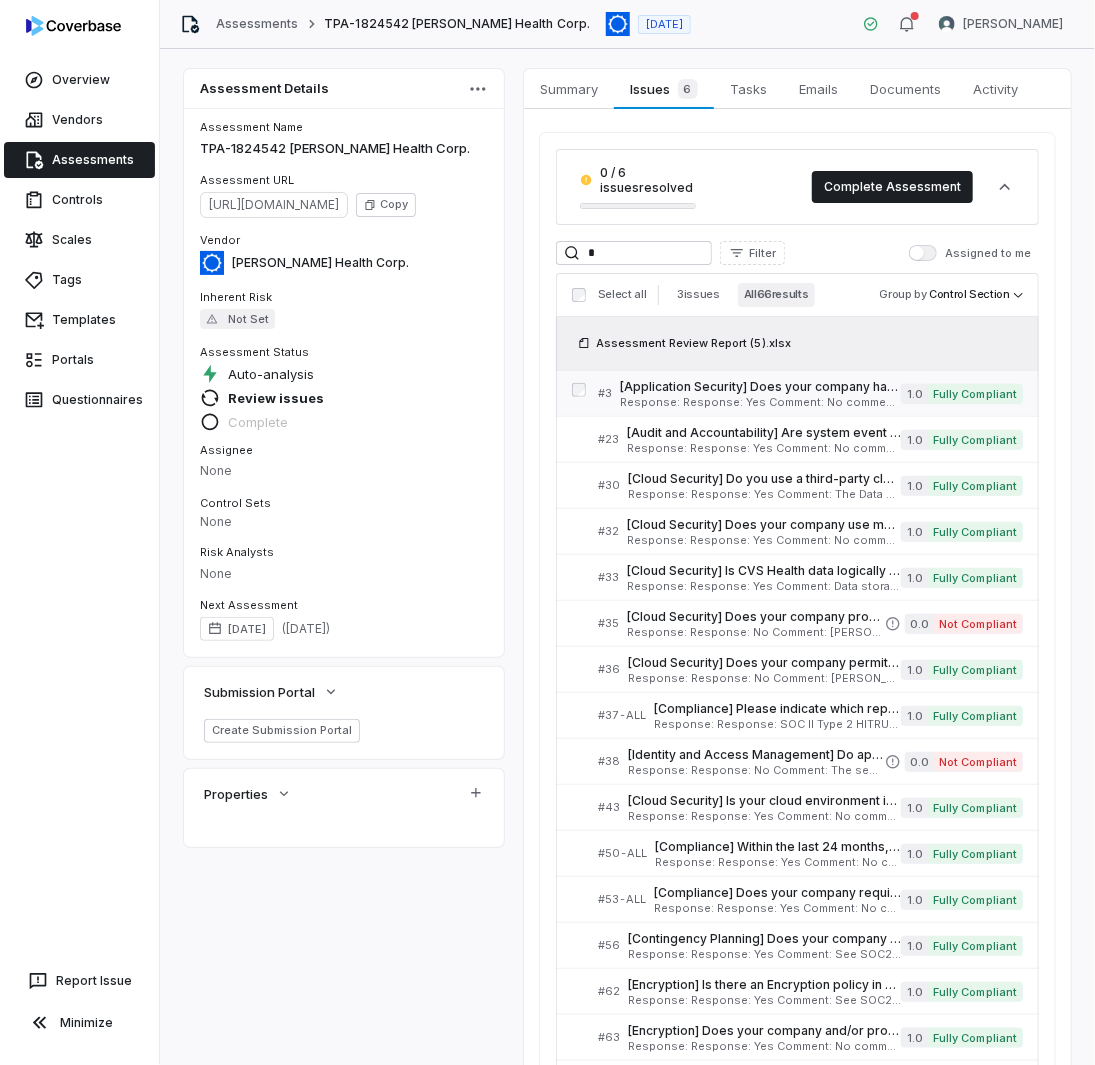 click on "Response: Response: Yes
Comment: No comment provided.
Is Evaluation Recommended: No" at bounding box center [760, 402] 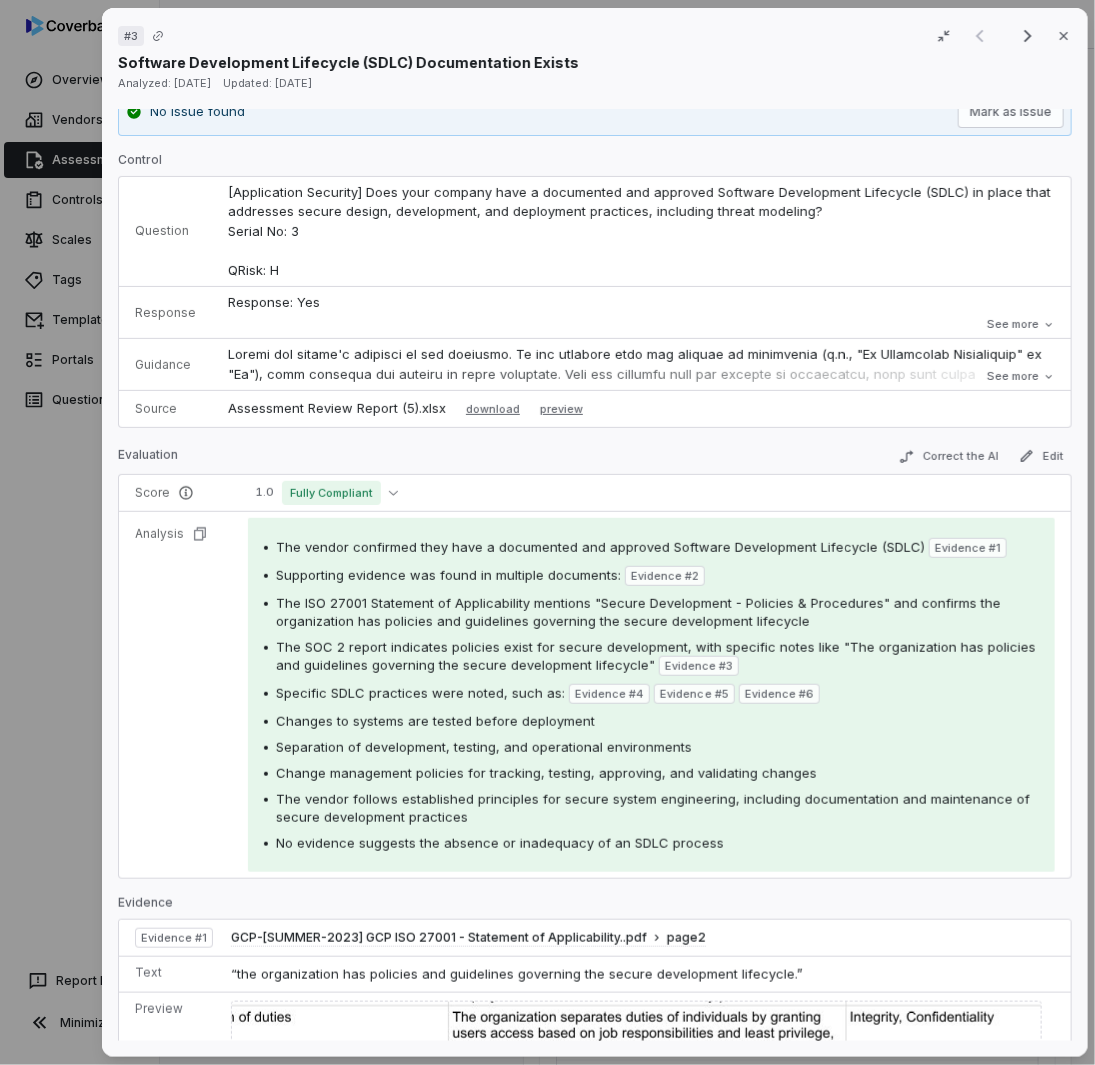 scroll, scrollTop: 0, scrollLeft: 0, axis: both 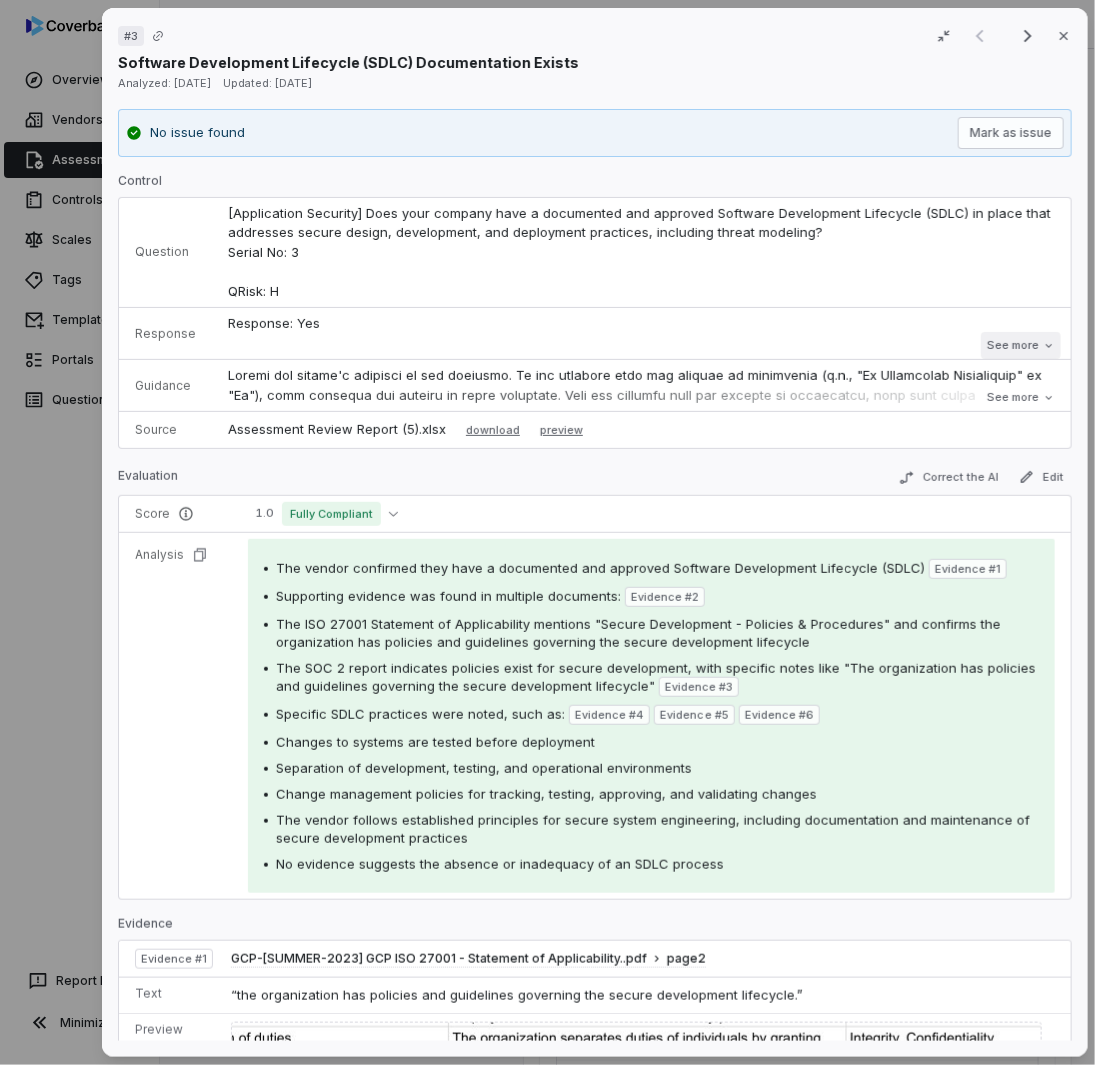 click on "See more" at bounding box center (1020, 345) 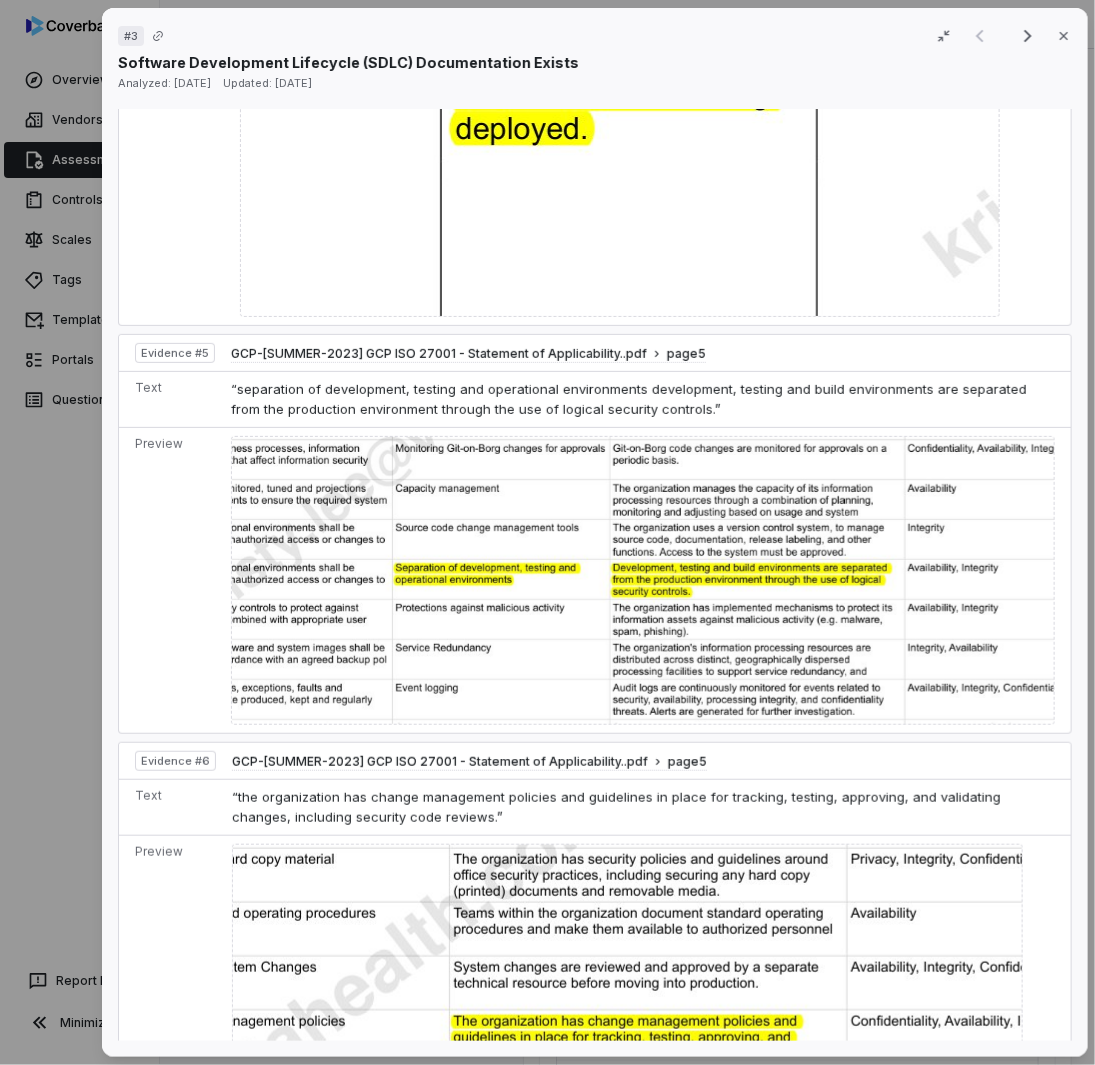 scroll, scrollTop: 2900, scrollLeft: 0, axis: vertical 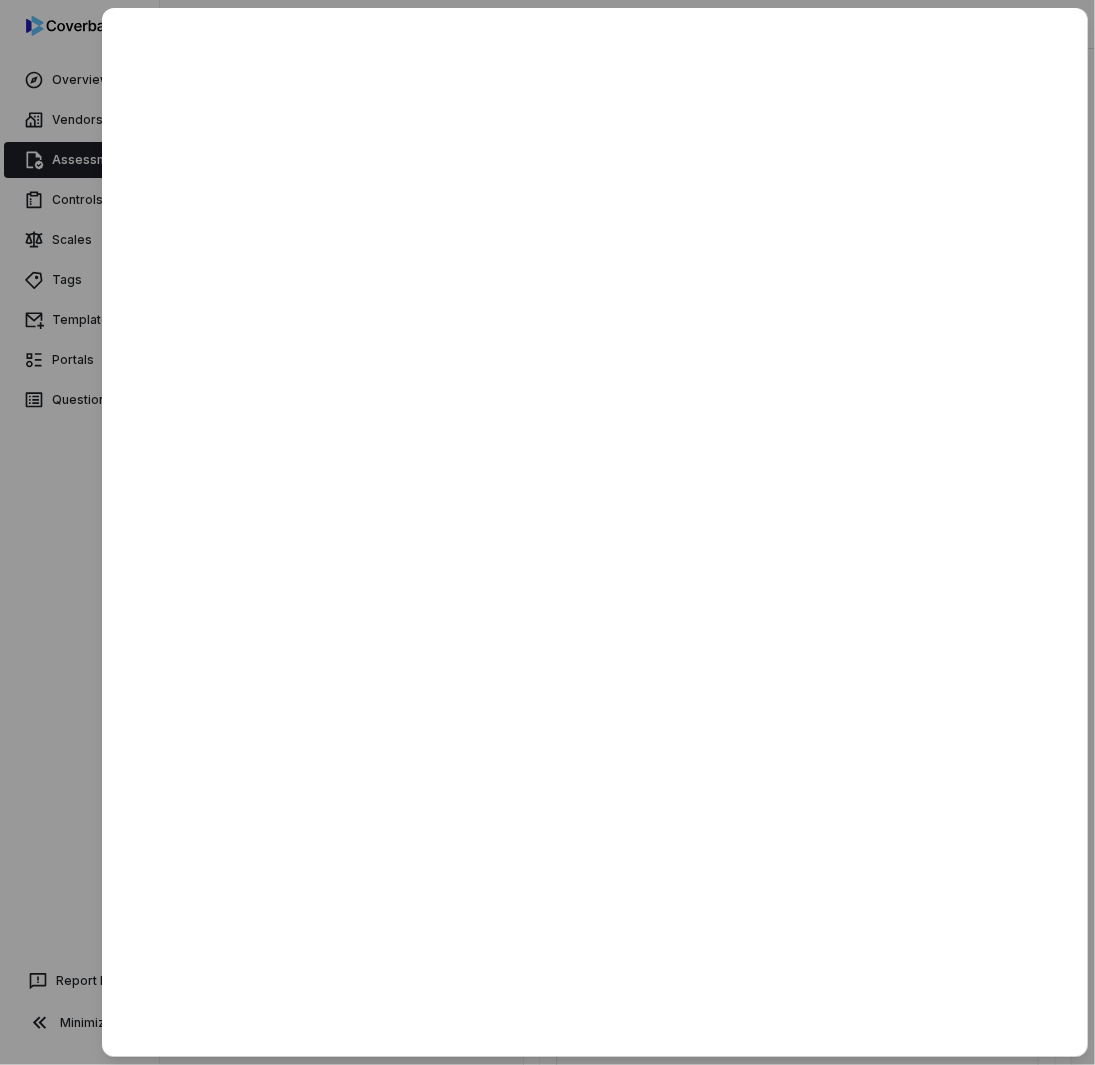 click at bounding box center [547, 532] 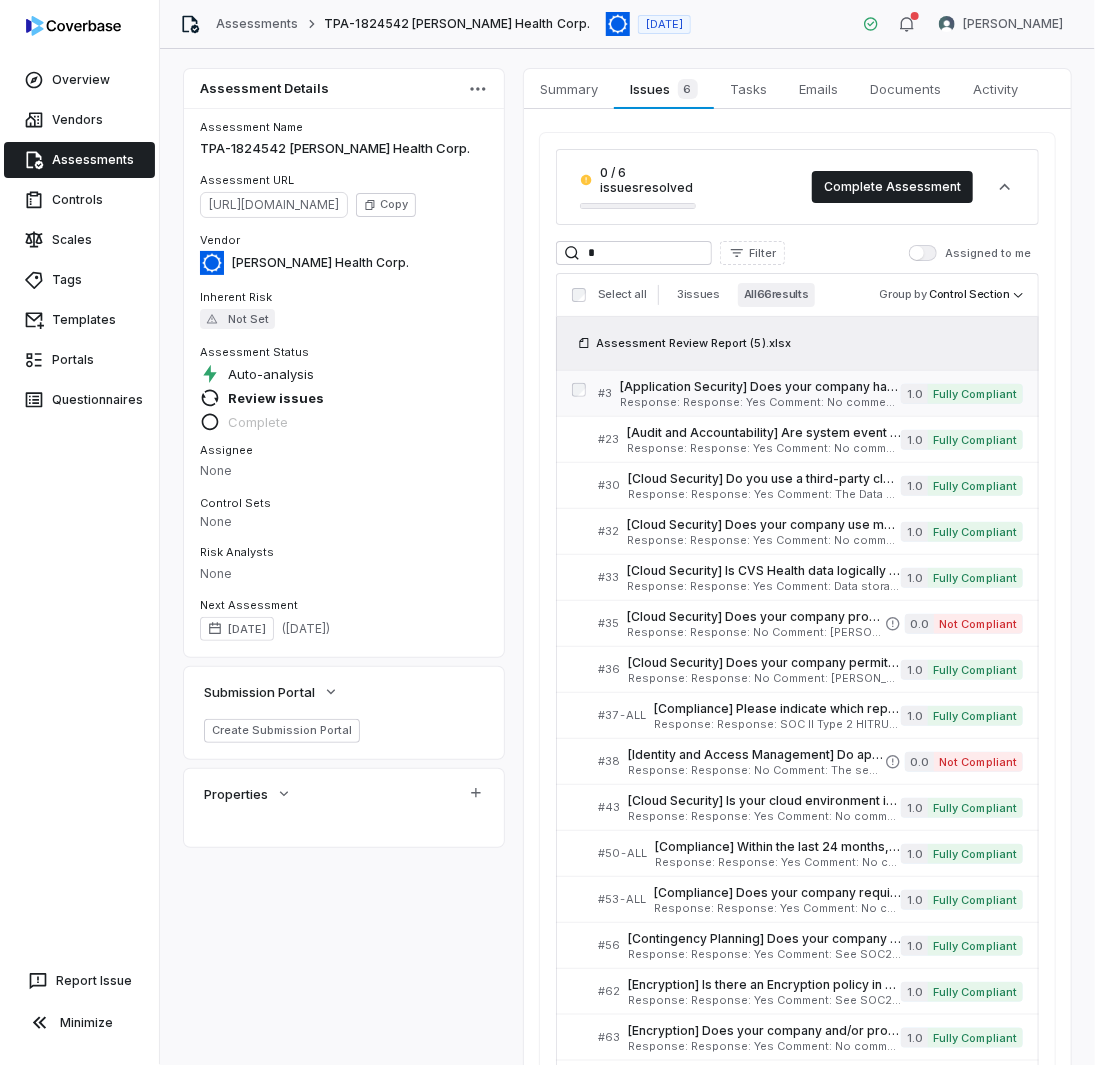 click on "[Application Security] Does your company have a documented and approved Software Development Lifecycle (SDLC) in place that addresses secure design, development, and deployment practices, including threat modeling?
Serial No: 3
QRisk: H" at bounding box center [760, 387] 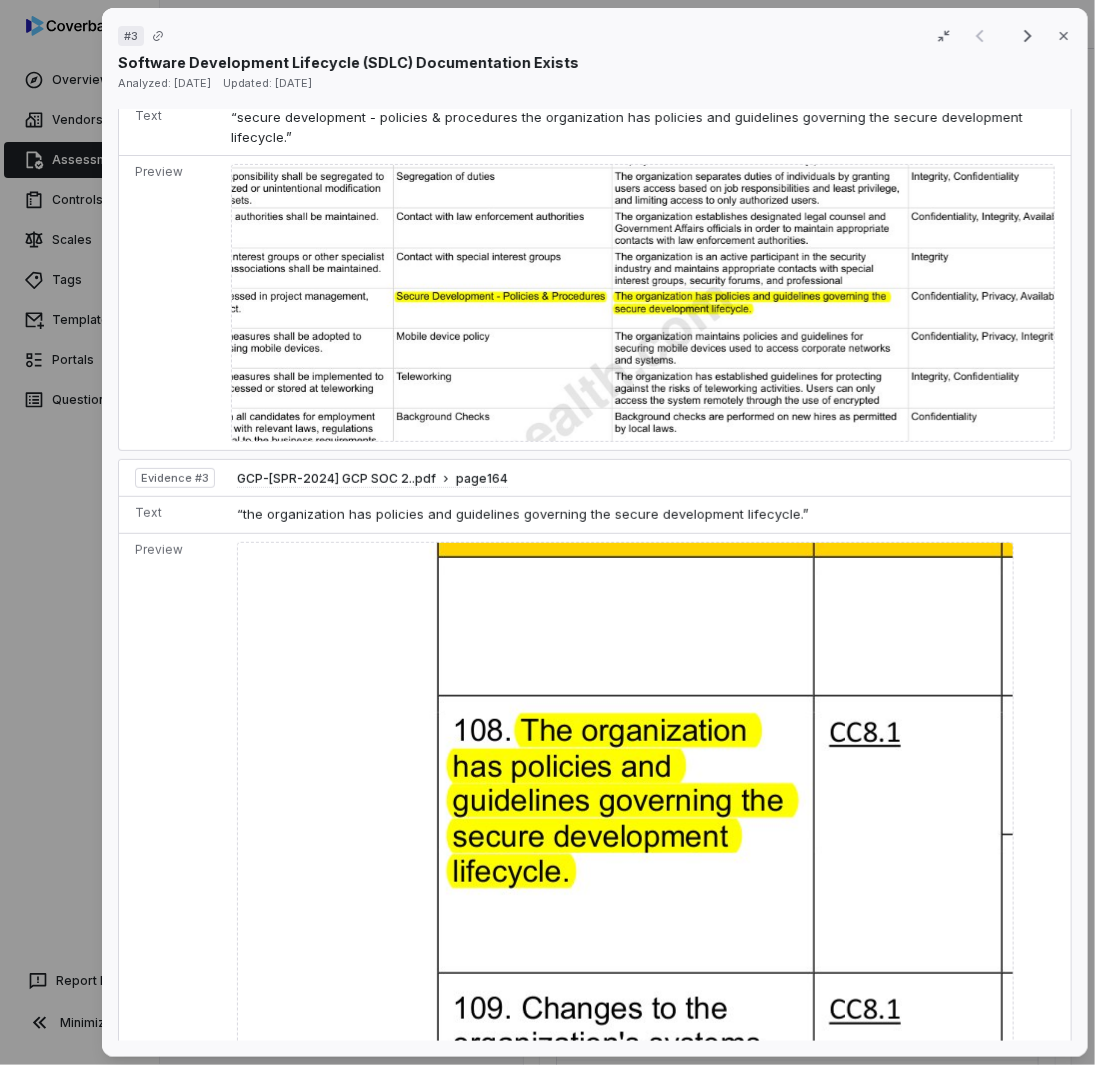 scroll, scrollTop: 1400, scrollLeft: 0, axis: vertical 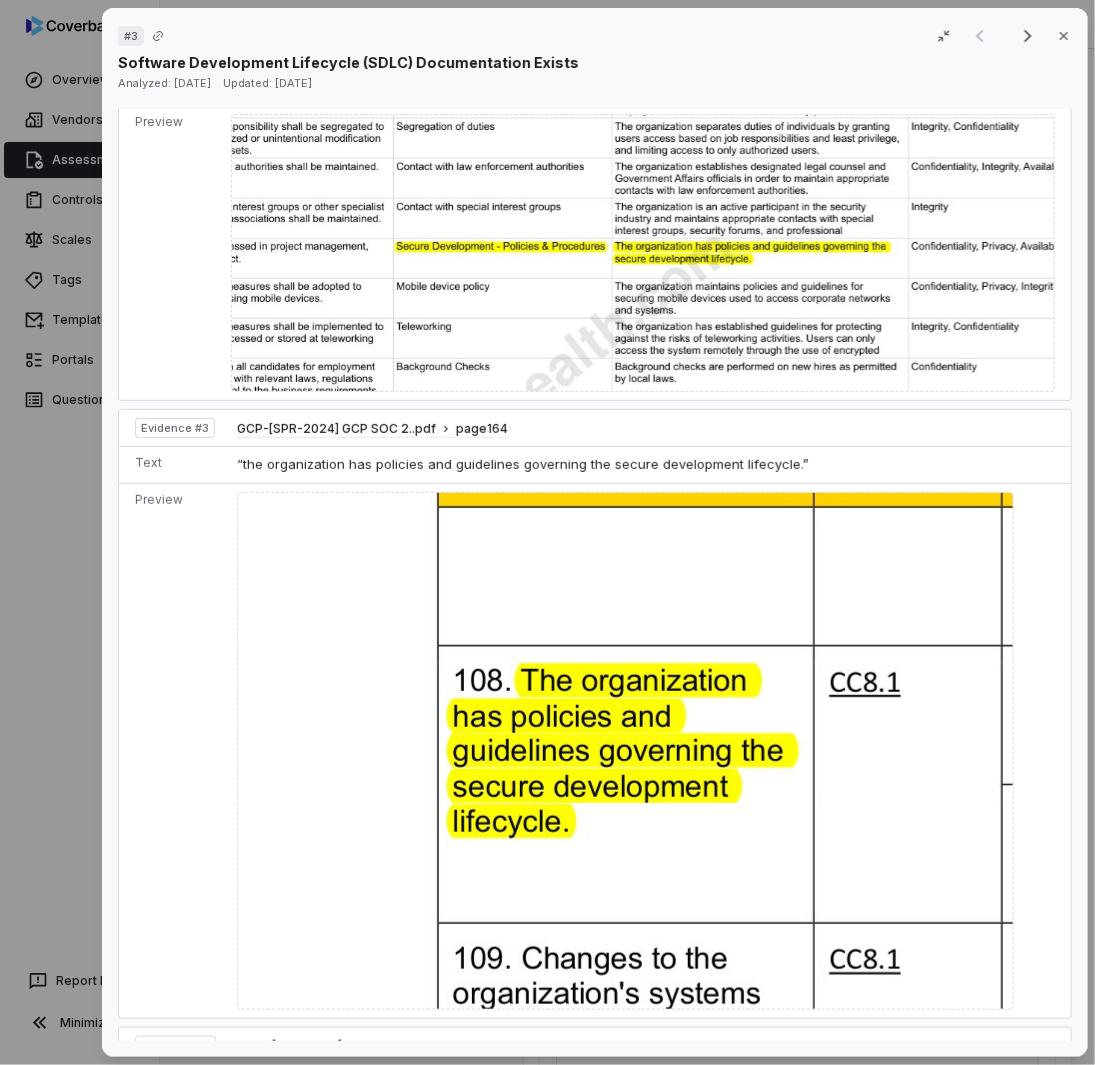 click on "# 3 Result 1 of 25 Close Software Development Lifecycle (SDLC) Documentation Exists Analyzed: [DATE] Updated: [DATE] No issue found [PERSON_NAME] as issue Control Question [Application Security] Does your company have a documented and approved Software Development Lifecycle (SDLC) in place that addresses secure design, development, and deployment practices, including threat modeling?
Serial No: 3
QRisk: H Response Response: Yes
Comment: No comment provided.
Is Evaluation Recommended: No Response: Yes
Comment: No comment provided.
Is Evaluation Recommended: No See more Guidance See more Source Assessment Review Report (5).xlsx download preview Evaluation Correct the AI Edit   Score 1.0 Fully Compliant Analysis The vendor confirmed they have a documented and approved Software Development Lifecycle (SDLC) Evidence # 1 Supporting evidence was found in multiple documents: Evidence # 2 Evidence # 3 Specific SDLC practices were noted, such as: Evidence # 4 Evidence # 5 Evidence # 6 Evidence Evidence # 1 page" at bounding box center (547, 532) 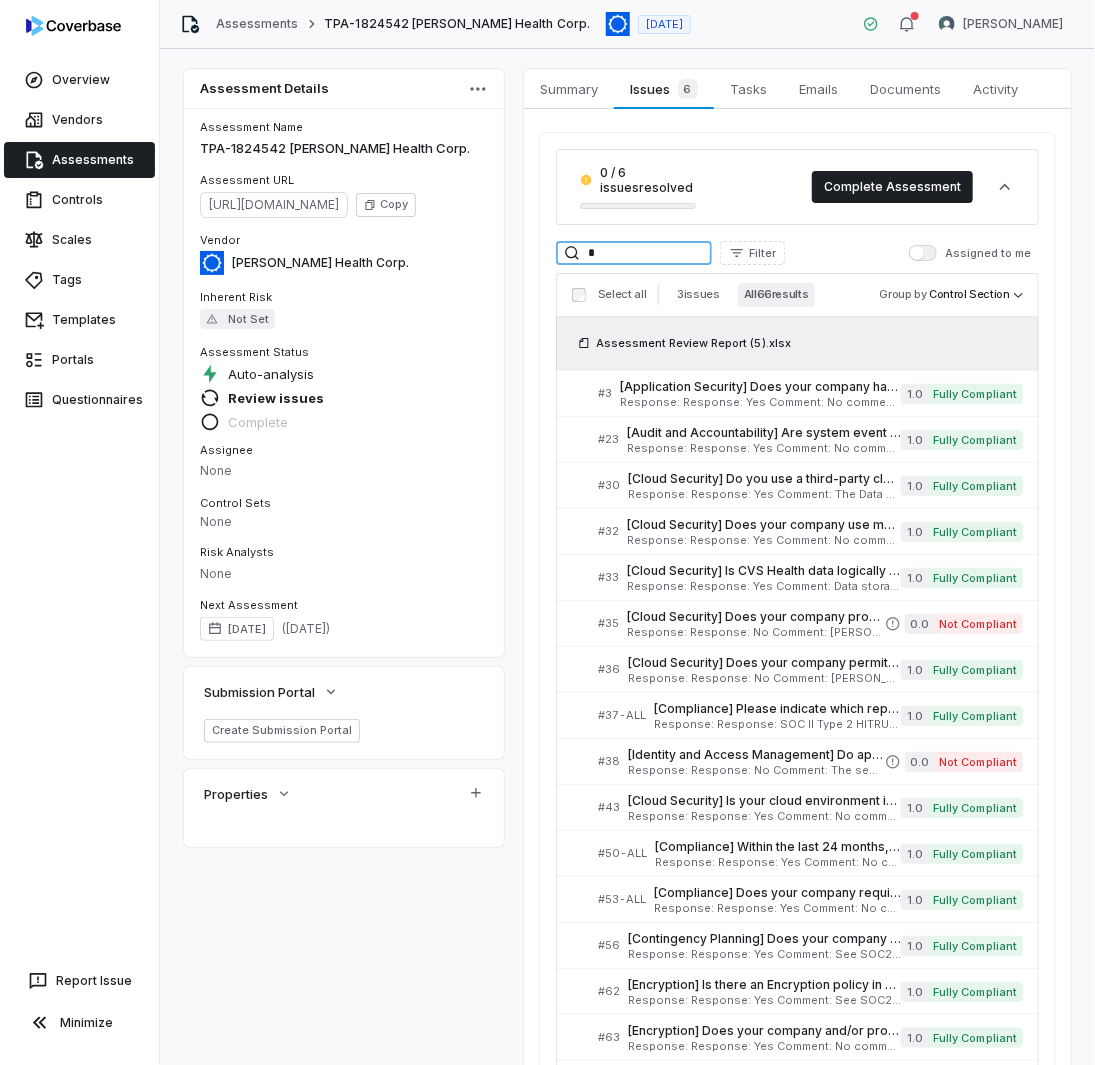 drag, startPoint x: 641, startPoint y: 257, endPoint x: 490, endPoint y: 237, distance: 152.31874 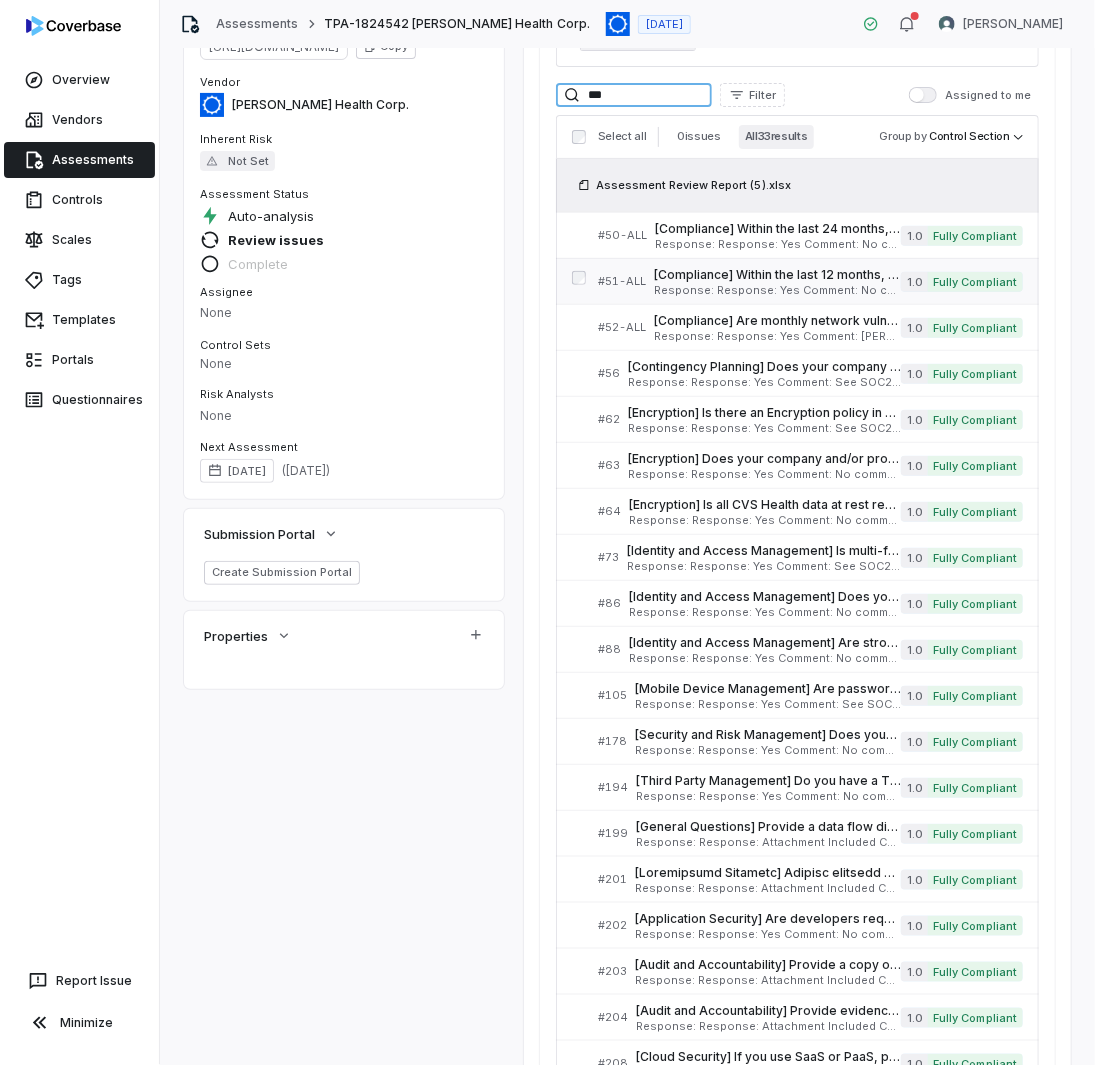 scroll, scrollTop: 300, scrollLeft: 0, axis: vertical 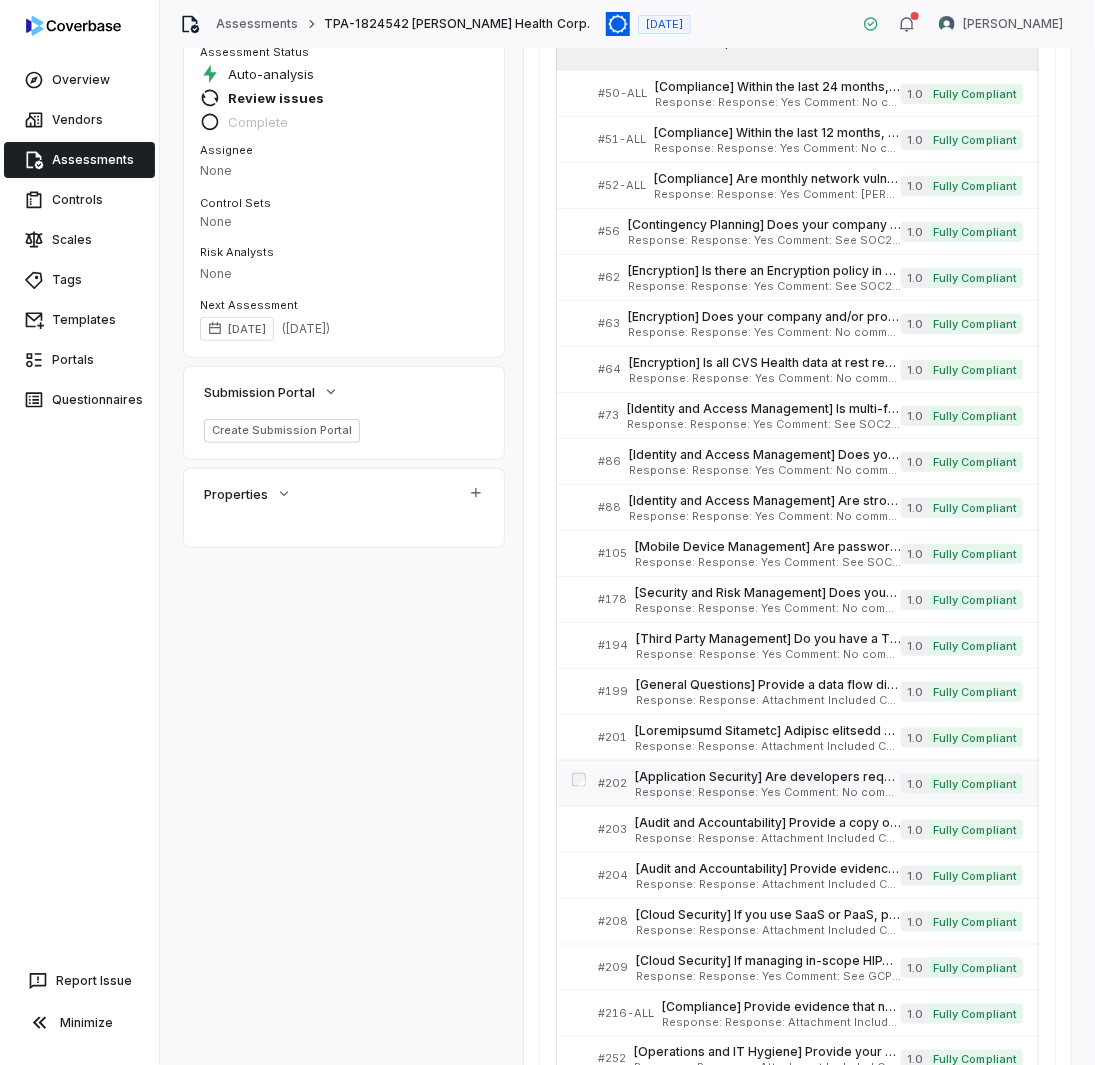 type on "***" 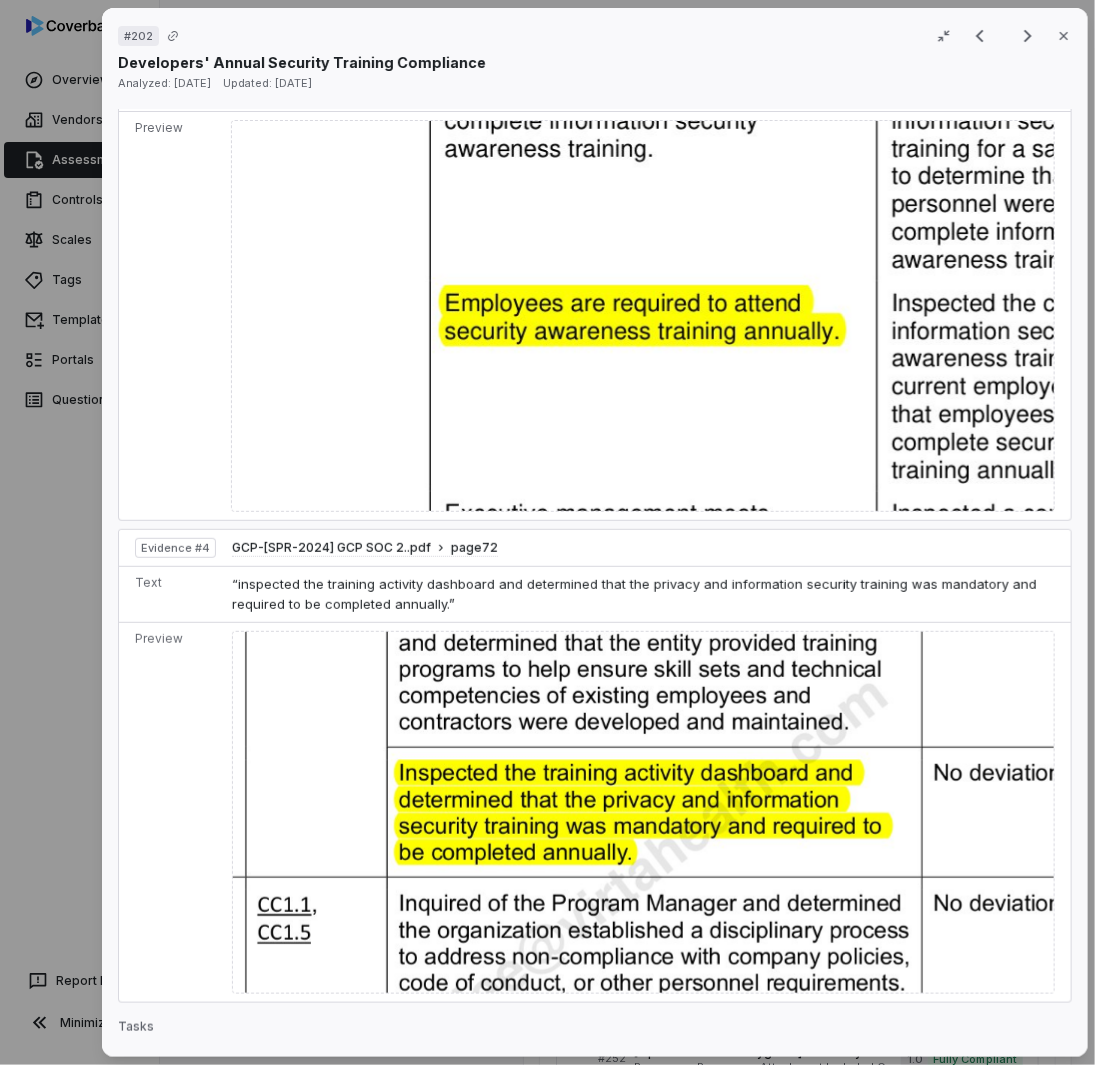 scroll, scrollTop: 2000, scrollLeft: 0, axis: vertical 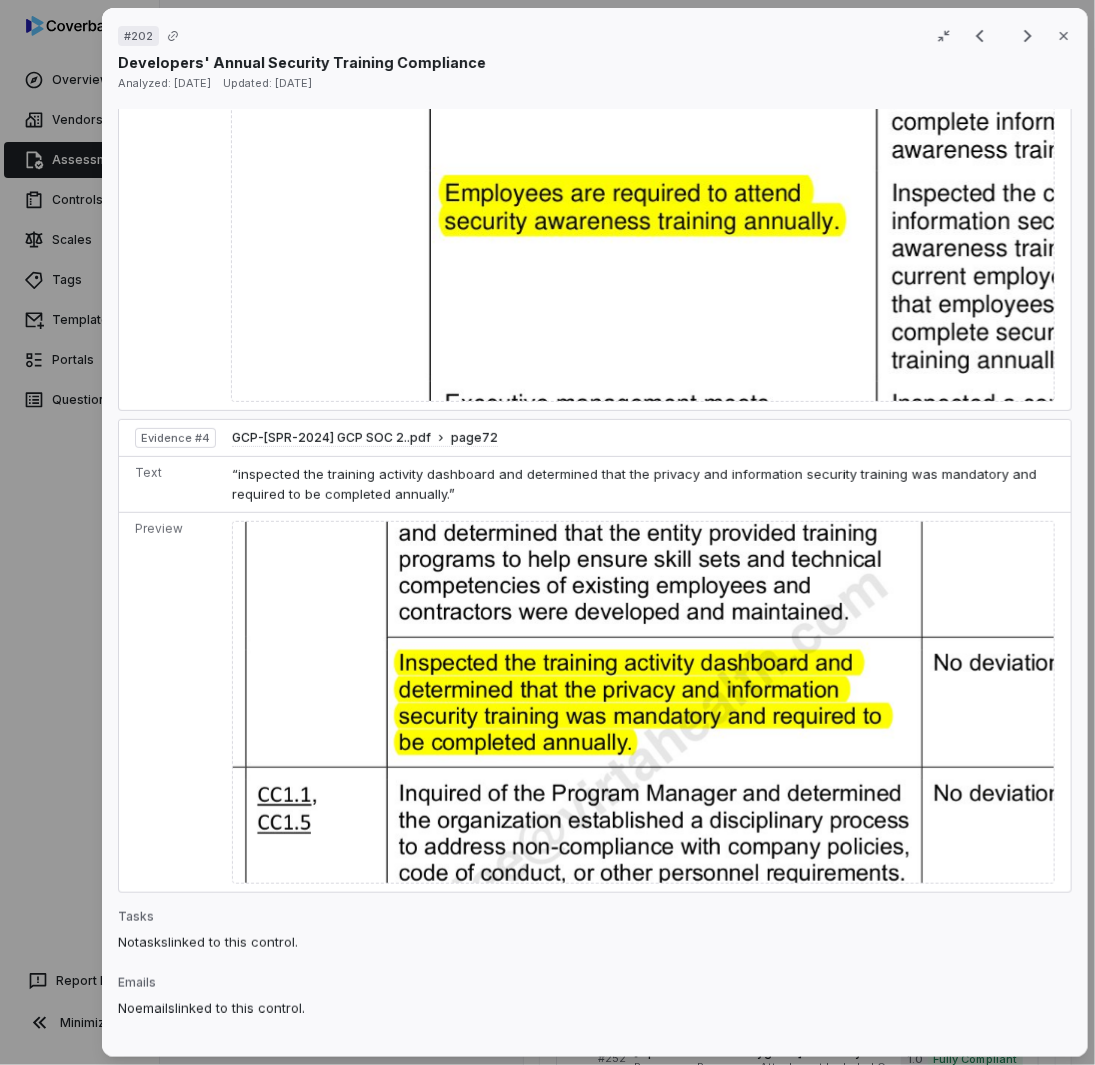 click on "# 202 Result 16 of 25 Close Developers' Annual Security Training Compliance Analyzed: [DATE] Updated: [DATE] No issue found Mark as issue Control Question [Application Security] Are developers required to pass an annual security training course?
If no, explain how you ensure developers stay up to date with safe coding practices in the comments section.
Serial No: 202
QRisk: M Response Response: Yes
Comment: No comment provided.
Is Evaluation Recommended: No Response: Yes
Comment: No comment provided.
Is Evaluation Recommended: No See more Guidance See more Source Assessment Review Report (5).xlsx download preview Evaluation Correct the AI Edit   Score 1.0 Fully Compliant Analysis The vendor responded 'Yes' to the question about developers being required to pass an annual security training course. Multiple documents from the SOC 2 report indicate [PERSON_NAME] Health has robust training programs: Evidence # 1 Evidence # 2 Employees are "required to complete security awareness training annually" 3 4 1 2" at bounding box center [547, 532] 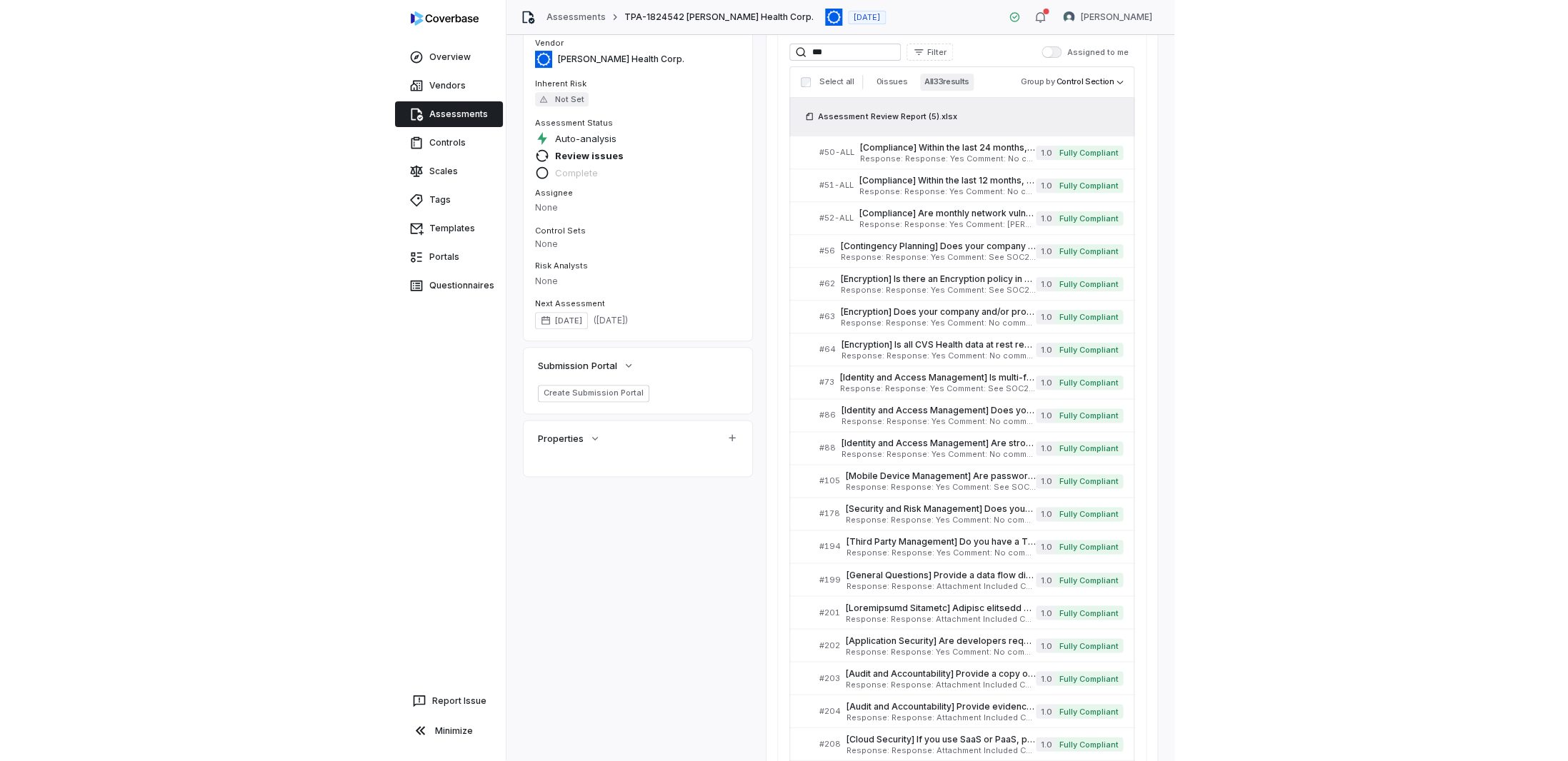 scroll, scrollTop: 0, scrollLeft: 0, axis: both 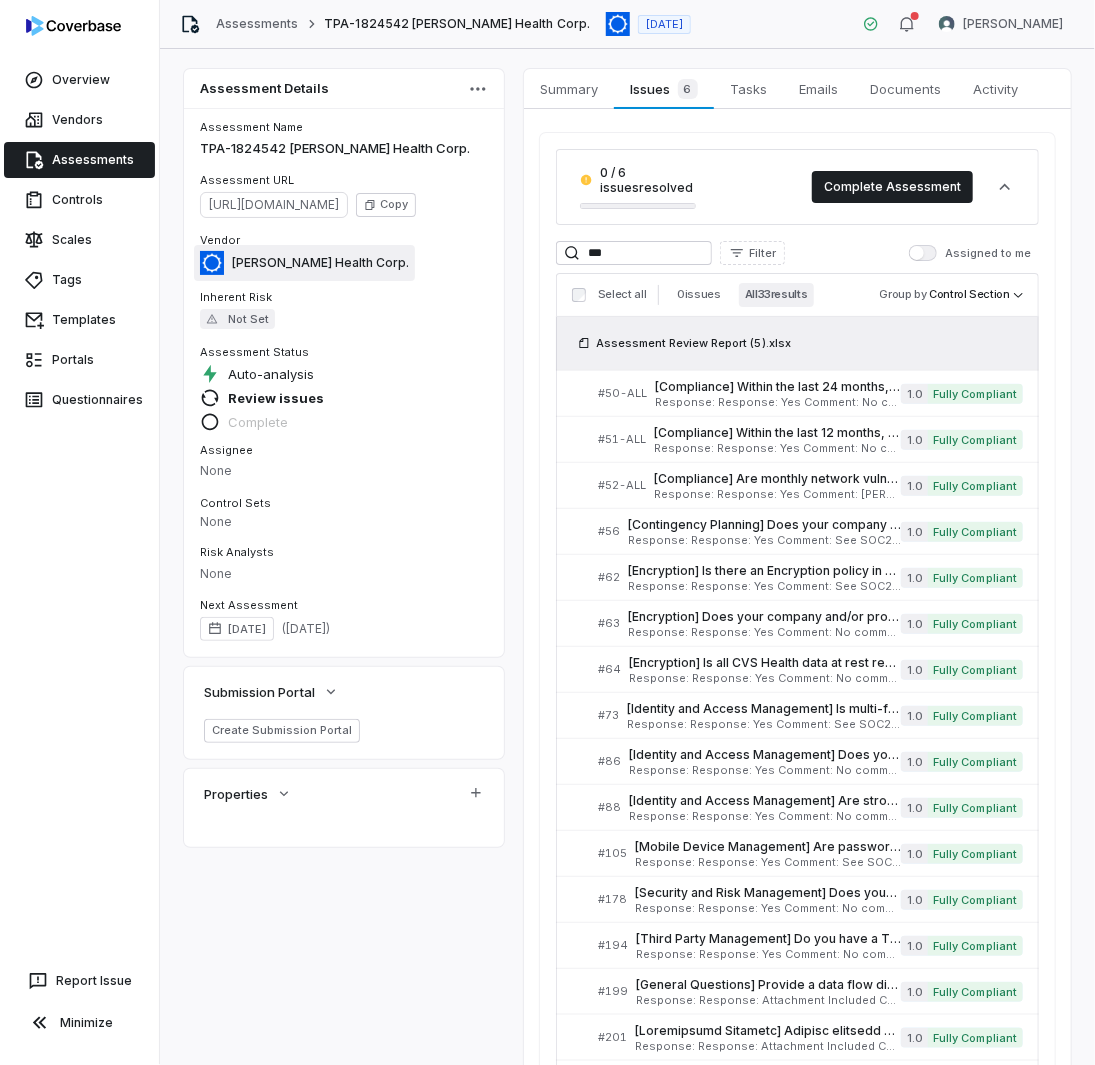 drag, startPoint x: 340, startPoint y: 707, endPoint x: 324, endPoint y: 267, distance: 440.2908 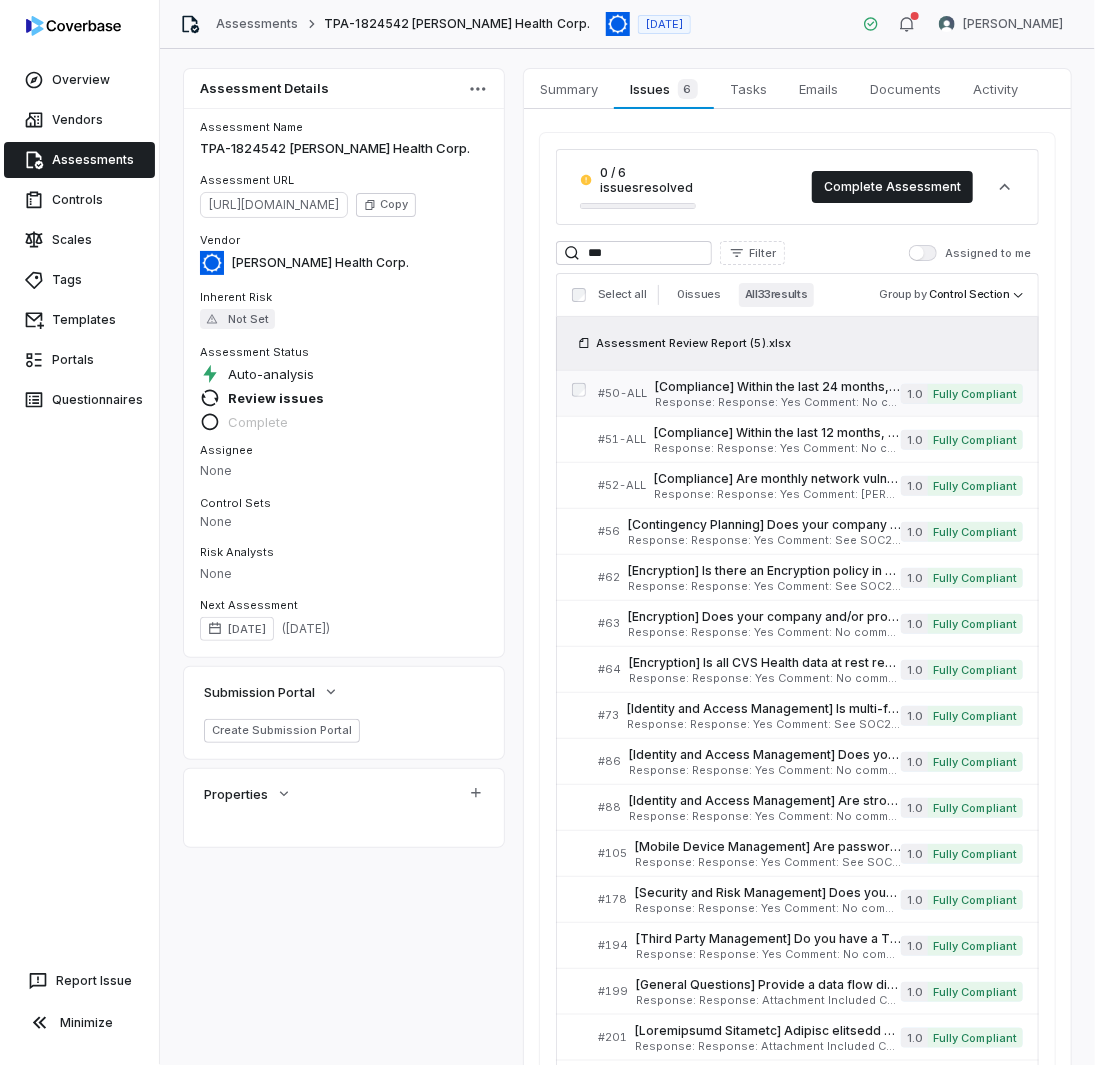 click on "# 50-ALL [Compliance] Within the last 24 months, has an onsite independent external third party risk assessment been conducted of all locations providing services to CVS Health  (e.g., SOC II Type 2, HITRUST, TruSight, EHNAC, ISO 27001).
If yes, provide a copy of the most recent SOC2 Type II full onsite report.  Alternatively, a full HITRUST 9.x TruSight, or ISO 27001 report can be provided.
Acceptable reports include:
SOC2 Type II
TruSight
ISO 27001
EHNAC
HITRUST 9.x (overall maturity level of 3 plus)
* Must review full report. Certification page or summary is unacceptable
* Must be inclusive of all sites/applications relevant to service being provided
* Must be < or =[DEMOGRAPHIC_DATA]
* Audit firm must be AICPA certified or otherwise credentialed to perform assessment being provided
* Self assessments and executive summaries are not acceptable
Serial No: 50-ALL
QRisk: H 1.0 Fully Compliant" at bounding box center [810, 393] 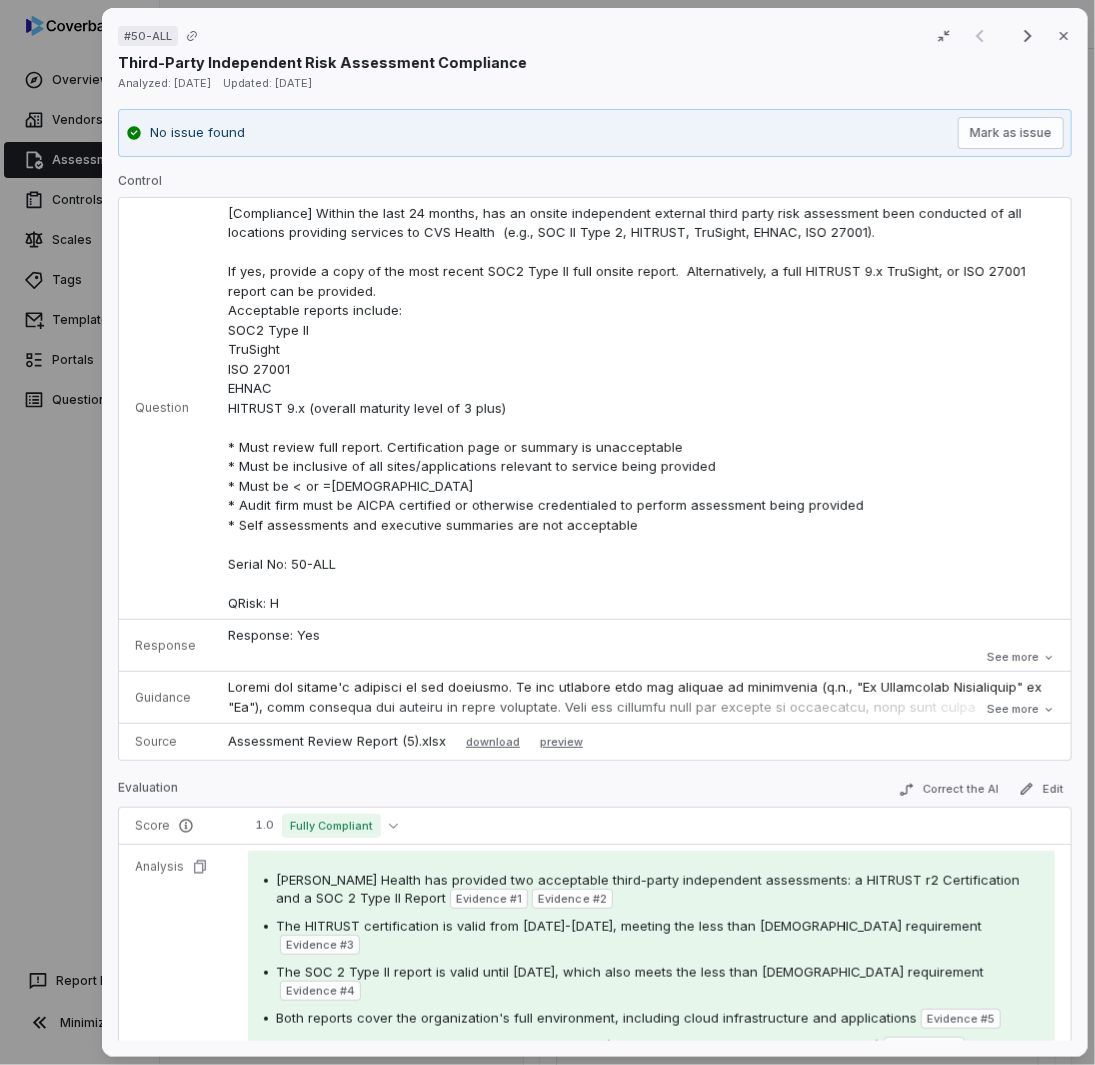 click on "# 50-ALL Result 1 of 25 Close Third-Party Independent Risk Assessment Compliance Analyzed: [DATE] Updated: [DATE] No issue found [PERSON_NAME] as issue Control Question Response Response: Yes
Comment: No comment provided.
Attachments: [PERSON_NAME] Health Corp. [DATE]-[DATE] - HITRUST r2 Cert. Ltr. w Scope.pdf, [PERSON_NAME]-2024-Type 2 SOC 2-Final Report_valid_until_August 31-2025 (1).pdf
Is Evaluation Recommended: Yes Response: Yes
Comment: No comment provided.
Attachments: [PERSON_NAME] Health Corp. [DATE]-[DATE] - HITRUST r2 Cert. Ltr. w Scope.pdf, [PERSON_NAME]-2024-Type 2 SOC 2-Final Report_valid_until_August 31-2025 (1).pdf
Is Evaluation Recommended: Yes See more Guidance See more Source Assessment Review Report (5).xlsx download preview Evaluation Correct the AI Edit   Score 1.0 Fully Compliant Analysis [PERSON_NAME] Health has provided two acceptable third-party independent assessments: a HITRUST r2 Certification and a SOC 2 Type II Report Evidence # 1 Evidence # 2 Evidence # 3 Evidence # 4 Evidence # 5 Evidence # 6 Evidence # 2 Evidence #" at bounding box center [547, 532] 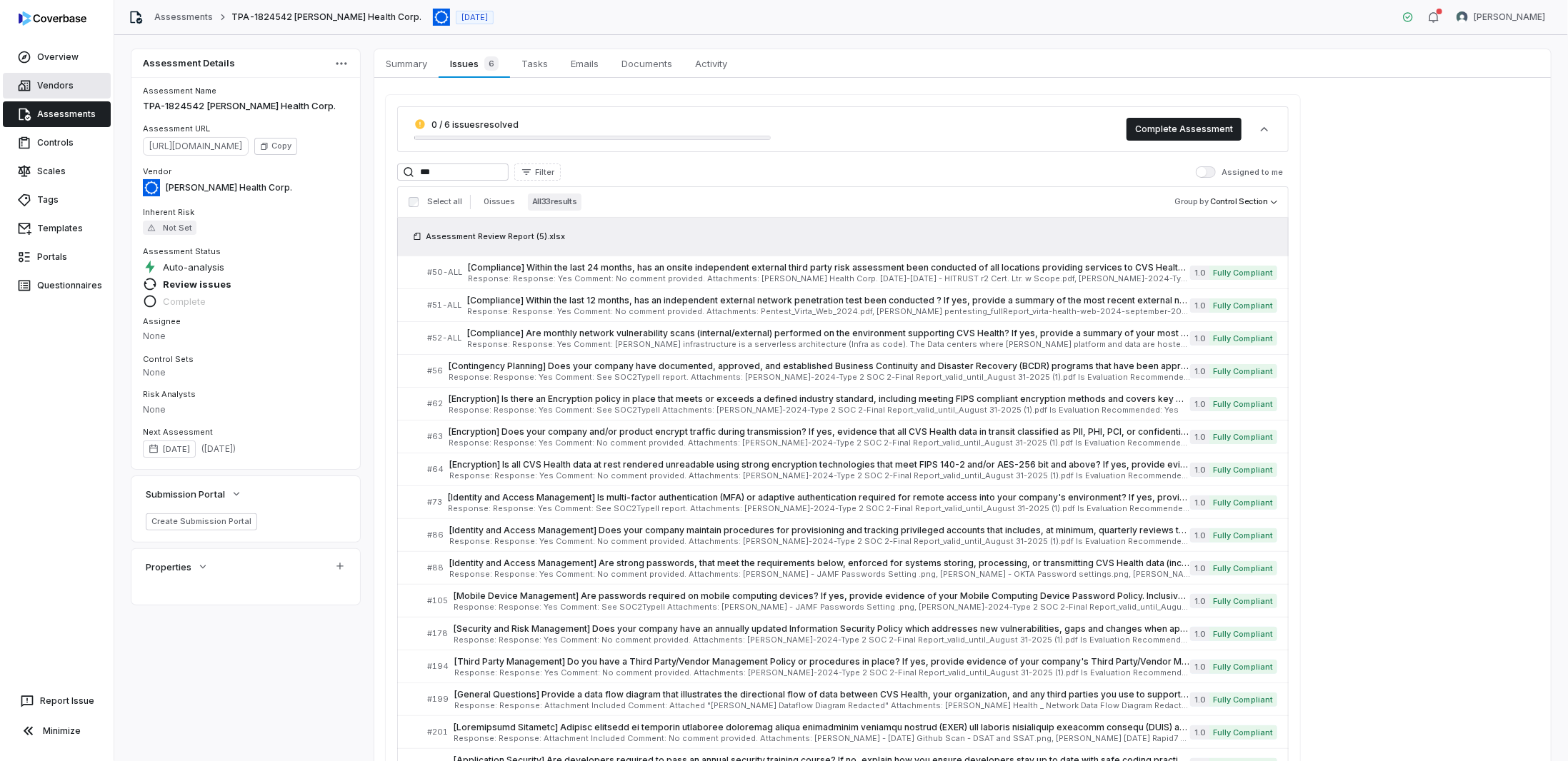click on "Vendors" at bounding box center [56, 86] 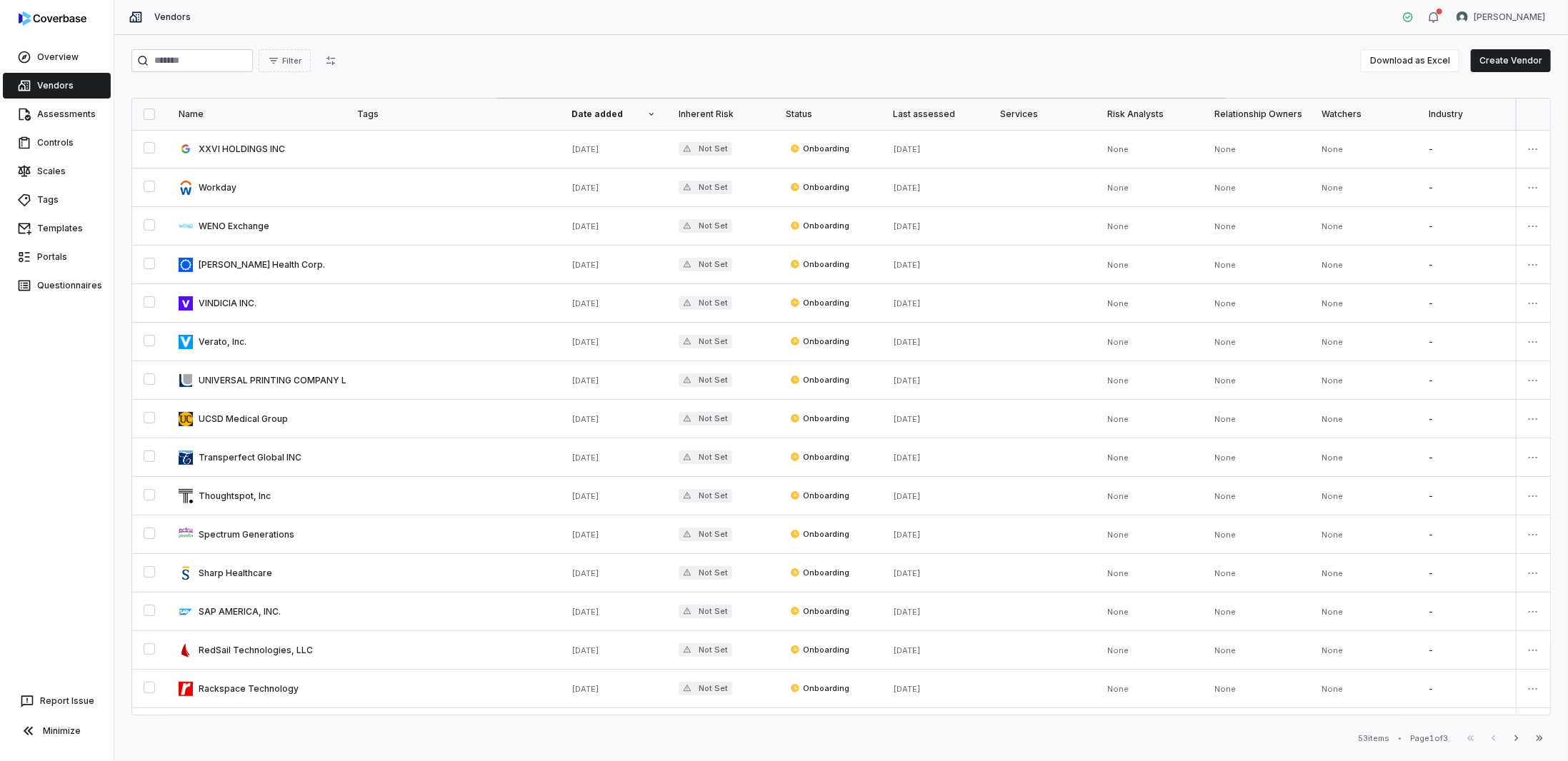 click on "Name" at bounding box center (256, 114) 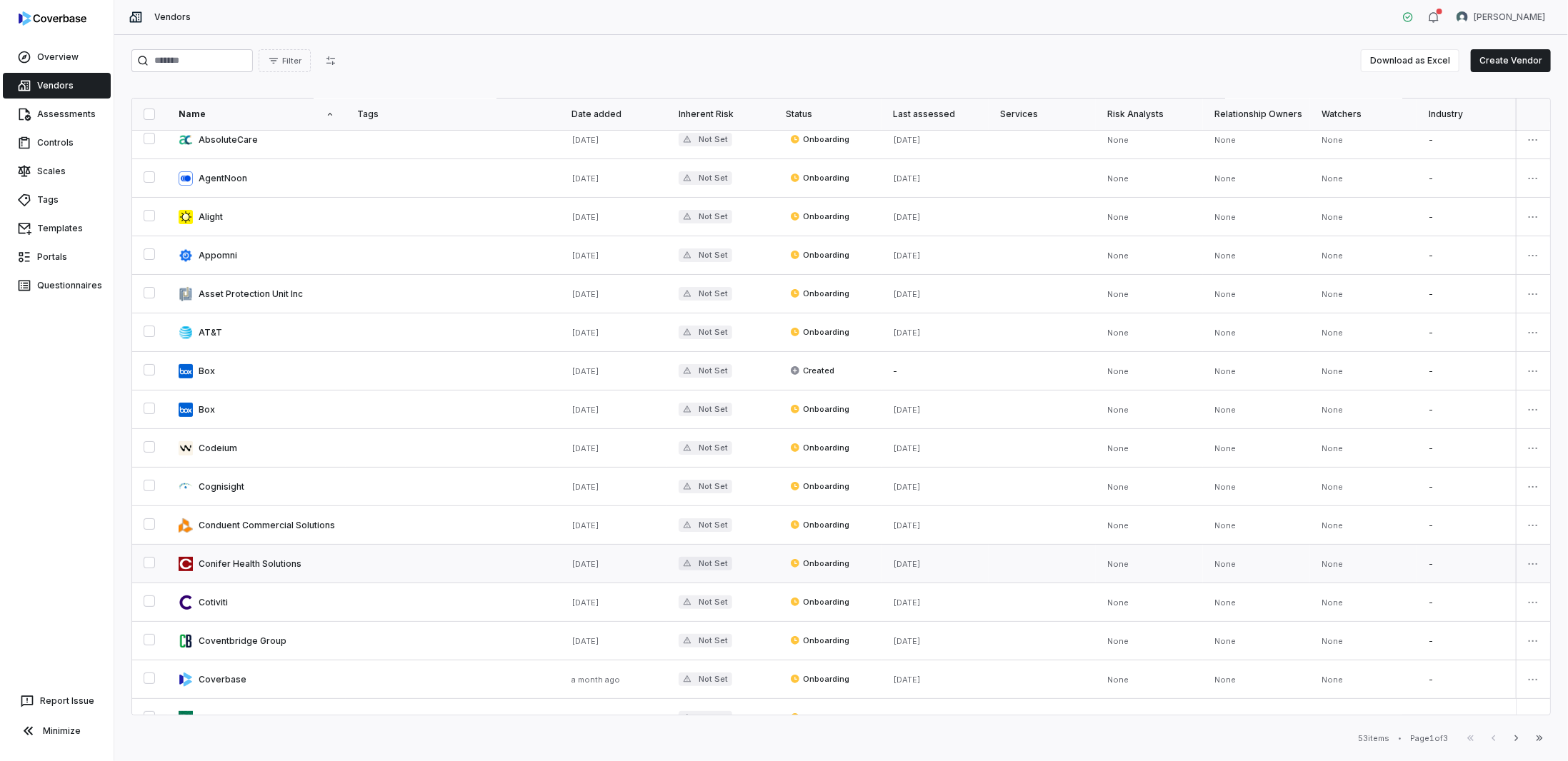 scroll, scrollTop: 0, scrollLeft: 0, axis: both 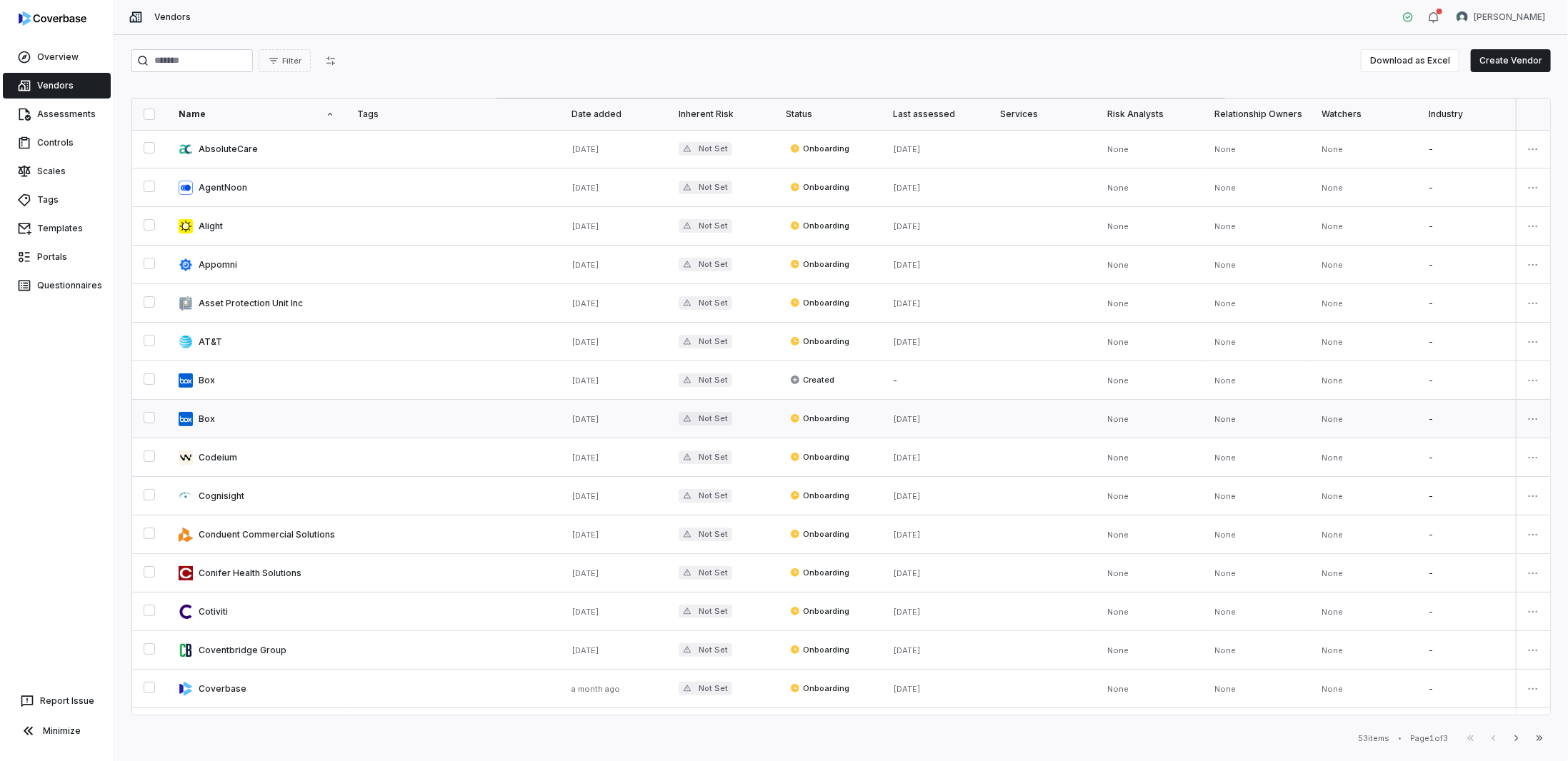 click at bounding box center (256, 418) 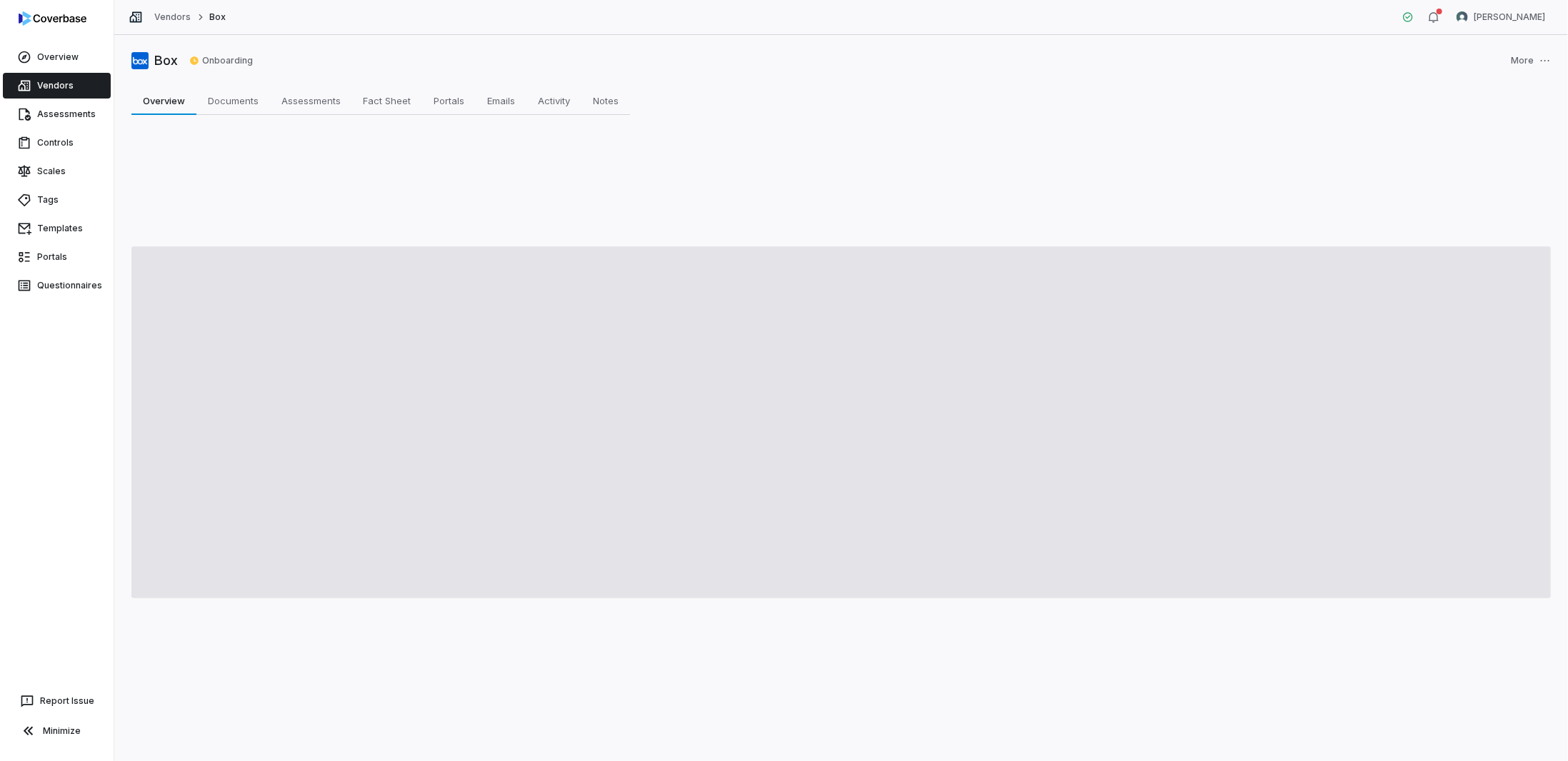 type on "*" 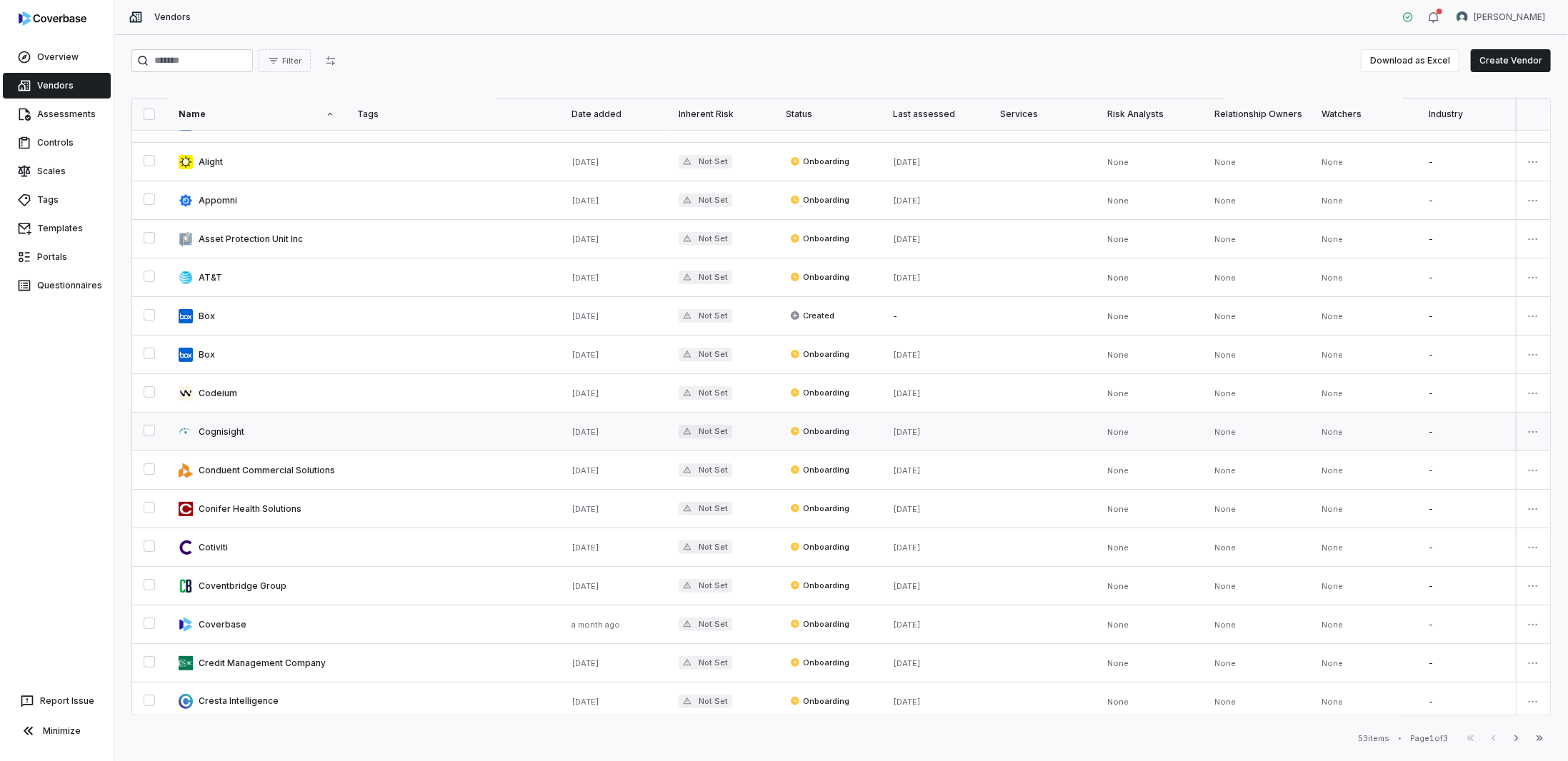 scroll, scrollTop: 0, scrollLeft: 0, axis: both 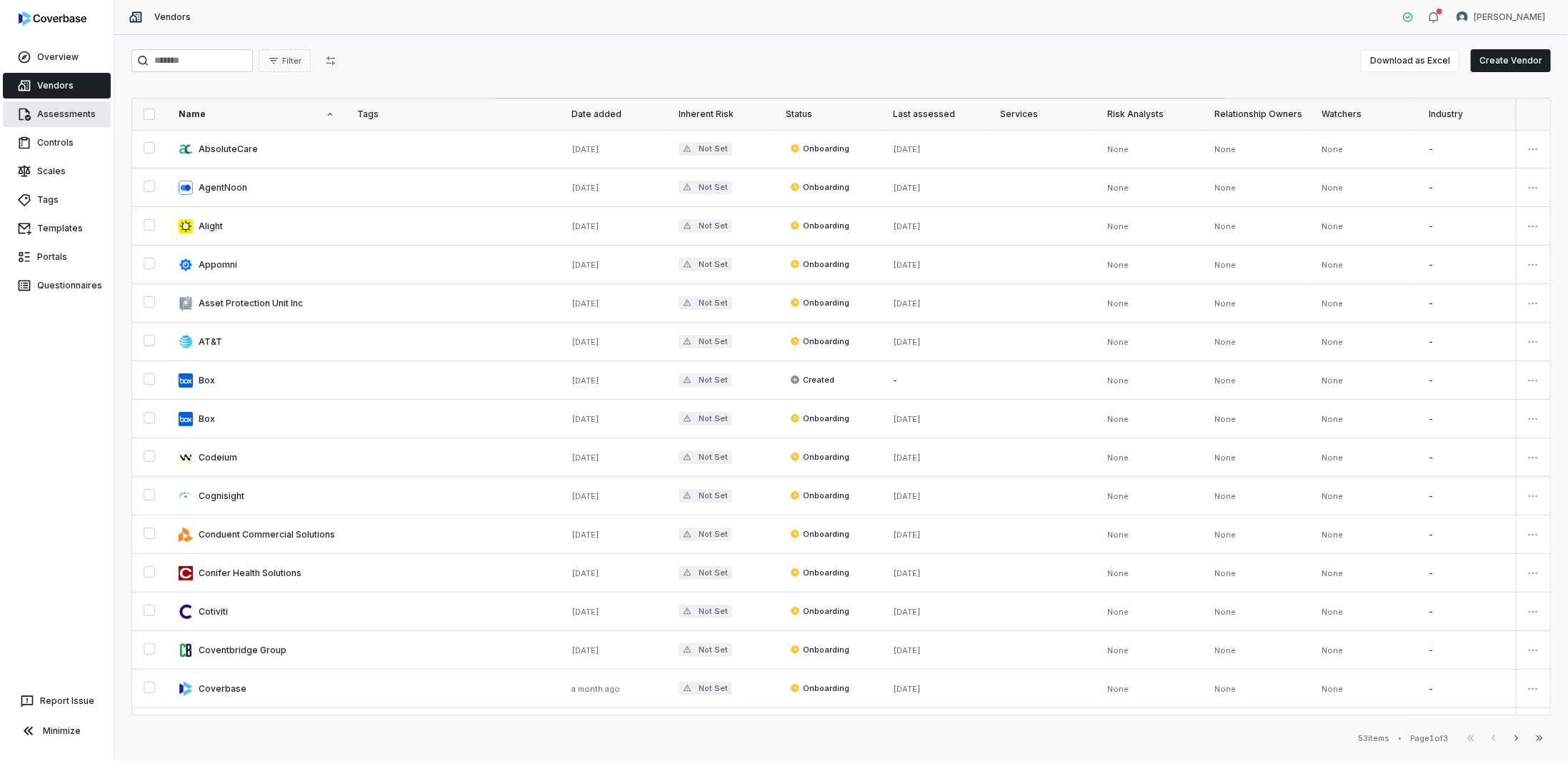 click on "Assessments" at bounding box center [56, 114] 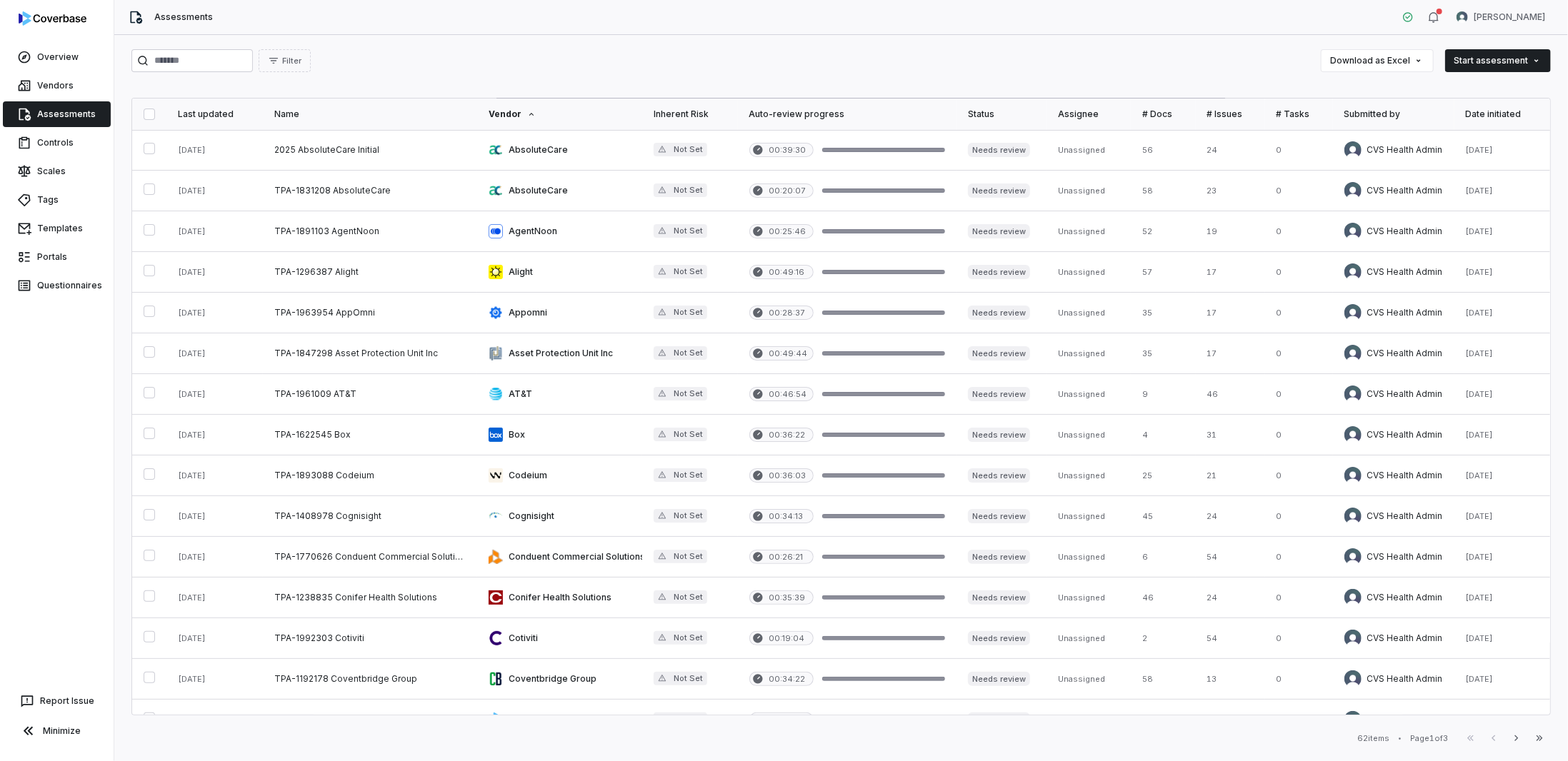 click on "Name" at bounding box center [370, 114] 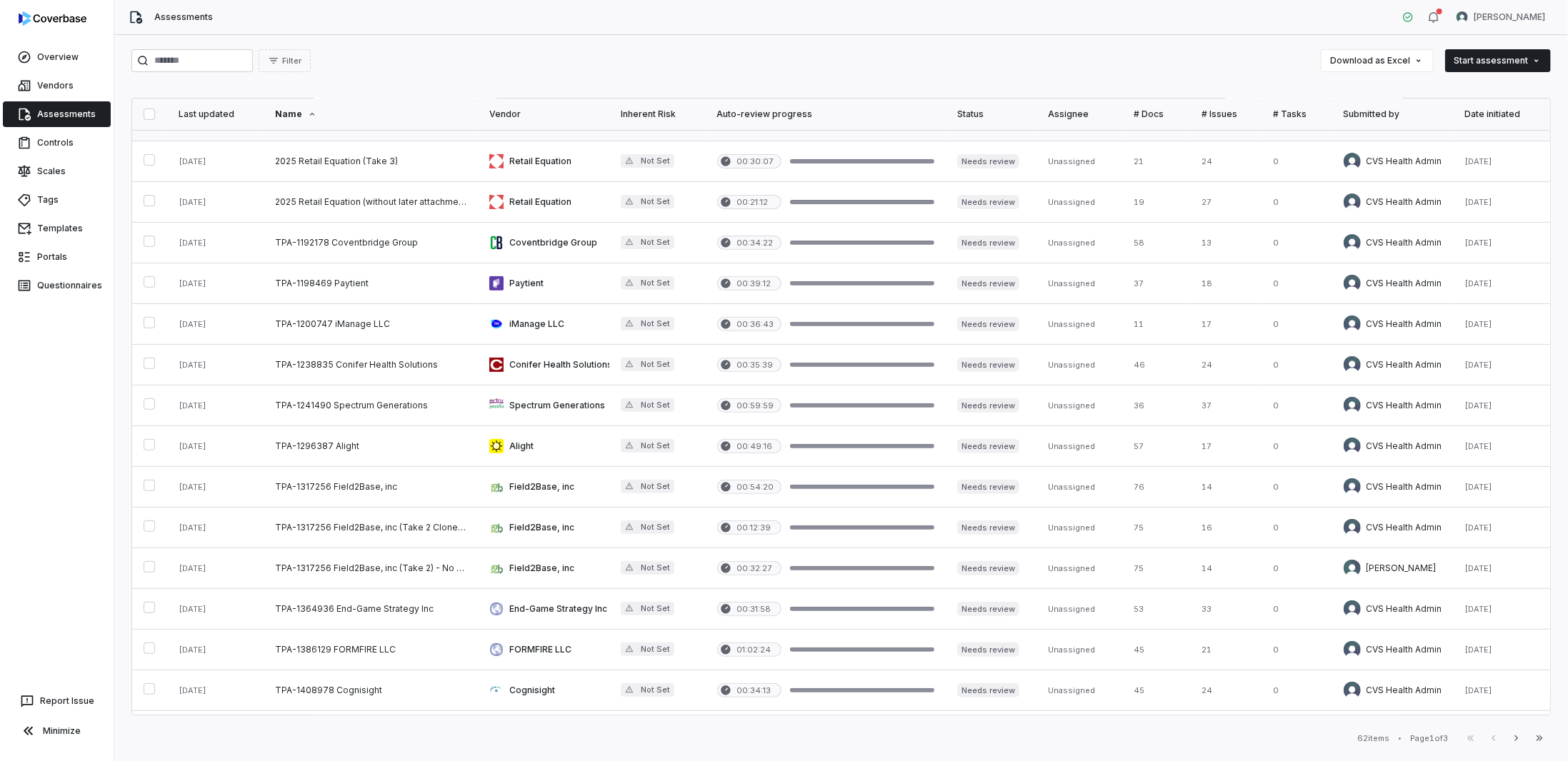 scroll, scrollTop: 423, scrollLeft: 0, axis: vertical 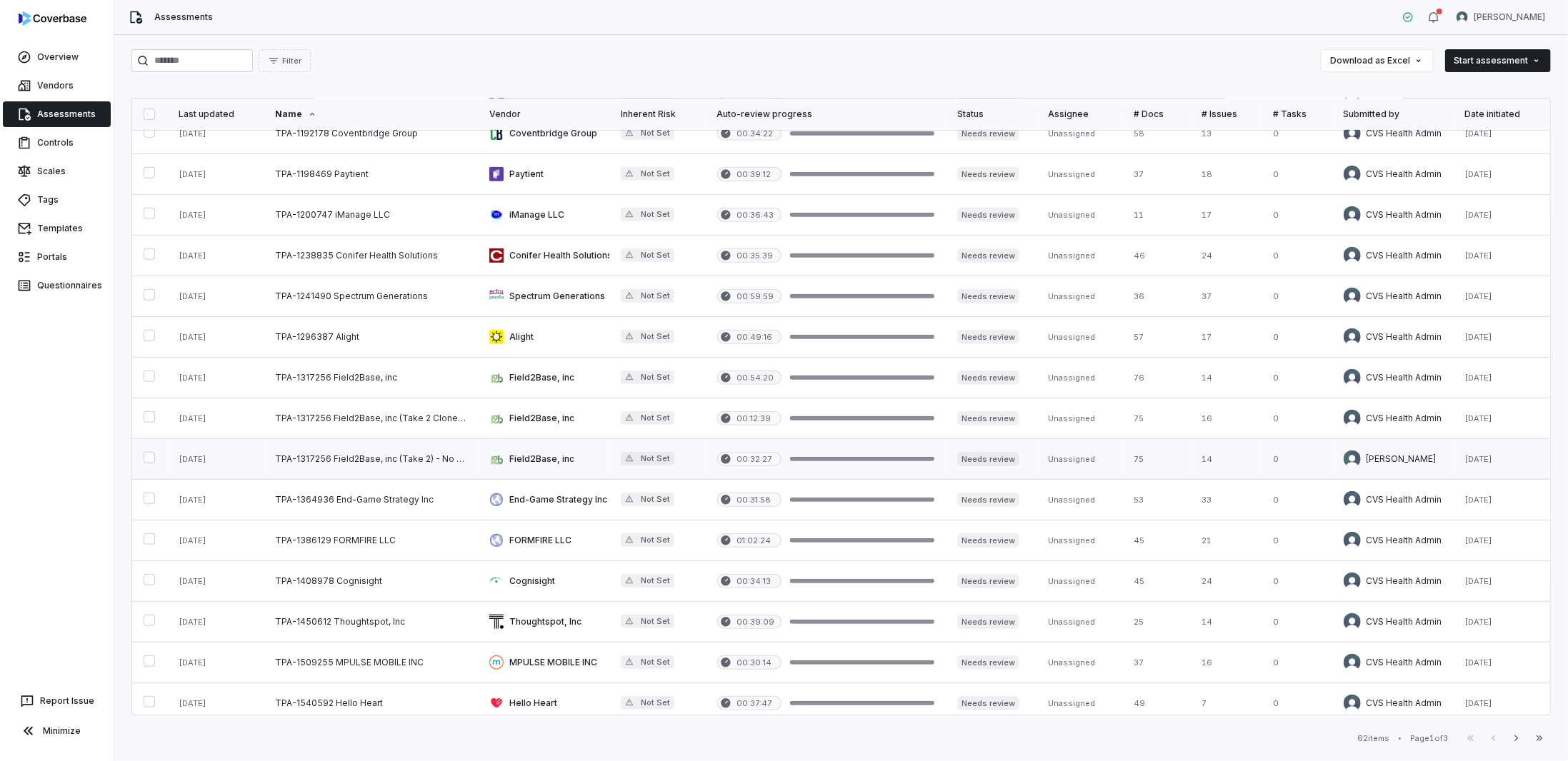 click at bounding box center [371, 459] 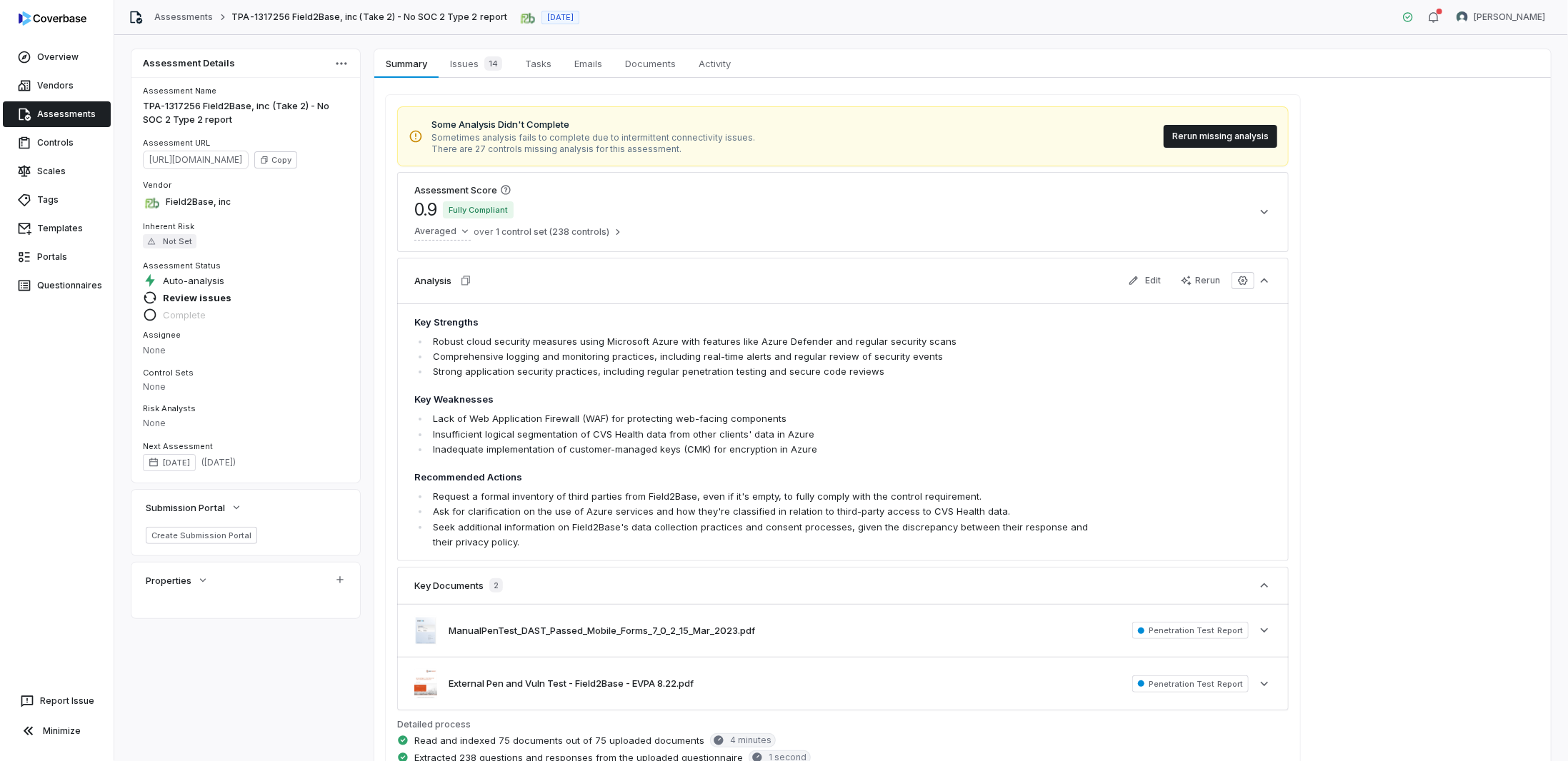 click on "Assessments" at bounding box center [56, 114] 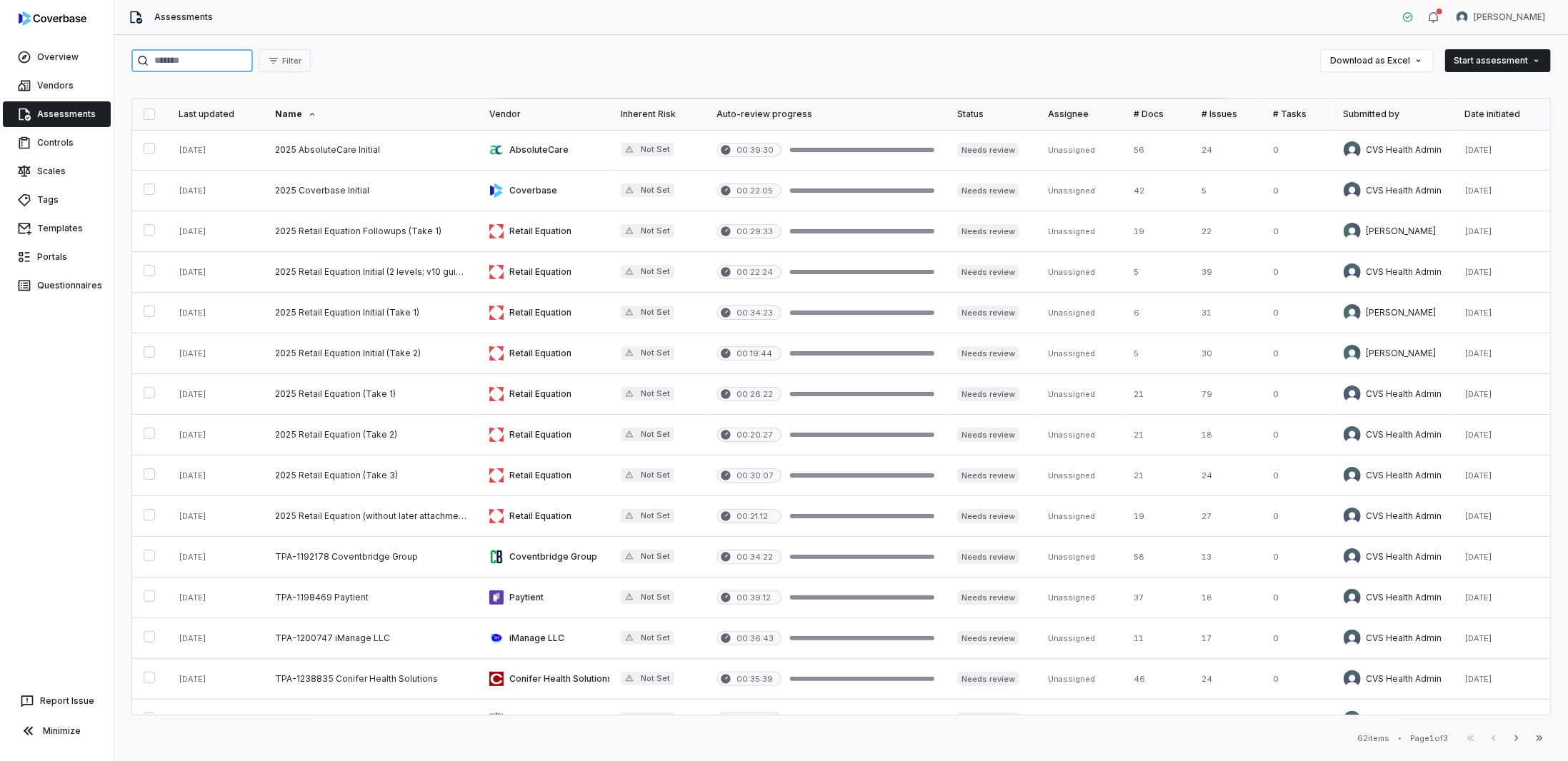 click at bounding box center (192, 61) 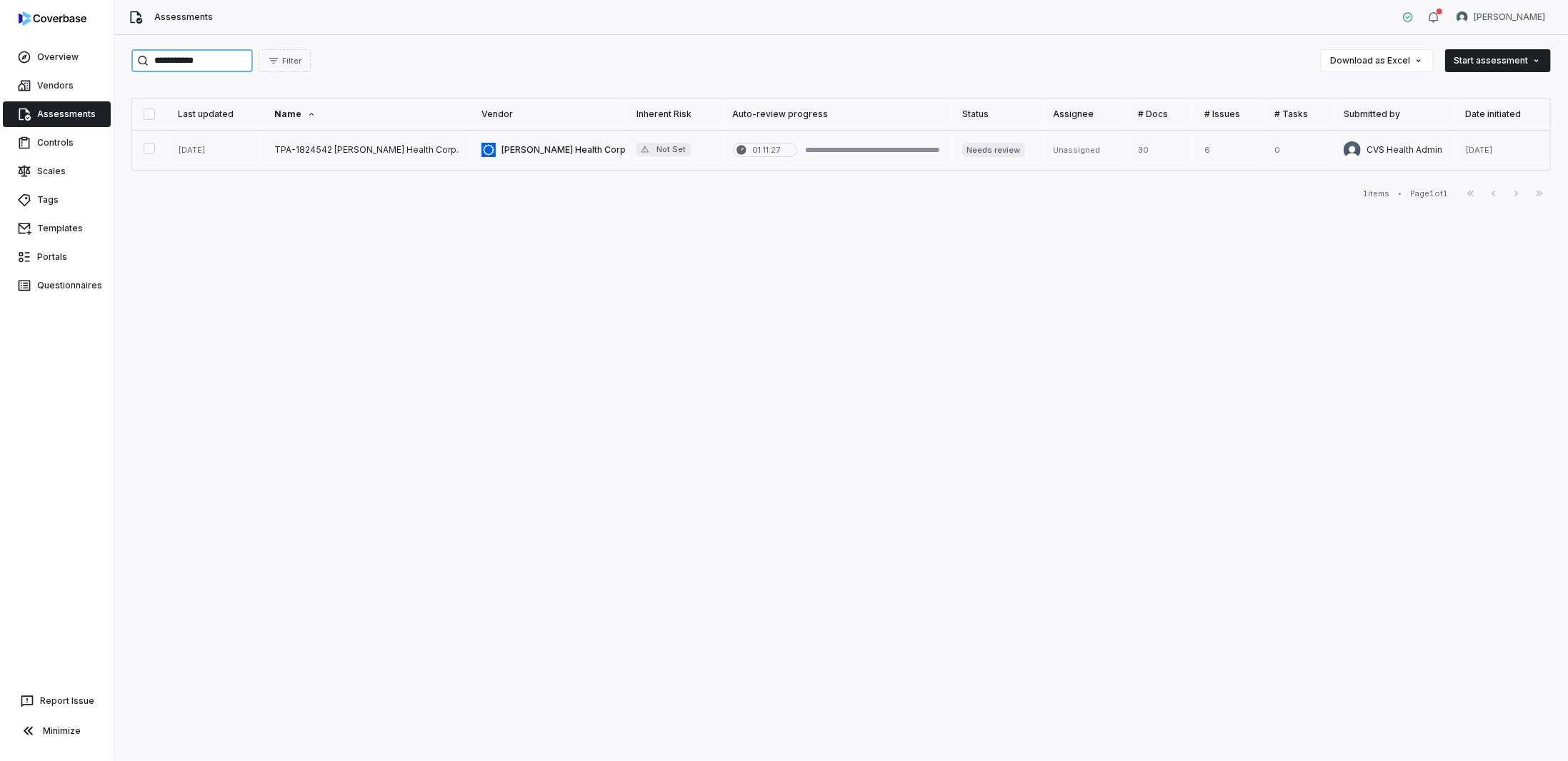 type on "**********" 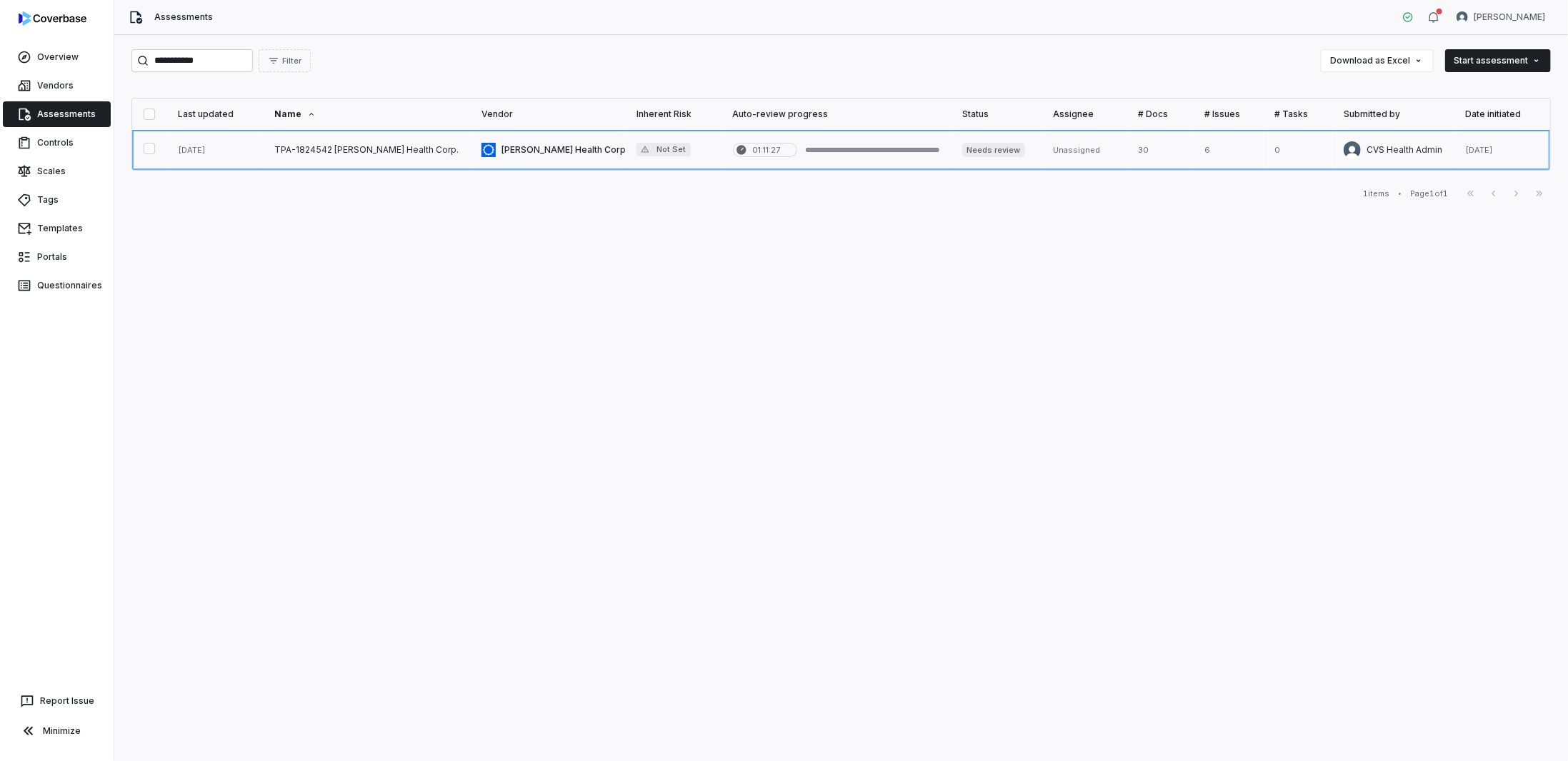 click at bounding box center [366, 150] 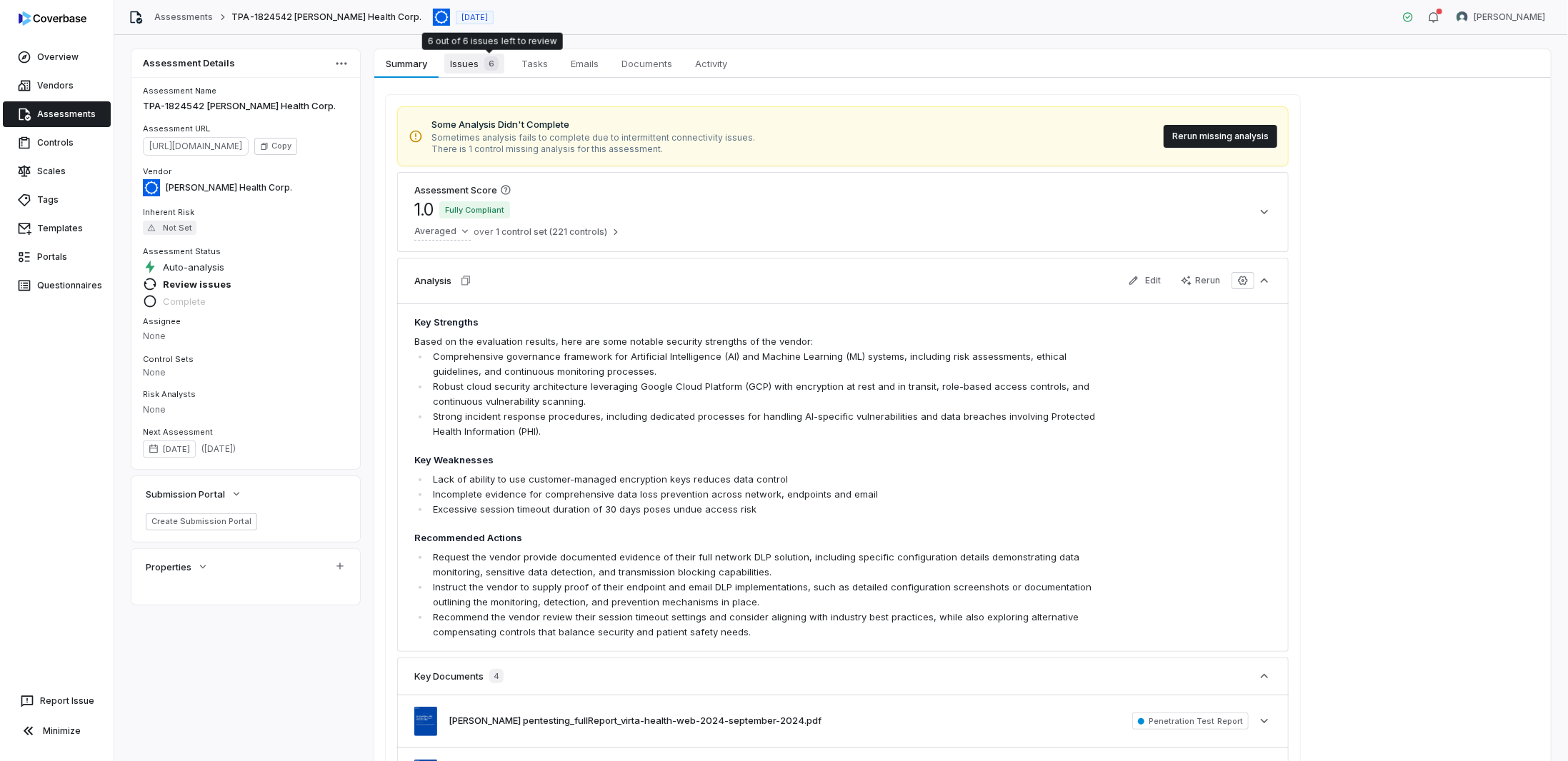 drag, startPoint x: 478, startPoint y: 55, endPoint x: 481, endPoint y: 66, distance: 11.401754 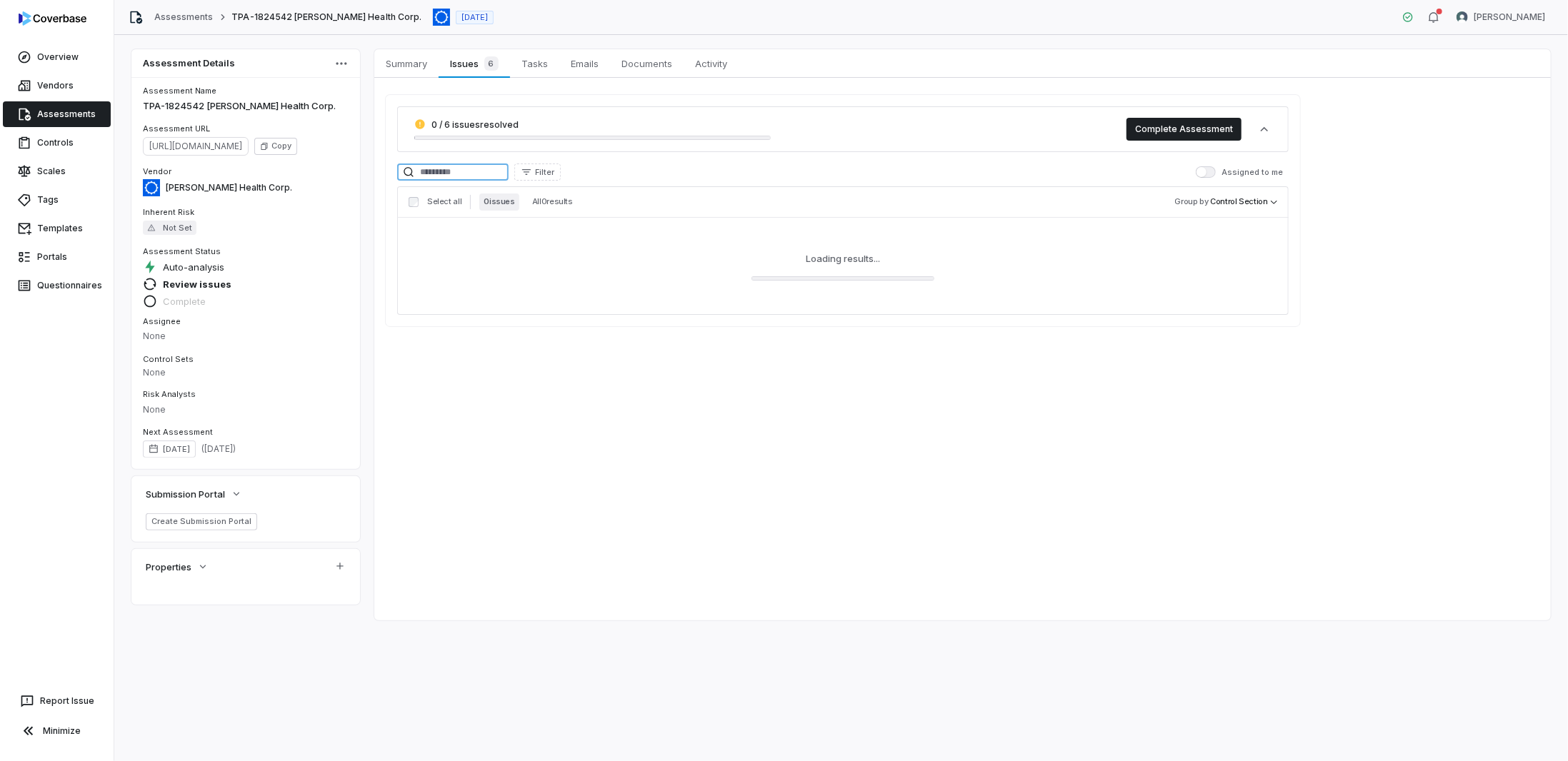 click at bounding box center [453, 172] 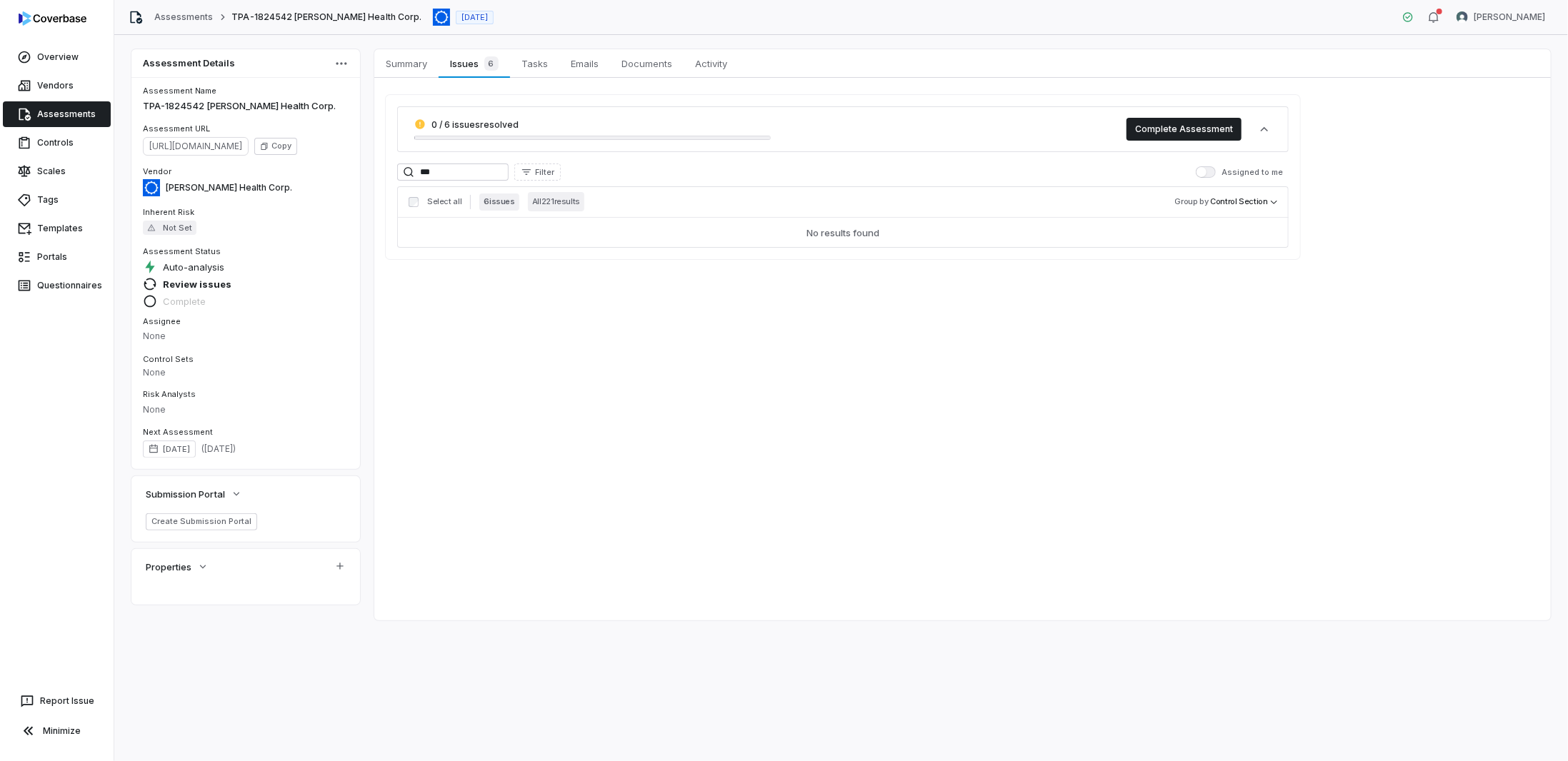 click on "All  221  results" at bounding box center (556, 201) 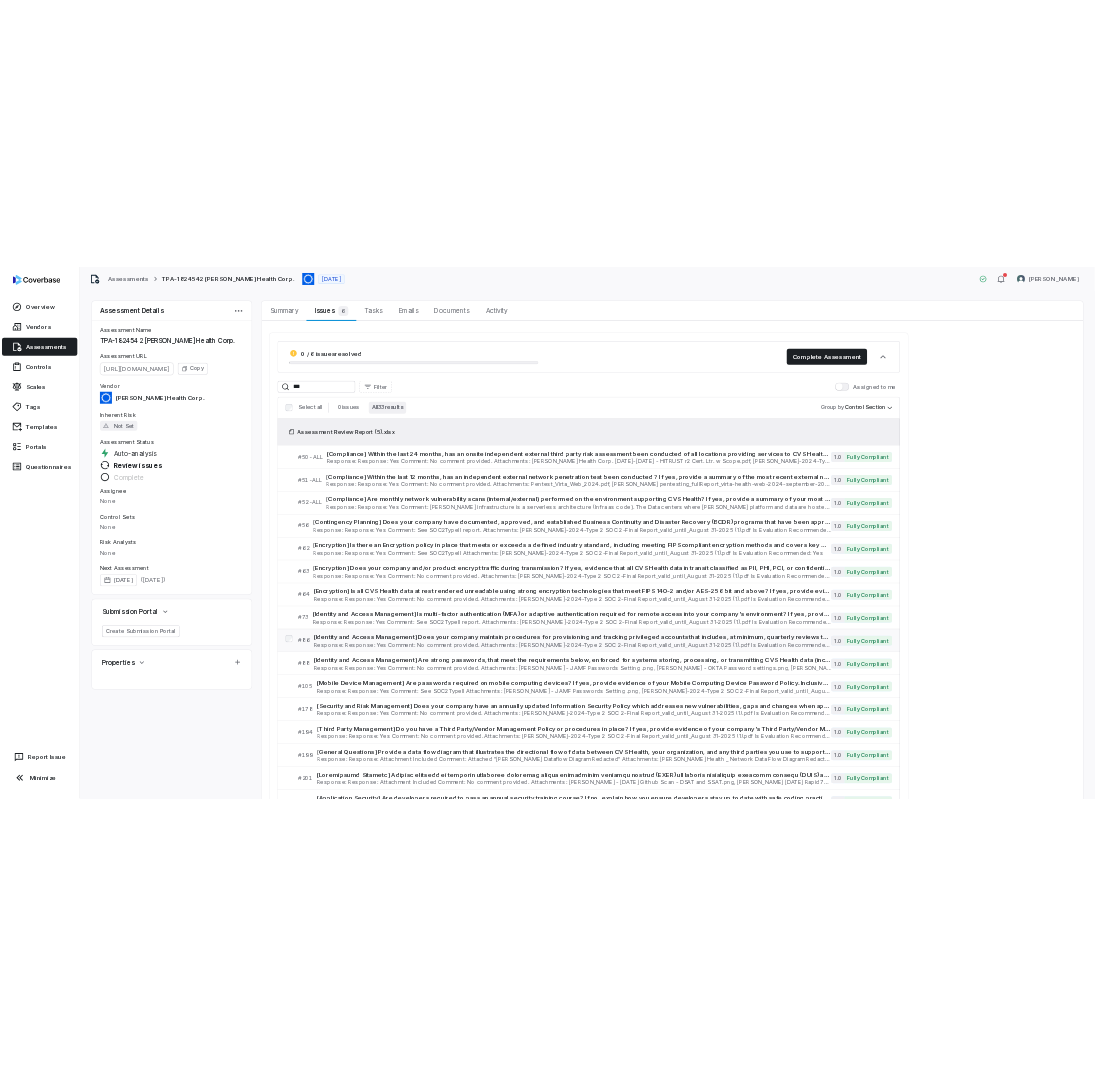 scroll, scrollTop: 546, scrollLeft: 0, axis: vertical 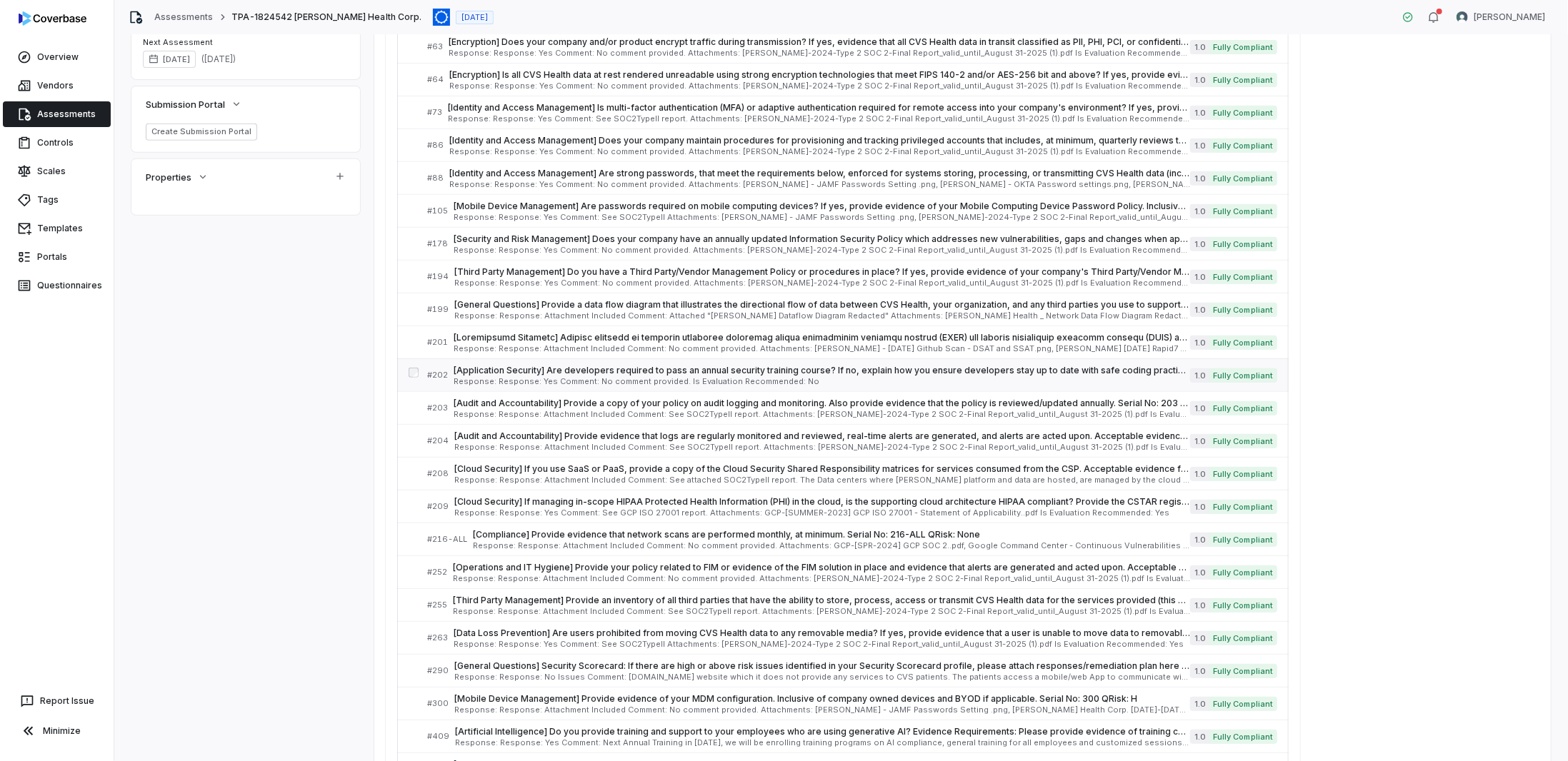 click on "[Application Security] Are developers required to pass an annual security training course?
If no, explain how you ensure developers stay up to date with safe coding practices in the comments section.
Serial No: 202
QRisk: M" at bounding box center [822, 371] 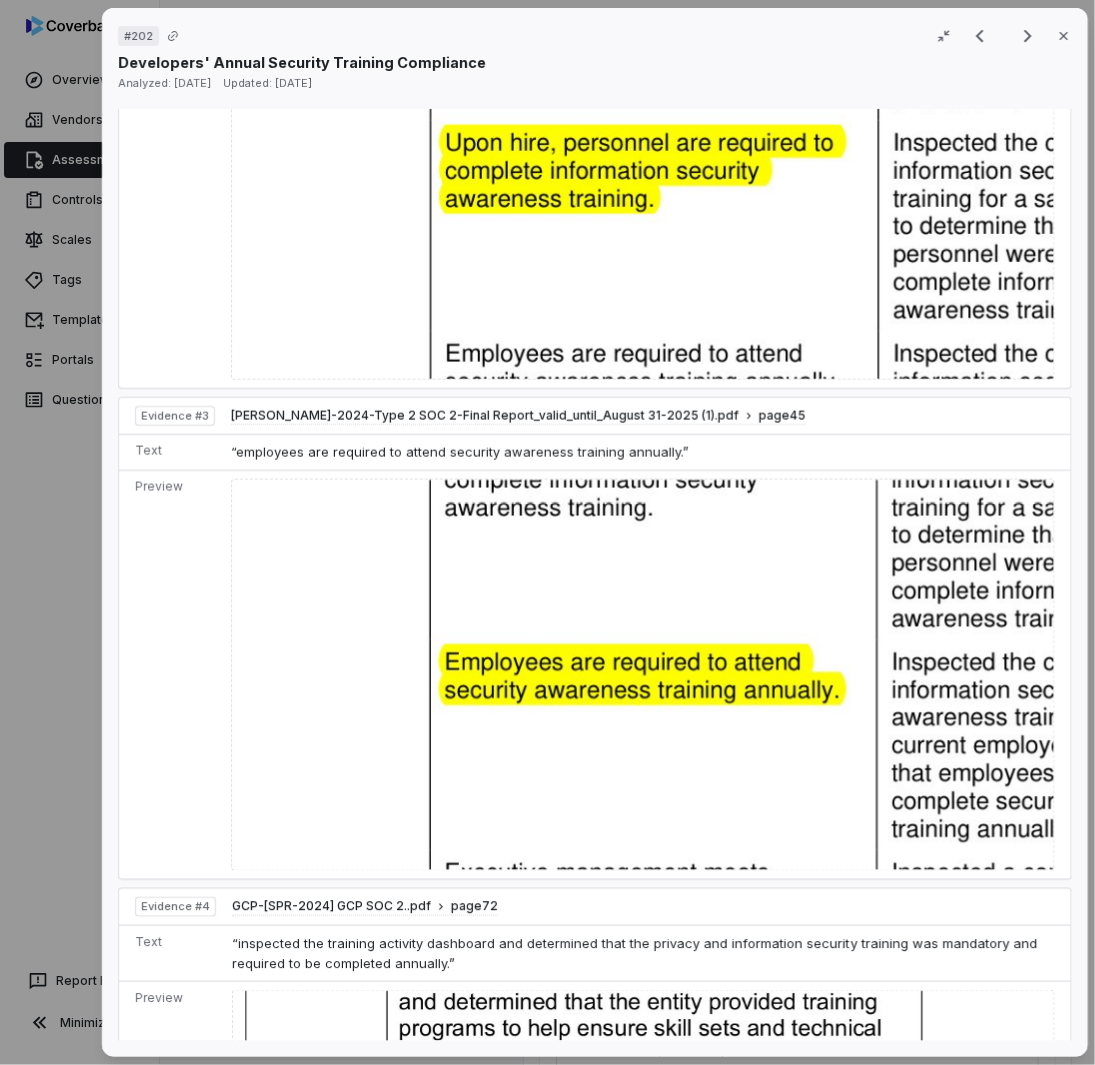 scroll, scrollTop: 1900, scrollLeft: 0, axis: vertical 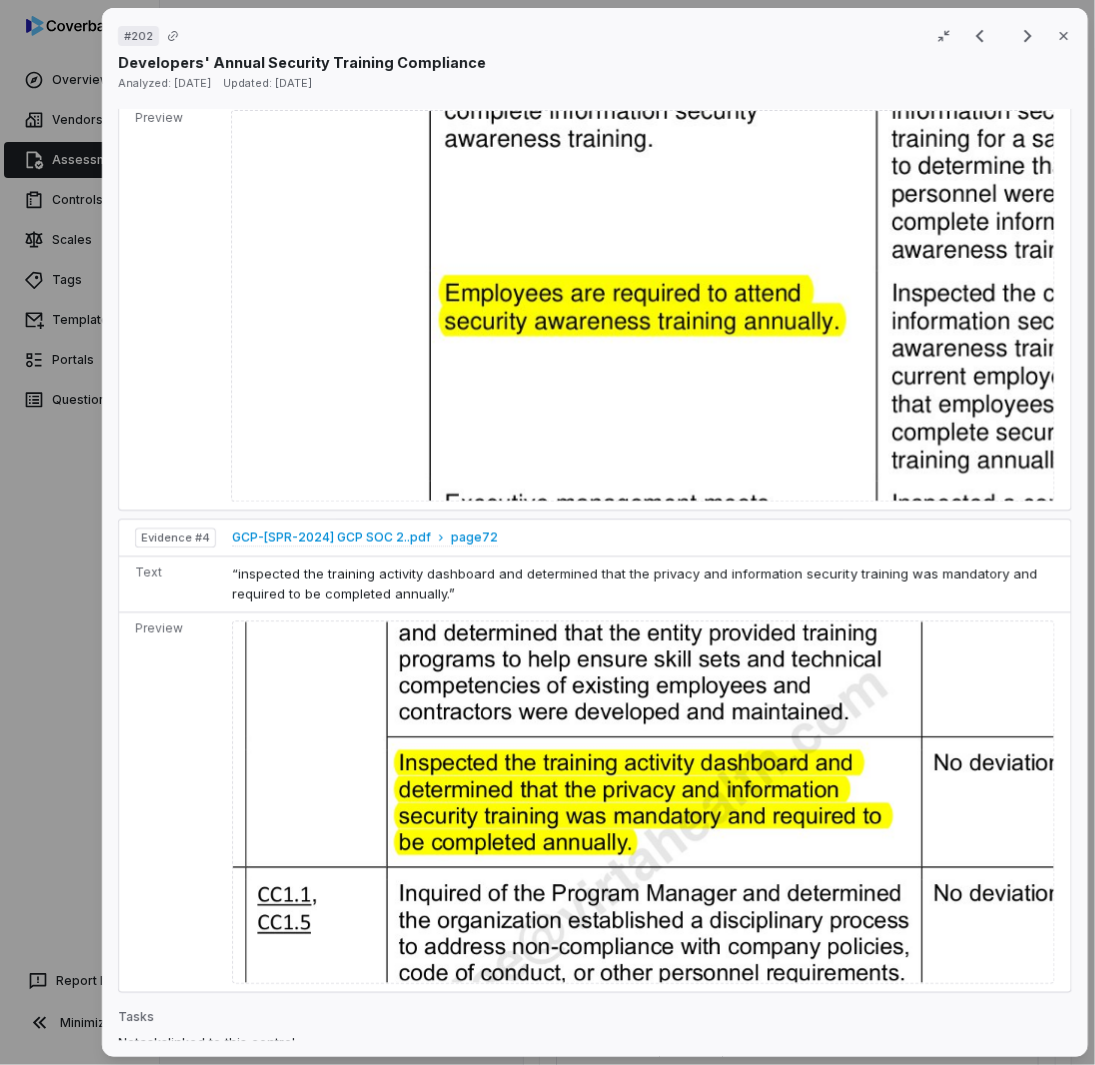 click on "GCP-[SPR-2024] GCP SOC 2..pdf" at bounding box center [331, 538] 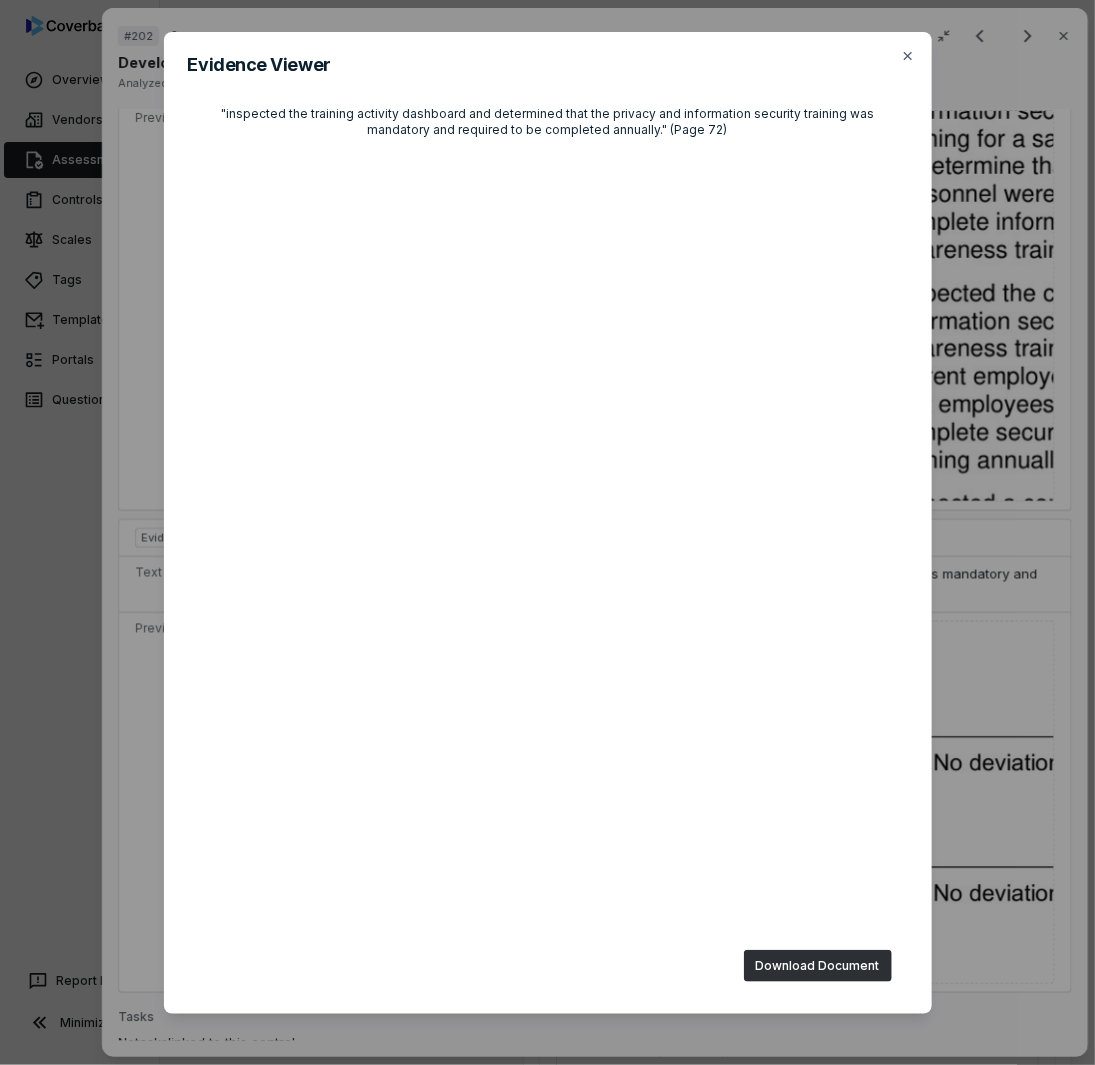 click on "Download Document" at bounding box center [818, 966] 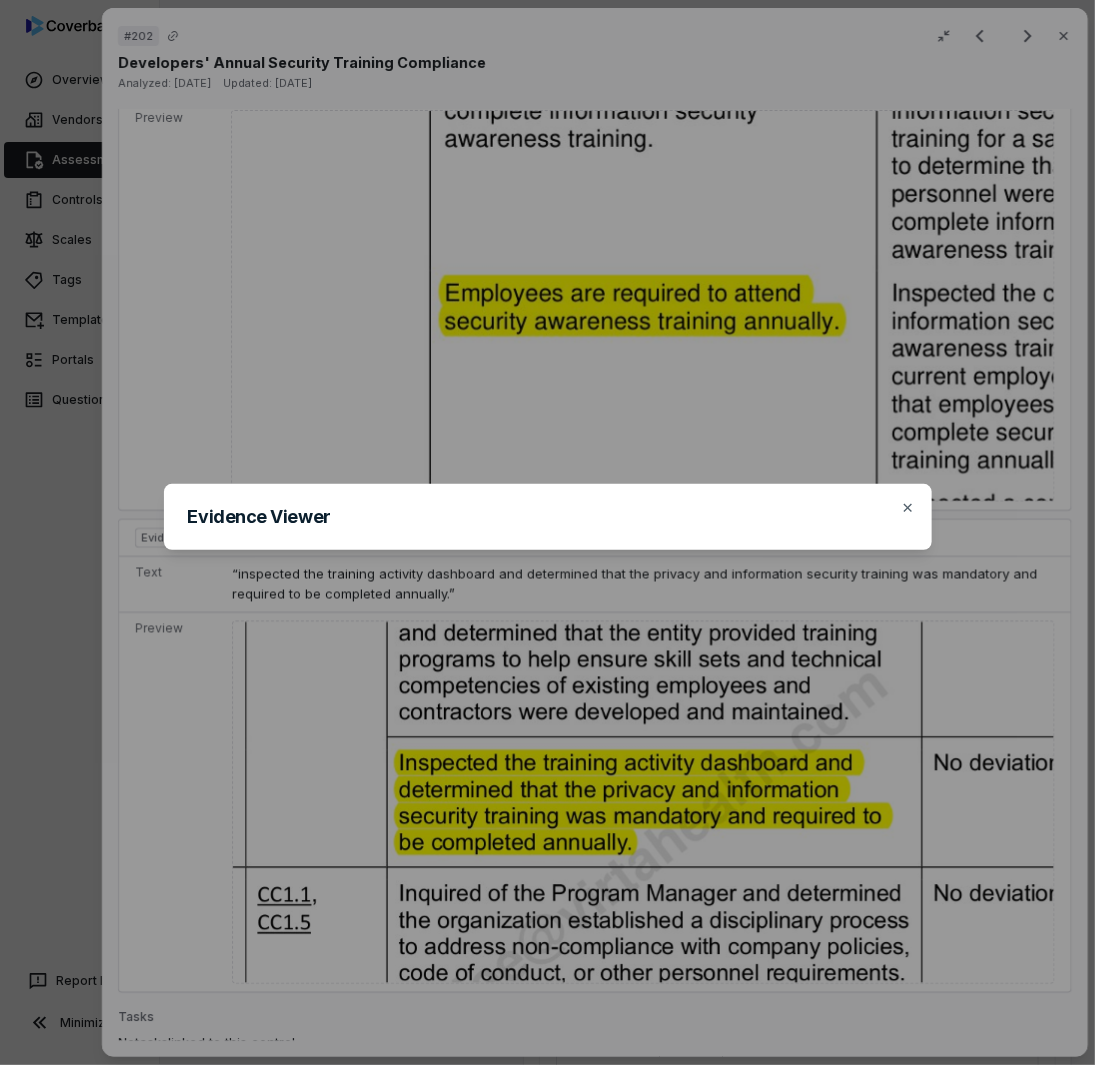 click on "Evidence Viewer Close" at bounding box center (547, 532) 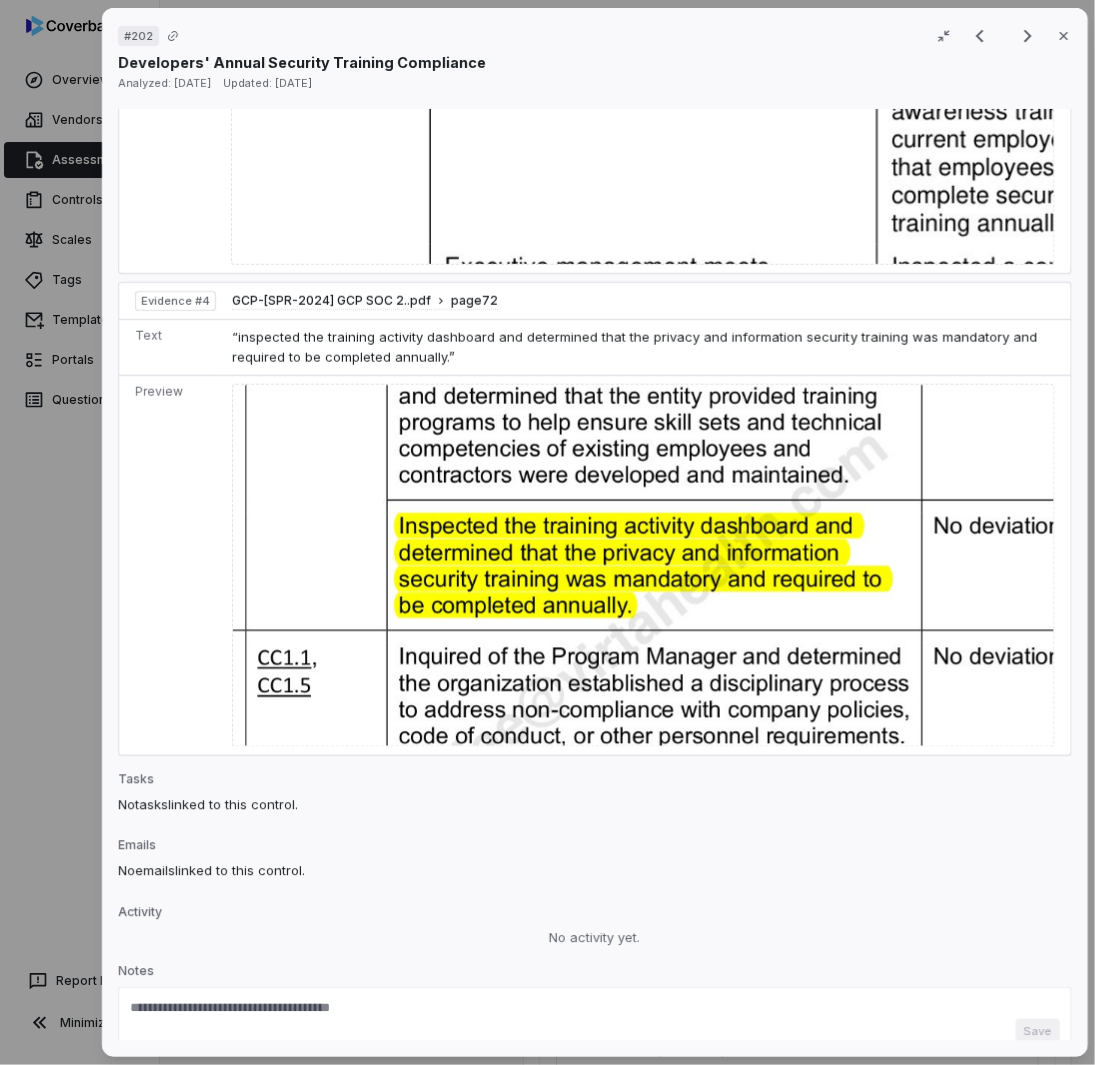 scroll, scrollTop: 2164, scrollLeft: 0, axis: vertical 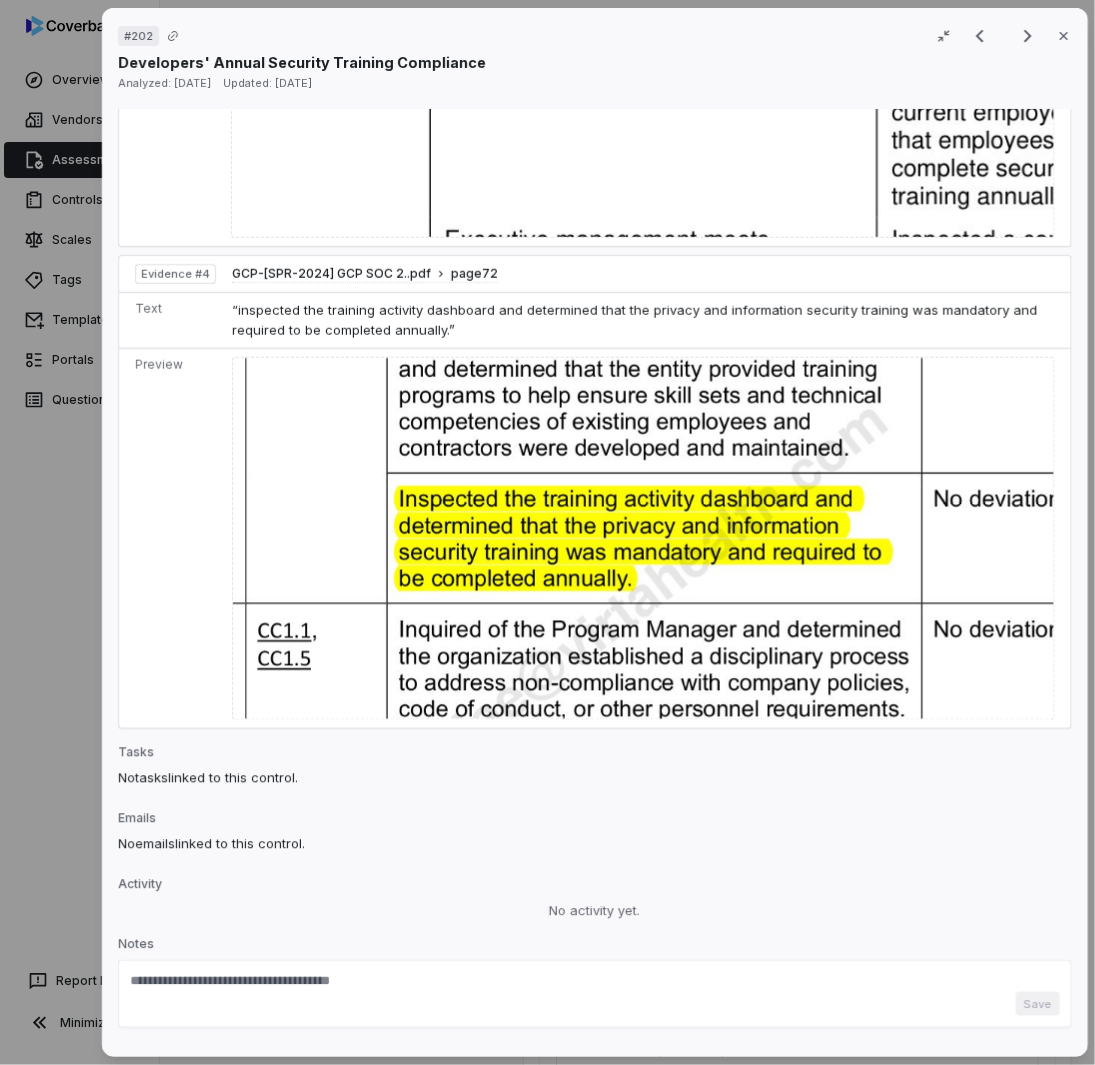 click on "Preview" at bounding box center [171, 538] 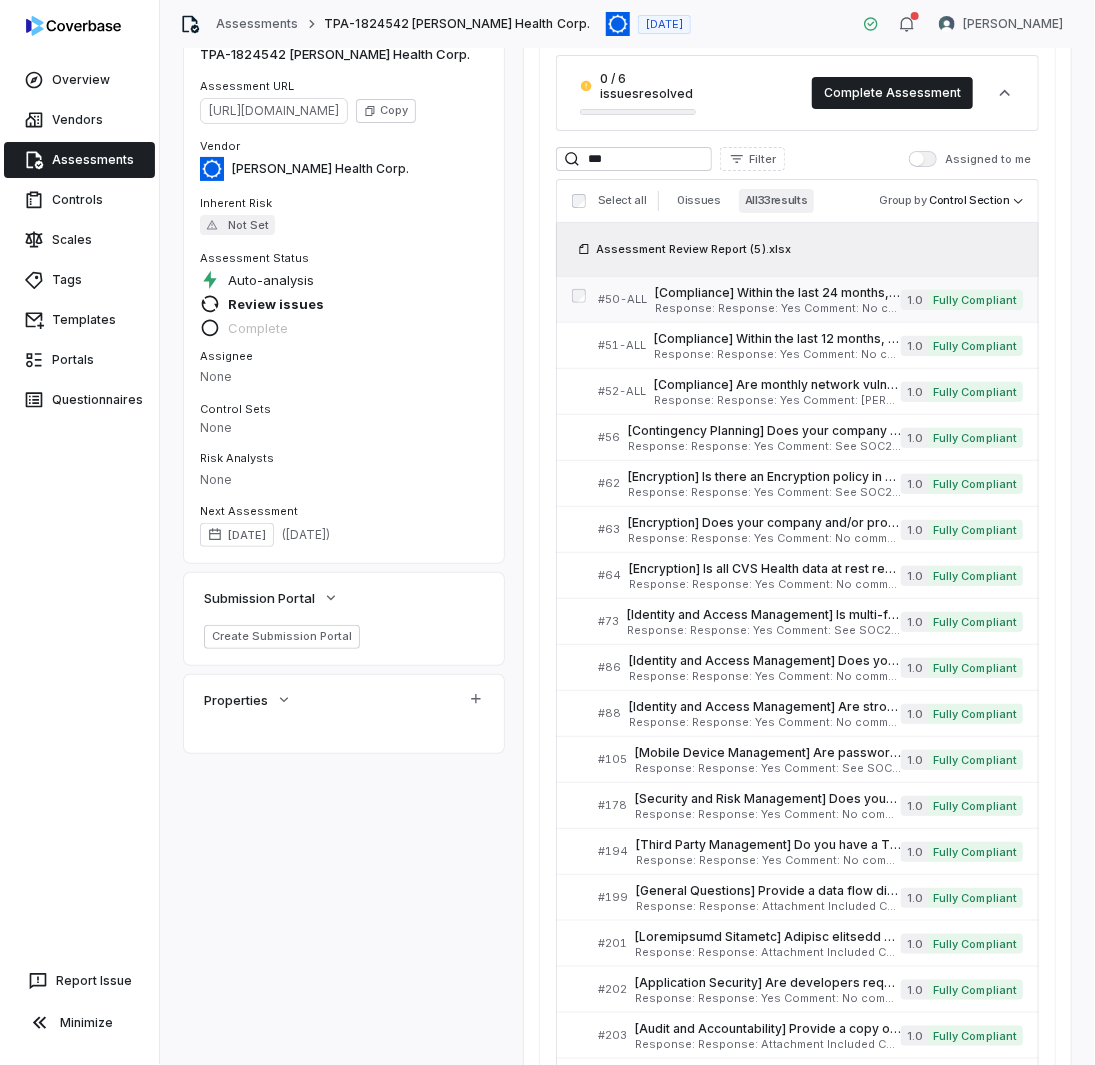 scroll, scrollTop: 0, scrollLeft: 0, axis: both 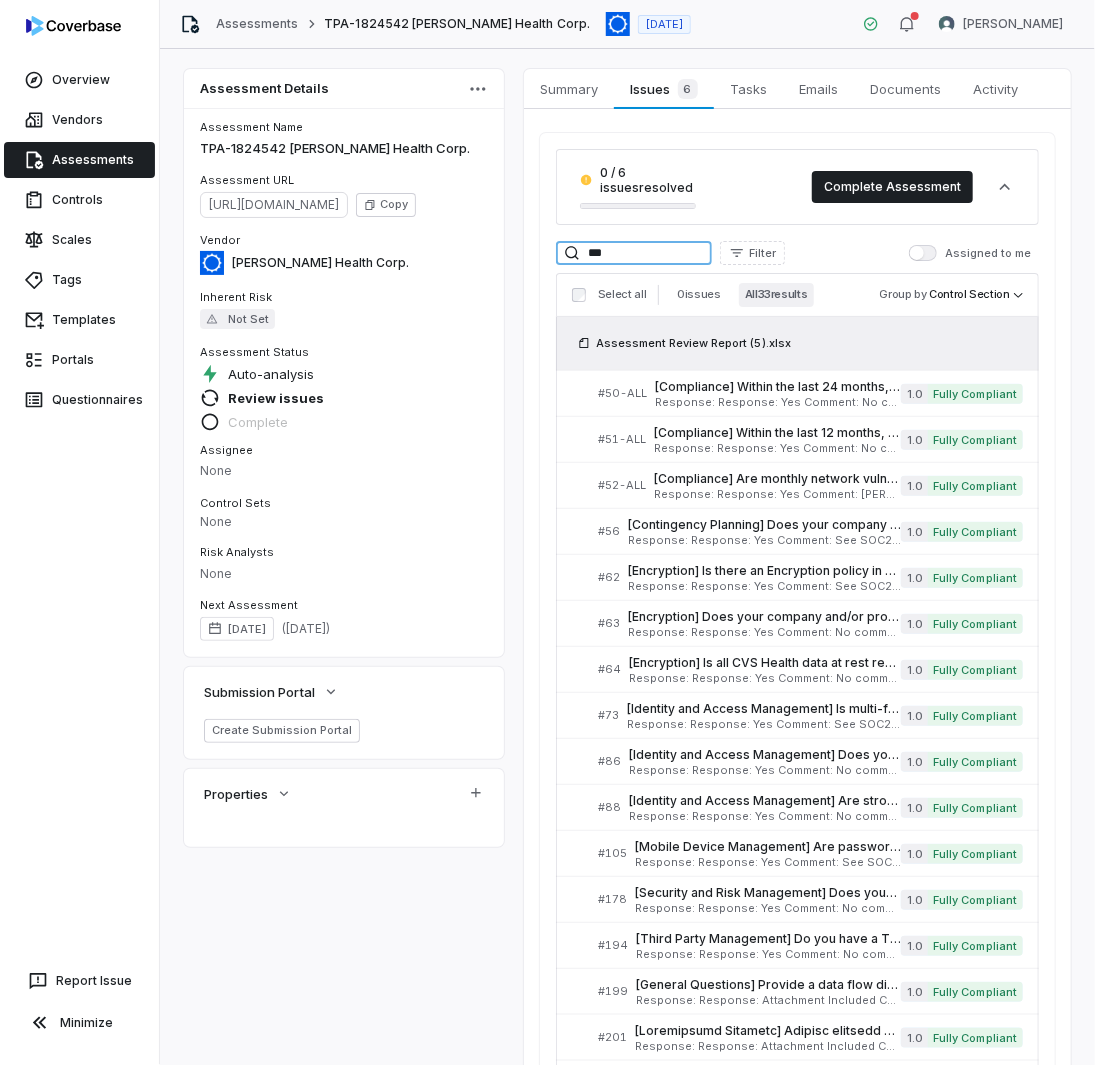 drag, startPoint x: 664, startPoint y: 249, endPoint x: 424, endPoint y: 220, distance: 241.74573 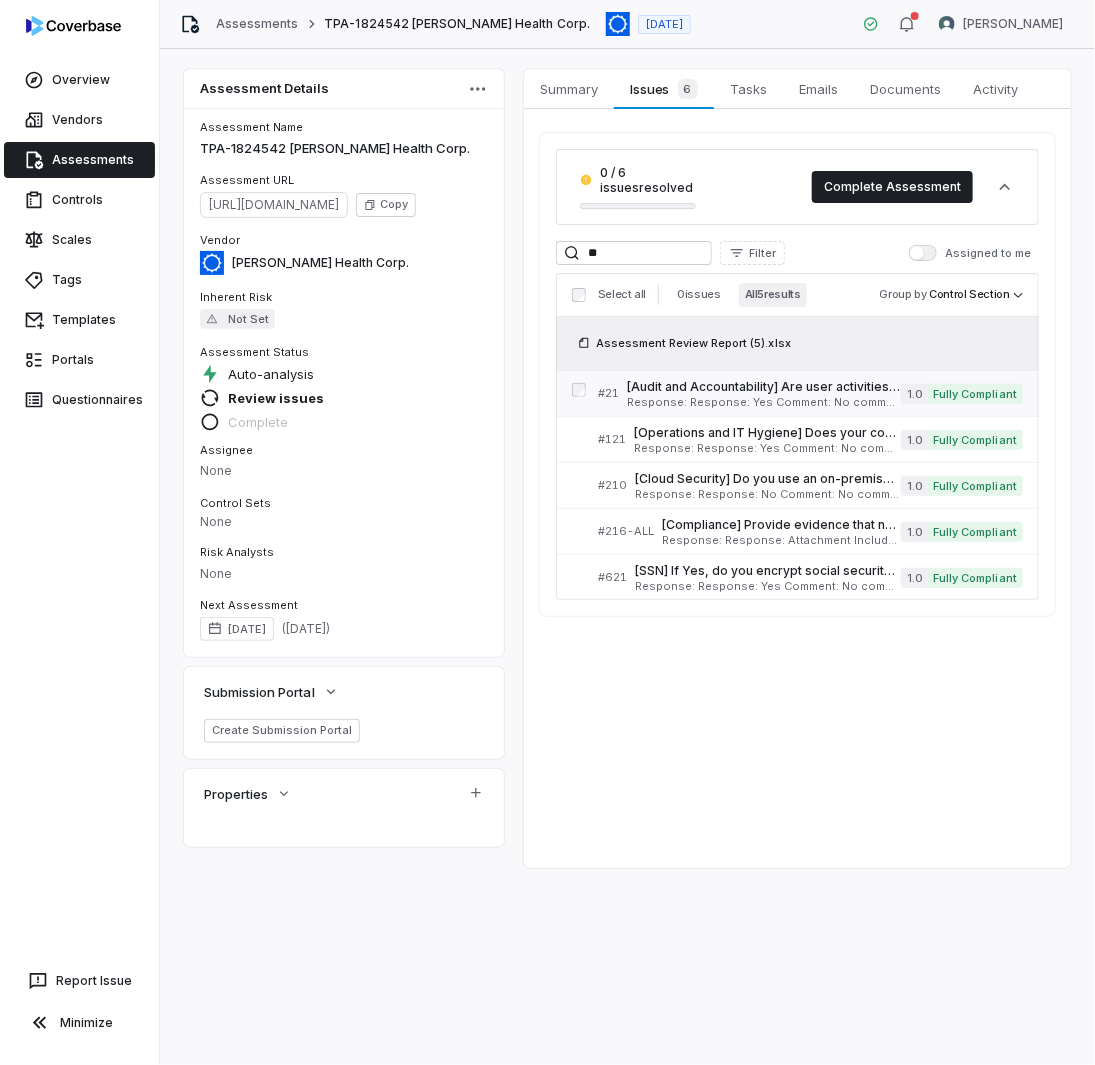click on "[Audit and Accountability] Are user activities, including root, administrative, and operator activities, logged and regularly reviewed for systems hosting/processing your customers' data?
Serial No: 21
QRisk: C" at bounding box center (764, 387) 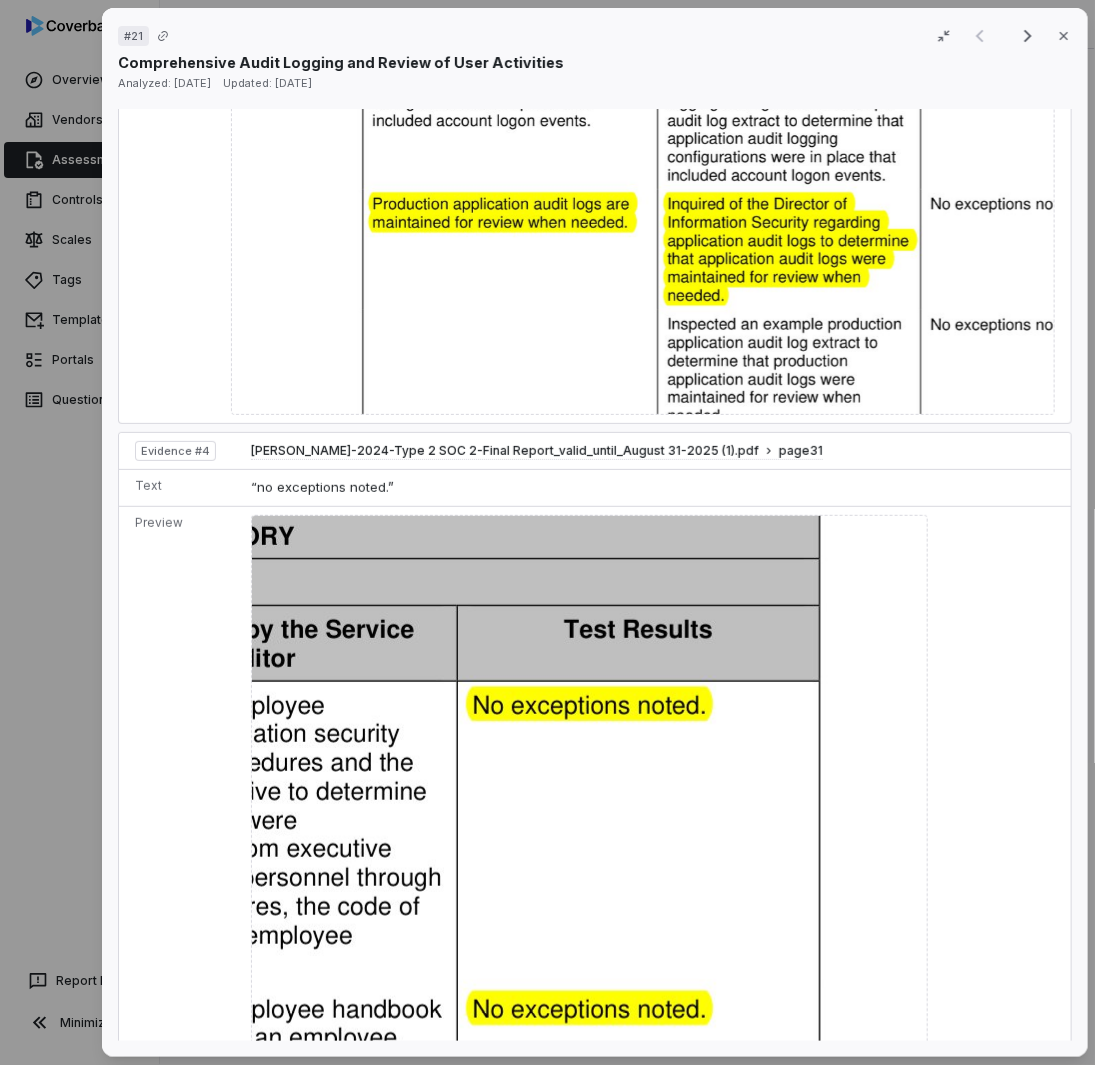 scroll, scrollTop: 2030, scrollLeft: 0, axis: vertical 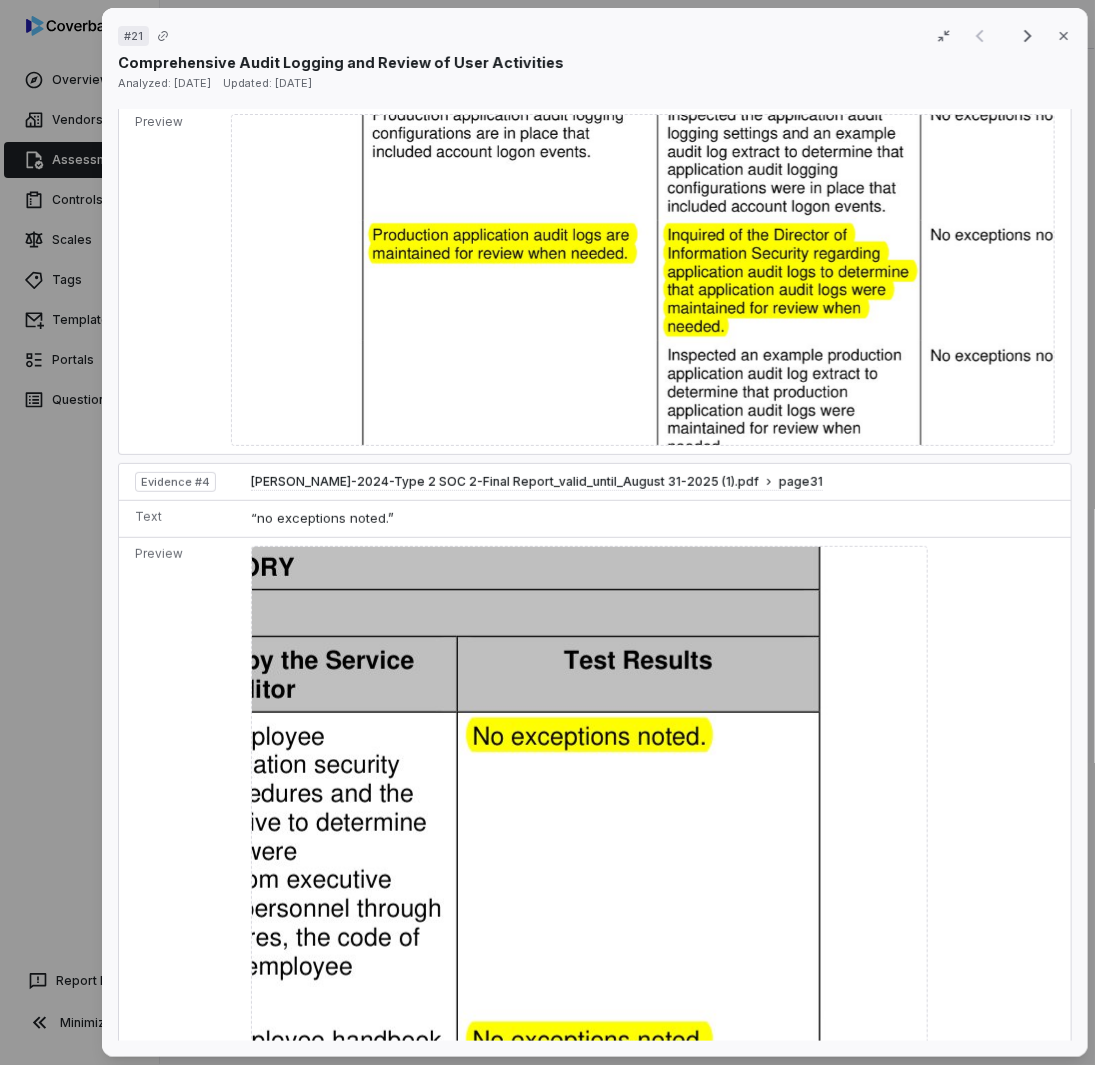 click on "# 21 Result 1 of 5 Close Comprehensive Audit Logging and Review of User Activities Analyzed: [DATE] Updated: [DATE] No issue found Mark as issue Control Question [Audit and Accountability] Are user activities, including root, administrative, and operator activities, logged and regularly reviewed for systems hosting/processing your customers' data?
Serial No: 21
QRisk: C Response Response: Yes
Comment: No comment provided.
Is Evaluation Recommended: No Response: Yes
Comment: No comment provided.
Is Evaluation Recommended: No See more Guidance See more Source Assessment Review Report (5).xlsx download preview Evaluation Correct the AI Edit   Score 1.0 Fully Compliant Analysis The vendor's SOC 2 report provides evidence of comprehensive audit logging practices Evidence # 1 Database audit logging settings capture account logon events, database operations, and other critical activities Evidence # 2 Production application audit logs are maintained and available for review when needed Evidence # 3 1 4" at bounding box center (547, 532) 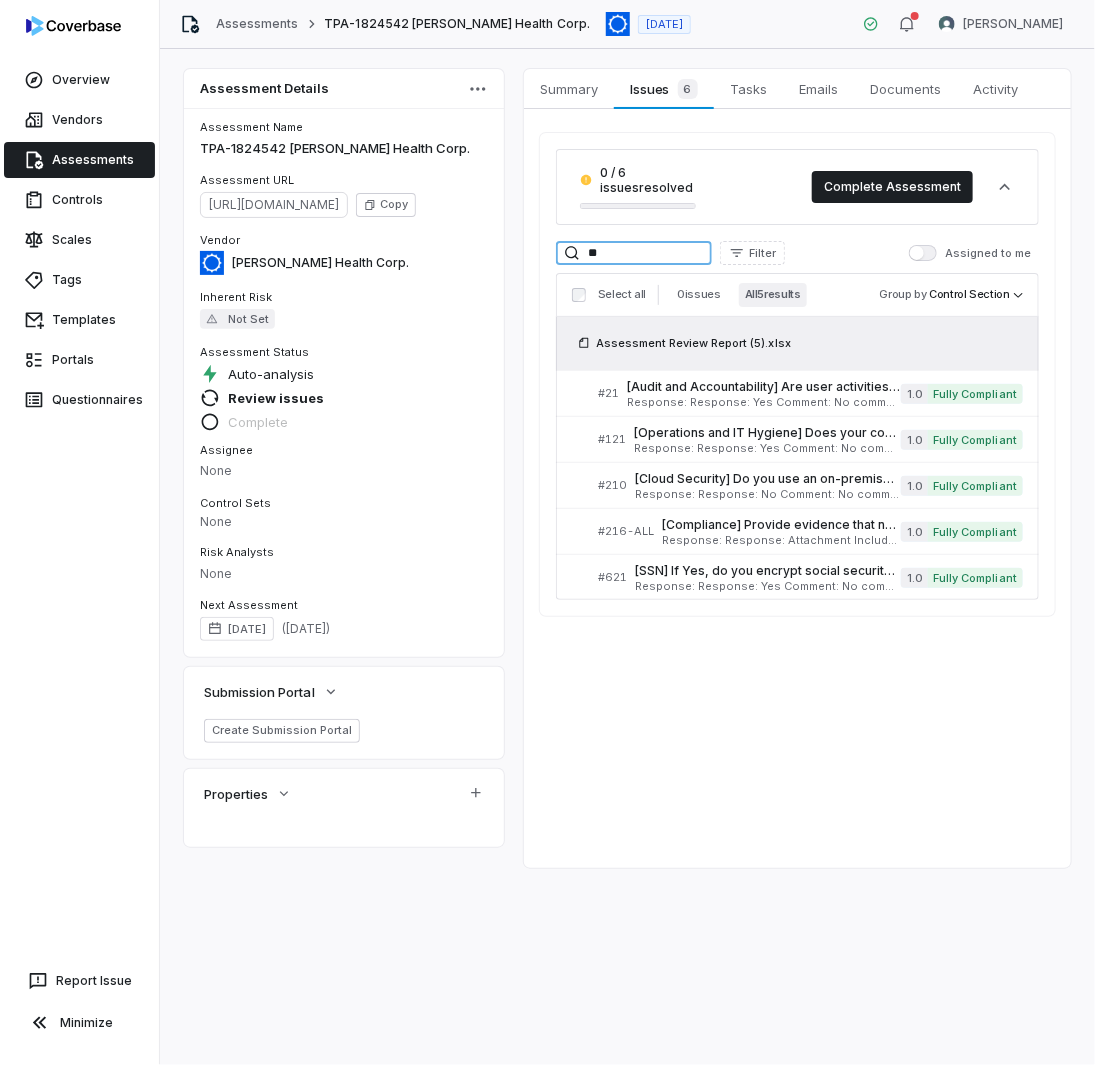 drag, startPoint x: 477, startPoint y: 241, endPoint x: 446, endPoint y: 236, distance: 31.400637 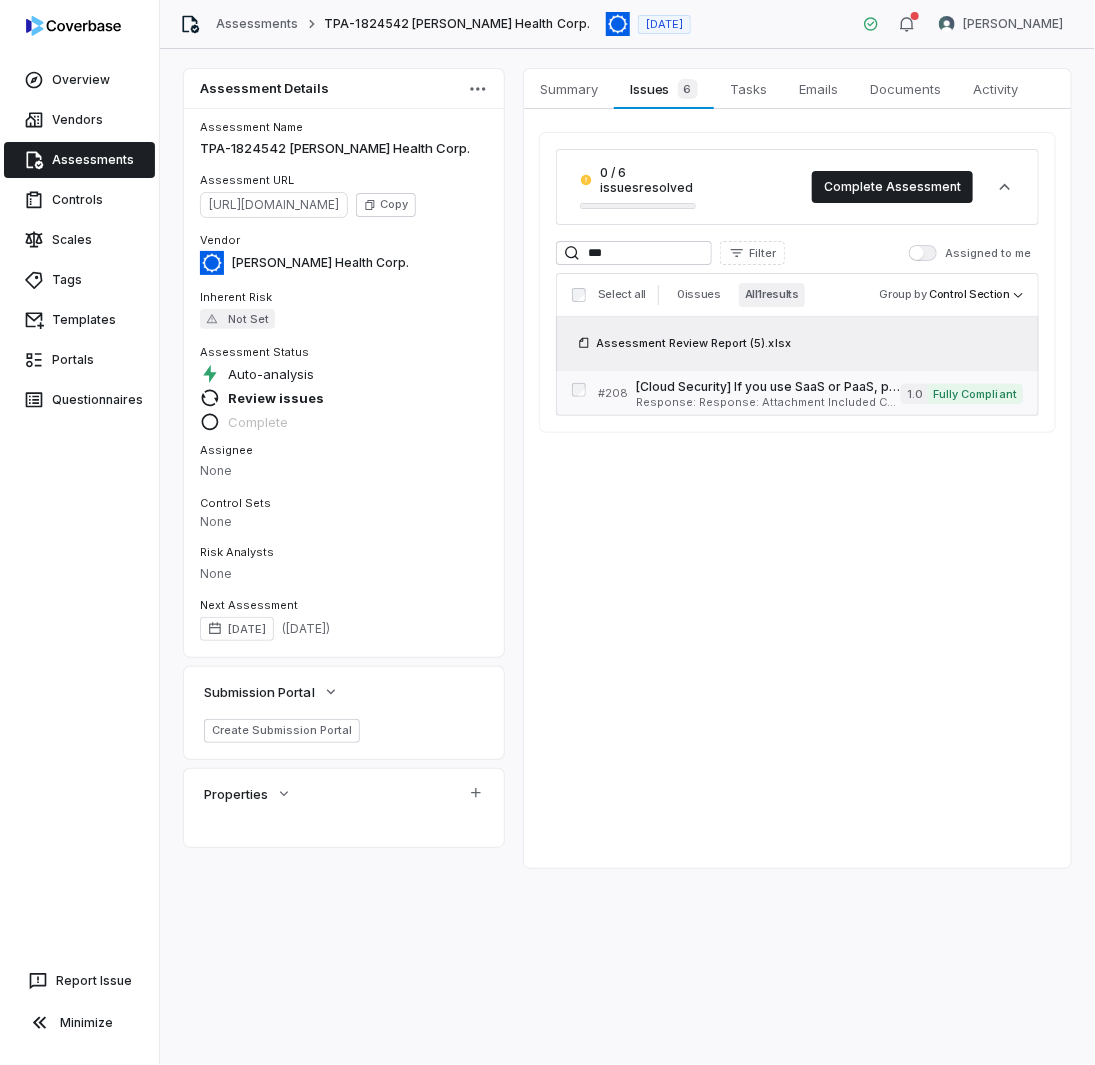 click on "# 208 [Cloud Security] If you use SaaS or PaaS, provide a copy of the Cloud Security Shared Responsibility matrices for services consumed from the CSP.
Acceptable evidence for private cloud, provide a copy of your shared responsibility matrix outlining your responsibility vs your customer's responsibility. For public cloud, provide a link to your CSP responsibility matrix.
Serial No: 208
QRisk: I Response: Response: Attachment Included
Comment: See attached SOC2TypeII report. The Data centers where [PERSON_NAME] platform and data are hosted, are managed by the cloud hosting provider GCP.
[PERSON_NAME] infrastructure is a serverless architecture (Infra as code). All hardwares of the data centers are managed by Google. [PERSON_NAME] is responsible for the logical layer.
Attachments: [PERSON_NAME]-2024-Type 2 SOC 2-Final Report_valid_until_August 31-2025 (1).pdf
Is Evaluation Recommended: Yes 1.0 Fully Compliant" at bounding box center (810, 393) 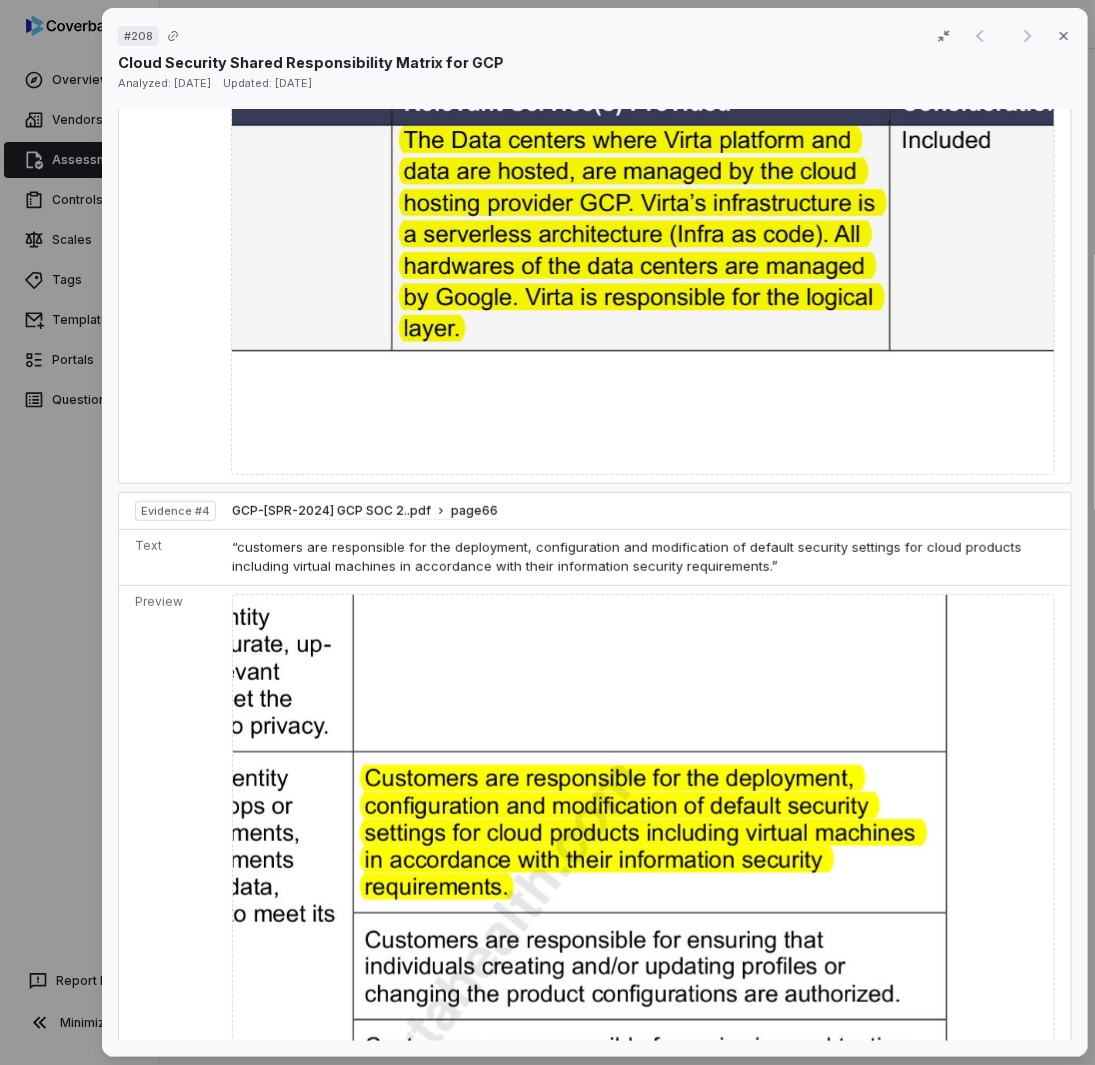 scroll, scrollTop: 2100, scrollLeft: 0, axis: vertical 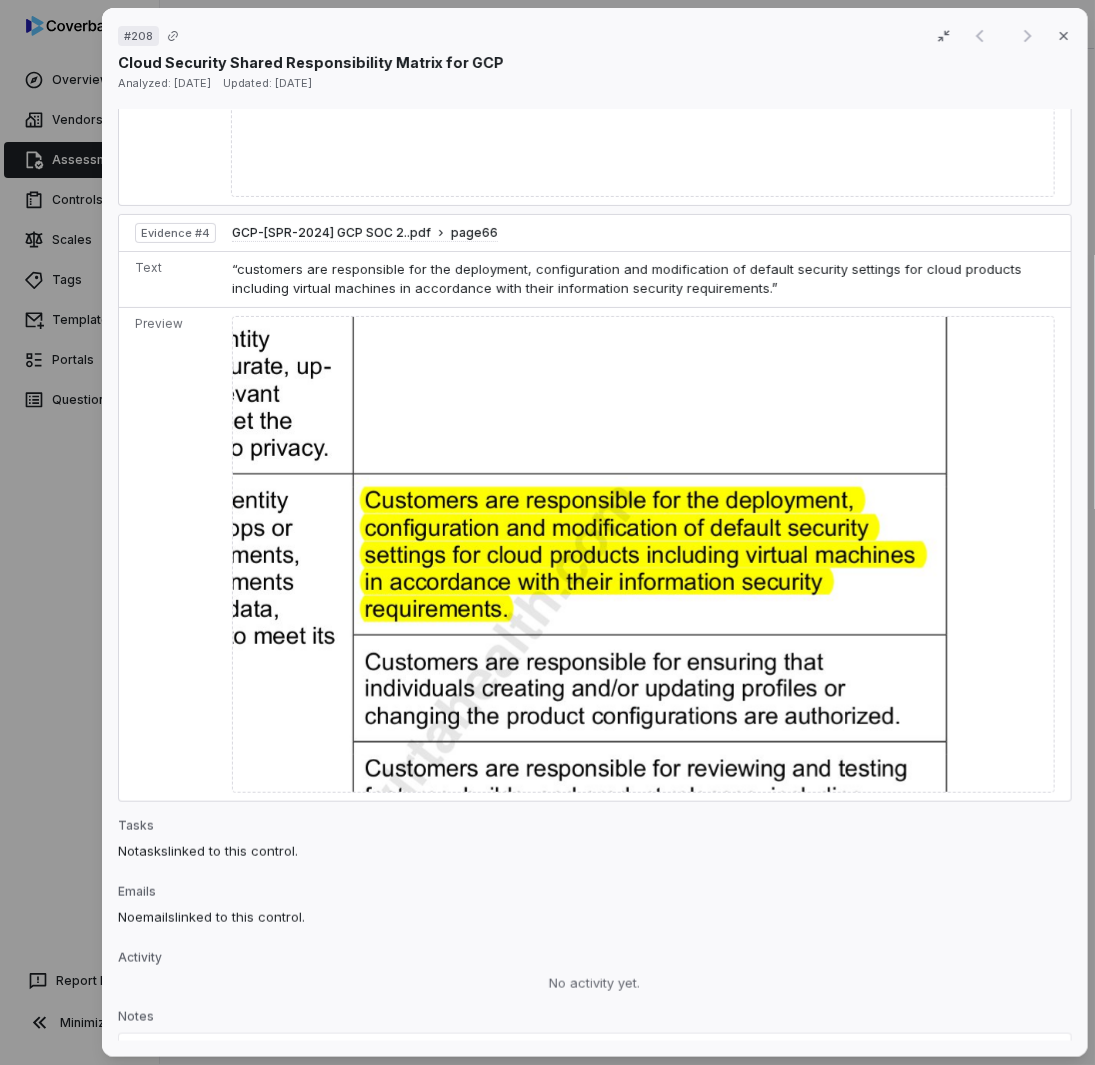 click on "# 208 Result 1 of 1 Close Cloud Security Shared Responsibility Matrix for GCP Analyzed: [DATE] Updated: [DATE] No issue found [PERSON_NAME] as issue Control Question [Cloud Security] If you use SaaS or PaaS, provide a copy of the Cloud Security Shared Responsibility matrices for services consumed from the CSP.
Acceptable evidence for private cloud, provide a copy of your shared responsibility matrix outlining your responsibility vs your customer's responsibility. For public cloud, provide a link to your CSP responsibility matrix.
Serial No: 208
QRisk: I Response See more Guidance See more Source Assessment Review Report (5).xlsx download preview Evaluation Correct the AI Edit   Score 1.0 Fully Compliant Analysis [PERSON_NAME] Health has provided a SOC 2 Type II report that details their cloud hosting arrangement with Google Cloud Platform (GCP) Evidence # 1 The SOC 2 report confirms that [PERSON_NAME] uses GCP for cloud hosting services and outlines the shared responsibility model Evidence # 2 Evidence # 3 Evidence # 4 2" at bounding box center (547, 532) 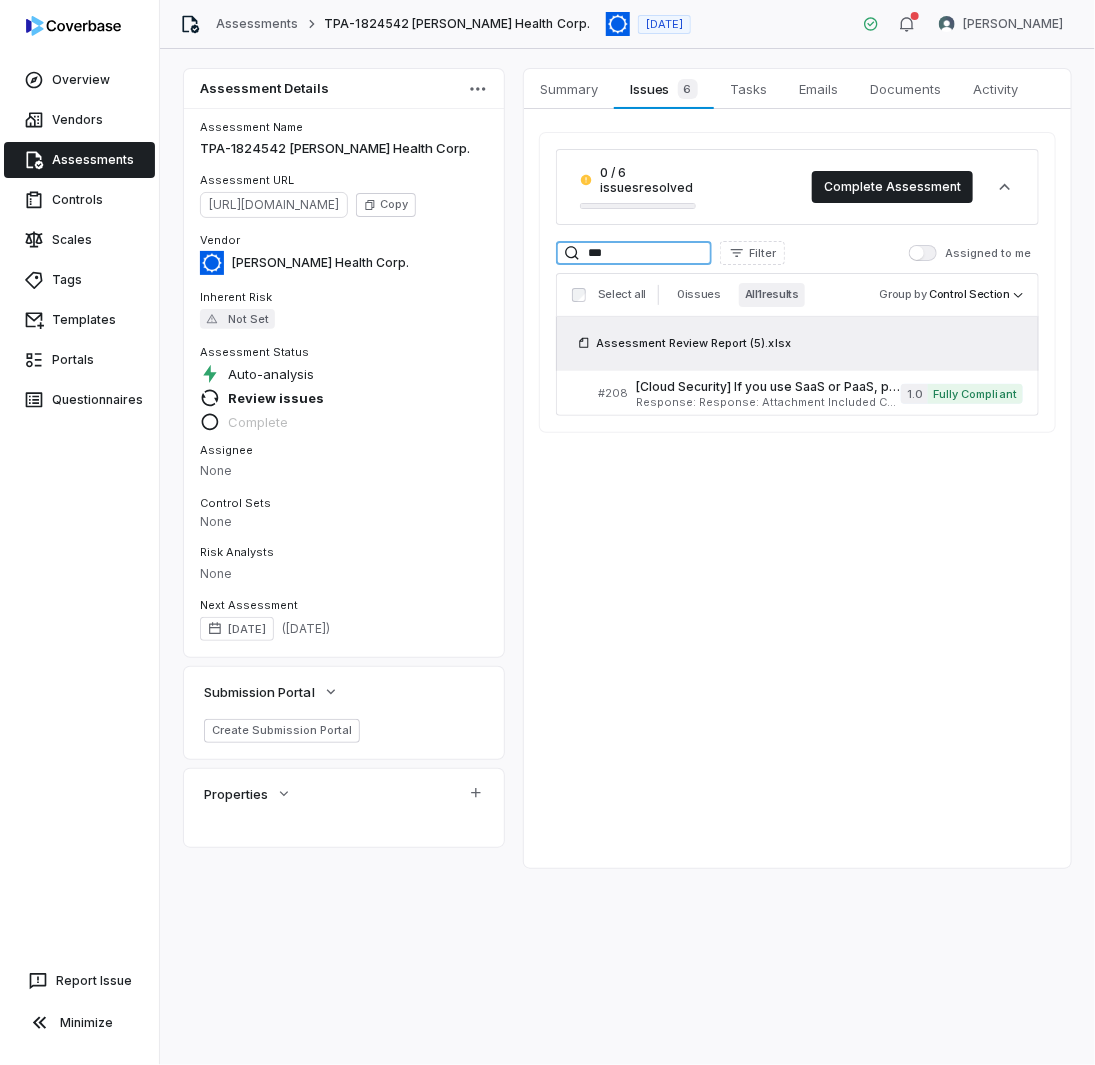 drag, startPoint x: 620, startPoint y: 256, endPoint x: 511, endPoint y: 249, distance: 109.22454 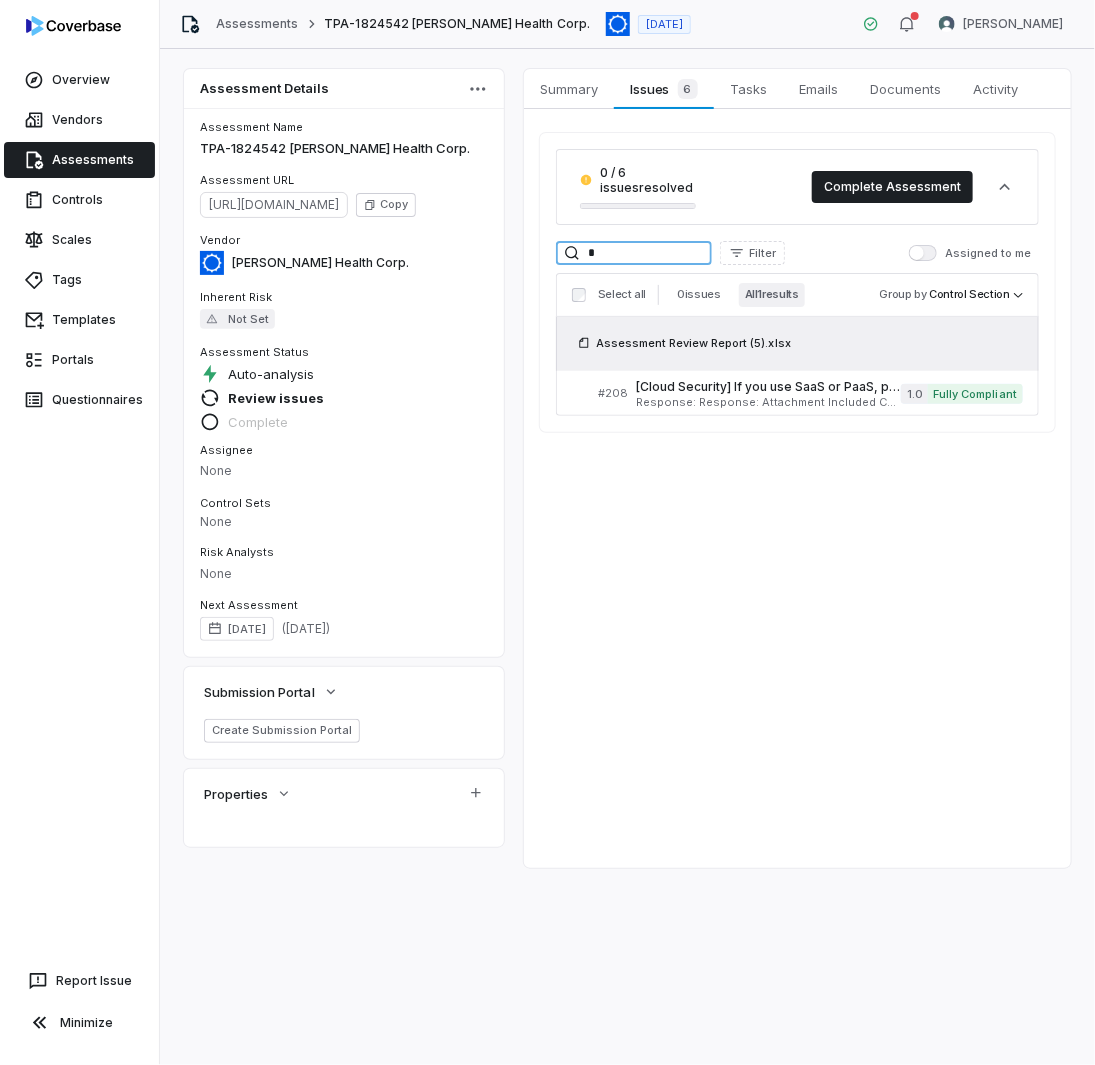 type on "*" 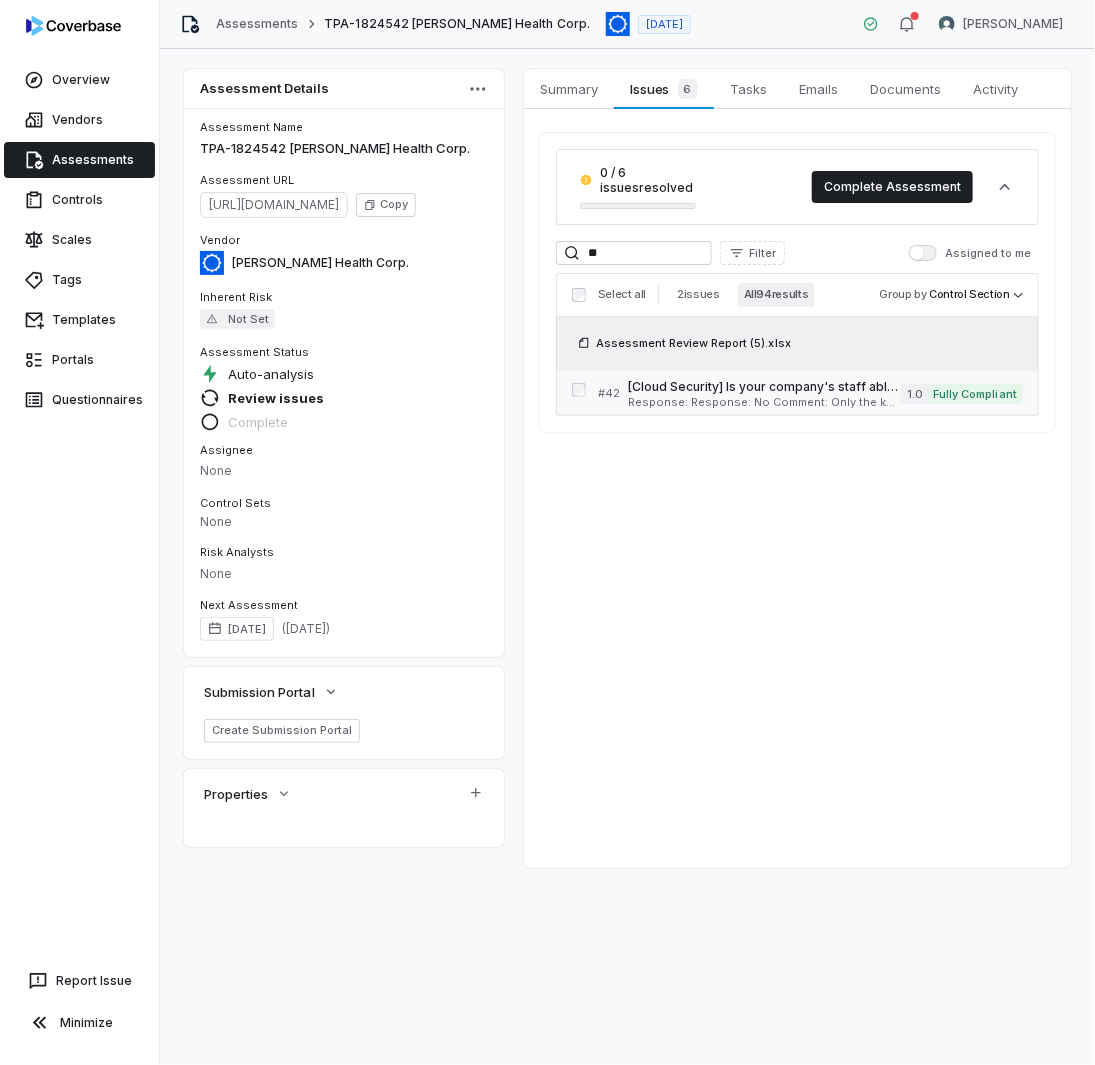 click on "# 42 [Cloud Security] Is your company's staff able to access CVS Health's encryption key for data in the cloud?
If yes, please confirm that prior authorization was granted in the comments section.
Serial No: 42
QRisk: I Response: Response: No
Comment: Only the key administrator role can access GCP encryption key.
Is Evaluation Recommended: No 1.0 Fully Compliant" at bounding box center [810, 393] 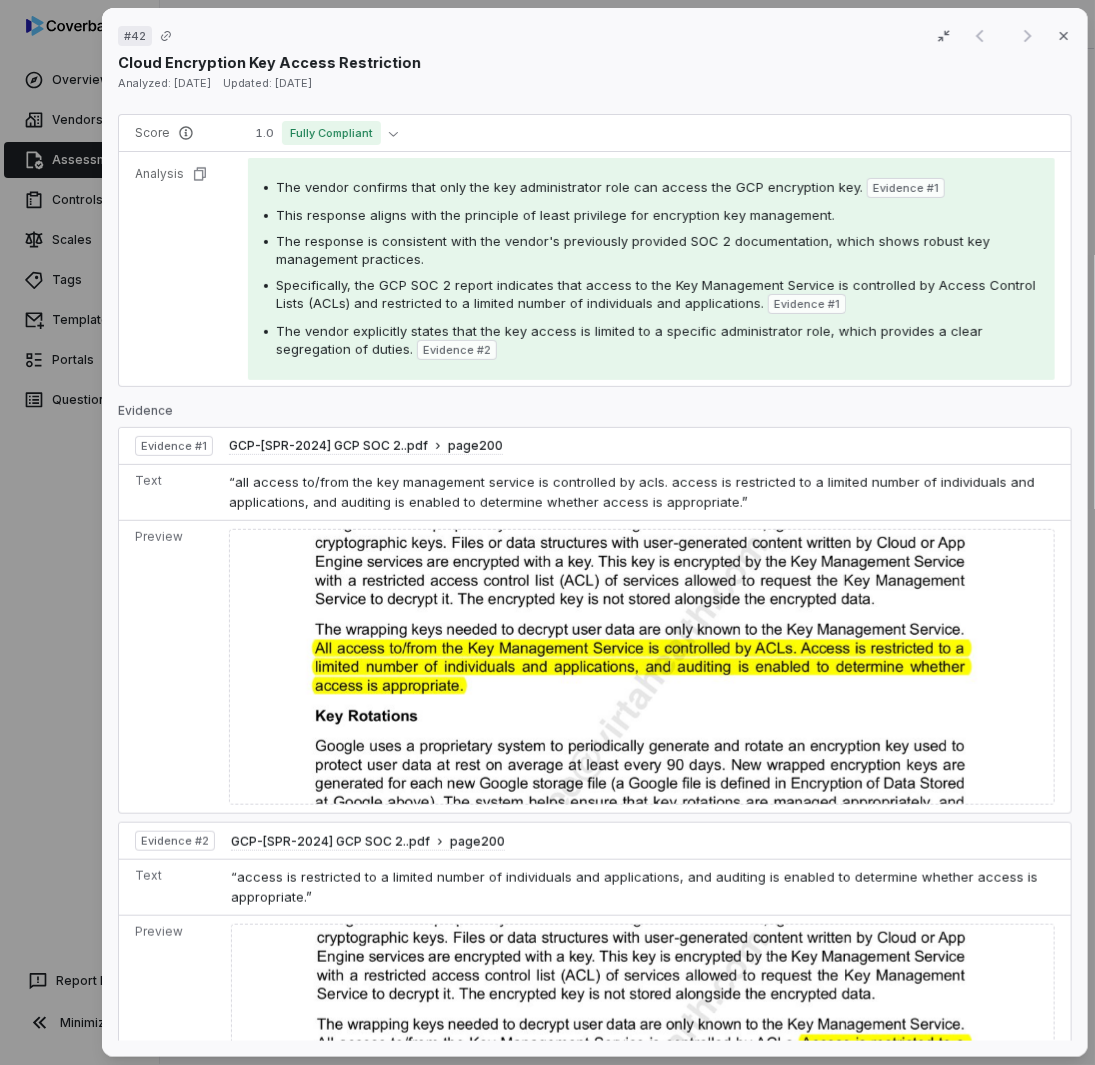scroll, scrollTop: 0, scrollLeft: 0, axis: both 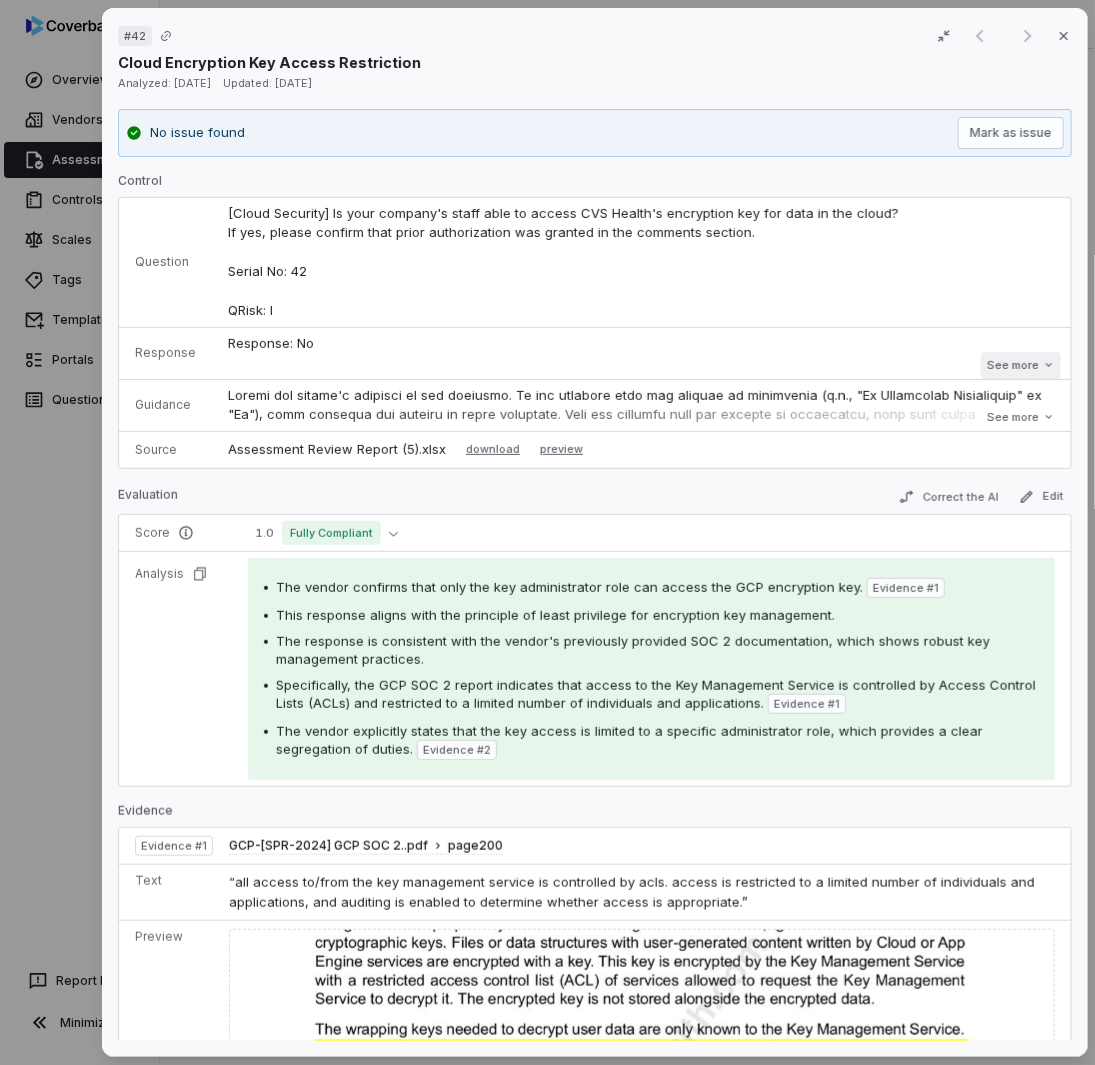 click on "See more" at bounding box center (1020, 365) 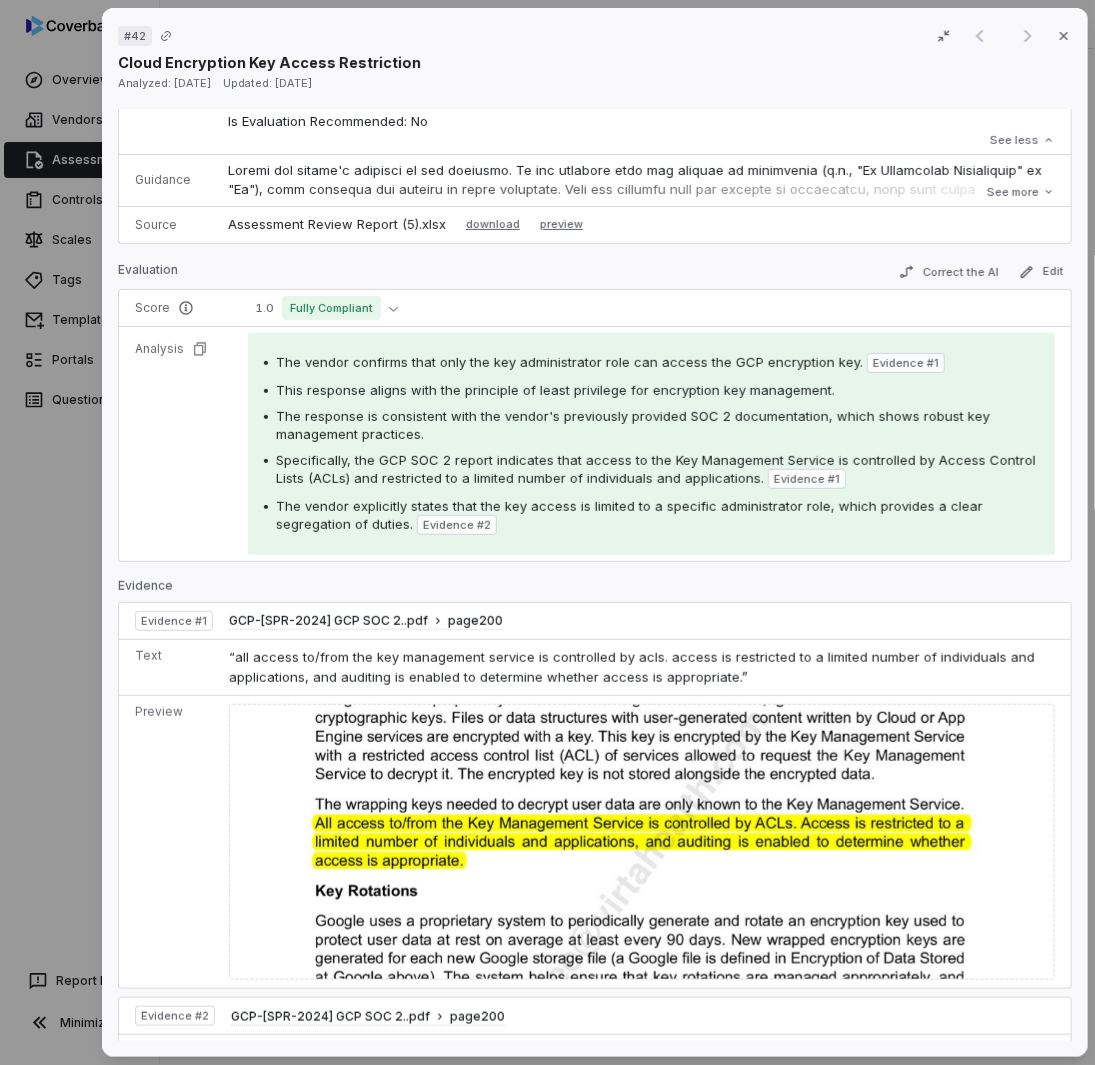 scroll, scrollTop: 0, scrollLeft: 0, axis: both 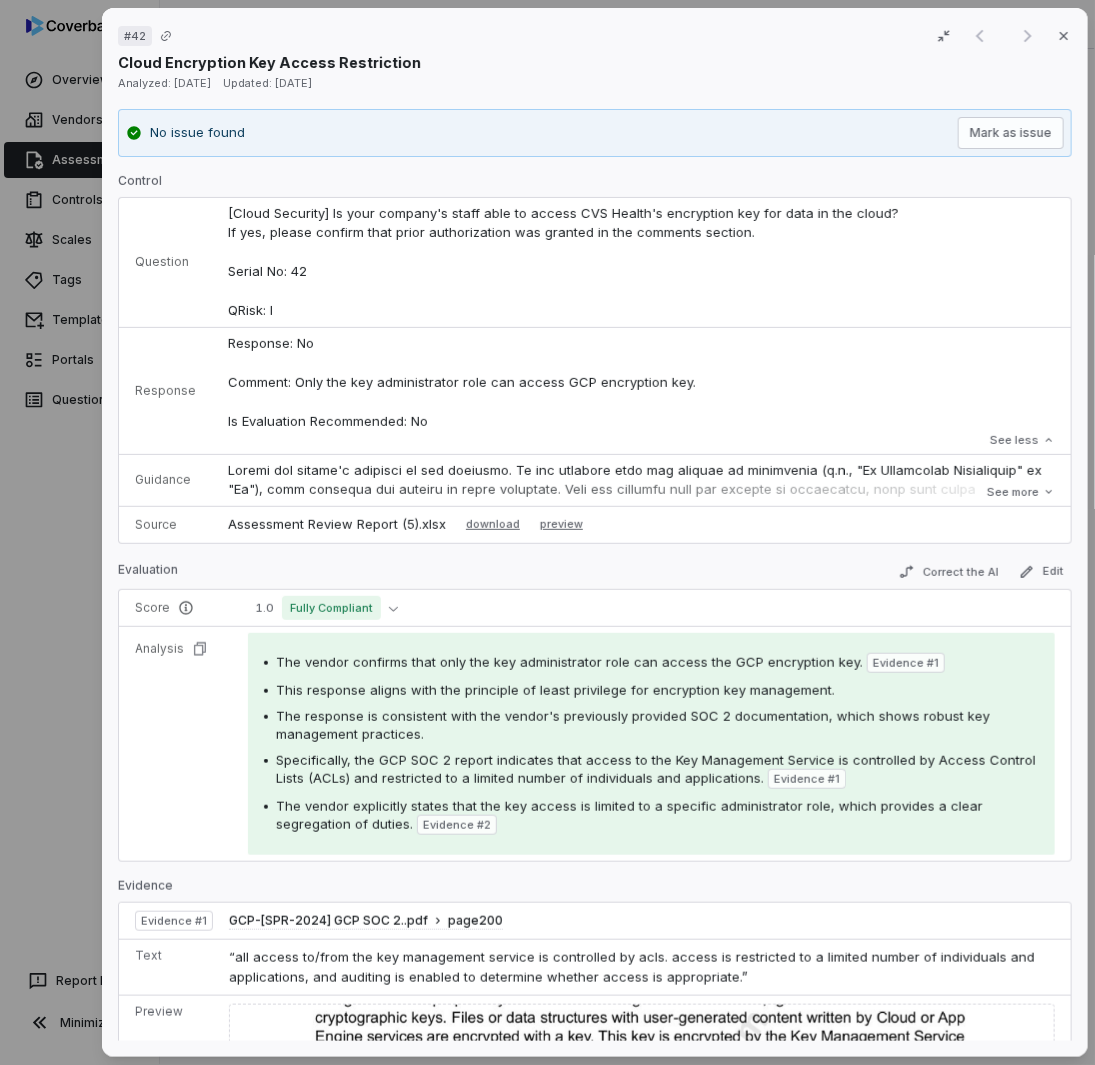 click on "# 42 Result 1 of 1 Close Cloud Encryption Key Access Restriction Analyzed: [DATE] Updated: [DATE] No issue found [PERSON_NAME] as issue Control Question [Cloud Security] Is your company's staff able to access CVS Health's encryption key for data in the cloud?
If yes, please confirm that prior authorization was granted in the comments section.
Serial No: 42
QRisk: I Response Response: No
Comment: Only the key administrator role can access GCP encryption key.
Is Evaluation Recommended: No Response: No
Comment: Only the key administrator role can access GCP encryption key.
Is Evaluation Recommended: No See less Guidance See more Source Assessment Review Report (5).xlsx download preview Evaluation Correct the AI Edit   Score 1.0 Fully Compliant Analysis The vendor confirms that only the key administrator role can access the GCP encryption key. Evidence # 1 This response aligns with the principle of least privilege for encryption key management. Evidence # 1 Evidence # 2 Evidence Evidence # 1 page  200 Text" at bounding box center [547, 532] 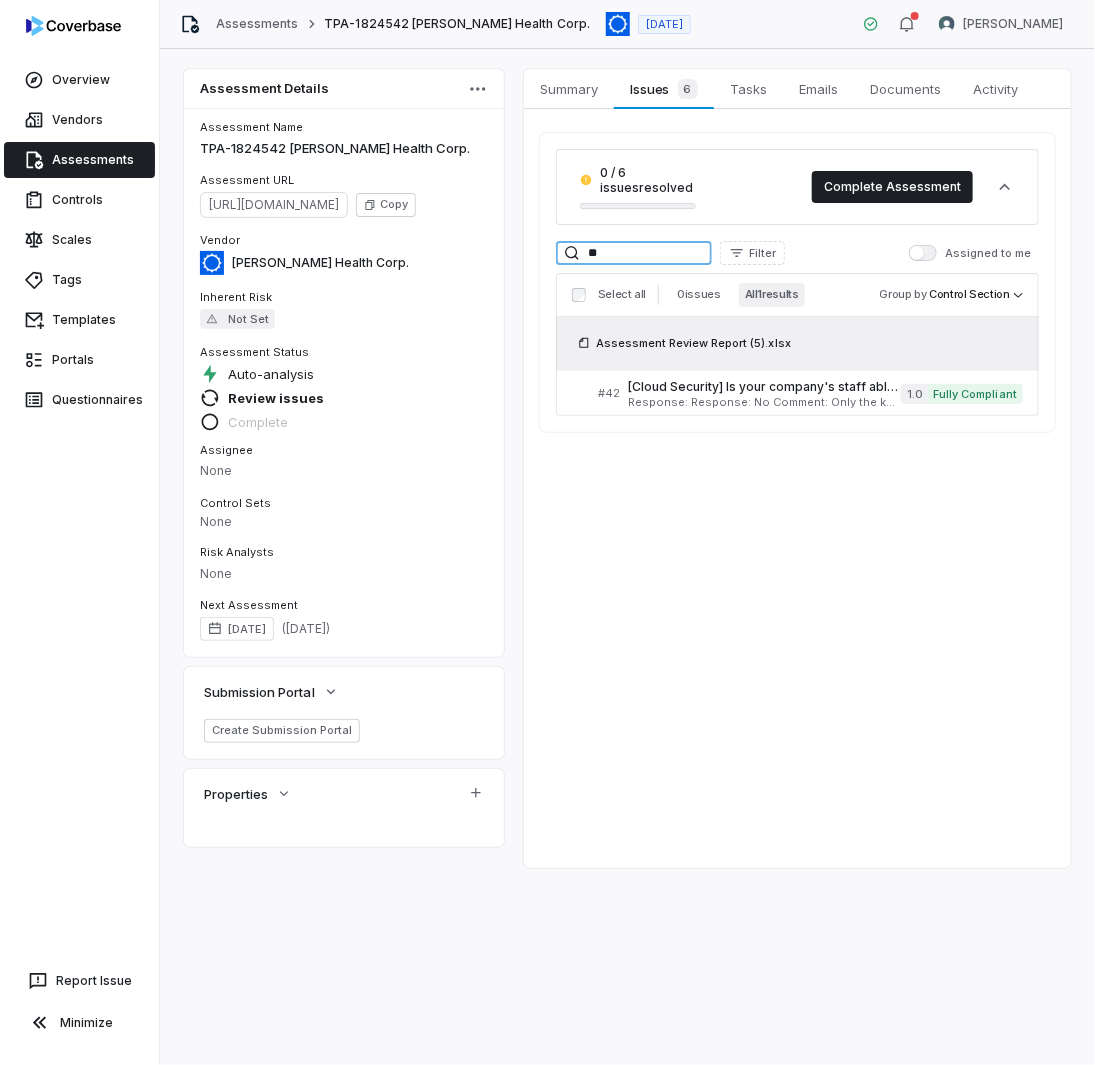 drag, startPoint x: 422, startPoint y: 225, endPoint x: 380, endPoint y: 210, distance: 44.598206 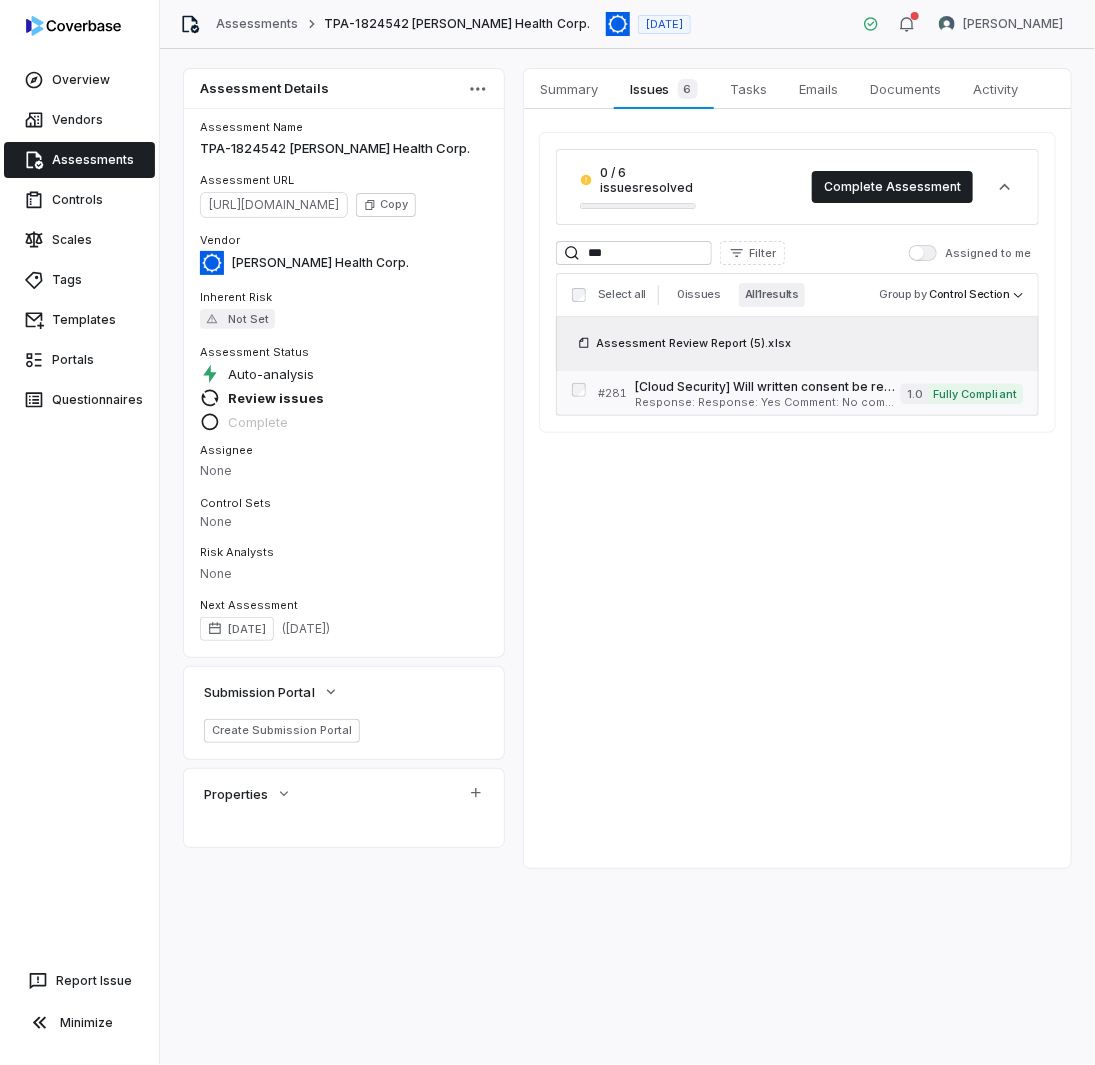 click on "[Cloud Security] Will written consent be requested and received from CVS Health, prior to granting any individual or team (from the CSP) access to view CVS PII, PHI, PCI data in the cloud?
Serial No: 281
QRisk: I" at bounding box center [768, 387] 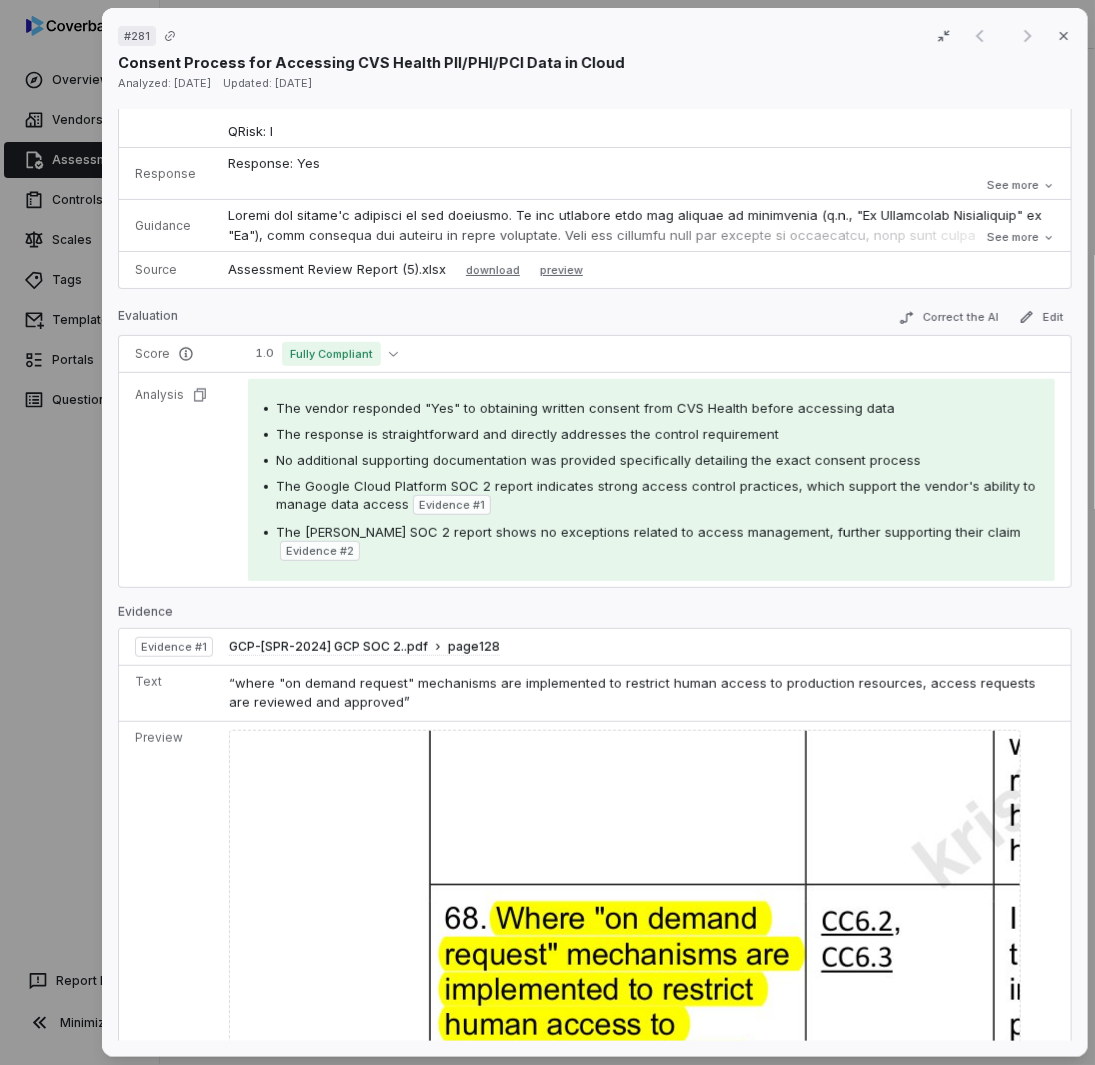 scroll, scrollTop: 0, scrollLeft: 0, axis: both 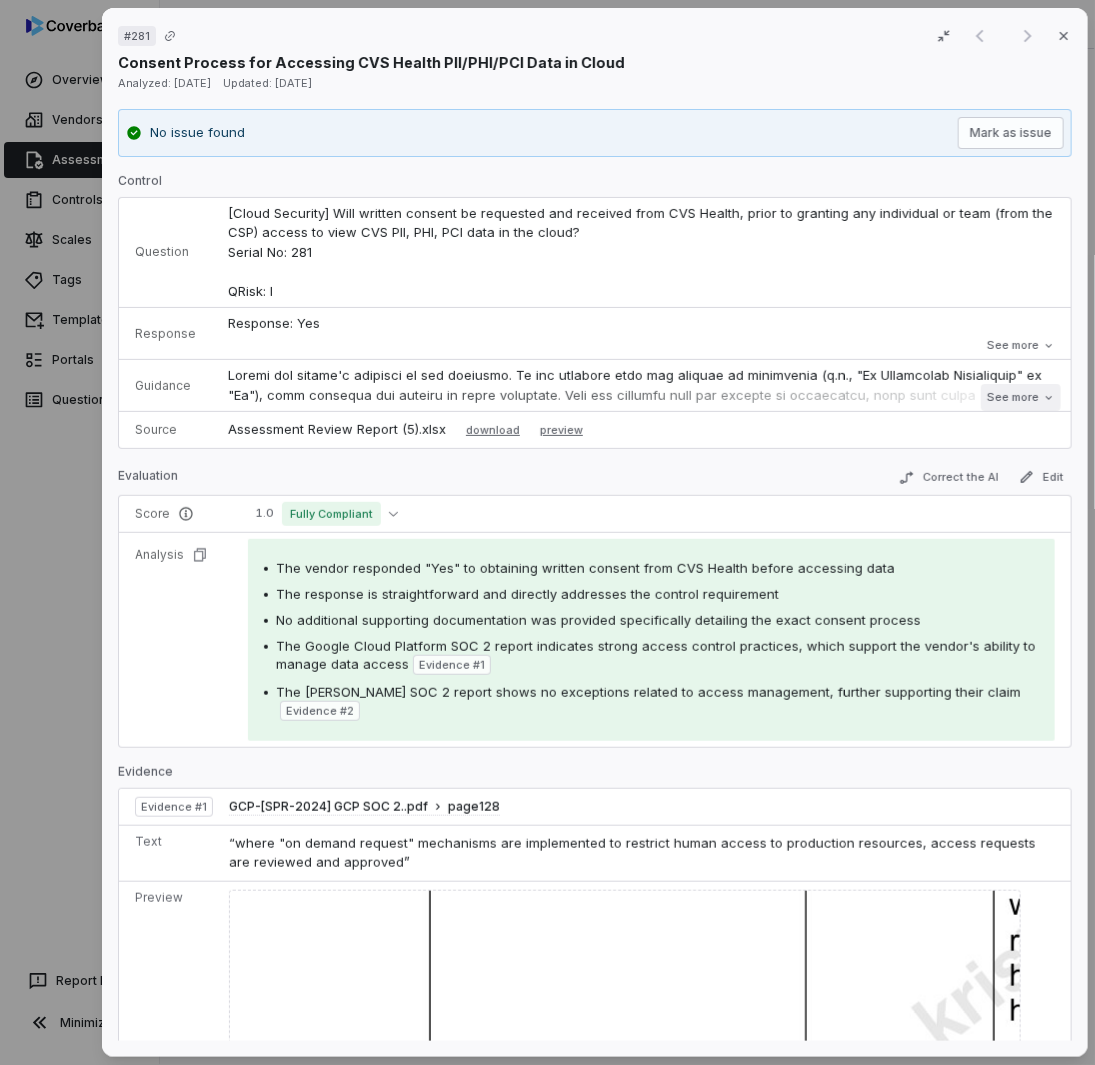 click on "See more" at bounding box center [1020, 397] 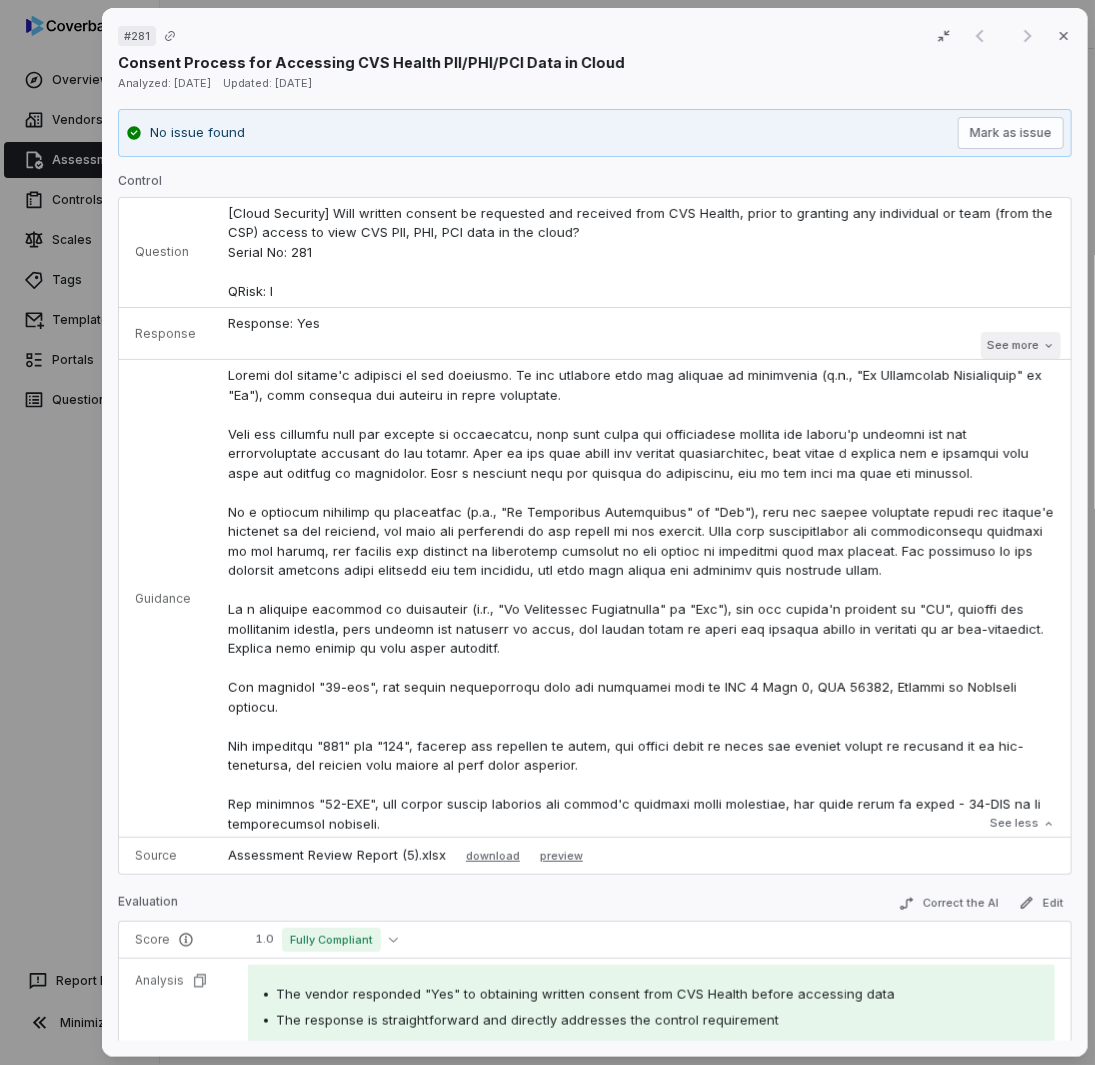 click on "See more" at bounding box center (1020, 345) 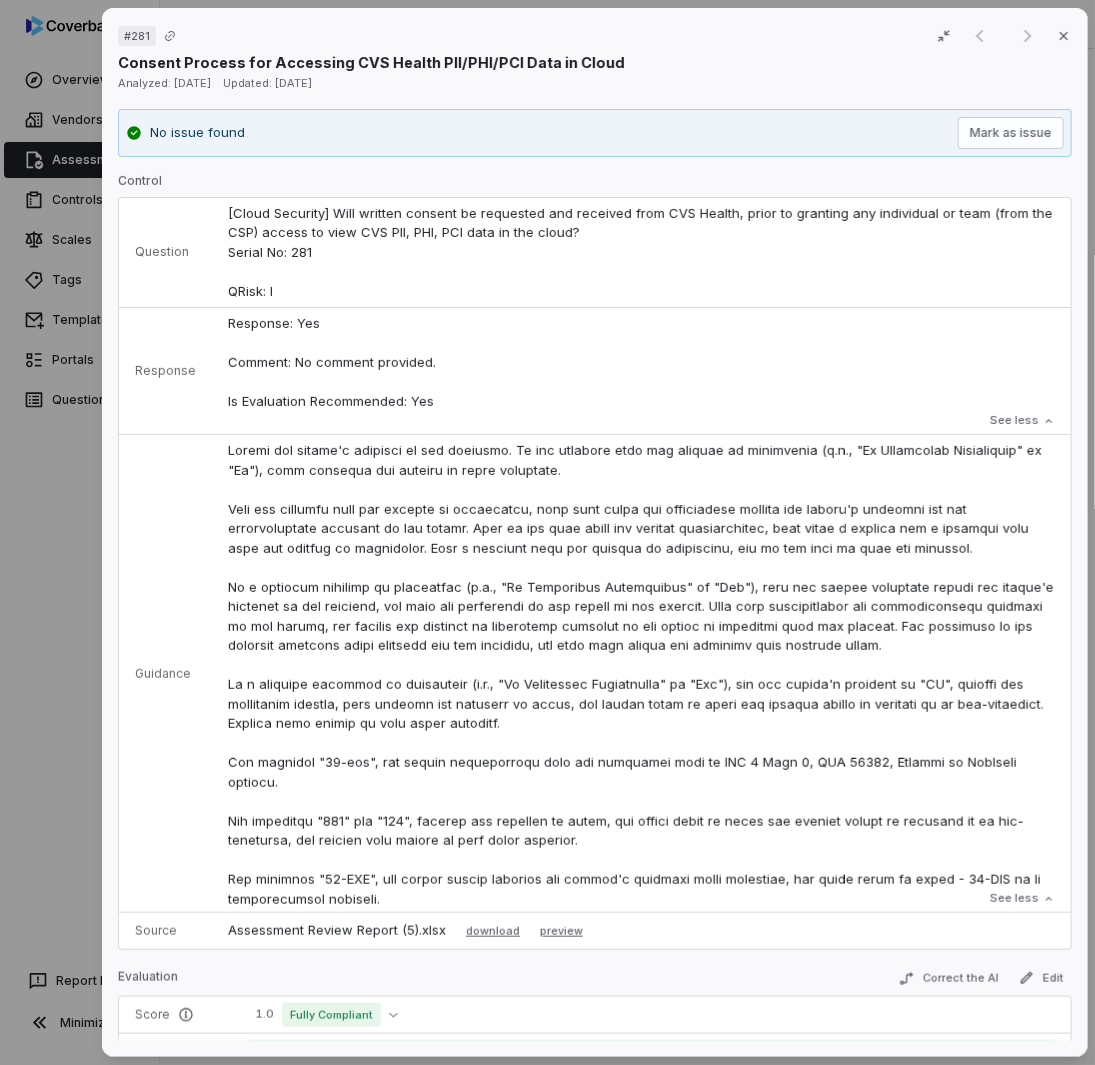 click on "# 281 Result 1 of 1 Close Consent Process for Accessing CVS Health PII/PHI/PCI Data in Cloud Analyzed: [DATE] Updated: [DATE] No issue found Mark as issue Control Question [Cloud Security] Will written consent be requested and received from CVS Health, prior to granting any individual or team (from the CSP) access to view CVS PII, PHI, PCI data in the cloud?
Serial No: 281
QRisk: I Response Response: Yes
Comment: No comment provided.
Is Evaluation Recommended: Yes Response: Yes
Comment: No comment provided.
Is Evaluation Recommended: Yes See less Guidance See less Source Assessment Review Report (5).xlsx download preview Evaluation Correct the AI Edit   Score 1.0 Fully Compliant Analysis The vendor responded "Yes" to obtaining written consent from CVS Health before accessing data The response is straightforward and directly addresses the control requirement No additional supporting documentation was provided specifically detailing the exact consent process Evidence # 1 Evidence # 2 Evidence 1 2" at bounding box center [547, 532] 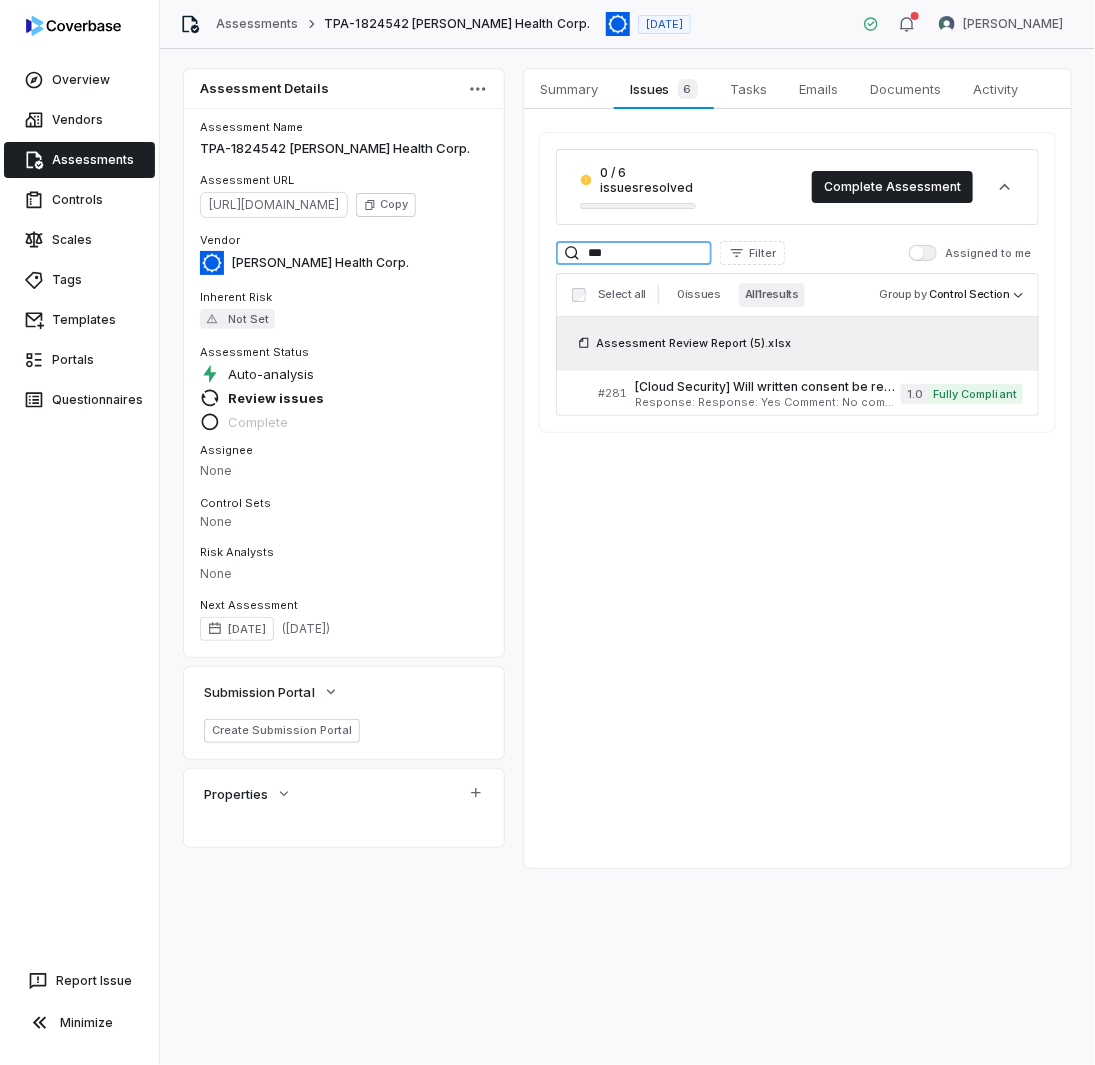 drag, startPoint x: 632, startPoint y: 252, endPoint x: 327, endPoint y: 242, distance: 305.16388 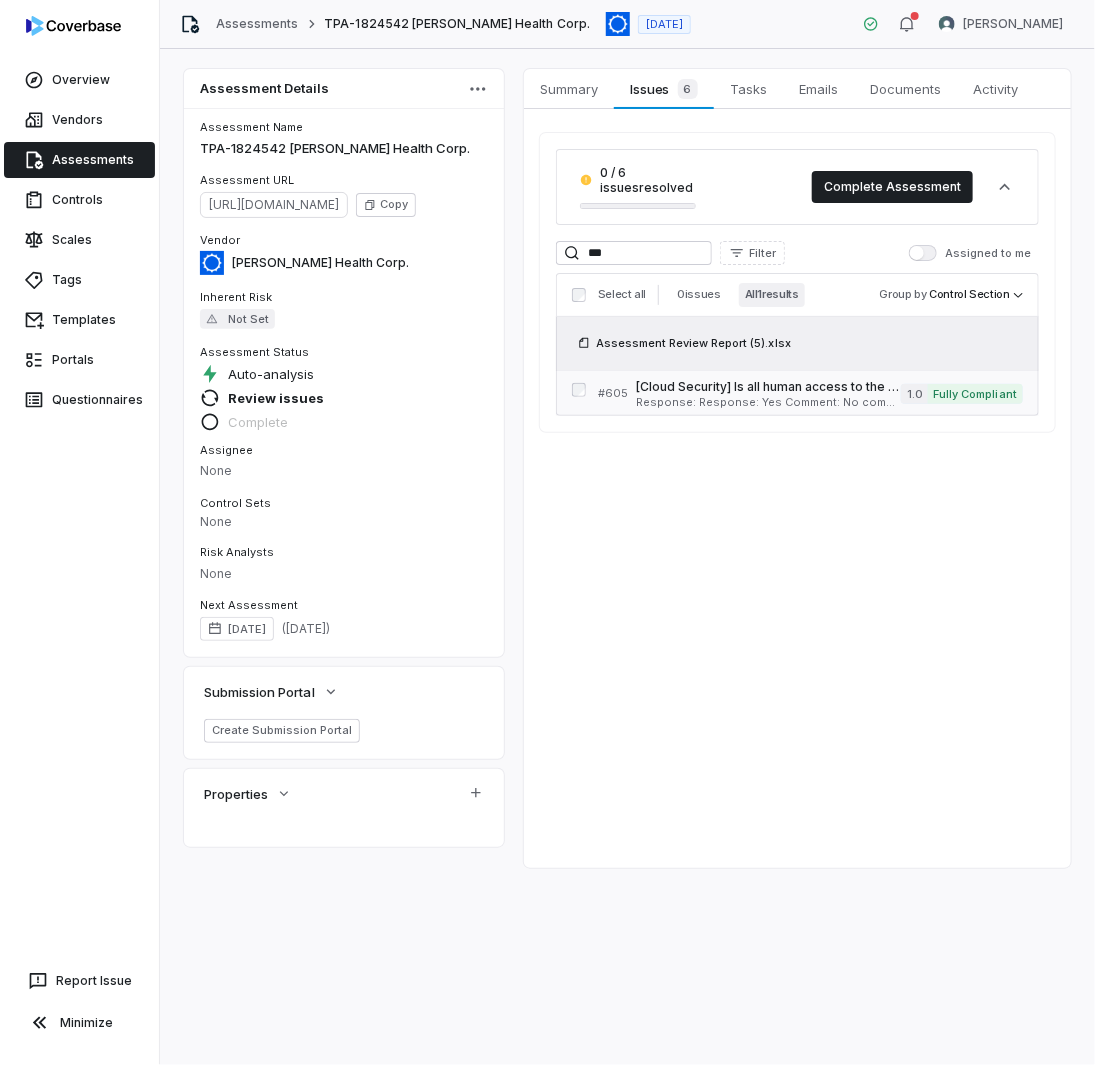 click on "Response: Response: Yes
Comment: No comment provided.
Is Evaluation Recommended: No" at bounding box center [768, 402] 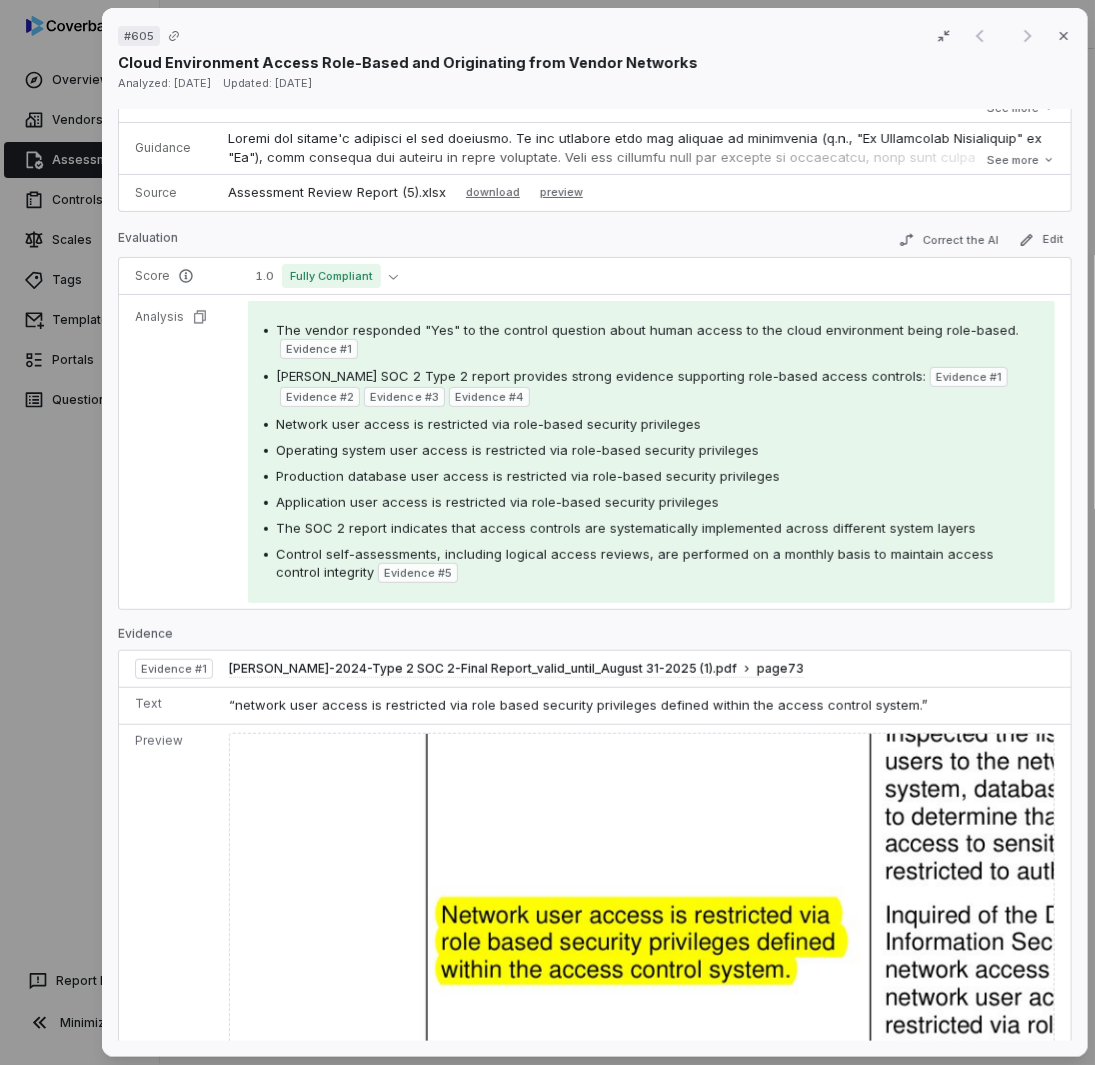 scroll, scrollTop: 103, scrollLeft: 0, axis: vertical 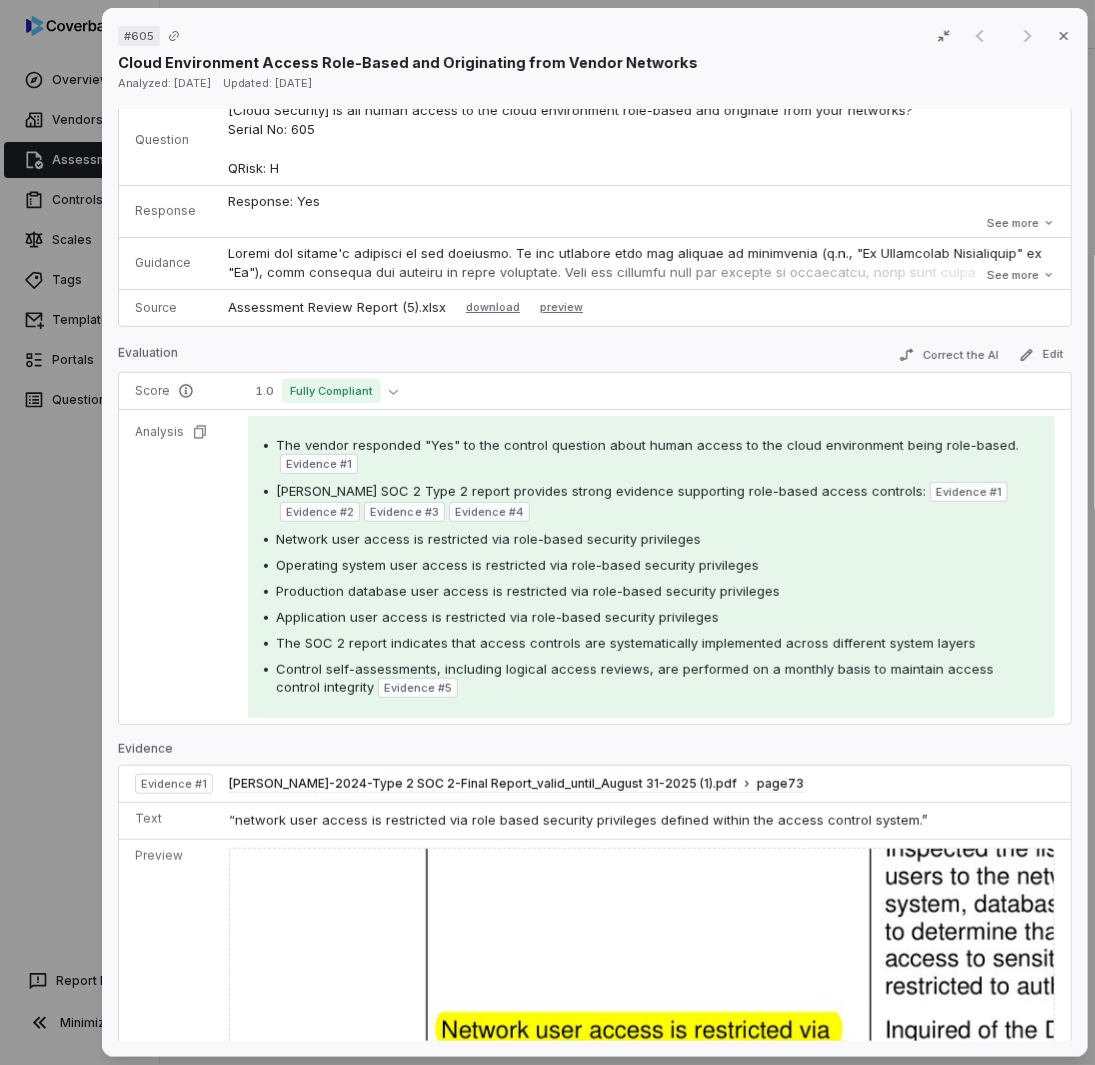 click on "# 605 Result 1 of 1 Close Cloud Environment Access Role-Based and Originating from Vendor Networks Analyzed: [DATE] Updated: [DATE] No issue found [PERSON_NAME] as issue Control Question [Cloud Security] Is all human access to the cloud environment role-based and originate from your networks?
Serial No: 605
QRisk: H Response Response: Yes
Comment: No comment provided.
Is Evaluation Recommended: No Response: Yes
Comment: No comment provided.
Is Evaluation Recommended: No See more Guidance See more Source Assessment Review Report (5).xlsx download preview Evaluation Correct the AI Edit   Score 1.0 Fully Compliant Analysis The vendor responded "Yes" to the control question about human access to the cloud environment being role-based. Evidence # 1 [PERSON_NAME] SOC 2 Type 2 report provides strong evidence supporting role-based access controls: Evidence # 1 Evidence # 2 Evidence # 3 Evidence # 4 Network user access is restricted via role-based security privileges Evidence # 5 Evidence Evidence # 1 page  73 Text 2" at bounding box center [547, 532] 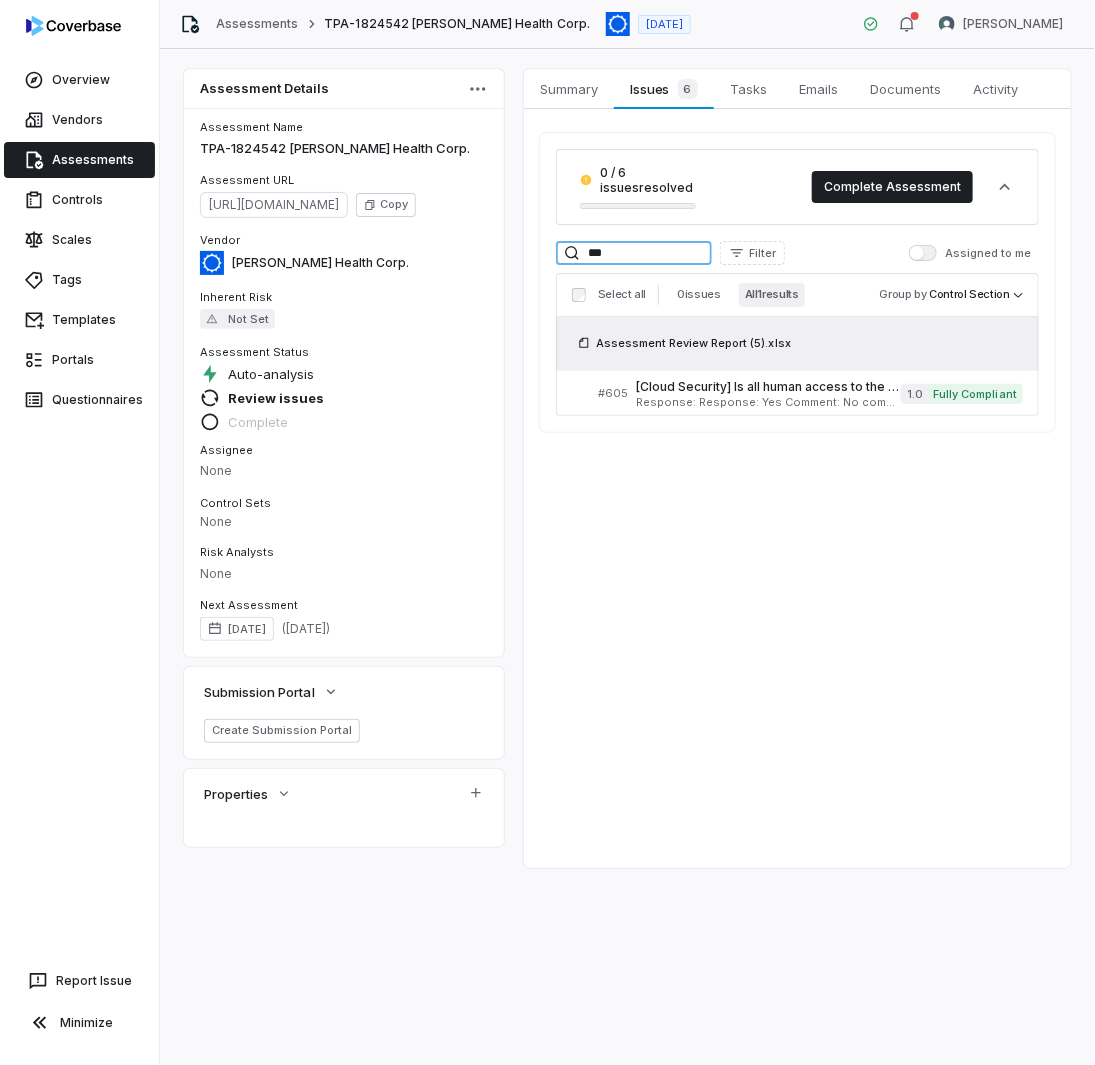 drag, startPoint x: 633, startPoint y: 263, endPoint x: 394, endPoint y: 231, distance: 241.13274 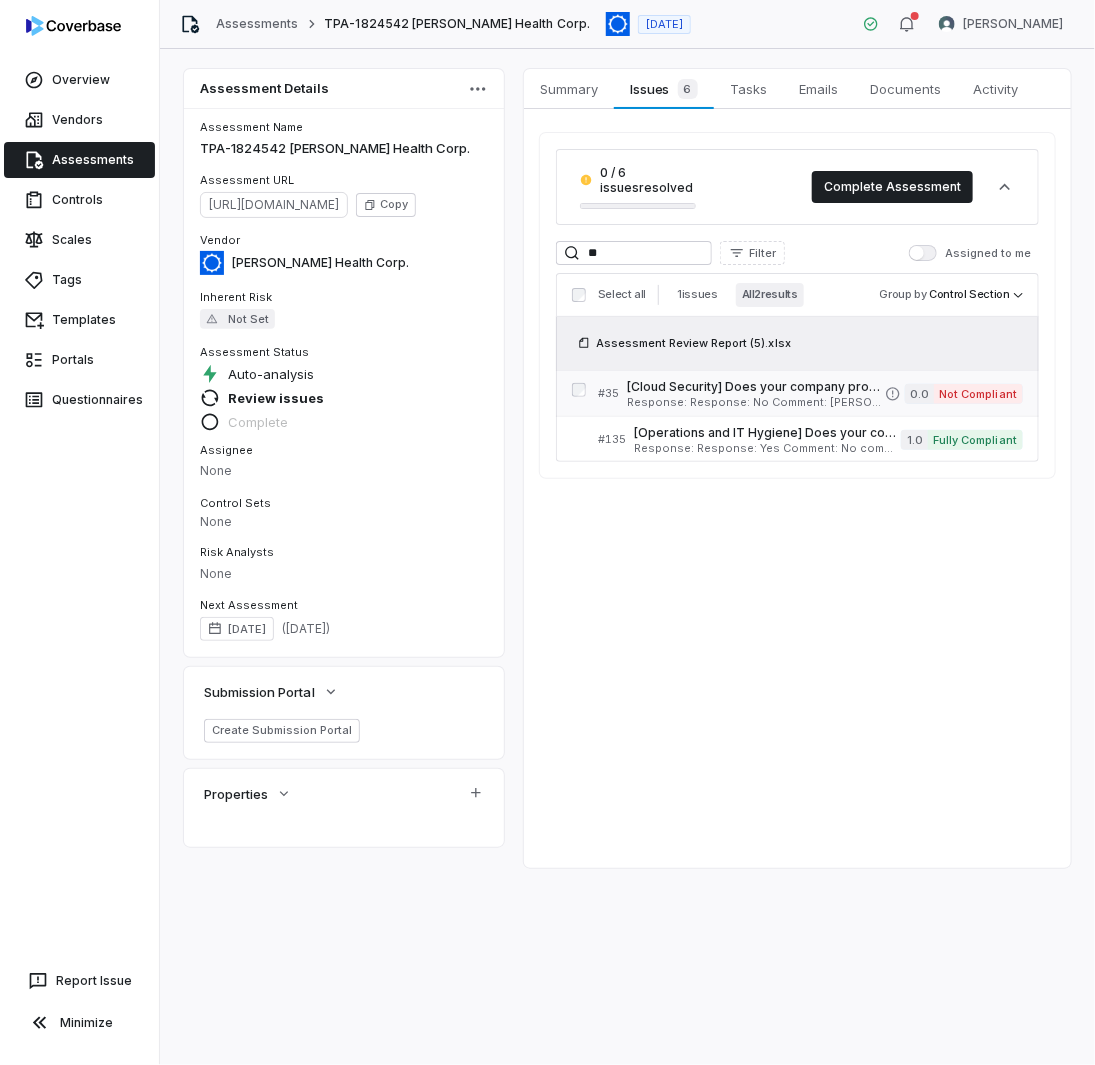 click on "[Cloud Security] Does your company provide CVS Health with the capability to bring CVS' own encryption key to access CVS data stored in your cloud environment?
Serial No: 35
QRisk: I" at bounding box center [756, 387] 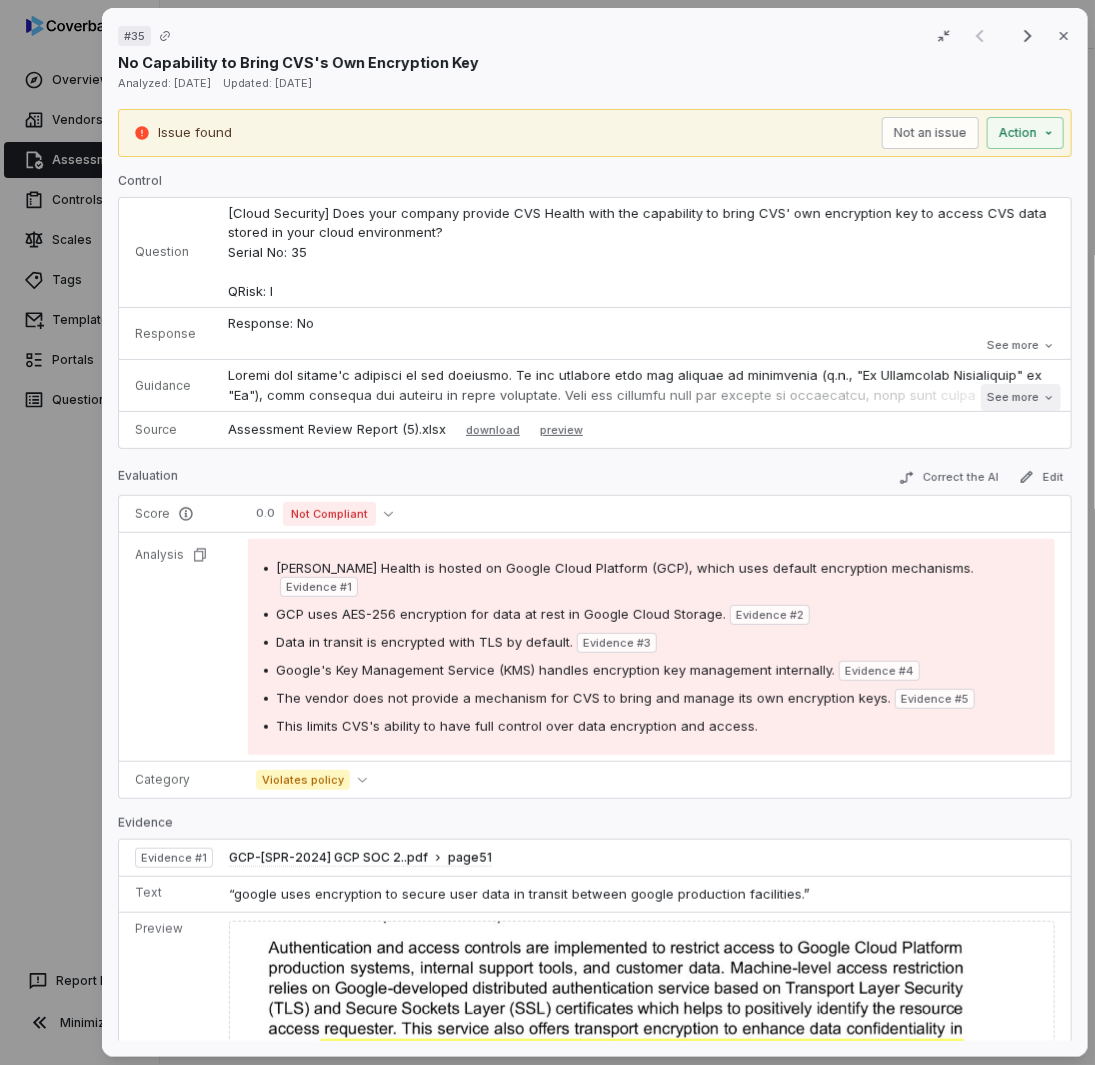 click on "See more" at bounding box center (1020, 397) 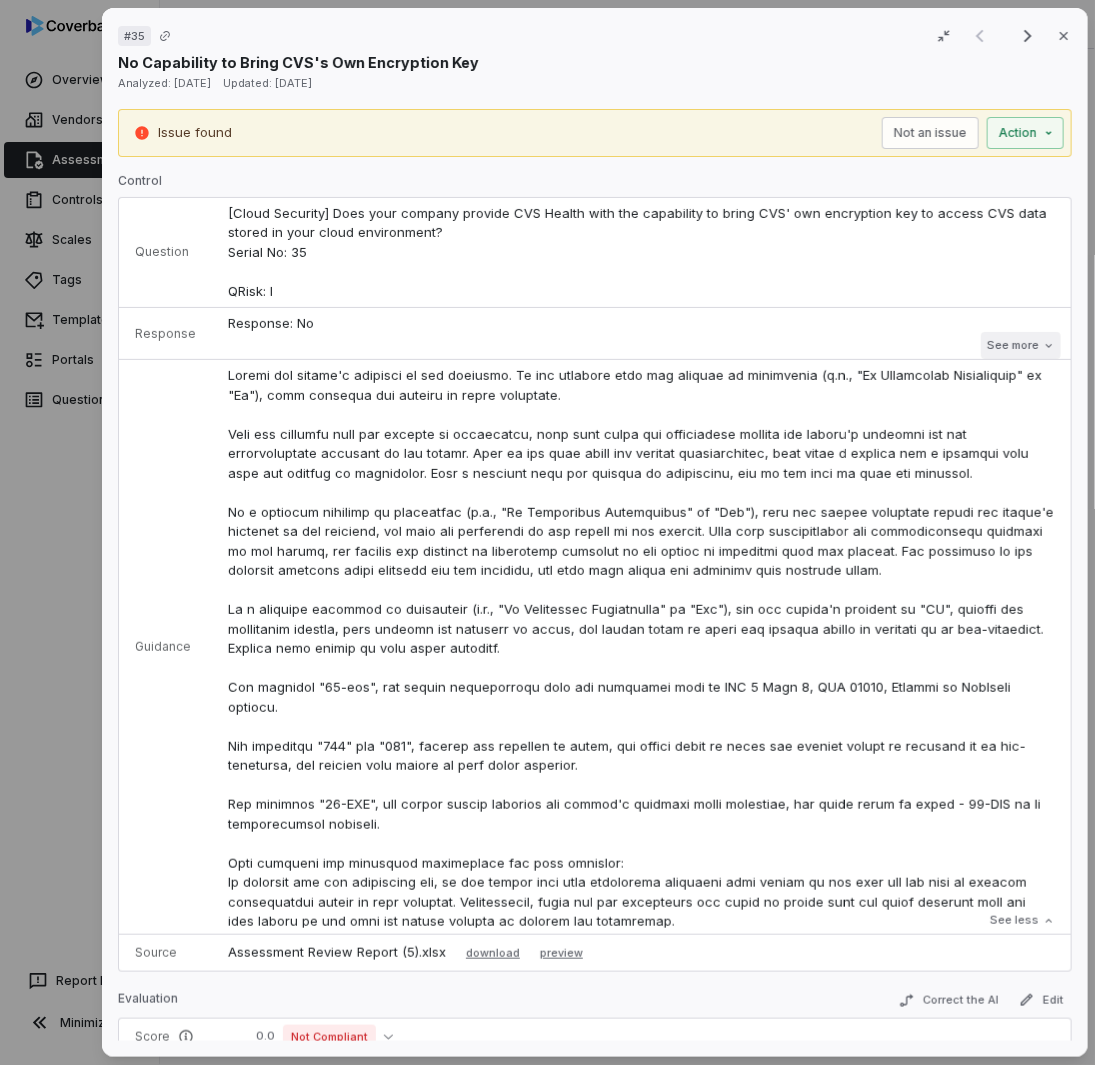 click 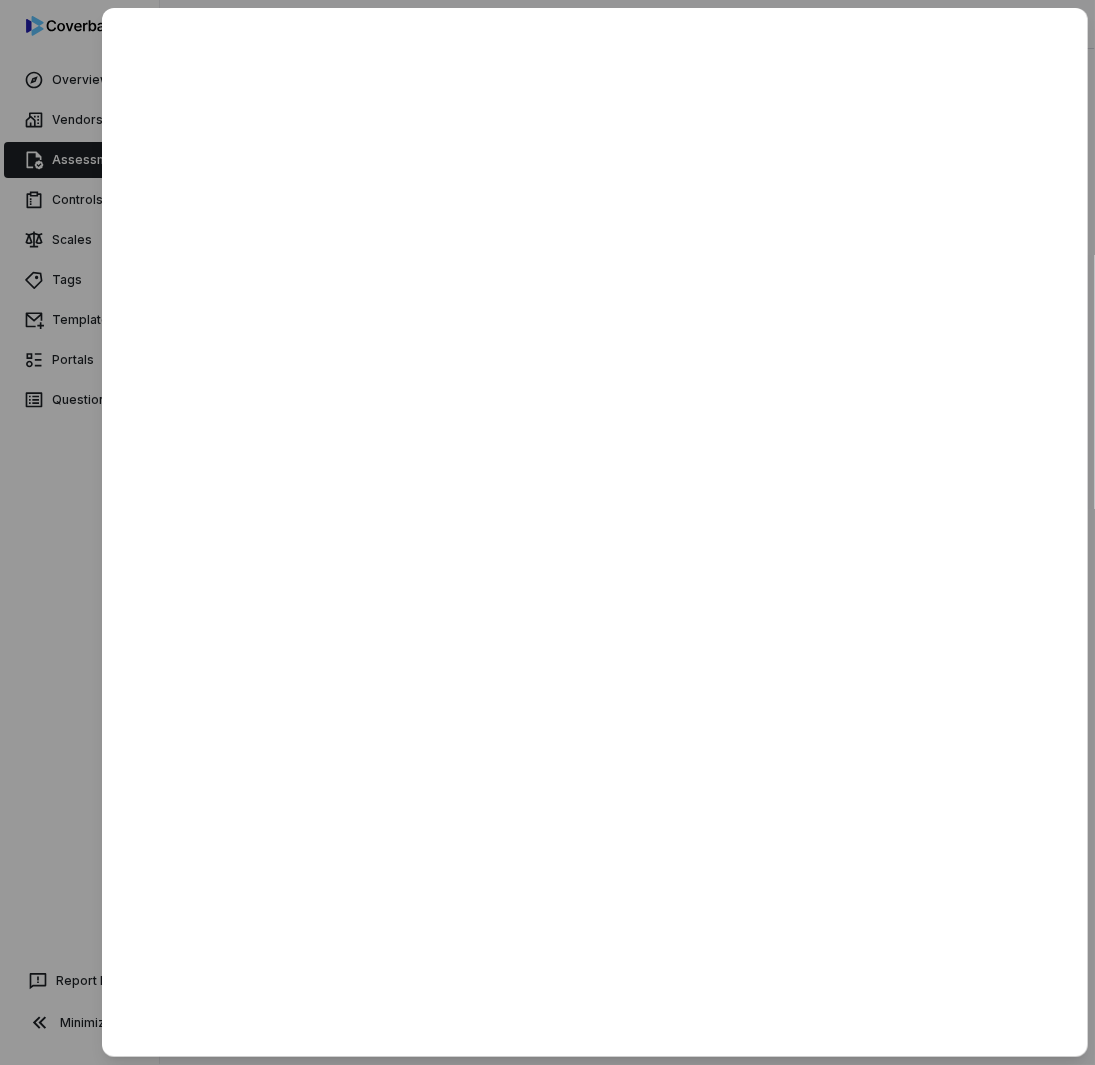 click at bounding box center (547, 532) 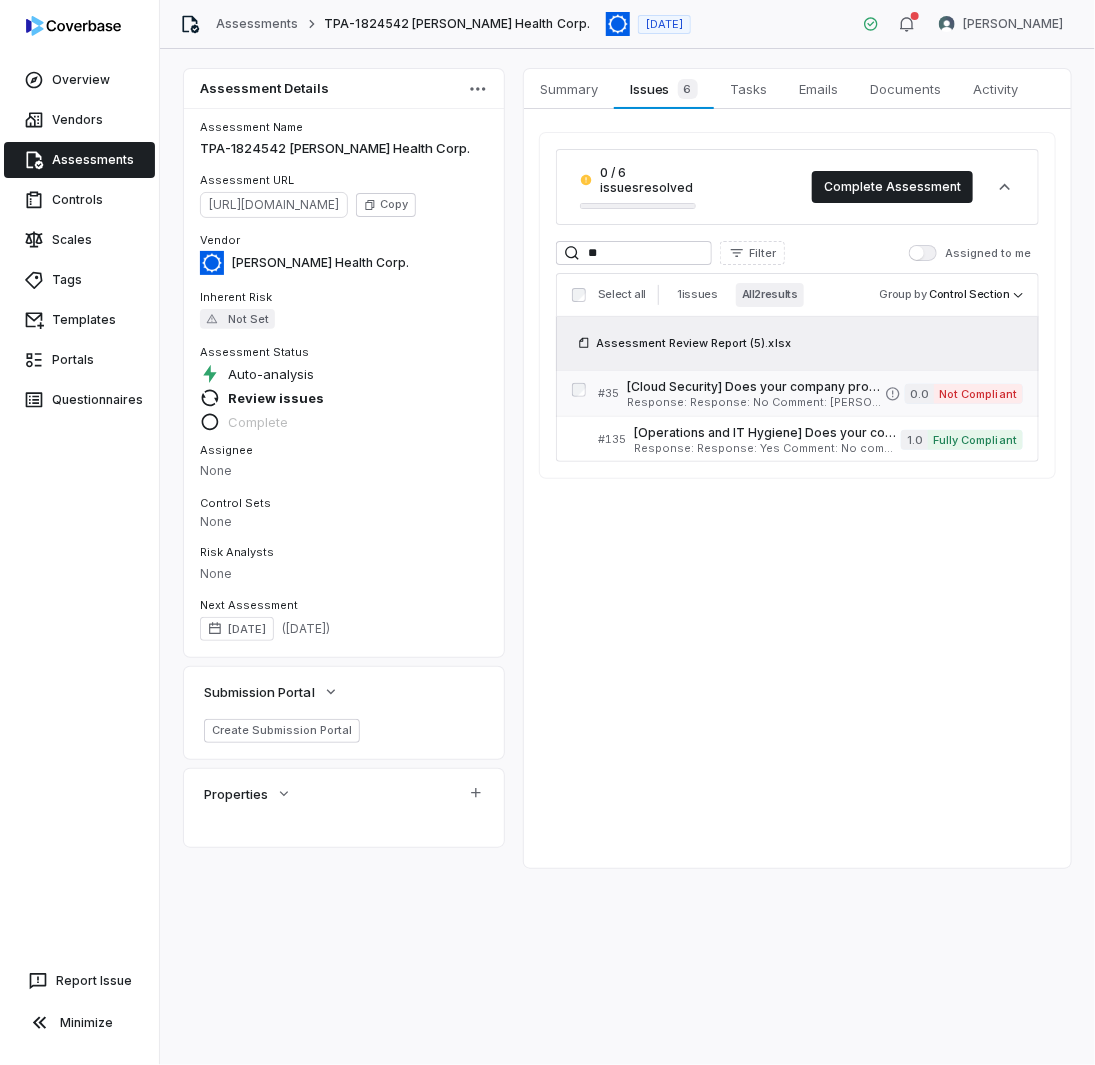 click on "Response: Response: No
Comment: [PERSON_NAME] is hosted in Google Cloud Service.  GCP uses AES-256 encryption by default when data is at-rest in Google Cloud Storage, and data-in-transit is encrypted with TLS by default. When encrypting data on the Cloud, GCP utilizes DEKs and KEKs, which are used and stored with Google's Key Management Service (KMS) API.
Is Evaluation Recommended: No" at bounding box center (756, 402) 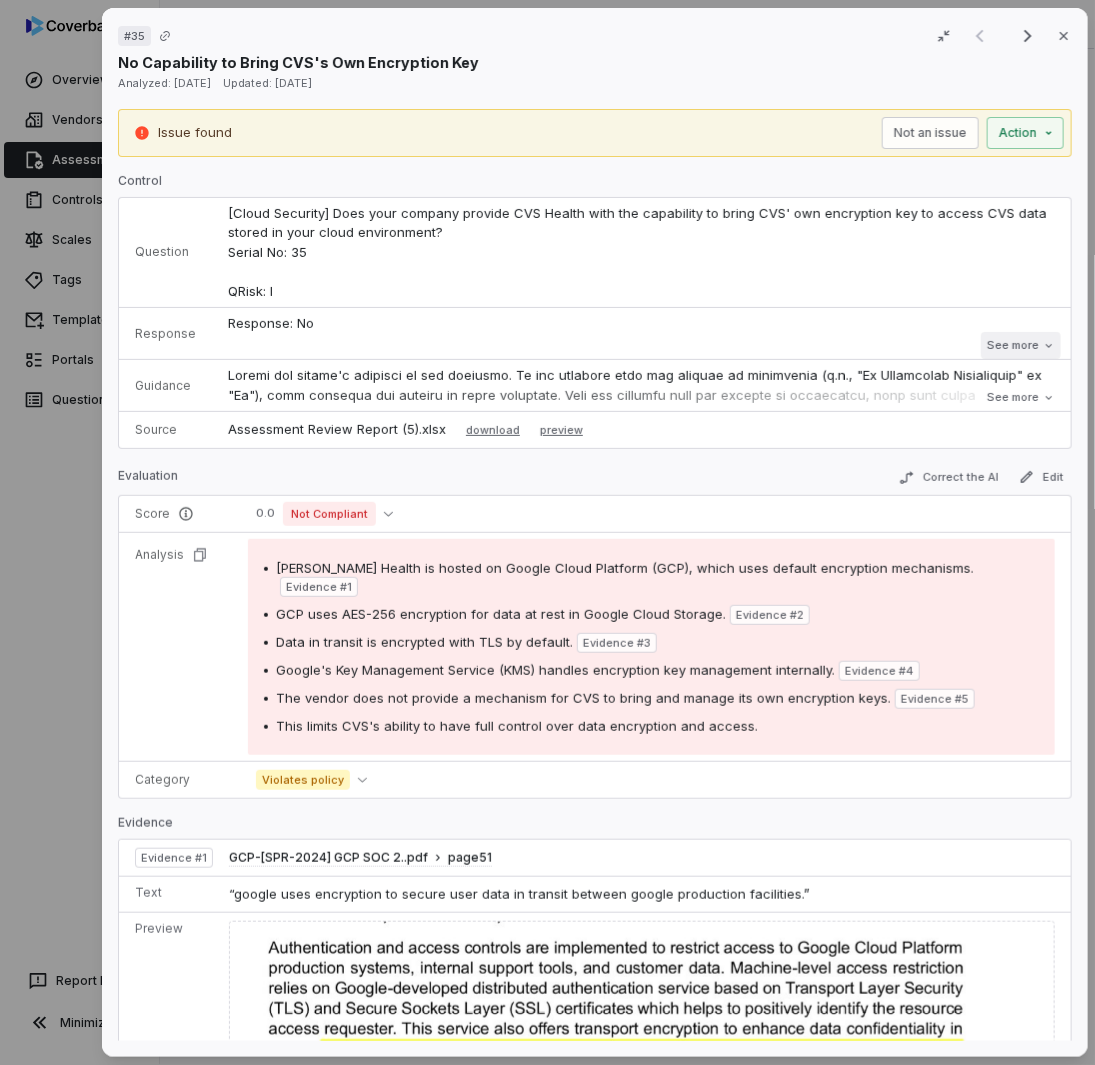 click on "See more" at bounding box center (1020, 345) 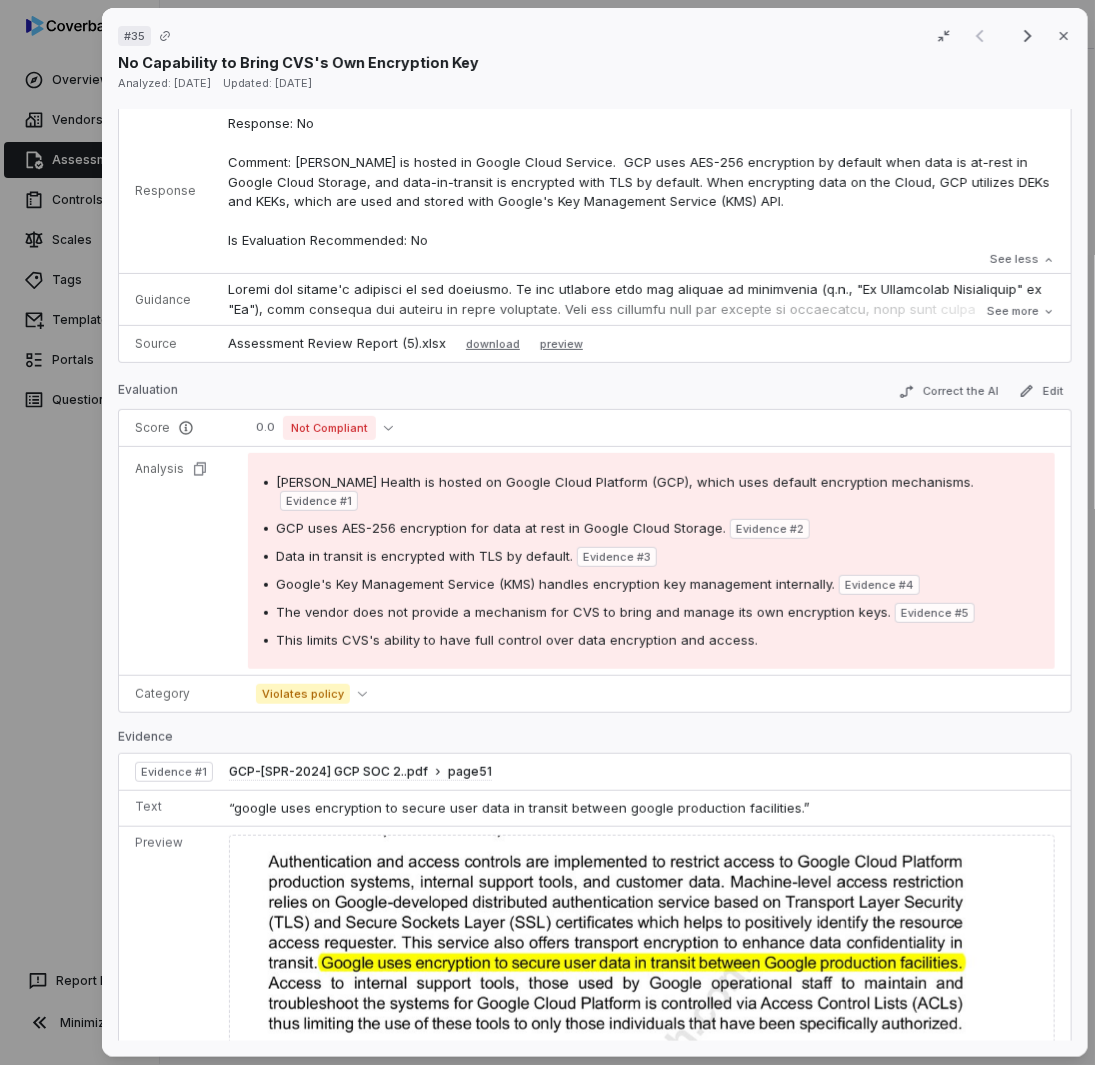 scroll, scrollTop: 0, scrollLeft: 0, axis: both 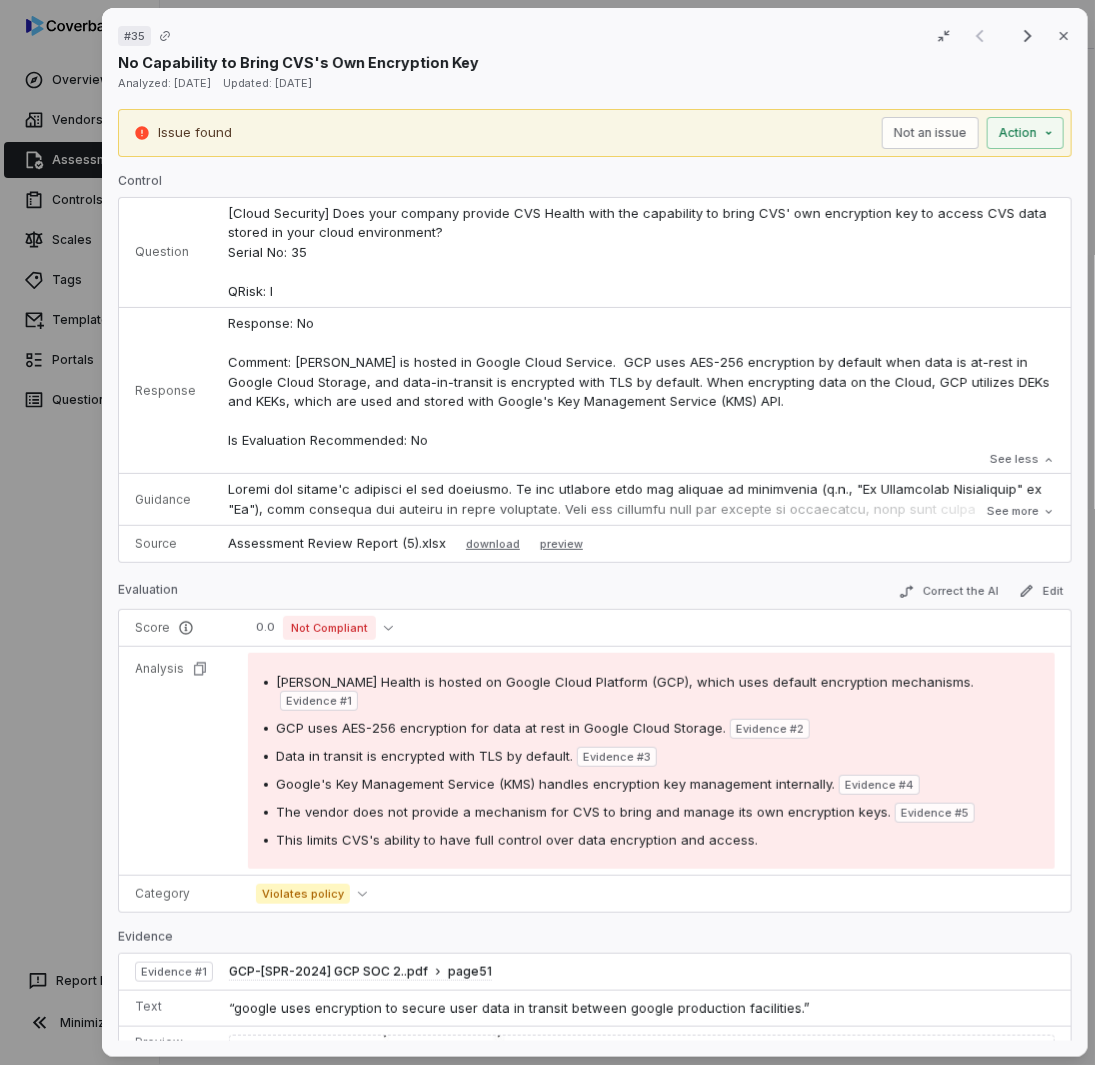 click on "# 35 Result 1 of 2 Close No Capability to Bring CVS's Own Encryption Key Analyzed: [DATE] Updated: [DATE] Issue found Not an issue Action Control Question [Cloud Security] Does your company provide CVS Health with the capability to bring CVS' own encryption key to access CVS data stored in your cloud environment?
Serial No: 35
QRisk: I Response Response: No
Comment: [PERSON_NAME] is hosted in Google Cloud Service.  GCP uses AES-256 encryption by default when data is at-rest in Google Cloud Storage, and data-in-transit is encrypted with TLS by default. When encrypting data on the Cloud, GCP utilizes DEKs and KEKs, which are used and stored with Google's Key Management Service (KMS) API.
Is Evaluation Recommended: No See less Guidance See more Source Assessment Review Report (5).xlsx download preview Evaluation Correct the AI Edit   Score 0.0 Not Compliant Analysis [PERSON_NAME] Health is hosted on Google Cloud Platform (GCP), which uses default encryption mechanisms. Evidence # 1 Evidence # 2 Evidence # 3 4 5 1" at bounding box center [547, 532] 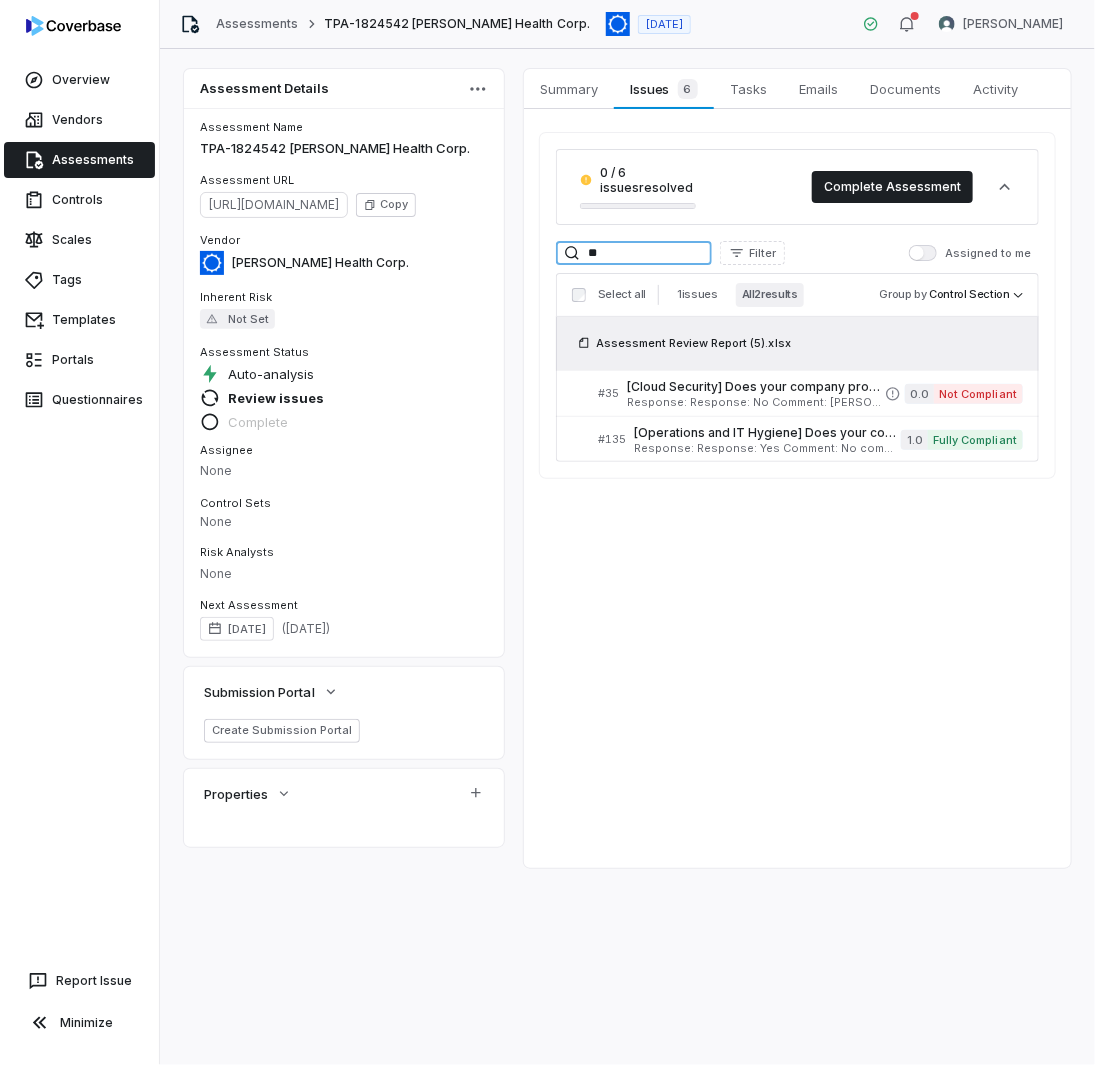 drag, startPoint x: 562, startPoint y: 246, endPoint x: 489, endPoint y: 245, distance: 73.00685 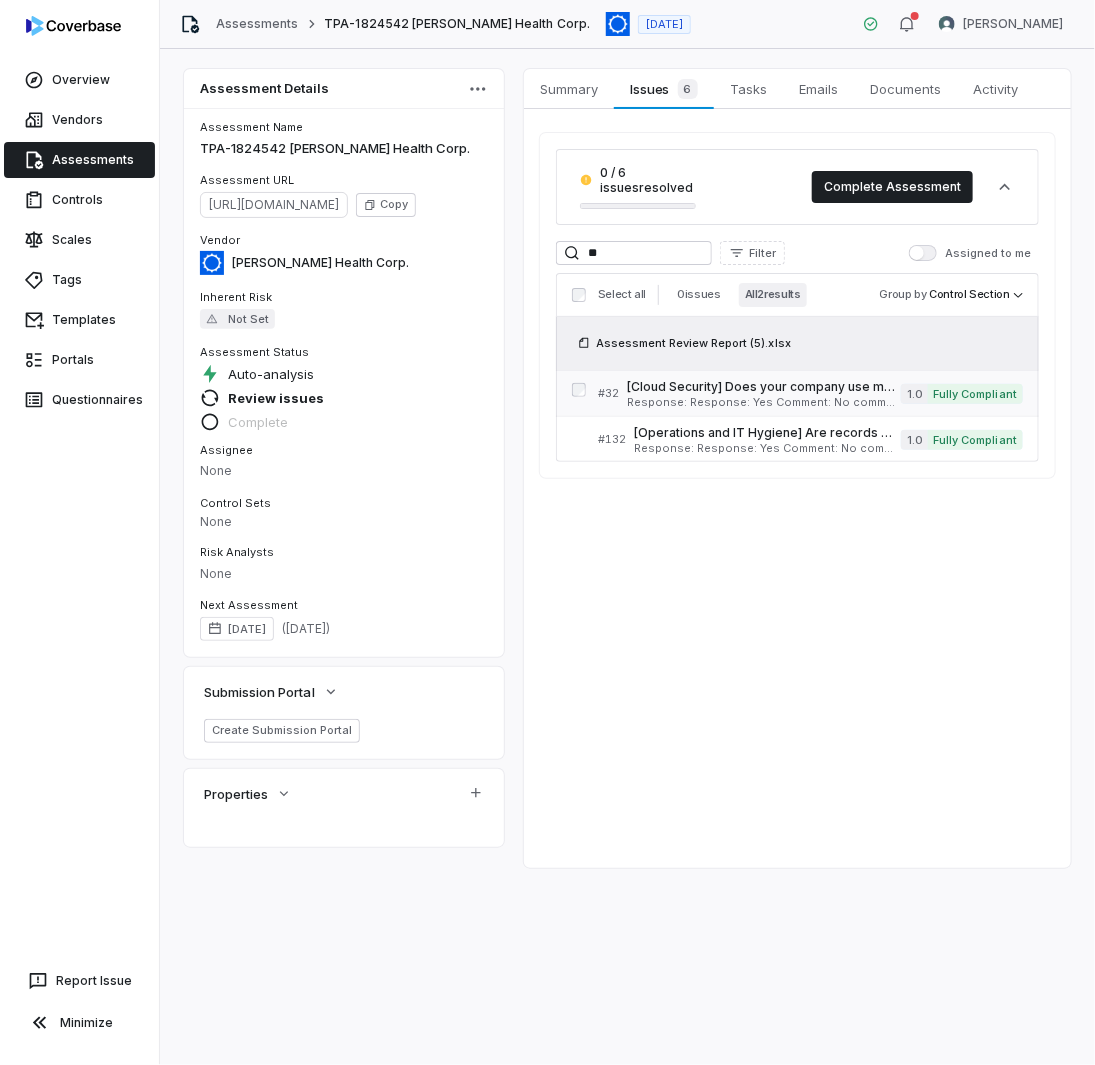 click on "[Cloud Security] Does your company use mechanisms that provide granular monitoring of traffic?
Serial No: 32
QRisk: I" at bounding box center (764, 387) 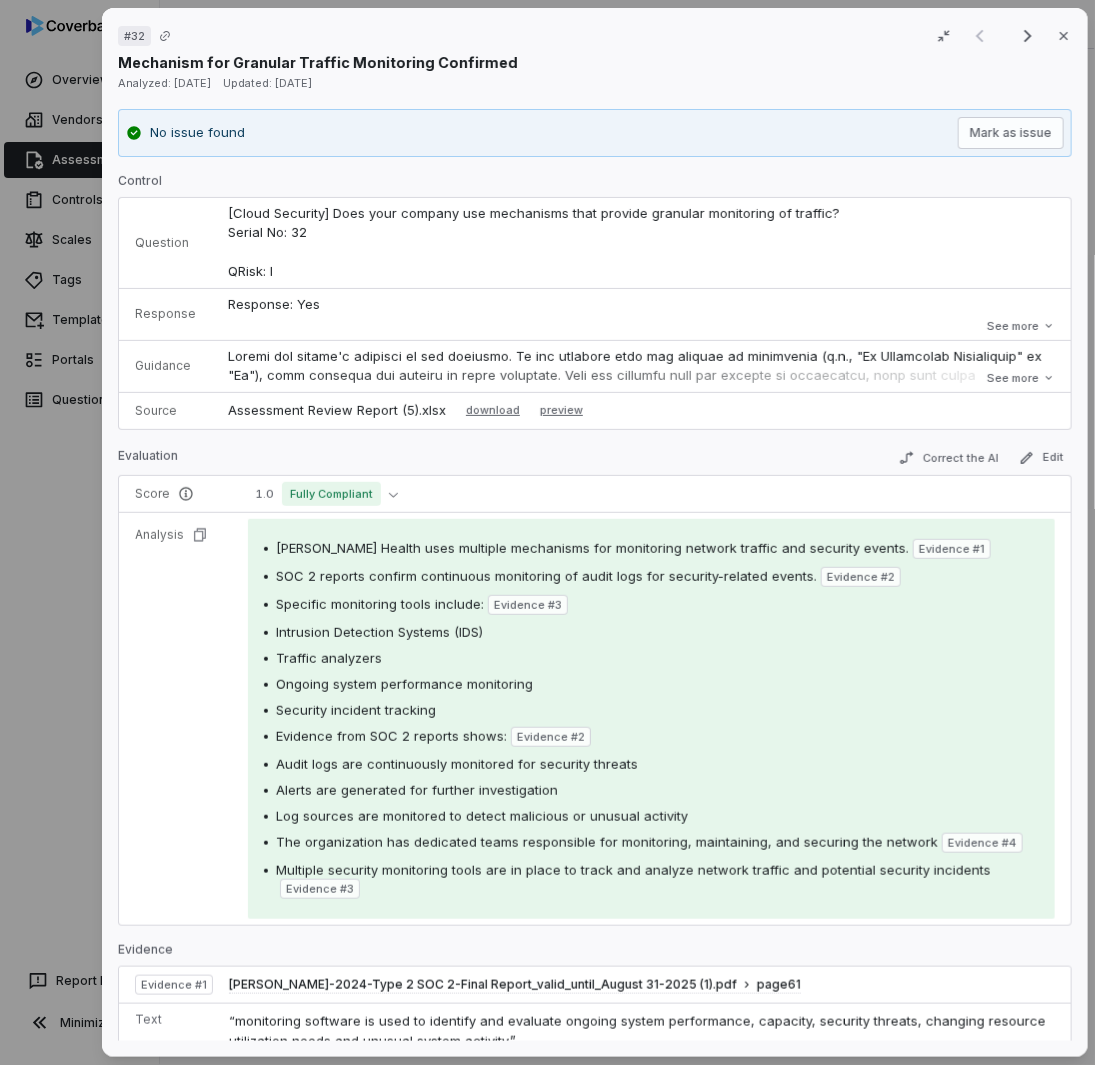 click on "# 32 Result 1 of 2 Close Mechanism for Granular Traffic Monitoring Confirmed Analyzed: [DATE] Updated: [DATE] No issue found [PERSON_NAME] as issue Control Question [Cloud Security] Does your company use mechanisms that provide granular monitoring of traffic?
Serial No: 32
QRisk: I Response Response: Yes
Comment: No comment provided.
Is Evaluation Recommended: Yes Response: Yes
Comment: No comment provided.
Is Evaluation Recommended: Yes See more Guidance See more Source Assessment Review Report (5).xlsx download preview Evaluation Correct the AI Edit   Score 1.0 Fully Compliant Analysis [PERSON_NAME] Health uses multiple mechanisms for monitoring network traffic and security events. Evidence # 1 SOC 2 reports confirm continuous monitoring of audit logs for security-related events. Evidence # 2 Specific monitoring tools include: Evidence # 3 Intrusion Detection Systems (IDS) Traffic analyzers Ongoing system performance monitoring Security incident tracking Evidence from SOC 2 reports shows: Evidence # 2 4 3 1 2" at bounding box center (547, 532) 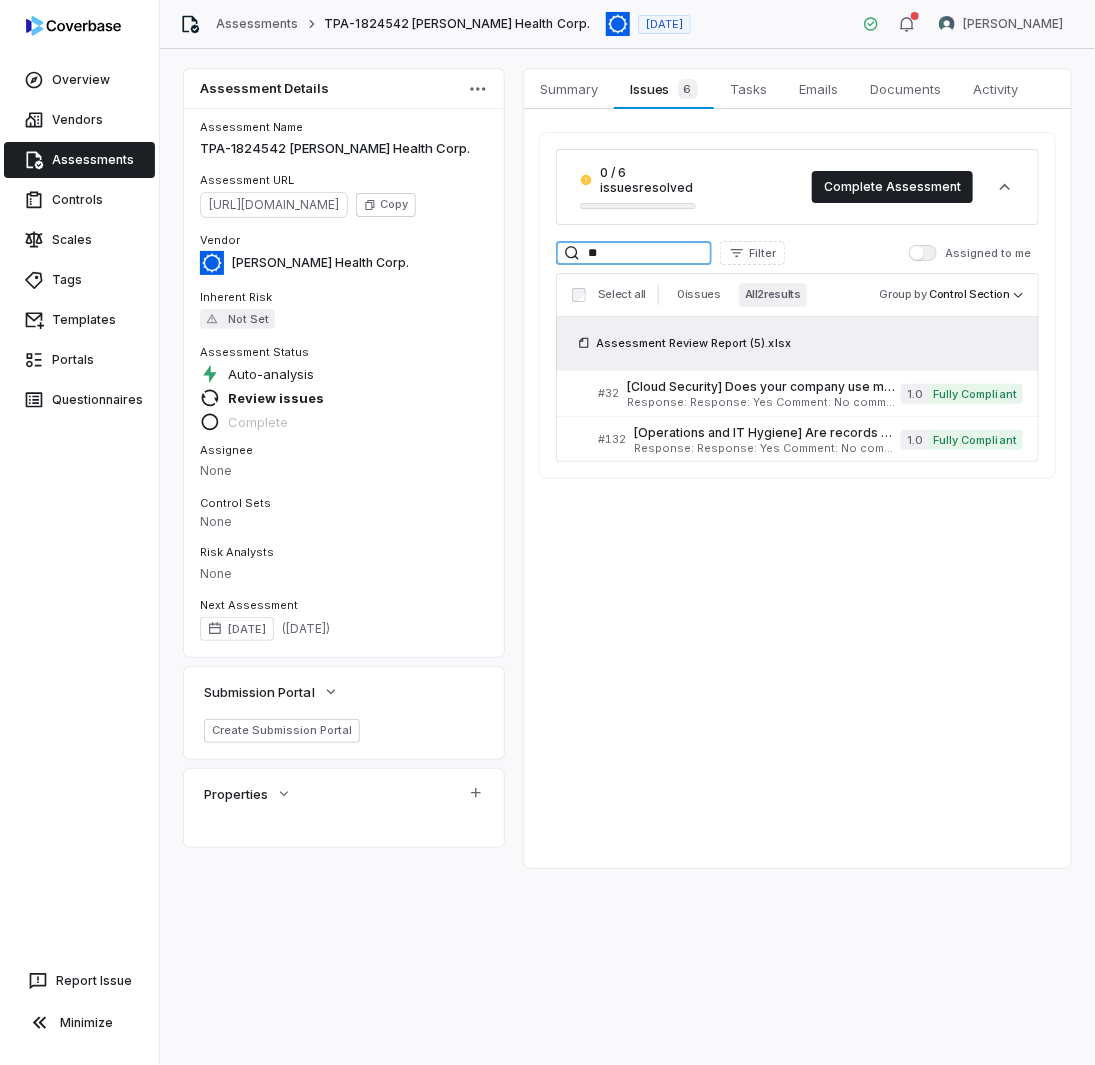drag, startPoint x: 622, startPoint y: 253, endPoint x: 496, endPoint y: 252, distance: 126.00397 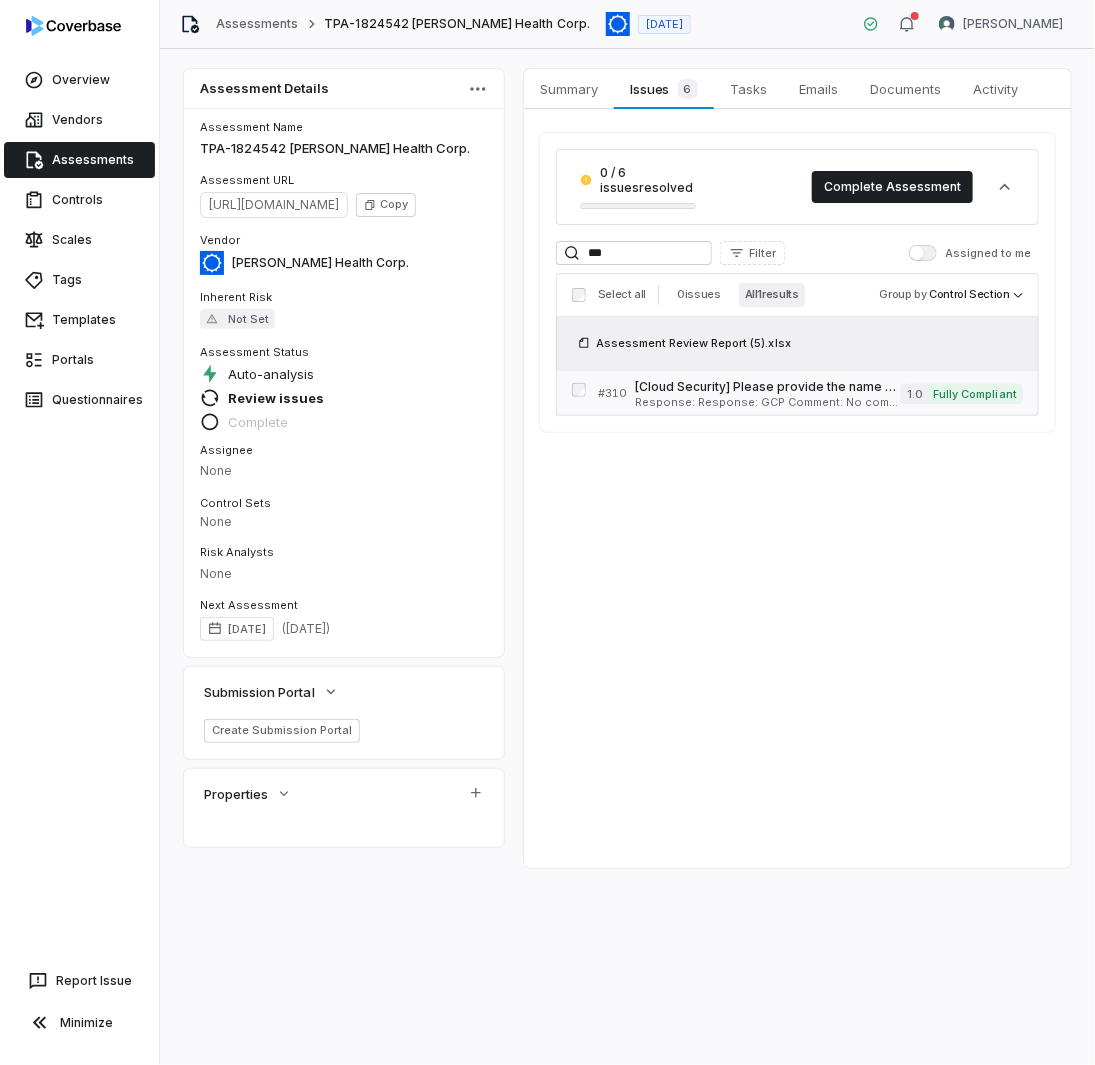 click on "Response: Response: GCP
Comment: No comment provided.
Is Evaluation Recommended: No" at bounding box center [768, 402] 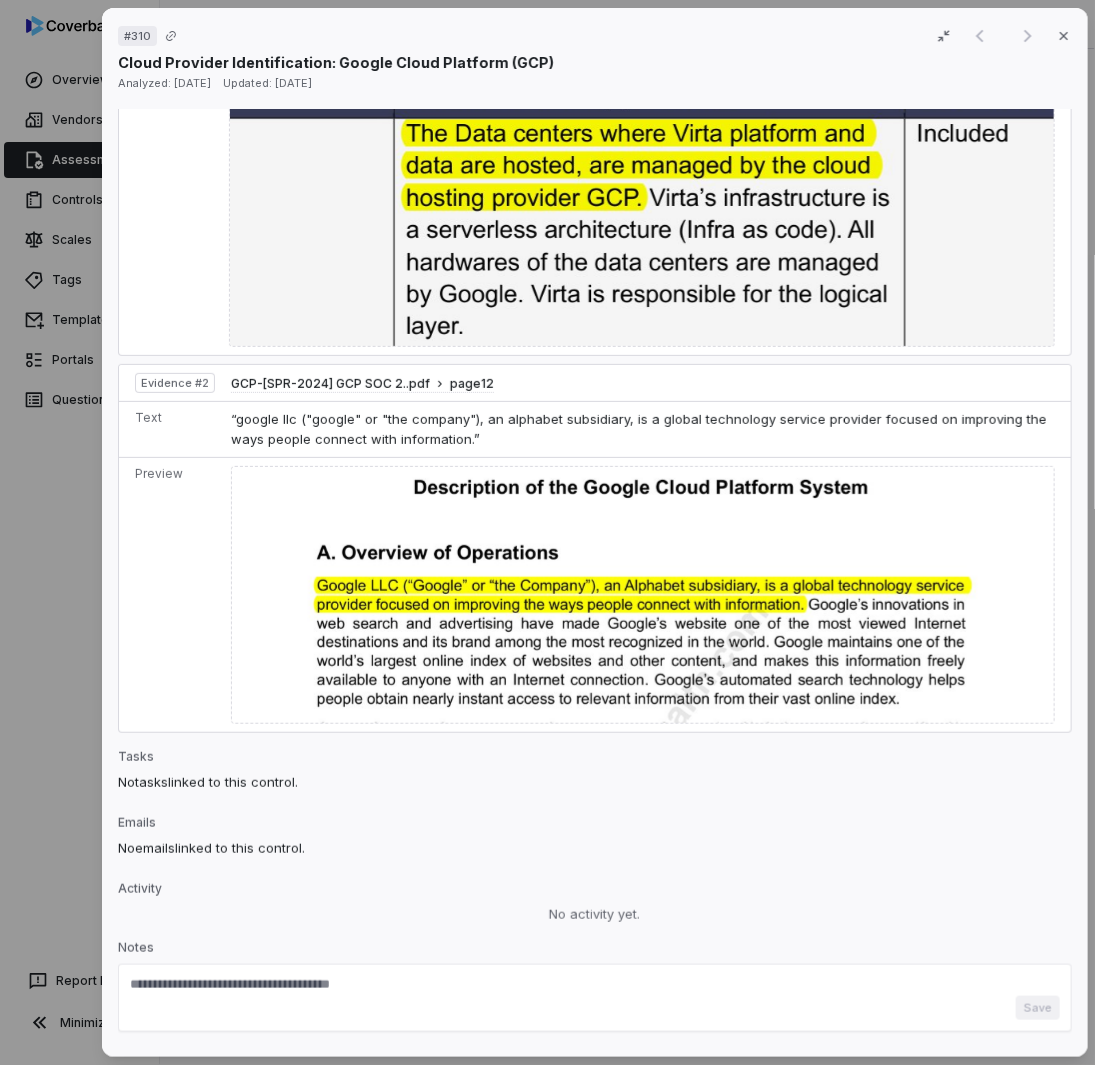 scroll, scrollTop: 888, scrollLeft: 0, axis: vertical 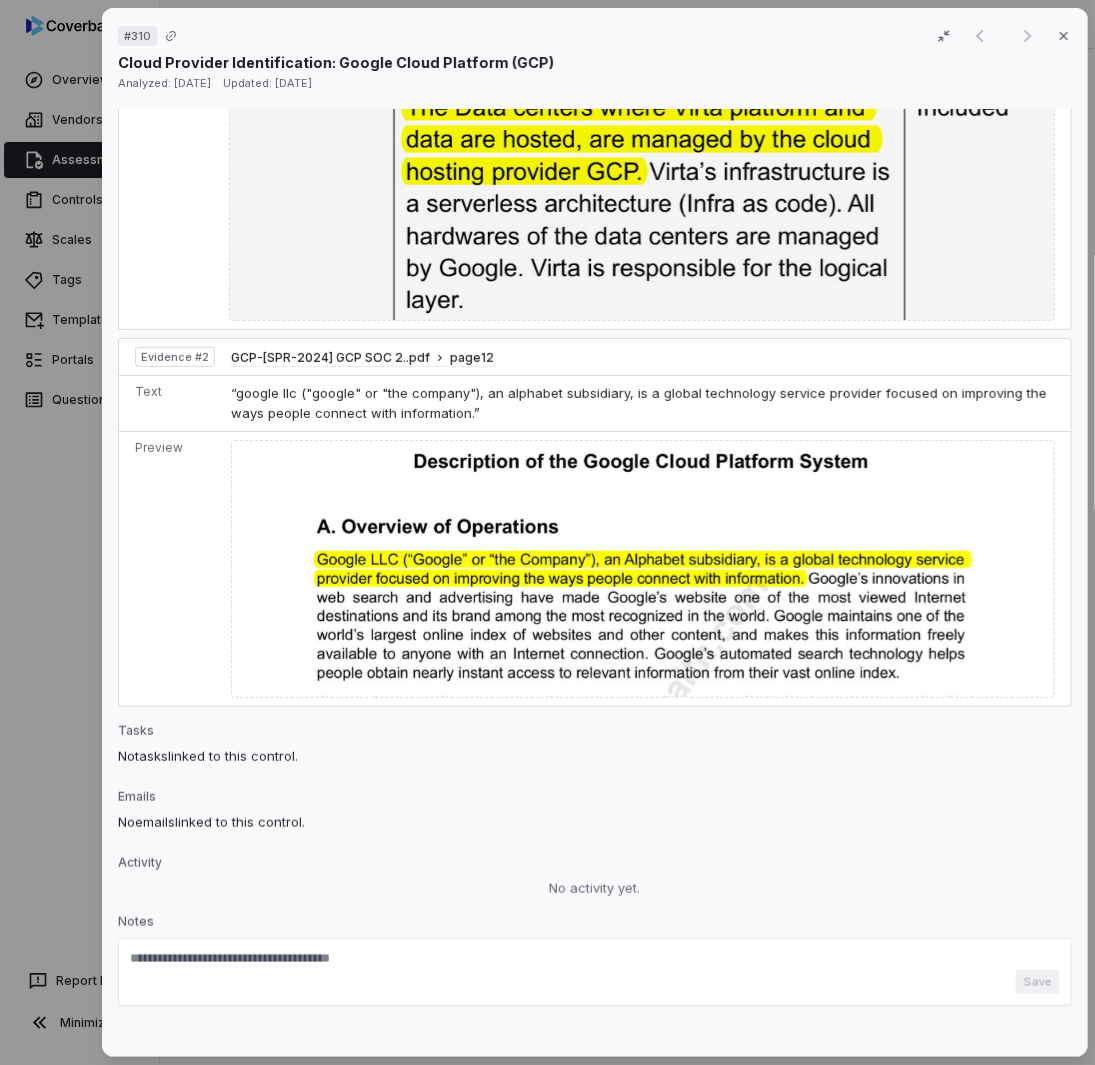 click on "# 310 Result 1 of 1 Close Cloud Provider Identification: Google Cloud Platform (GCP) Analyzed: [DATE] Updated: [DATE] No issue found [PERSON_NAME] as issue Control Question [Cloud Security] Please provide the name of the cloud provider.
Serial No: 310
QRisk: I Response Response: GCP
Comment: No comment provided.
Is Evaluation Recommended: No Response: GCP
Comment: No comment provided.
Is Evaluation Recommended: No See more Guidance See more Source Assessment Review Report (5).xlsx download preview Evaluation Correct the AI Edit   Score 1.0 Fully Compliant Analysis The vendor clearly identified Google Cloud Platform (GCP) as their cloud provider. Evidence # 1 This is consistent with the previously reviewed control (Control 30), which also confirmed GCP as their cloud hosting provider. The HITRUST r2 Certificate document corroborates this, specifically noting that "The Data centers where [PERSON_NAME] platform and data are hosted, are managed by the cloud hosting provider GCP." Evidence # 1 Evidence # 2 Evidence" at bounding box center [547, 532] 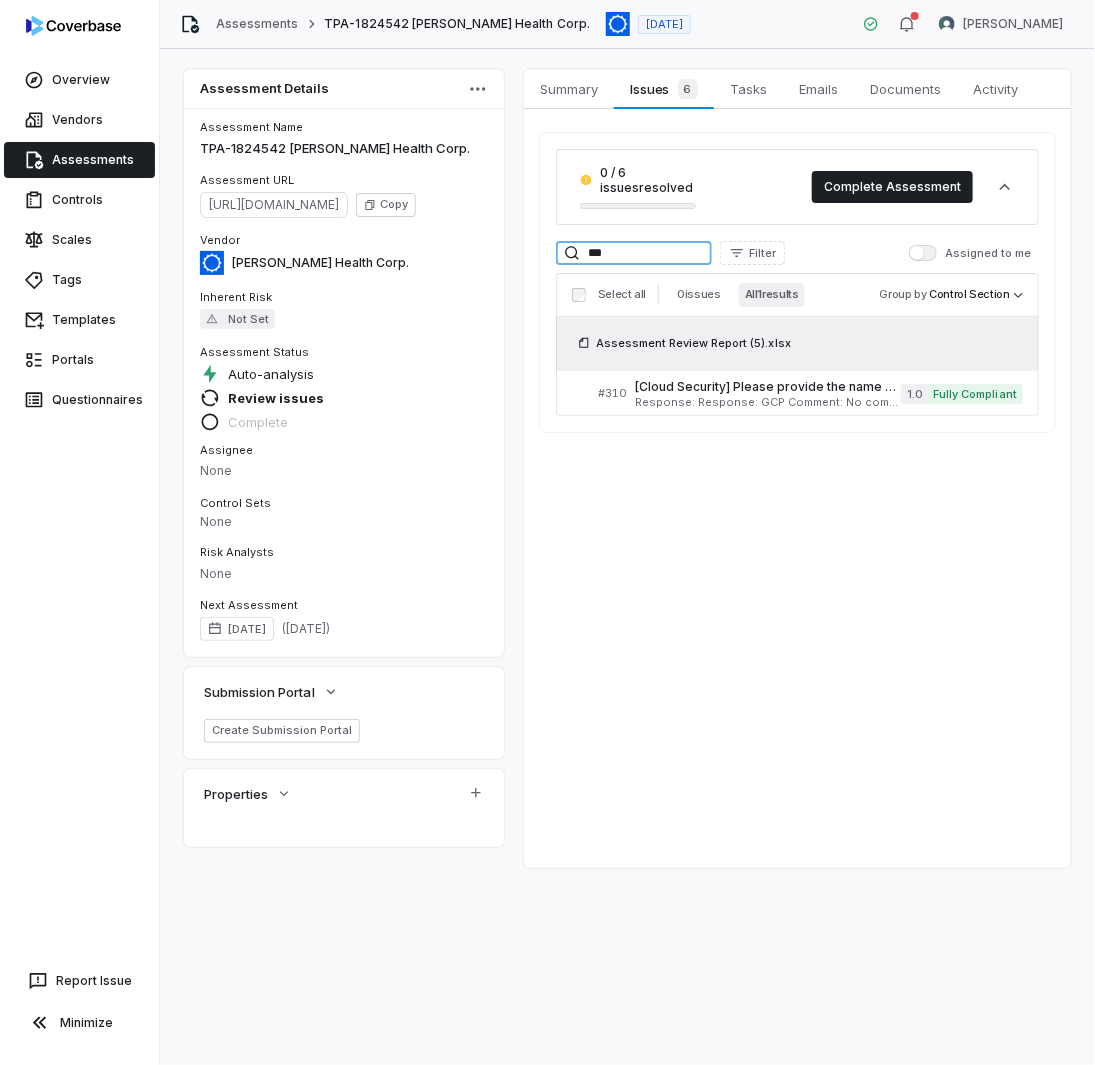 drag, startPoint x: 669, startPoint y: 242, endPoint x: 430, endPoint y: 220, distance: 240.01042 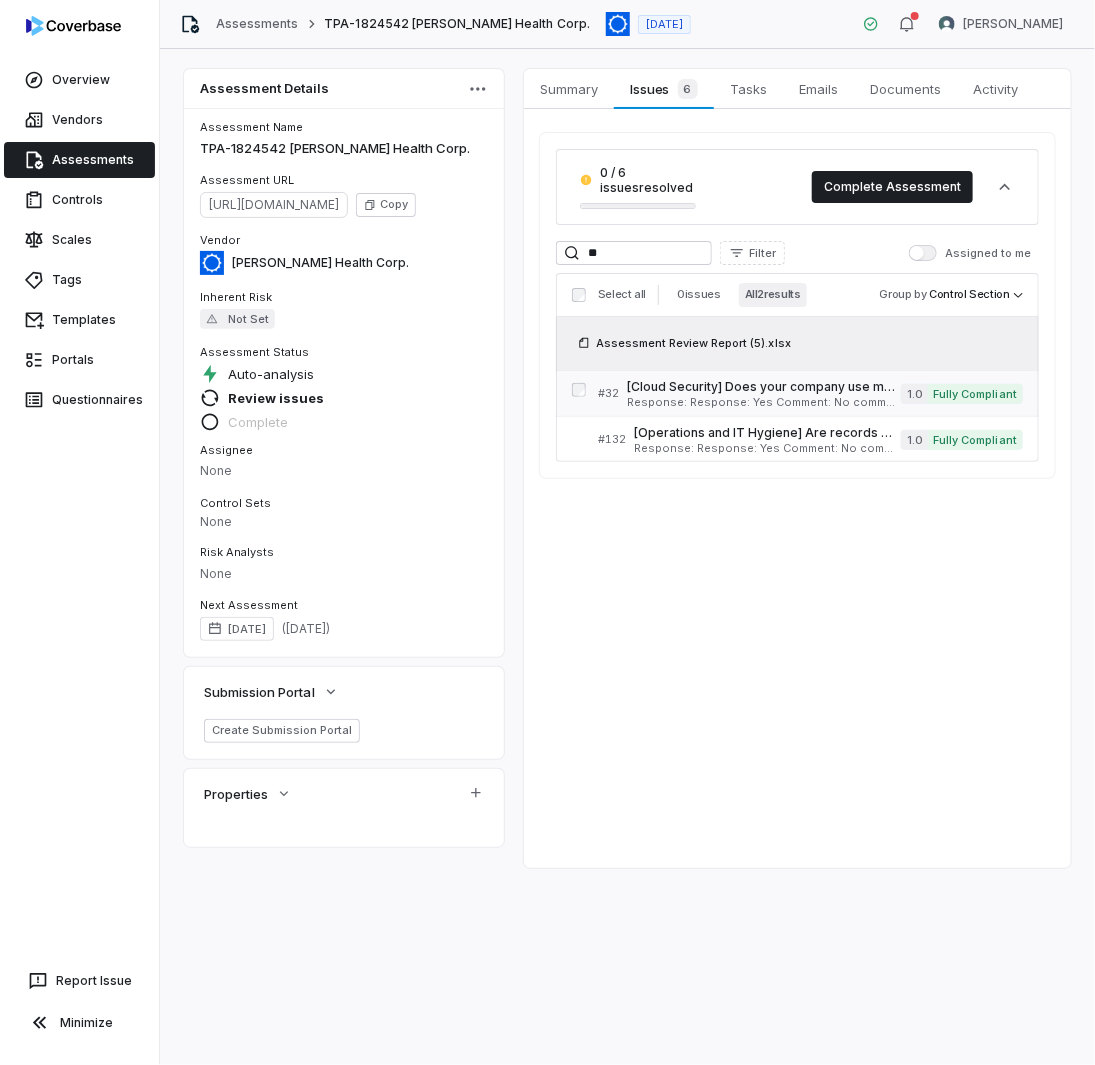 click on "[Cloud Security] Does your company use mechanisms that provide granular monitoring of traffic?
Serial No: 32
QRisk: I Response: Response: Yes
Comment: No comment provided.
Is Evaluation Recommended: Yes" at bounding box center (764, 393) 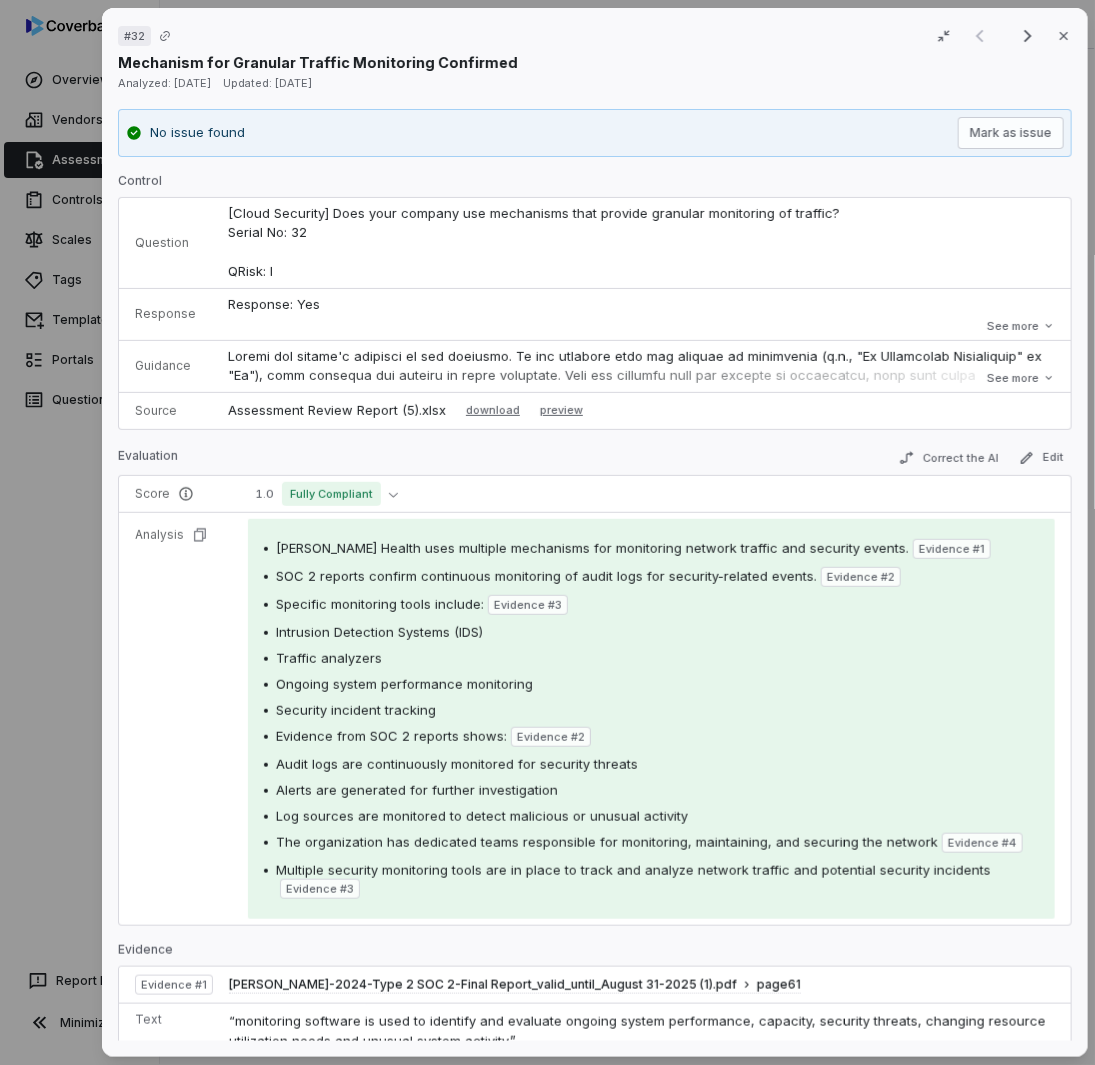 drag, startPoint x: 36, startPoint y: 477, endPoint x: 100, endPoint y: 467, distance: 64.77654 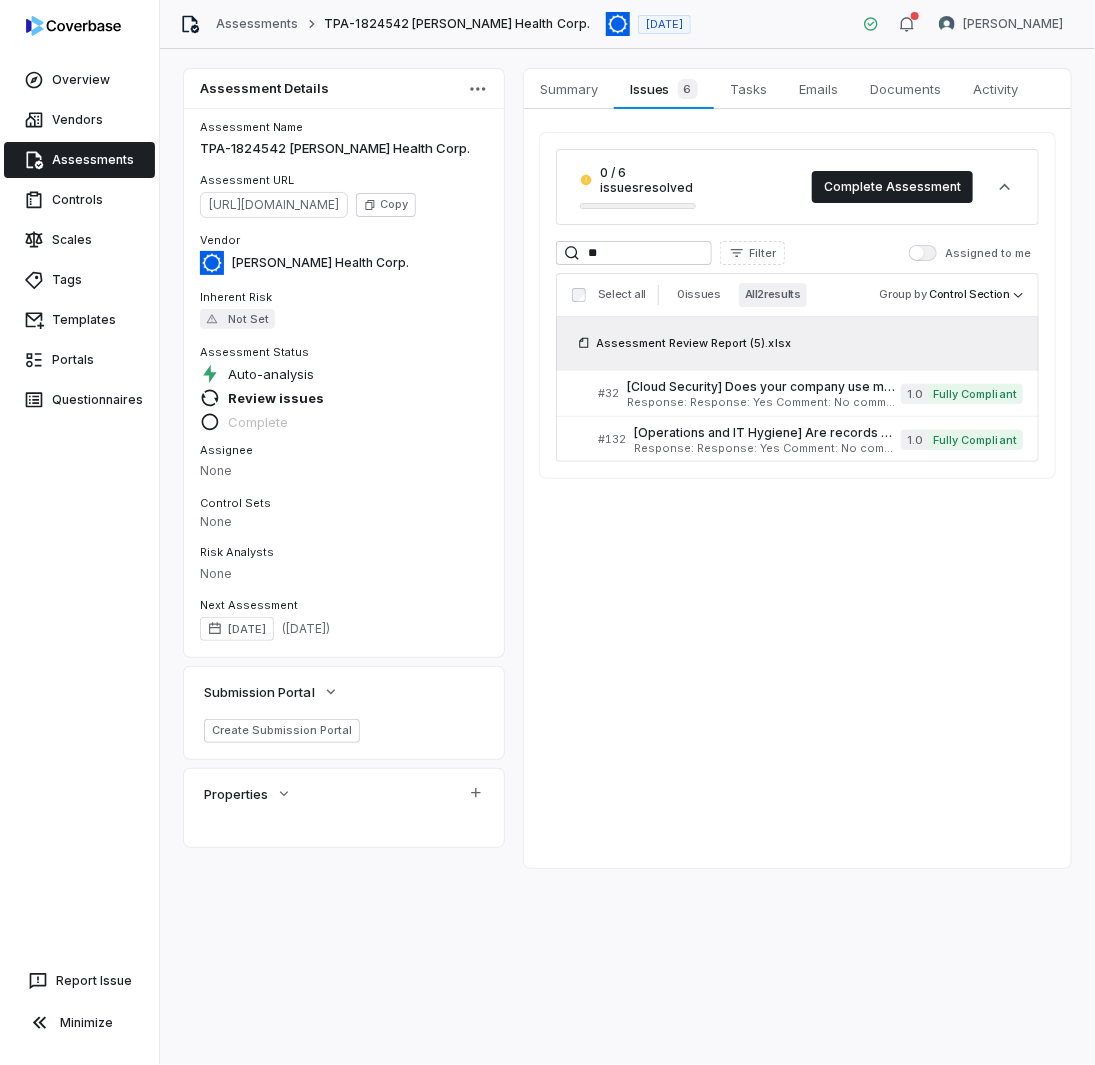 drag, startPoint x: 648, startPoint y: 265, endPoint x: 462, endPoint y: 237, distance: 188.09572 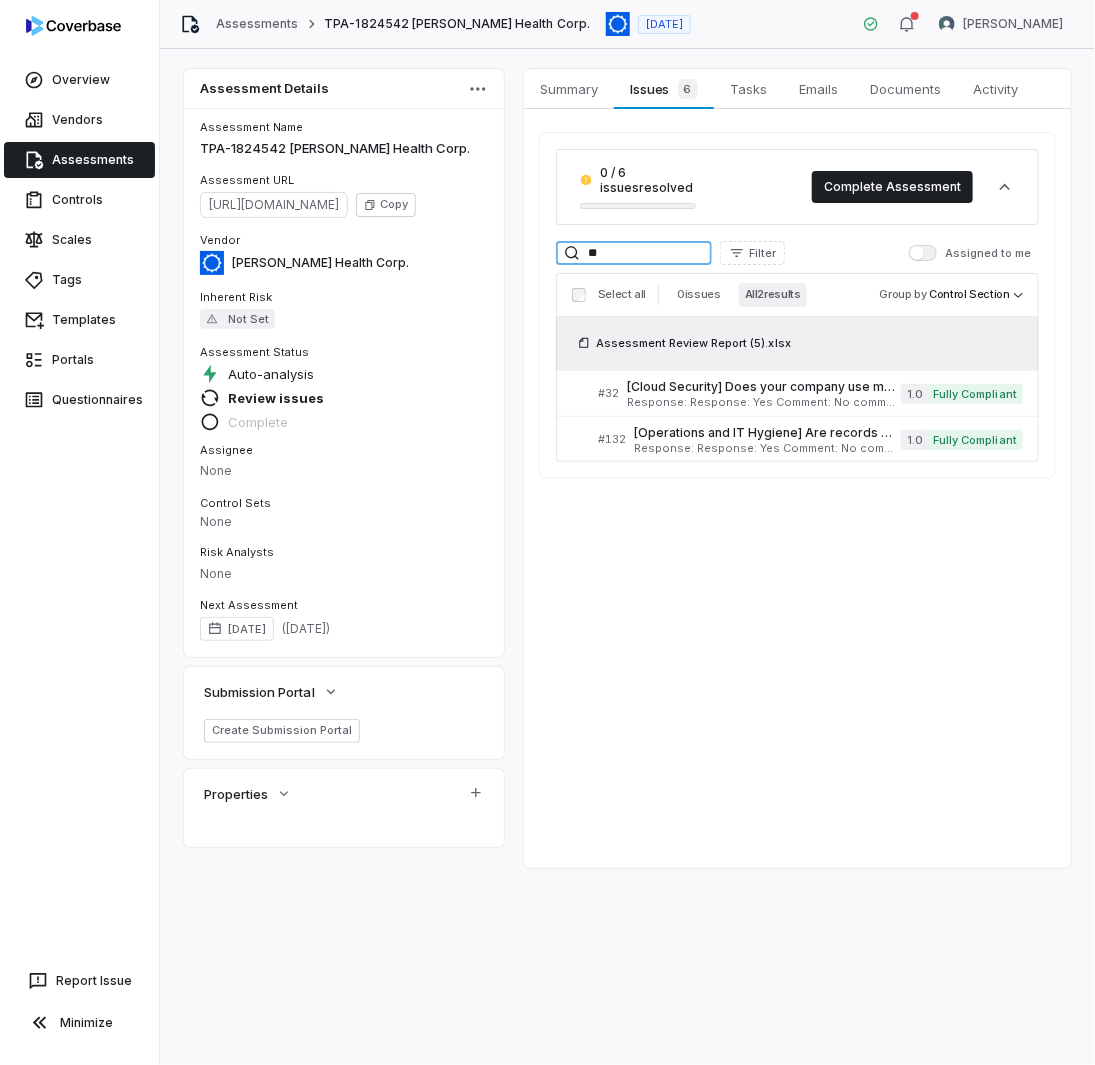 drag, startPoint x: 610, startPoint y: 255, endPoint x: 485, endPoint y: 245, distance: 125.39936 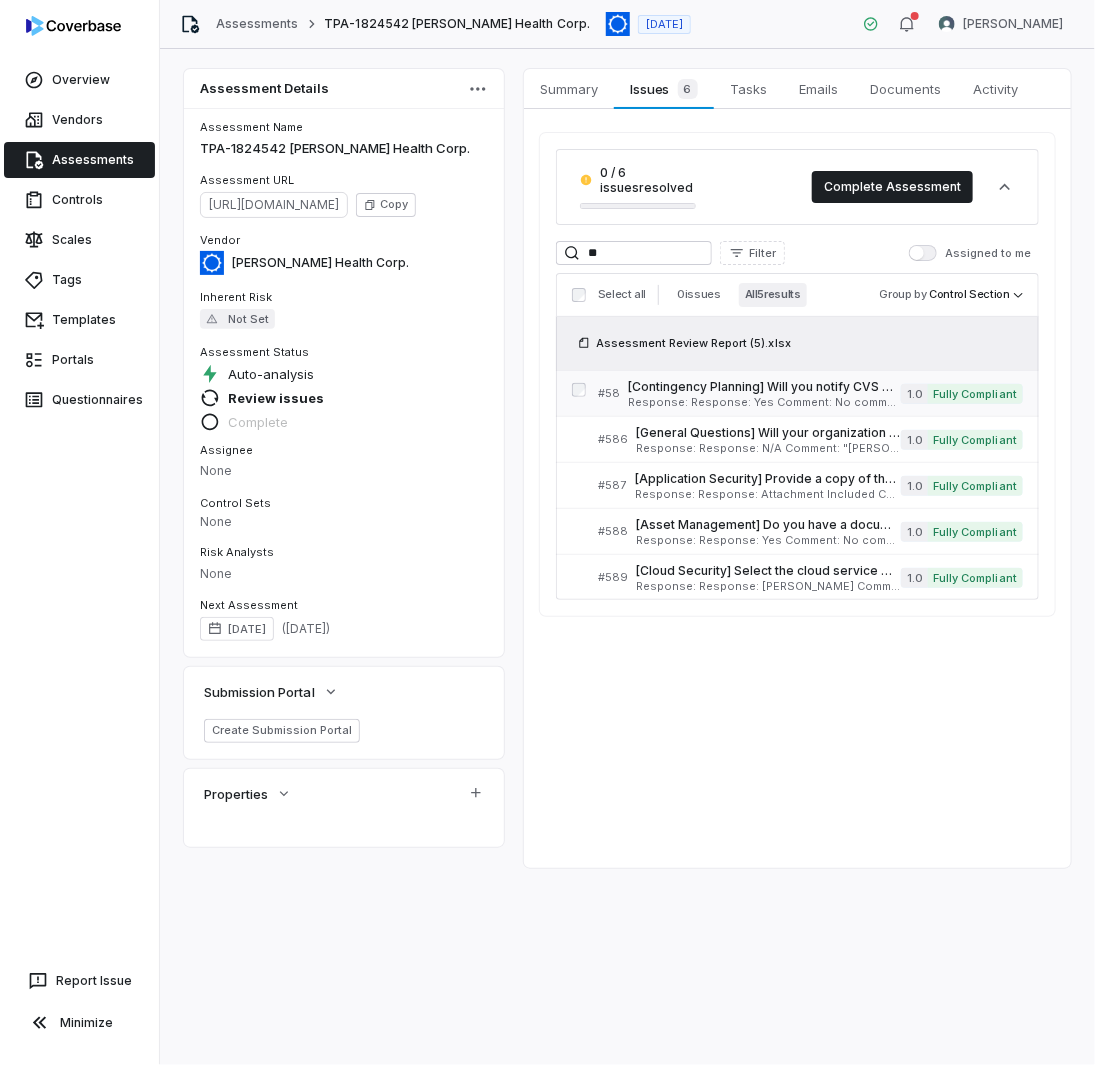 click on "[Contingency Planning] Will you notify CVS Health per contract/SOW requirements in the event your business continuity plan is activated?
If no, explain why notification procedures are not in place in the comments section.
Serial No: 58
QRisk: H" at bounding box center [764, 387] 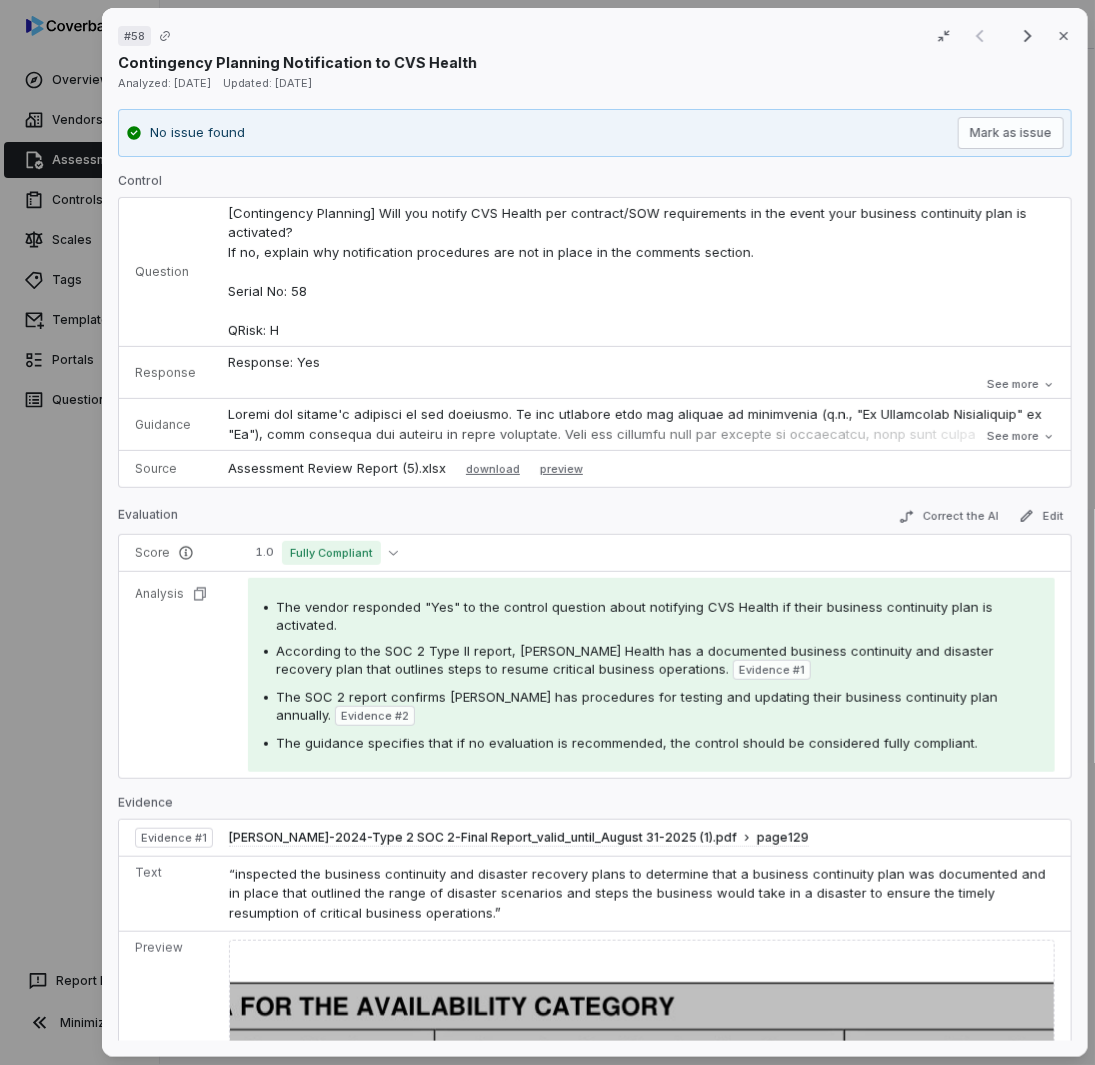 click on "# 58 Result 1 of 5 Close Contingency Planning Notification to CVS Health Analyzed: [DATE] Updated: [DATE] No issue found [PERSON_NAME] as issue Control Question [Contingency Planning] Will you notify CVS Health per contract/SOW requirements in the event your business continuity plan is activated?
If no, explain why notification procedures are not in place in the comments section.
Serial No: 58
QRisk: H Response Response: Yes
Comment: No comment provided.
Is Evaluation Recommended: No Response: Yes
Comment: No comment provided.
Is Evaluation Recommended: No See more Guidance See more Source Assessment Review Report (5).xlsx download preview Evaluation Correct the AI Edit   Score 1.0 Fully Compliant Analysis The vendor responded "Yes" to the control question about notifying CVS Health if their business continuity plan is activated. According to the SOC 2 Type II report, [PERSON_NAME] Health has a documented business continuity and disaster recovery plan that outlines steps to resume critical business operations." at bounding box center [547, 532] 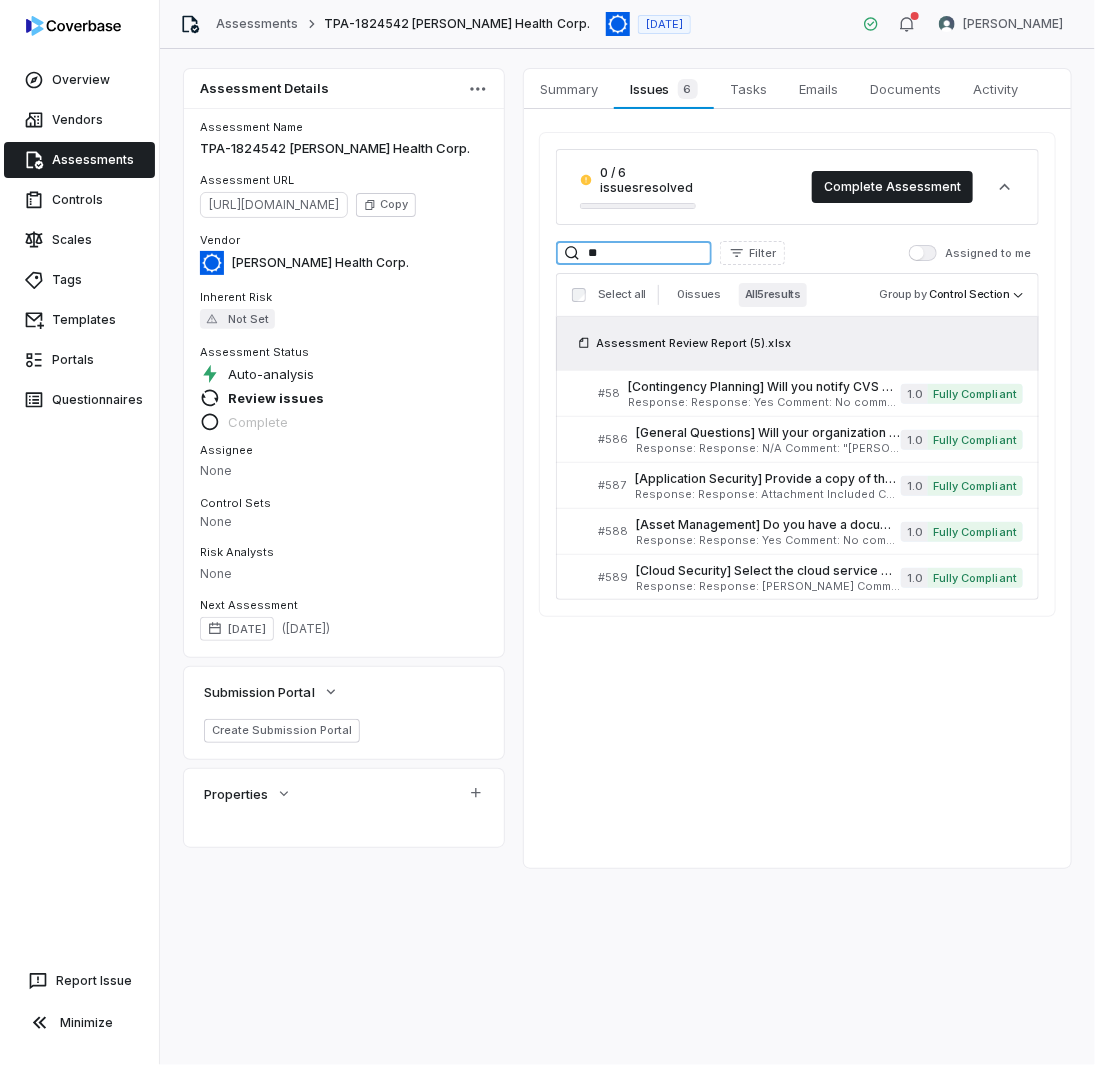 drag, startPoint x: 629, startPoint y: 251, endPoint x: 480, endPoint y: 223, distance: 151.60805 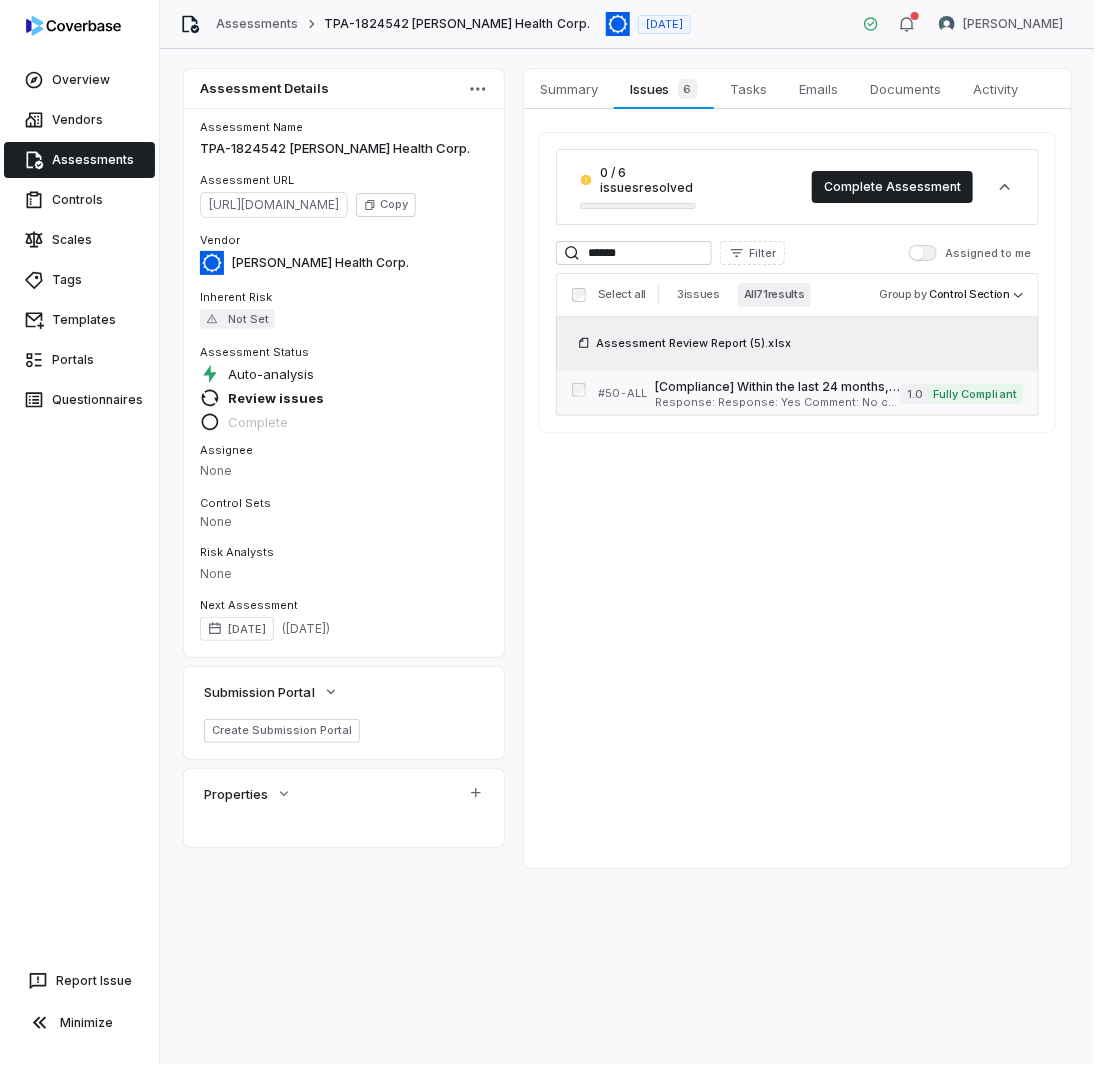 click on "Response: Response: Yes
Comment: No comment provided.
Attachments: [PERSON_NAME] Health Corp. [DATE]-[DATE] - HITRUST r2 Cert. Ltr. w Scope.pdf, [PERSON_NAME]-2024-Type 2 SOC 2-Final Report_valid_until_August 31-2025 (1).pdf
Is Evaluation Recommended: Yes" at bounding box center [778, 402] 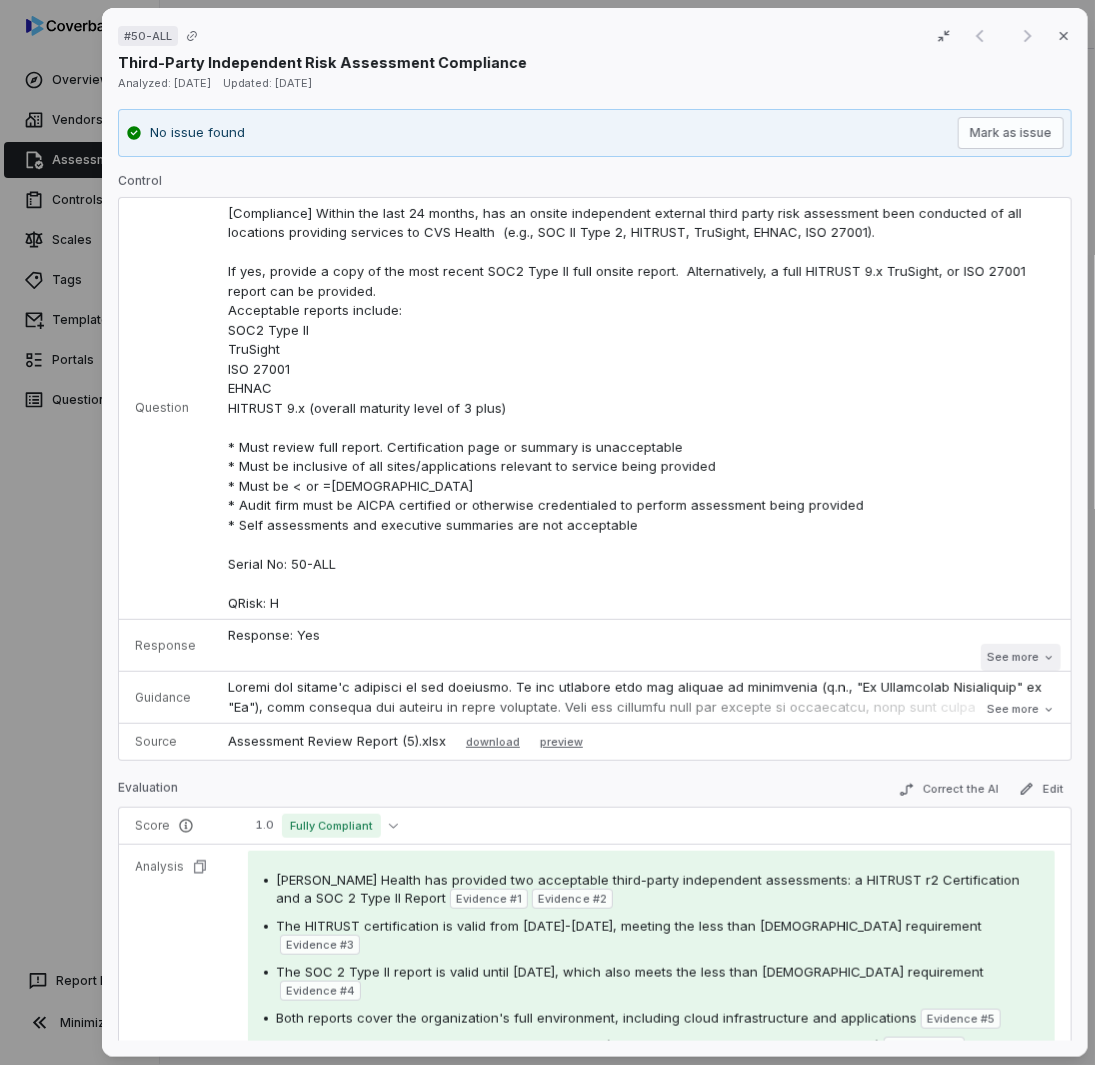 click 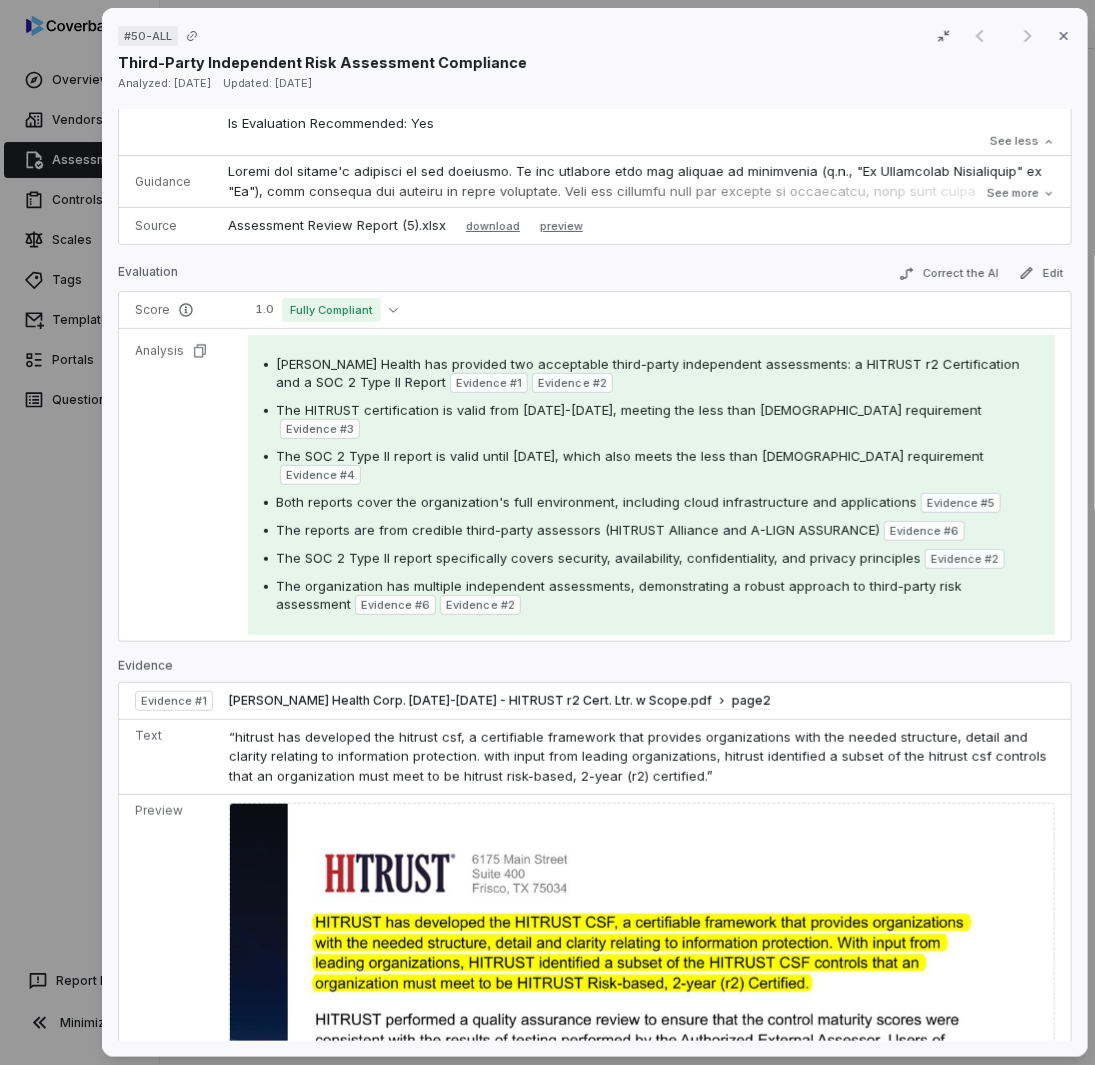 scroll, scrollTop: 500, scrollLeft: 0, axis: vertical 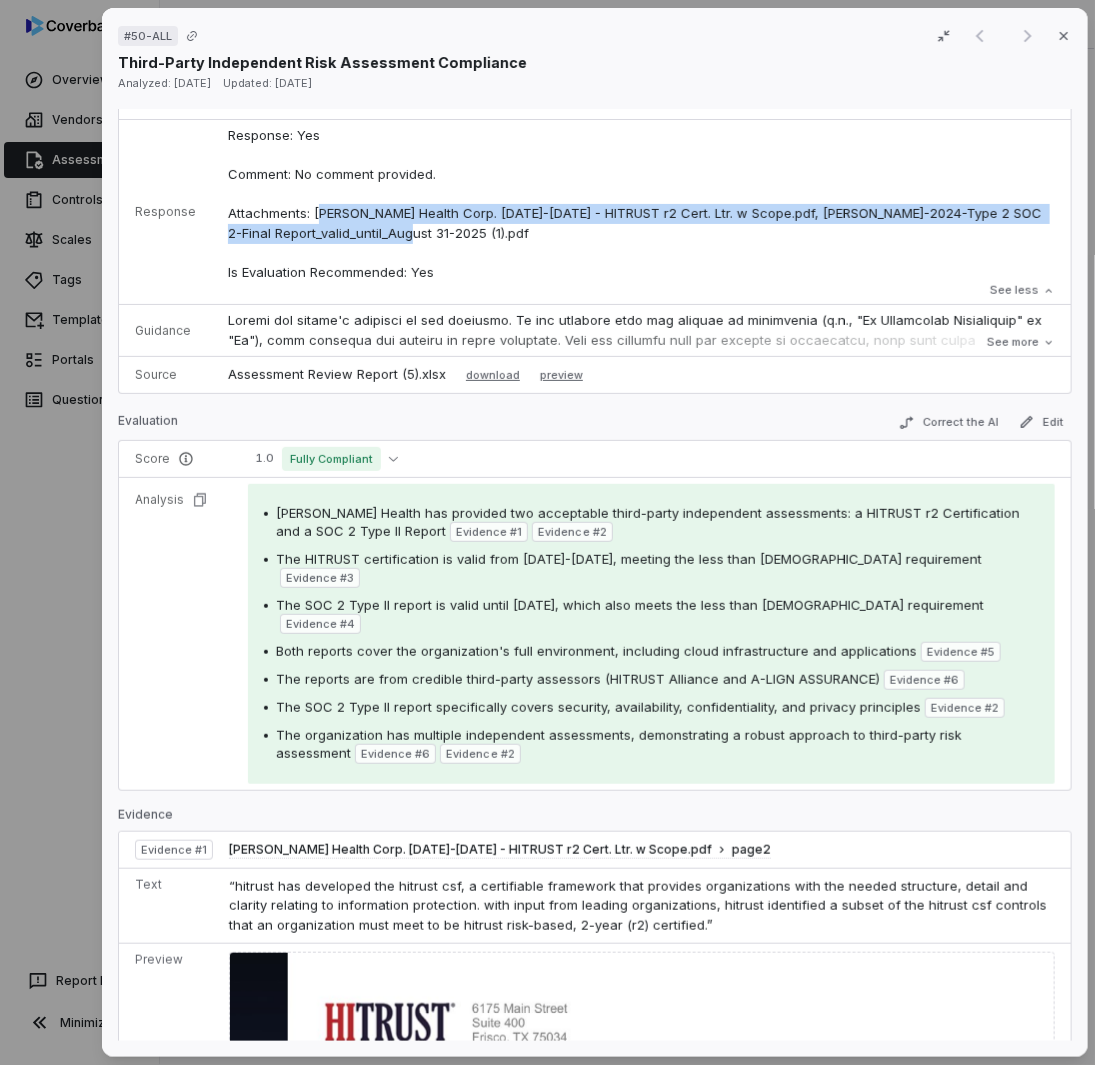 drag, startPoint x: 353, startPoint y: 211, endPoint x: 702, endPoint y: 249, distance: 351.06268 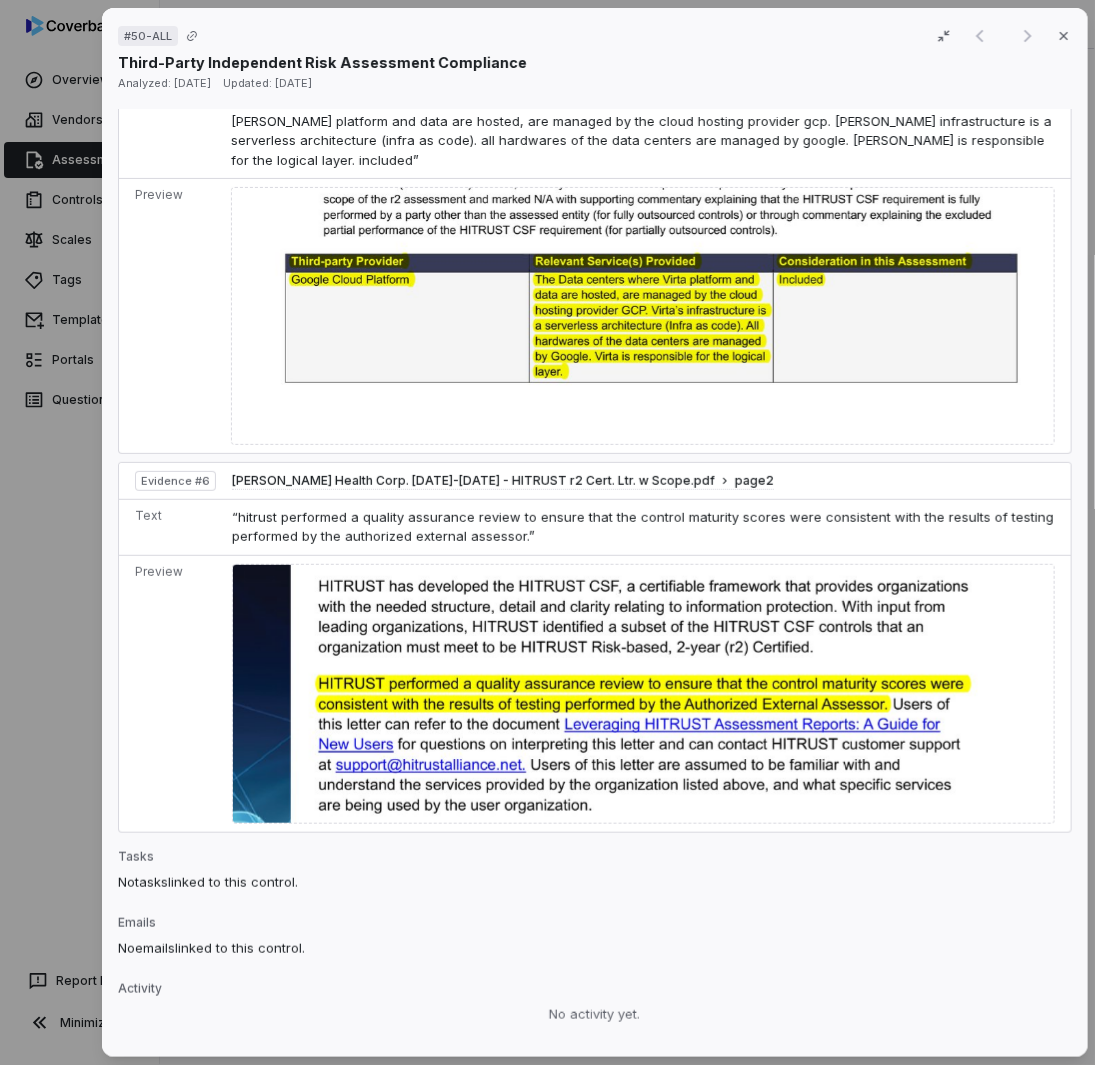scroll, scrollTop: 3527, scrollLeft: 0, axis: vertical 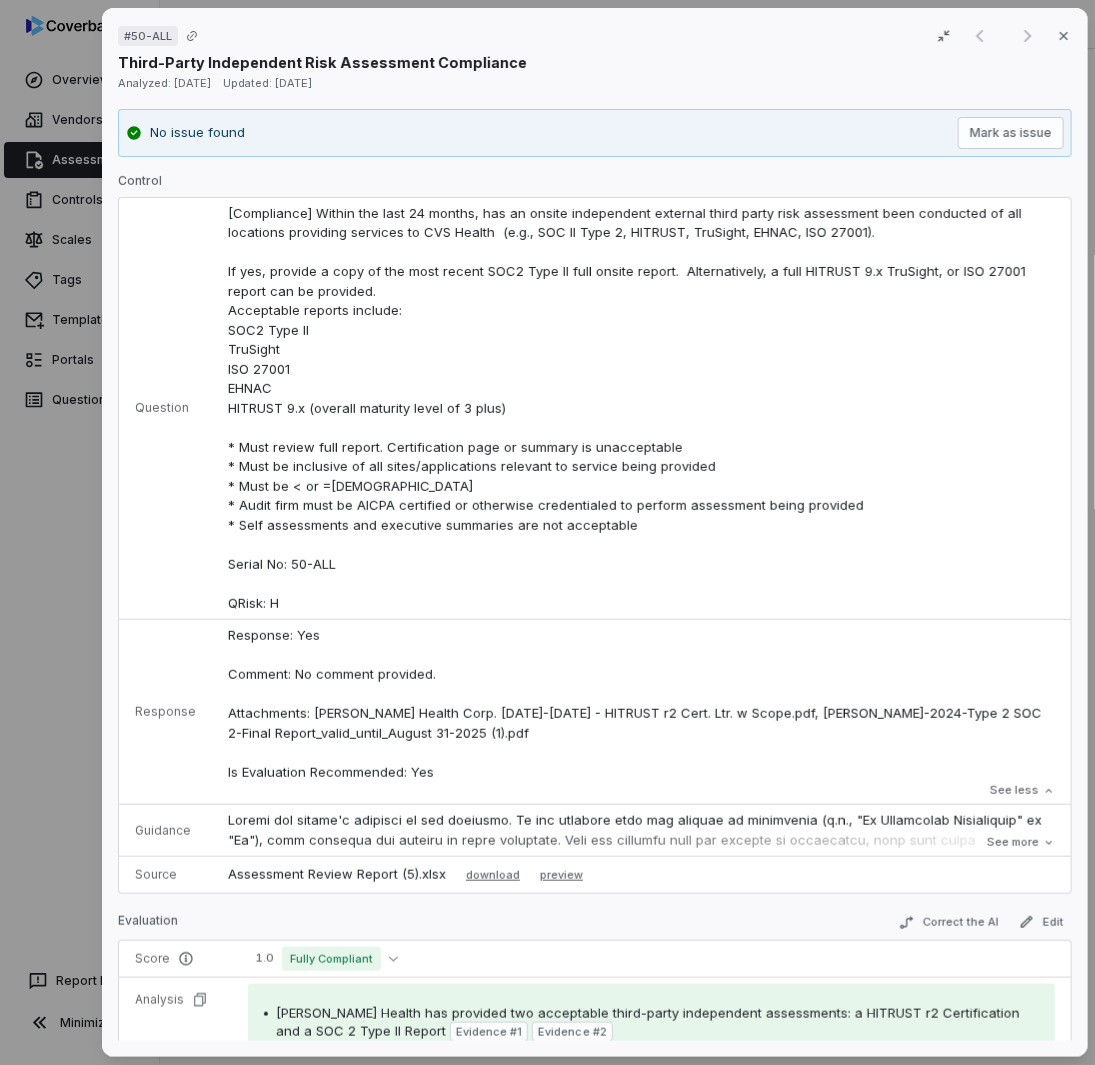 drag, startPoint x: 627, startPoint y: 551, endPoint x: 507, endPoint y: 211, distance: 360.5551 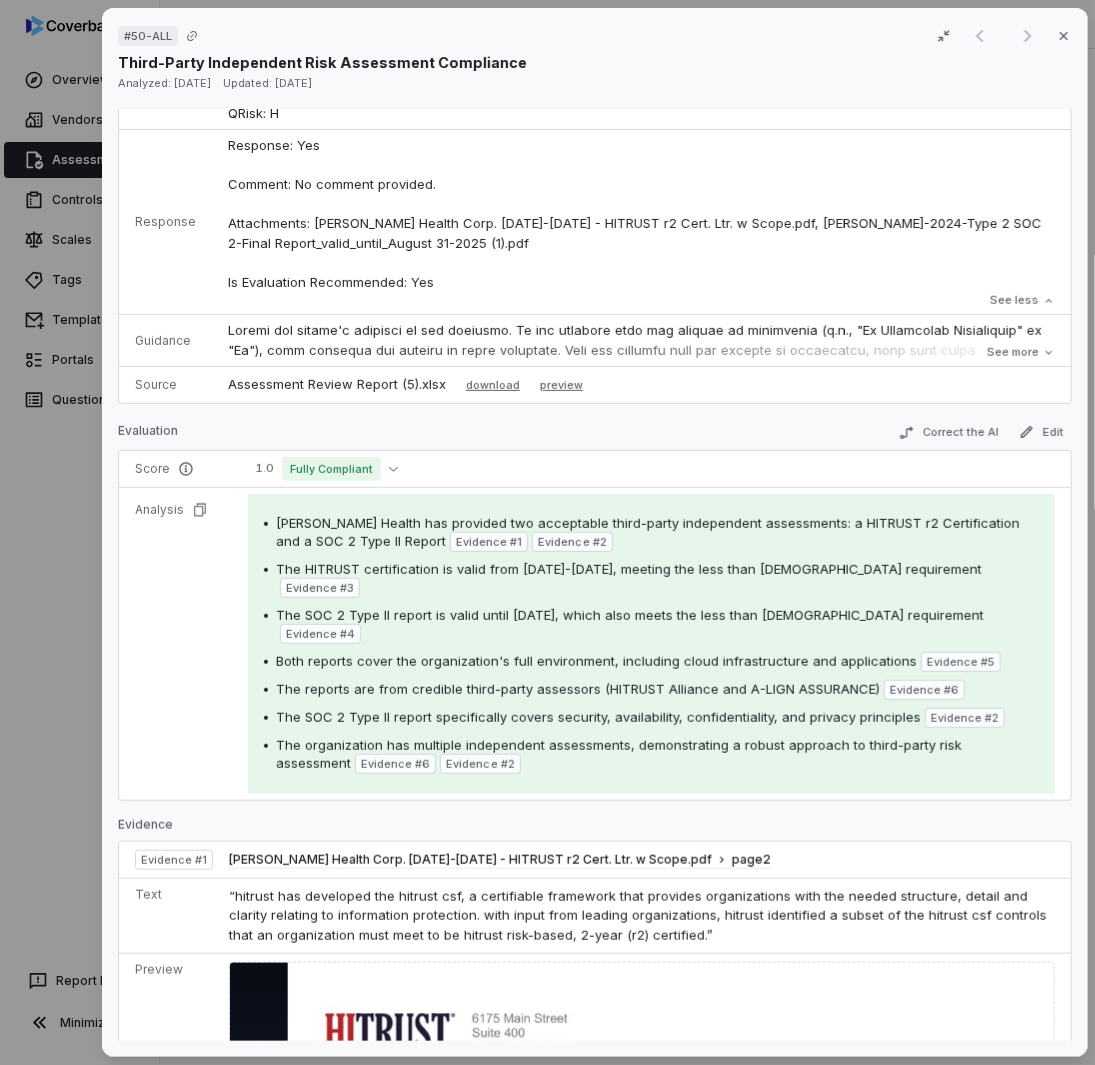 scroll, scrollTop: 700, scrollLeft: 0, axis: vertical 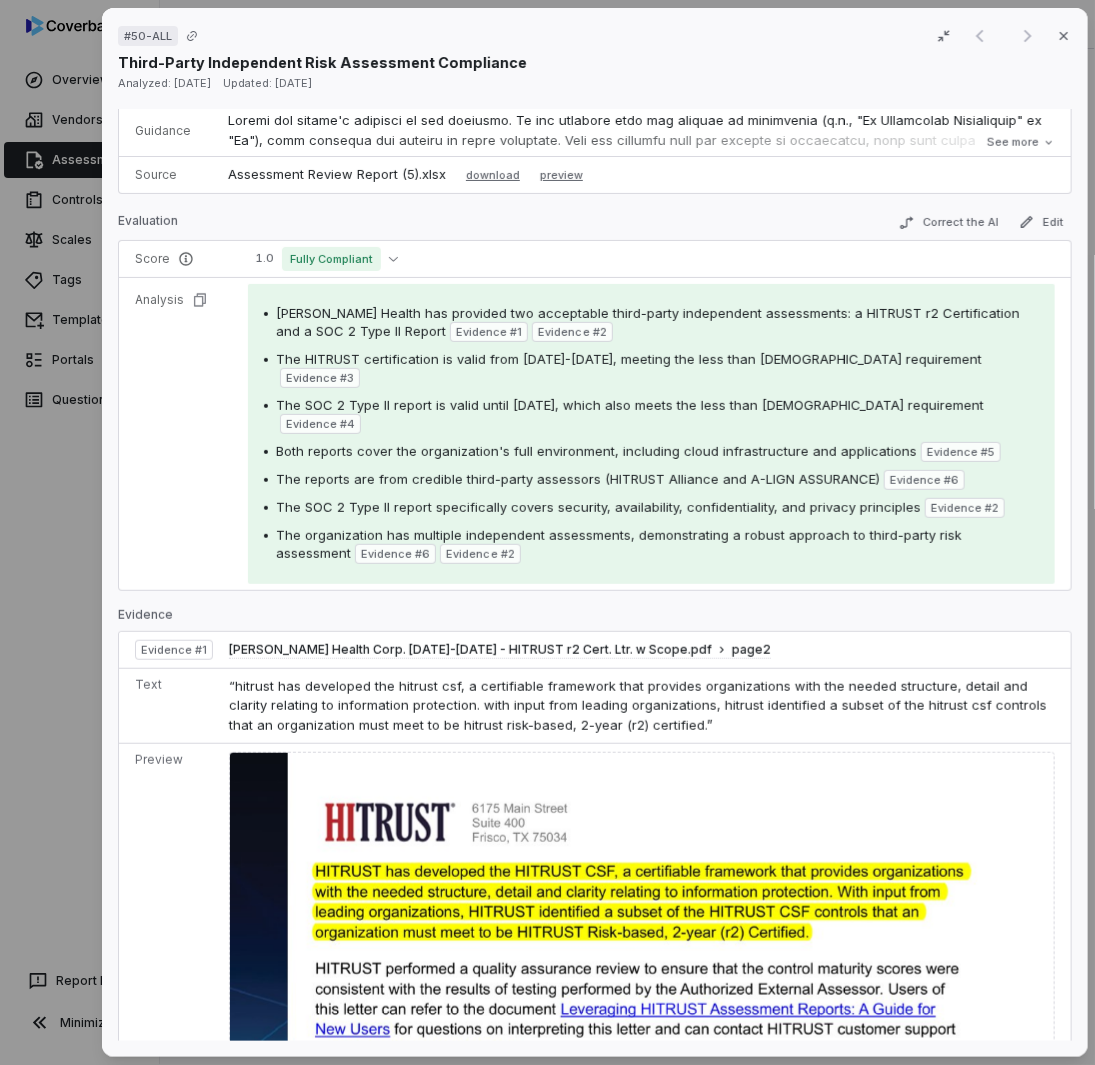drag, startPoint x: 12, startPoint y: 551, endPoint x: 21, endPoint y: 544, distance: 11.401754 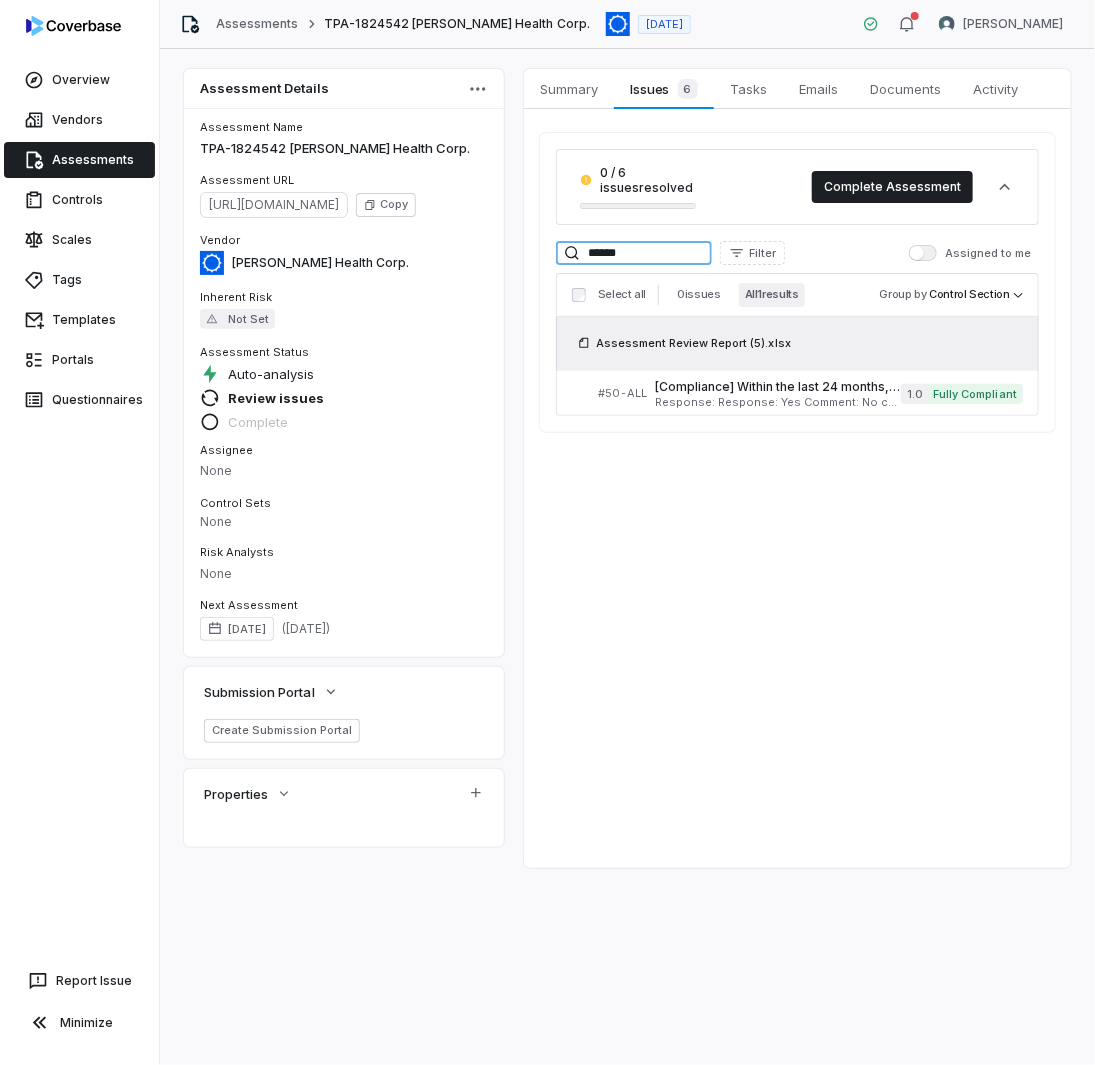 drag, startPoint x: 625, startPoint y: 257, endPoint x: 414, endPoint y: 239, distance: 211.76639 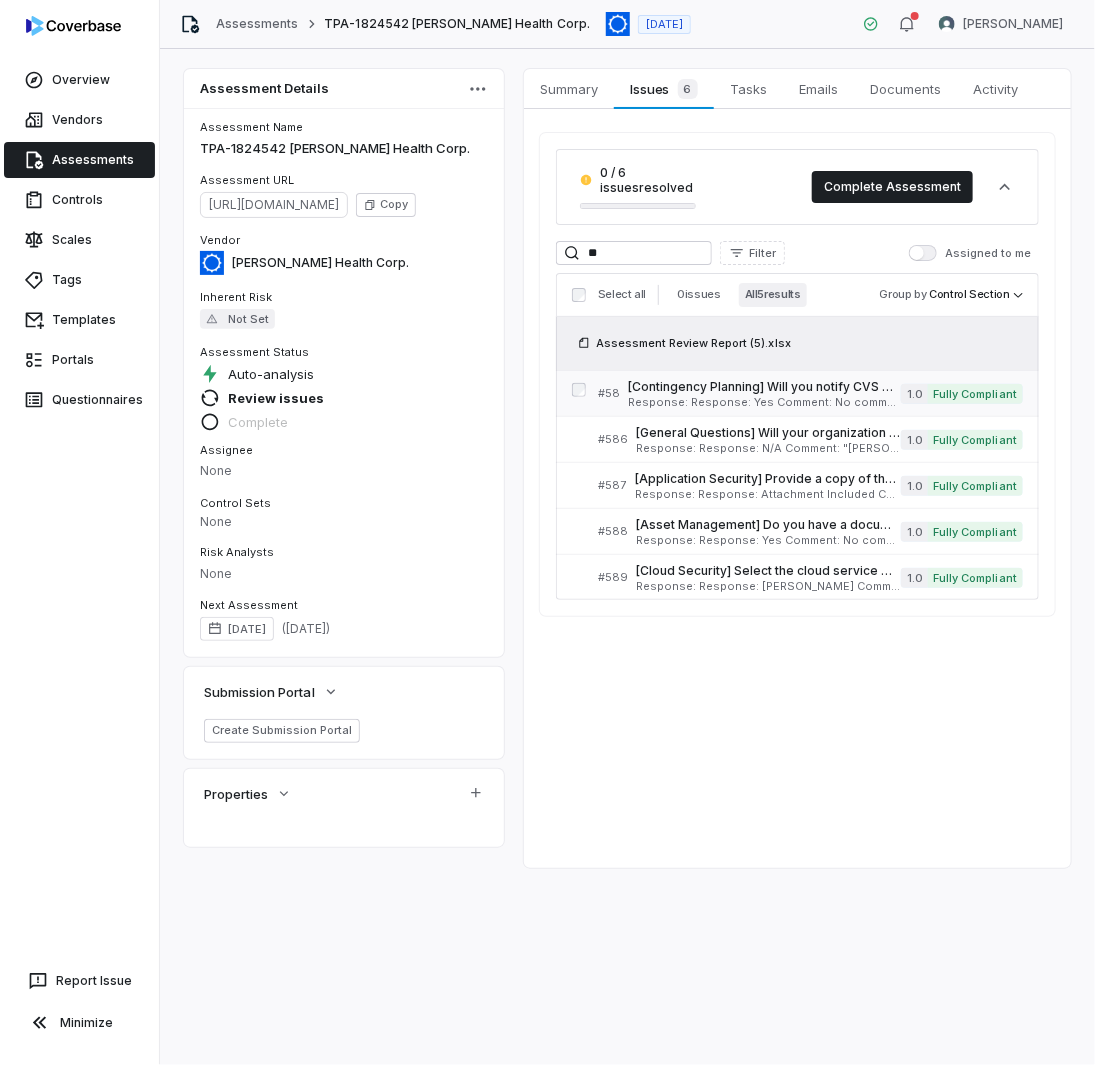 click on "Response: Response: Yes
Comment: No comment provided.
Is Evaluation Recommended: No" at bounding box center [764, 402] 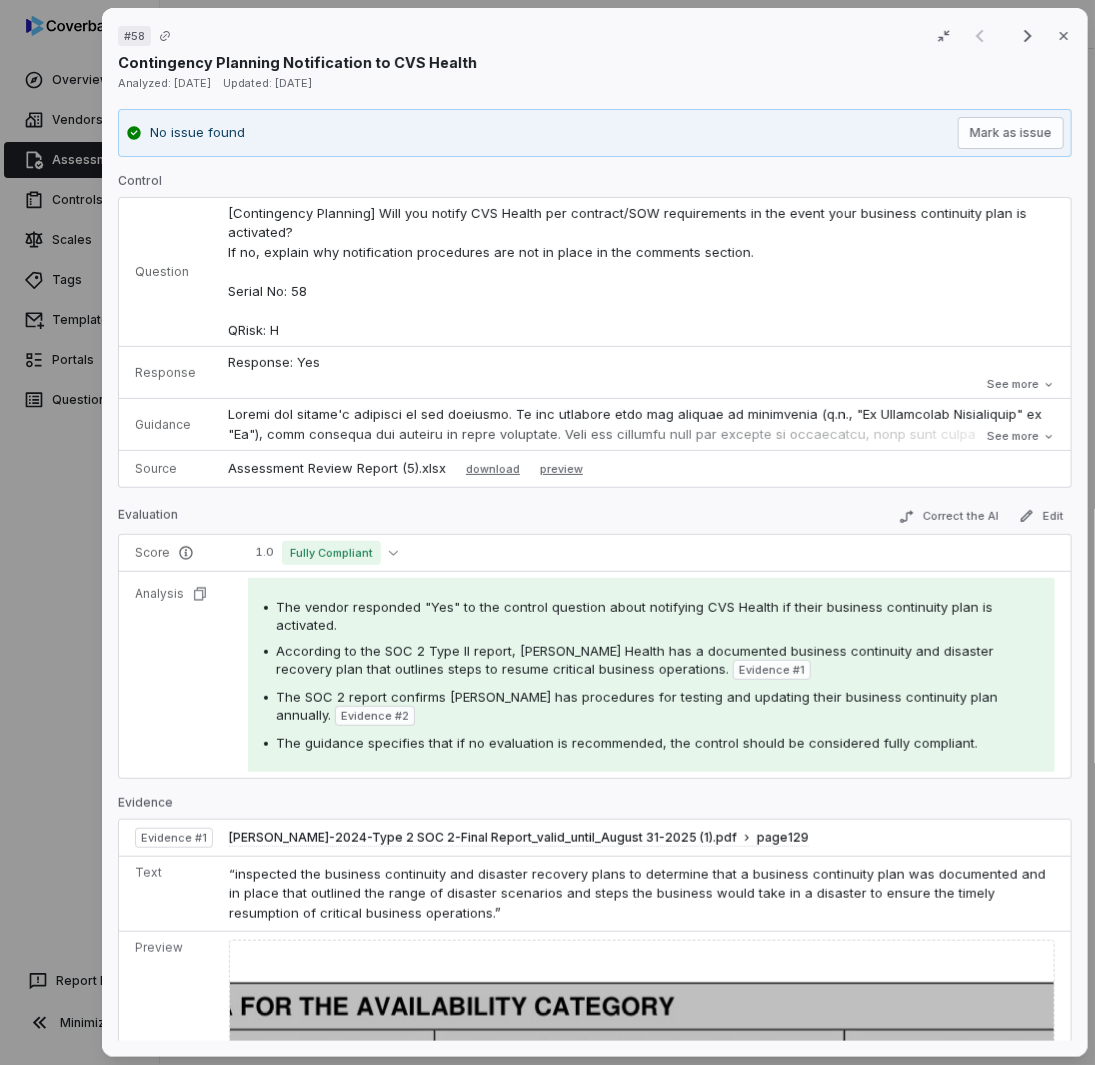 click on "# 58 Result 1 of 5 Close Contingency Planning Notification to CVS Health Analyzed: [DATE] Updated: [DATE] No issue found [PERSON_NAME] as issue Control Question [Contingency Planning] Will you notify CVS Health per contract/SOW requirements in the event your business continuity plan is activated?
If no, explain why notification procedures are not in place in the comments section.
Serial No: 58
QRisk: H Response Response: Yes
Comment: No comment provided.
Is Evaluation Recommended: No Response: Yes
Comment: No comment provided.
Is Evaluation Recommended: No See more Guidance See more Source Assessment Review Report (5).xlsx download preview Evaluation Correct the AI Edit   Score 1.0 Fully Compliant Analysis The vendor responded "Yes" to the control question about notifying CVS Health if their business continuity plan is activated. According to the SOC 2 Type II report, [PERSON_NAME] Health has a documented business continuity and disaster recovery plan that outlines steps to resume critical business operations." at bounding box center [547, 532] 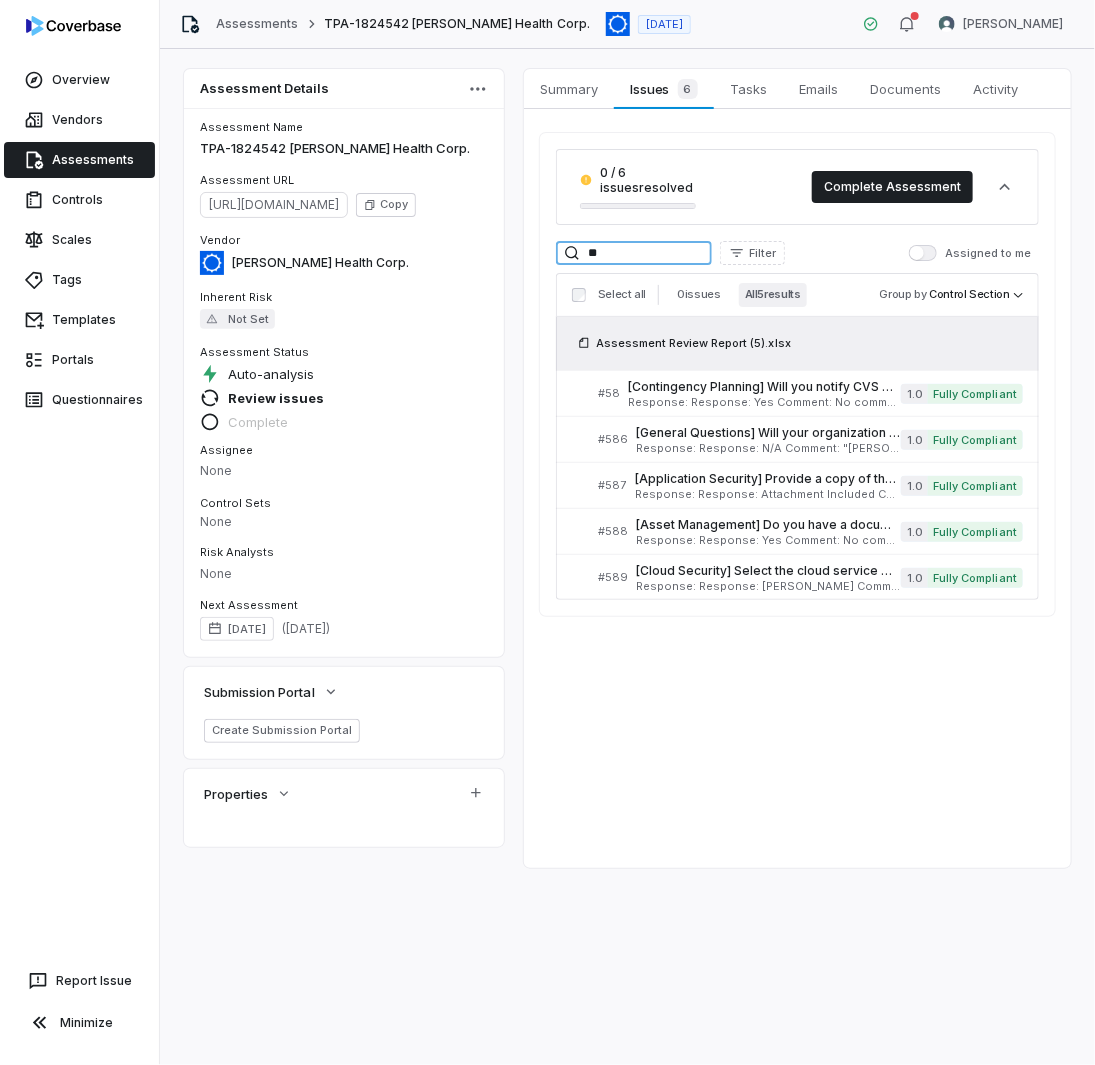 drag, startPoint x: 634, startPoint y: 252, endPoint x: 476, endPoint y: 246, distance: 158.11388 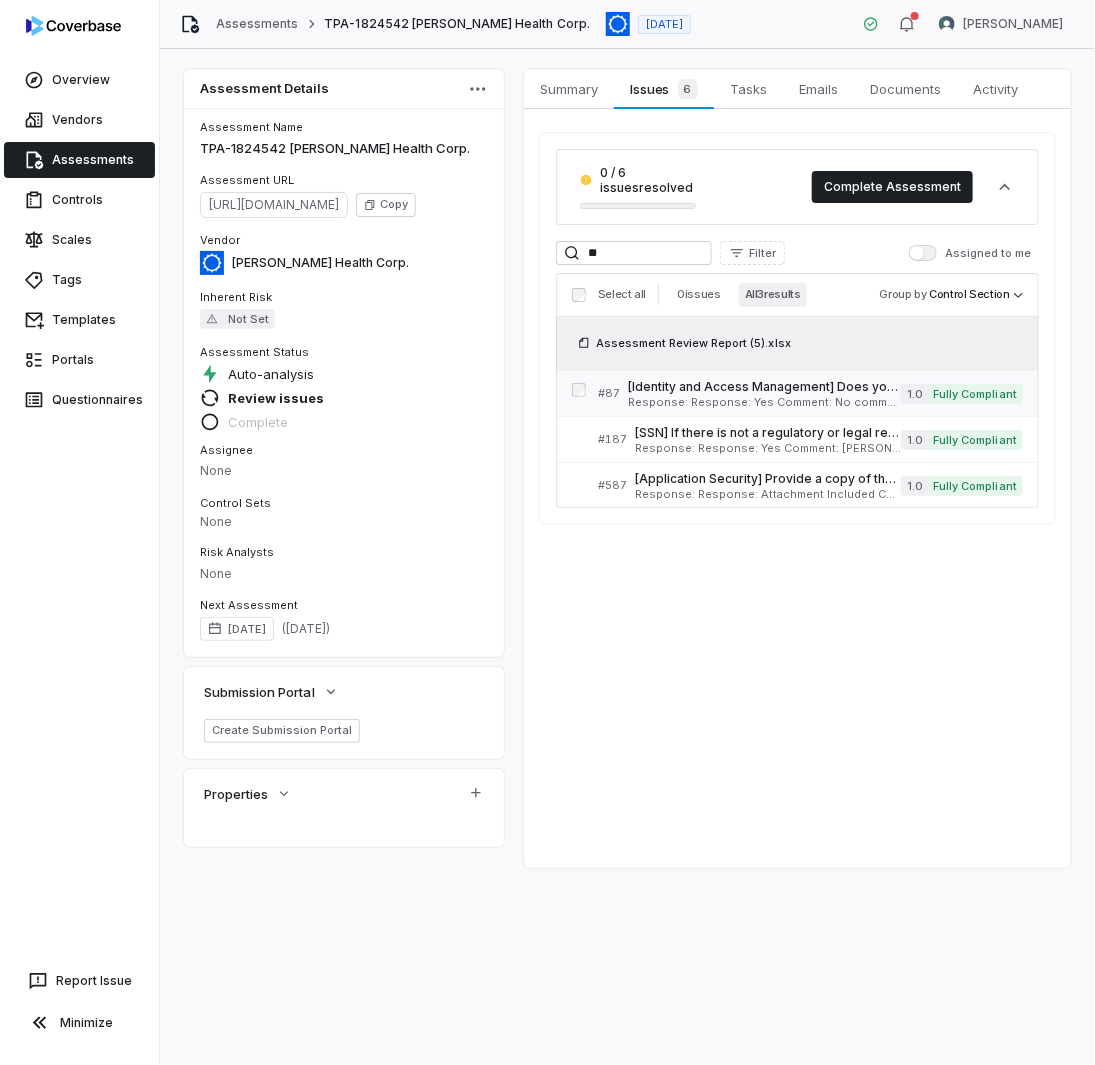 click on "[Identity and Access Management] Does your company maintain procedures to modify or terminate access in response to organization changes (e.g., lateral movements or termination)?
Serial No: 87
QRisk: H" at bounding box center [764, 387] 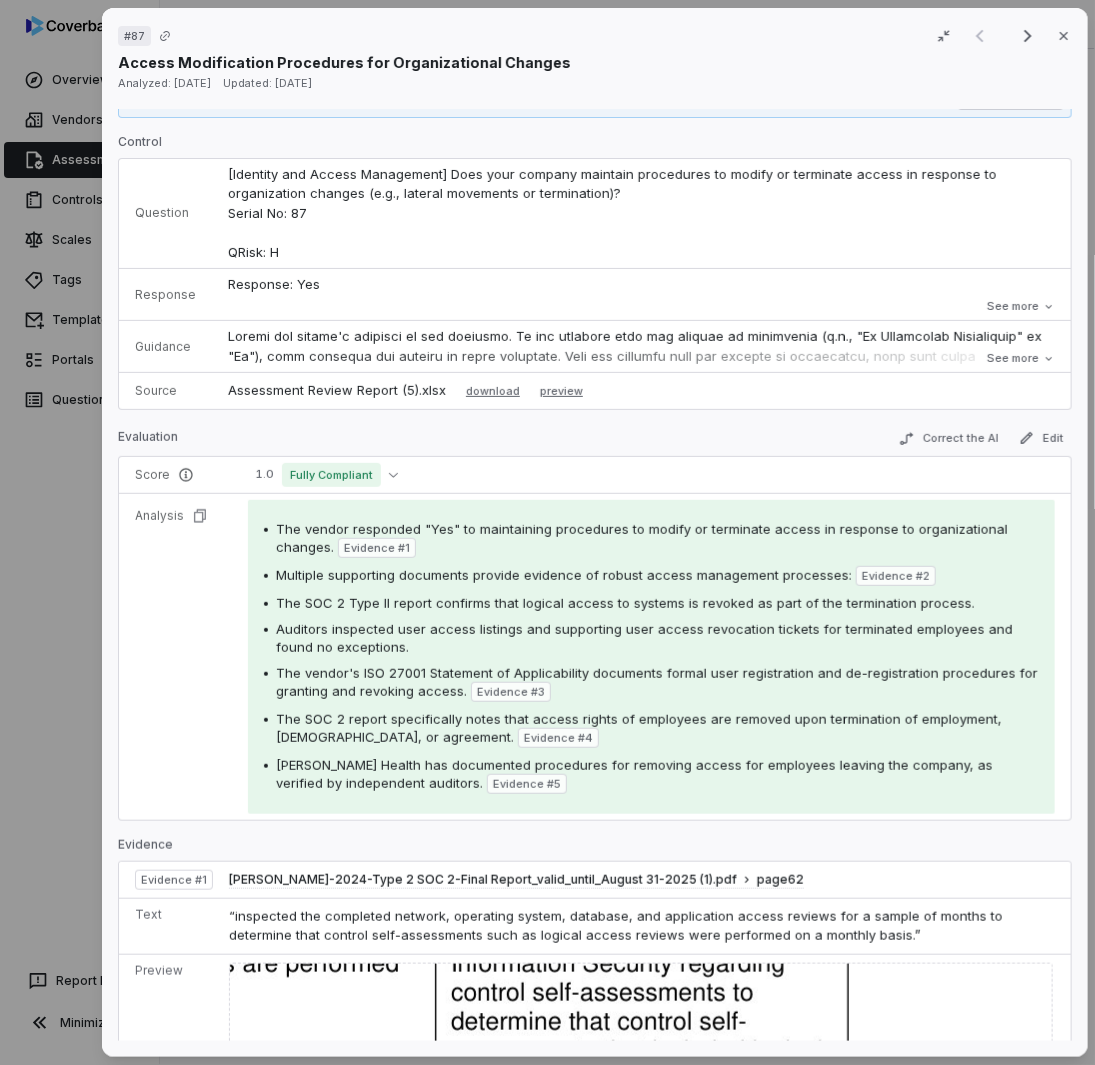 scroll, scrollTop: 0, scrollLeft: 0, axis: both 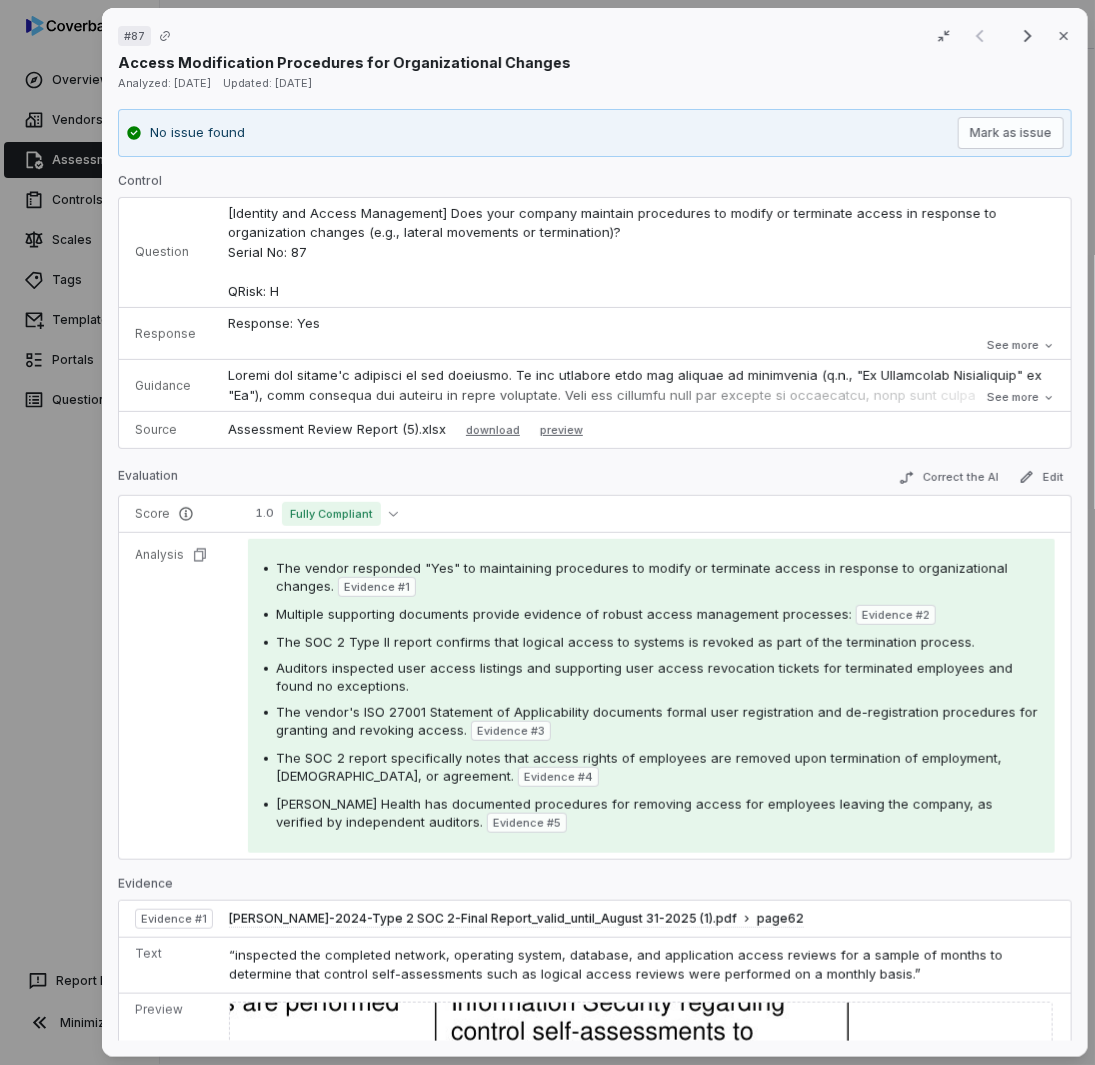 click on "# 87 Result 1 of 3 Close Access Modification Procedures for Organizational Changes Analyzed: [DATE] Updated: [DATE] No issue found [PERSON_NAME] as issue Control Question [Identity and Access Management] Does your company maintain procedures to modify or terminate access in response to organization changes (e.g., lateral movements or termination)?
Serial No: 87
QRisk: H Response Response: Yes
Comment: No comment provided.
Is Evaluation Recommended: No Response: Yes
Comment: No comment provided.
Is Evaluation Recommended: No See more Guidance See more Source Assessment Review Report (5).xlsx download preview Evaluation Correct the AI Edit   Score 1.0 Fully Compliant Analysis The vendor responded "Yes" to maintaining procedures to modify or terminate access in response to organizational changes. Evidence # 1 Multiple supporting documents provide evidence of robust access management processes: Evidence # 2 Evidence # 3 Evidence # 4 Evidence # 5 Evidence Evidence # 1 page  62 Text Preview Evidence # 2 page" at bounding box center (547, 532) 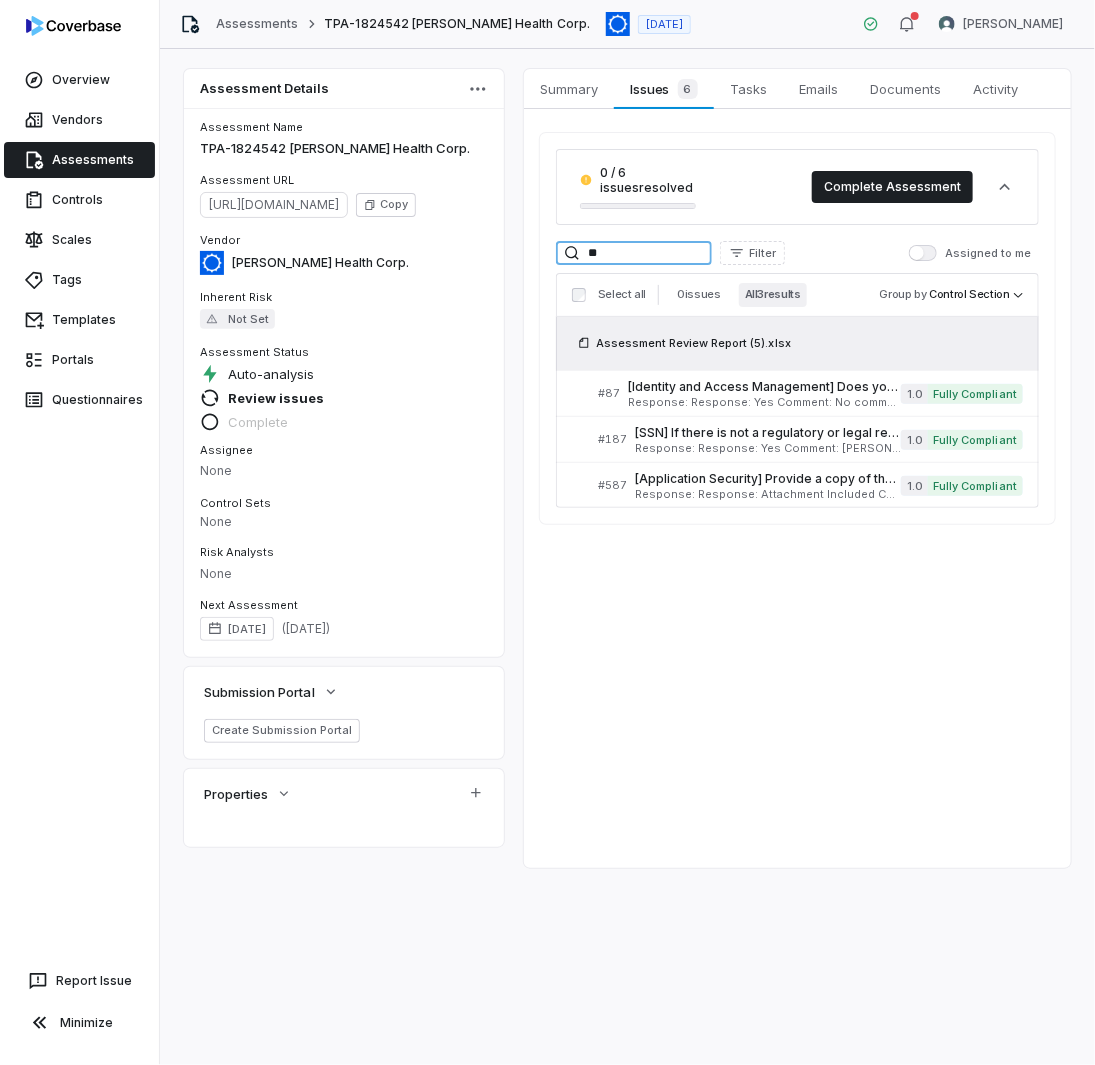 drag, startPoint x: 648, startPoint y: 247, endPoint x: 265, endPoint y: 231, distance: 383.33405 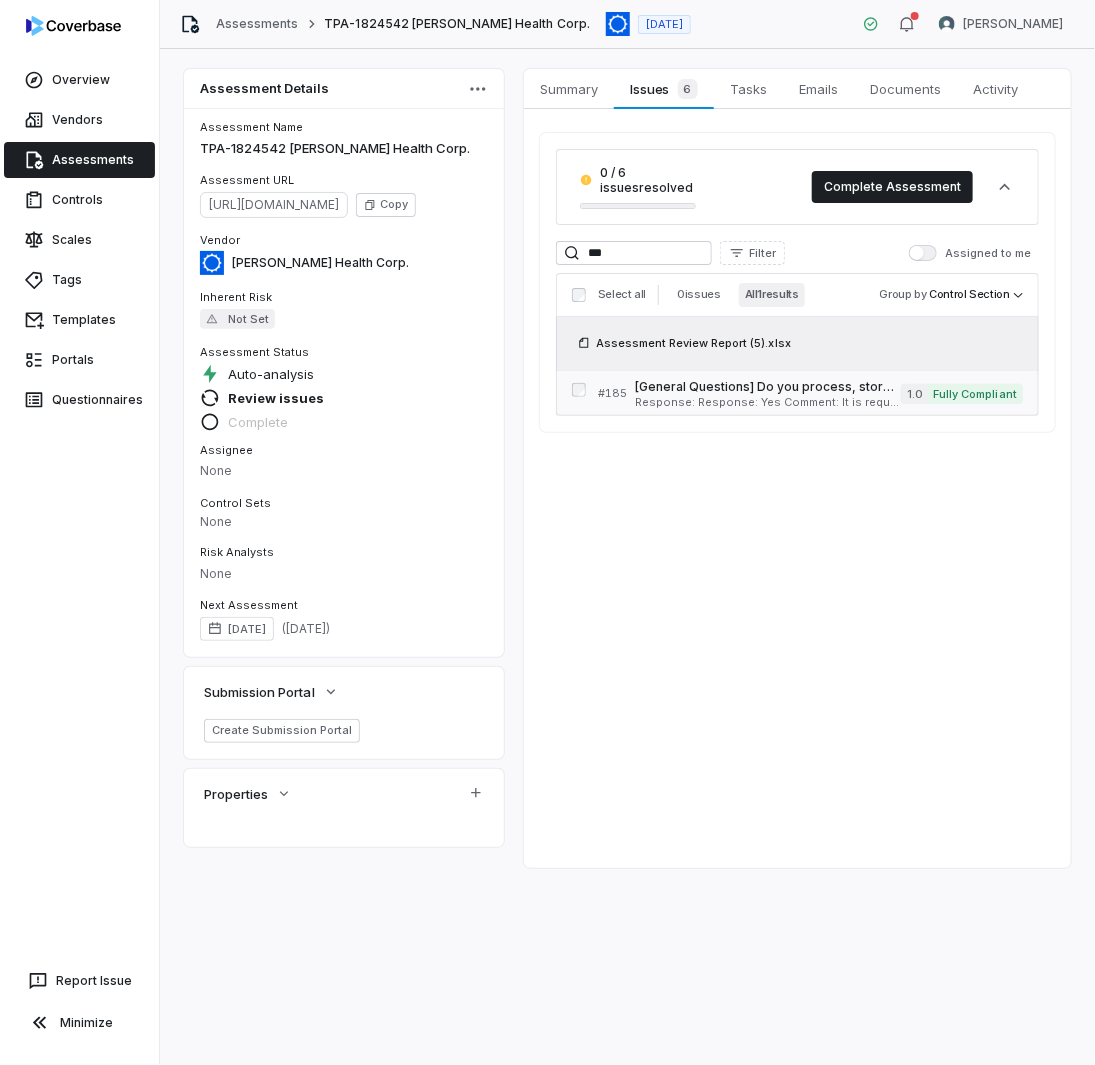 click on "# 185 [General Questions] Do you process, store, or transmit full/partial Social Security Numbers (SSN), National Identifiers, or Health Insurance Claim Numbers (HICN) in delivery of your service to CVS Health?
If yes, please indicate which of the data elements and provide the rationale for its use in the comments section.  Serial No.: 185
QRisk: I Response: Response: Yes
Comment: It is required to submit claims to the health provider.
Is Evaluation Recommended: Yes 1.0 Fully Compliant" at bounding box center [810, 393] 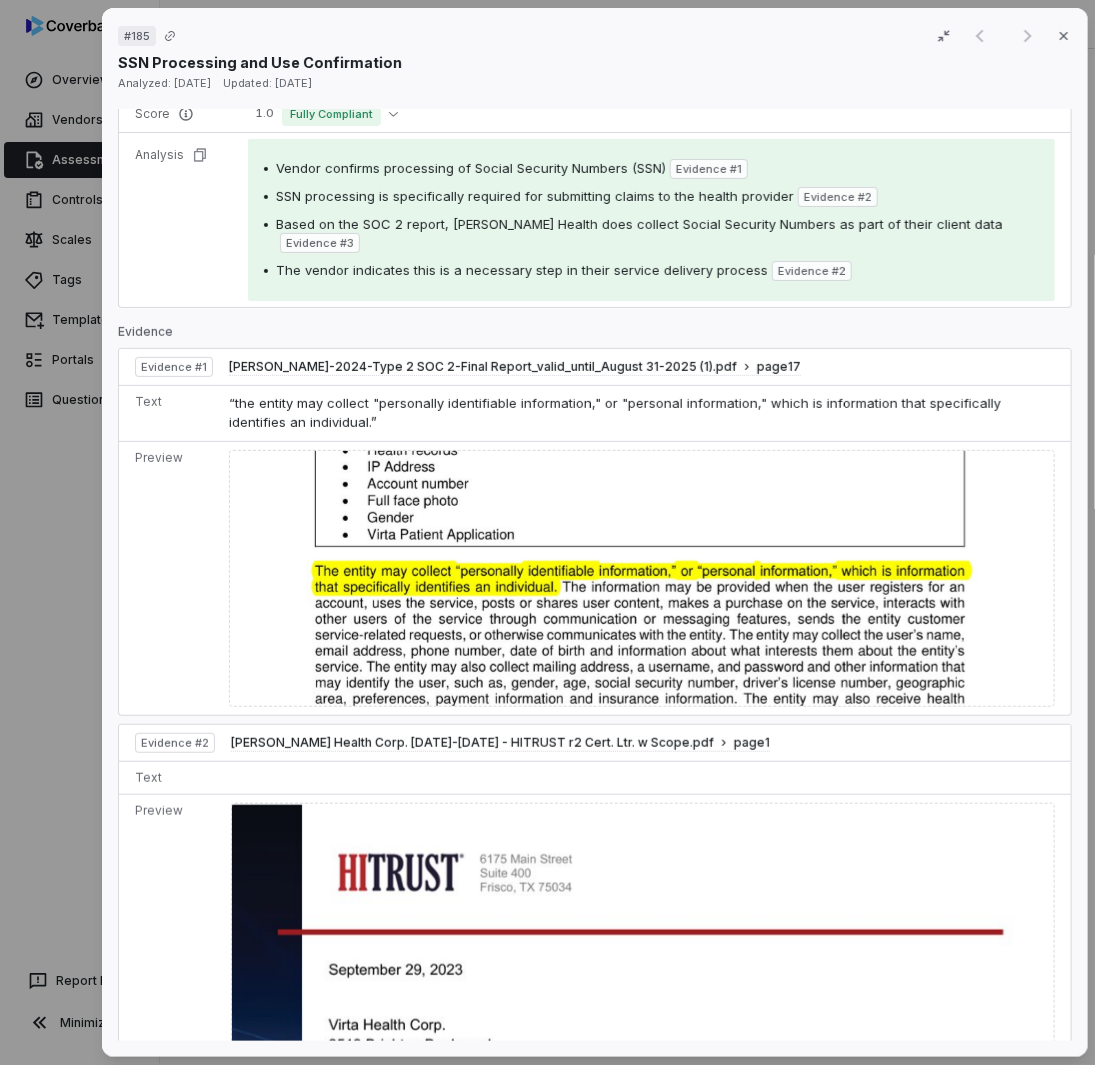 scroll, scrollTop: 0, scrollLeft: 0, axis: both 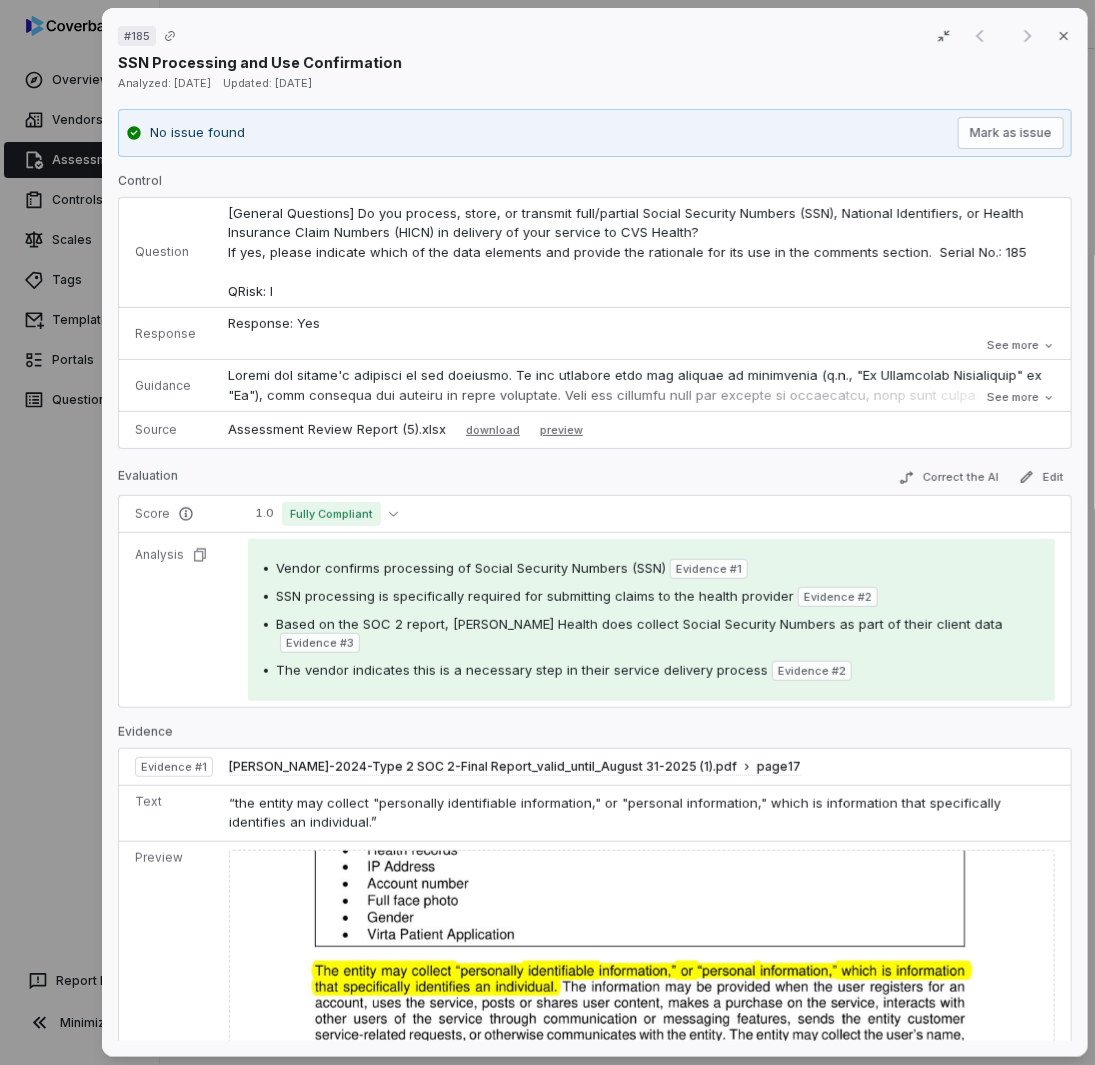 click on "# 185 Result 1 of 1 Close SSN Processing and Use Confirmation Analyzed: [DATE] Updated: [DATE] No issue found Mark as issue Control Question [General Questions] Do you process, store, or transmit full/partial Social Security Numbers (SSN), National Identifiers, or Health Insurance Claim Numbers (HICN) in delivery of your service to CVS Health?
If yes, please indicate which of the data elements and provide the rationale for its use in the comments section.  Serial No.: 185
QRisk: I Response Response: Yes
Comment: It is required to submit claims to the health provider.
Is Evaluation Recommended: Yes Response: Yes
Comment: It is required to submit claims to the health provider.
Is Evaluation Recommended: Yes See more Guidance See more Source Assessment Review Report (5).xlsx download preview Evaluation Correct the AI Edit   Score 1.0 Fully Compliant Analysis Vendor confirms processing of Social Security Numbers (SSN) Evidence # 1 Evidence # 2 Evidence # 3 Evidence # 2 Evidence Evidence # 1 page  2" at bounding box center [547, 532] 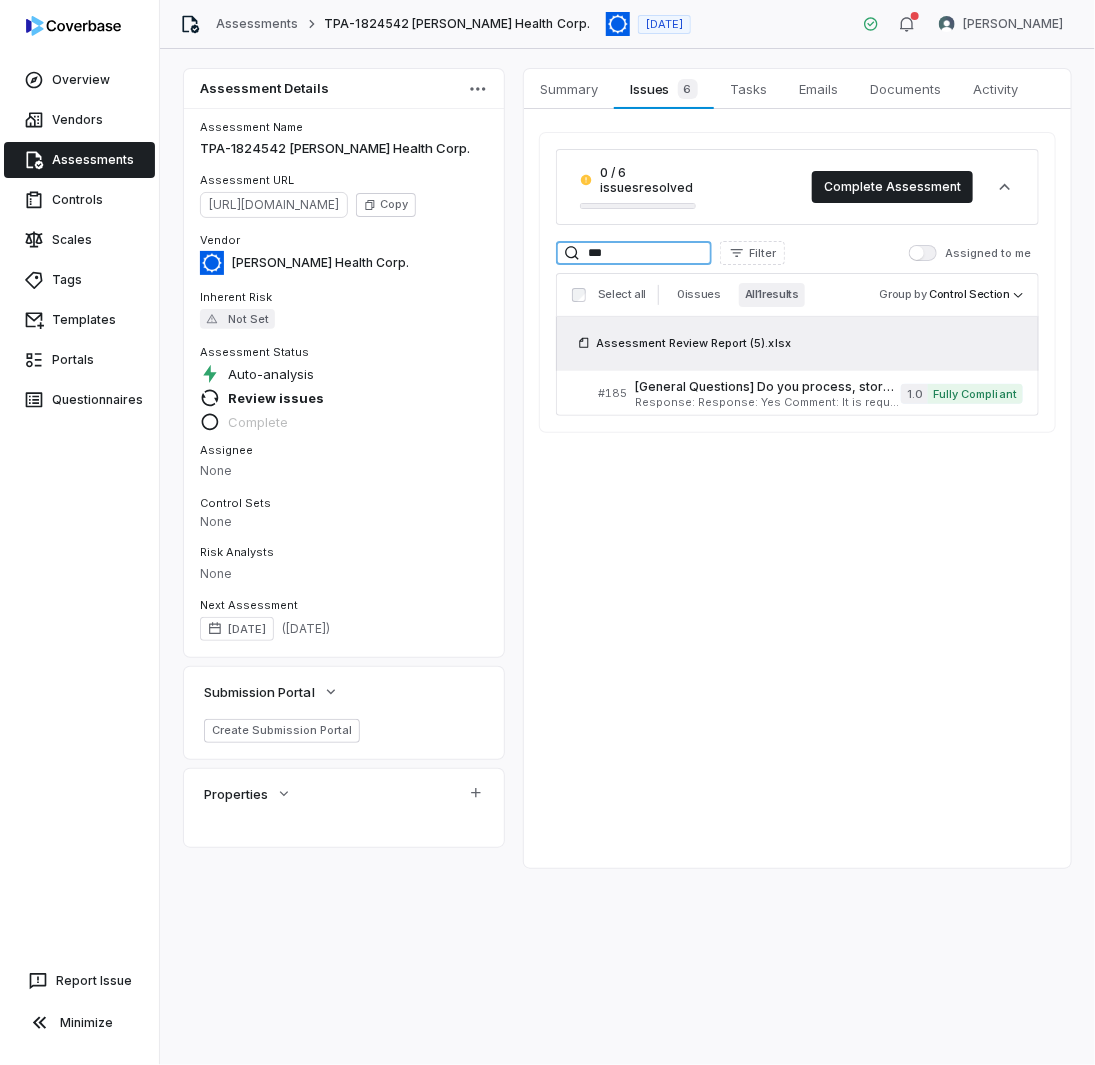 drag, startPoint x: 613, startPoint y: 259, endPoint x: 503, endPoint y: 248, distance: 110.54863 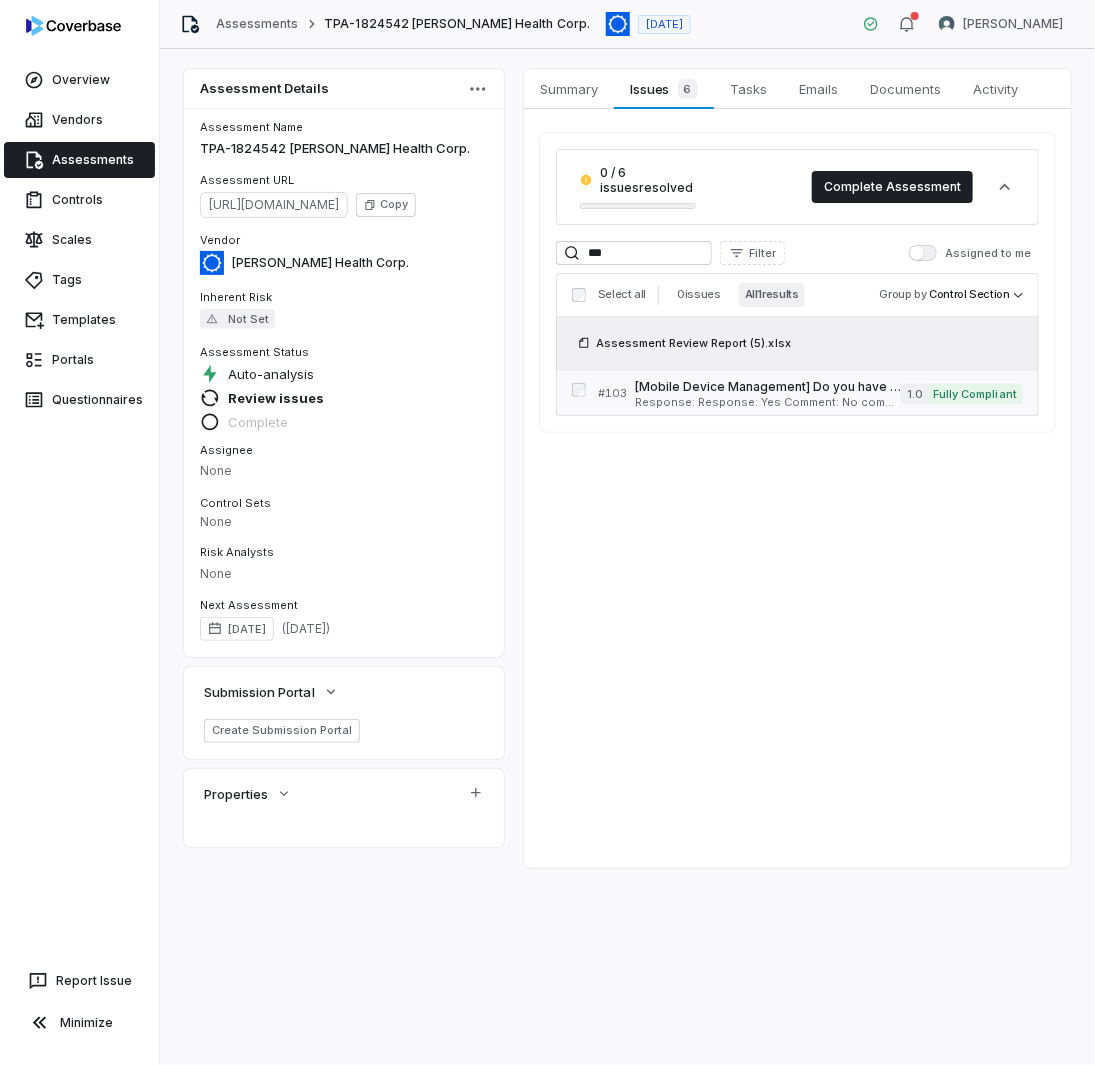 click on "Response: Response: Yes
Comment: No comment provided.
Is Evaluation Recommended: No" at bounding box center (768, 402) 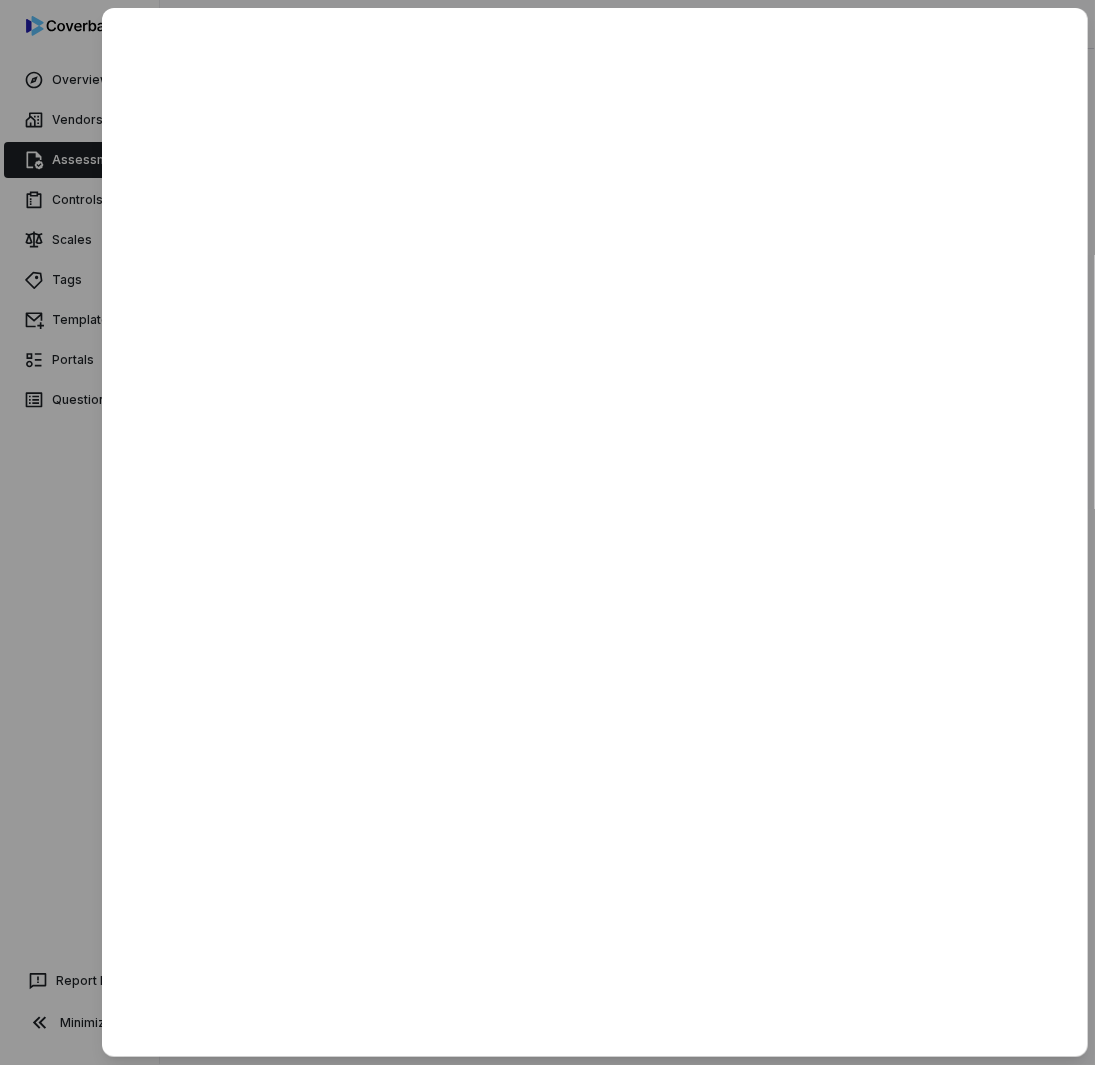click at bounding box center (547, 532) 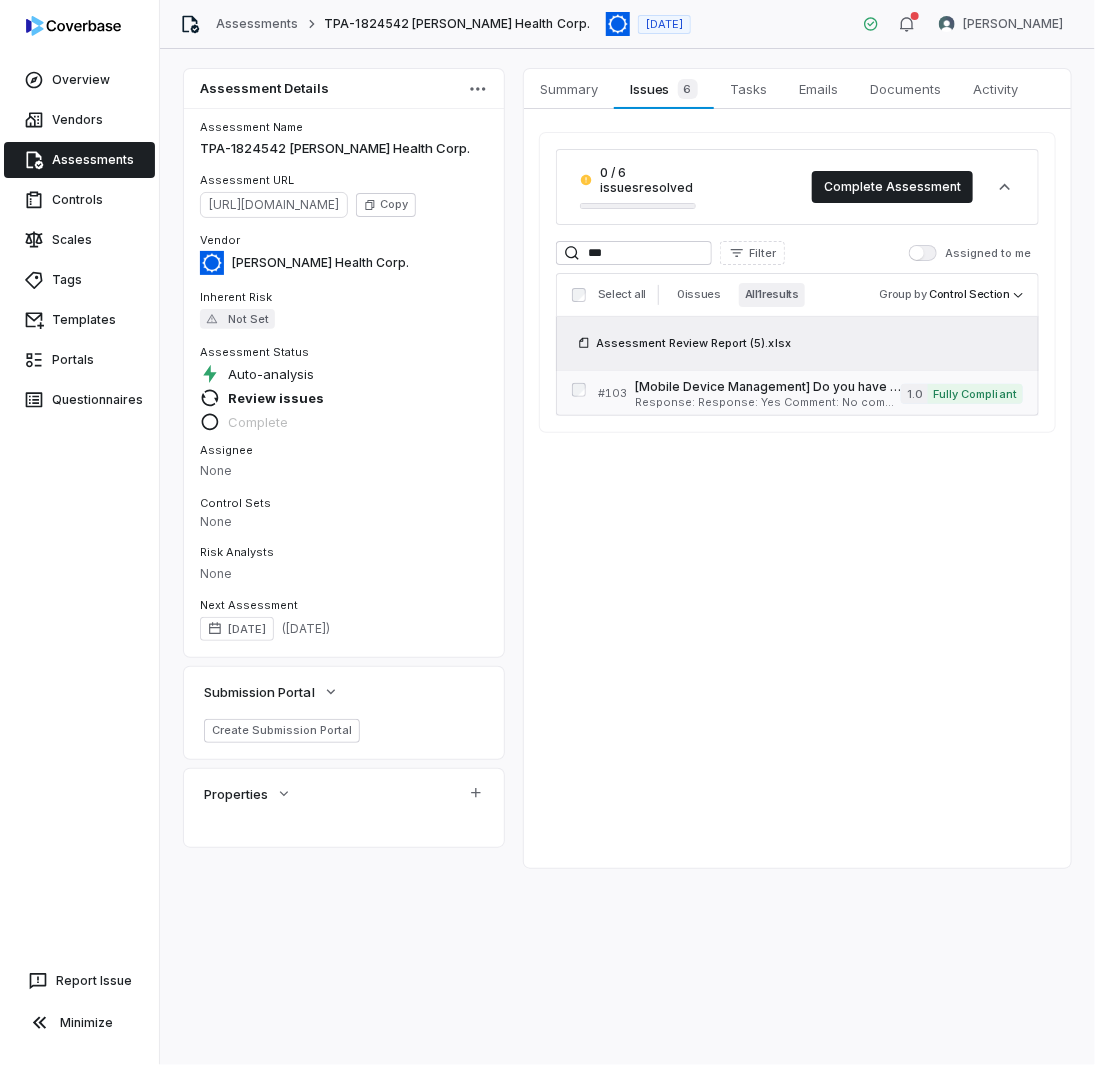 click on "[Mobile Device Management] Do you have a policy or procedure requiring employees to maintain the latest updates on their mobile computing devices that access or store CVS Health data at rest?
Inclusive of company owned devices and BYOD if applicable.
Serial No: 103
QRisk: H" at bounding box center [768, 387] 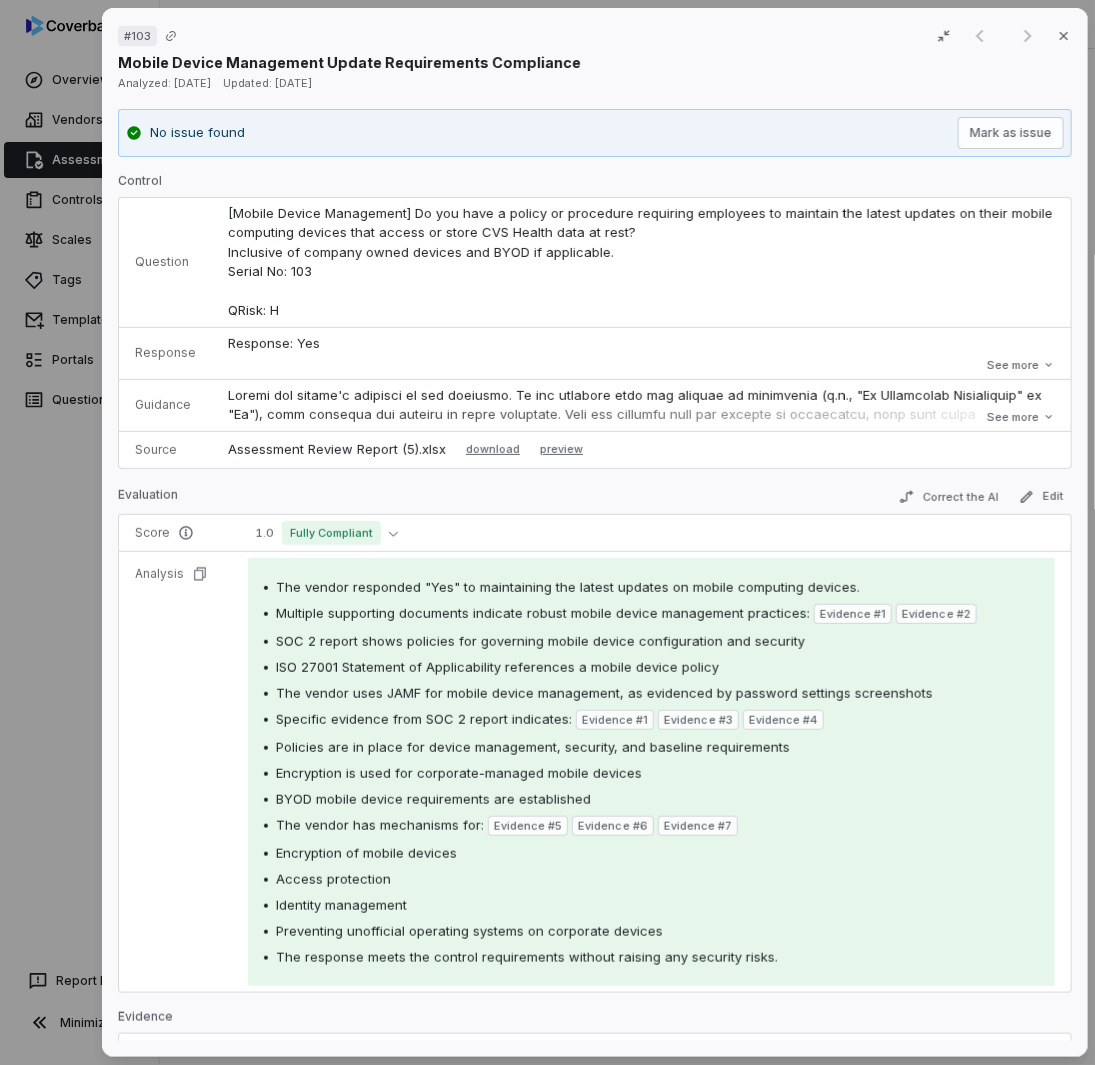scroll, scrollTop: 0, scrollLeft: 0, axis: both 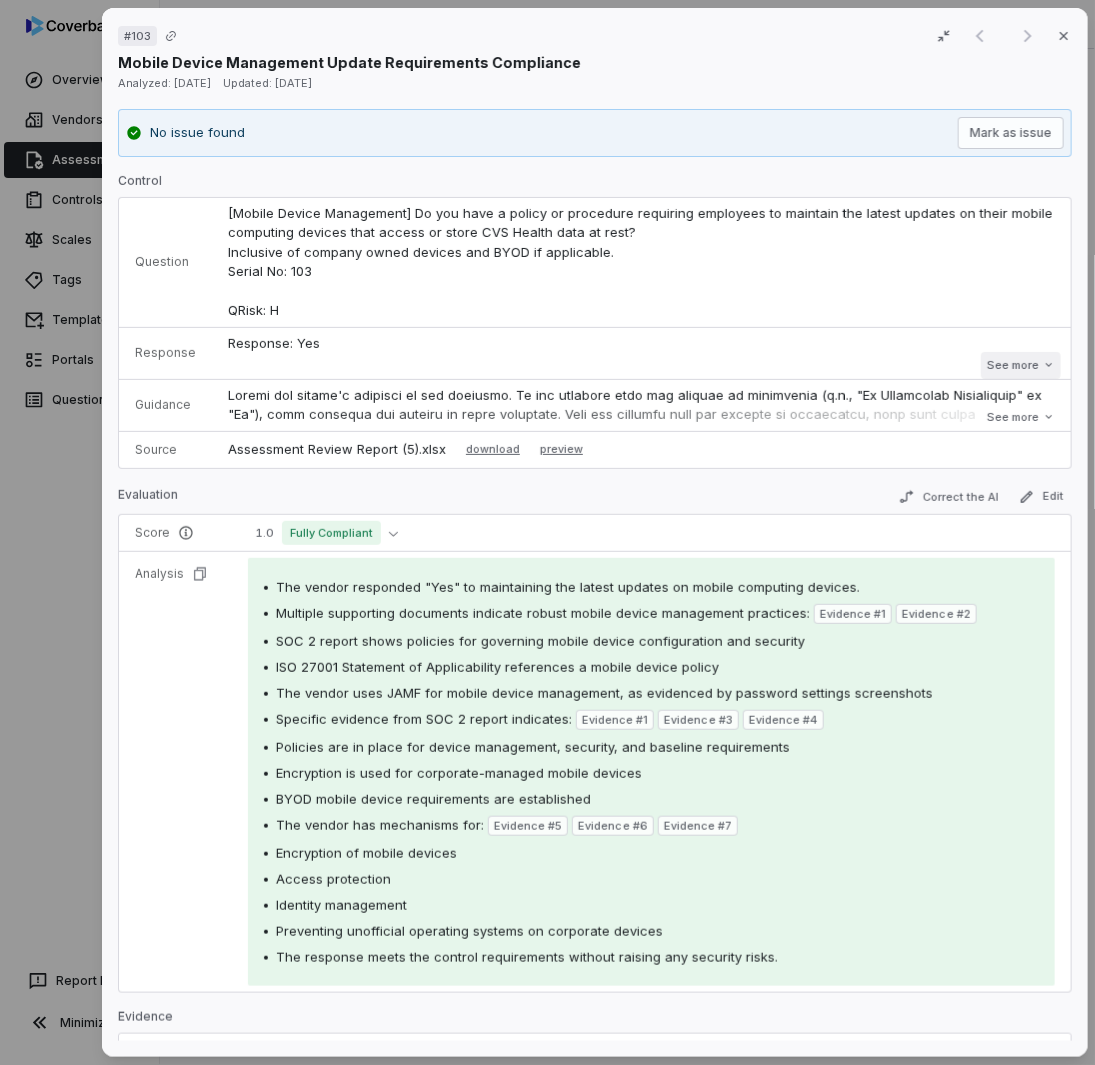 click on "See more" at bounding box center (1020, 365) 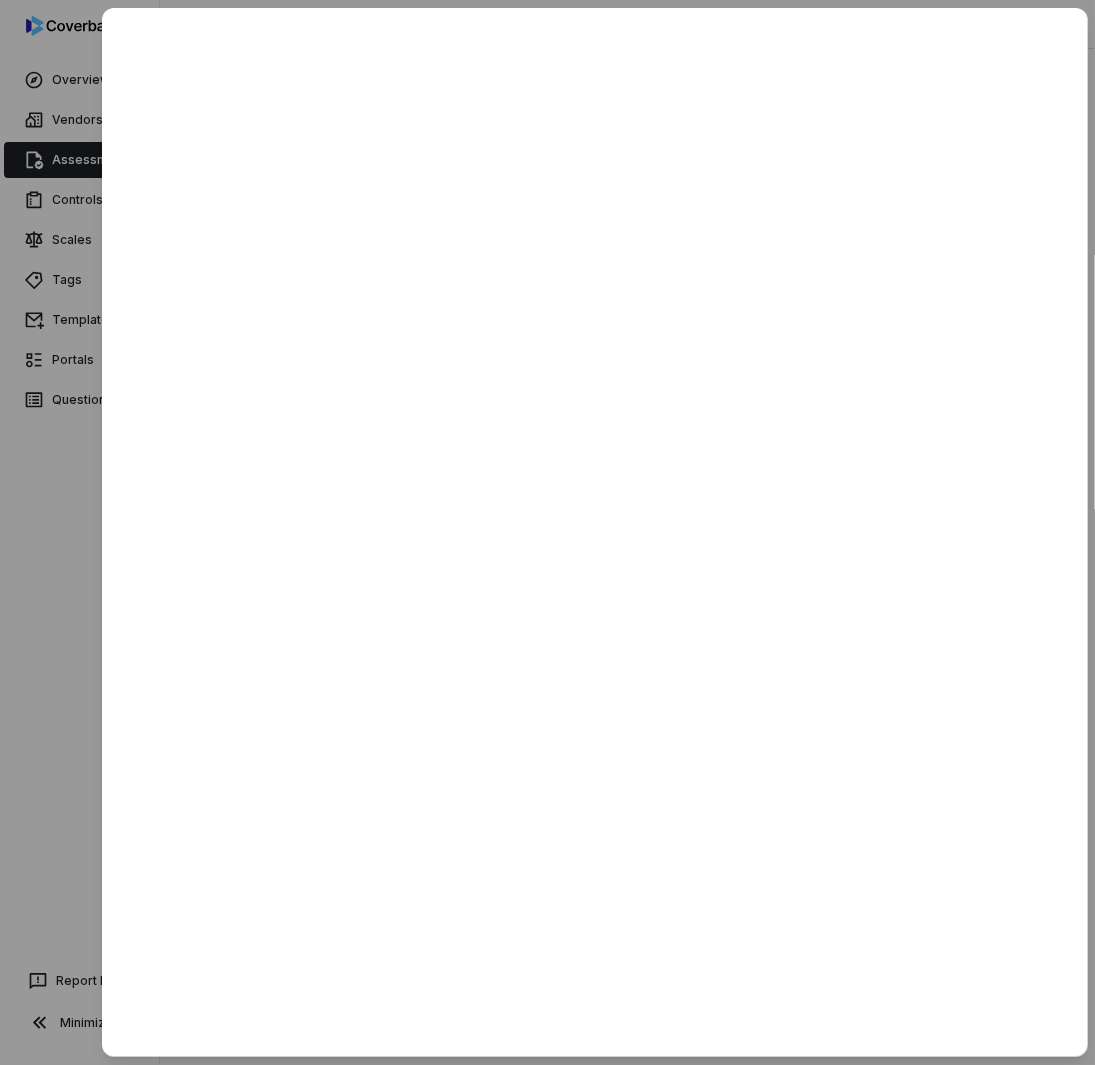click at bounding box center [547, 532] 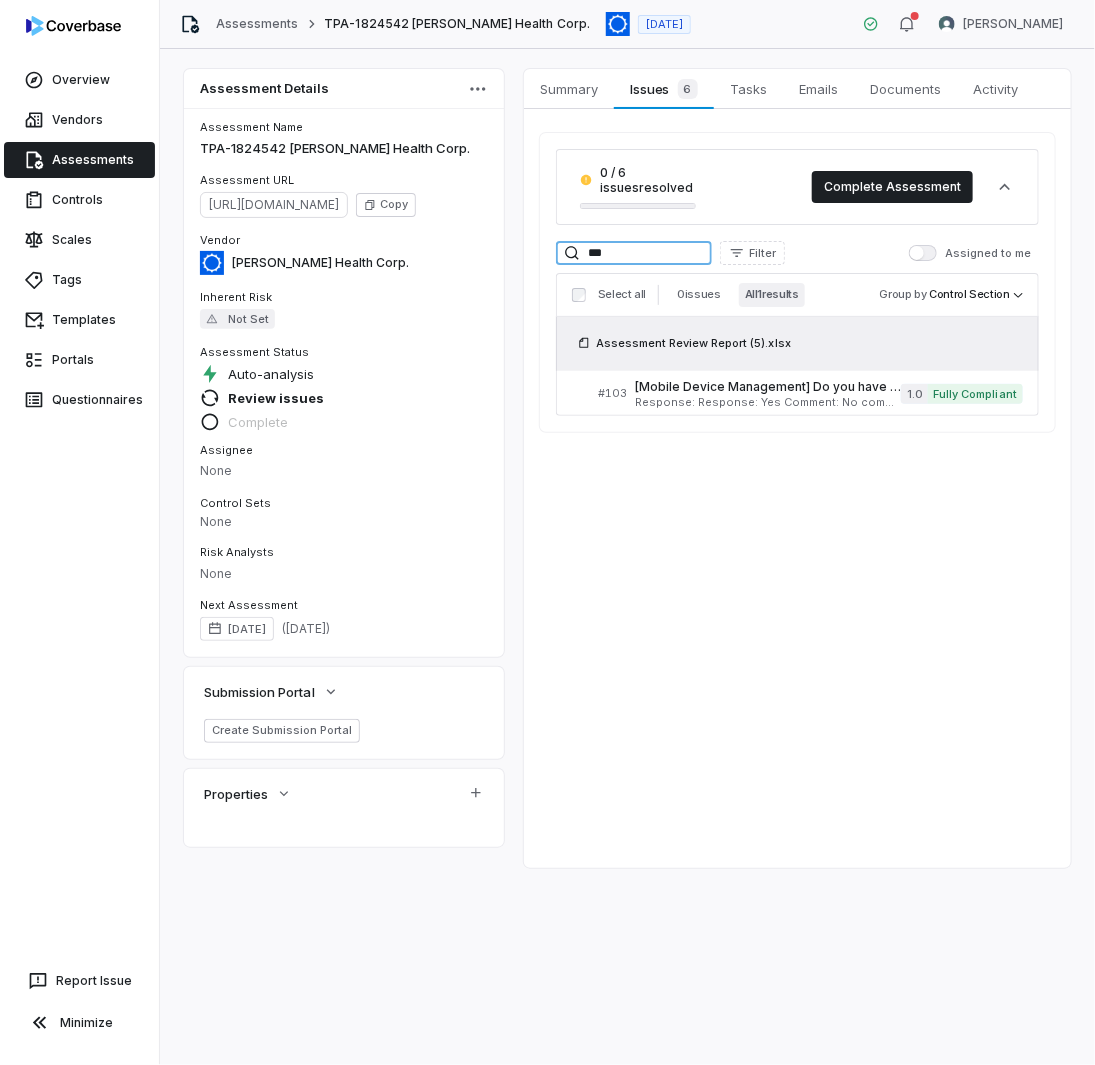 click on "Assessment Details Assessment Name TPA-1824542 [PERSON_NAME] Health Corp. Assessment URL  [URL][DOMAIN_NAME] Copy Vendor [PERSON_NAME] Health Corp. Inherent Risk Not Set Assessment Status Auto-analysis Review issues Complete Assignee None Control Sets None Risk Analysts None Next Assessment [DATE] ( [DATE] ) Submission Portal Create Submission Portal Properties Summary Summary Issues 6 Issues 6 Tasks Tasks Emails Emails Documents Documents Activity Activity 0 / 6   issues  resolved Complete Assessment *** Filter Assigned to me Select all 0  issues All  1  results Group by   Control Section Assessment Review Report (5).xlsx # 103 [Mobile Device Management] Do you have a policy or procedure requiring employees to maintain the latest updates on their mobile computing devices that access or store CVS Health data at rest?
Inclusive of company owned devices and BYOD if applicable.
Serial No: 103
QRisk: H 1.0 Fully Compliant" at bounding box center (627, 468) 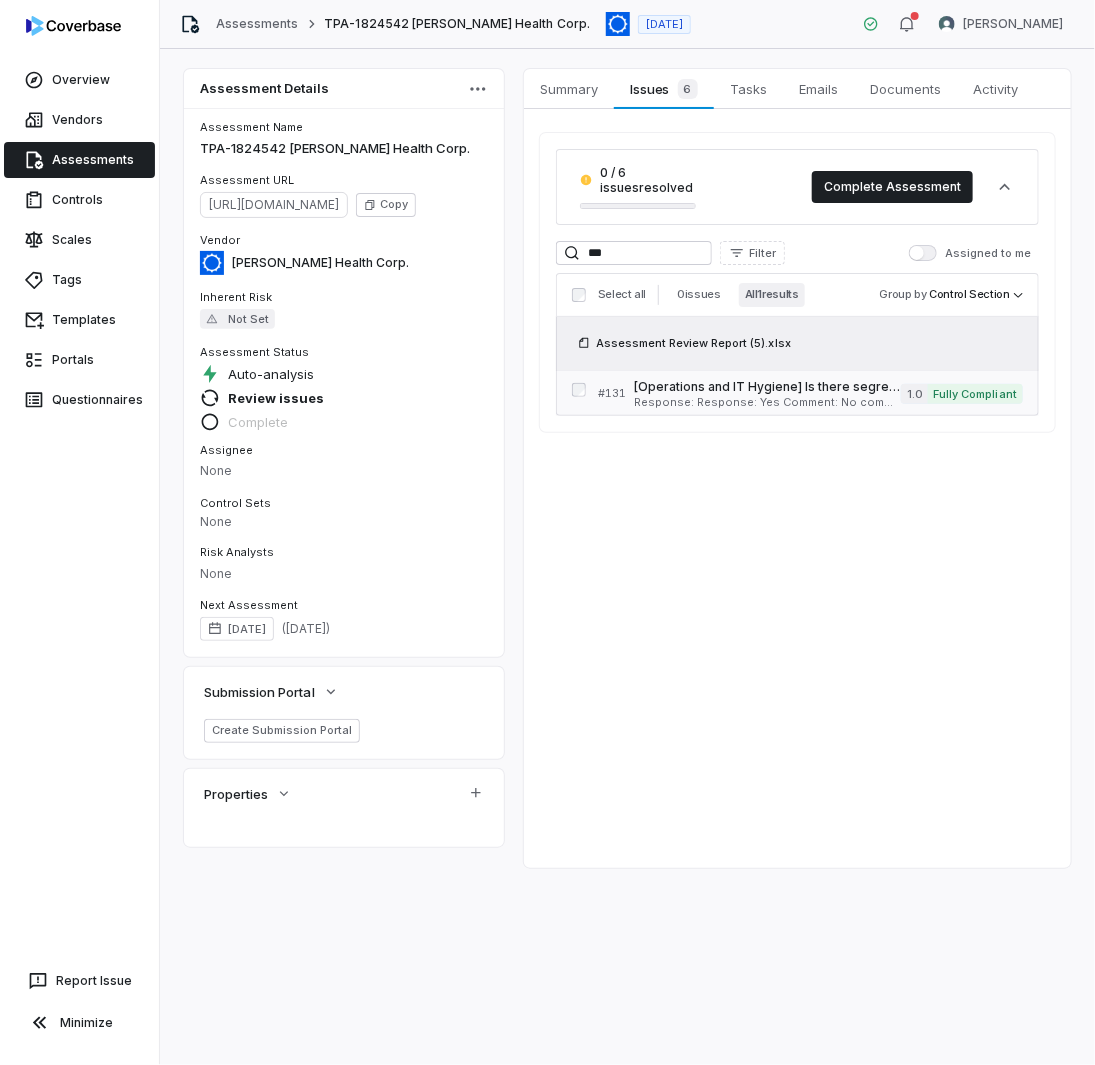 click on "[Operations and IT Hygiene] Is there segregation of duties between the requestor, the approver, the developer, and the implementer prior to making changes in production?
Serial No: 131
QRisk: C Response: Response: Yes
Comment: No comment provided.
Is Evaluation Recommended: No" at bounding box center (767, 393) 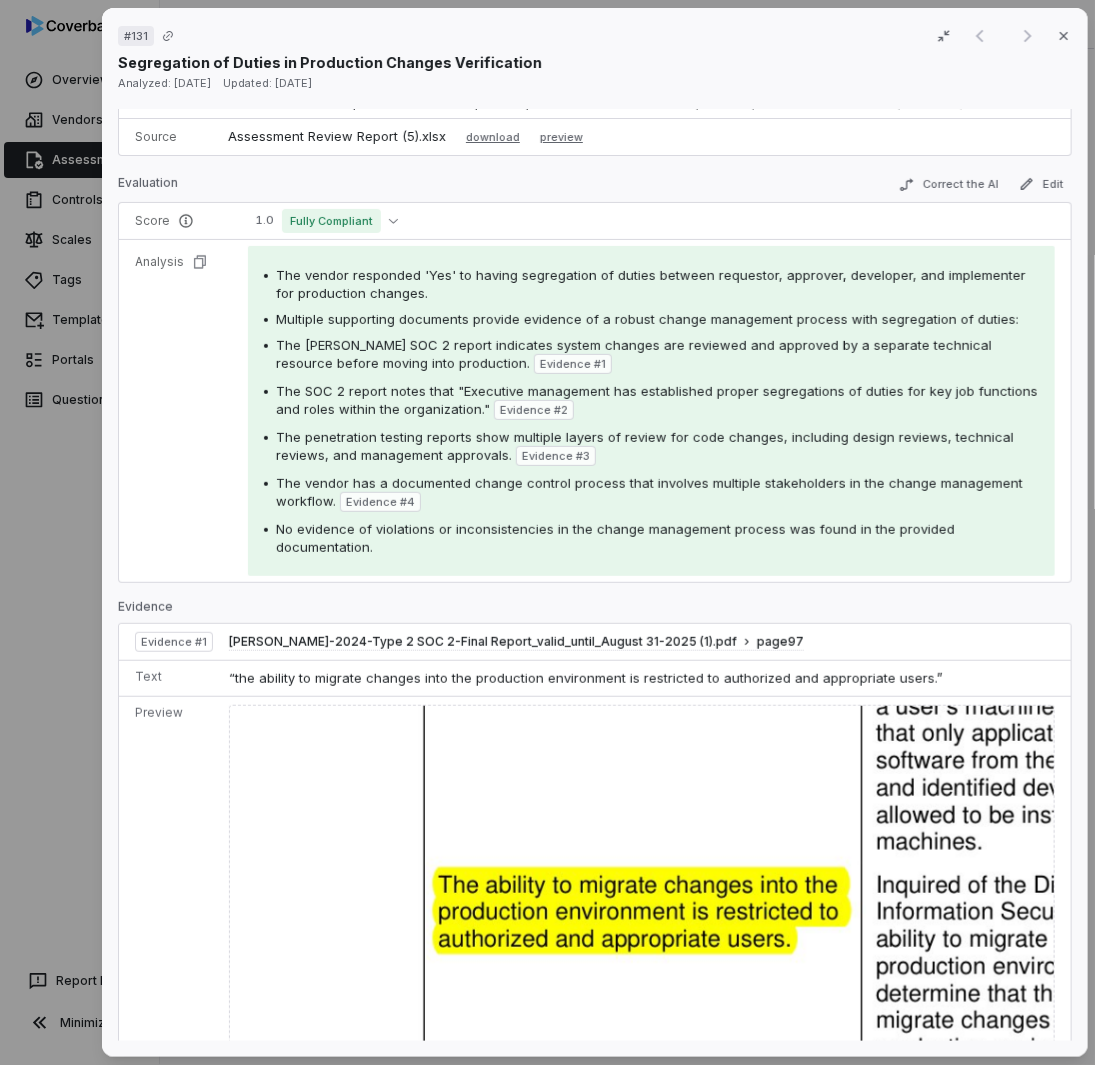 scroll, scrollTop: 500, scrollLeft: 0, axis: vertical 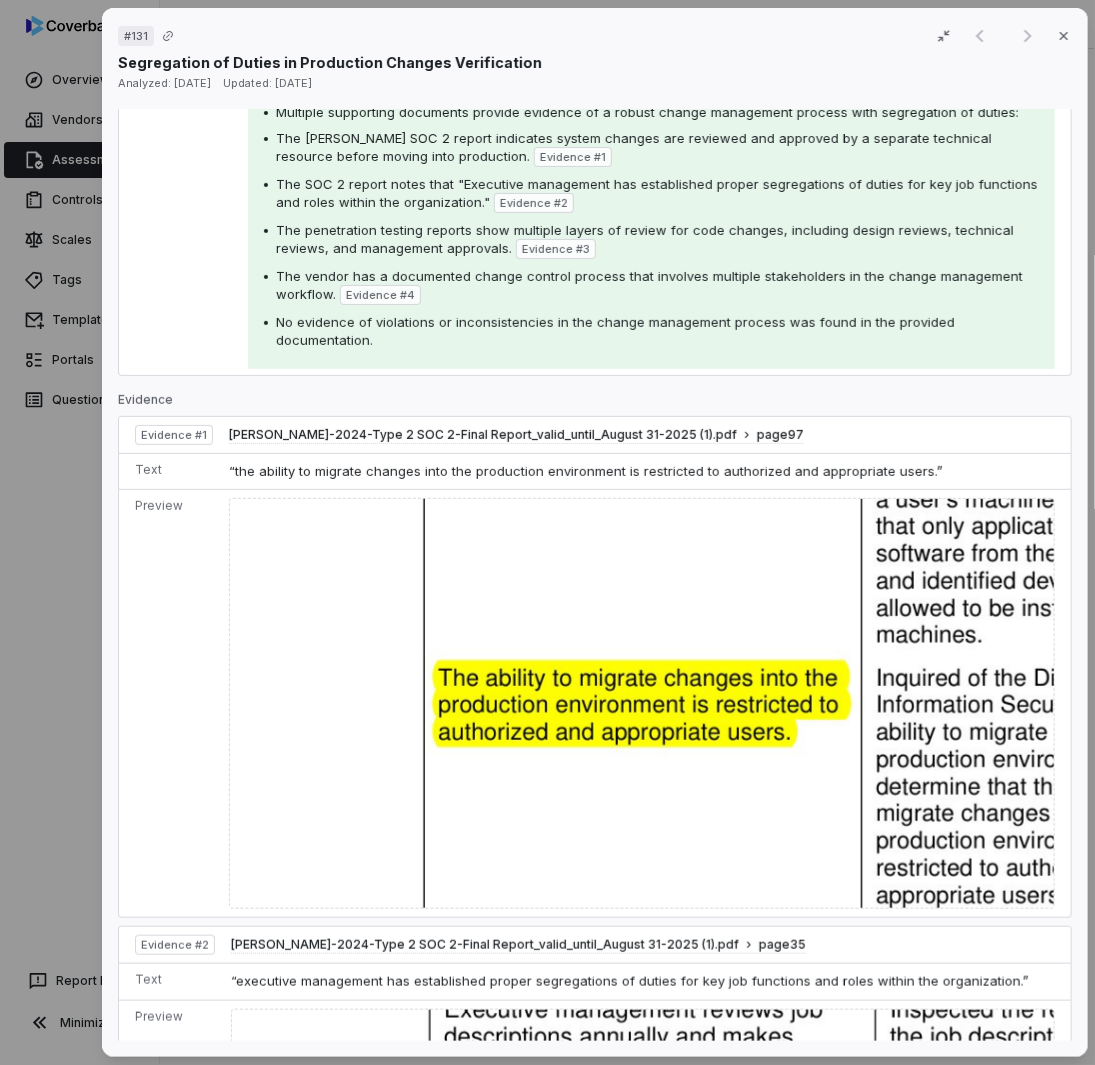 click on "# 131 Result 1 of 1 Close Segregation of Duties in Production Changes Verification Analyzed: [DATE] Updated: [DATE] No issue found [PERSON_NAME] as issue Control Question [Operations and IT Hygiene] Is there segregation of duties between the requestor, the approver, the developer, and the implementer prior to making changes in production?
Serial No: 131
QRisk: C Response Response: Yes
Comment: No comment provided.
Is Evaluation Recommended: No Response: Yes
Comment: No comment provided.
Is Evaluation Recommended: No See more Guidance See more Source Assessment Review Report (5).xlsx download preview Evaluation Correct the AI Edit   Score 1.0 Fully Compliant Analysis The vendor responded 'Yes' to having segregation of duties between requestor, approver, developer, and implementer for production changes. Multiple supporting documents provide evidence of a robust change management process with segregation of duties: Evidence # 1 Evidence # 2 Evidence # 3 Evidence # 4 Evidence Evidence # 1 page  97 Text 2 3" at bounding box center (547, 532) 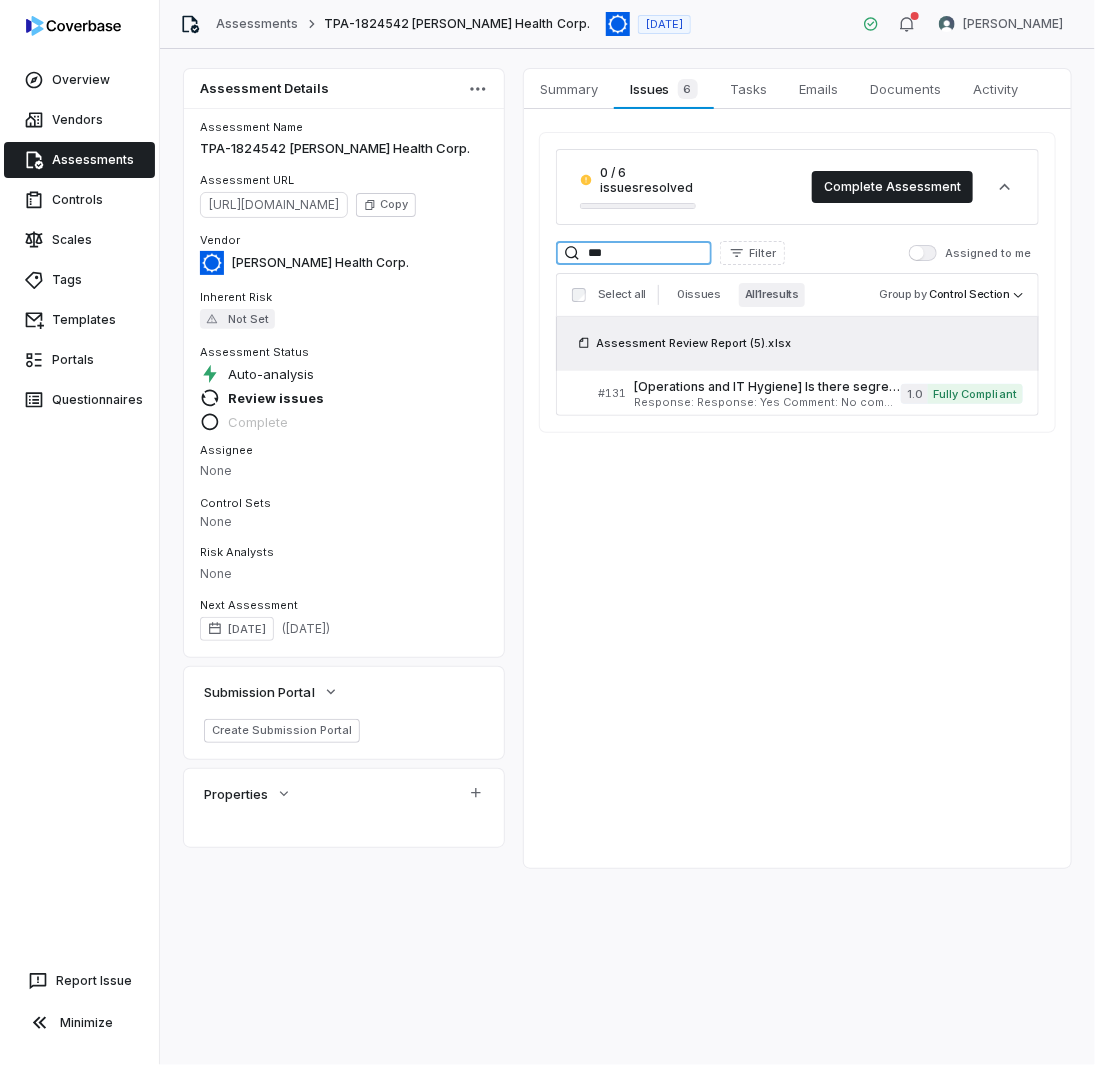 drag, startPoint x: 438, startPoint y: 240, endPoint x: 400, endPoint y: 239, distance: 38.013157 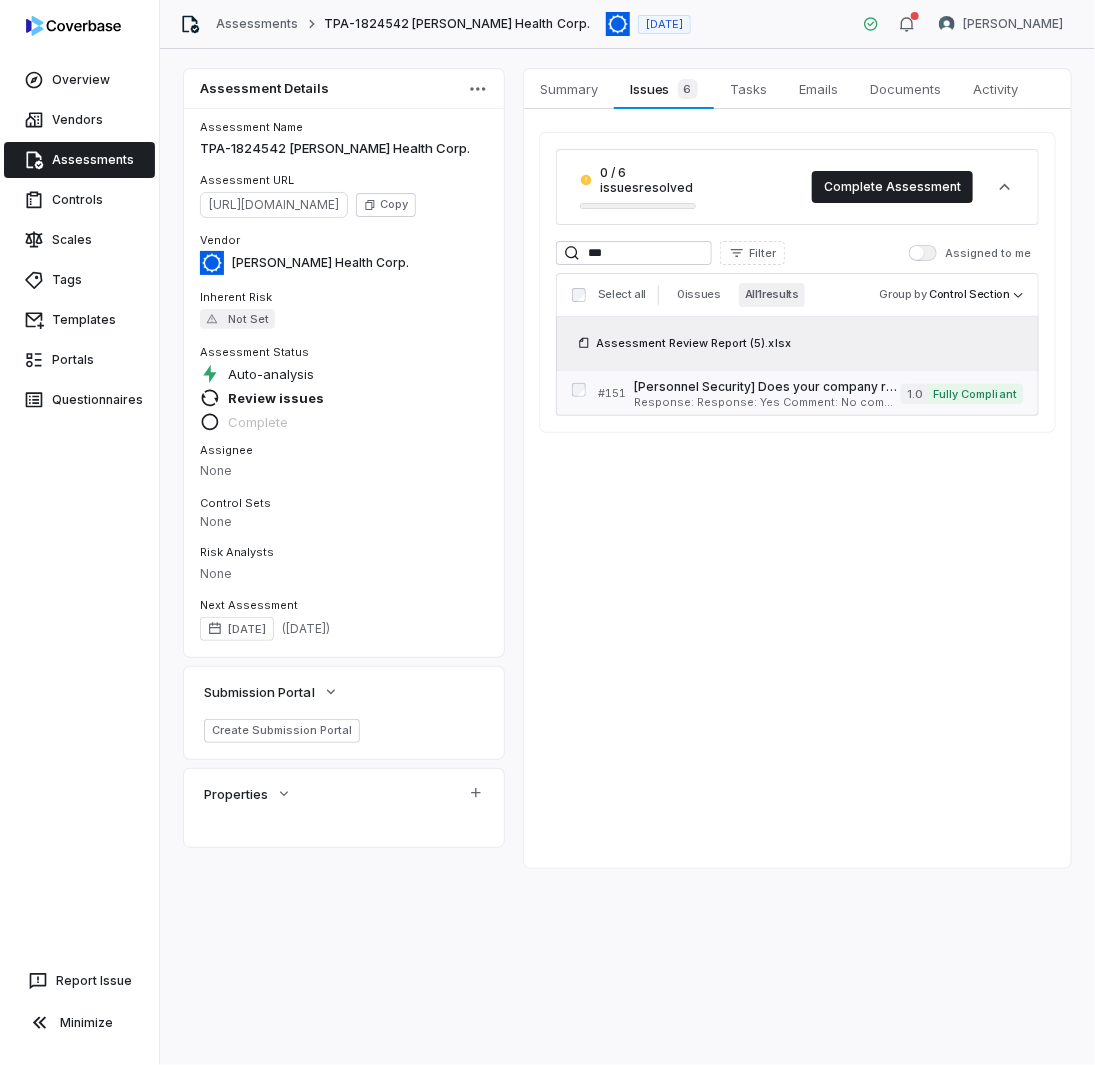 click on "[Personnel Security] Does your company require employees and [DEMOGRAPHIC_DATA] workers to read and acknowledge applicable security  and compliance policies and procedures on an annual basis?
Serial No: 151
QRisk: L" at bounding box center (767, 387) 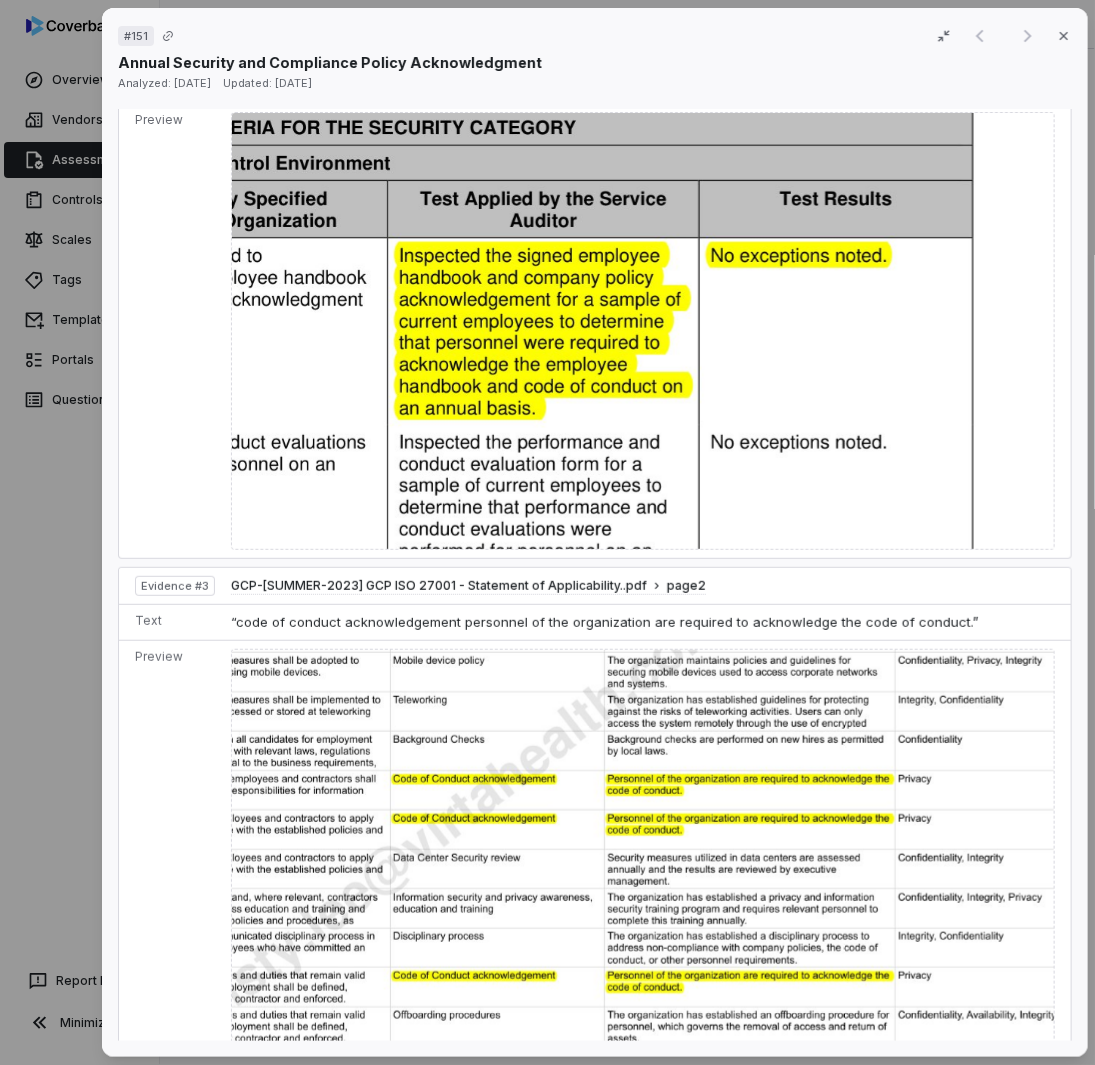 scroll, scrollTop: 1500, scrollLeft: 0, axis: vertical 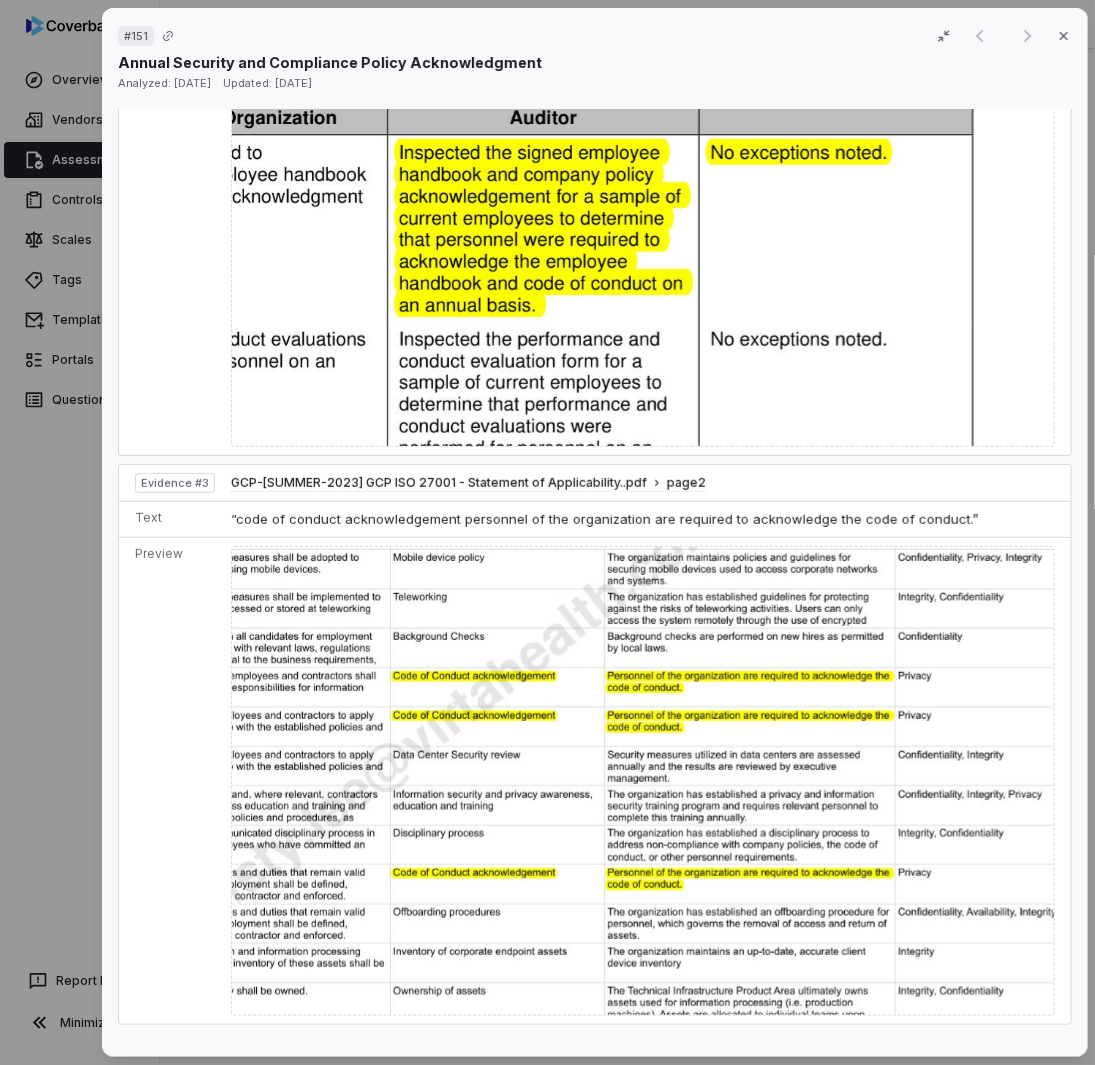 drag, startPoint x: 103, startPoint y: 752, endPoint x: 36, endPoint y: 741, distance: 67.89698 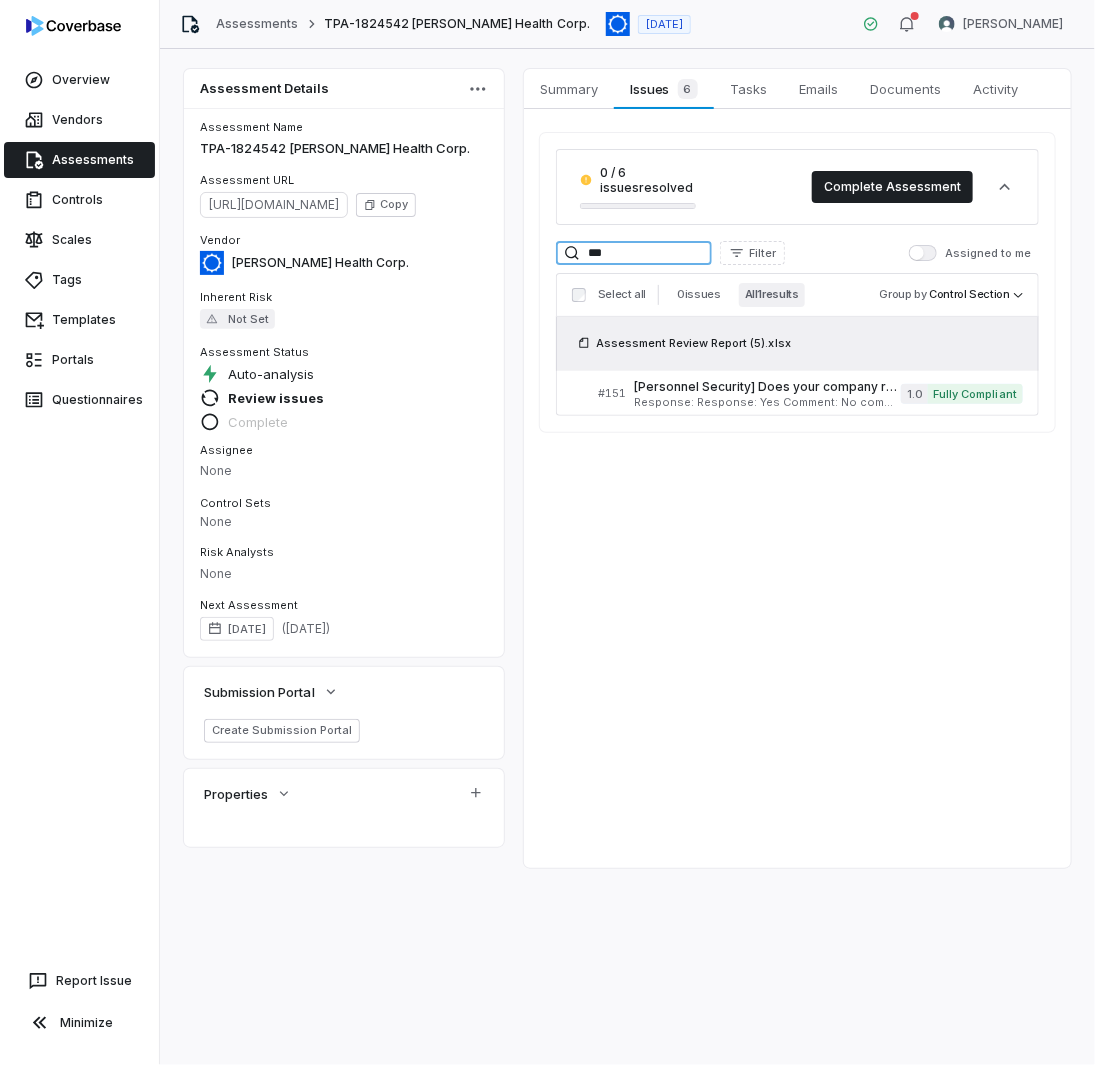 drag, startPoint x: 649, startPoint y: 252, endPoint x: 386, endPoint y: 229, distance: 264.00378 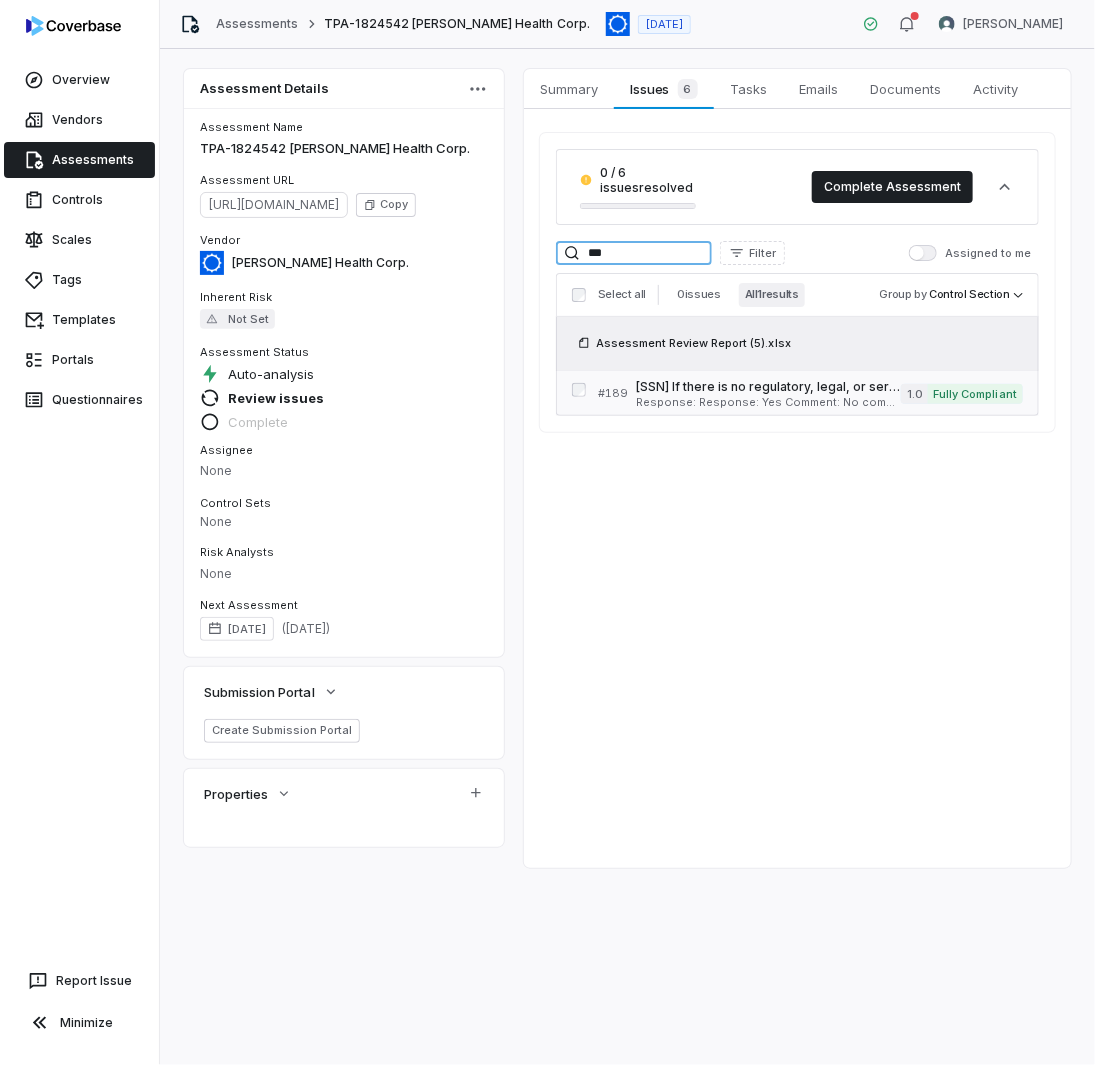 type on "***" 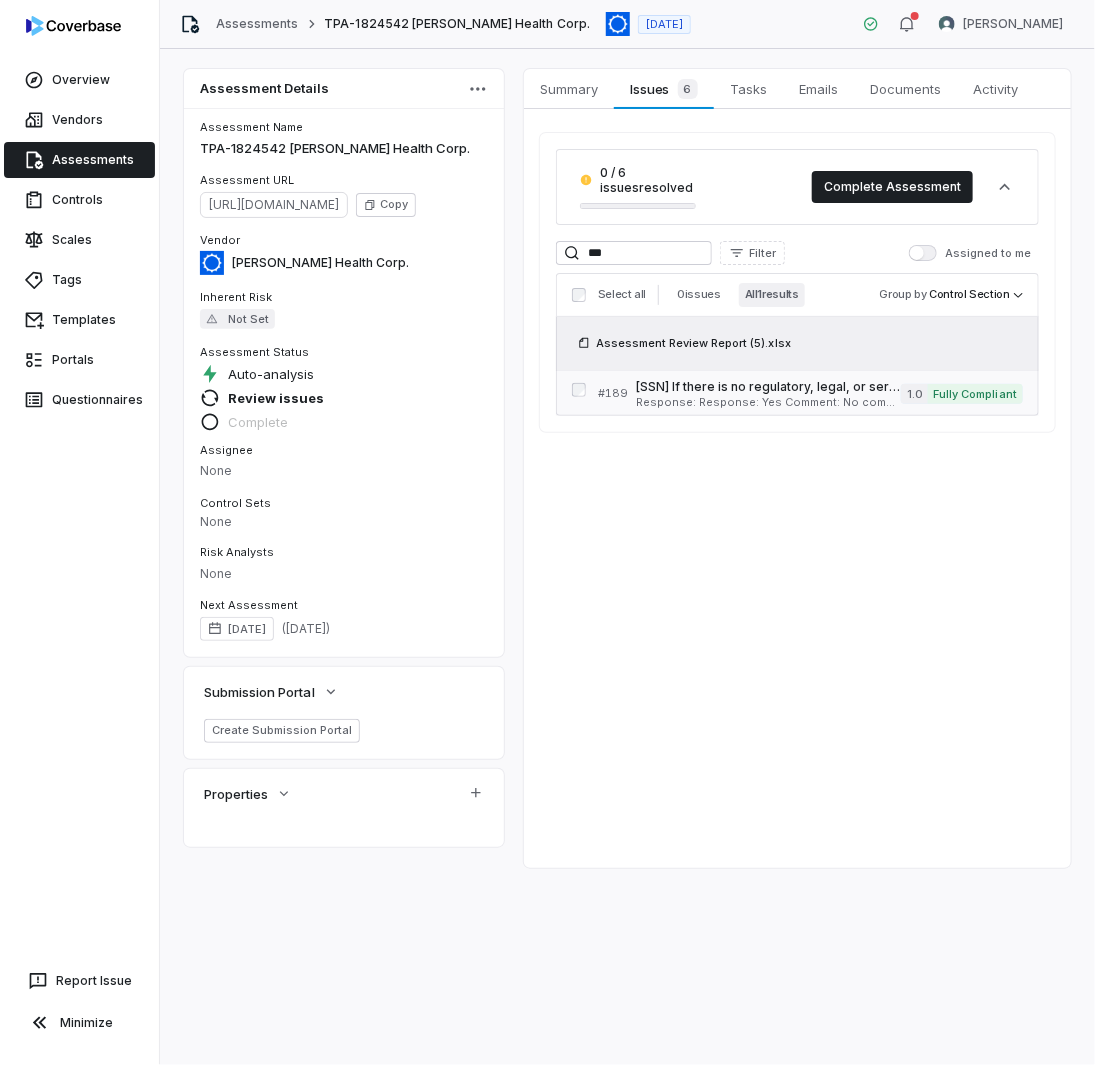 click on "Response: Response: Yes
Comment: No comment provided.
Is Evaluation Recommended: No" at bounding box center [768, 402] 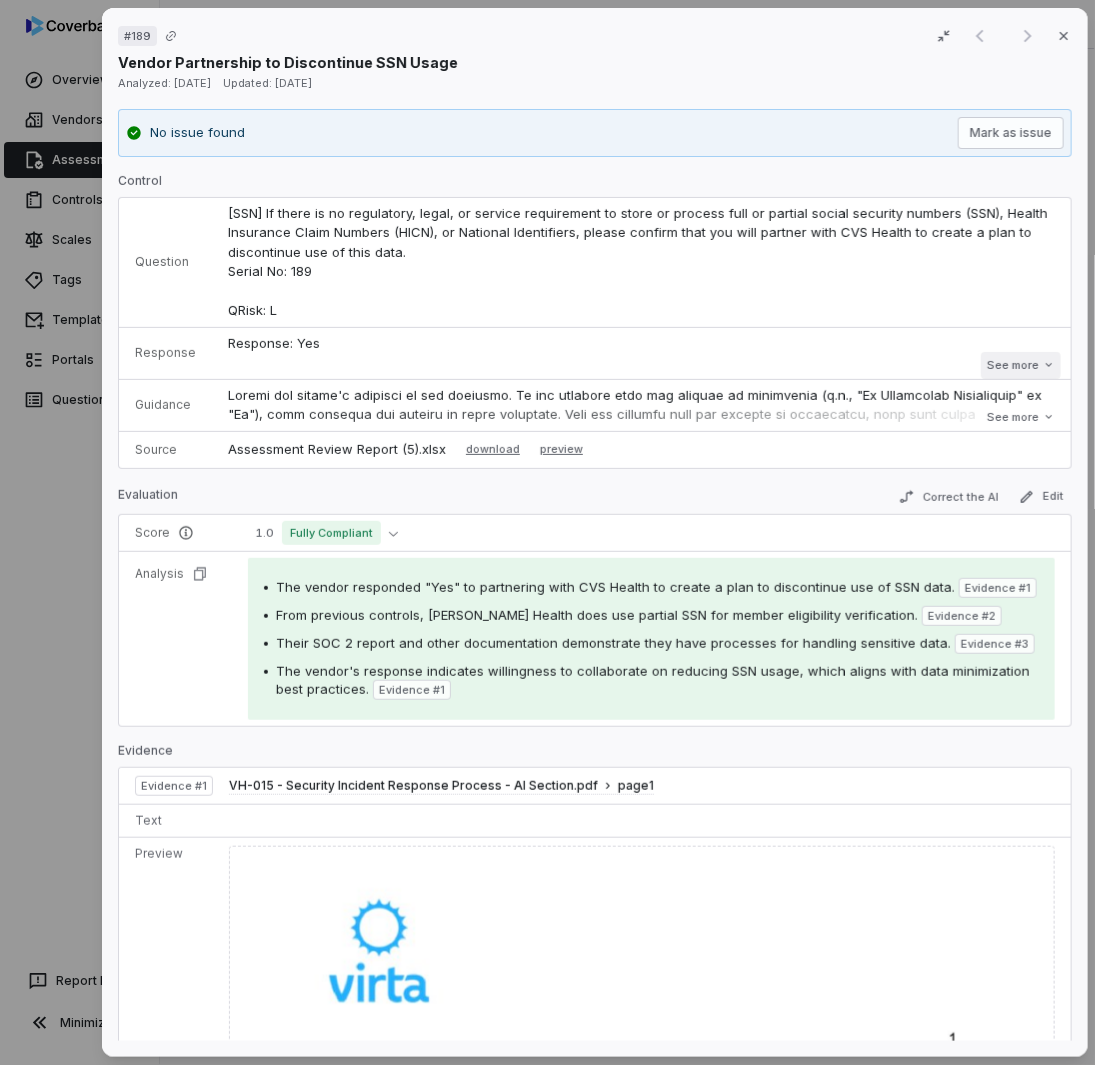 click on "See more" at bounding box center (1020, 365) 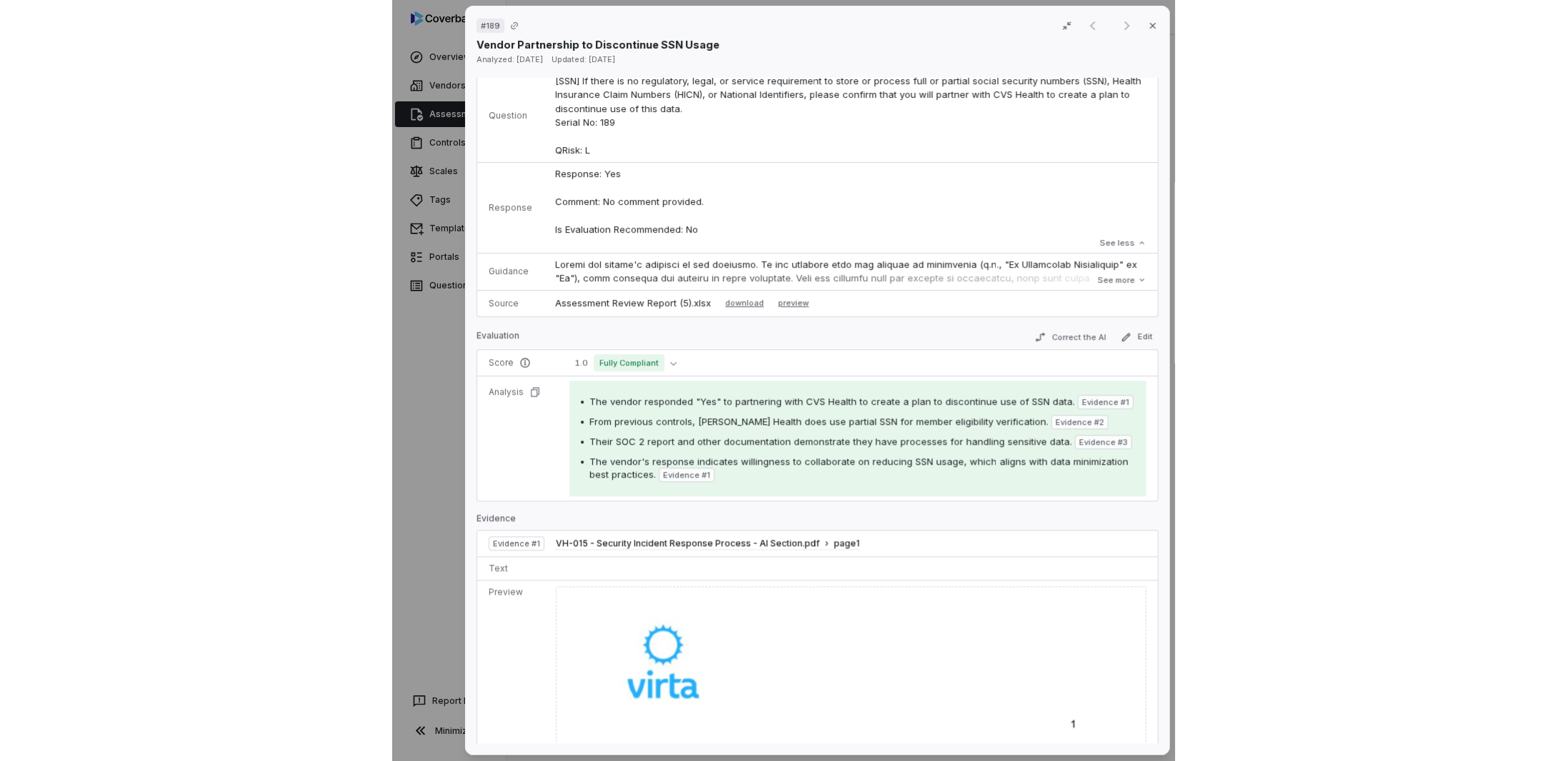 scroll, scrollTop: 71, scrollLeft: 0, axis: vertical 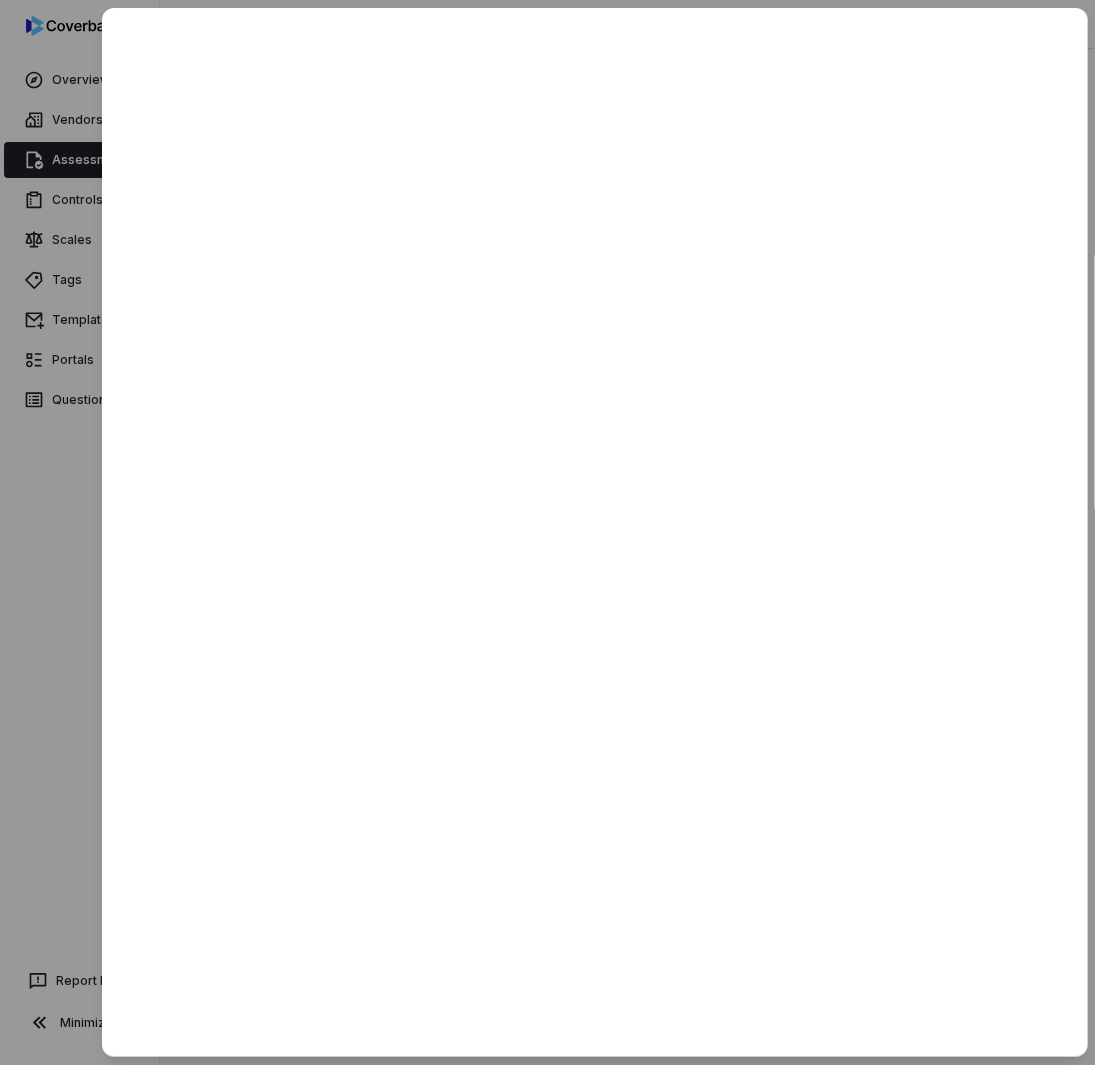 click at bounding box center (547, 532) 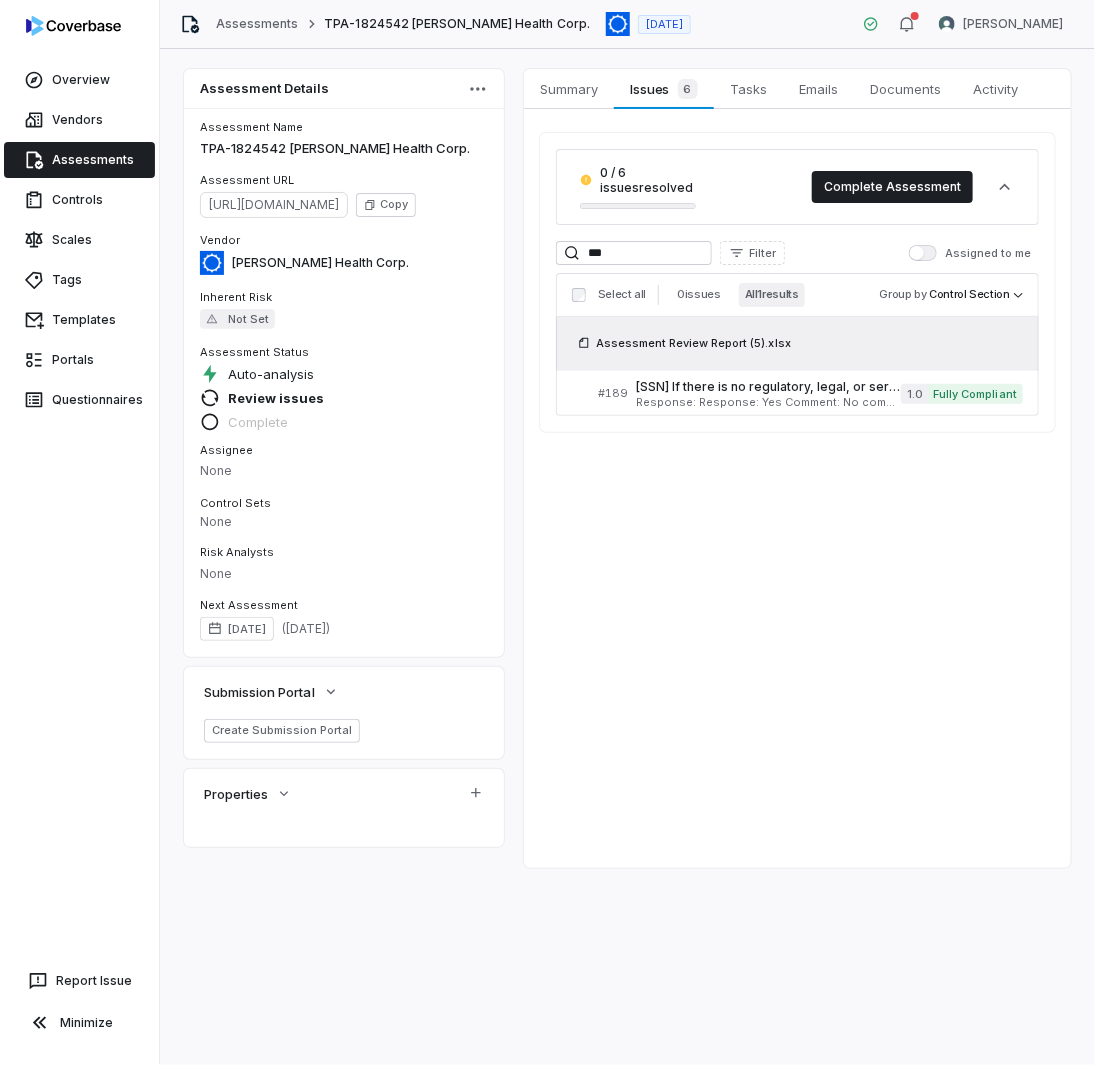 click on "Assessments" at bounding box center (79, 160) 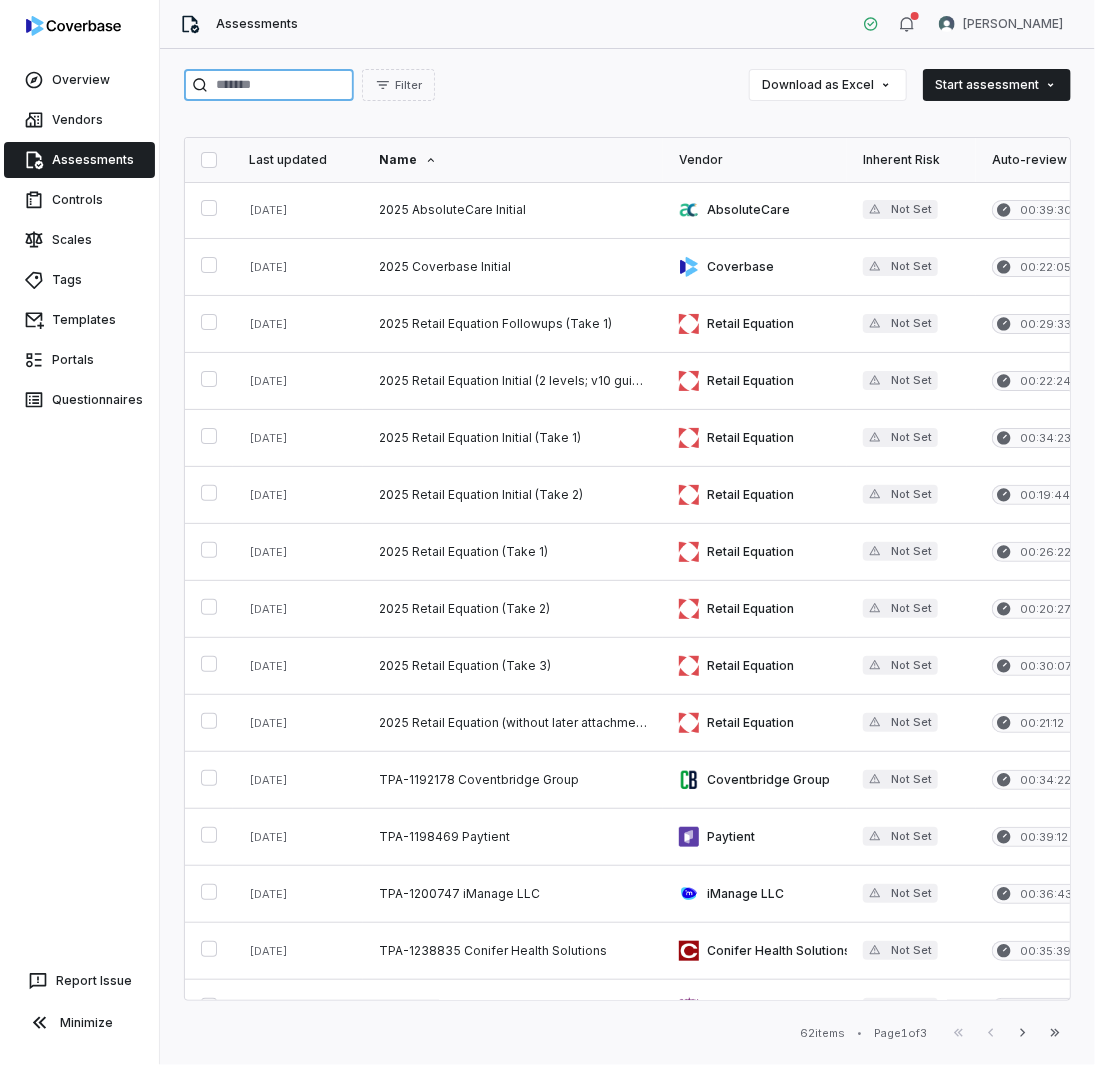 click at bounding box center (269, 85) 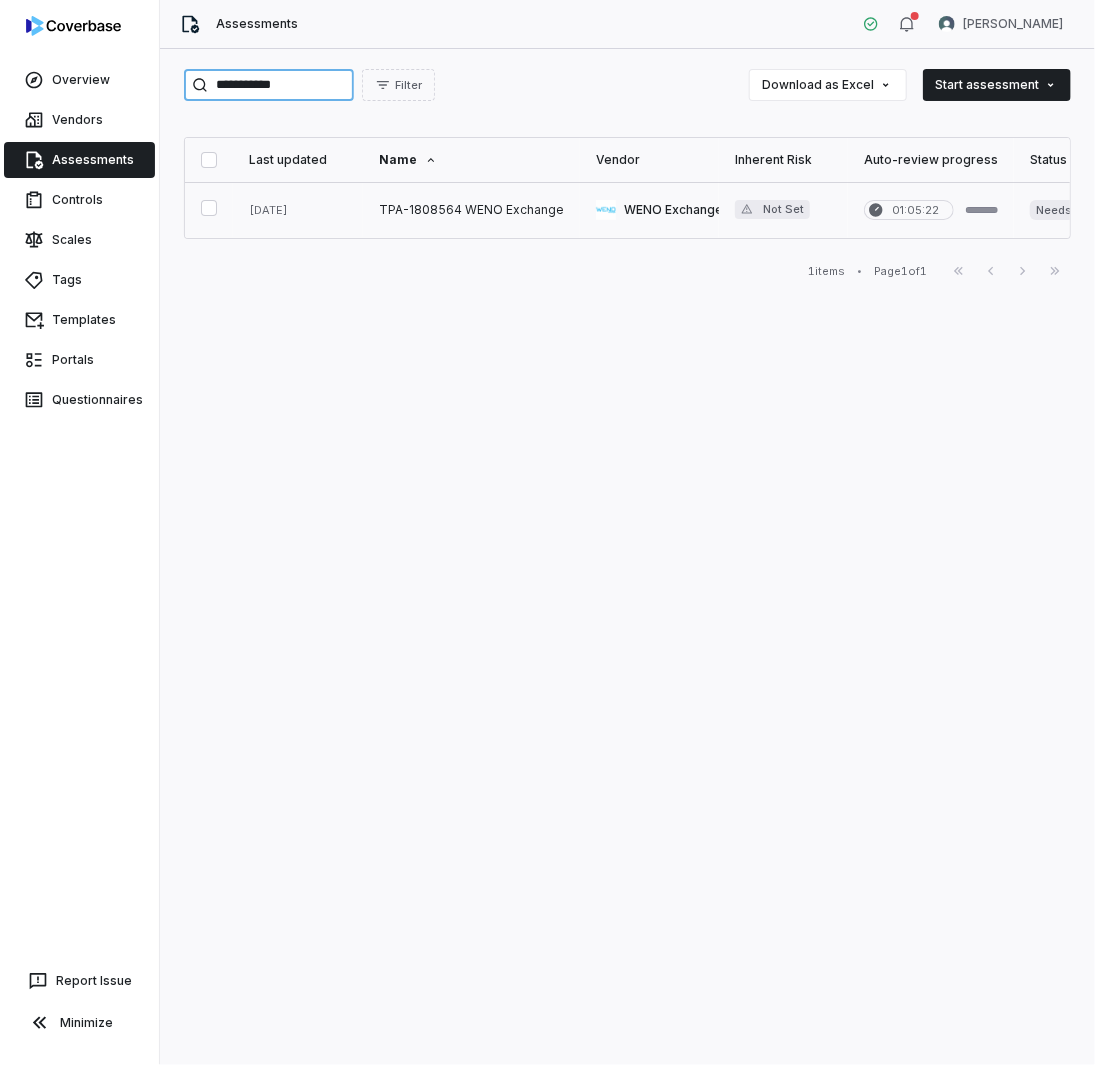 type on "**********" 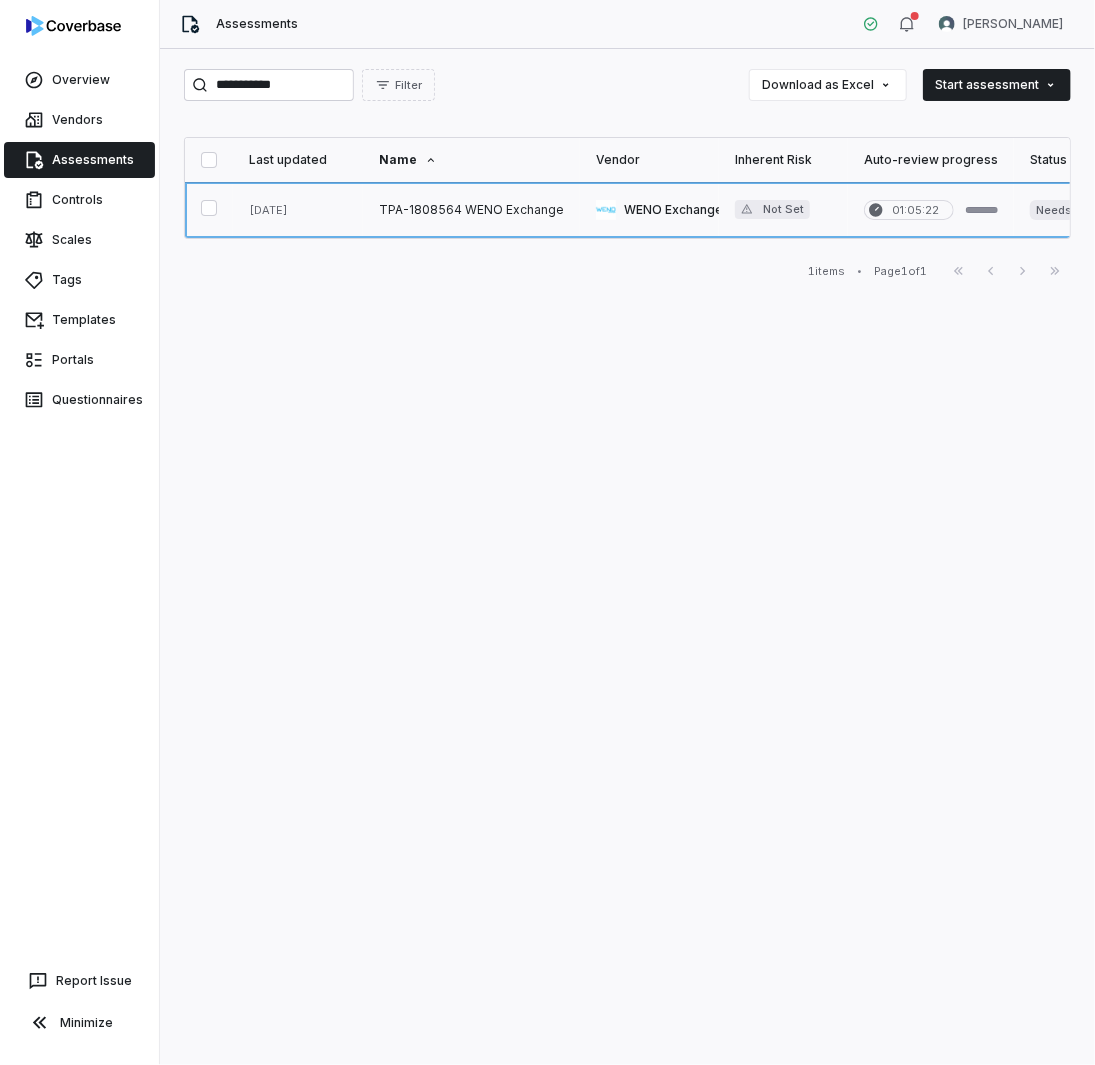 click at bounding box center [471, 210] 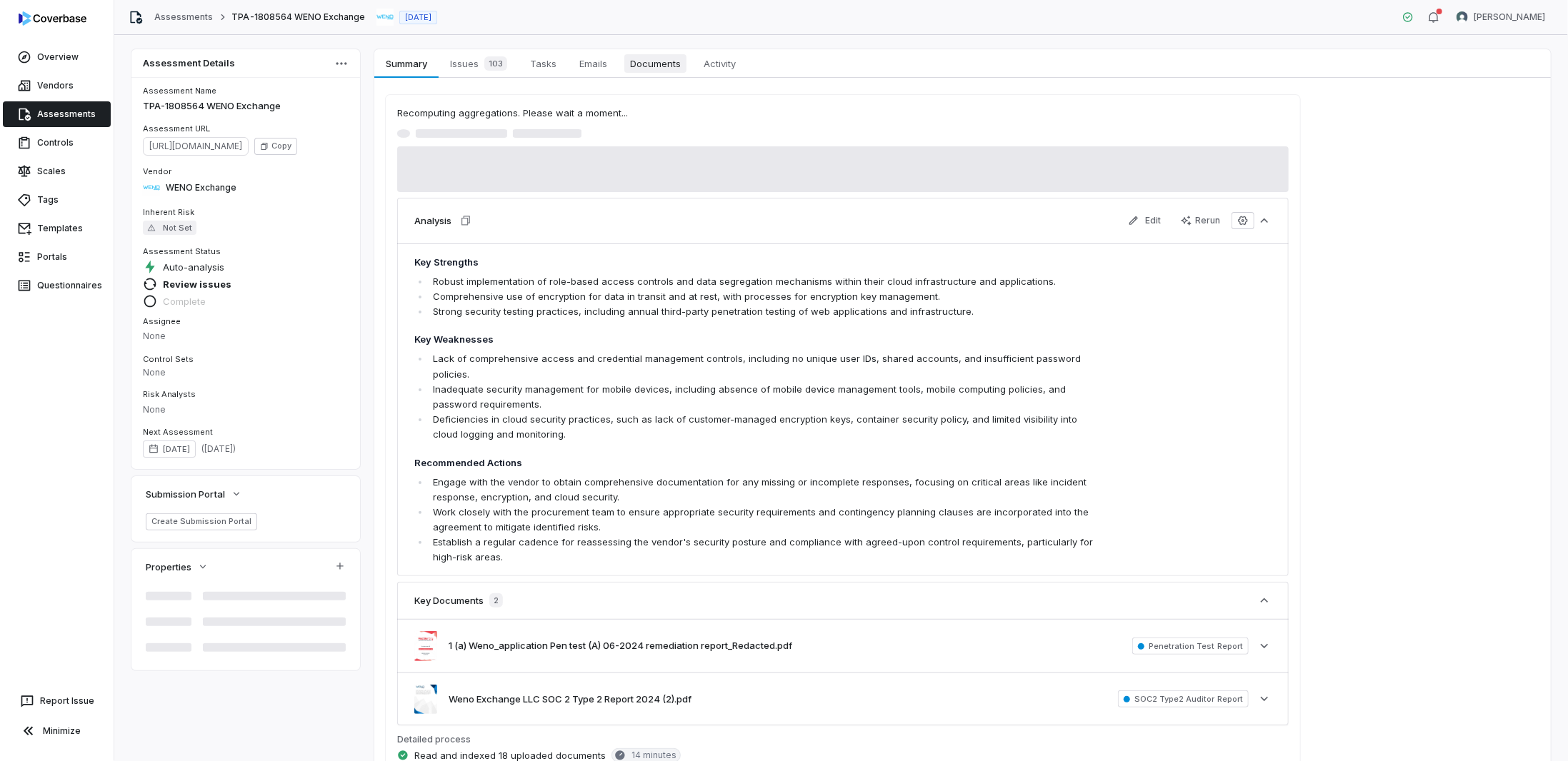 click on "Documents" at bounding box center (655, 64) 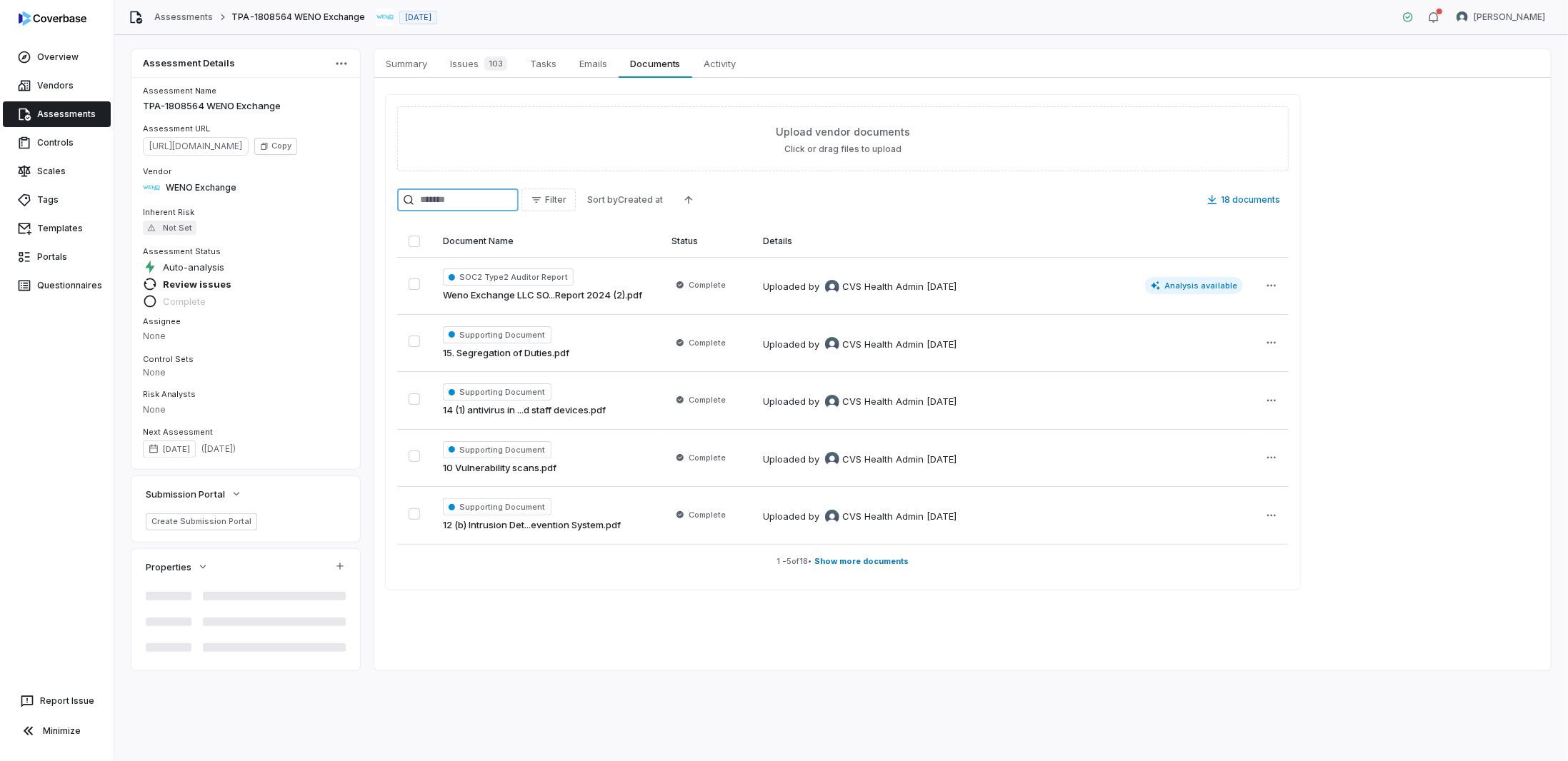click at bounding box center [458, 200] 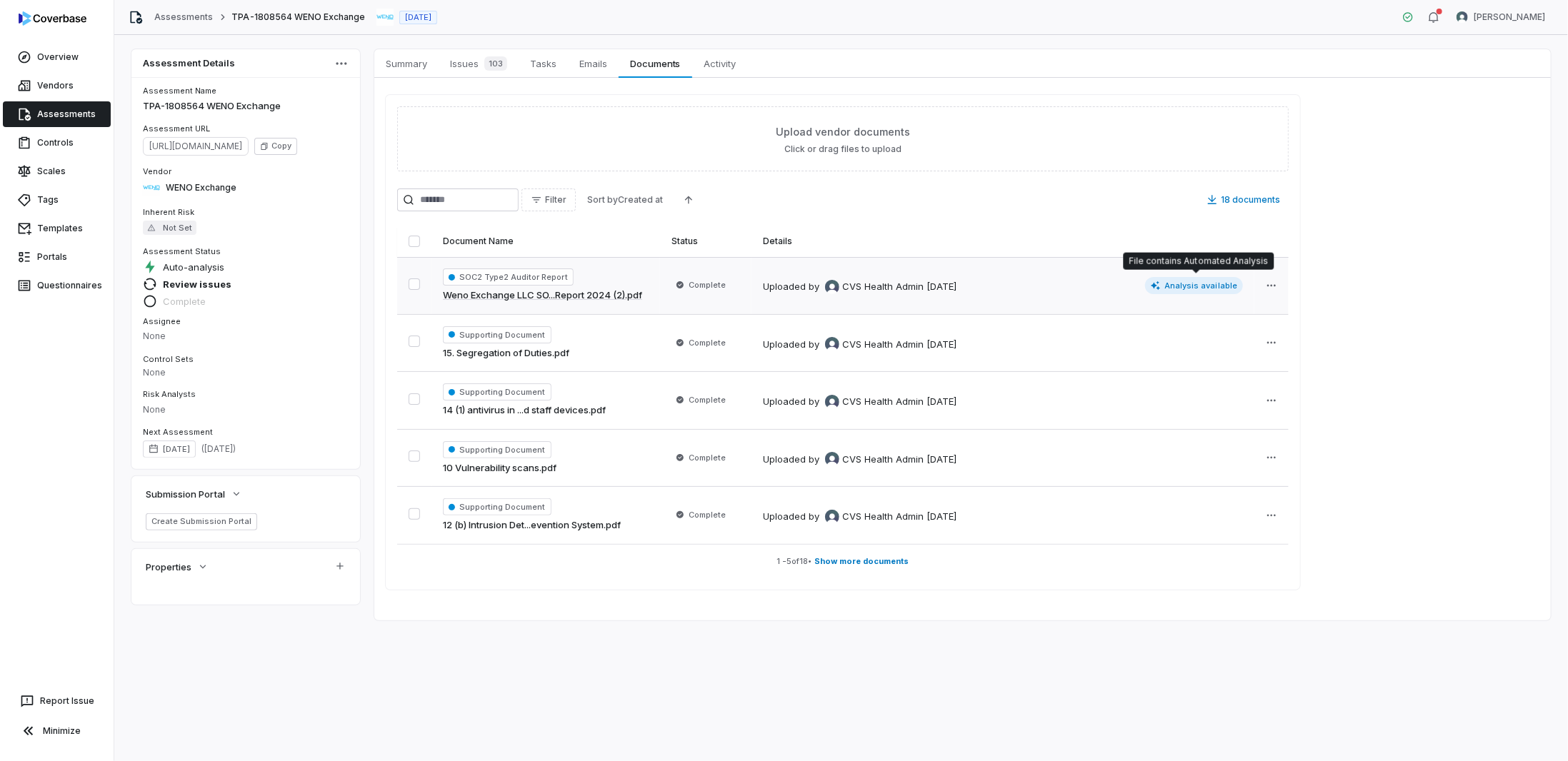 click on "Analysis available" at bounding box center (1194, 286) 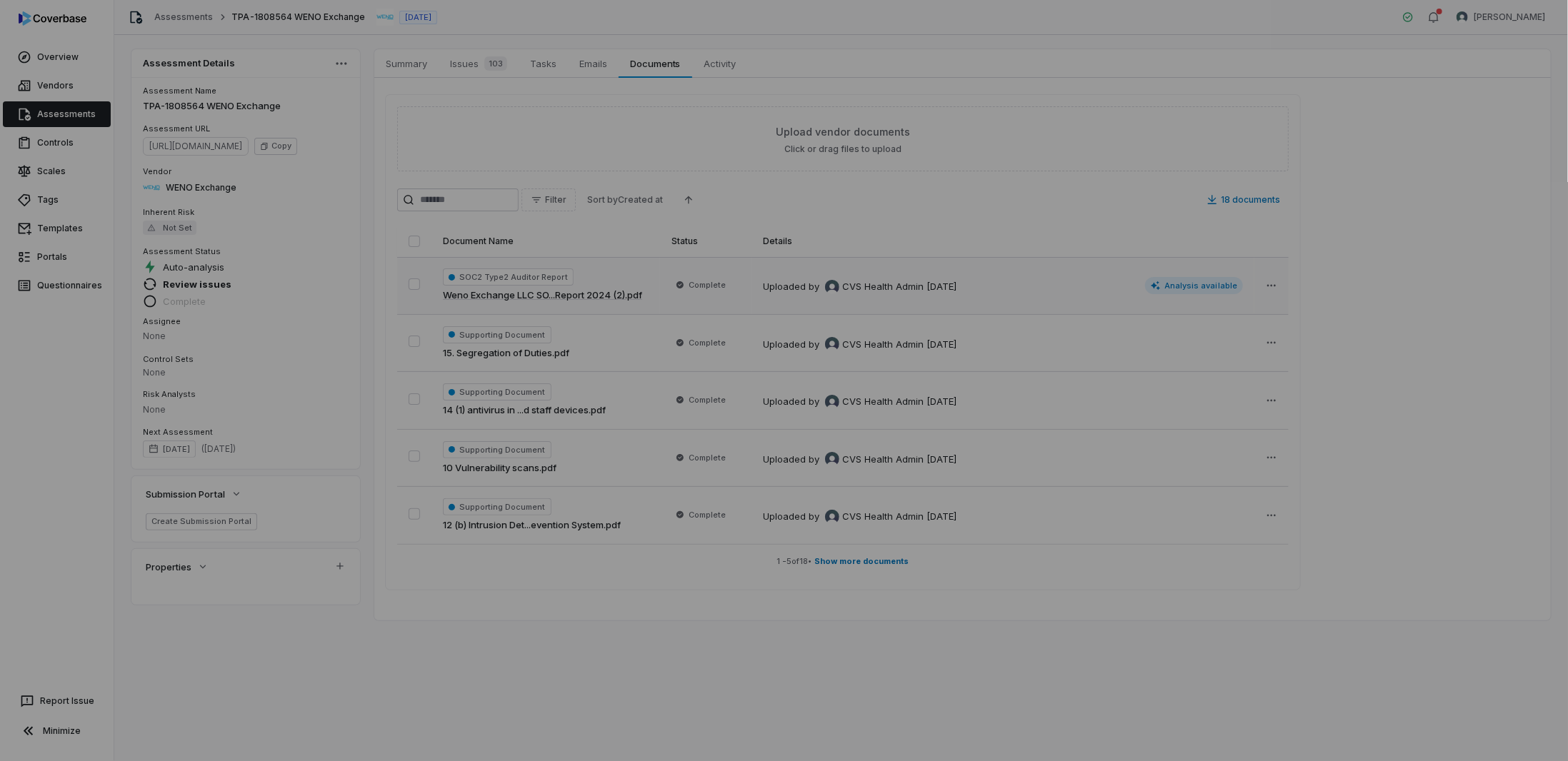 click on "Document Preview" at bounding box center (784, 380) 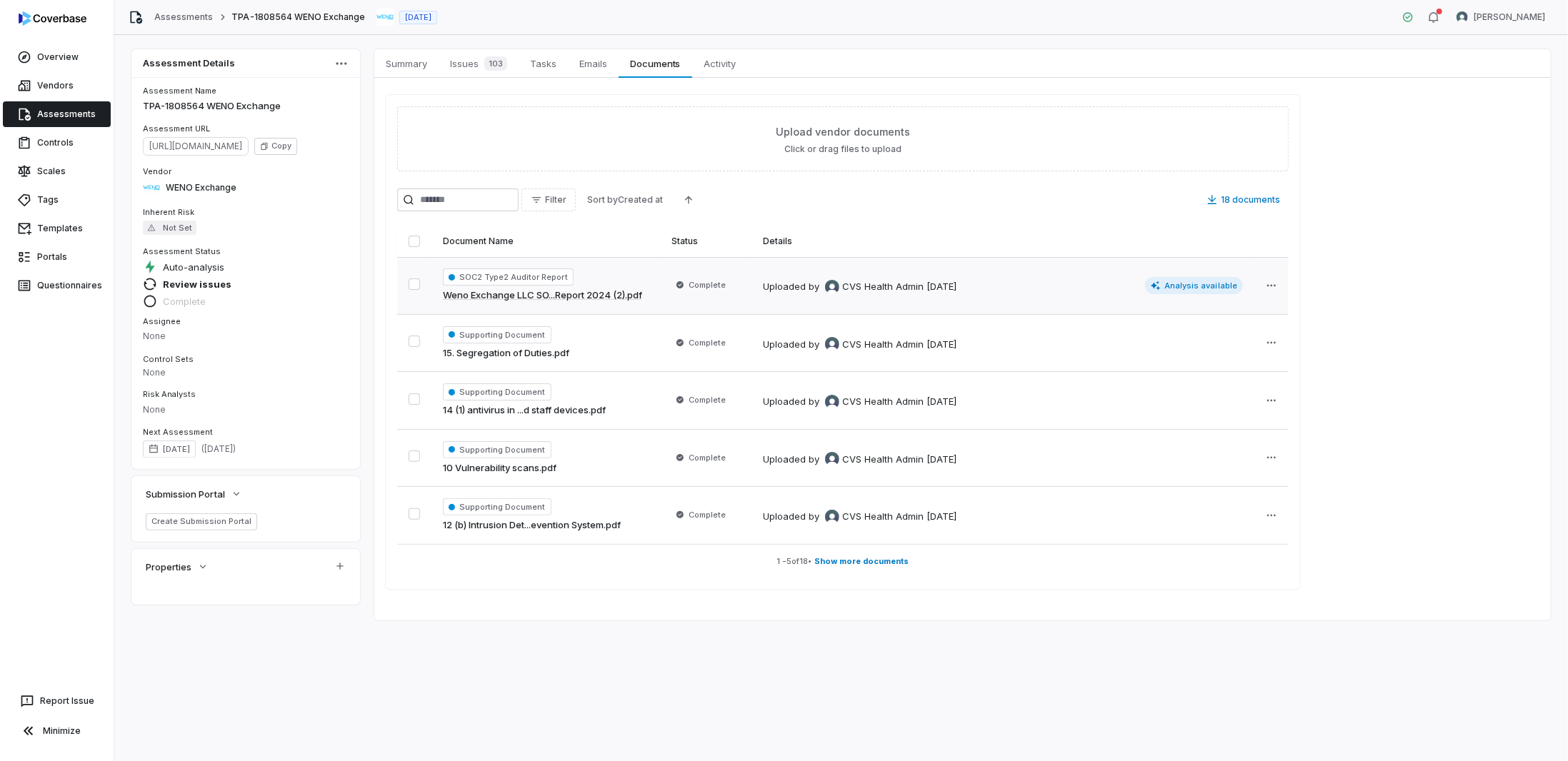 click on "CVS Health Admin" at bounding box center (883, 287) 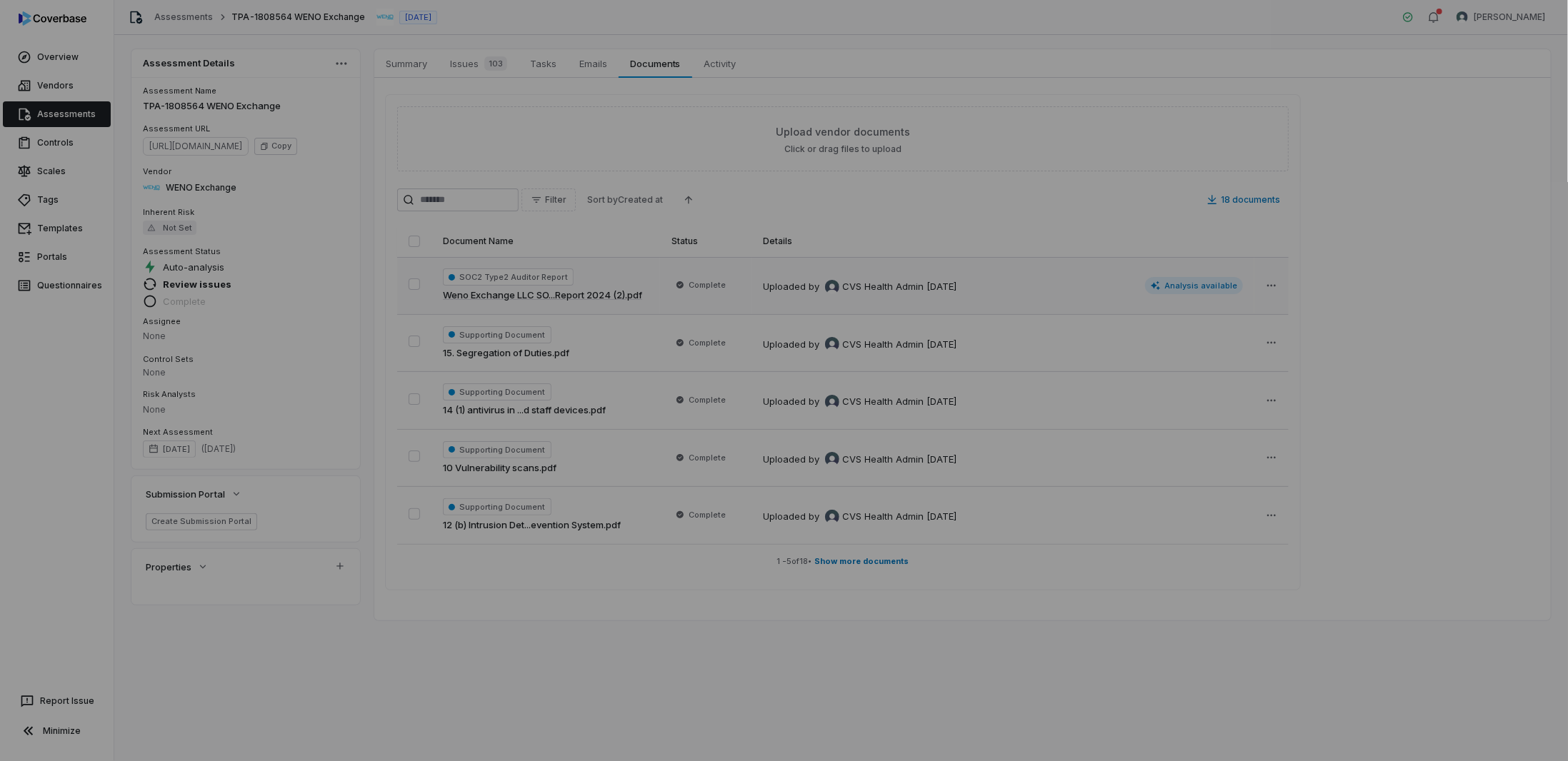 click on "Document Preview" at bounding box center (784, 380) 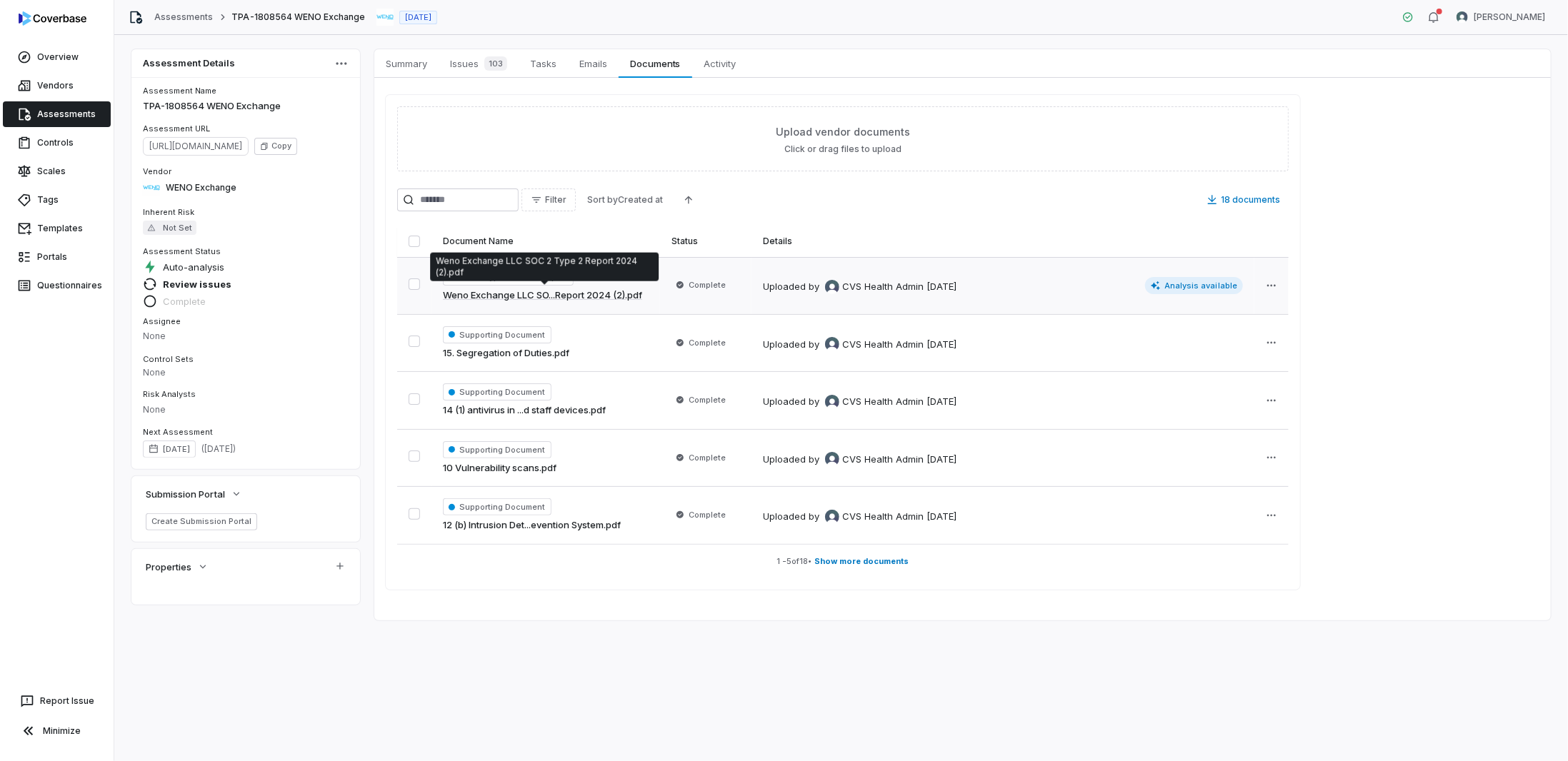 click on "Weno Exchange LLC SO...Report 2024 (2).pdf" at bounding box center (542, 296) 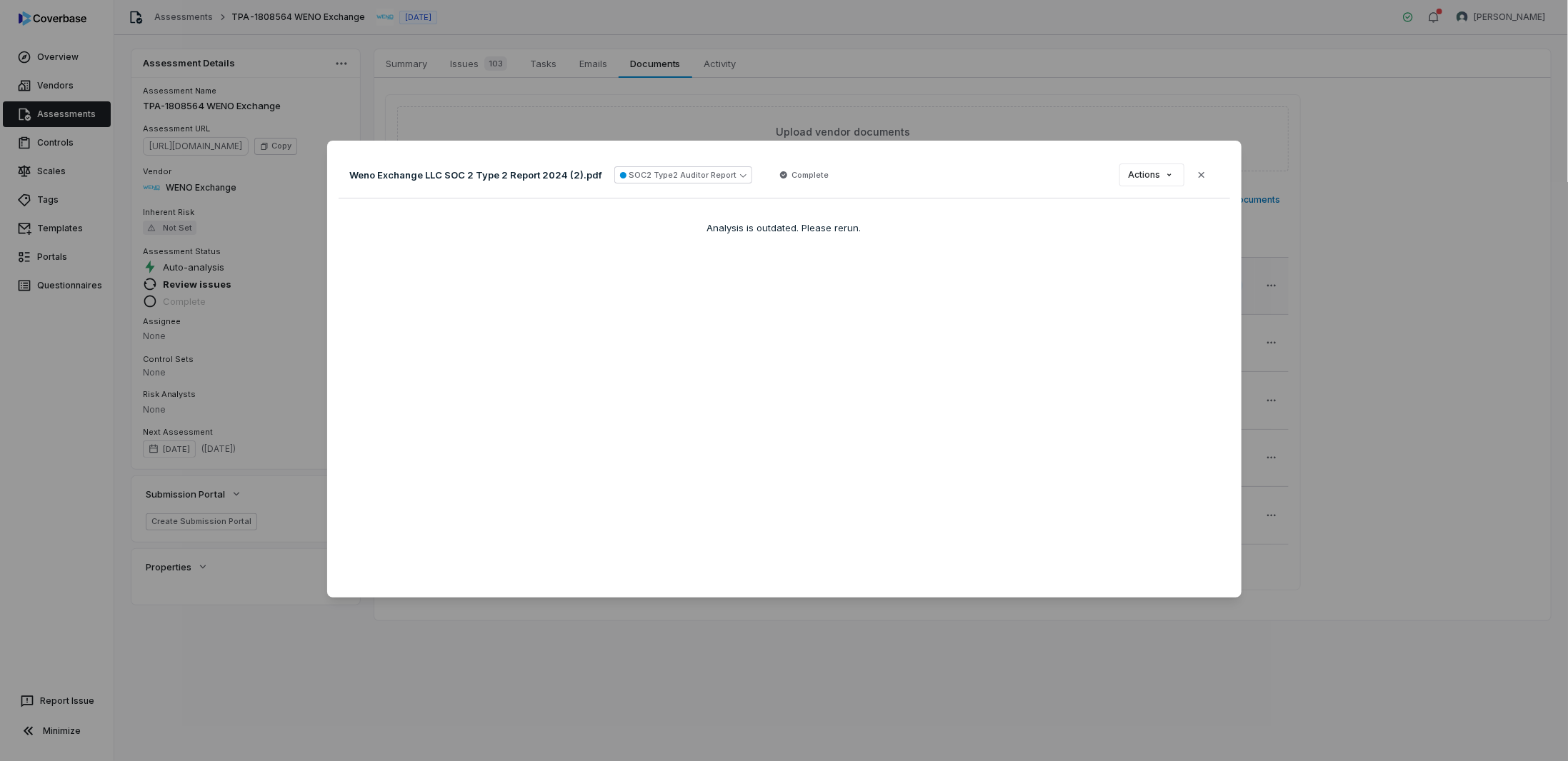 click on "Document Preview Weno Exchange LLC SOC 2 Type 2 Report 2024 (2).pdf SOC2 Type2 Auditor Report Complete Actions Close Analysis is outdated. Please rerun." at bounding box center [784, 380] 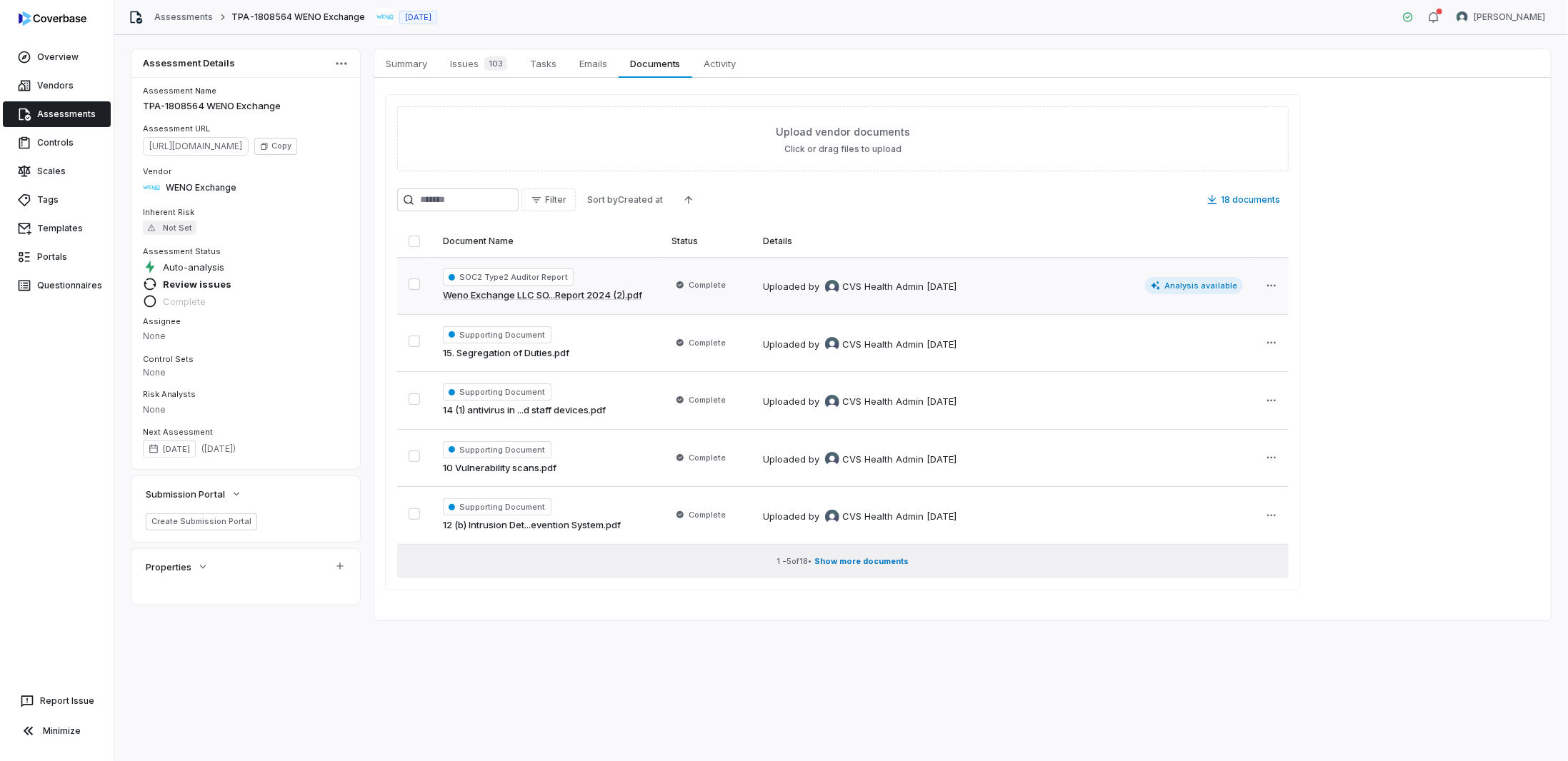 click on "1 -  5  of  18  •   Show more documents" at bounding box center [843, 561] 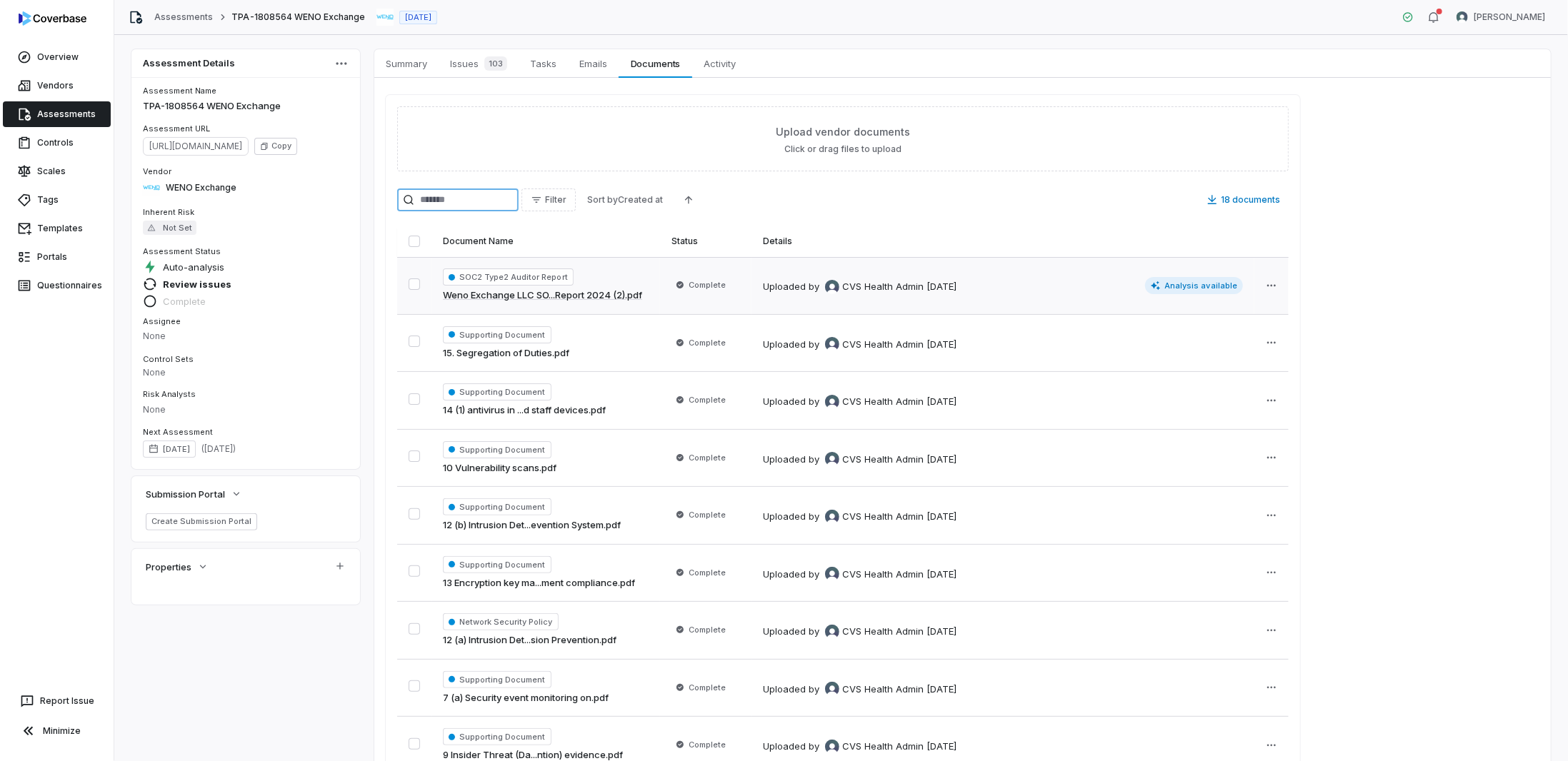 click at bounding box center (458, 200) 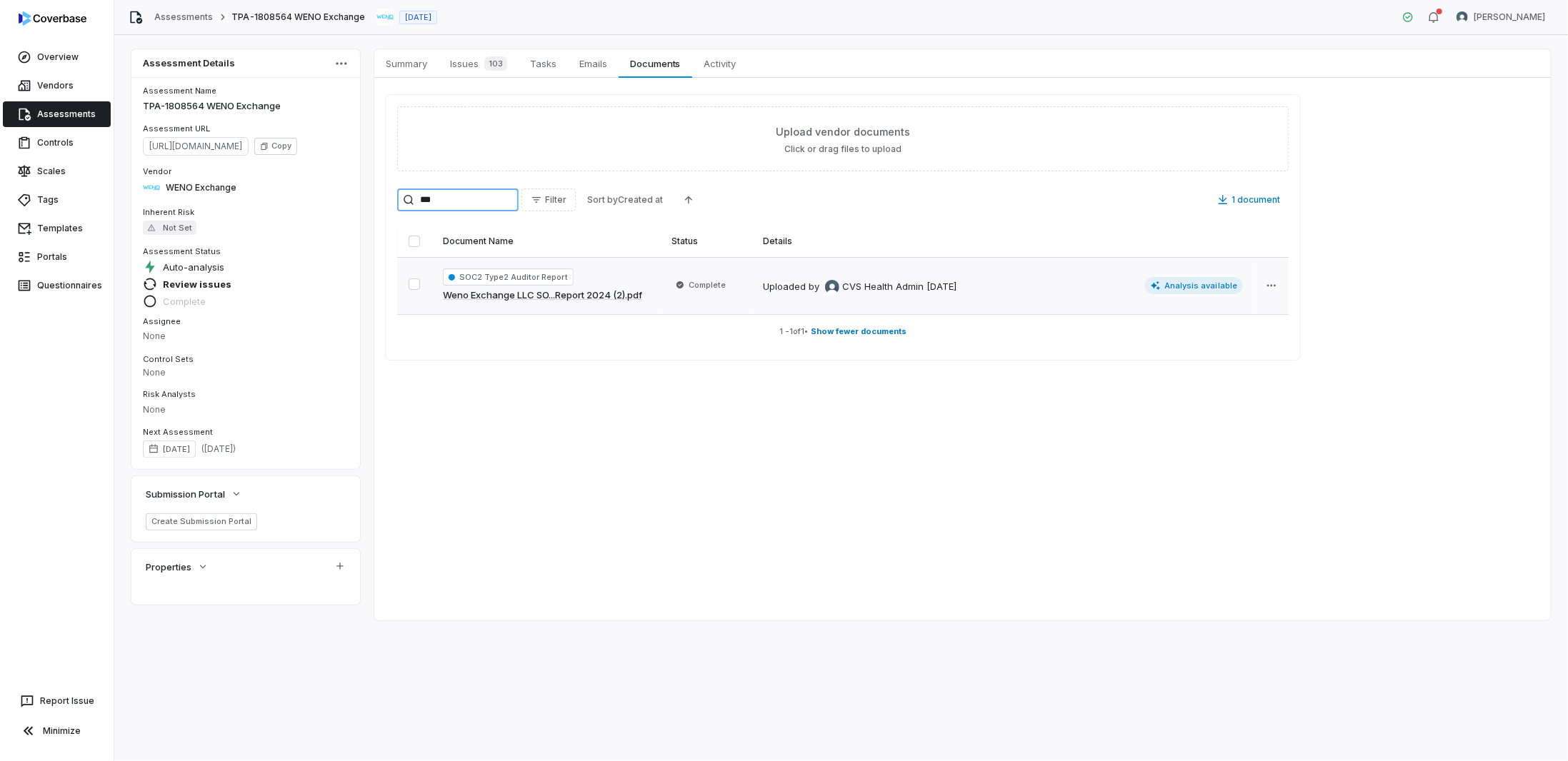 type on "***" 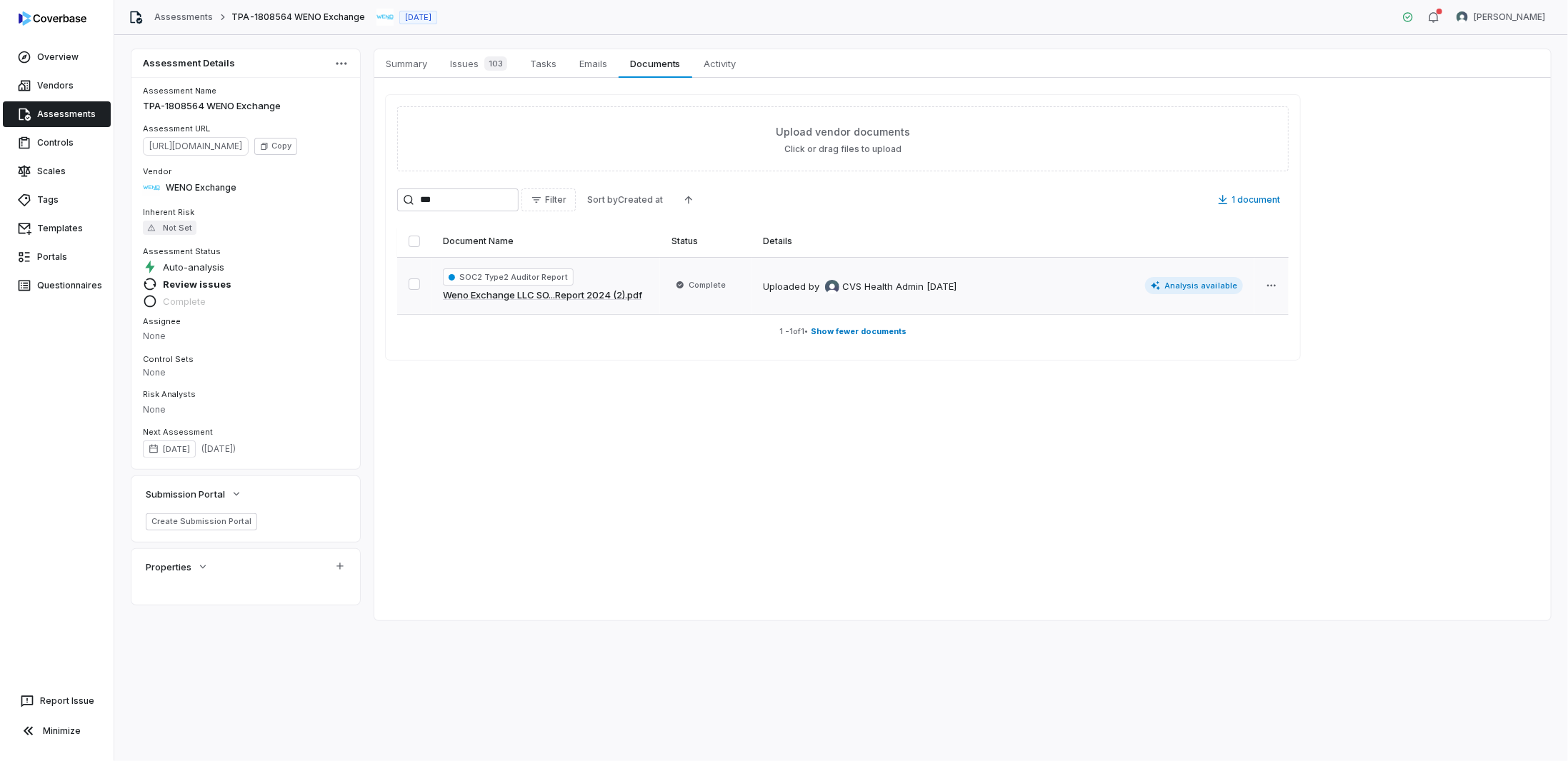 click on "Analysis available" at bounding box center (1194, 286) 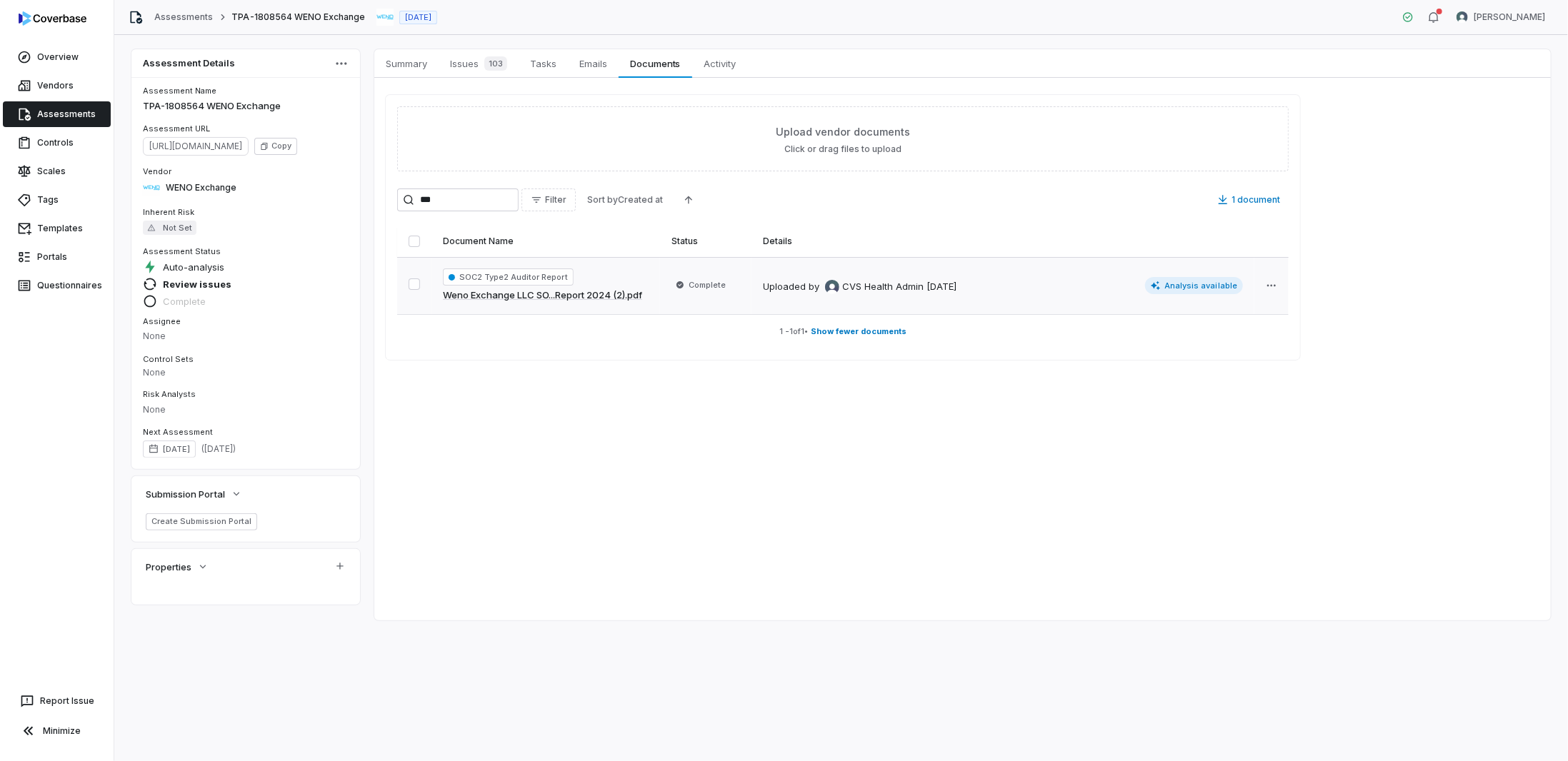 click on "CVS Health Admin" at bounding box center [883, 287] 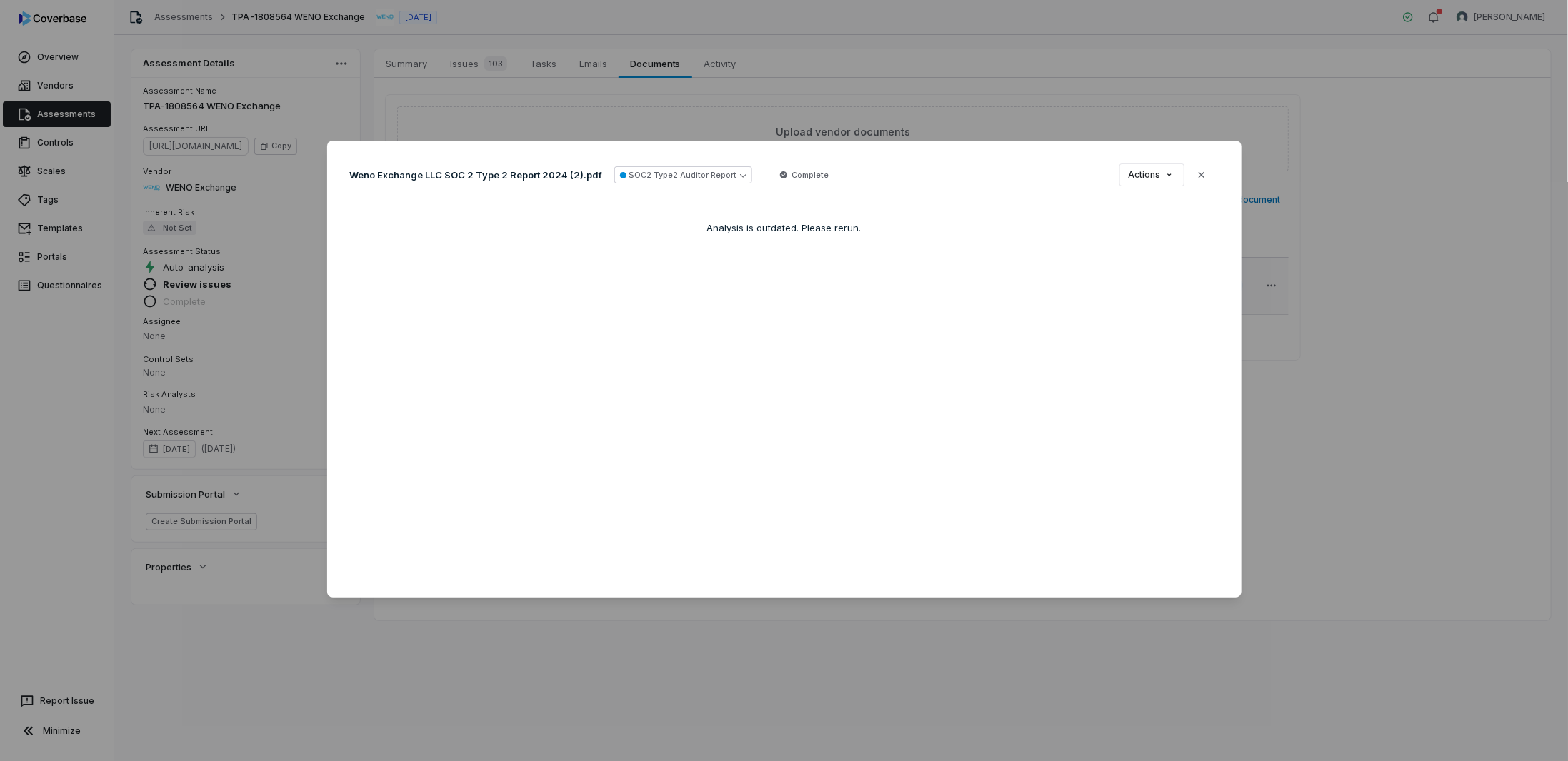 drag, startPoint x: 334, startPoint y: 440, endPoint x: 348, endPoint y: 441, distance: 14.035669 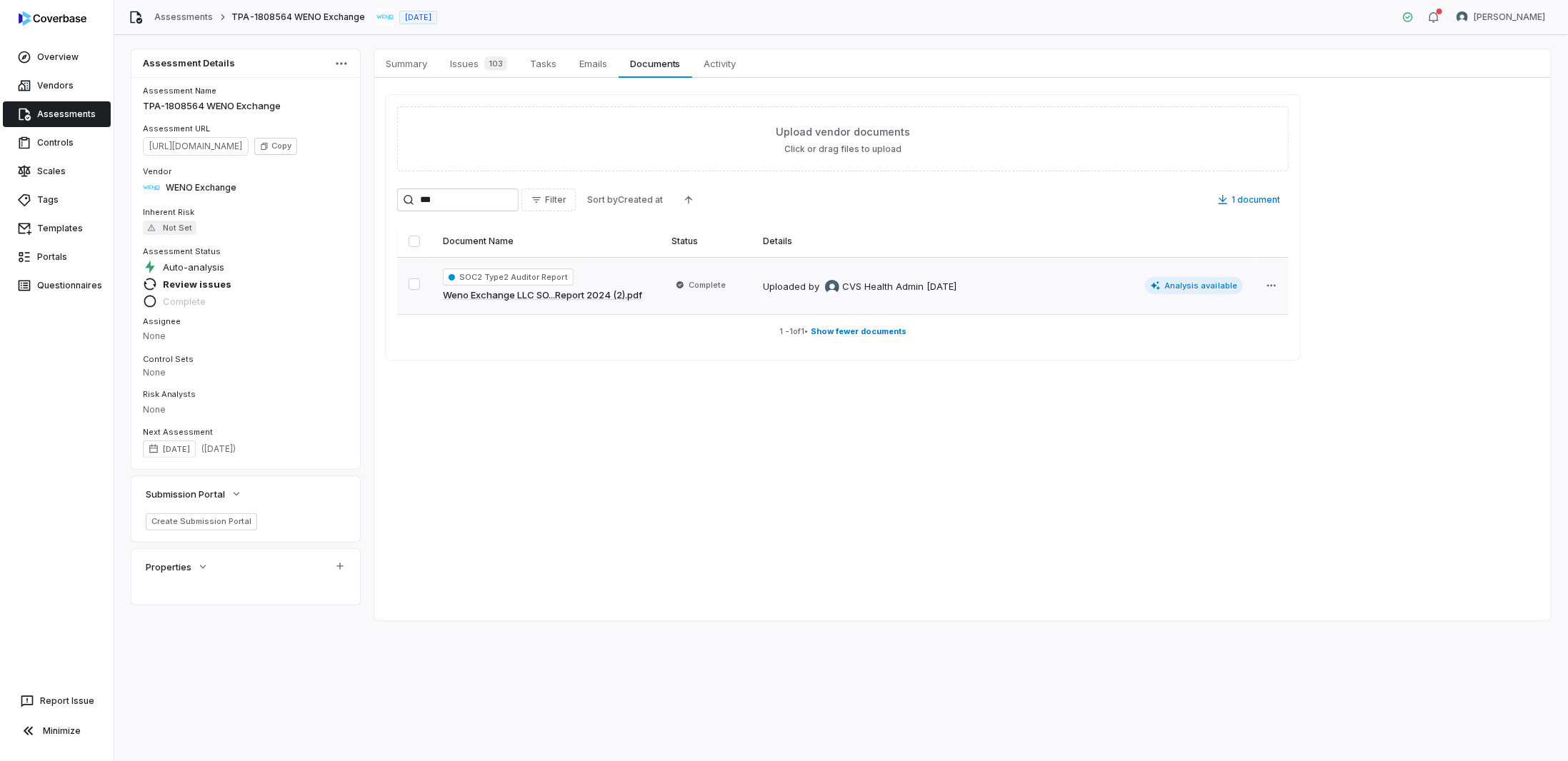 click on "Weno Exchange LLC SO...Report 2024 (2).pdf" at bounding box center (542, 296) 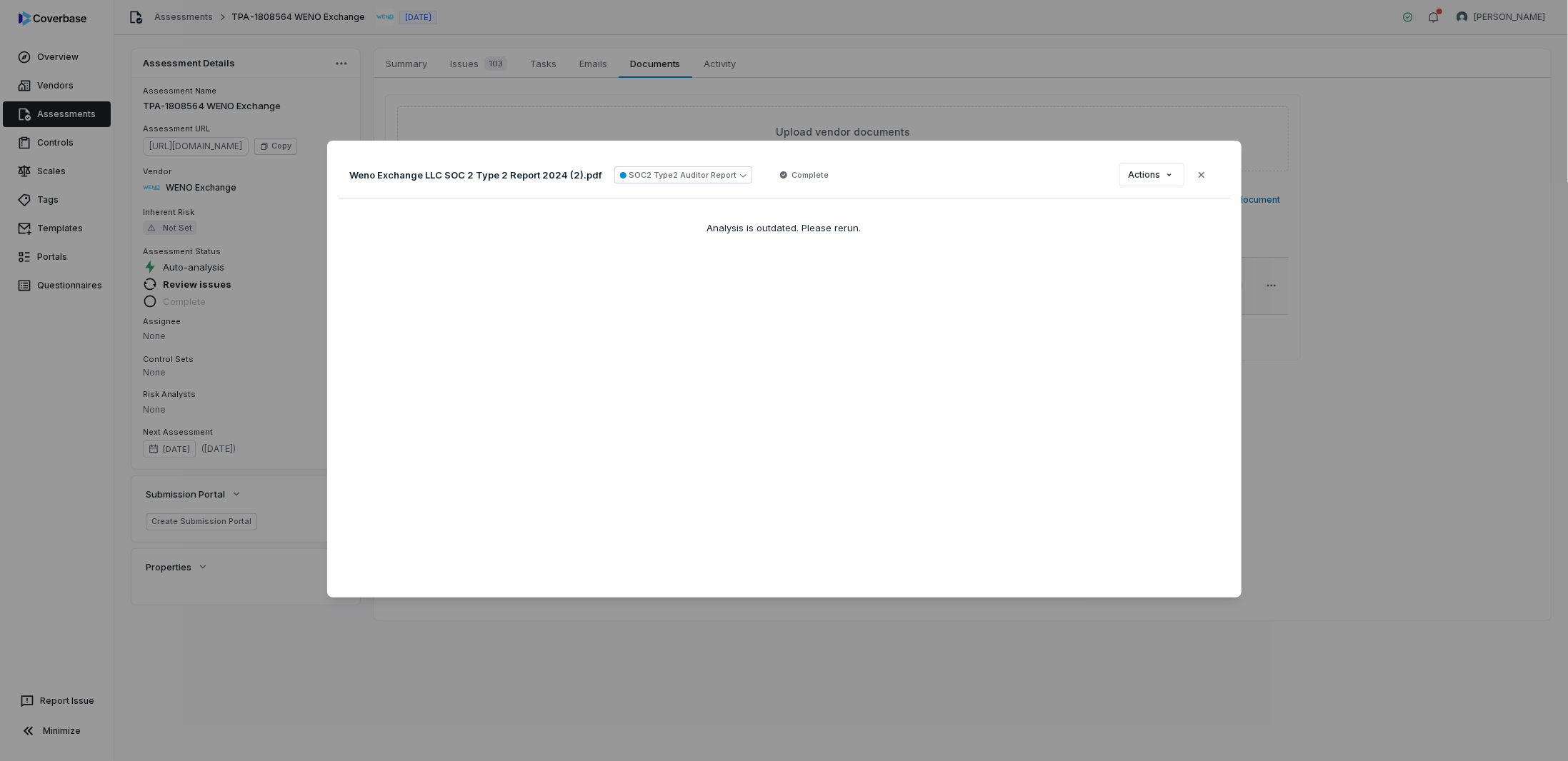 click on "Document Preview Weno Exchange LLC SOC 2 Type 2 Report 2024 (2).pdf SOC2 Type2 Auditor Report Complete Actions Close Analysis is outdated. Please rerun." at bounding box center [784, 380] 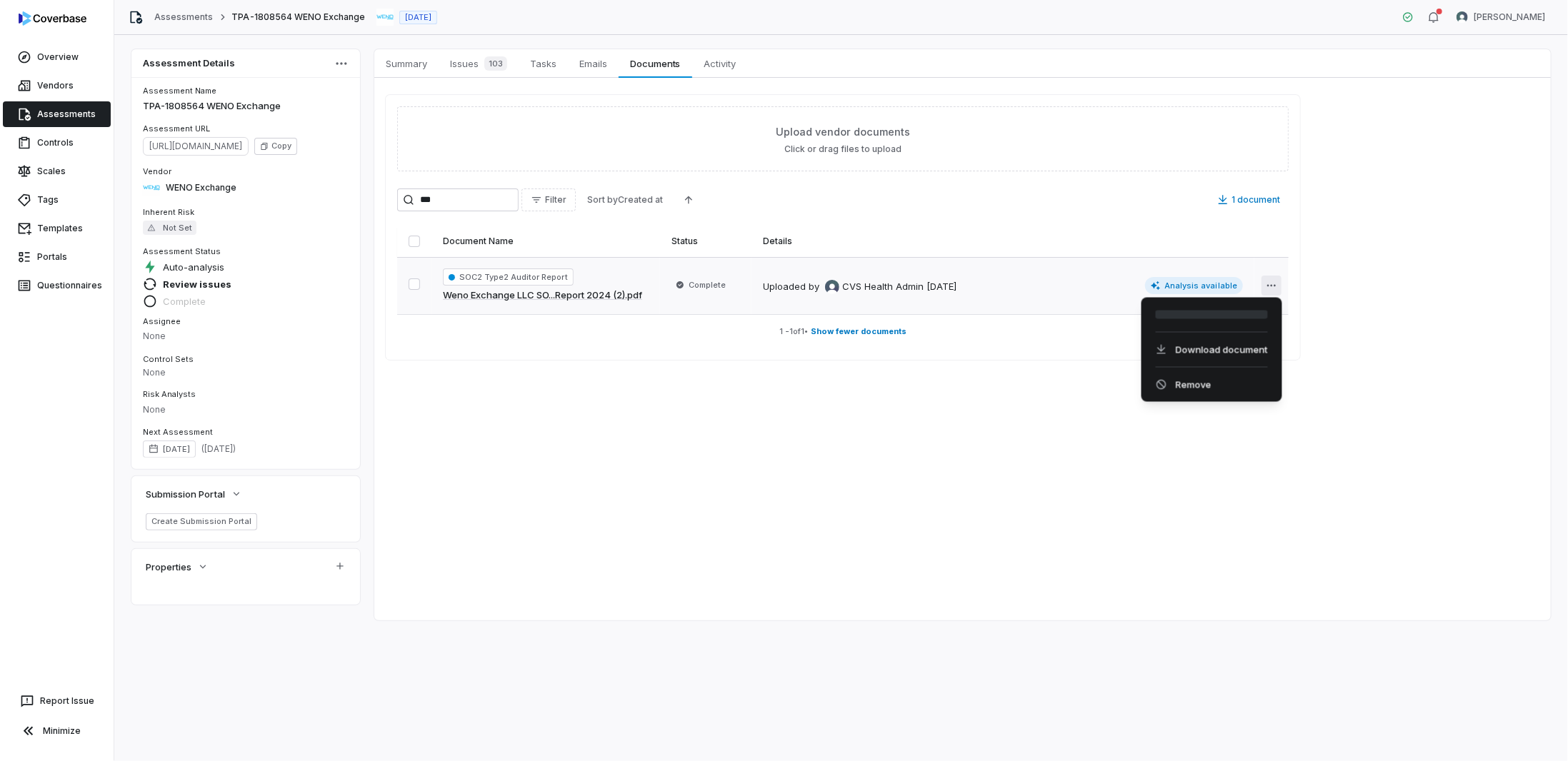 click on "Overview Vendors Assessments Controls Scales Tags Templates Portals Questionnaires Report Issue Minimize Assessments TPA-1808564 WENO Exchange [DATE] [PERSON_NAME] Assessment Details Assessment Name TPA-1808564 WENO Exchange Assessment URL  [URL][DOMAIN_NAME] Copy Vendor WENO Exchange Inherent Risk Not Set Assessment Status Auto-analysis Review issues Complete Assignee None Control Sets None Risk Analysts None Next Assessment [DATE] ( [DATE] ) Submission Portal Create Submission Portal Properties Summary Summary Issues 103 Issues 103 Tasks Tasks Emails Emails Documents Documents Activity Activity Upload vendor documents Click or drag files to upload *** Filter Sort by  Created at 1 document Document Name Status Details SOC2 Type2 Auditor Report Weno Exchange LLC SO...Report 2024 (2).pdf Complete Uploaded by CVS Health Admin [DATE]  Analysis available 1 -  1  of  1  •   Show fewer documents
*" at bounding box center [784, 380] 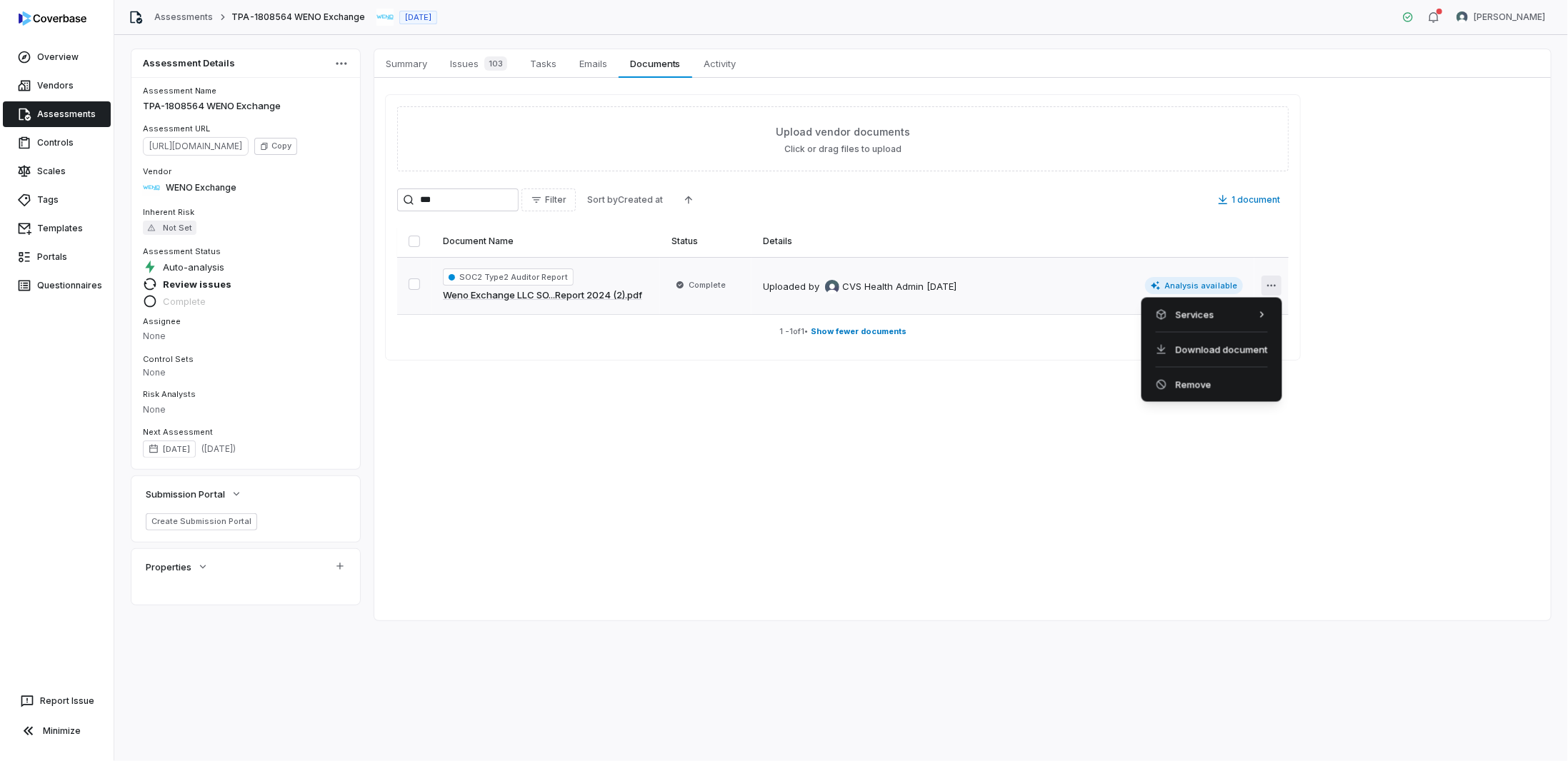 click on "Overview Vendors Assessments Controls Scales Tags Templates Portals Questionnaires Report Issue Minimize Assessments TPA-1808564 WENO Exchange [DATE] [PERSON_NAME] Assessment Details Assessment Name TPA-1808564 WENO Exchange Assessment URL  [URL][DOMAIN_NAME] Copy Vendor WENO Exchange Inherent Risk Not Set Assessment Status Auto-analysis Review issues Complete Assignee None Control Sets None Risk Analysts None Next Assessment [DATE] ( [DATE] ) Submission Portal Create Submission Portal Properties Summary Summary Issues 103 Issues 103 Tasks Tasks Emails Emails Documents Documents Activity Activity Upload vendor documents Click or drag files to upload *** Filter Sort by  Created at 1 document Document Name Status Details SOC2 Type2 Auditor Report Weno Exchange LLC SO...Report 2024 (2).pdf Complete Uploaded by CVS Health Admin [DATE]  Analysis available 1 -  1  of  1  •   Show fewer documents
*" at bounding box center [784, 380] 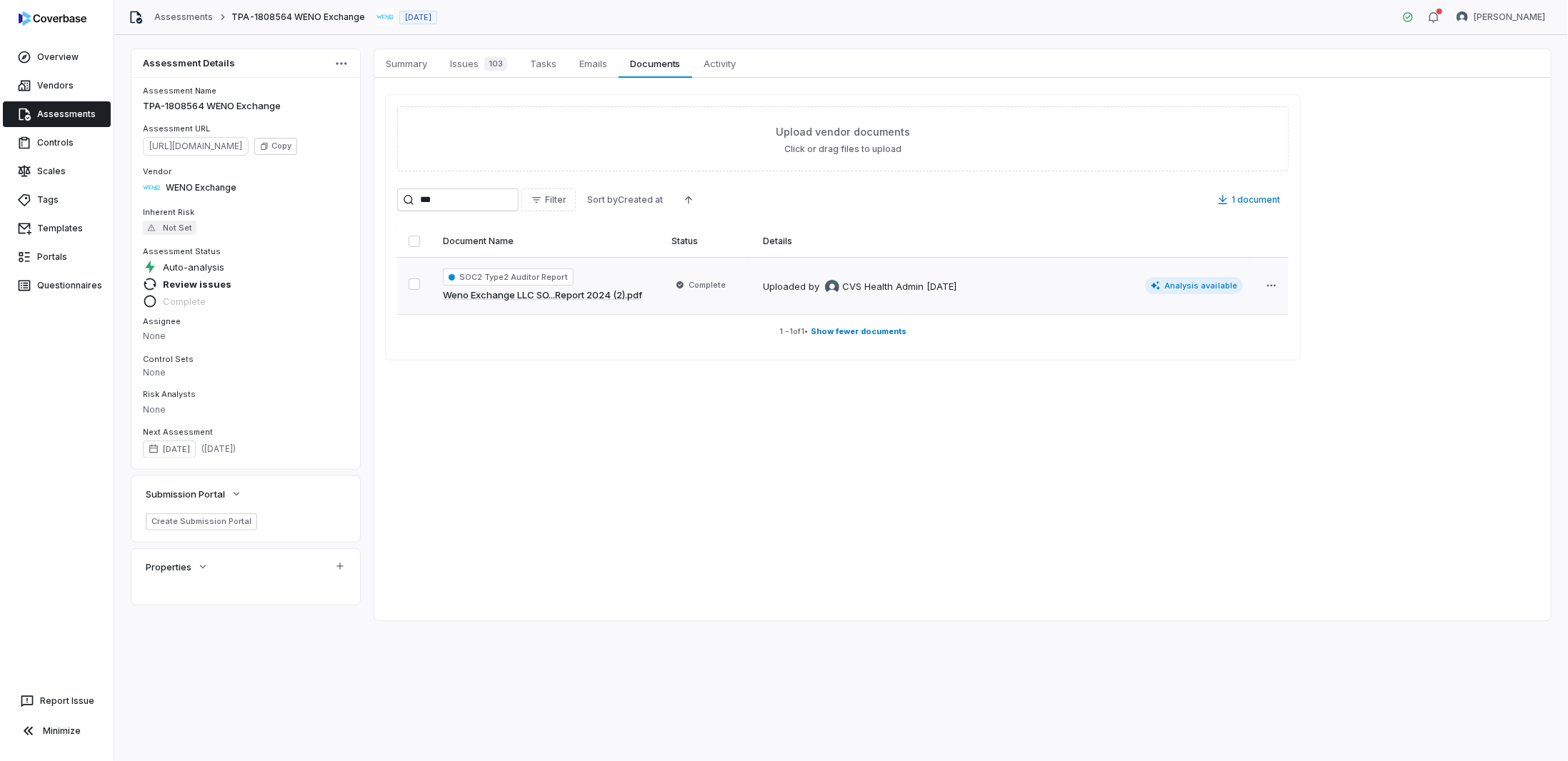click on "SOC2 Type2 Auditor Report" at bounding box center [508, 277] 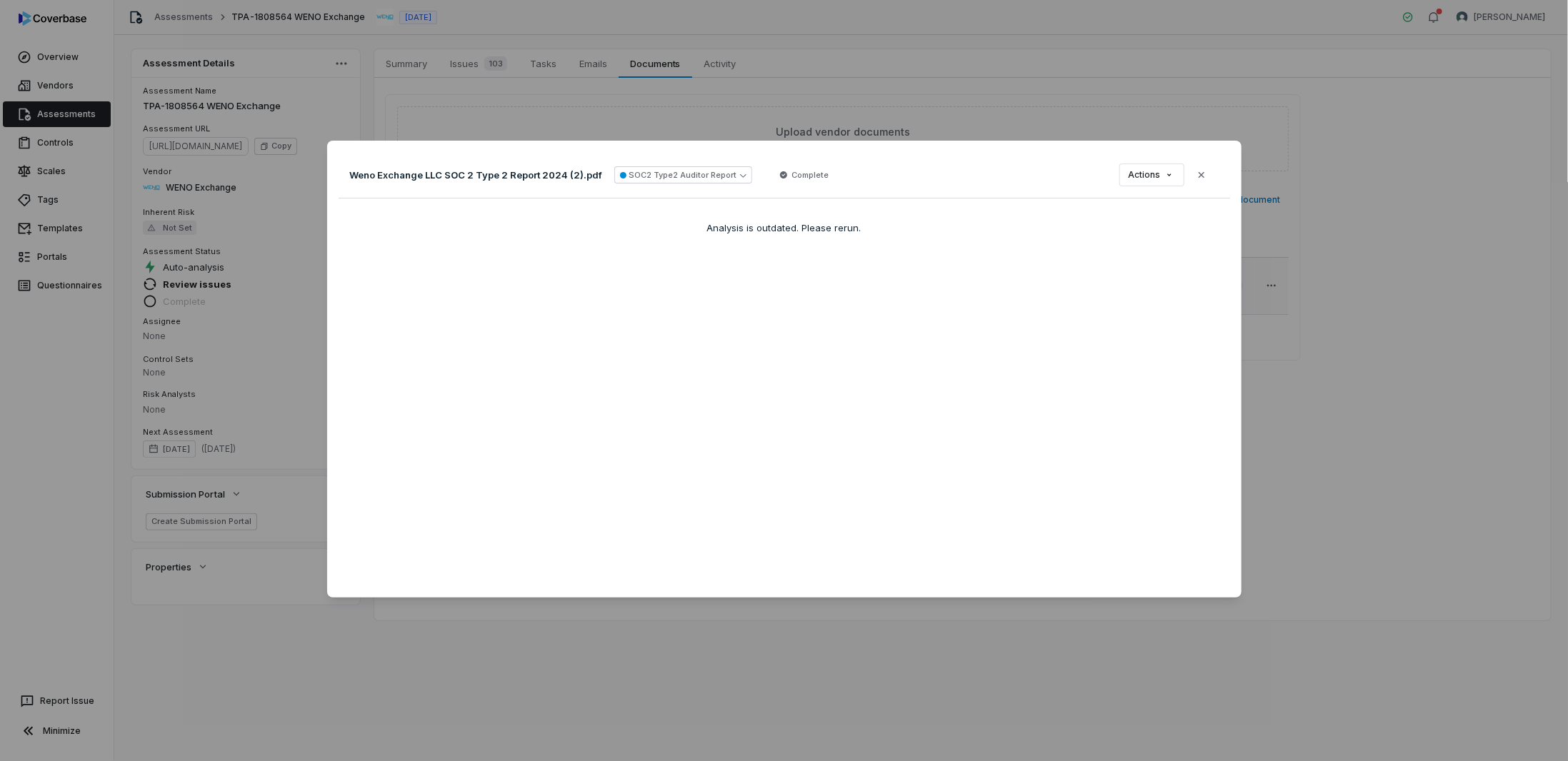 click on "Document Preview Weno Exchange LLC SOC 2 Type 2 Report 2024 (2).pdf SOC2 Type2 Auditor Report Complete Actions Close Analysis is outdated. Please rerun." at bounding box center [784, 380] 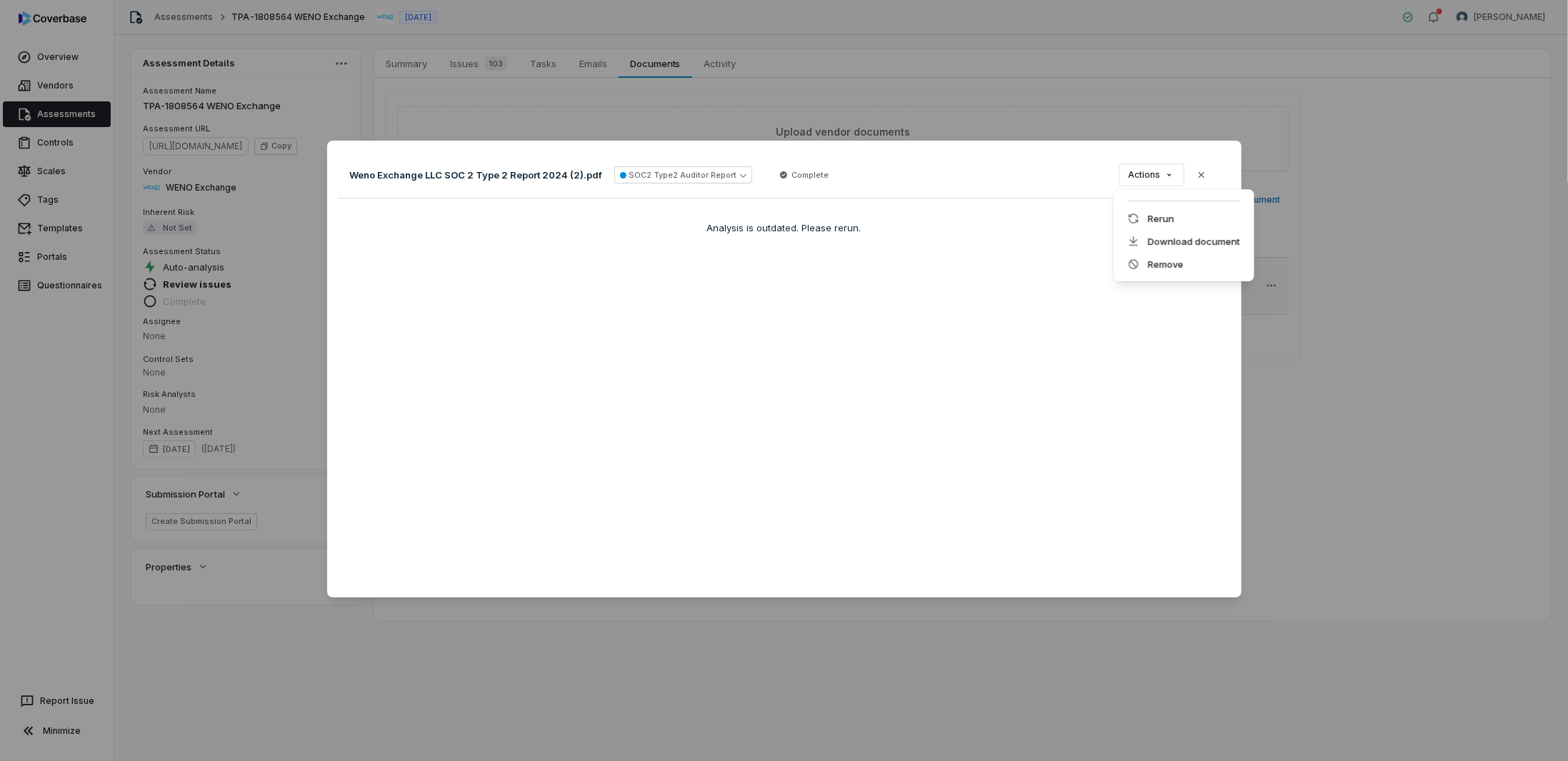 drag, startPoint x: 1436, startPoint y: 371, endPoint x: 1432, endPoint y: 360, distance: 11.7047 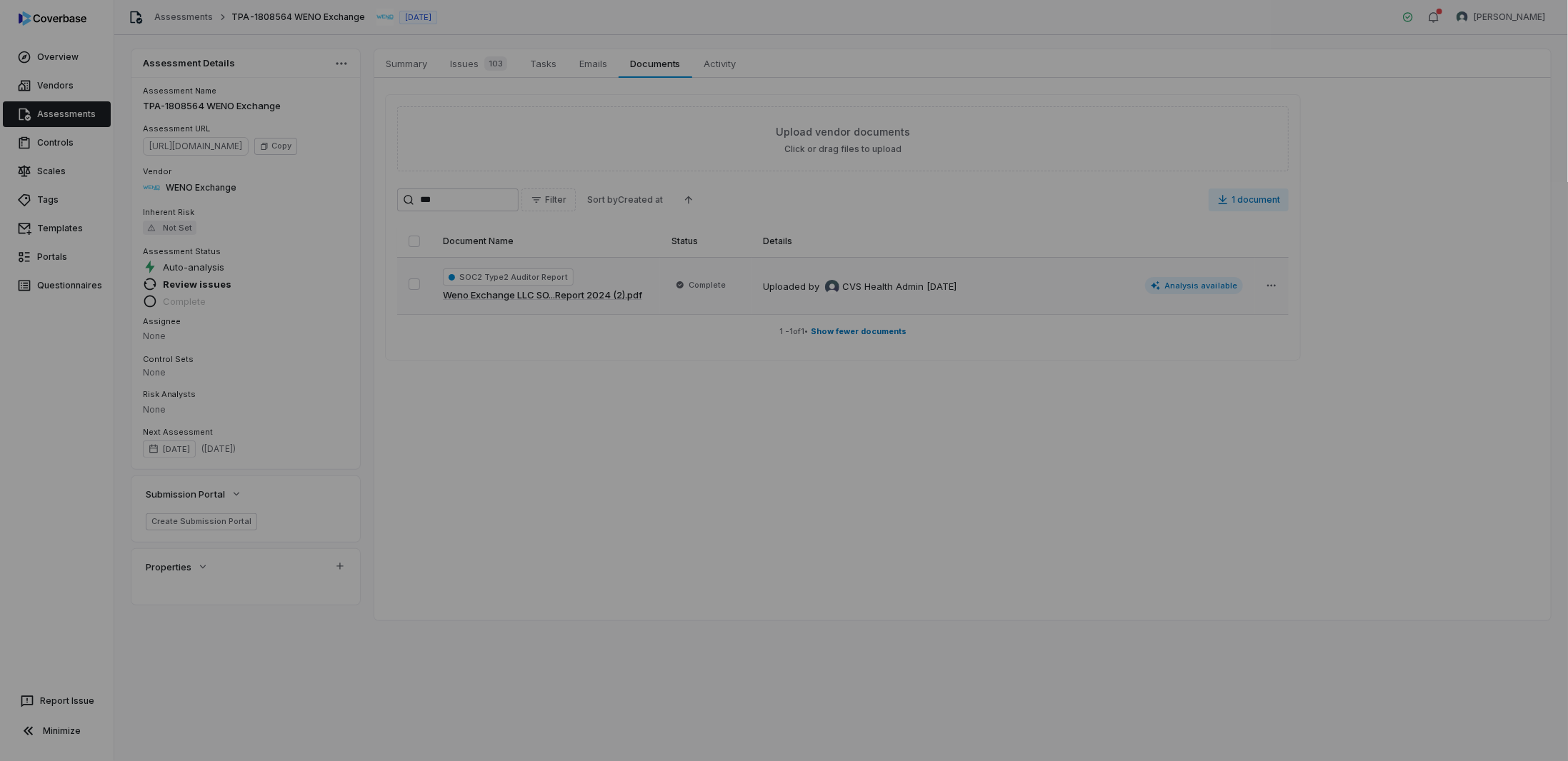 drag, startPoint x: 1399, startPoint y: 245, endPoint x: 1265, endPoint y: 196, distance: 142.678 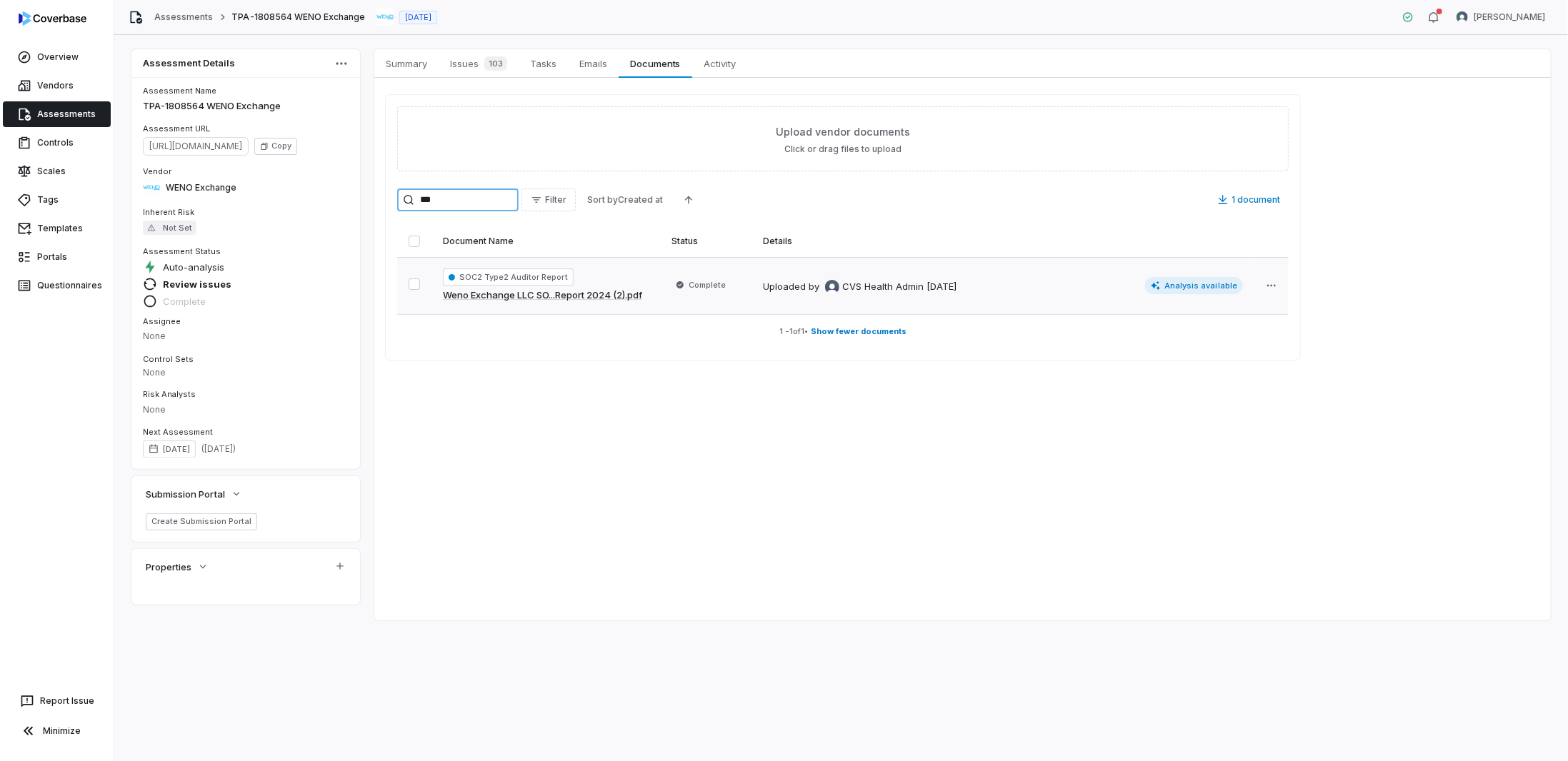 drag, startPoint x: 483, startPoint y: 201, endPoint x: 306, endPoint y: 179, distance: 178.36199 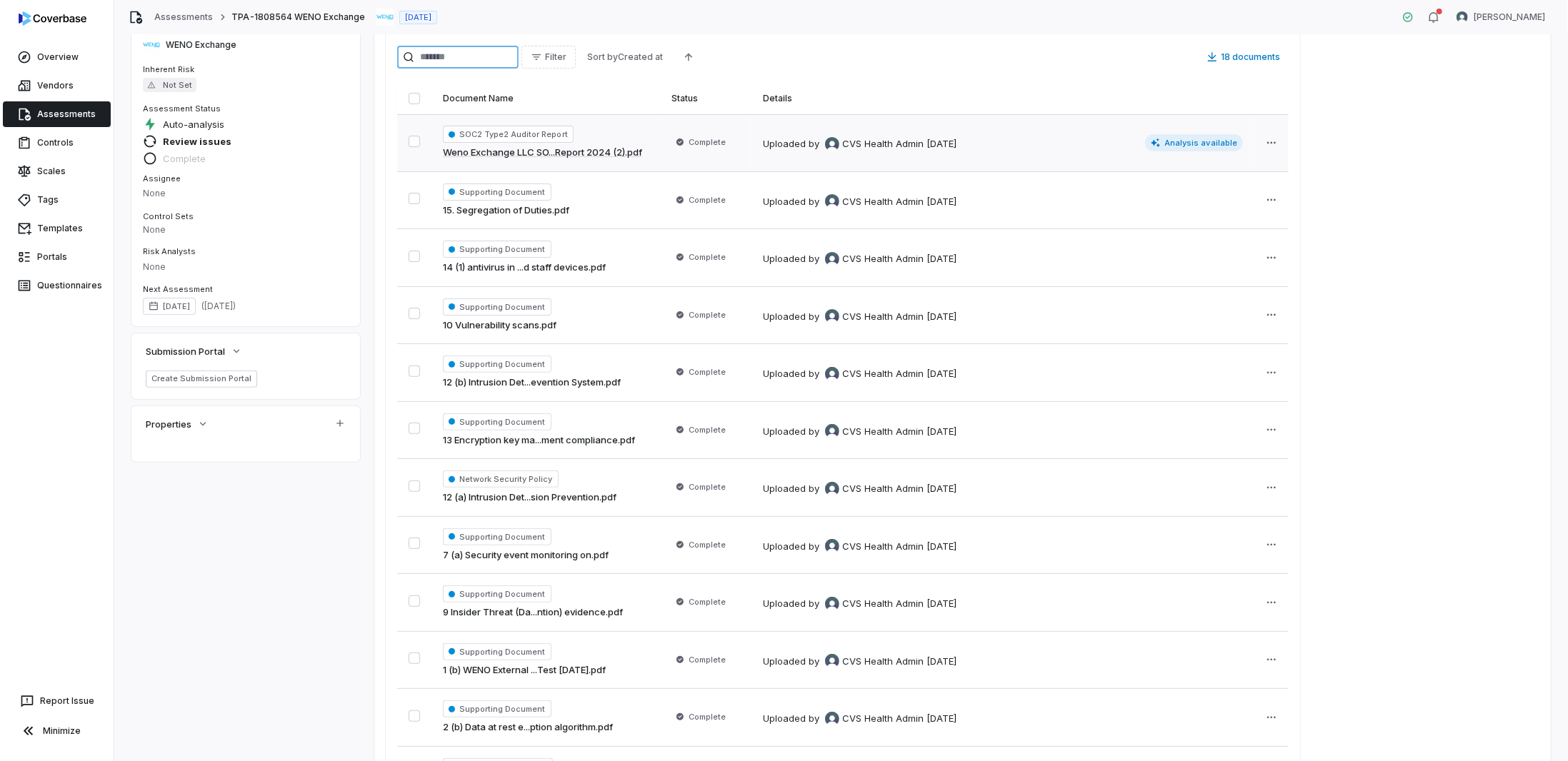 scroll, scrollTop: 0, scrollLeft: 0, axis: both 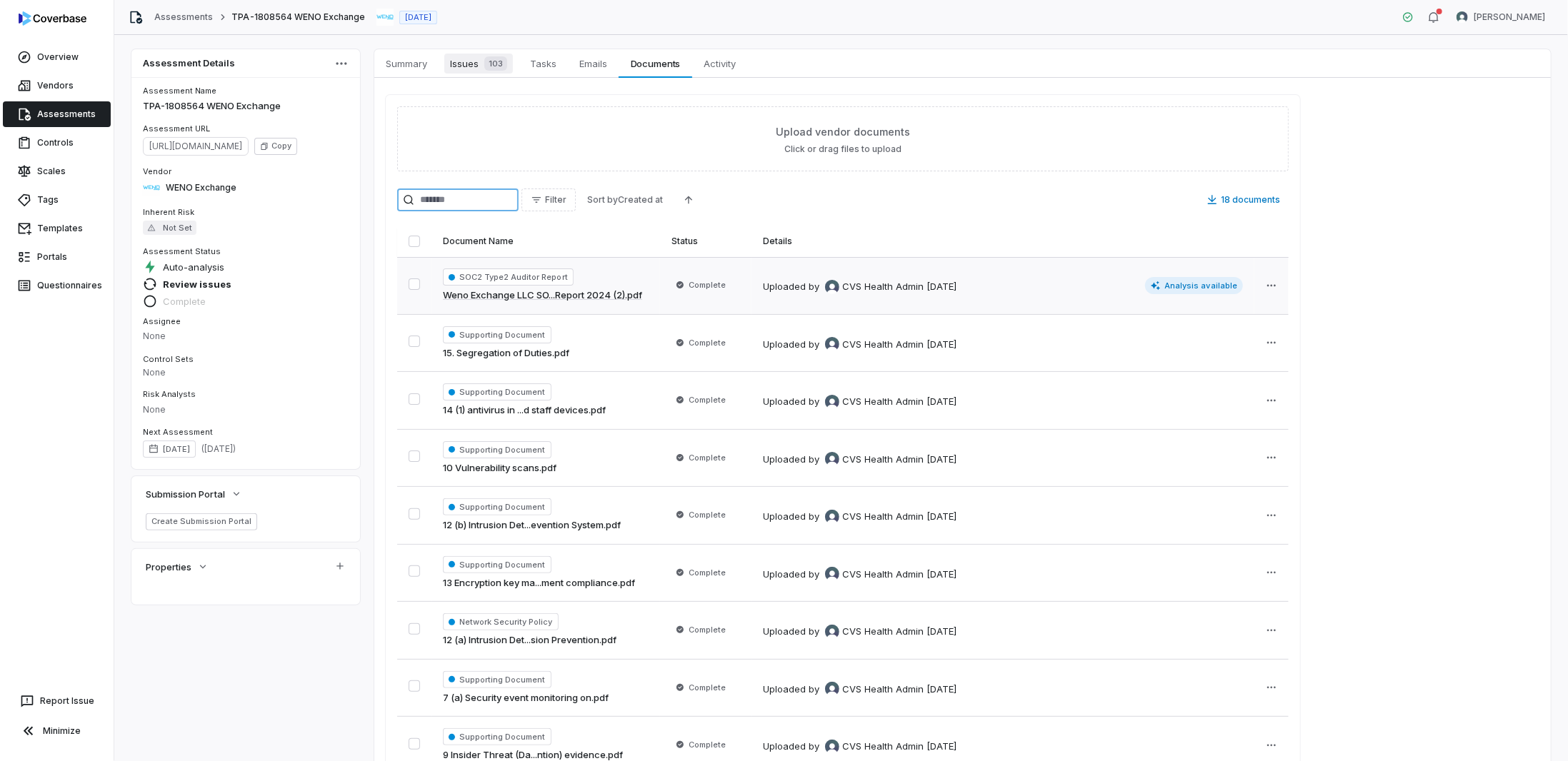 type 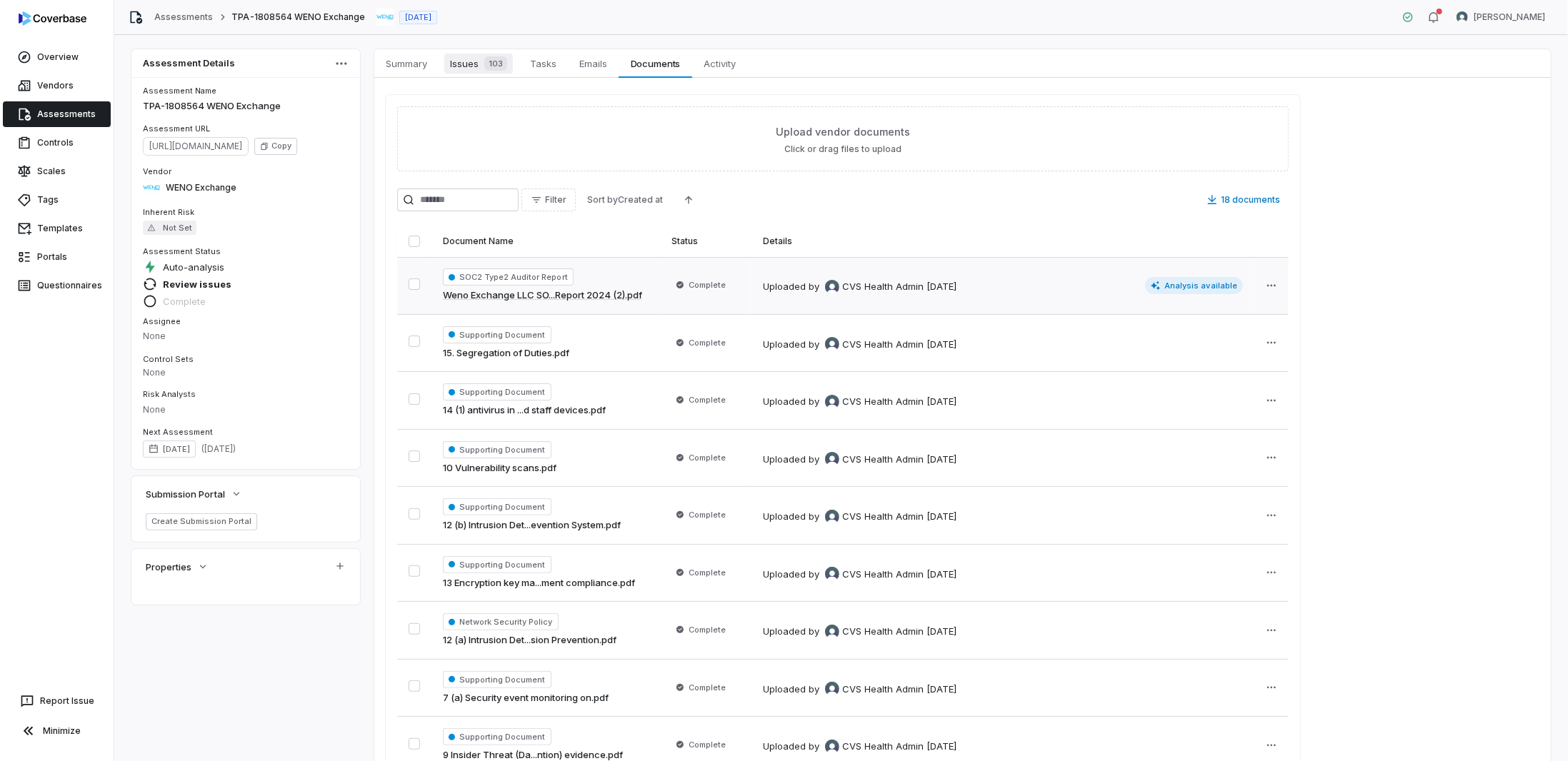 click on "Issues 103" at bounding box center [479, 64] 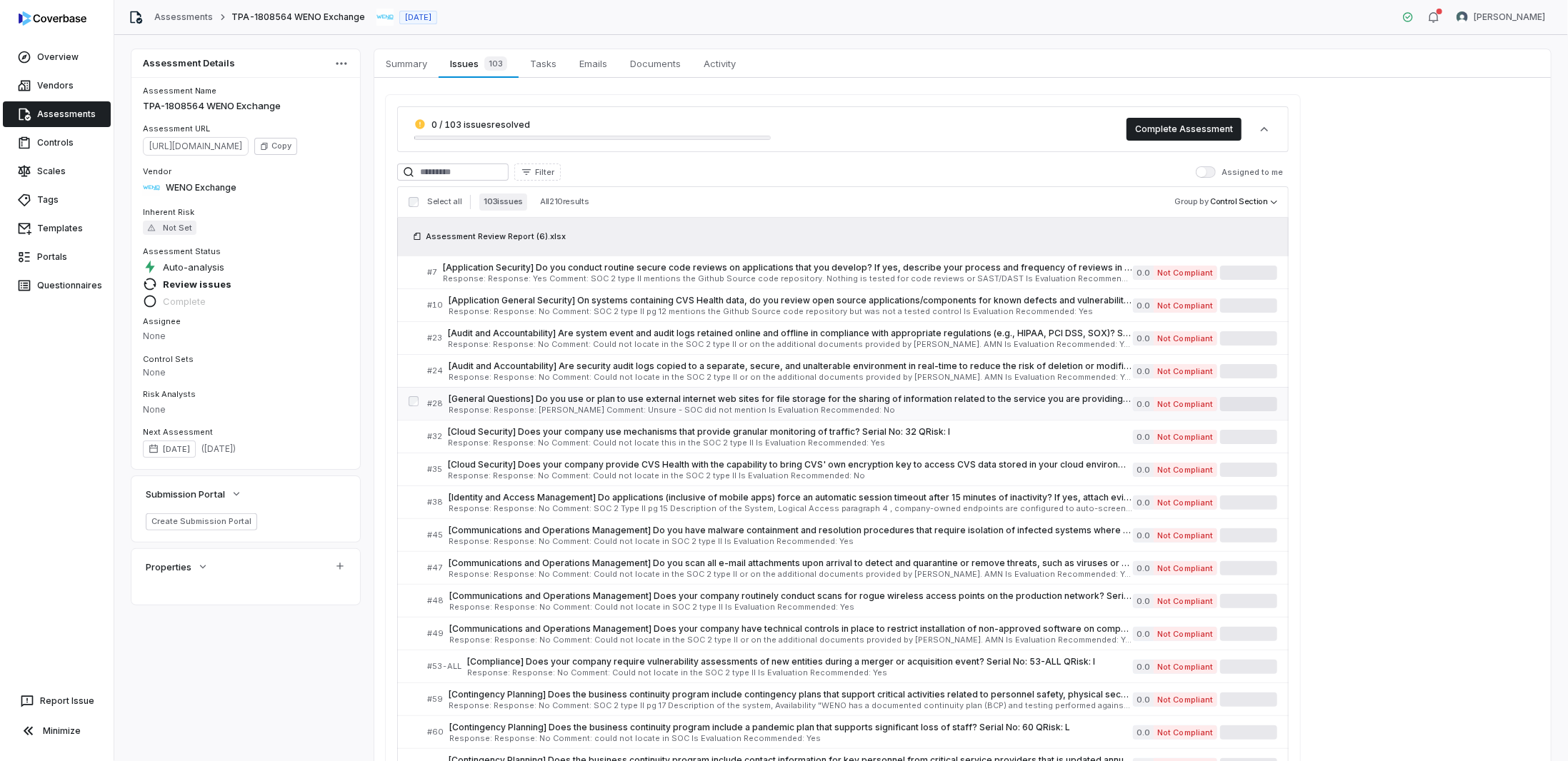 click on "Response: Response: [PERSON_NAME]
Comment: Unsure - SOC did not mention
Is Evaluation Recommended: No" at bounding box center (791, 410) 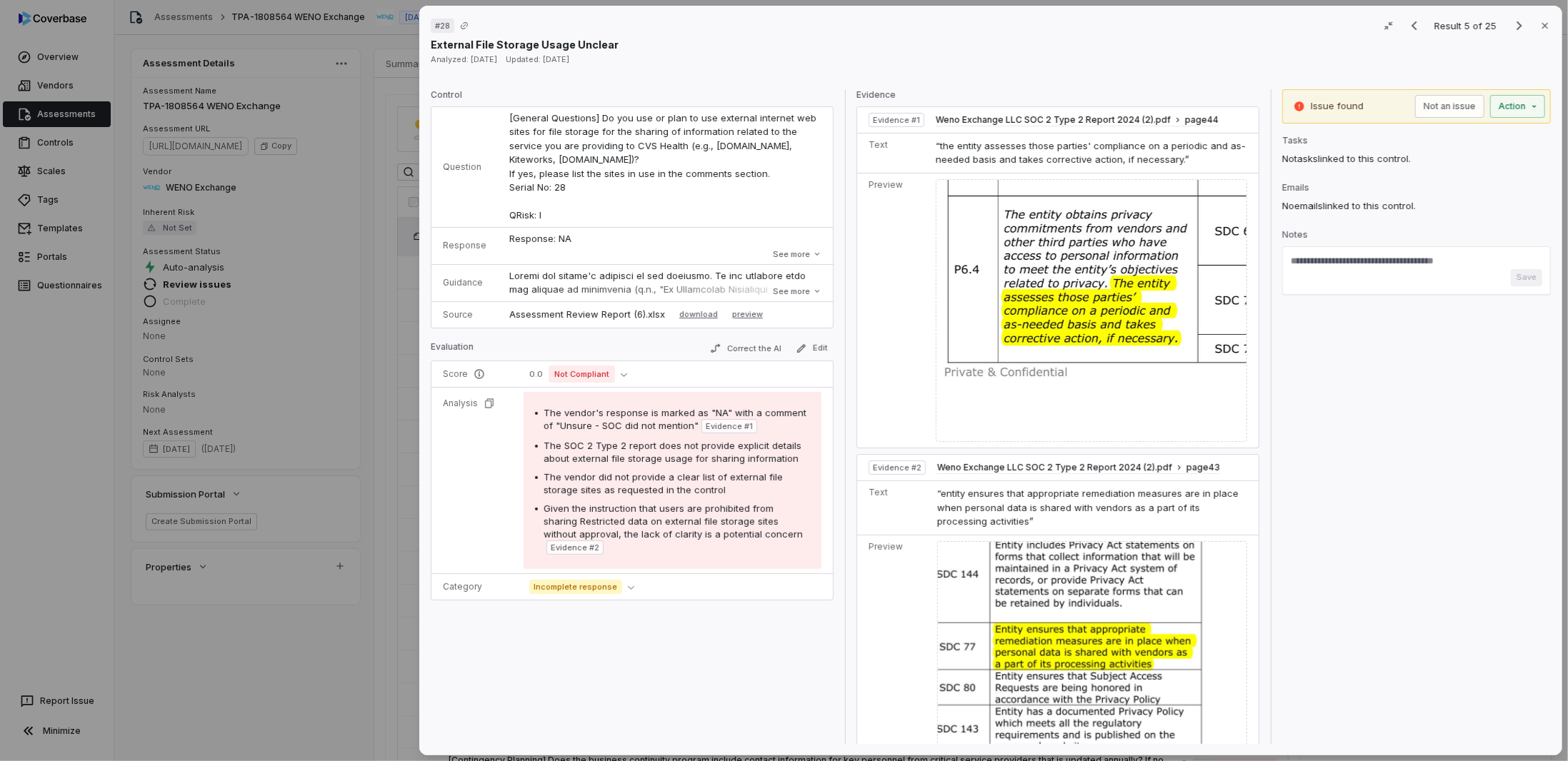 click on "# 28 Result 5 of 25 Close External File Storage Usage Unclear Analyzed: [DATE] Updated: [DATE] Control Question [General Questions] Do you use or plan to use external internet web sites for file storage for the sharing of information related to the service you are providing to CVS Health (e.g., [DOMAIN_NAME], Kiteworks, [DOMAIN_NAME])?
If yes, please list the sites in use in the comments section.
Serial No: 28
QRisk: I Response Response: NA
Comment: Unsure - SOC did not mention
Is Evaluation Recommended: No Response: NA
Comment: Unsure - SOC did not mention
Is Evaluation Recommended: No See more Guidance See more Source Assessment Review Report (6).xlsx download preview Evaluation Correct the AI Edit   Score 0.0 Not Compliant Analysis The vendor's response is marked as "NA" with a comment of "Unsure - SOC did not mention" Evidence # 1 The SOC 2 Type 2 report does not provide explicit details about external file storage usage for sharing information Evidence # 2 Category Incomplete response Evidence 1" at bounding box center [784, 380] 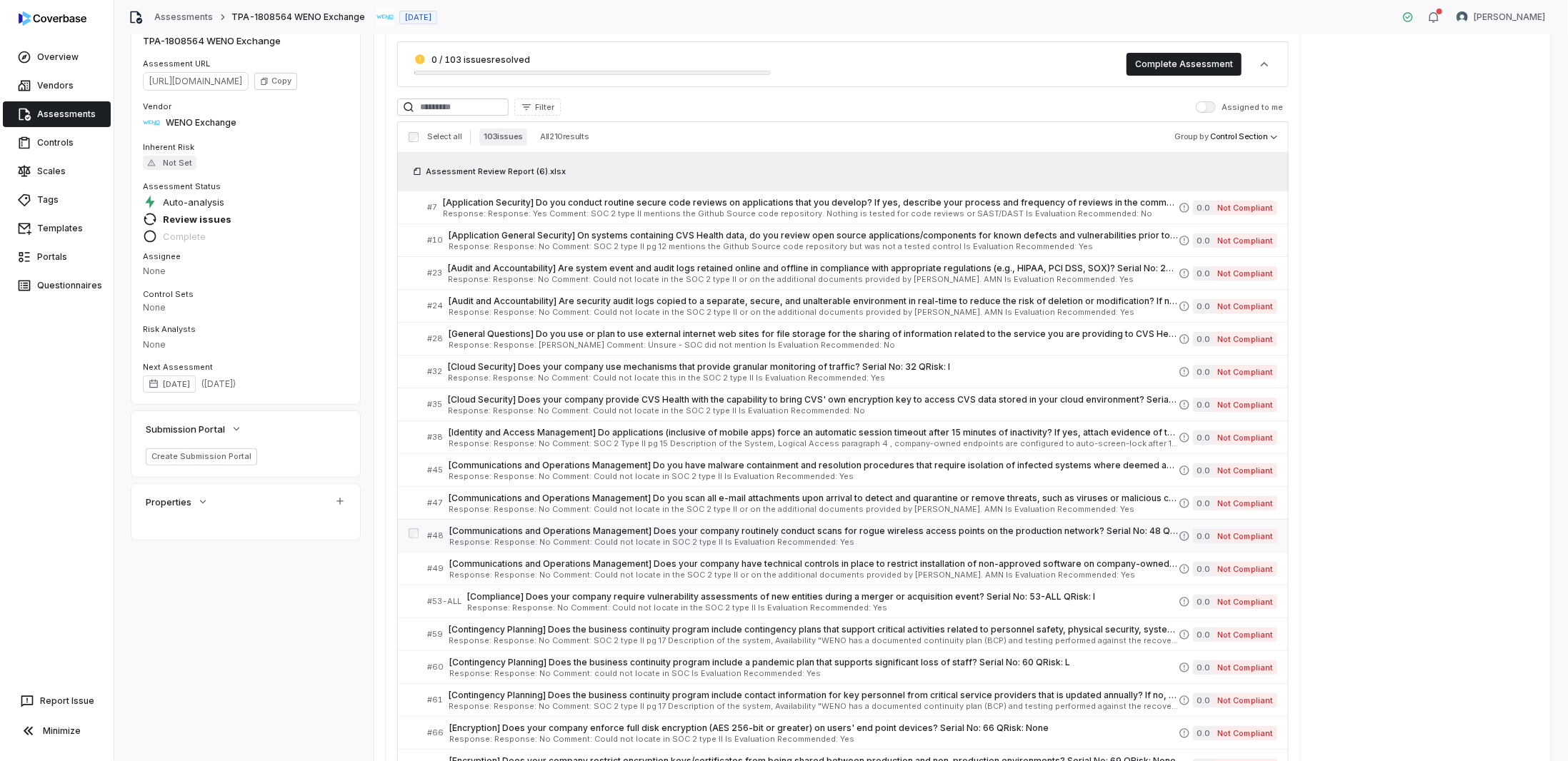 scroll, scrollTop: 0, scrollLeft: 0, axis: both 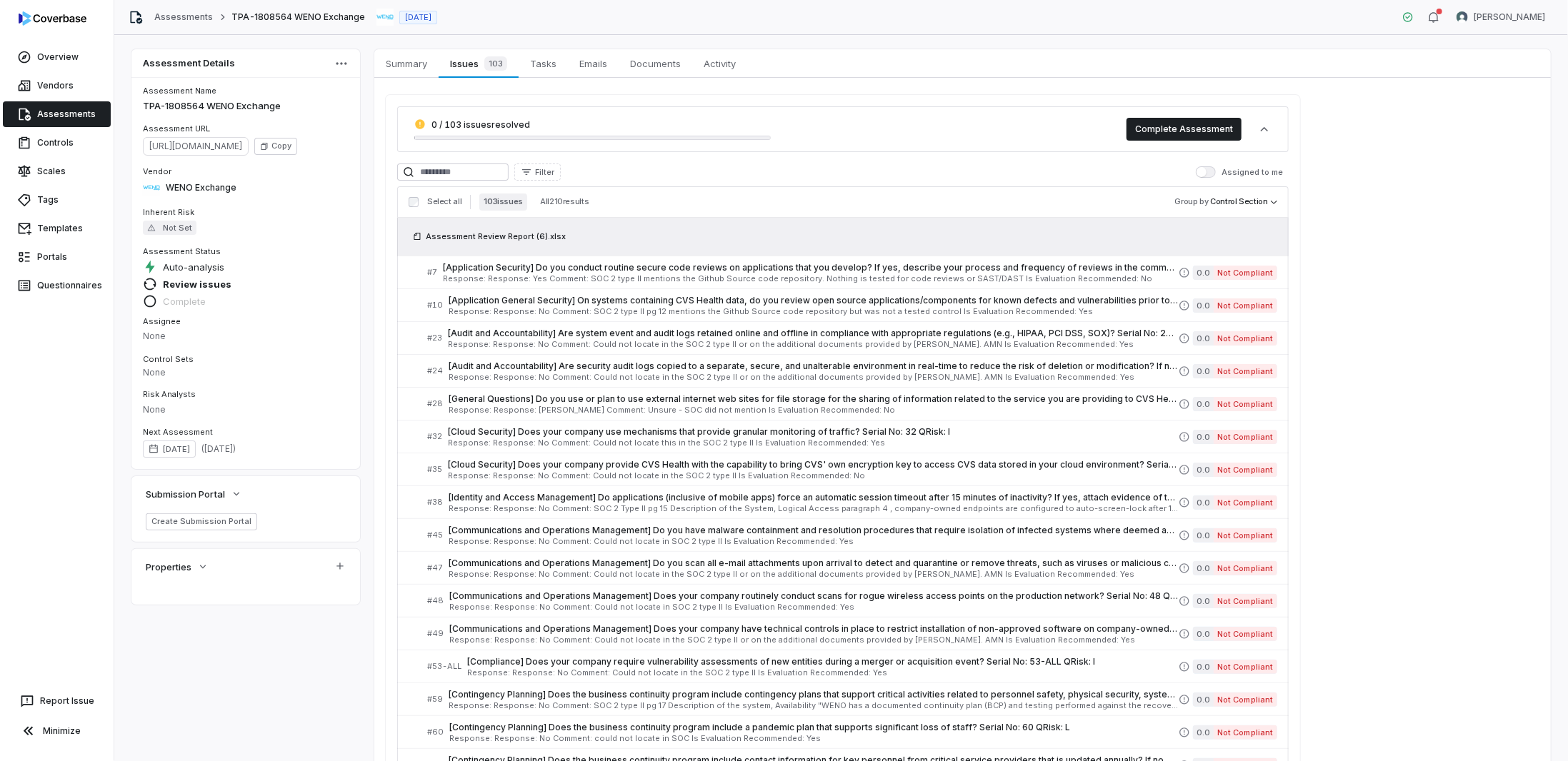 click on "Select all 103  issues All  210  results Group by   Control Section" at bounding box center (843, 202) 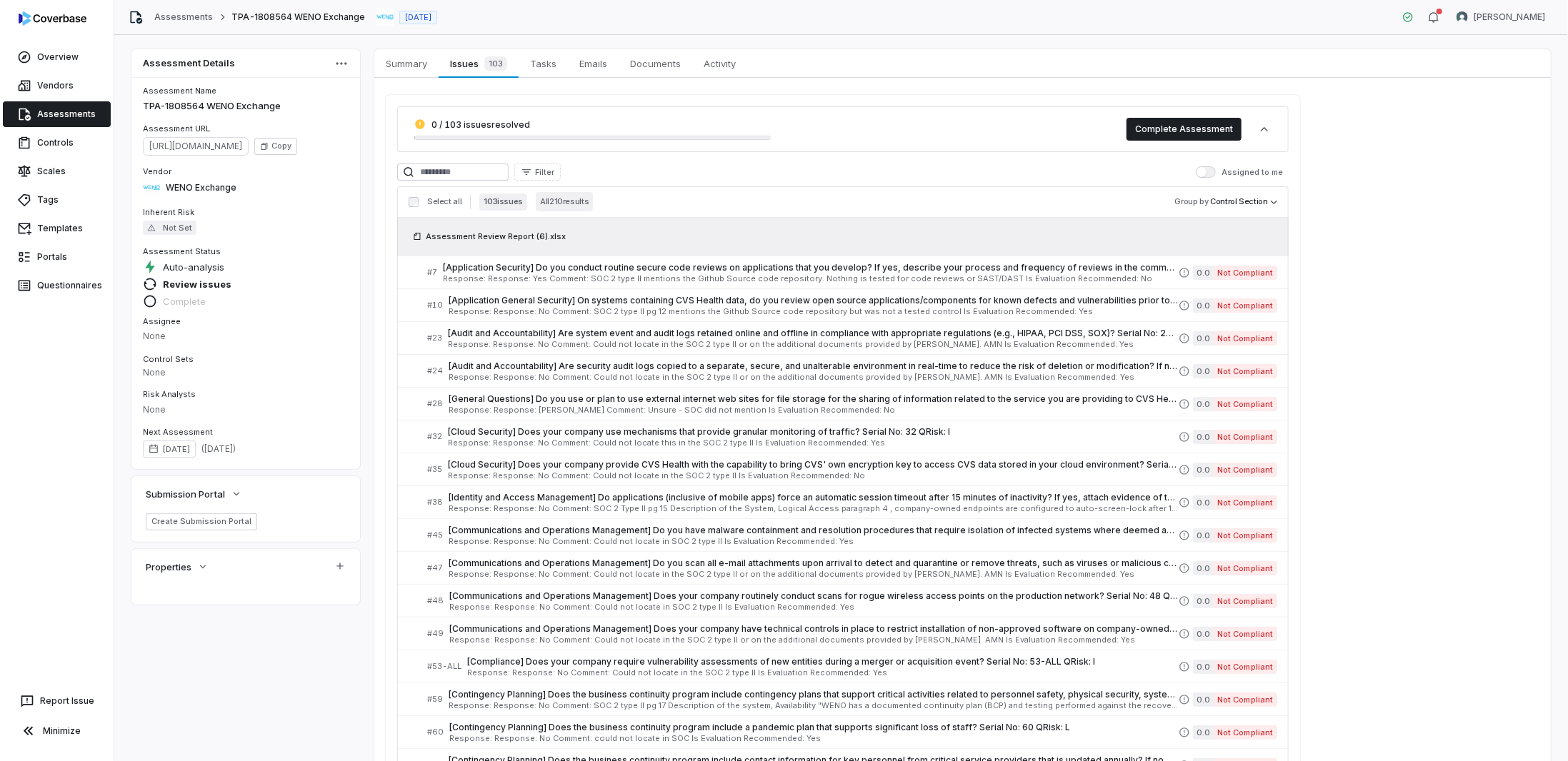 click on "All  210  results" at bounding box center (564, 201) 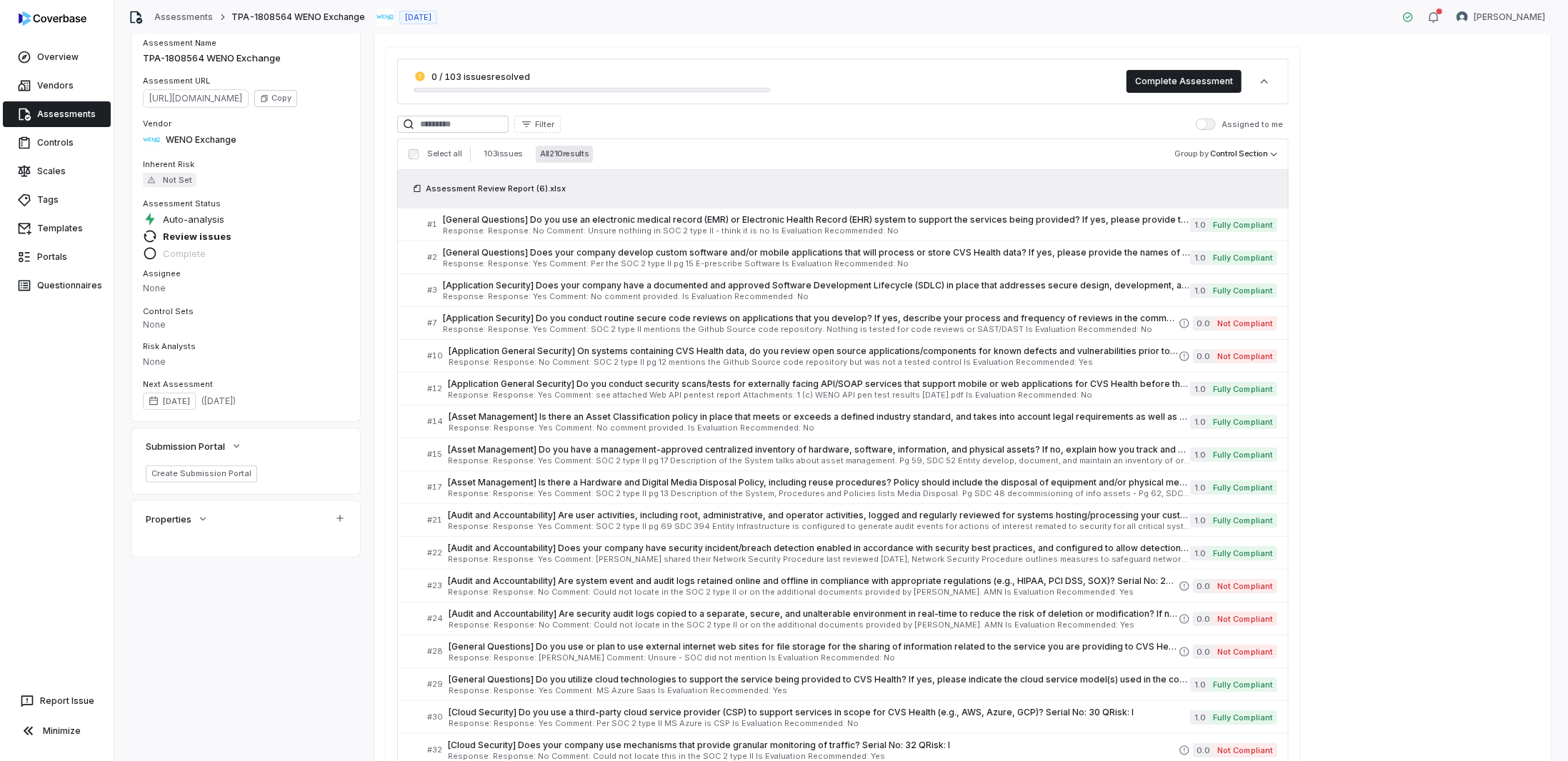 scroll, scrollTop: 0, scrollLeft: 0, axis: both 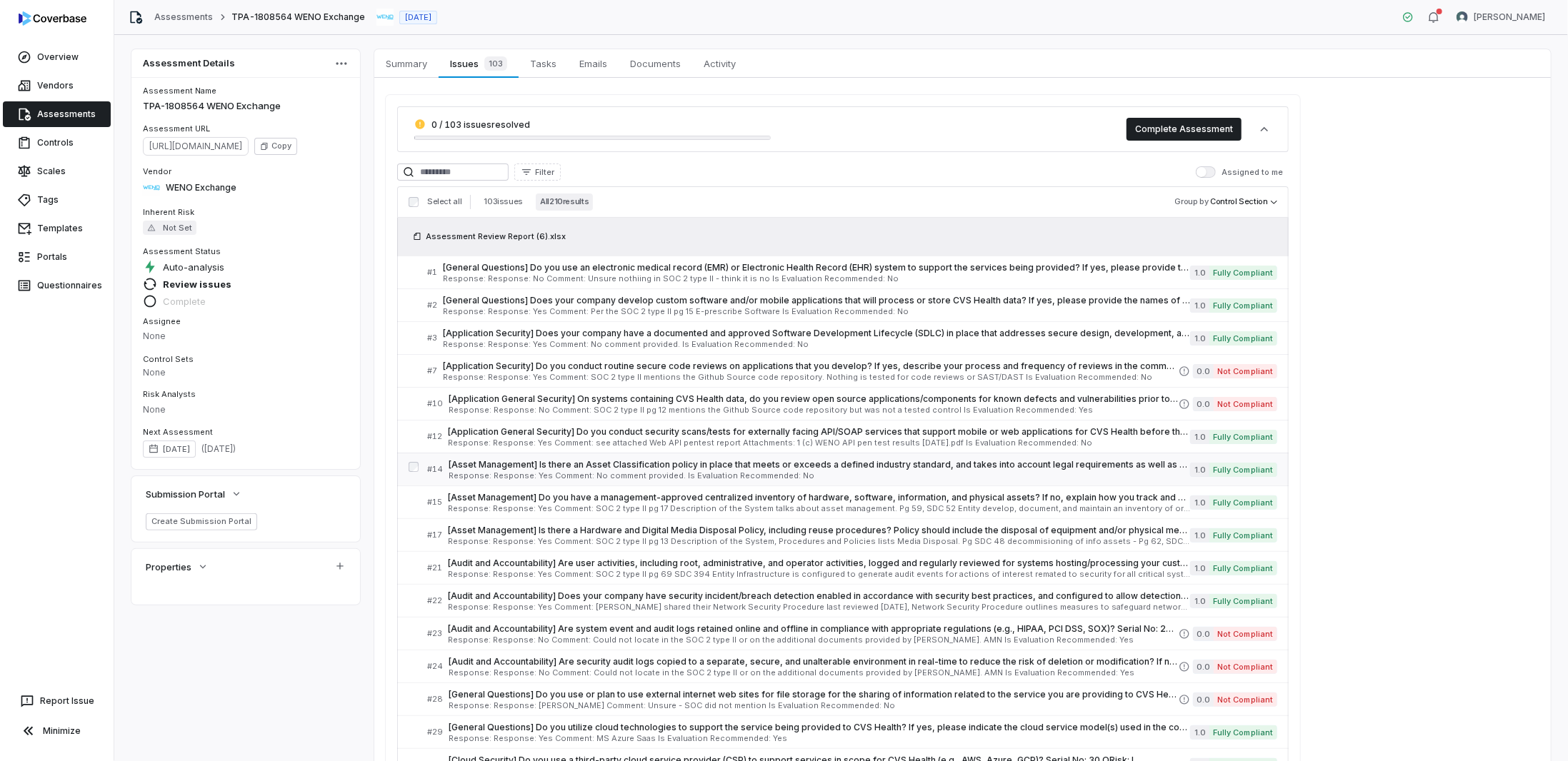 click on "Response: Response: Yes
Comment: No comment provided.
Is Evaluation Recommended: No" at bounding box center [819, 475] 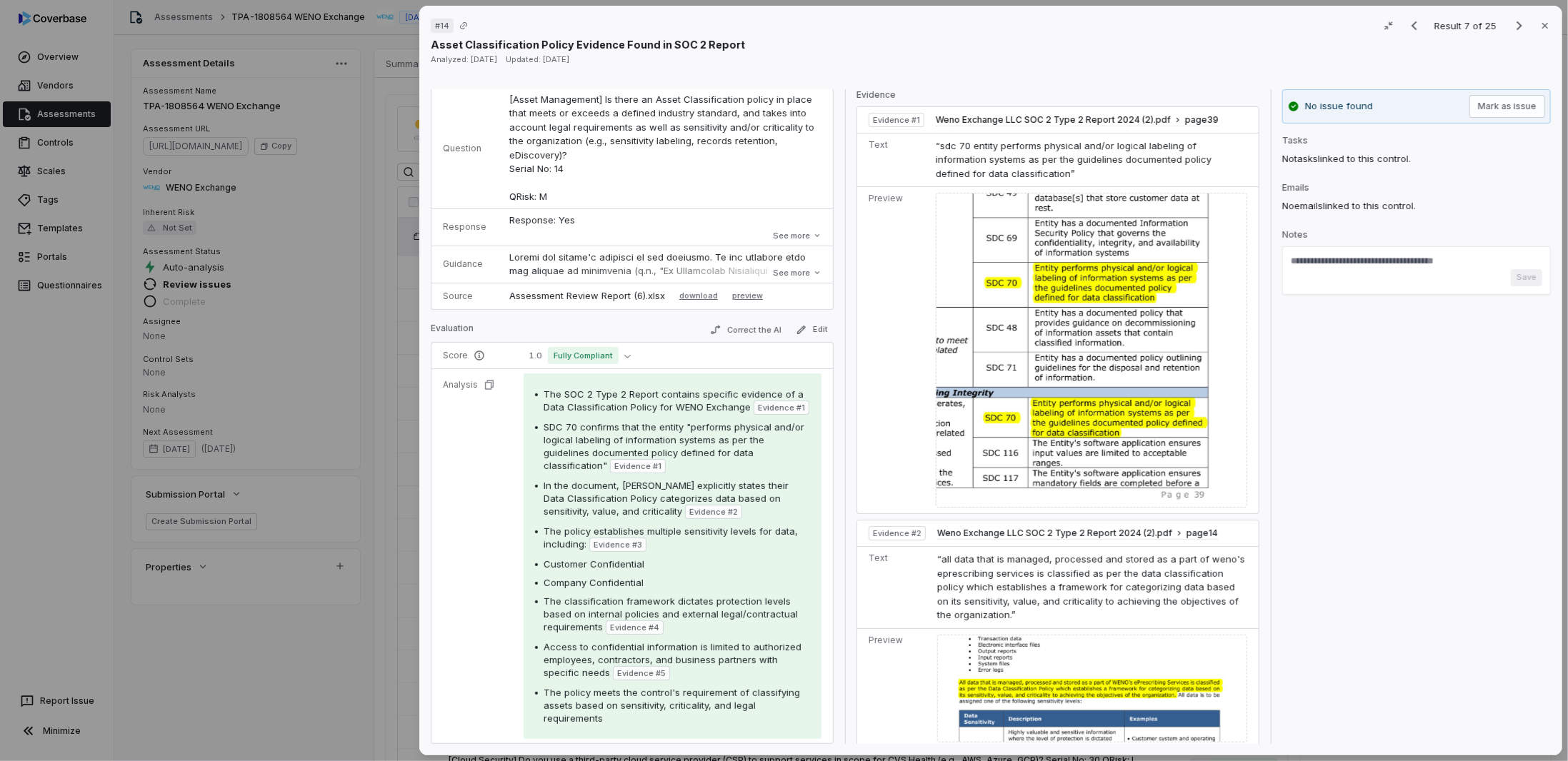 scroll, scrollTop: 29, scrollLeft: 0, axis: vertical 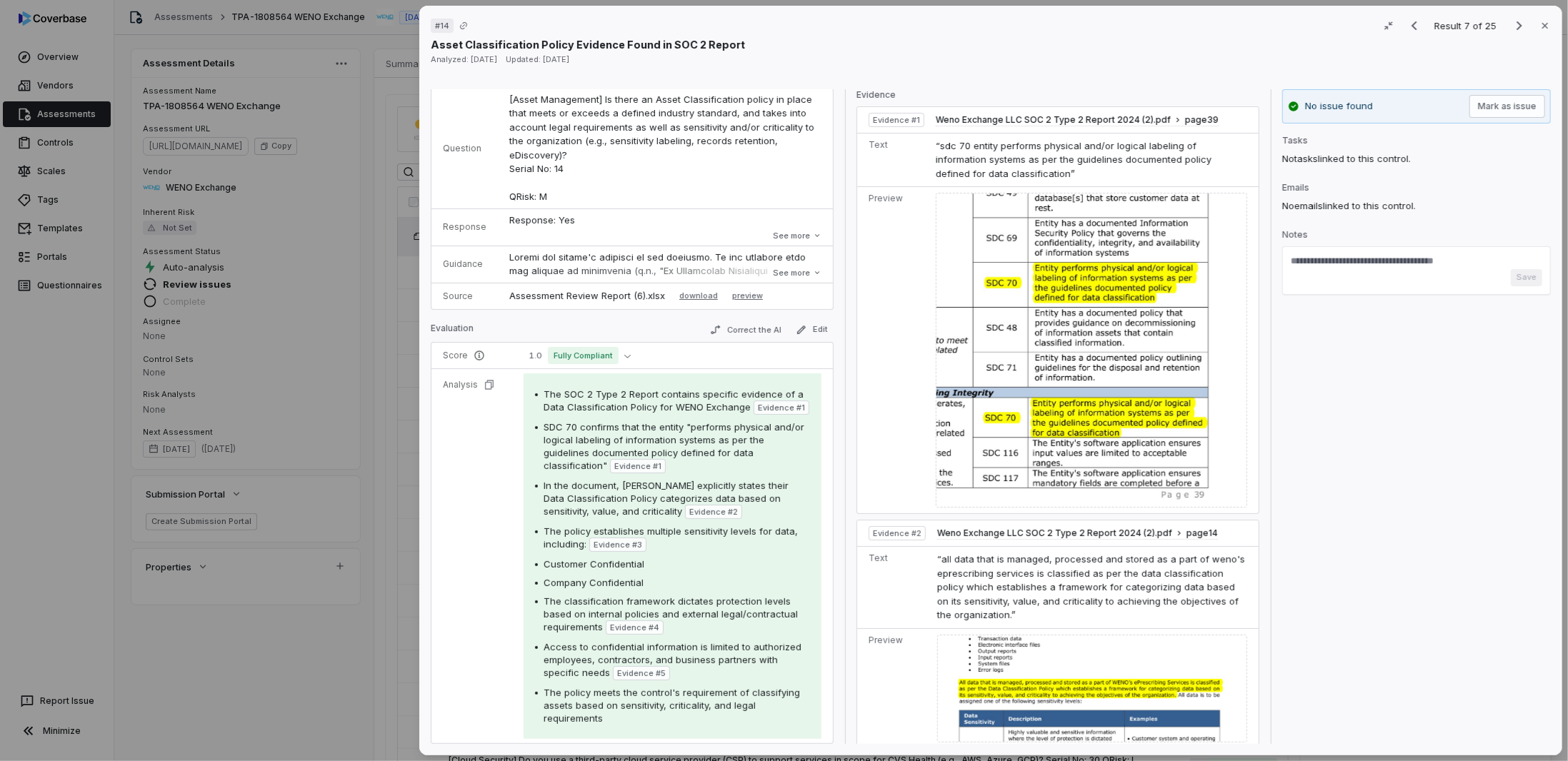 drag, startPoint x: 999, startPoint y: 587, endPoint x: 974, endPoint y: 171, distance: 416.7505 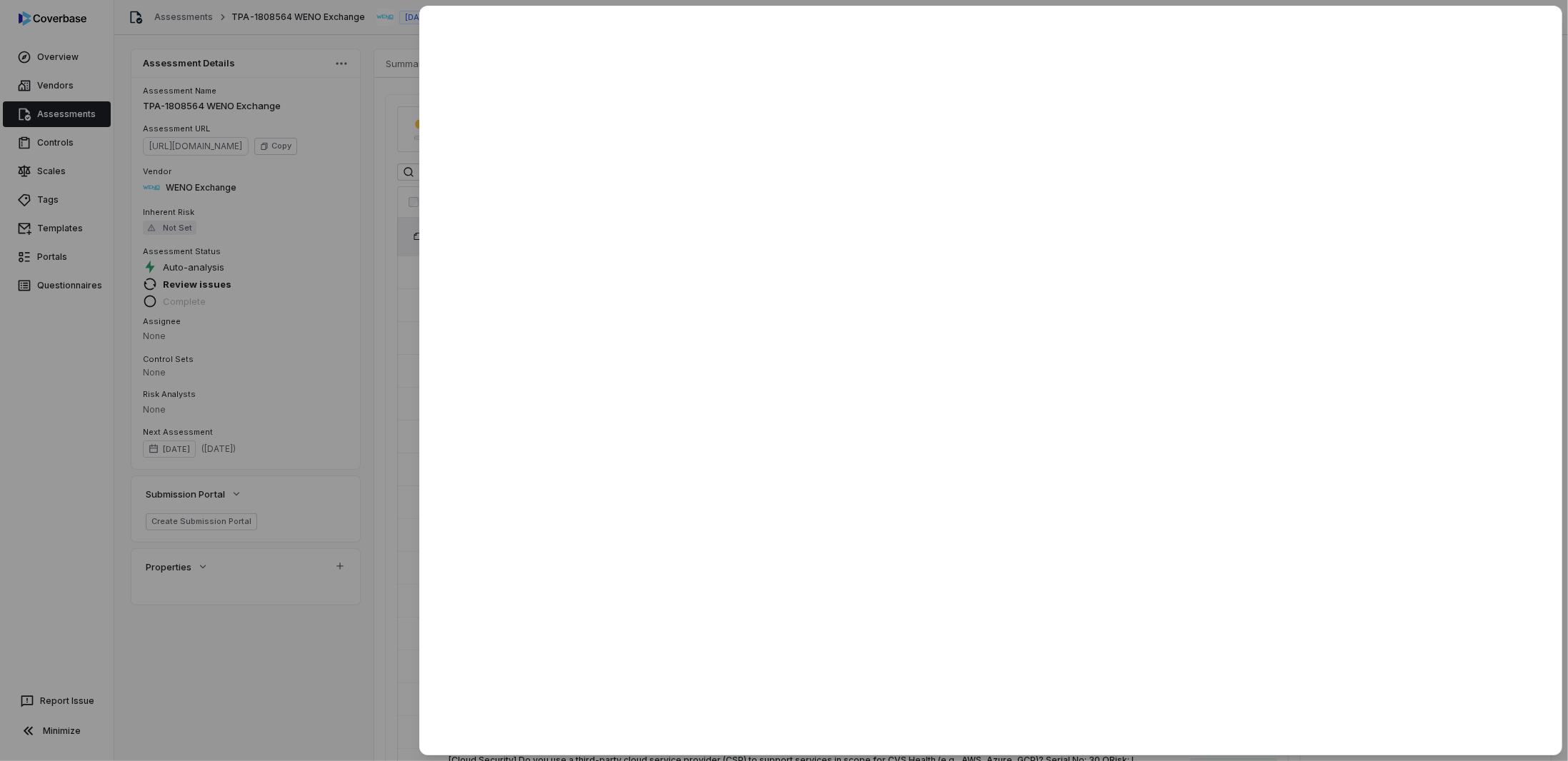click at bounding box center [784, 380] 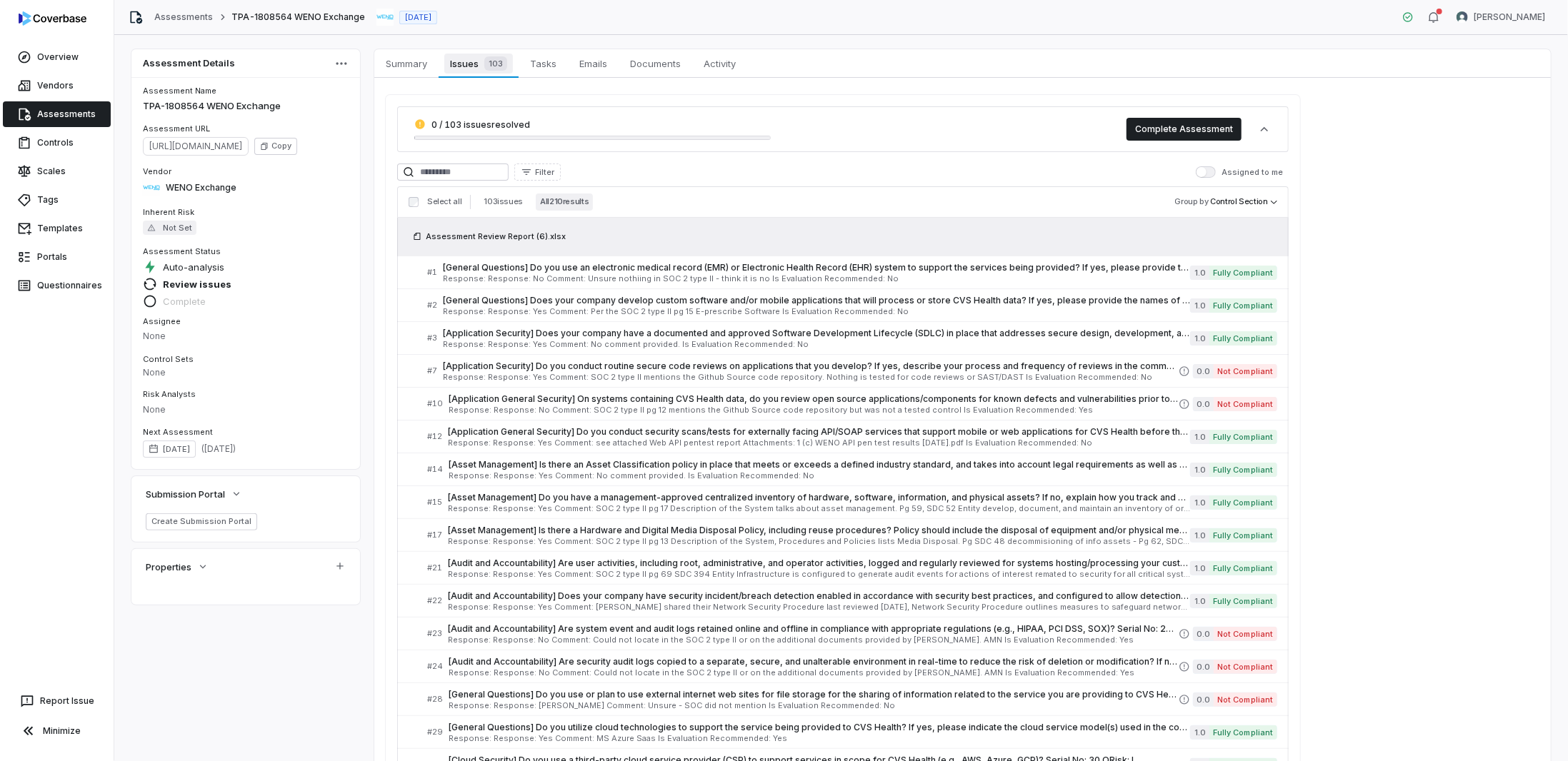 click on "103" at bounding box center [496, 64] 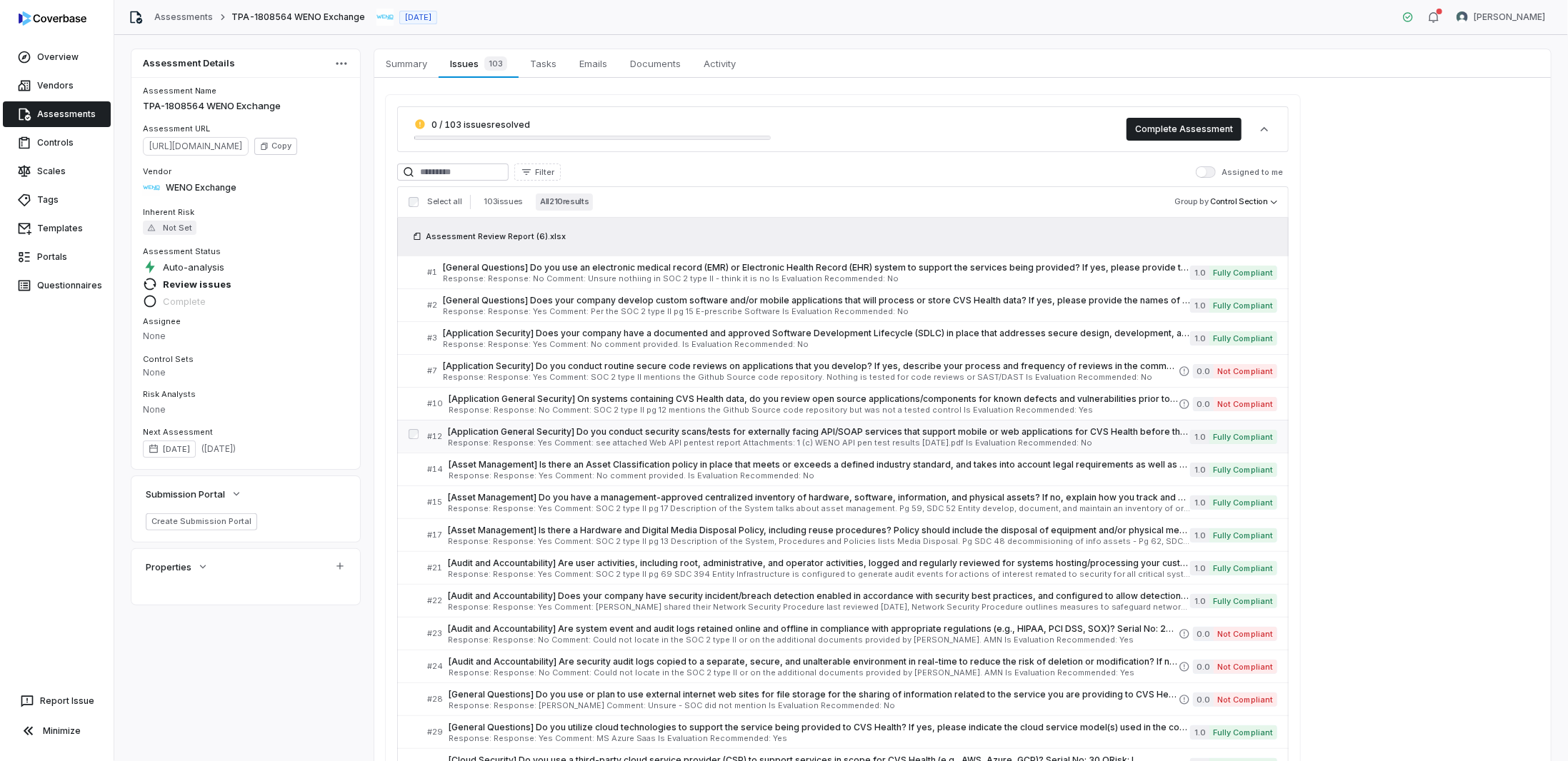 scroll, scrollTop: 357, scrollLeft: 0, axis: vertical 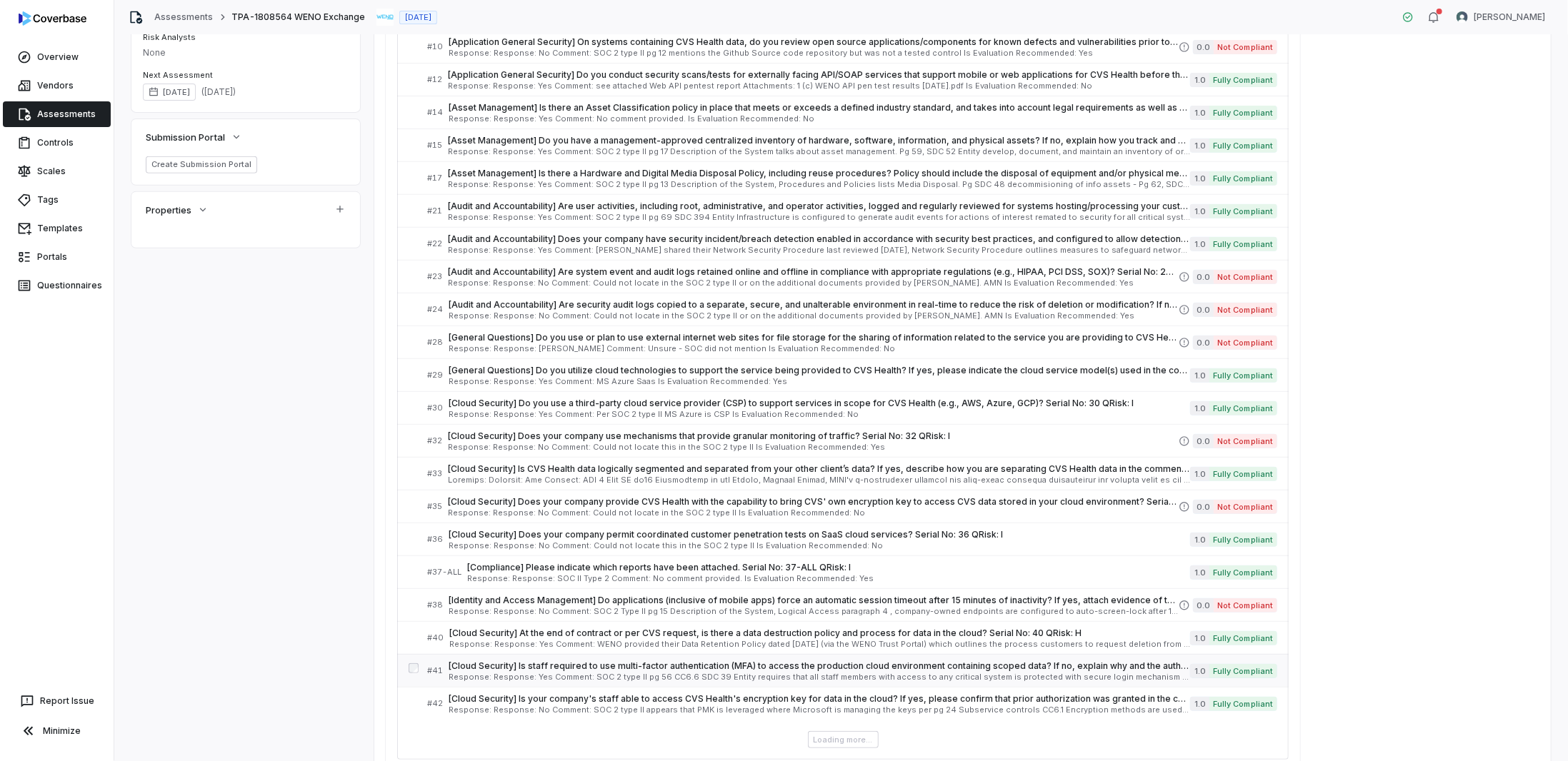 click on "# 41 [Cloud Security] Is staff required to use multi-factor authentication (MFA) to access the production cloud environment containing scoped data?
If no, explain why and the authentication method used in the comments section.
Serial No: 41
QRisk: None Response: Response: Yes
Comment: SOC 2 type II pg 56 CC6.6 SDC 39 Entity requires that all staff members with access to any critical system is protected with secure login mechanism such as multi-factor authentication. Inquired with management and inspected supporting evidence. No Exceptions Noted.
Is Evaluation Recommended: No 1.0 Fully Compliant" at bounding box center (852, 670) 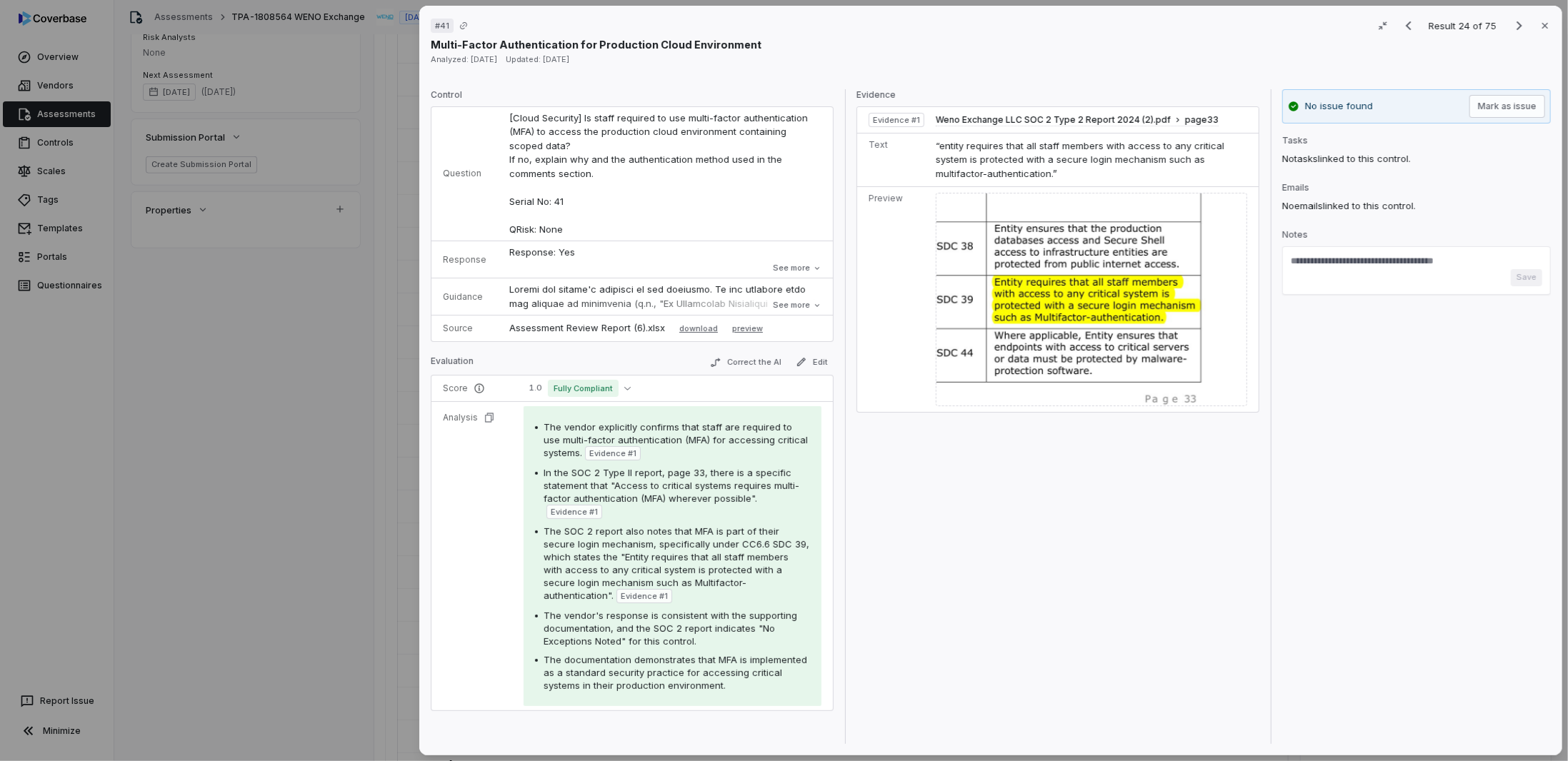 click on "# 41 Result 24 of 75 Close Multi-Factor Authentication for Production Cloud Environment Analyzed: [DATE] Updated: [DATE] Control Question [Cloud Security] Is staff required to use multi-factor authentication (MFA) to access the production cloud environment containing scoped data?
If no, explain why and the authentication method used in the comments section.
Serial No: 41
QRisk: None Response Response: Yes
Comment: SOC 2 type II pg 56 CC6.6 SDC 39 Entity requires that all staff members with access to any critical system is protected with secure login mechanism such as multi-factor authentication. Inquired with management and inspected supporting evidence. No Exceptions Noted.
Is Evaluation Recommended: No See more Guidance See more Source Assessment Review Report (6).xlsx download preview Evaluation Correct the AI Edit   Score 1.0 Fully Compliant Analysis The vendor explicitly confirms that staff are required to use multi-factor authentication (MFA) for accessing critical systems. Evidence # 1 1" at bounding box center (784, 380) 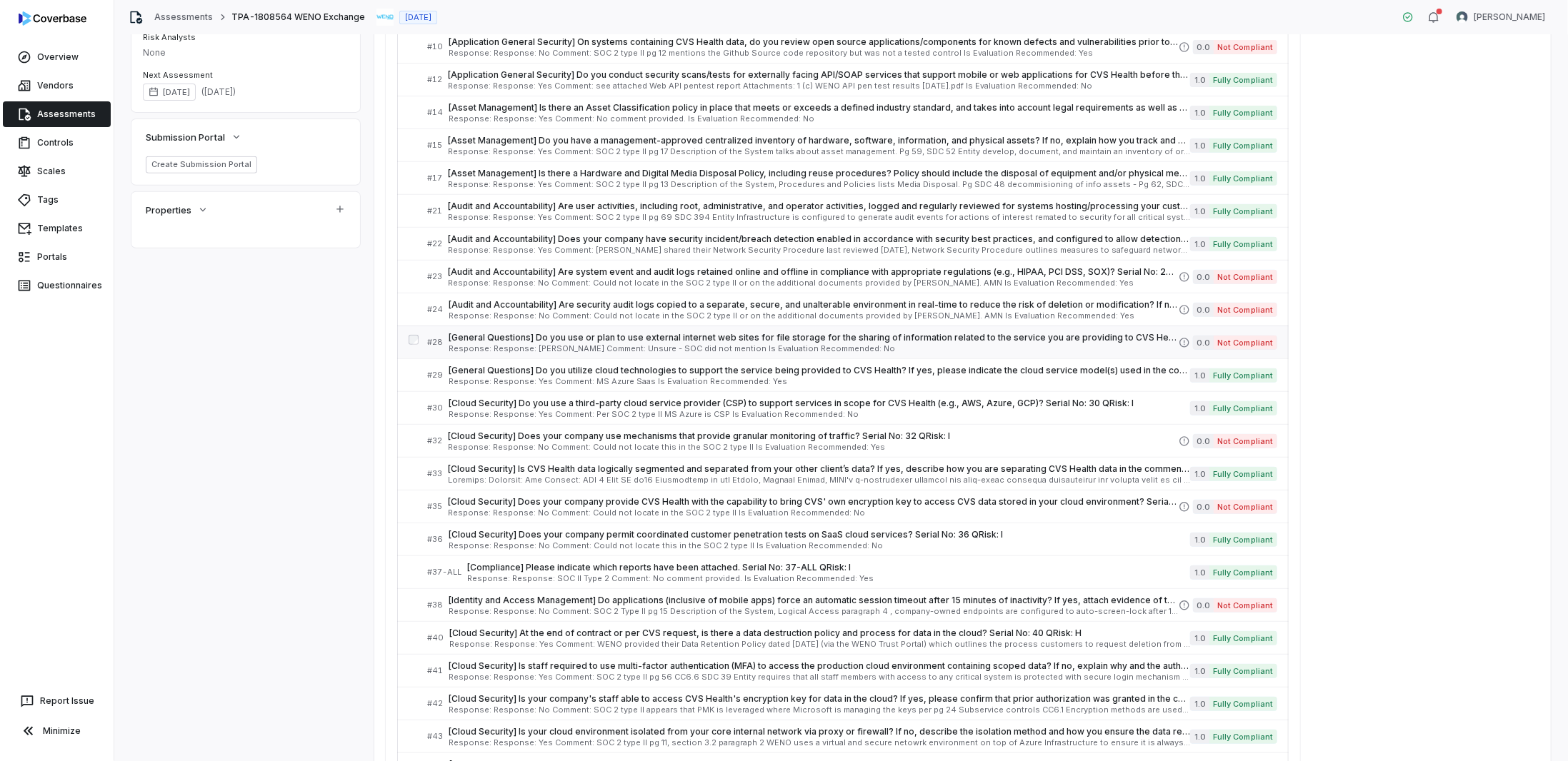 drag, startPoint x: 698, startPoint y: 443, endPoint x: 786, endPoint y: 323, distance: 148.8086 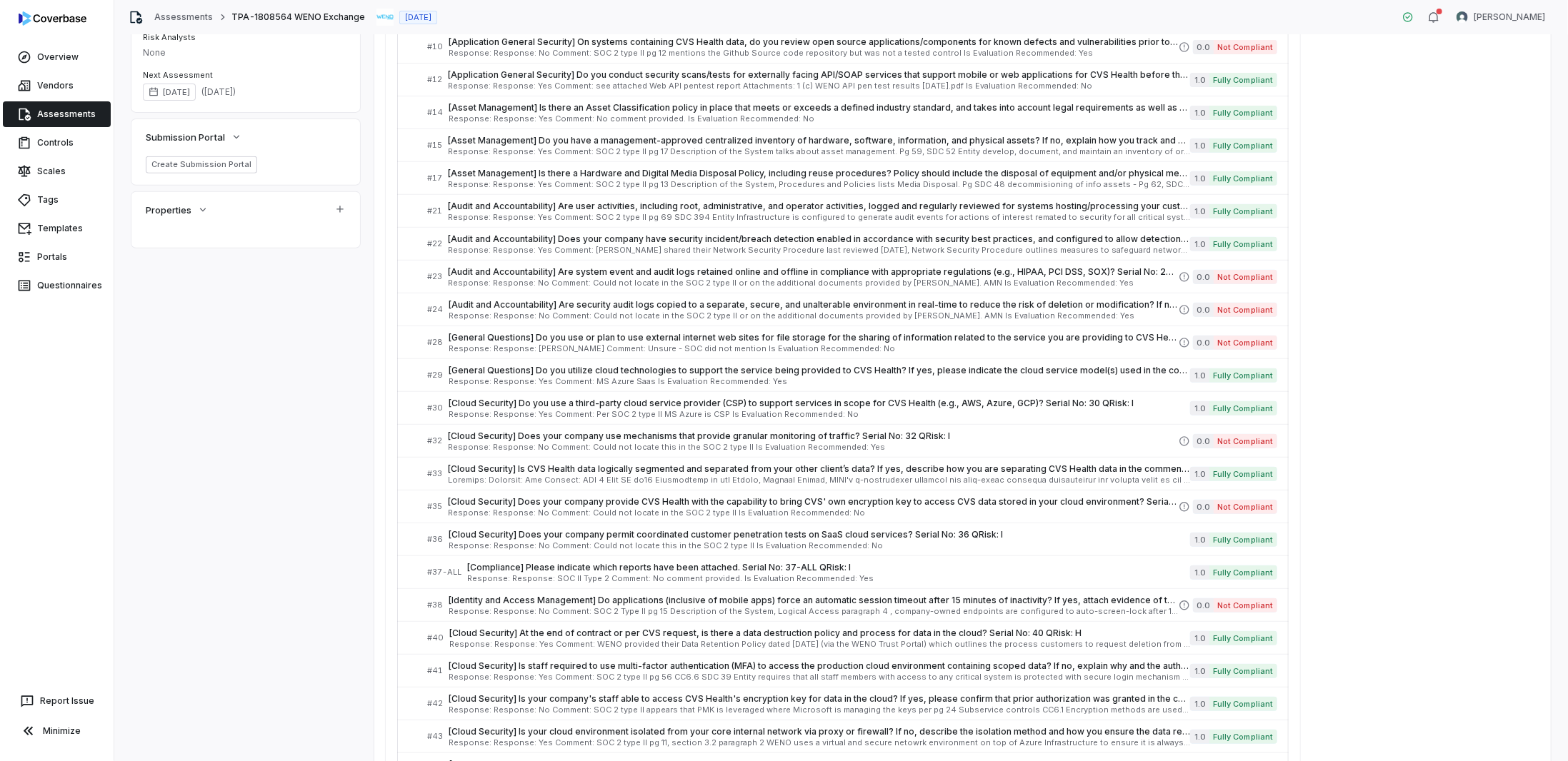 drag, startPoint x: 766, startPoint y: 298, endPoint x: 701, endPoint y: 201, distance: 116.7647 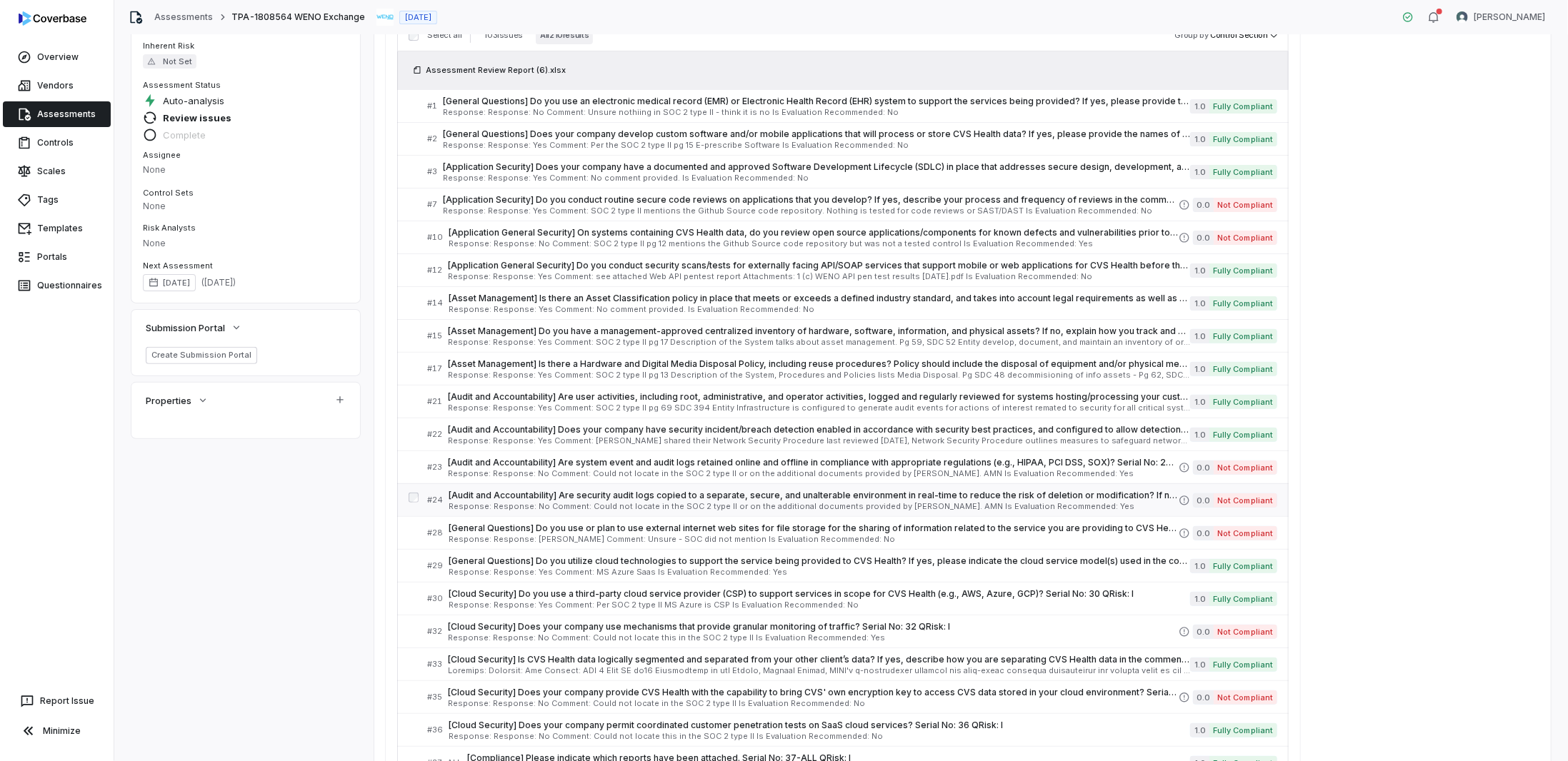 scroll, scrollTop: 143, scrollLeft: 0, axis: vertical 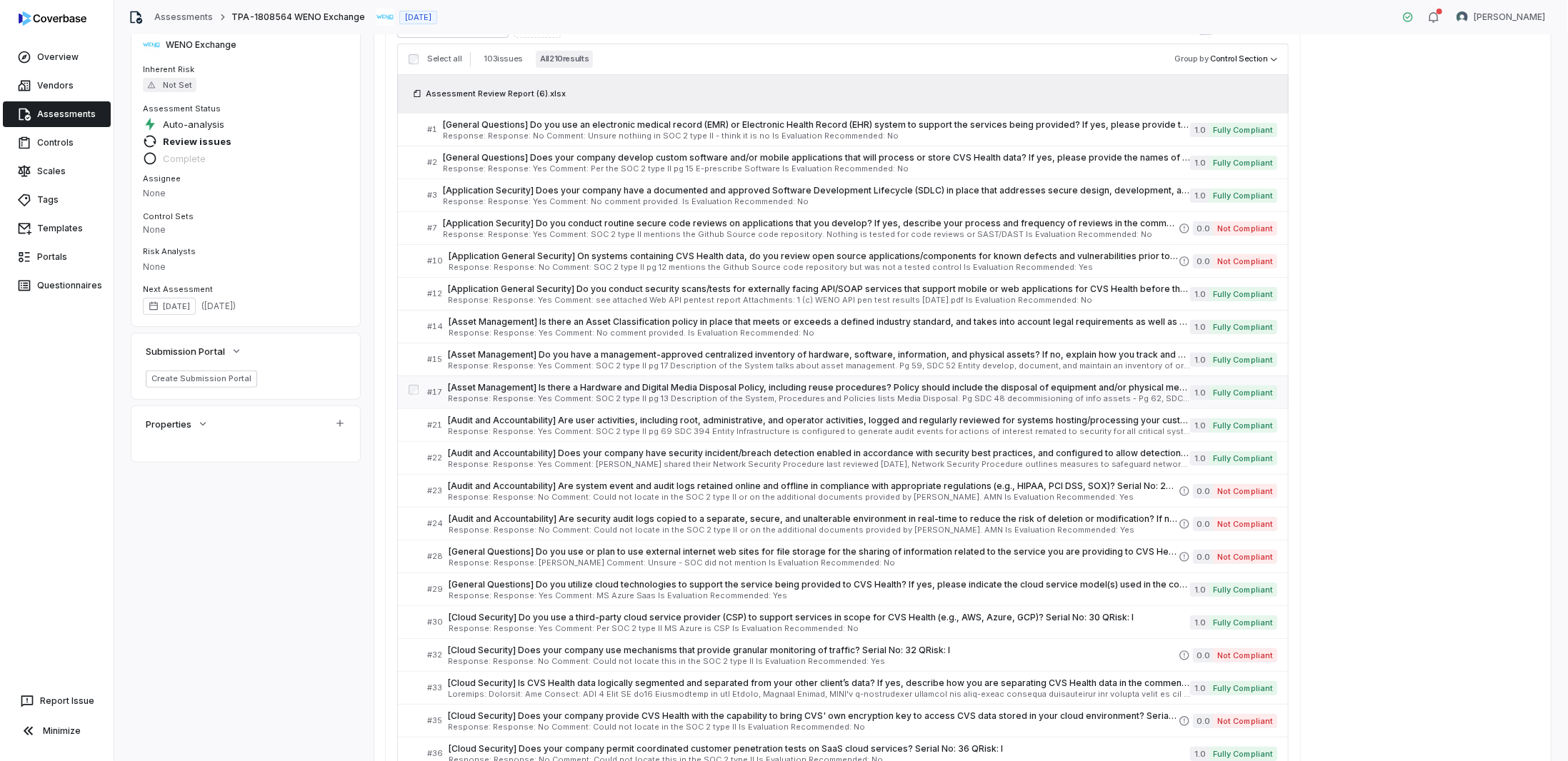 click on "# 17 [Asset Management] Is there a Hardware and Digital Media Disposal Policy, including reuse procedures?
Policy should include the disposal of equipment and/or physical media (e.g., paper documents, CDs, DVDs, tapes, disk drives).
If your company doesn't have a policy, explain in the comments section how you ensure hardware and digital media are disposed of properly.
Serial No: 17
QRisk: C Response: Response: Yes
Comment: SOC 2 type II pg 13 Description of the System, Procedures and Policies lists Media Disposal. Pg  SDC 48 decommisioning of info assets - Pg 62, SDC 71 Entity has a documented policy outlining guidelines for the disposal and retention of information.  Inquired of the management and inspected supporting evidences. No Exceptions Noted.
Is Evaluation Recommended: No 1.0 Fully Compliant" at bounding box center [852, 392] 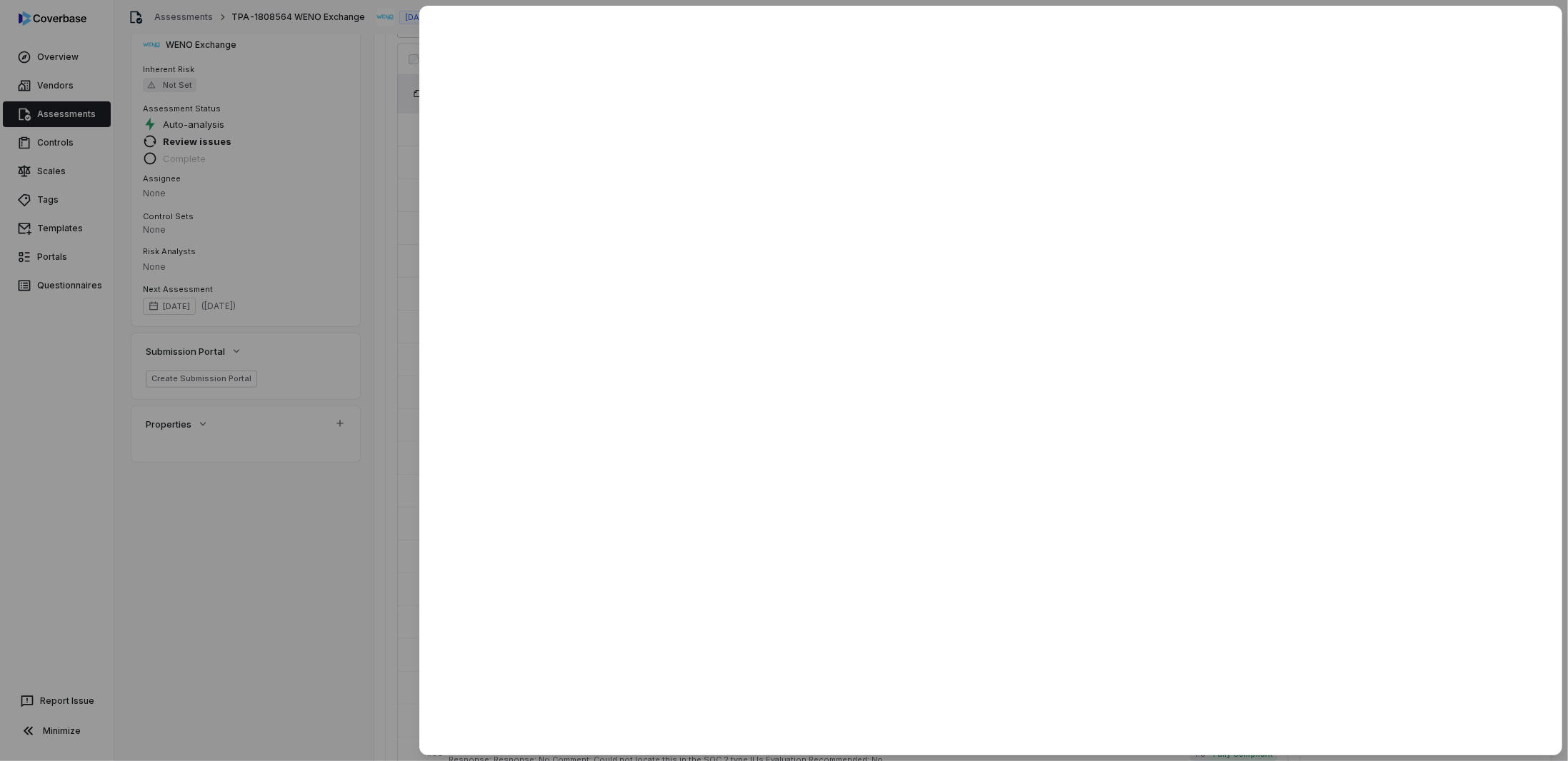 click at bounding box center [784, 380] 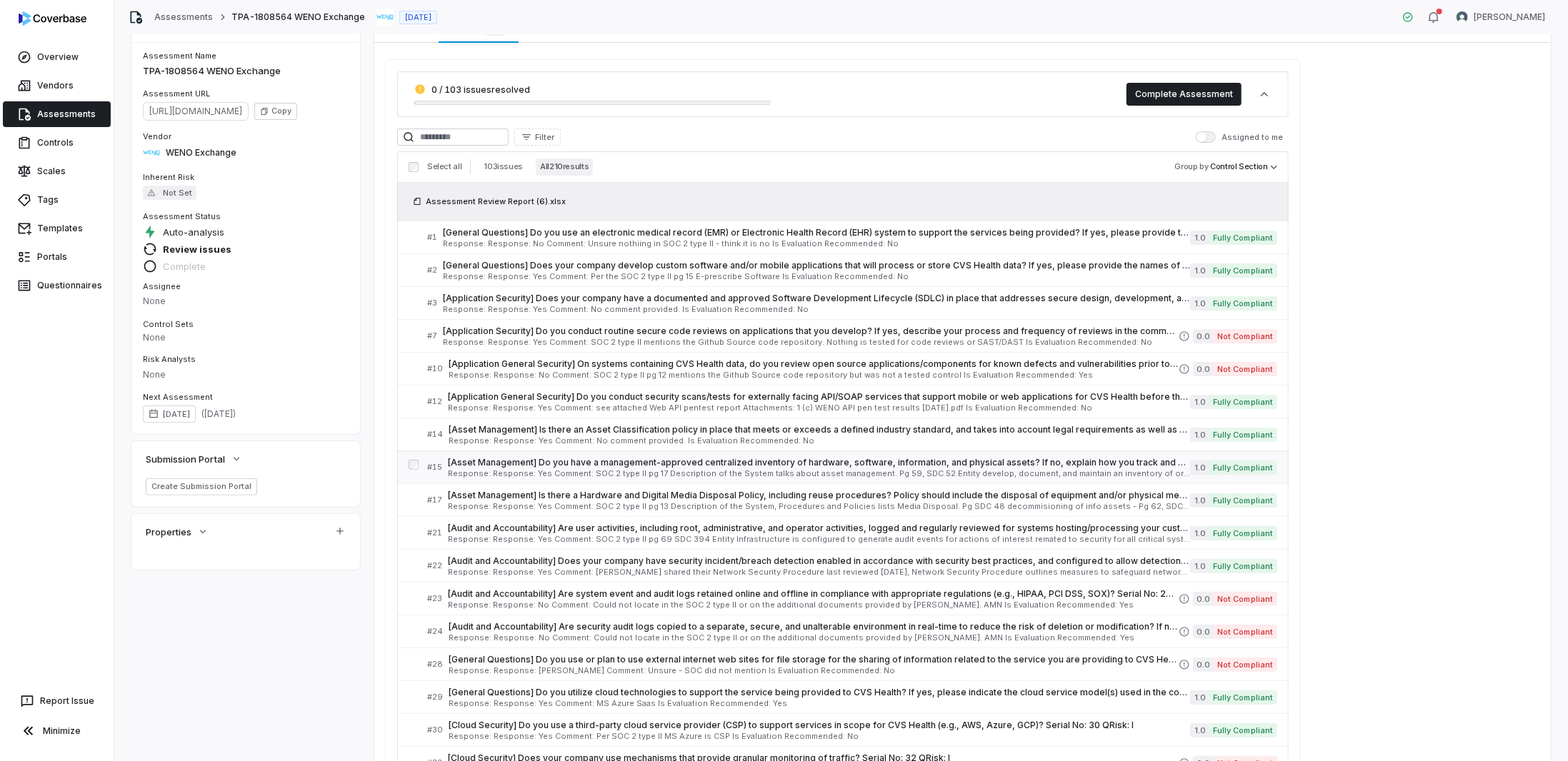 scroll, scrollTop: 0, scrollLeft: 0, axis: both 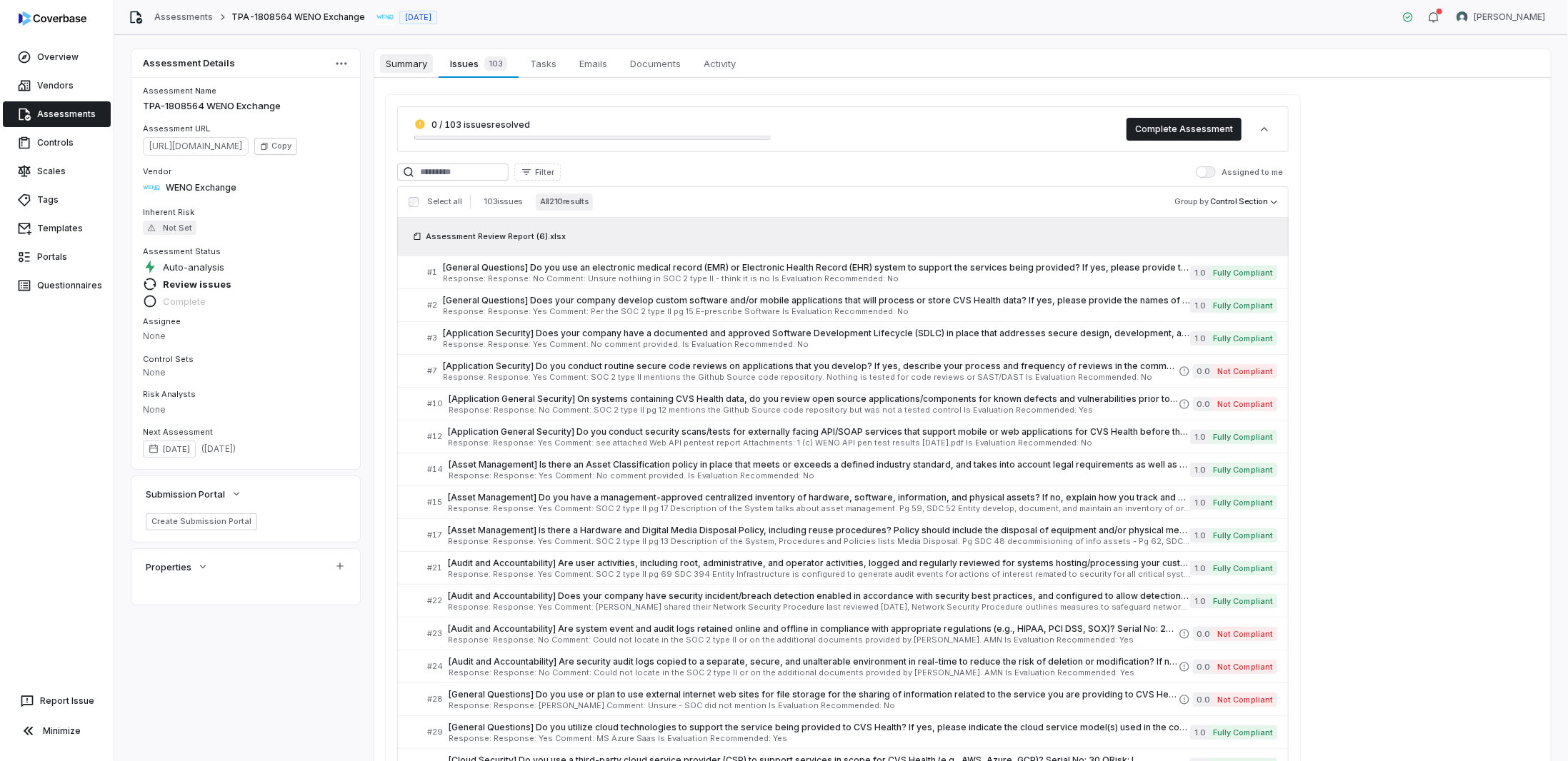 click on "Summary" at bounding box center (406, 64) 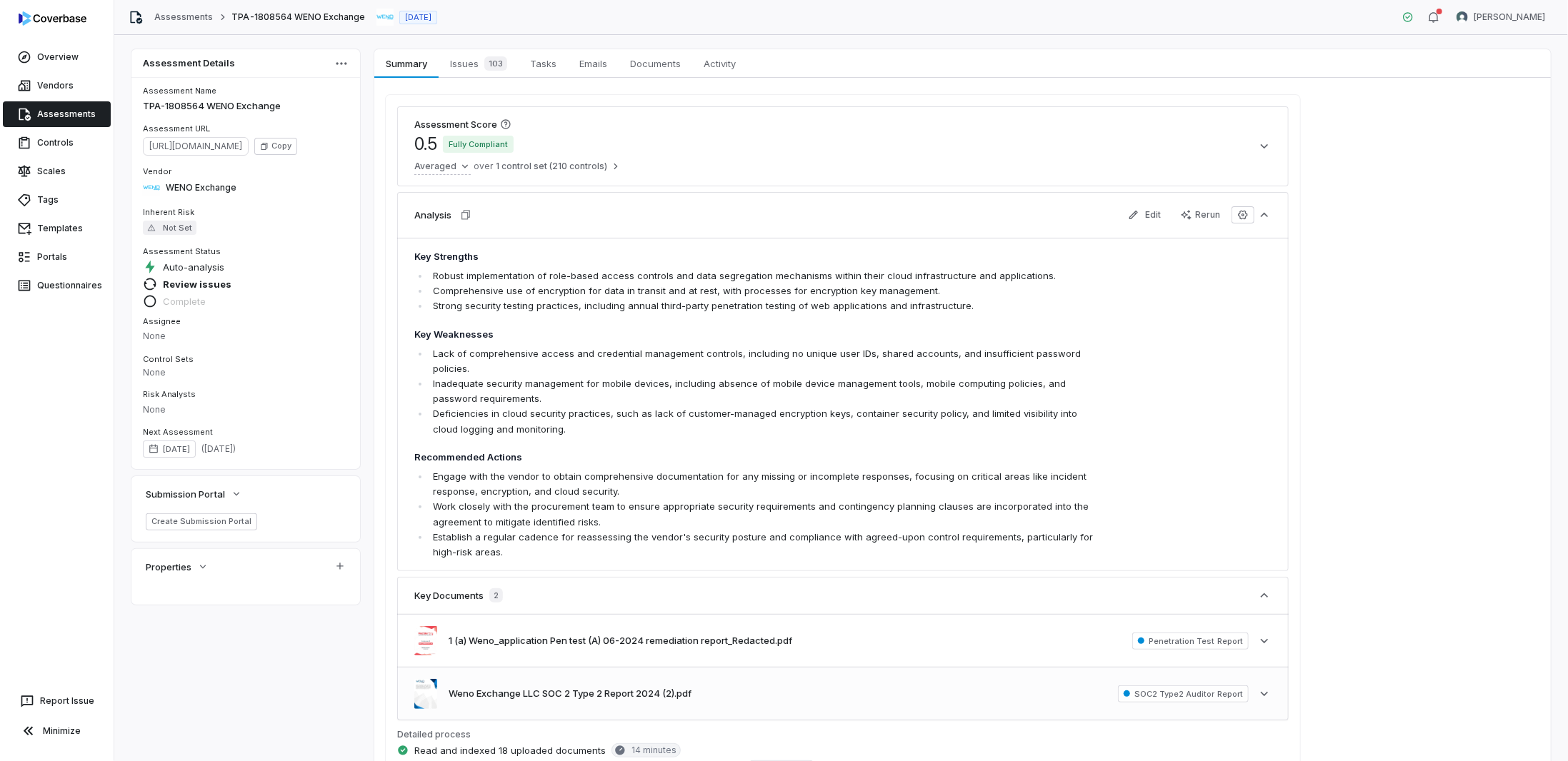 click on "SOC2 Type2 Auditor Report" at bounding box center [1183, 694] 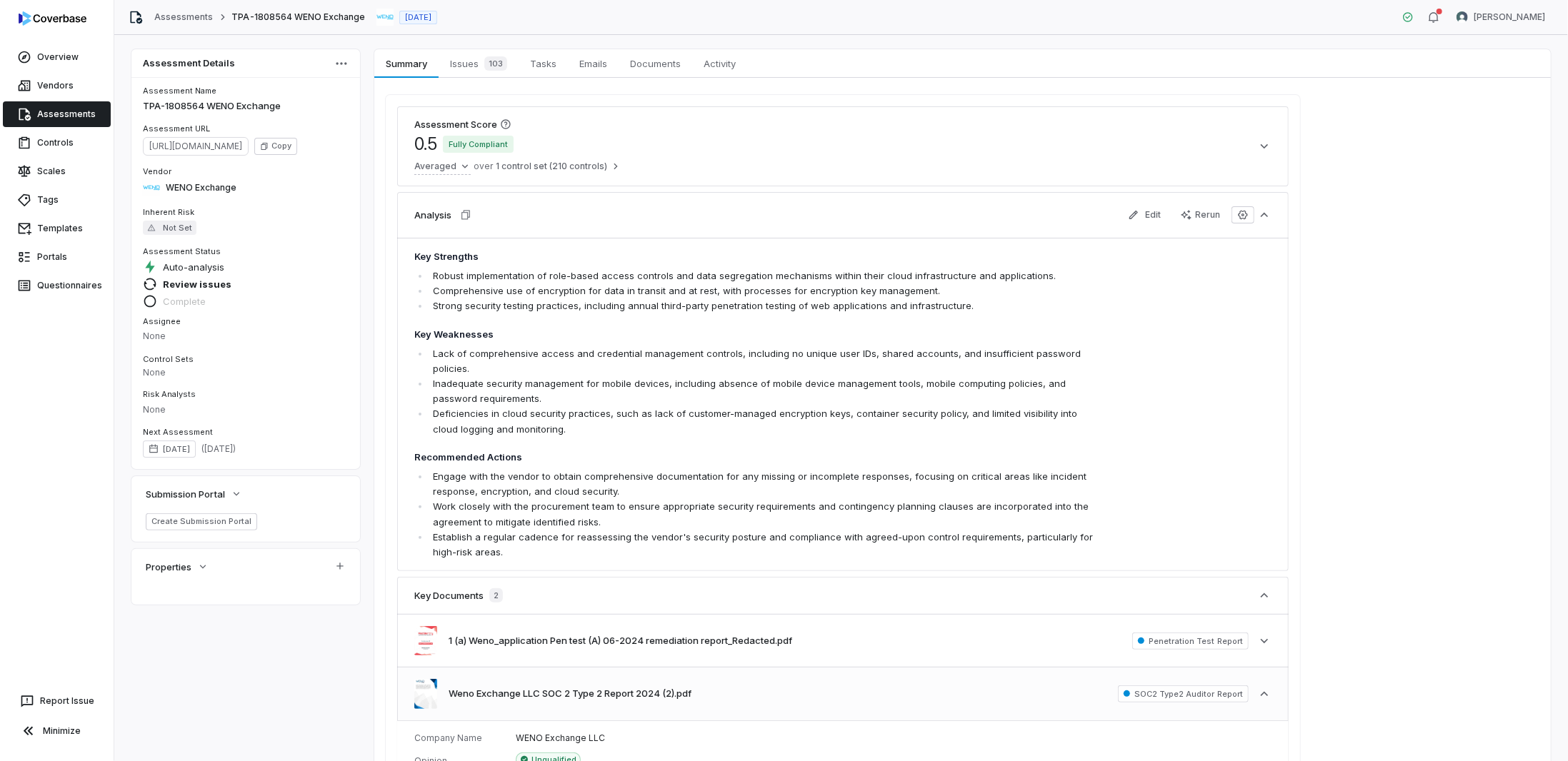 click on "SOC2 Type2 Auditor Report" at bounding box center (1183, 694) 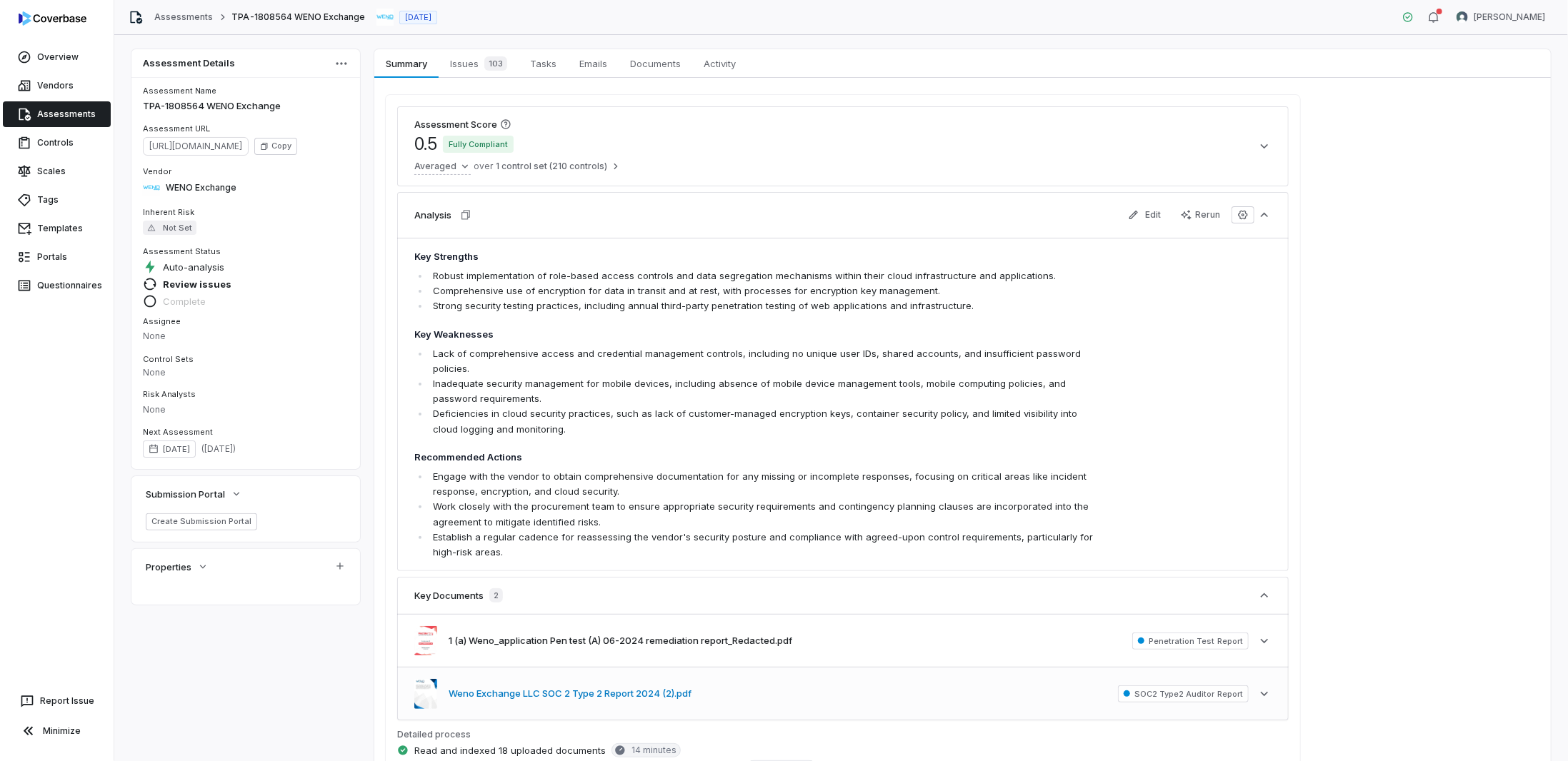 click on "Weno Exchange LLC SOC 2 Type 2 Report 2024 (2).pdf" at bounding box center (570, 694) 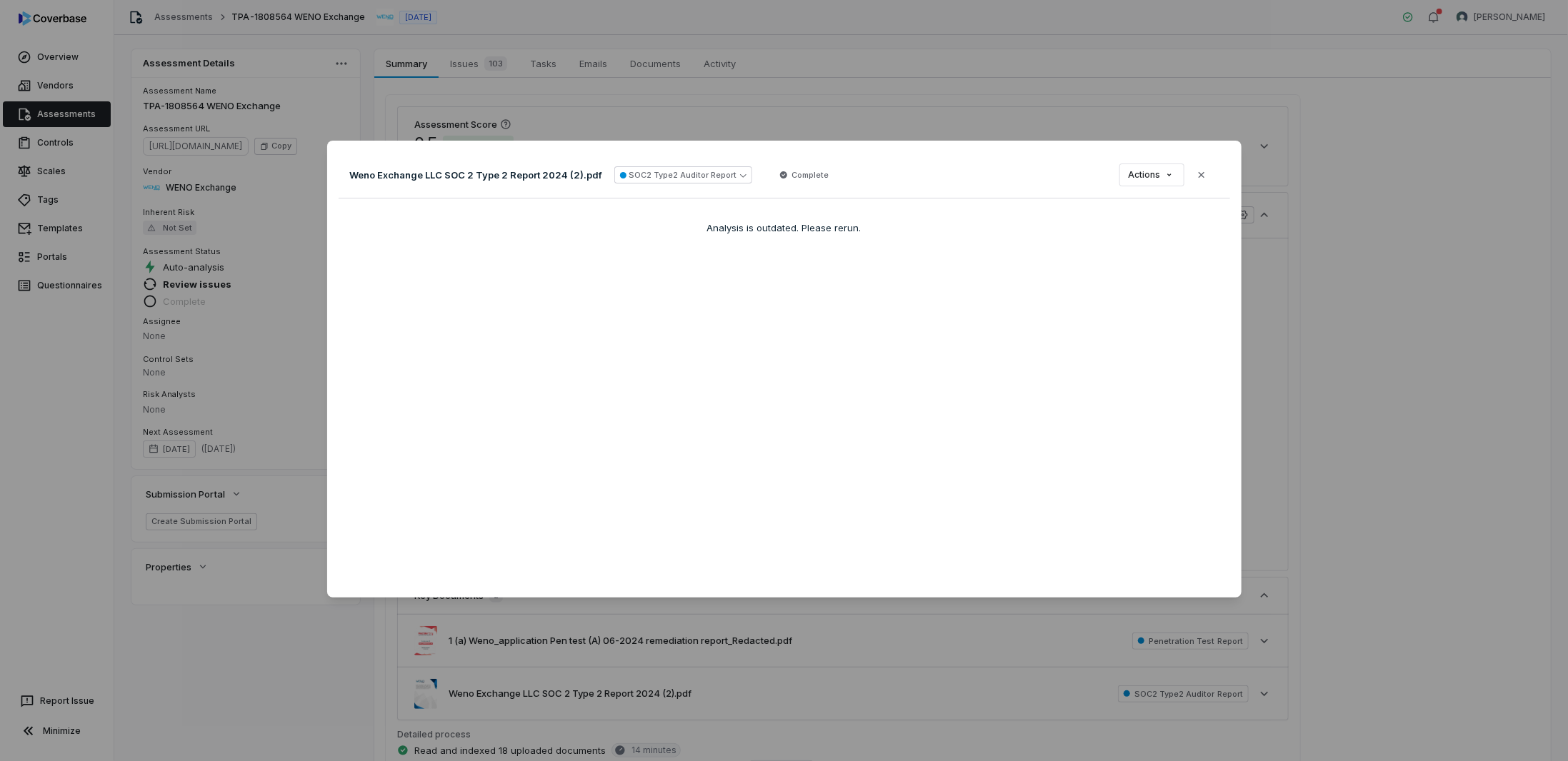 click on "Document Preview Weno Exchange LLC SOC 2 Type 2 Report 2024 (2).pdf SOC2 Type2 Auditor Report Complete Actions Close Analysis is outdated. Please rerun." at bounding box center [784, 380] 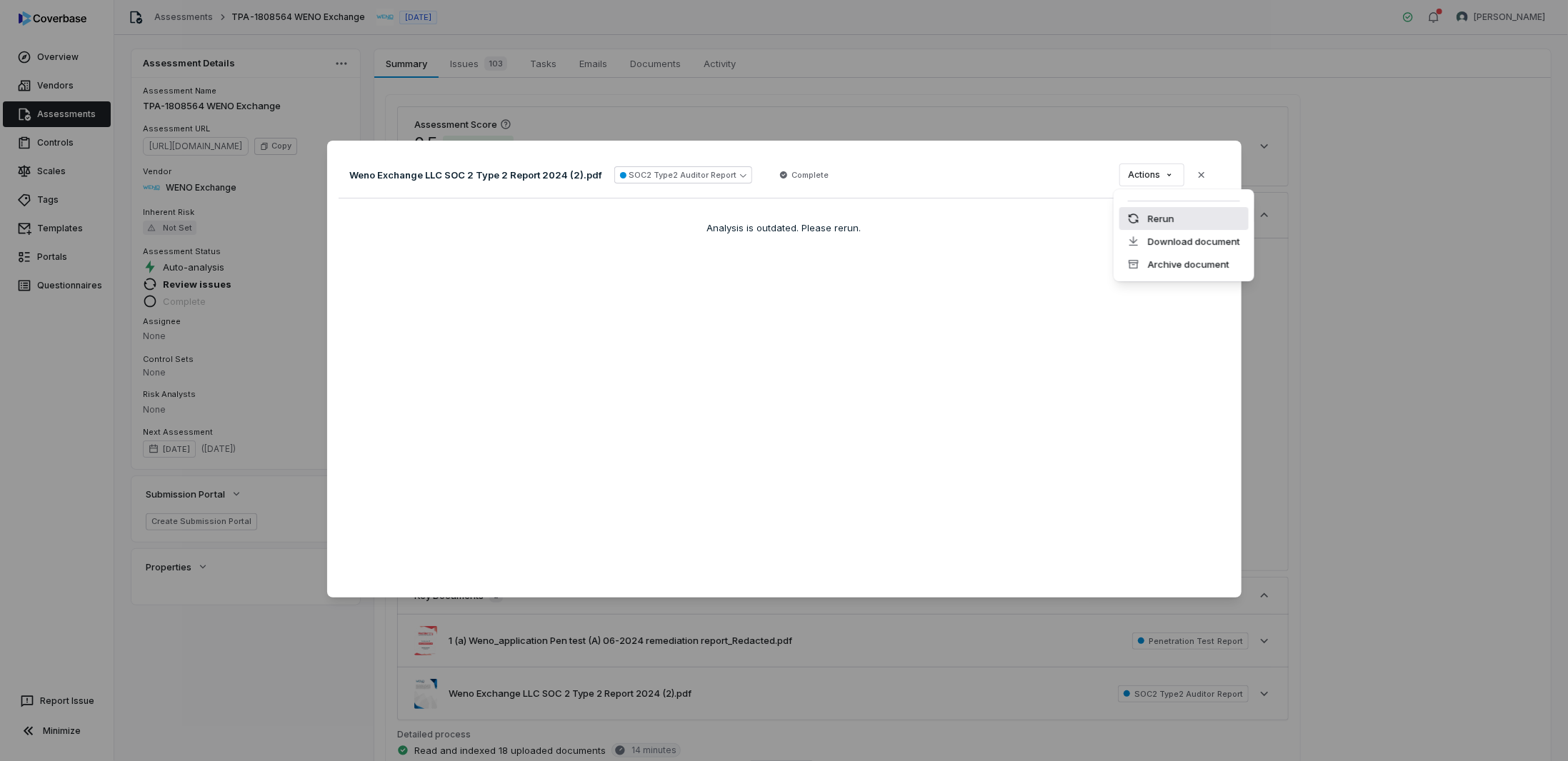 click on "Rerun" at bounding box center [1184, 218] 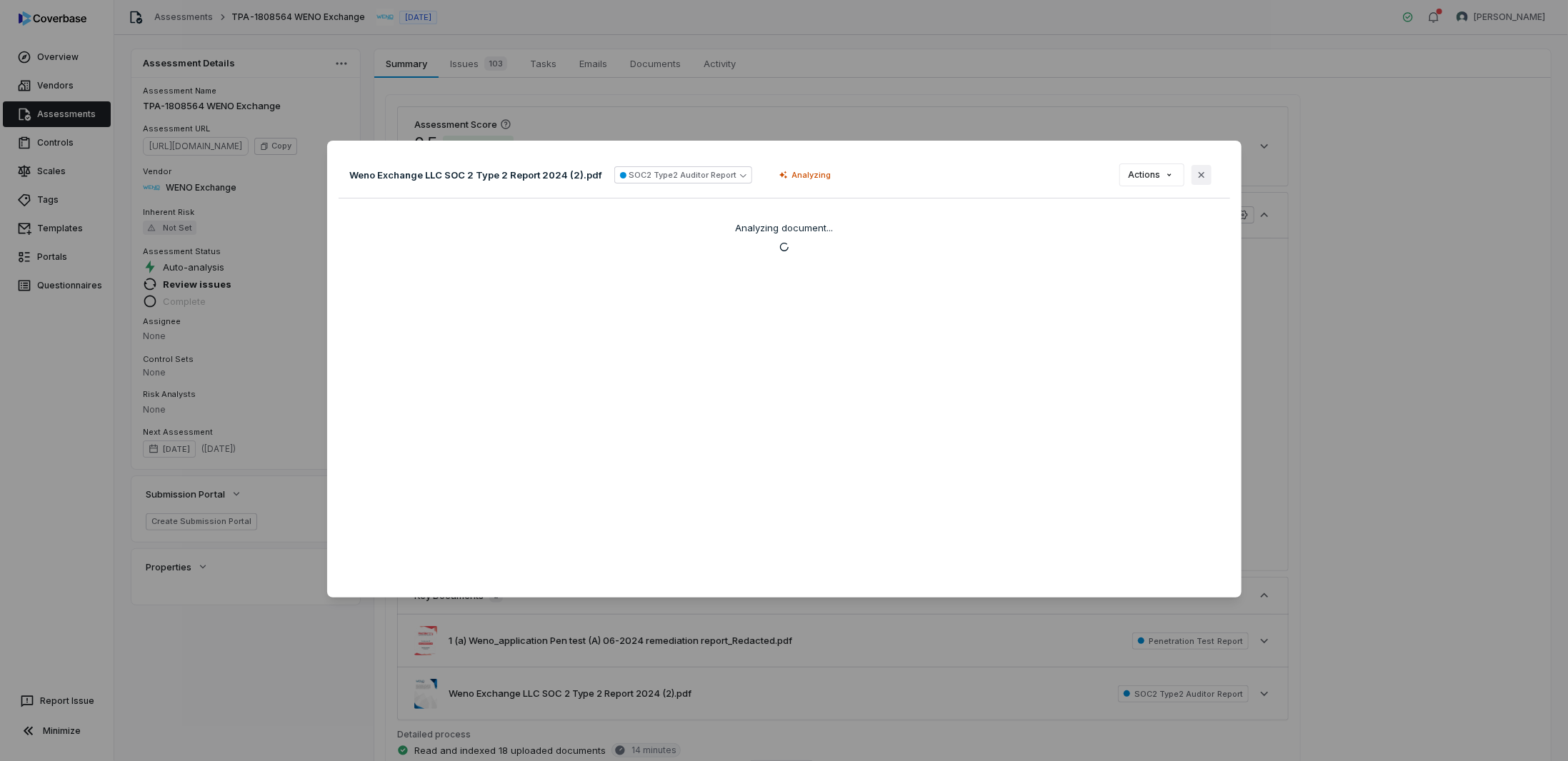 click 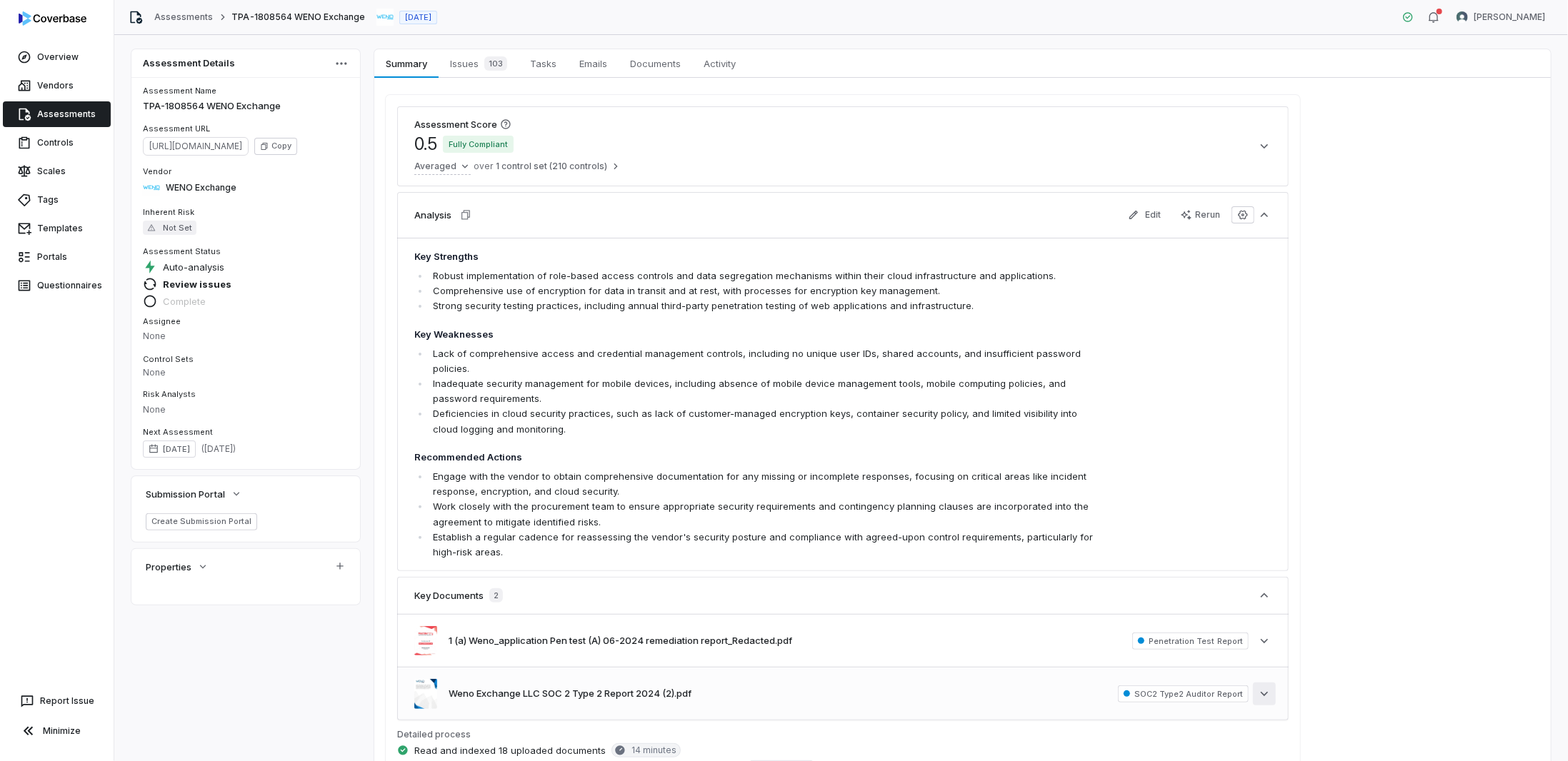 scroll, scrollTop: 214, scrollLeft: 0, axis: vertical 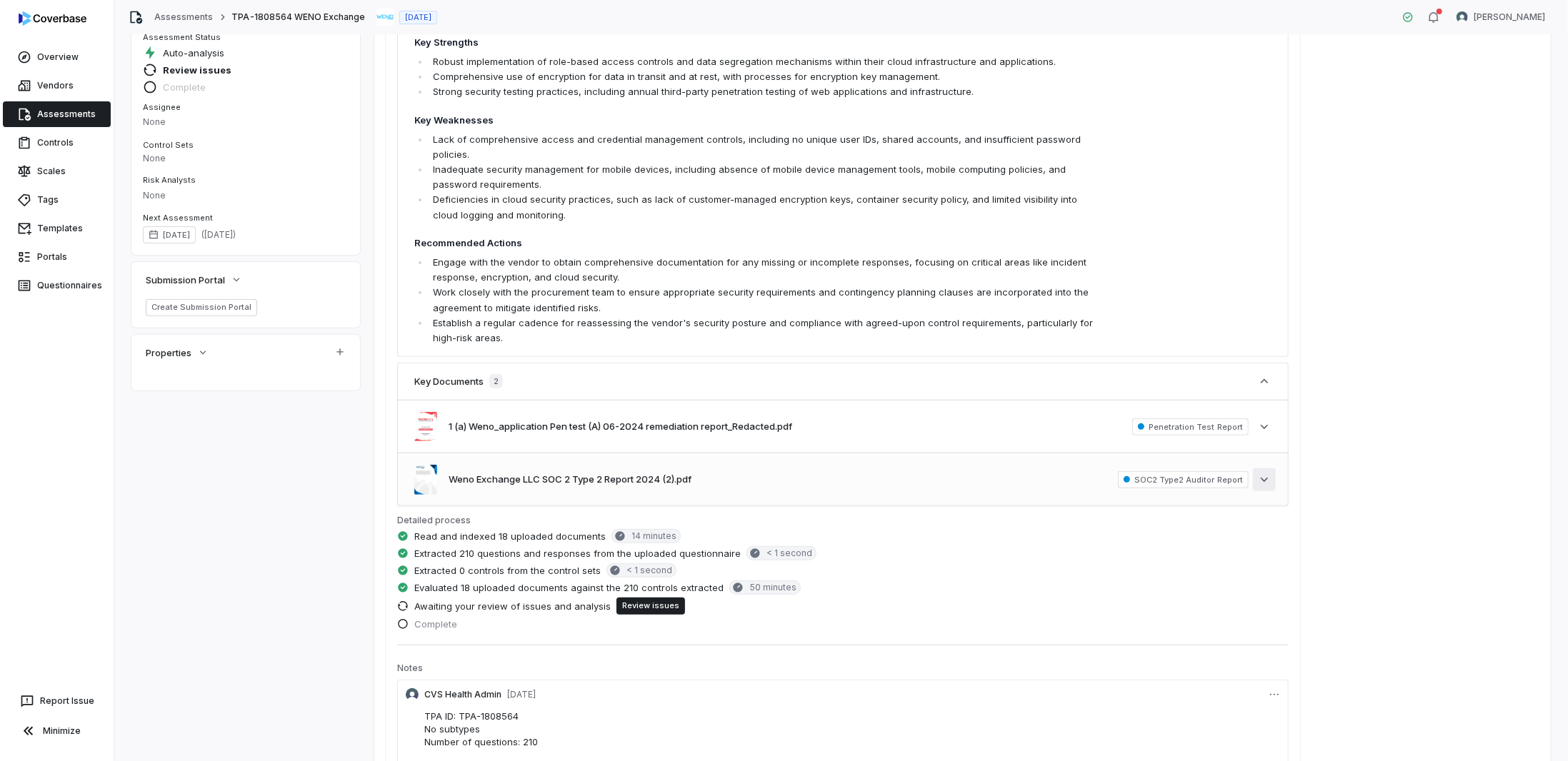 click on "See more" at bounding box center (1264, 480) 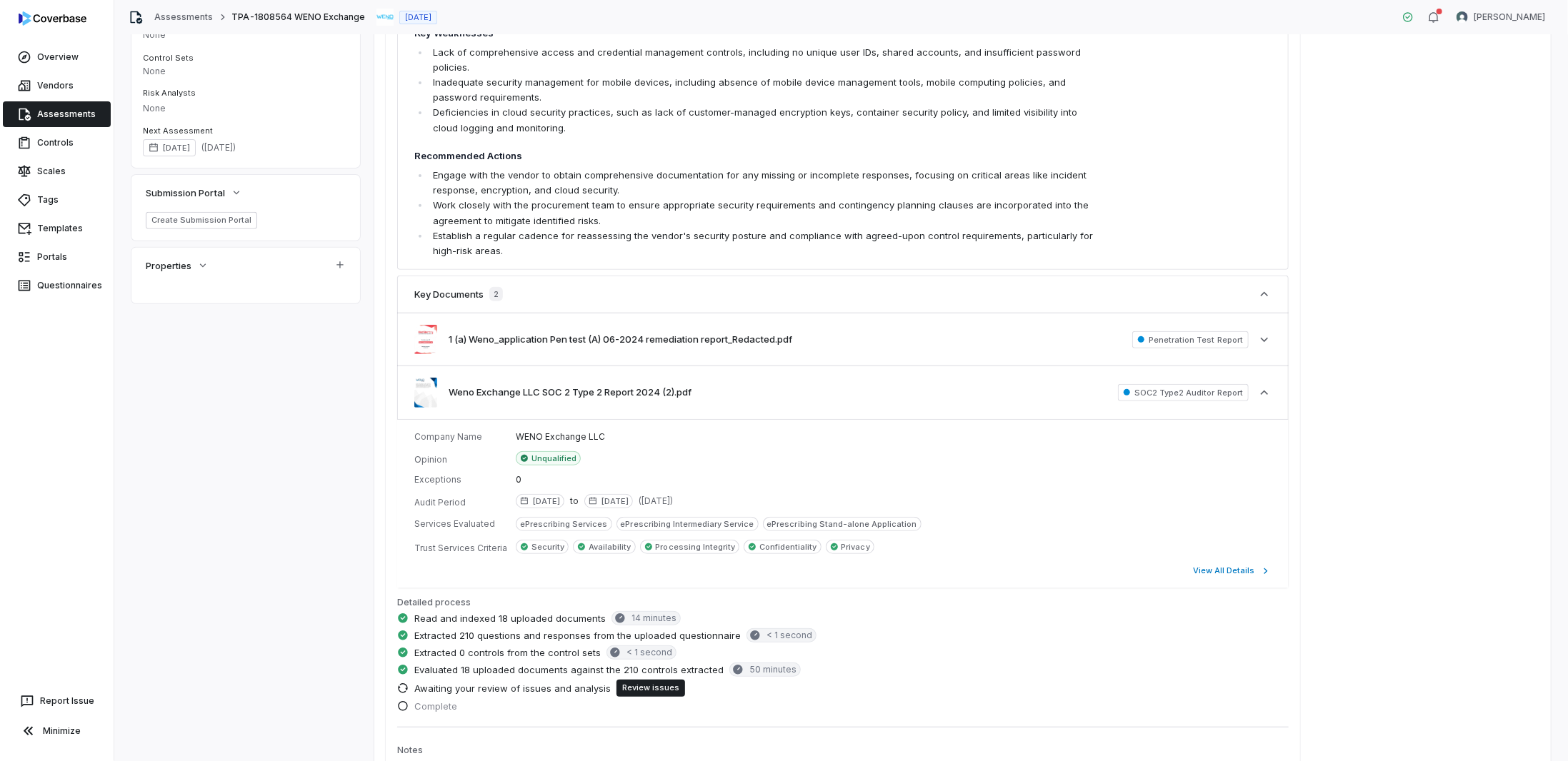 scroll, scrollTop: 286, scrollLeft: 0, axis: vertical 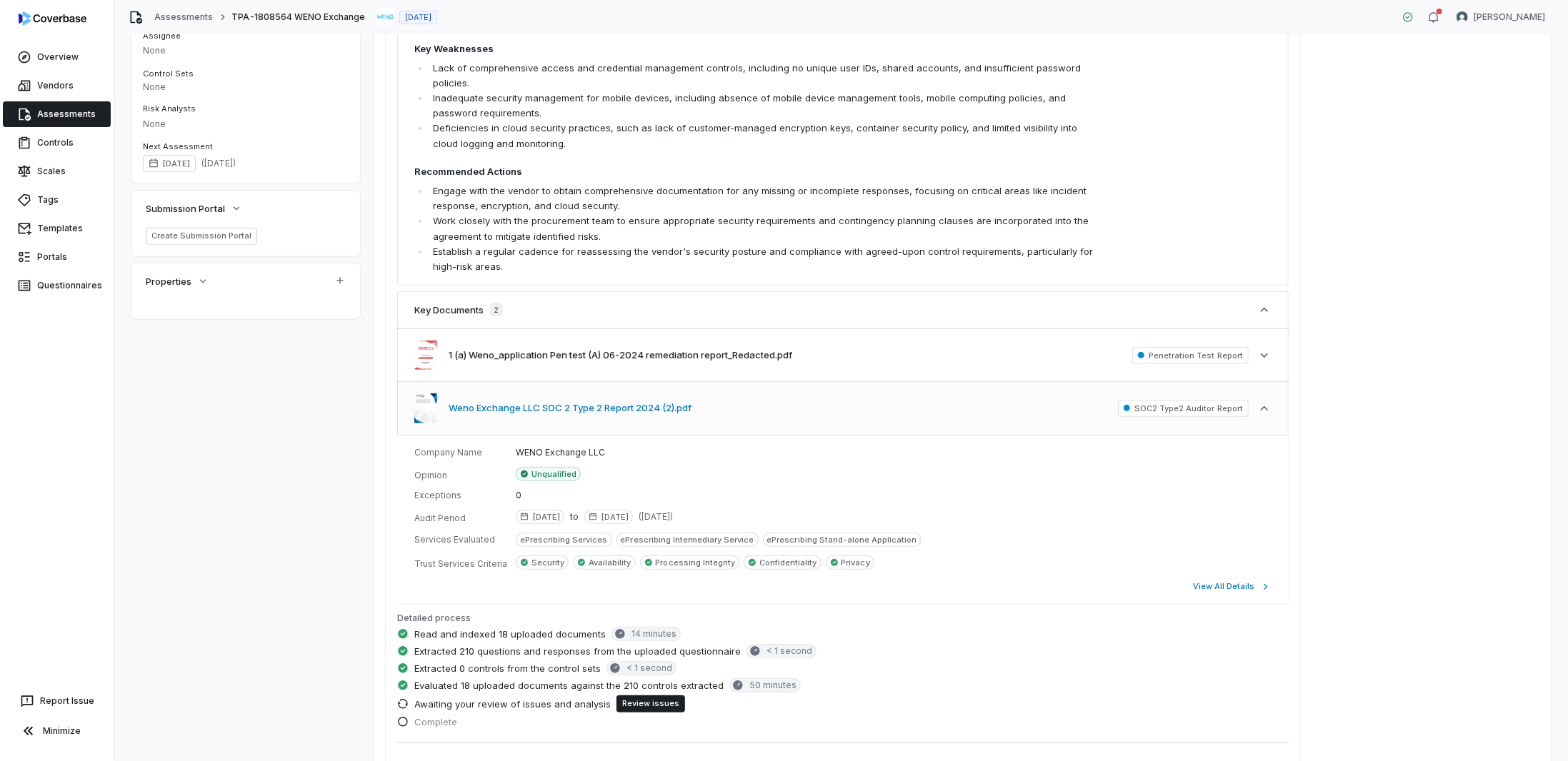 click on "Weno Exchange LLC SOC 2 Type 2 Report 2024 (2).pdf" at bounding box center (570, 408) 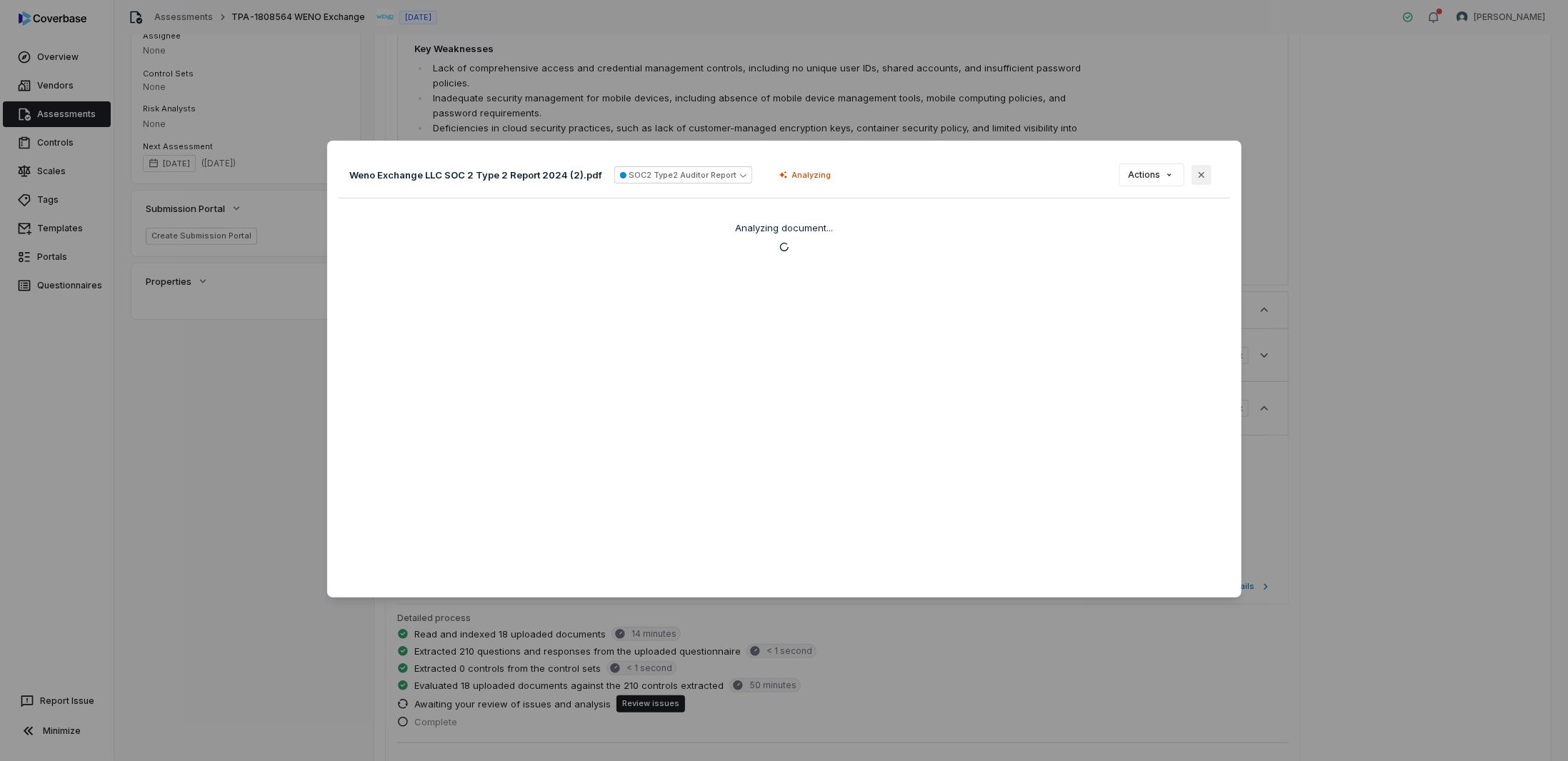 click 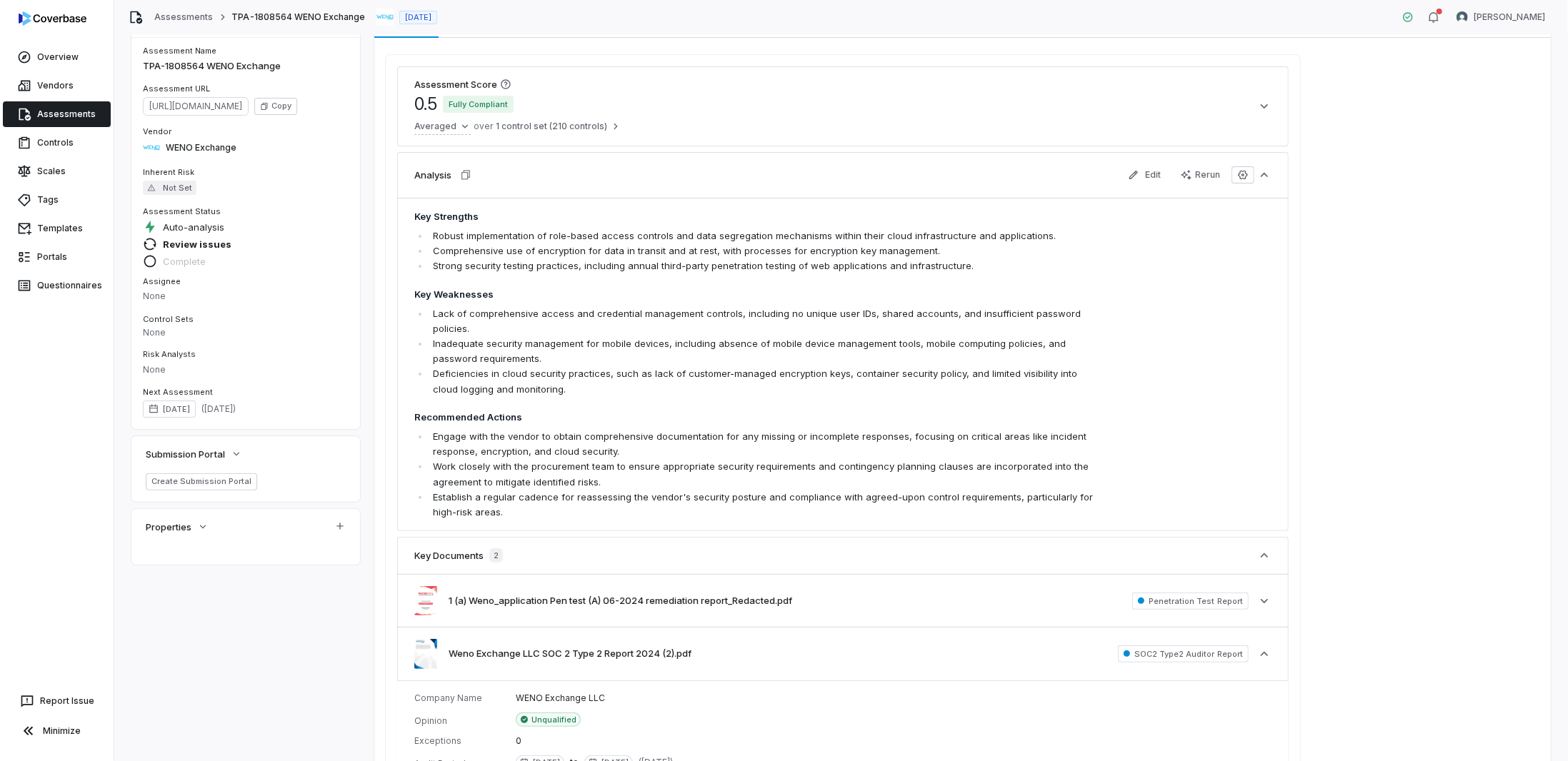 scroll, scrollTop: 0, scrollLeft: 0, axis: both 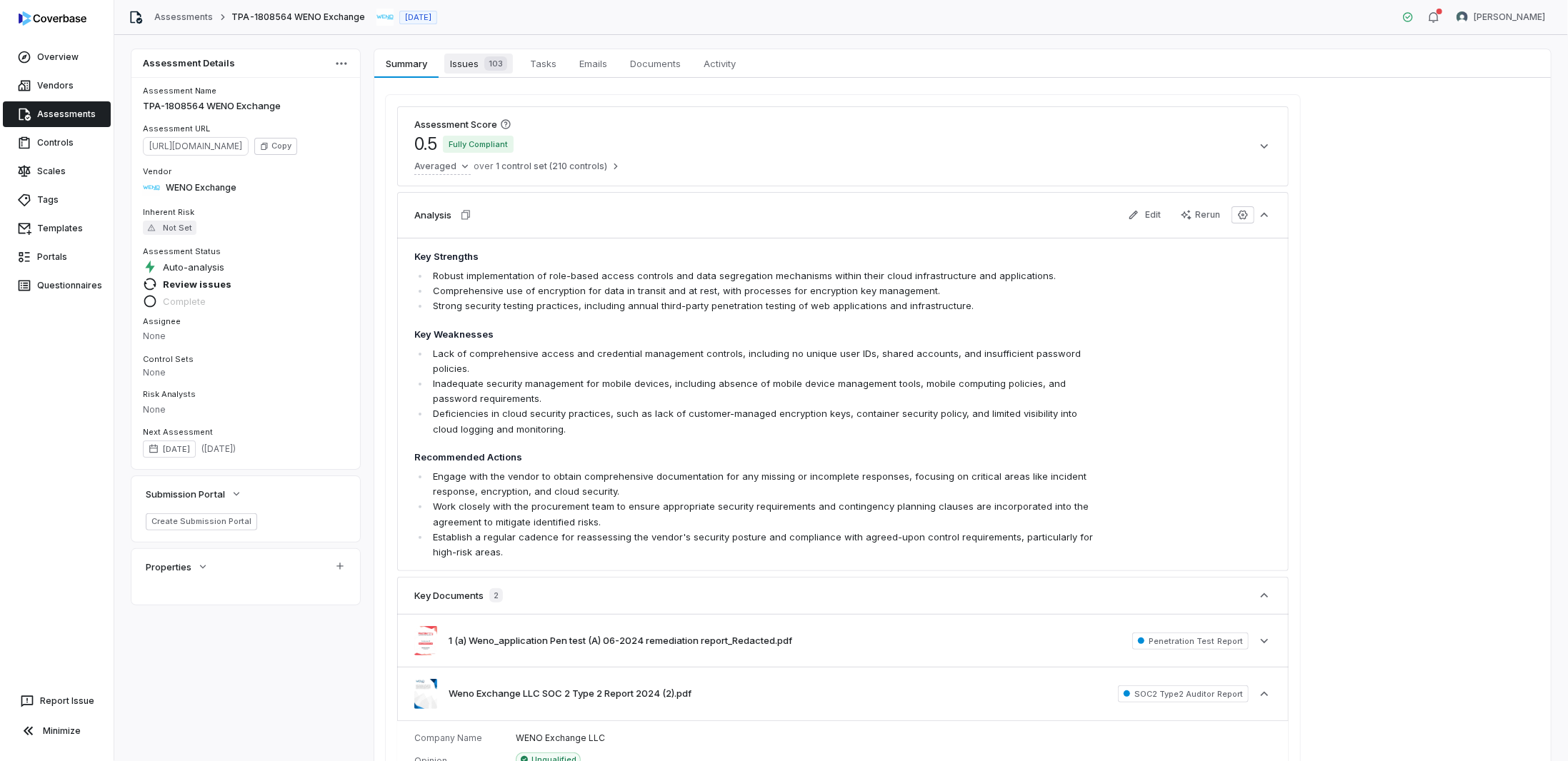 click on "Issues 103" at bounding box center (479, 64) 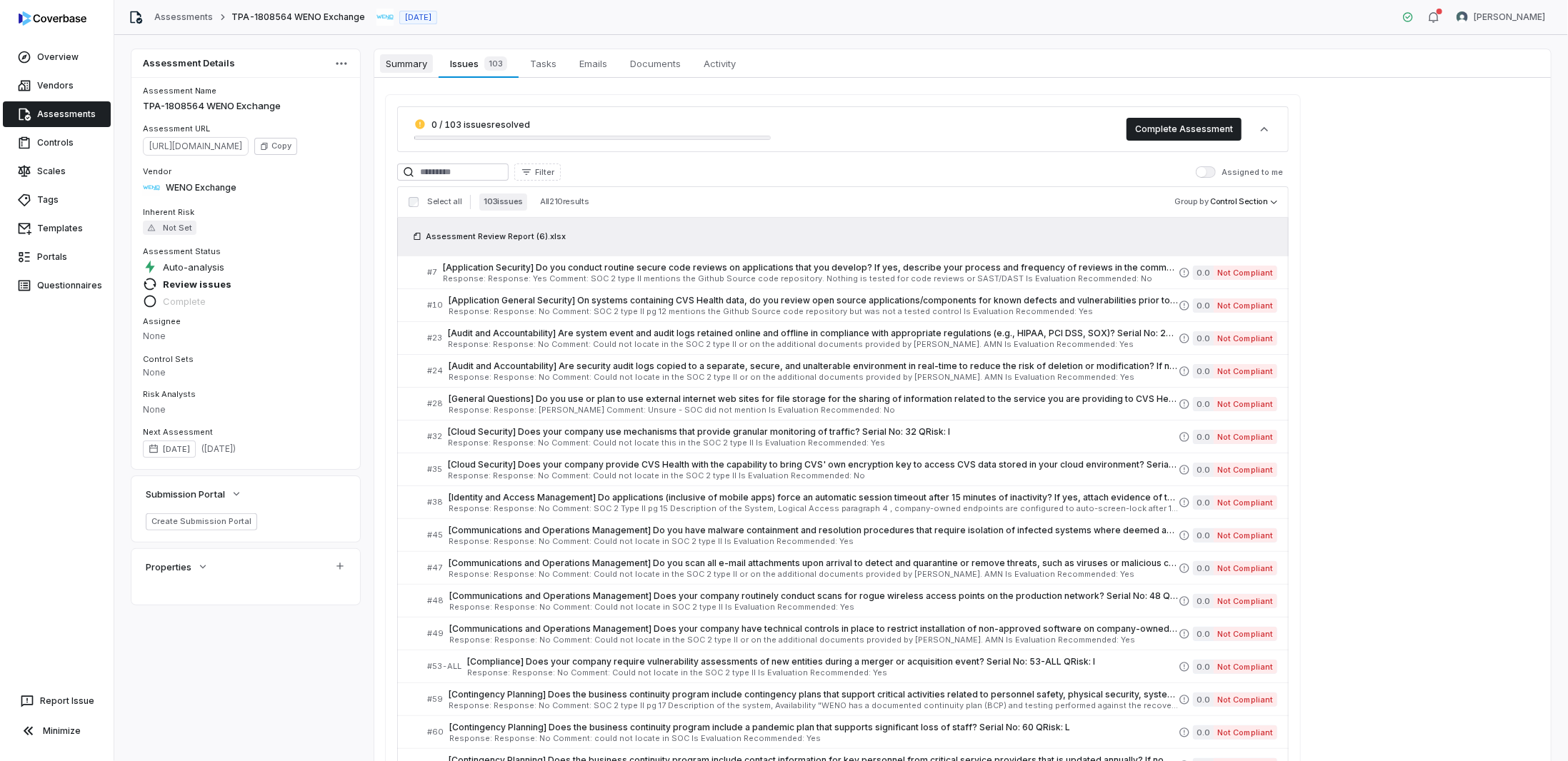 click on "Summary" at bounding box center [406, 64] 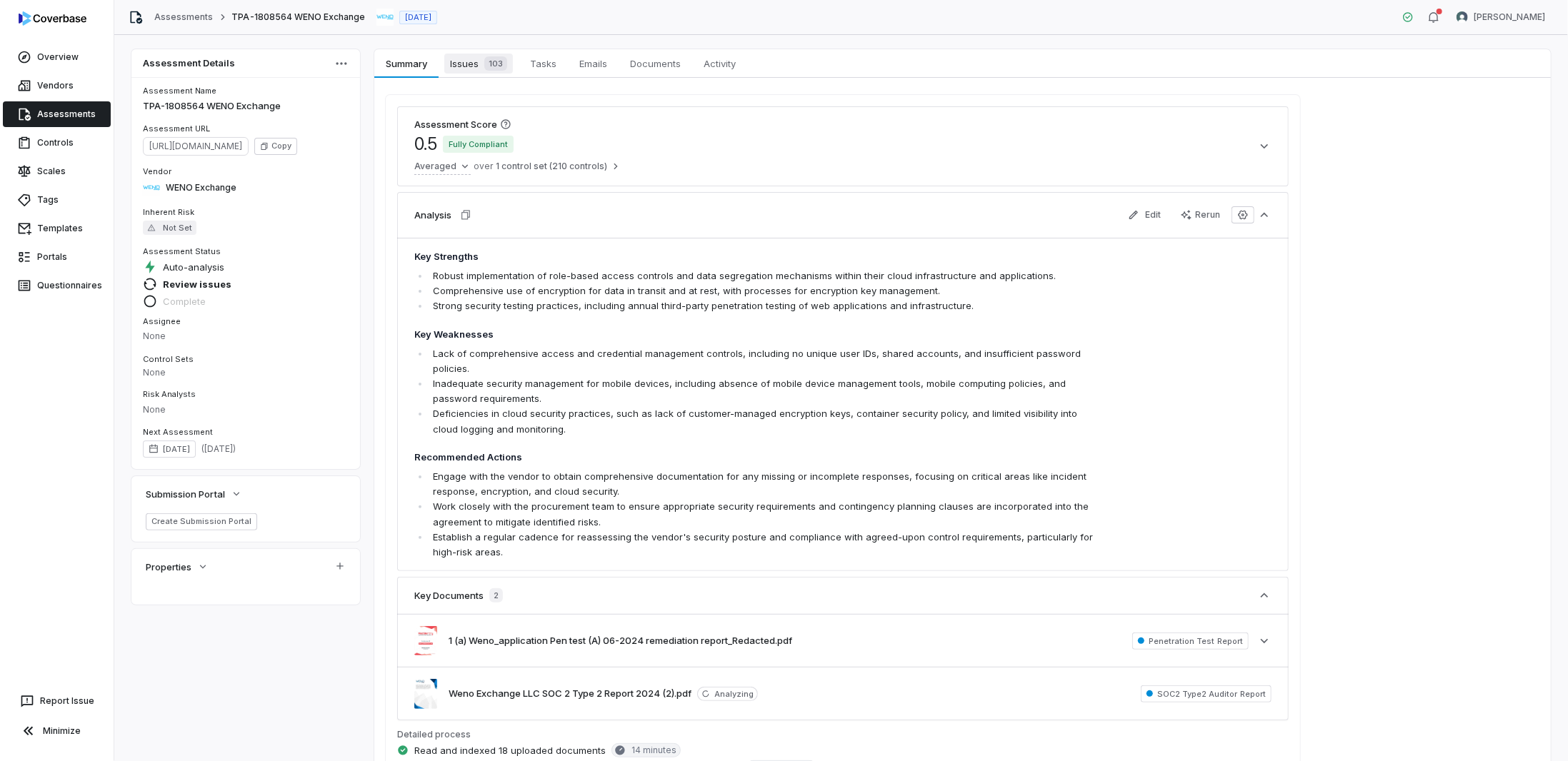 click on "103" at bounding box center [496, 64] 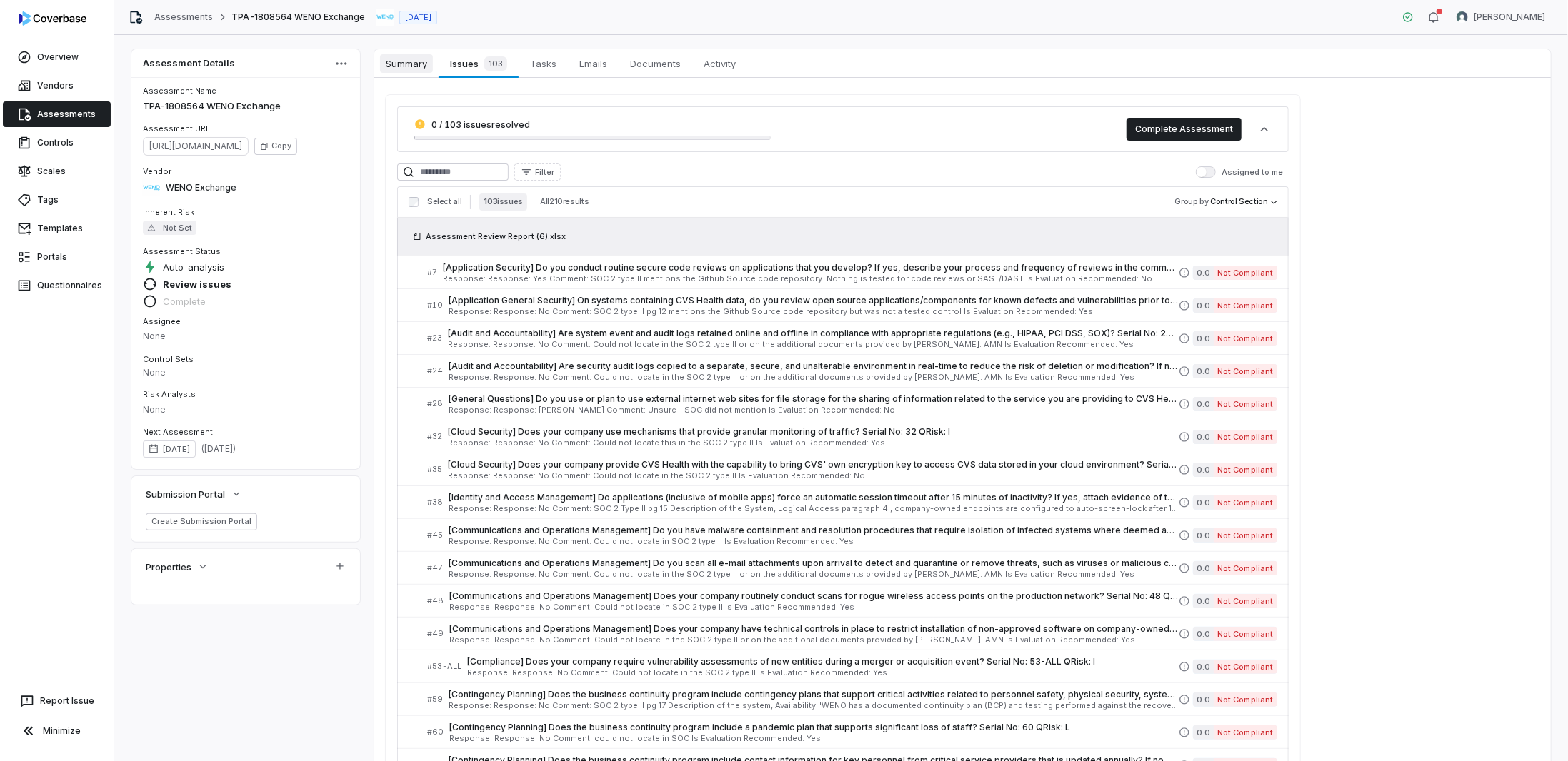 click on "Summary" at bounding box center [406, 64] 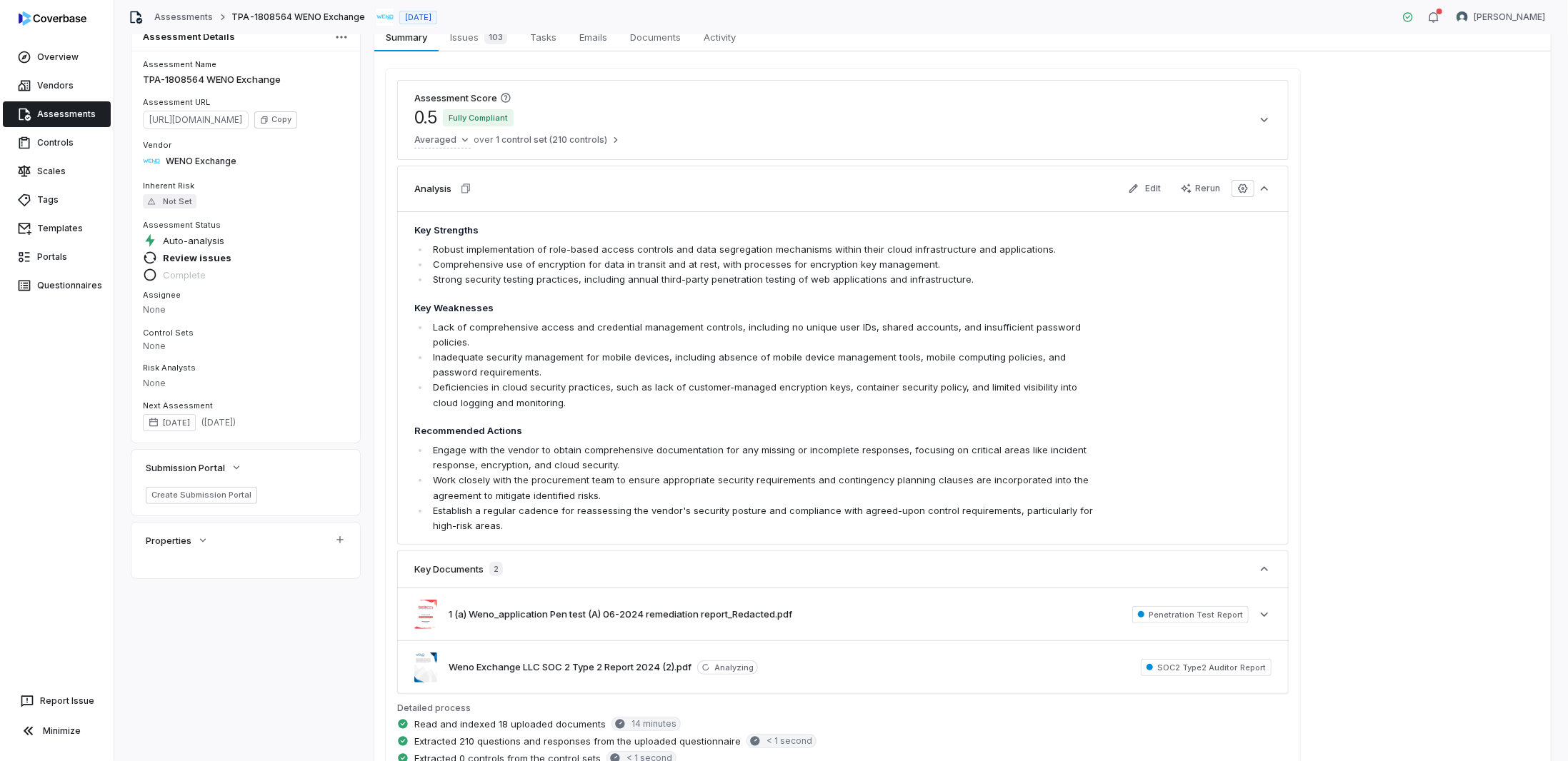 scroll, scrollTop: 0, scrollLeft: 0, axis: both 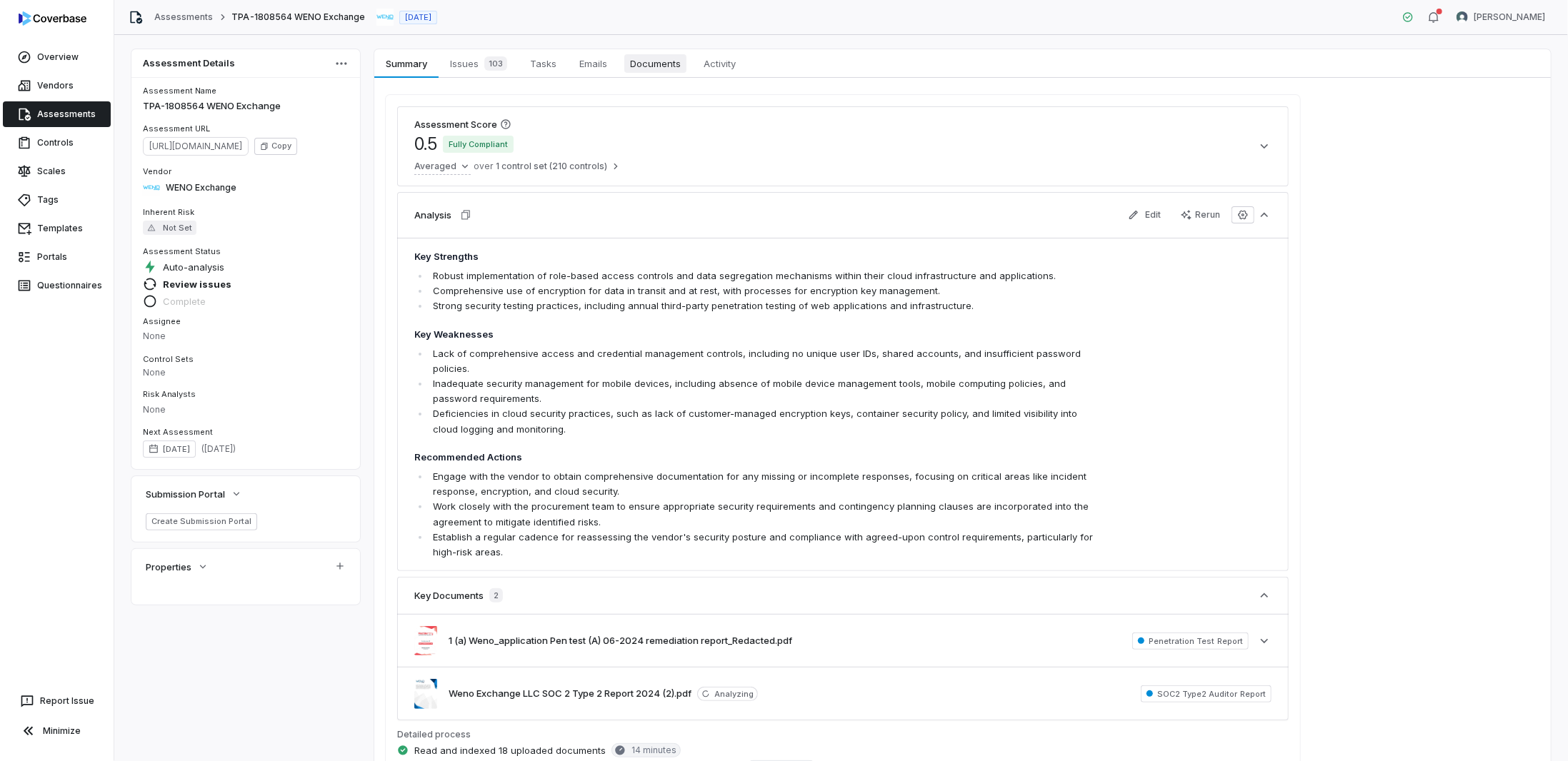 click on "Documents" at bounding box center (655, 64) 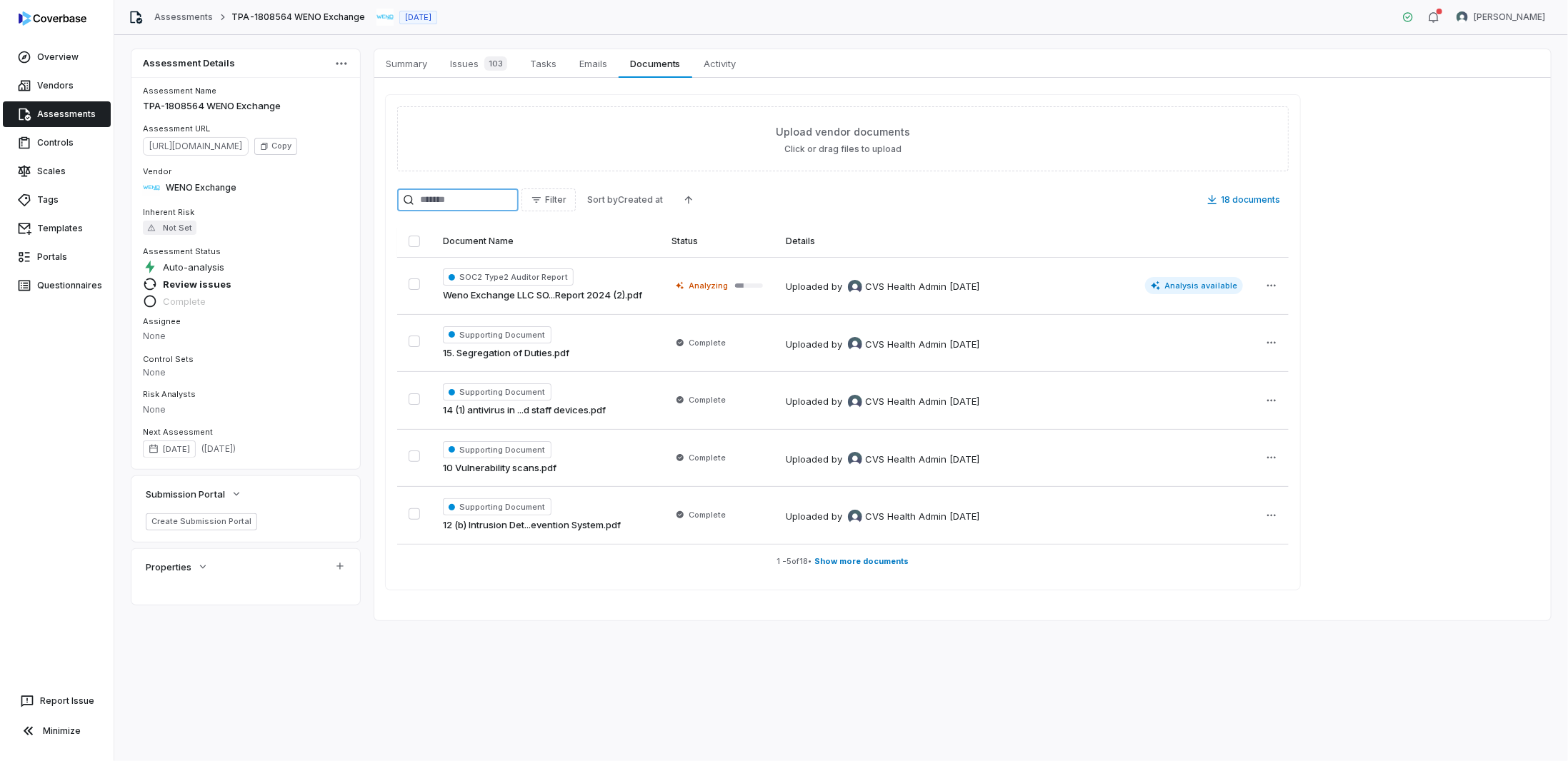 click at bounding box center (458, 200) 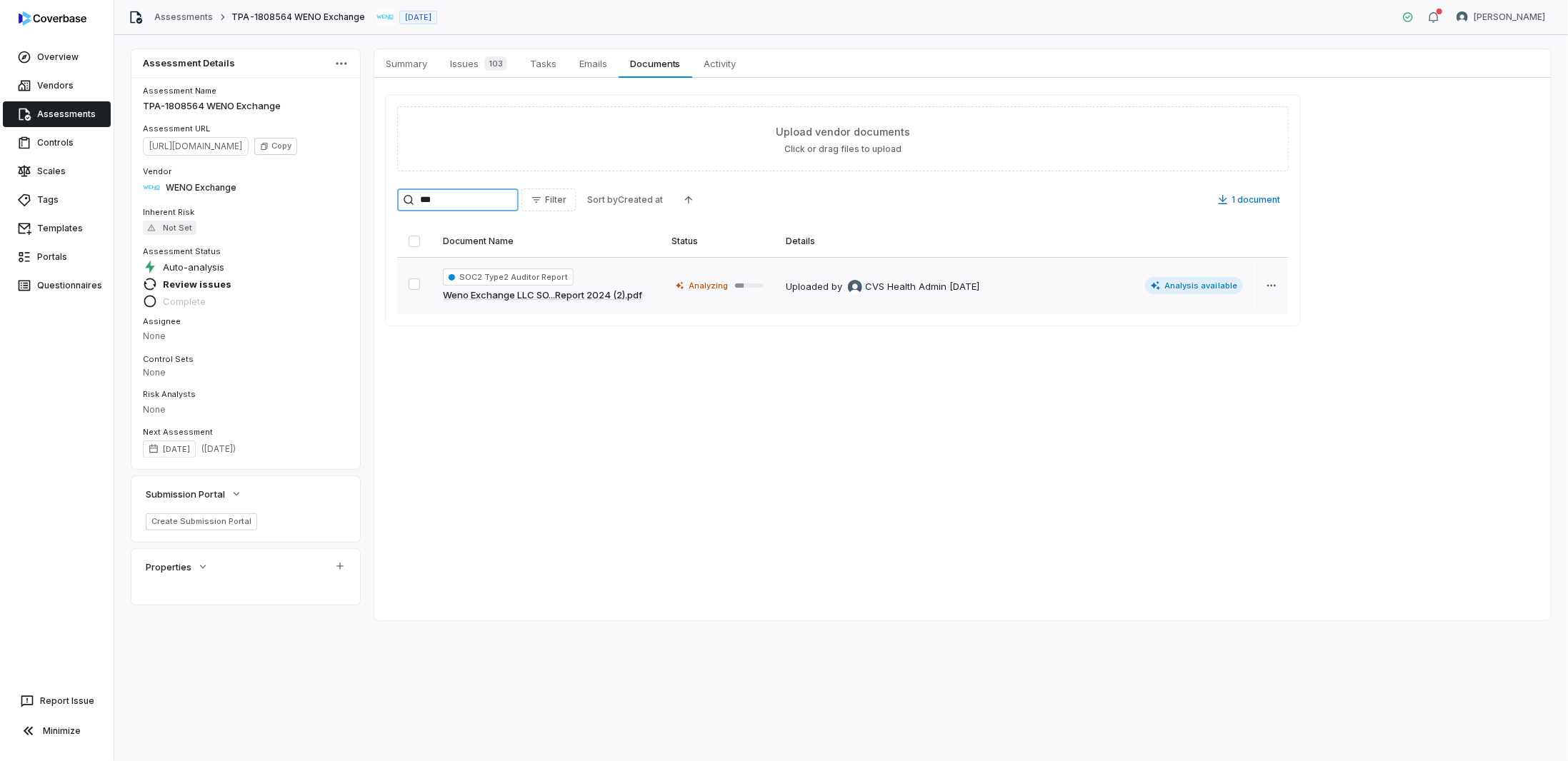 type on "***" 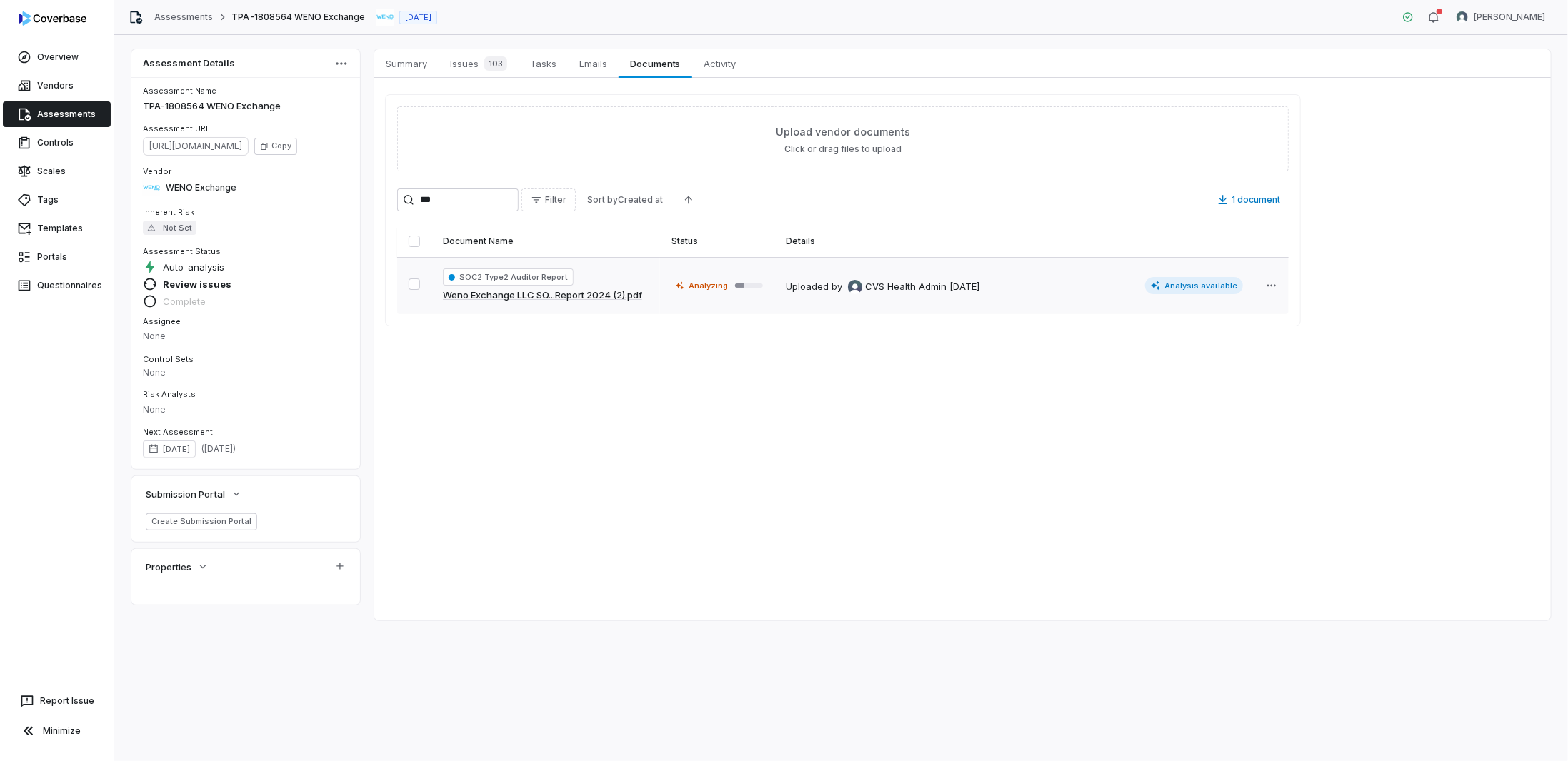 click on "CVS Health Admin" at bounding box center (906, 287) 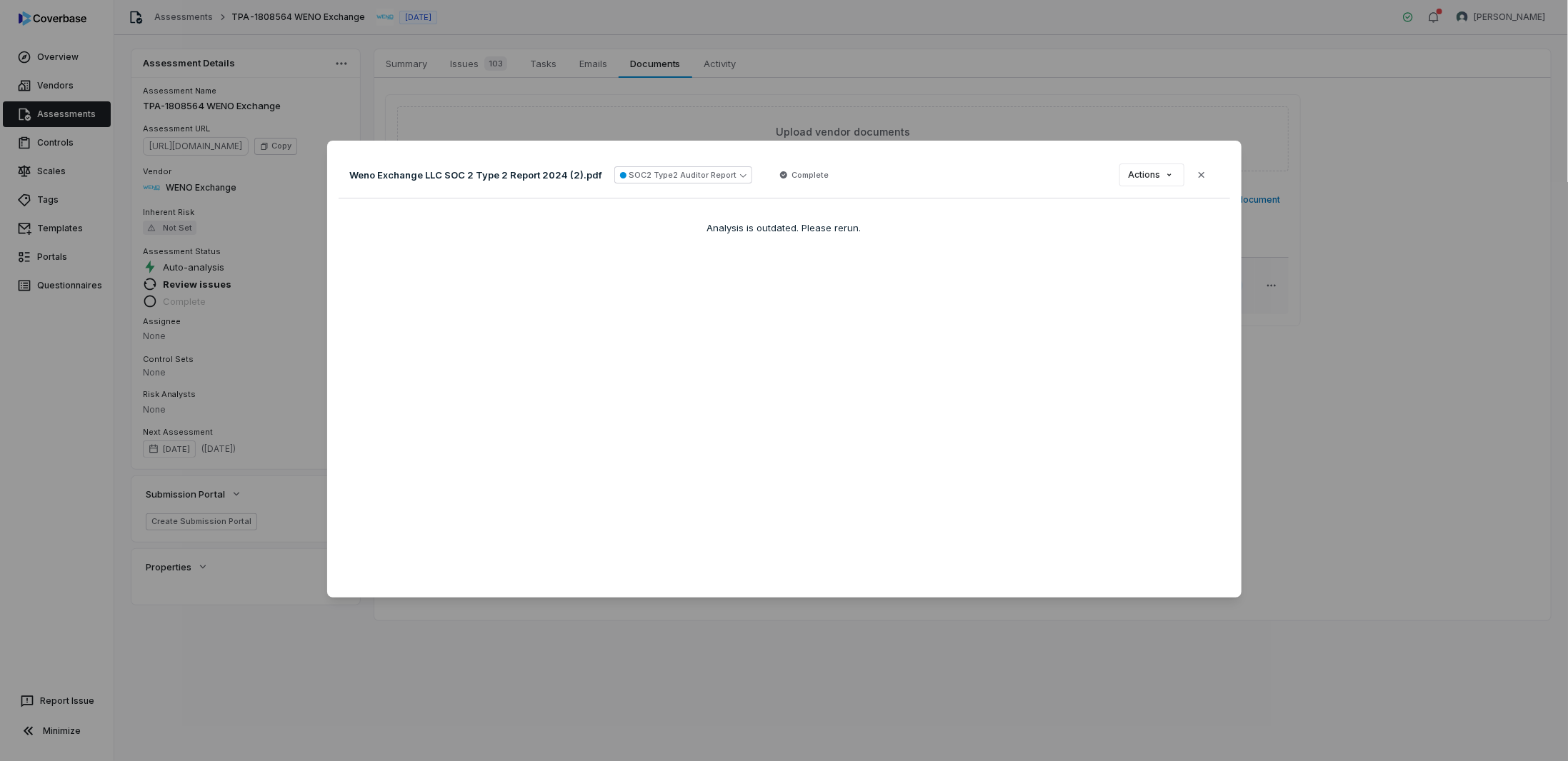 click on "Document Preview Weno Exchange LLC SOC 2 Type 2 Report 2024 (2).pdf SOC2 Type2 Auditor Report Complete Actions Close Analysis is outdated. Please rerun." at bounding box center [784, 380] 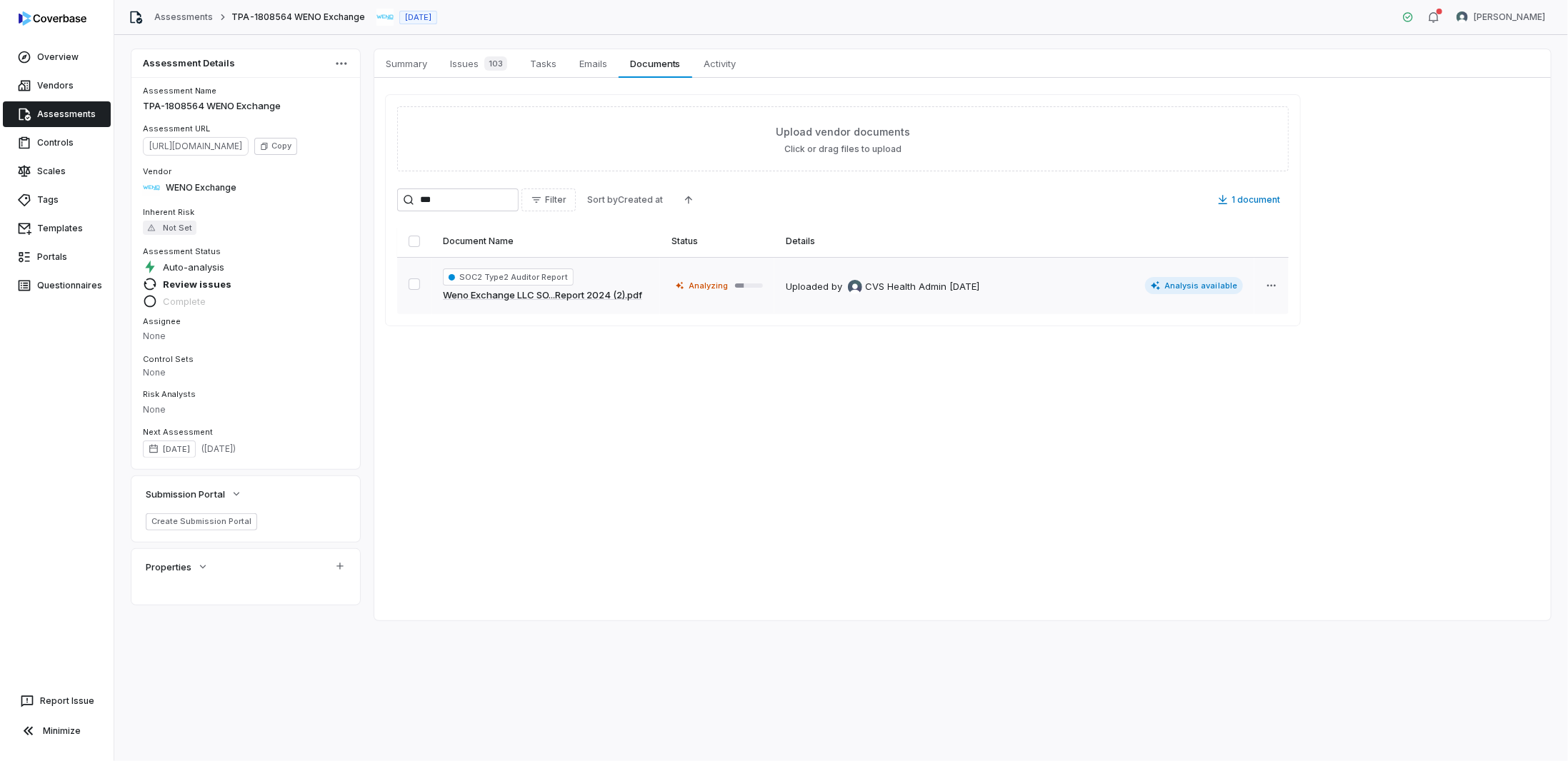 click on "Analyzing" at bounding box center [708, 286] 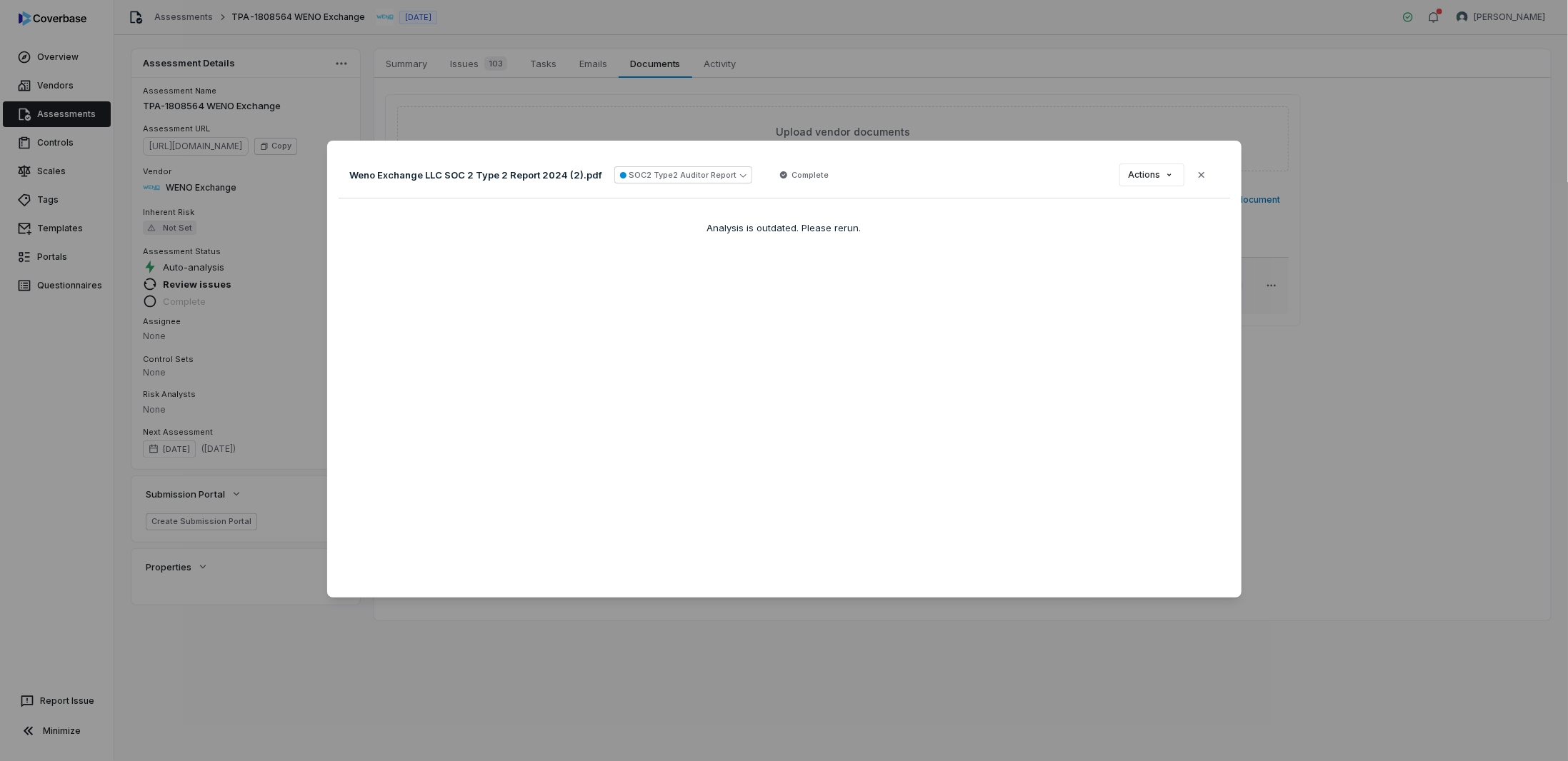 click on "Document Preview Weno Exchange LLC SOC 2 Type 2 Report 2024 (2).pdf SOC2 Type2 Auditor Report Complete Actions Close Analysis is outdated. Please rerun." at bounding box center [784, 380] 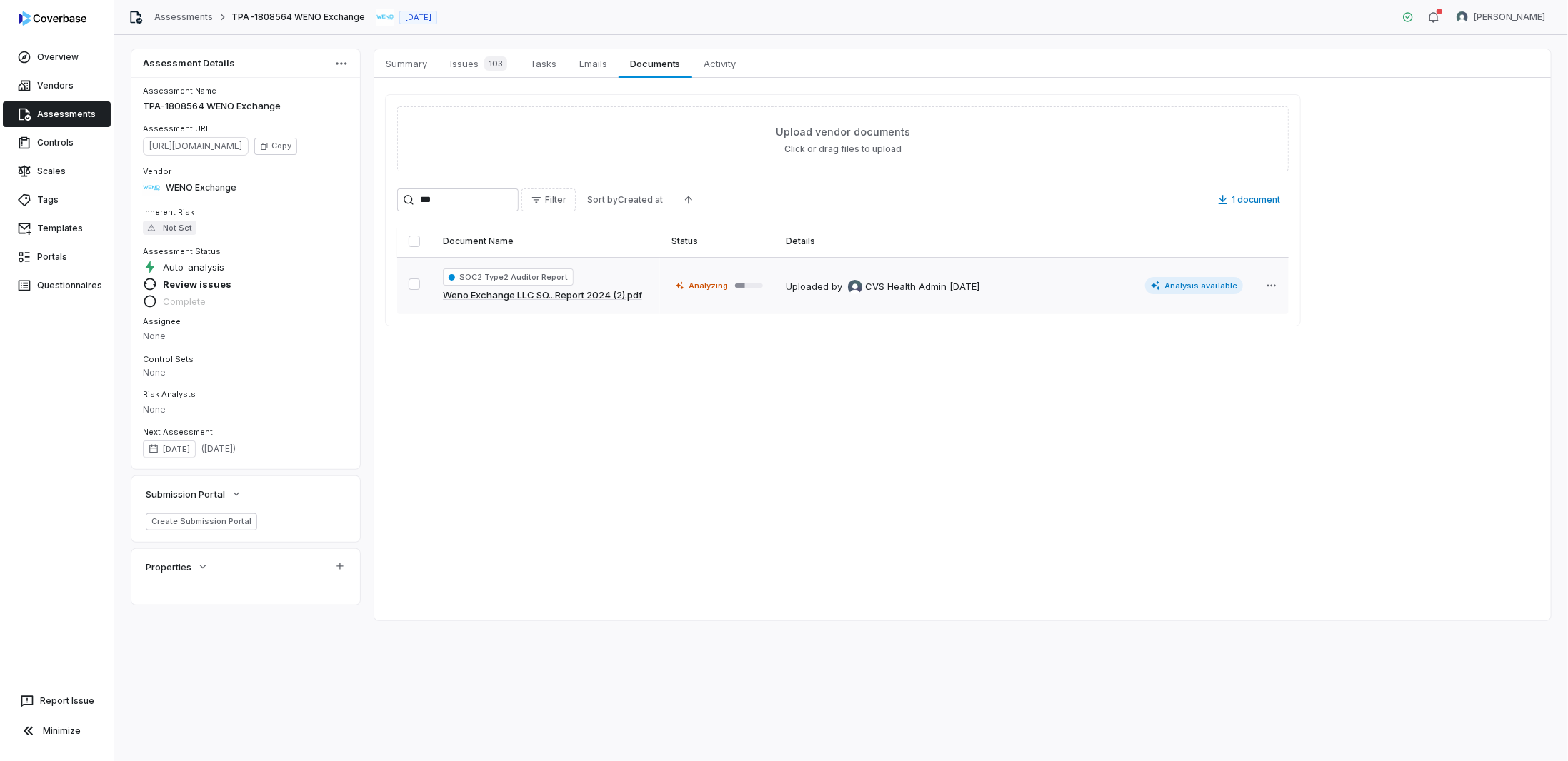 click on "Weno Exchange LLC SO...Report 2024 (2).pdf" at bounding box center [542, 296] 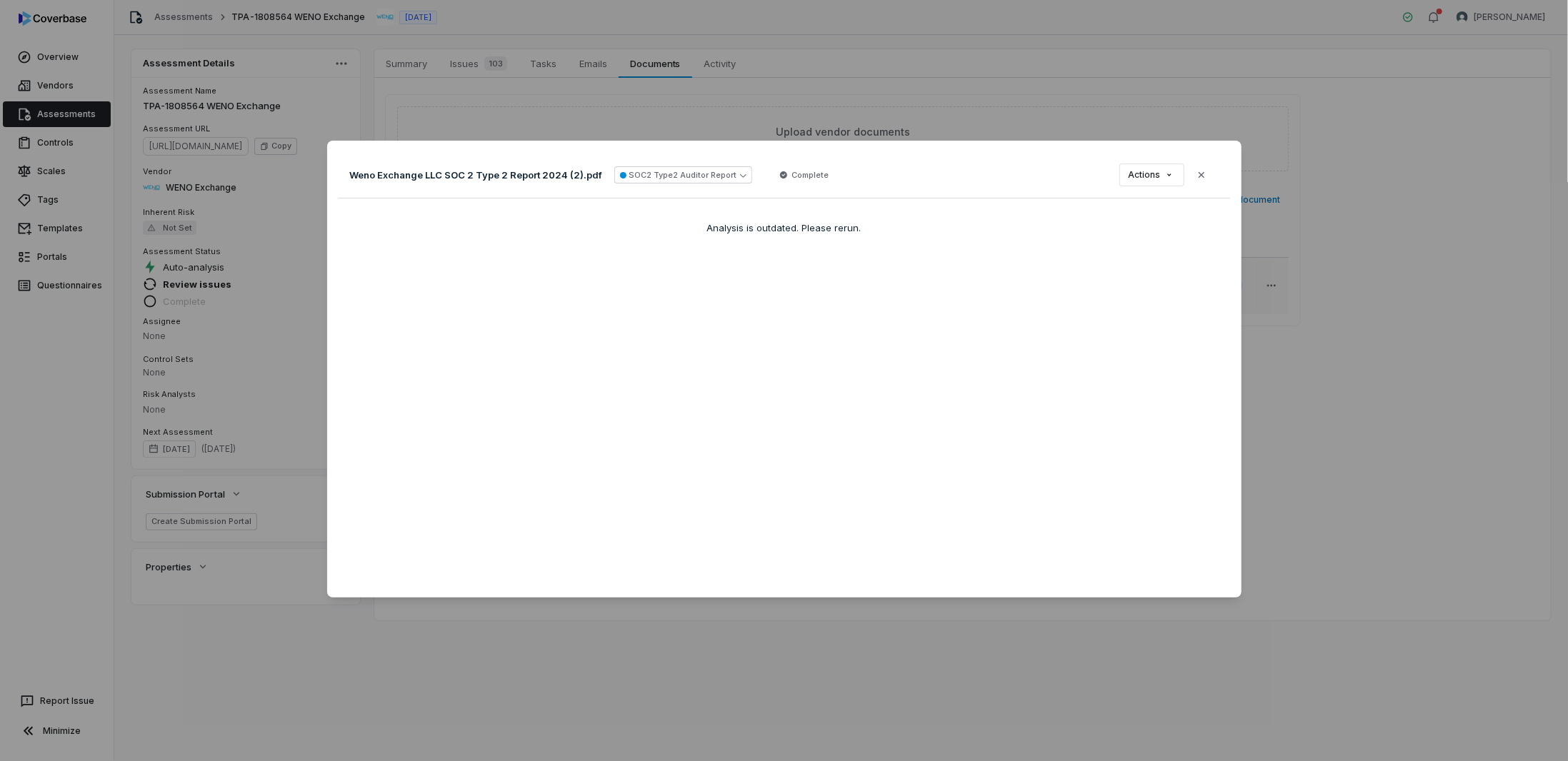 click on "Document Preview Weno Exchange LLC SOC 2 Type 2 Report 2024 (2).pdf SOC2 Type2 Auditor Report Complete Actions Close Analysis is outdated. Please rerun." at bounding box center [784, 380] 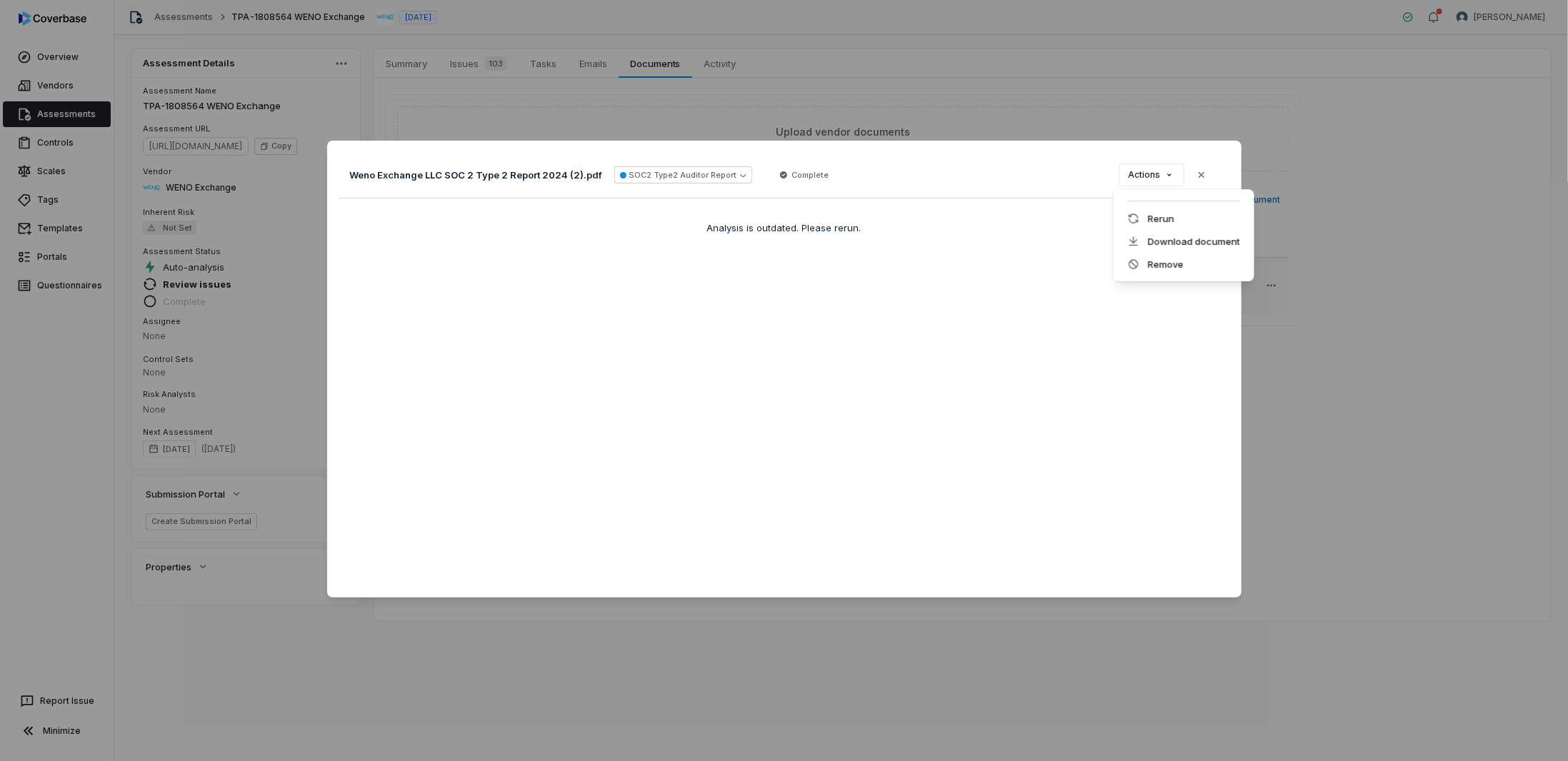 click on "Document Preview Weno Exchange LLC SOC 2 Type 2 Report 2024 (2).pdf SOC2 Type2 Auditor Report Complete Actions Close Analysis is outdated. Please rerun." at bounding box center [784, 380] 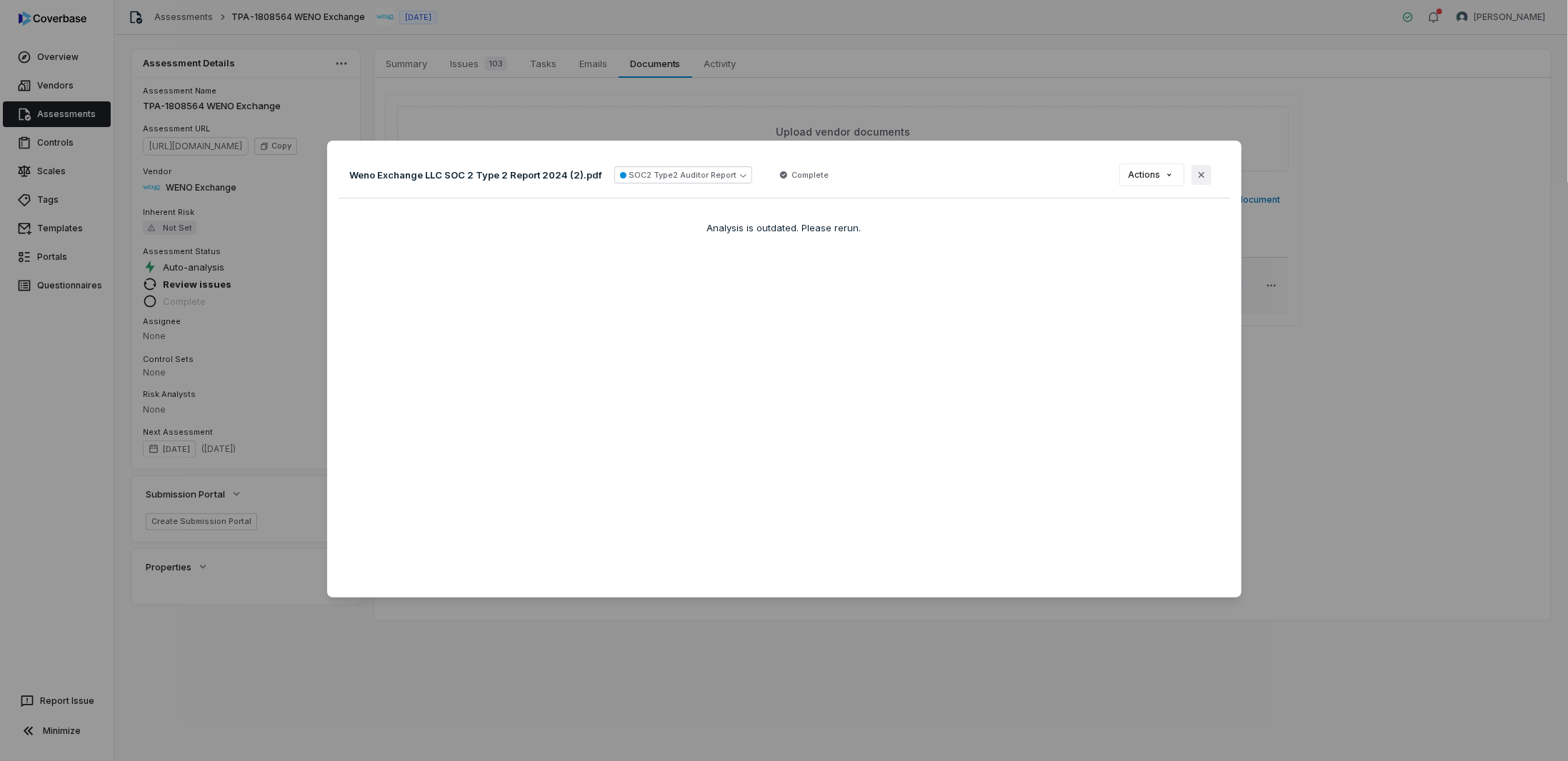 click 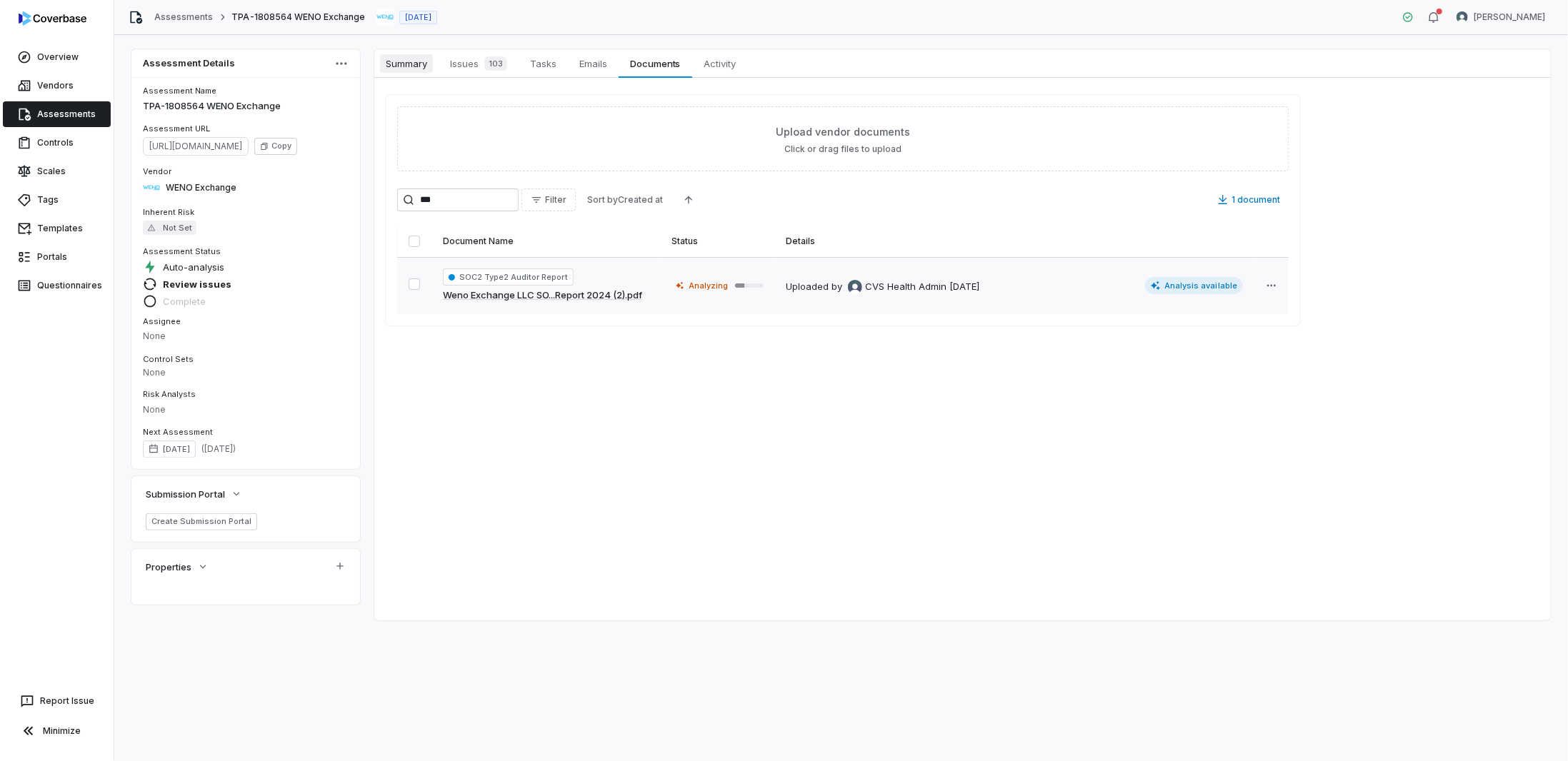 click on "Summary" at bounding box center (406, 64) 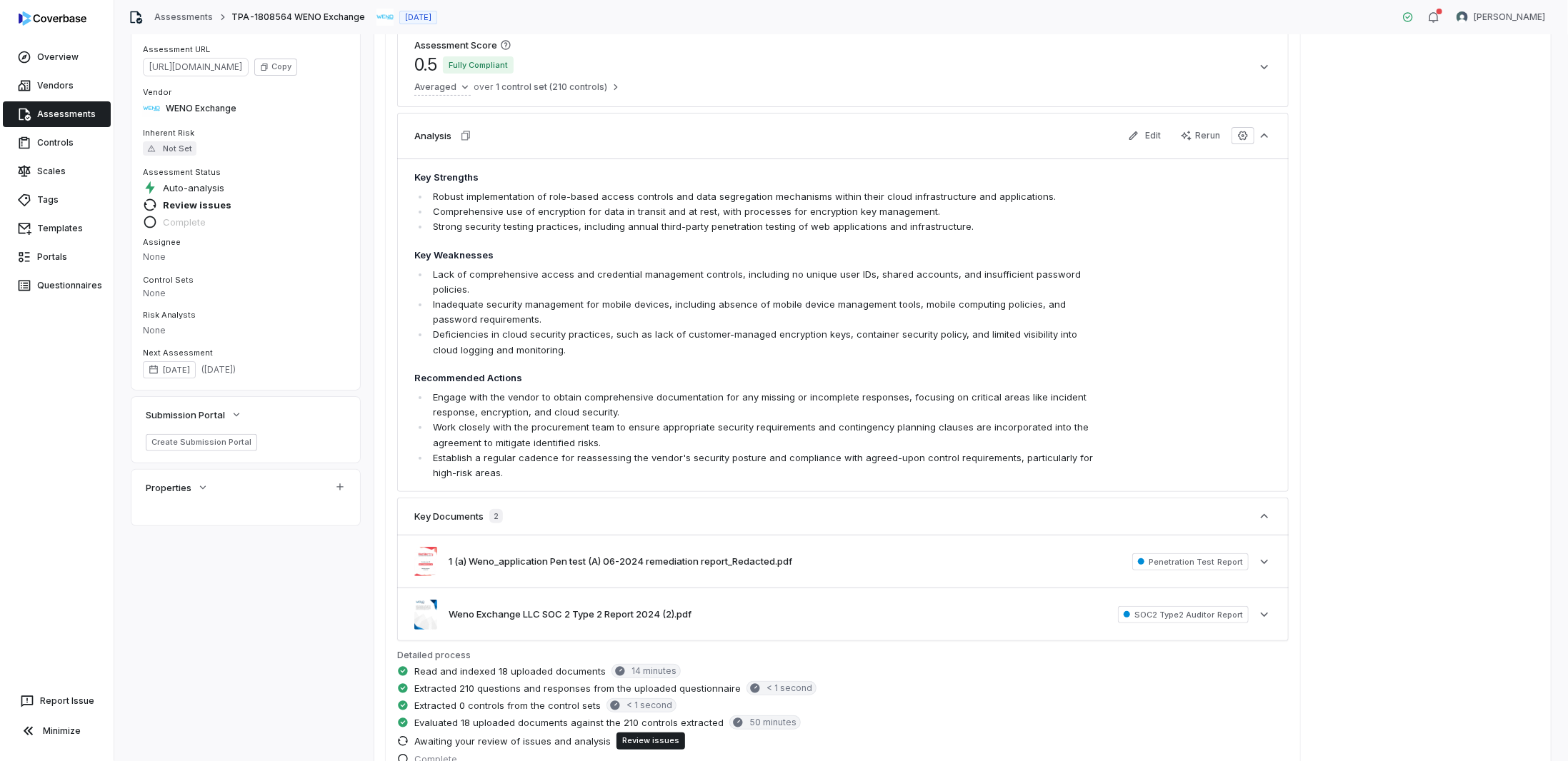 scroll, scrollTop: 143, scrollLeft: 0, axis: vertical 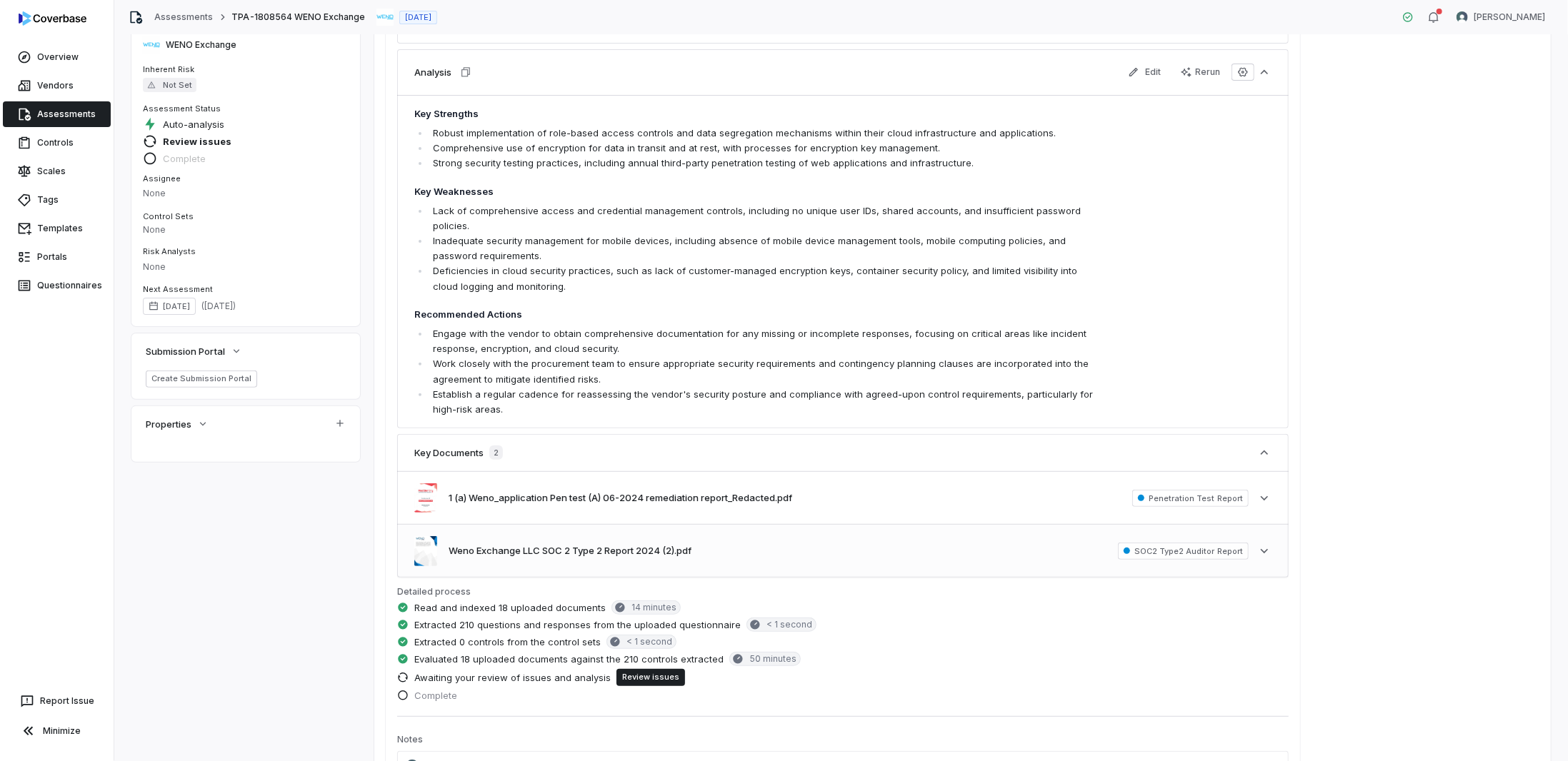 click on "Weno Exchange LLC SOC 2 Type 2 Report 2024 (2).pdf" at bounding box center (553, 550) 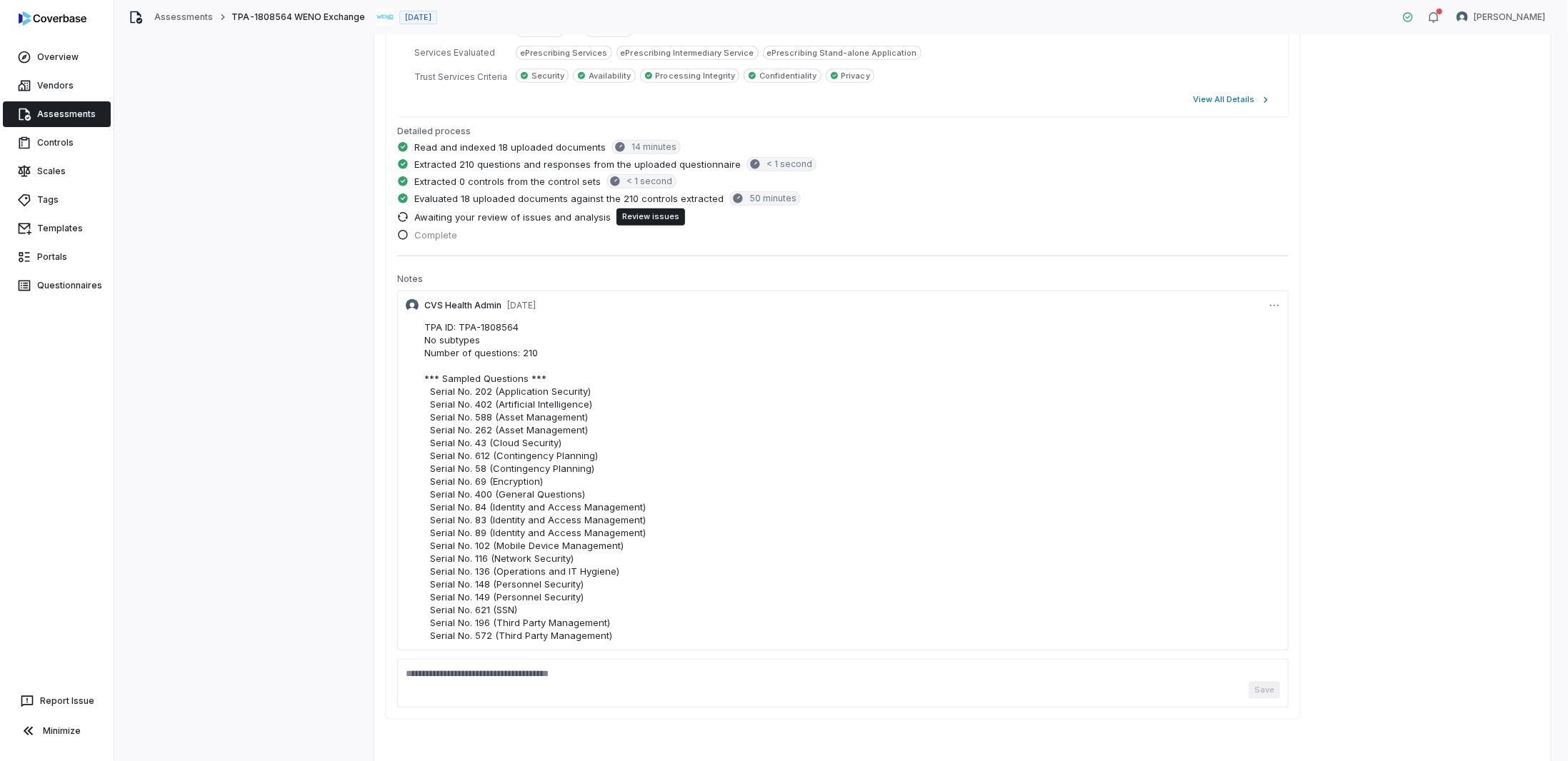 scroll, scrollTop: 415, scrollLeft: 0, axis: vertical 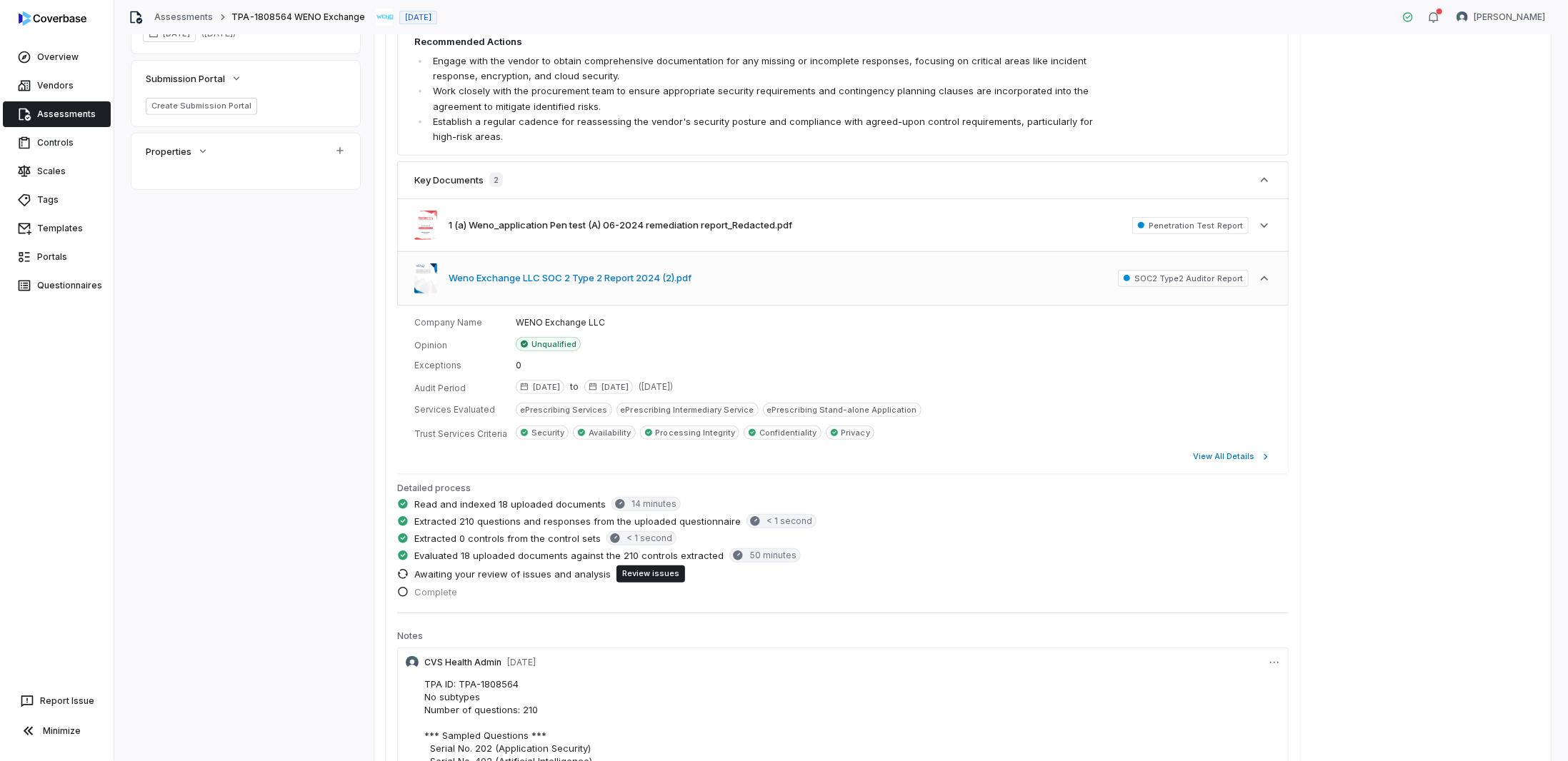 click on "Weno Exchange LLC SOC 2 Type 2 Report 2024 (2).pdf" at bounding box center (570, 278) 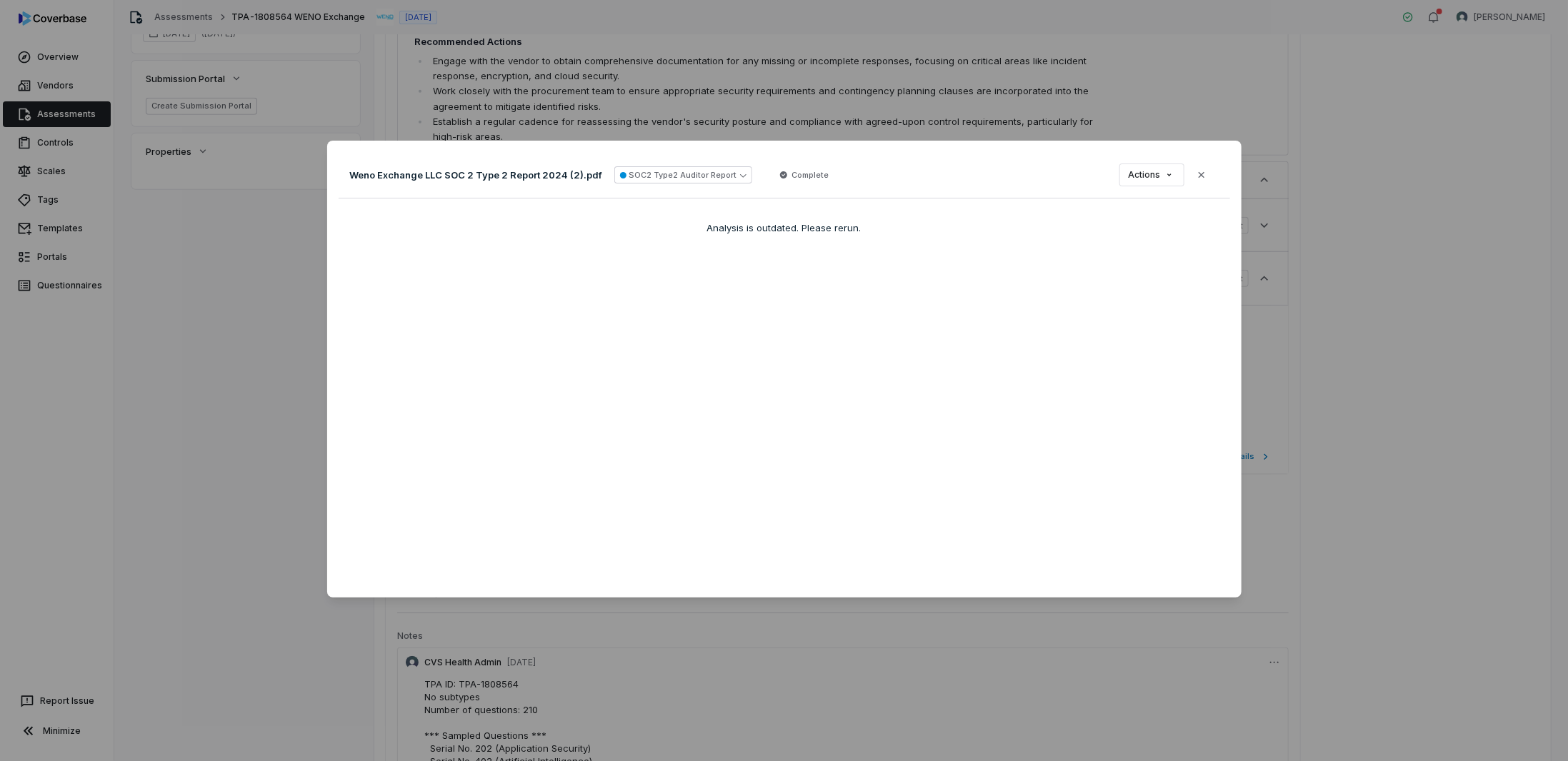 click on "Document Preview Weno Exchange LLC SOC 2 Type 2 Report 2024 (2).pdf SOC2 Type2 Auditor Report Complete Actions Close Analysis is outdated. Please rerun." at bounding box center (784, 380) 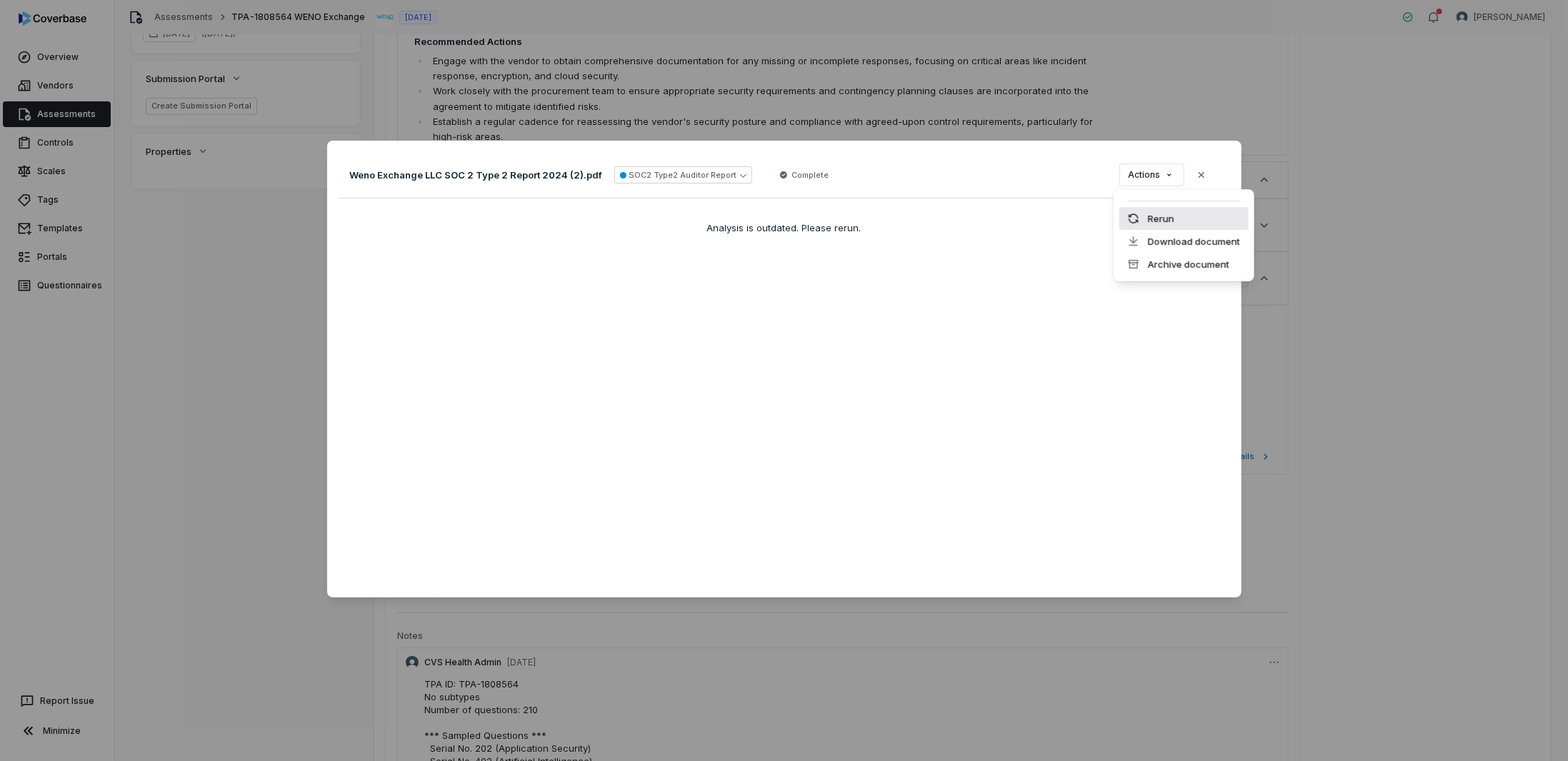 click on "Rerun" at bounding box center (1184, 218) 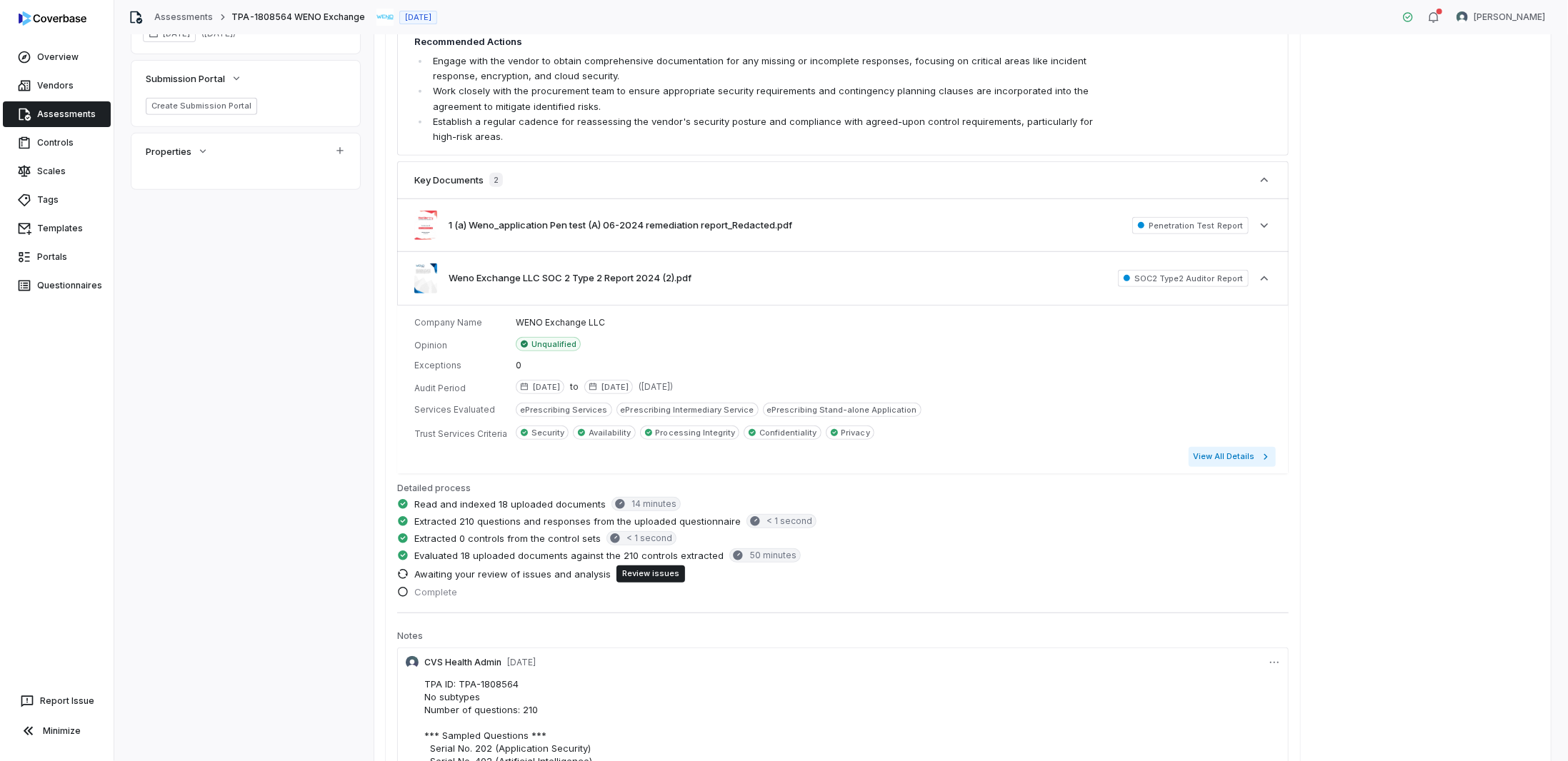 click on "View All Details" at bounding box center [1232, 457] 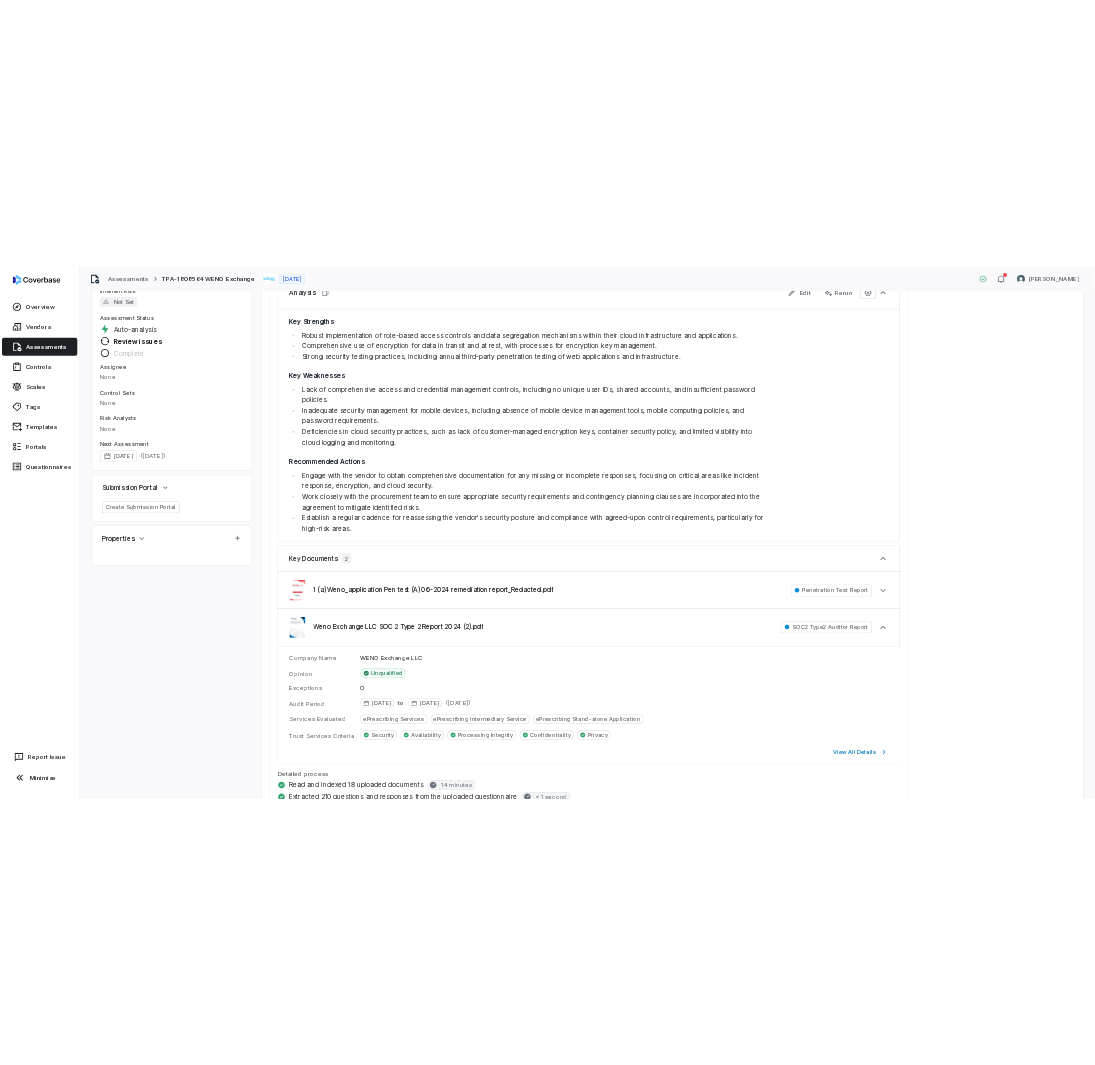 scroll, scrollTop: 0, scrollLeft: 0, axis: both 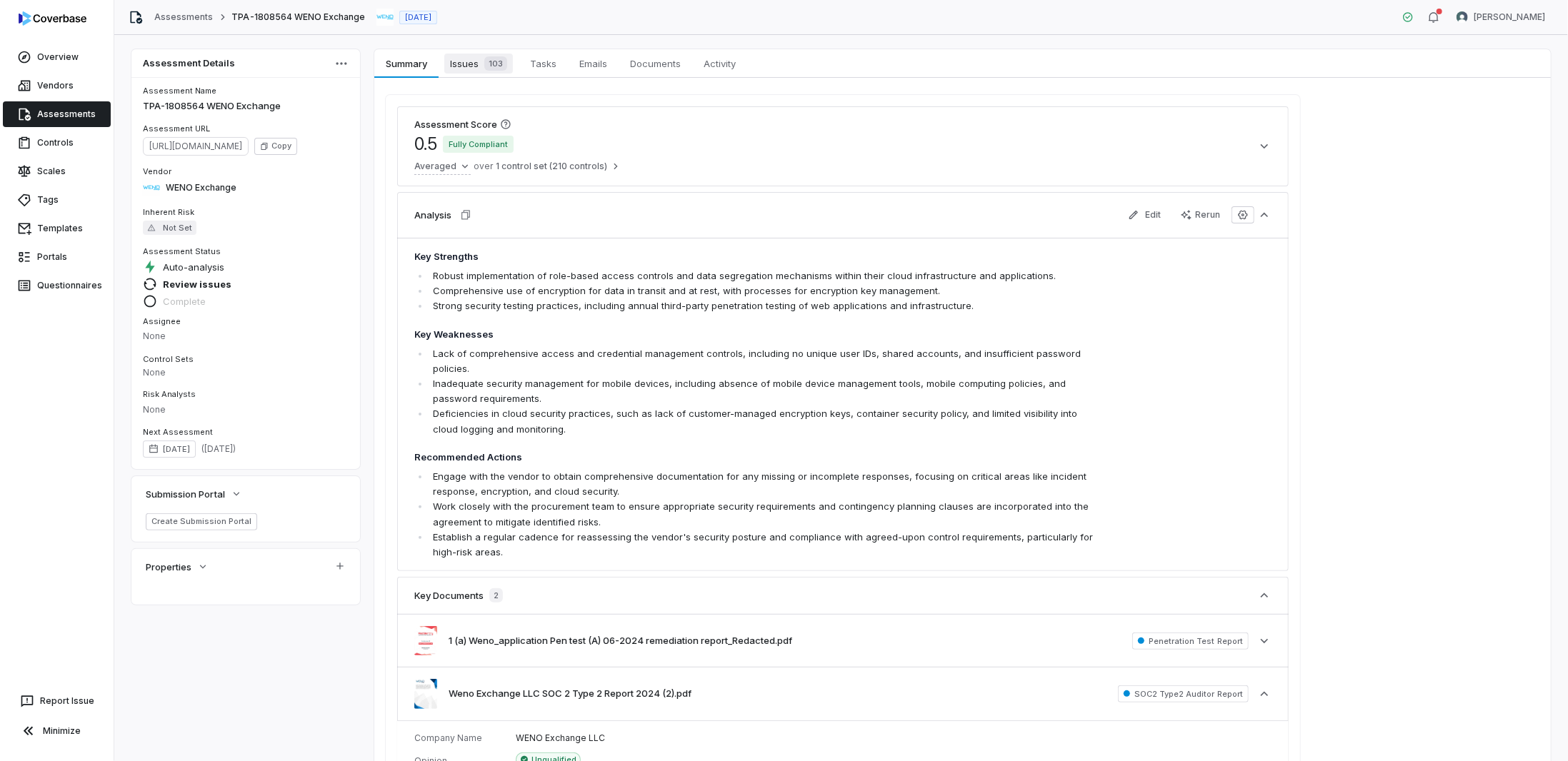 click on "103" at bounding box center [496, 64] 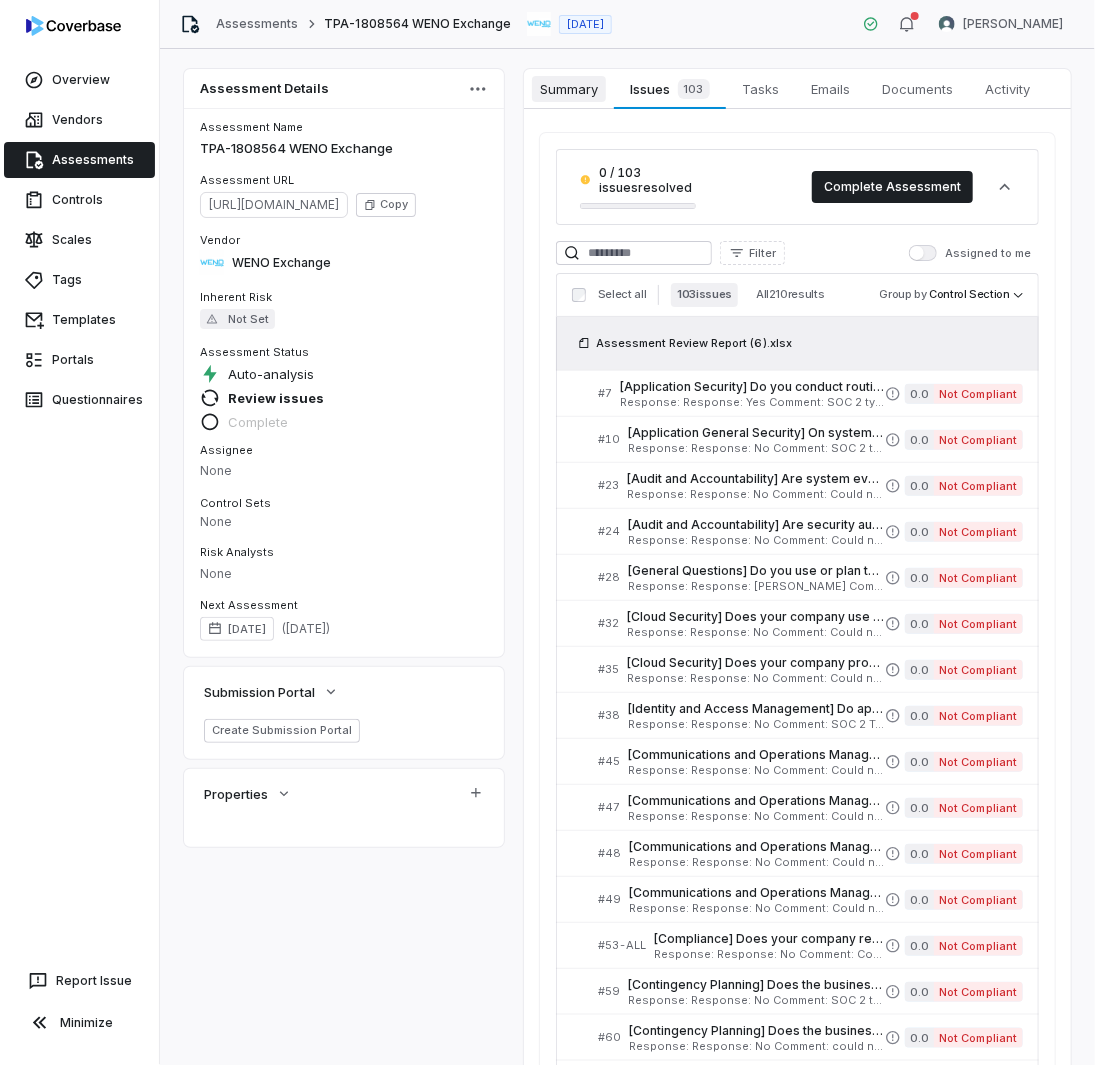 click on "Summary" at bounding box center [569, 89] 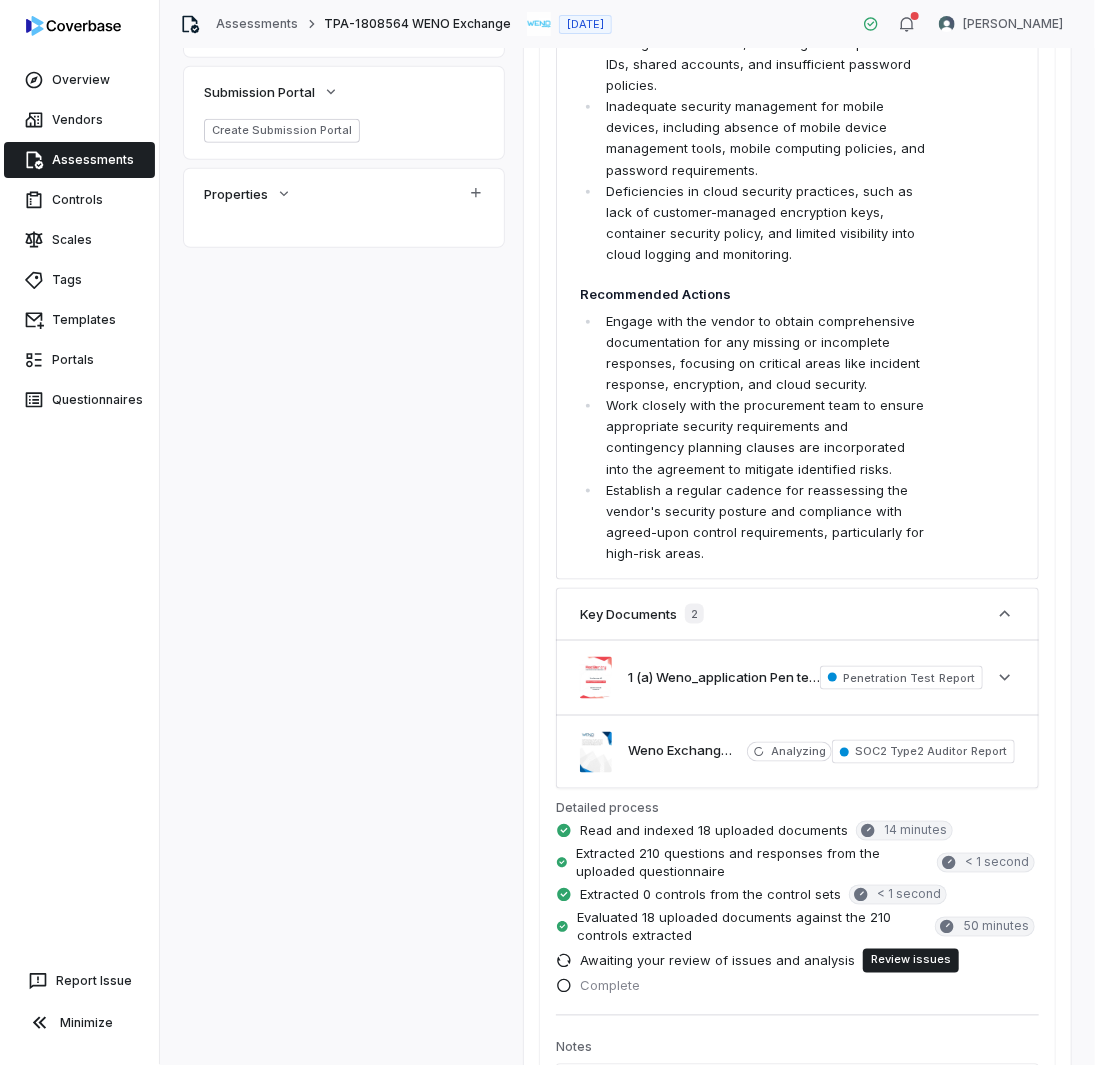 scroll, scrollTop: 1280, scrollLeft: 0, axis: vertical 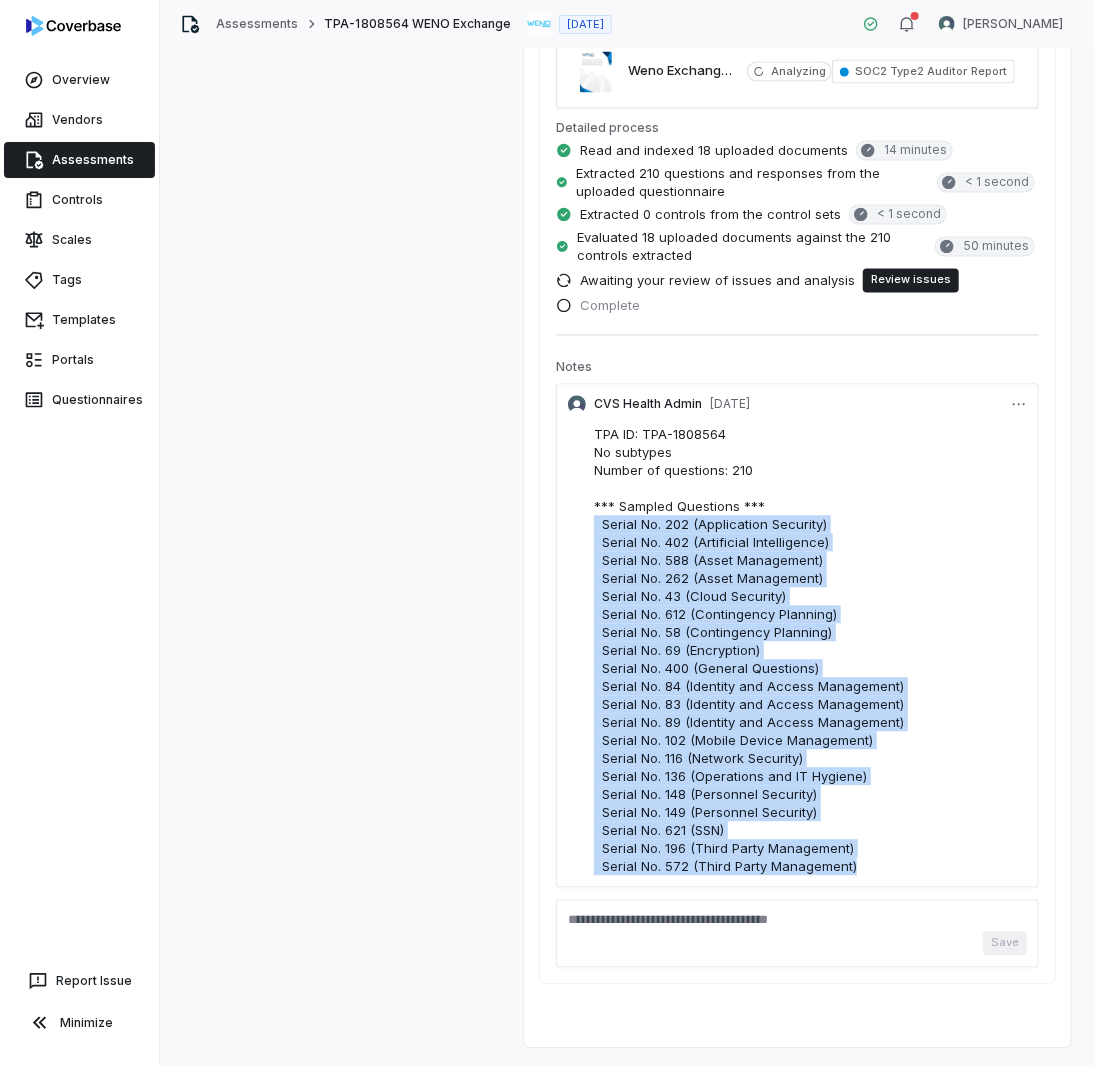 drag, startPoint x: 837, startPoint y: 855, endPoint x: 447, endPoint y: 518, distance: 515.4309 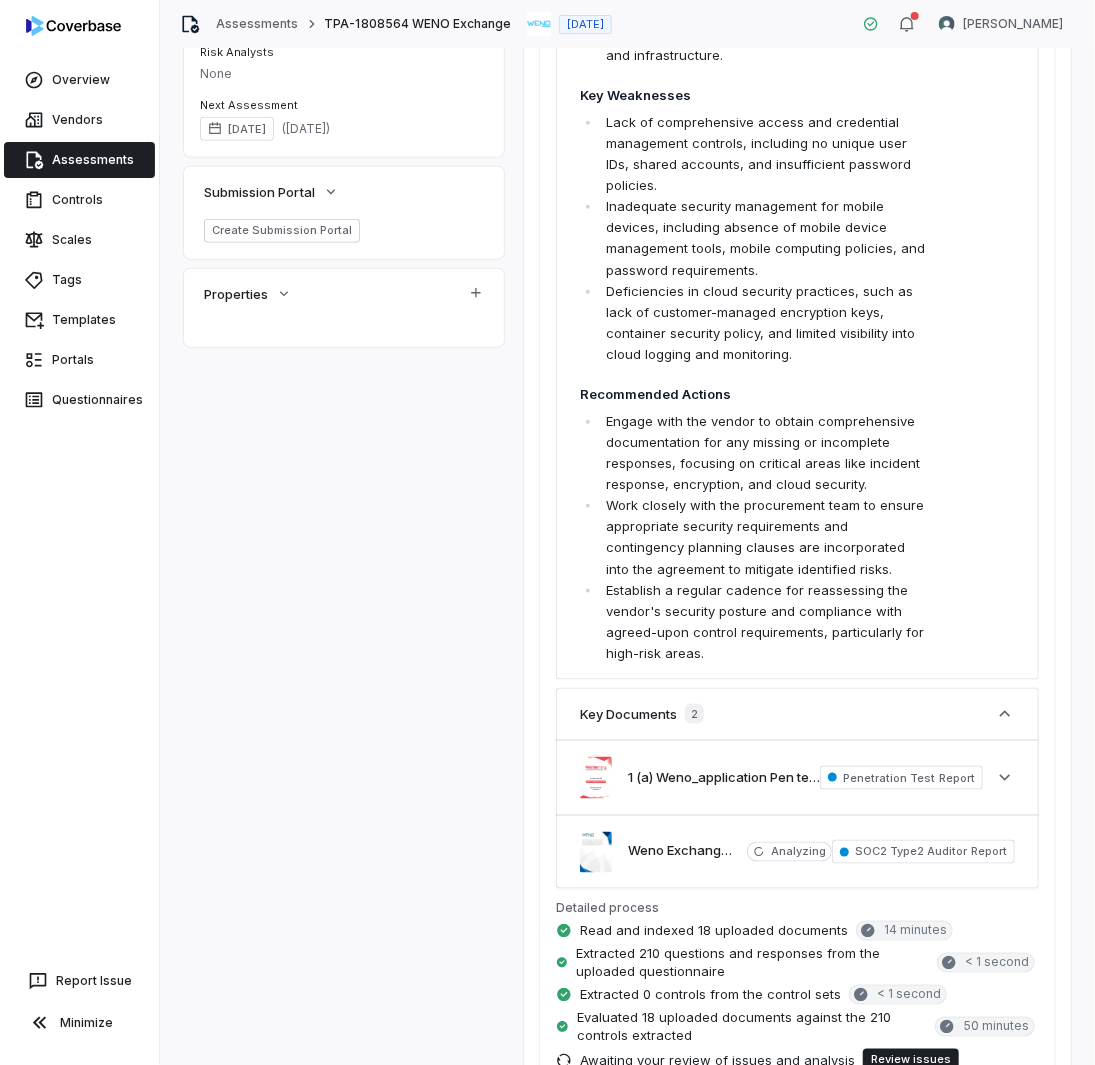 scroll, scrollTop: 1000, scrollLeft: 0, axis: vertical 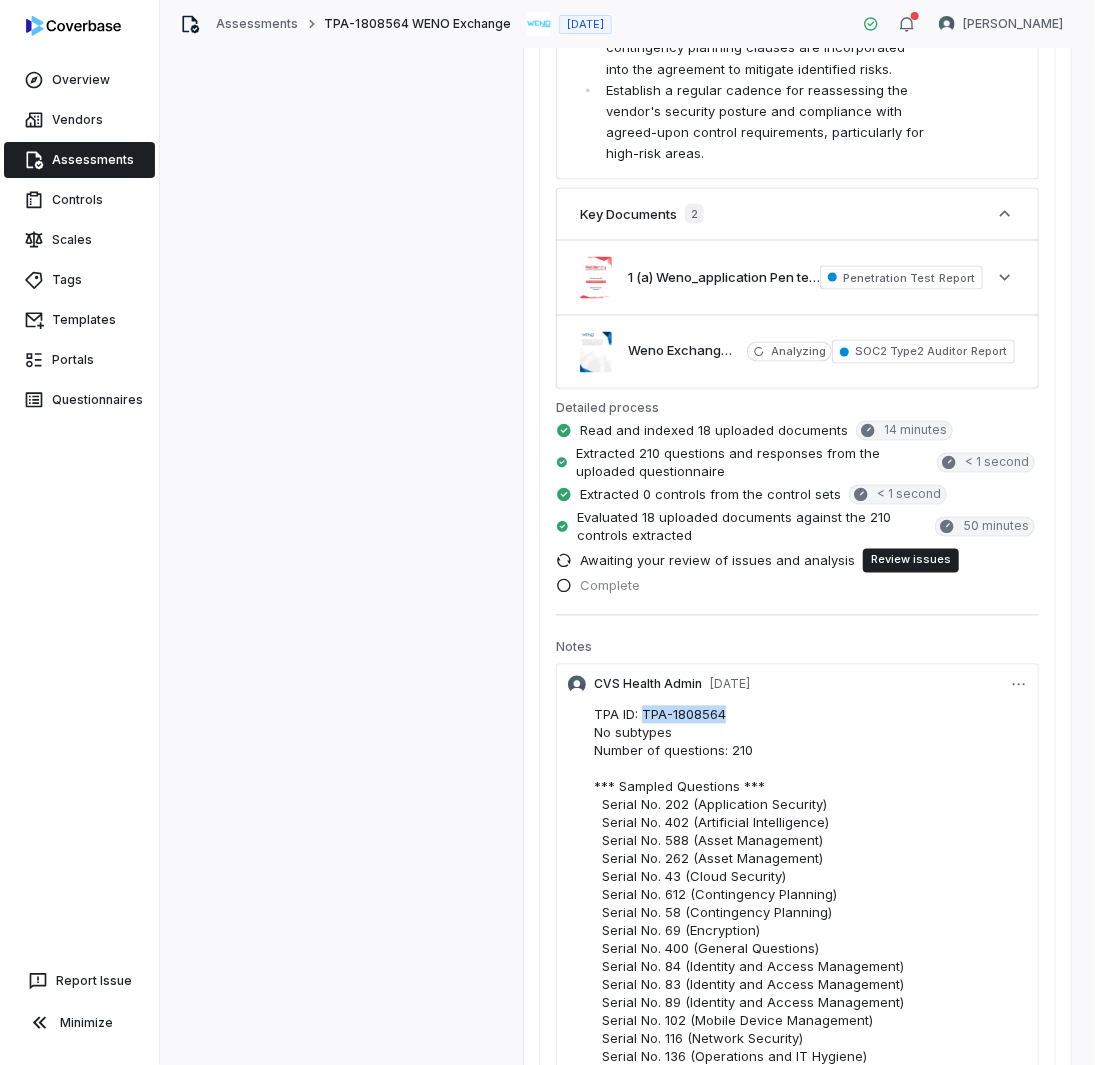 drag, startPoint x: 728, startPoint y: 713, endPoint x: 645, endPoint y: 721, distance: 83.38465 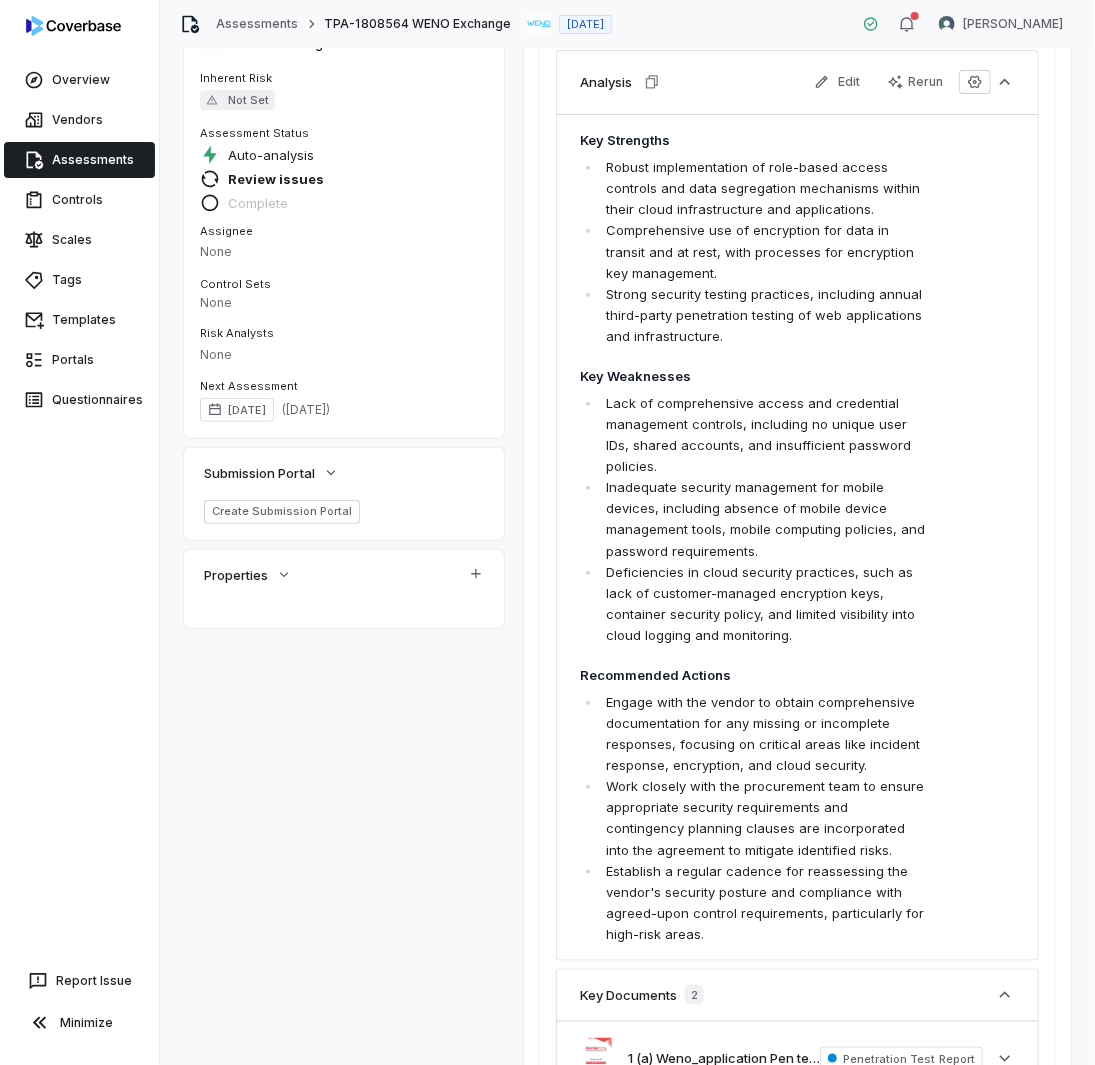 scroll, scrollTop: 0, scrollLeft: 0, axis: both 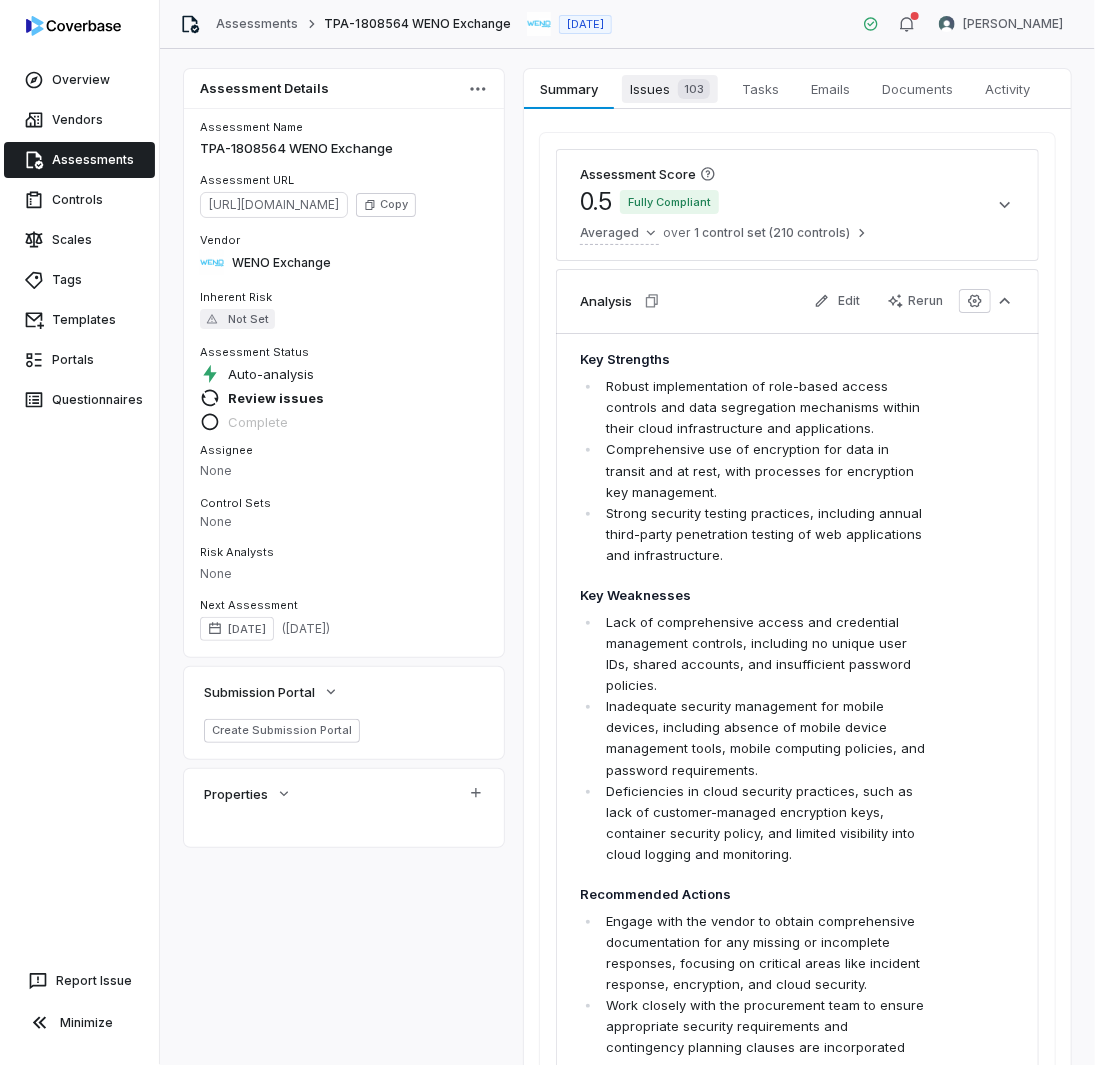 click on "103" at bounding box center [694, 89] 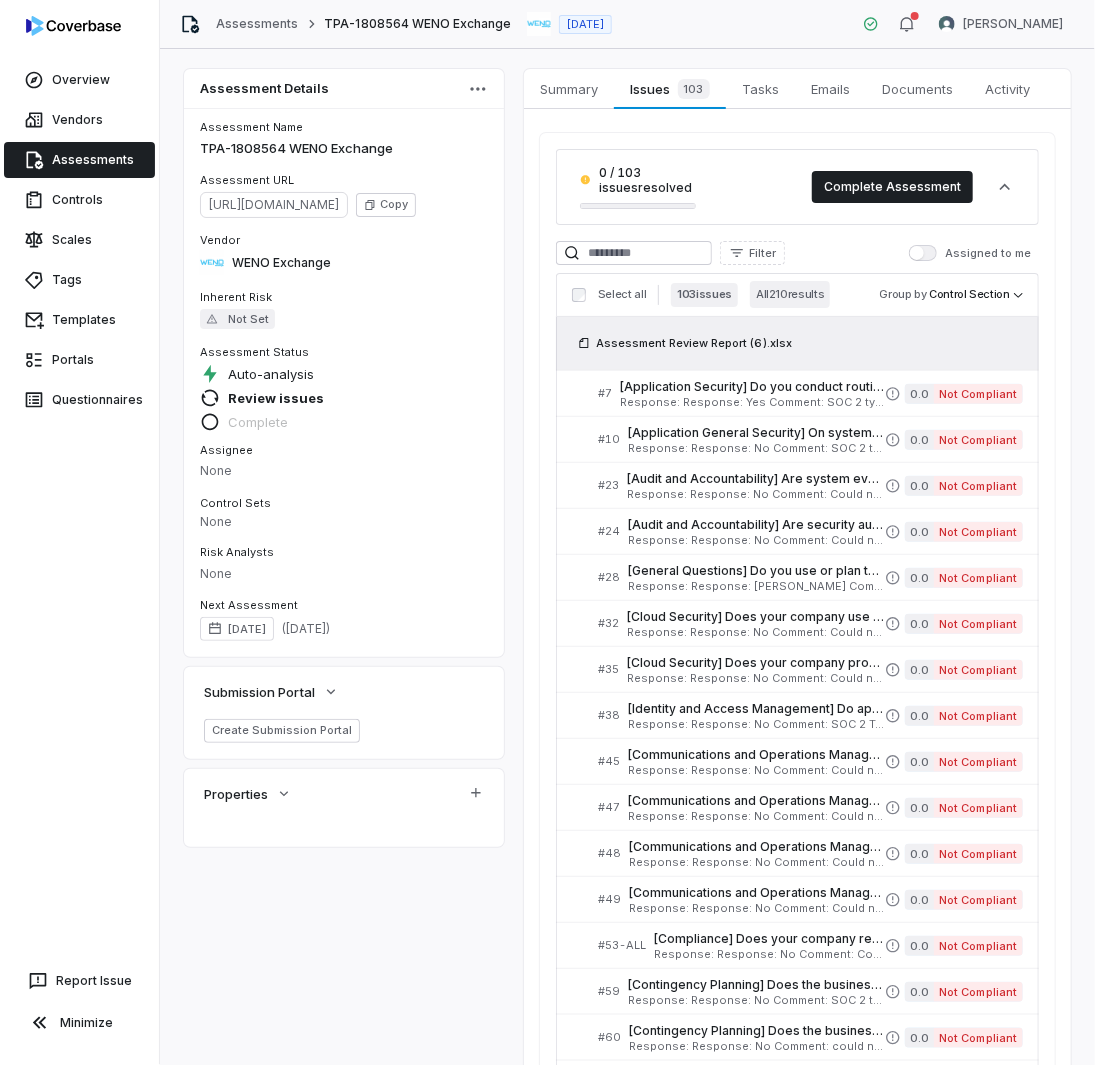 click on "All  210  results" at bounding box center (790, 294) 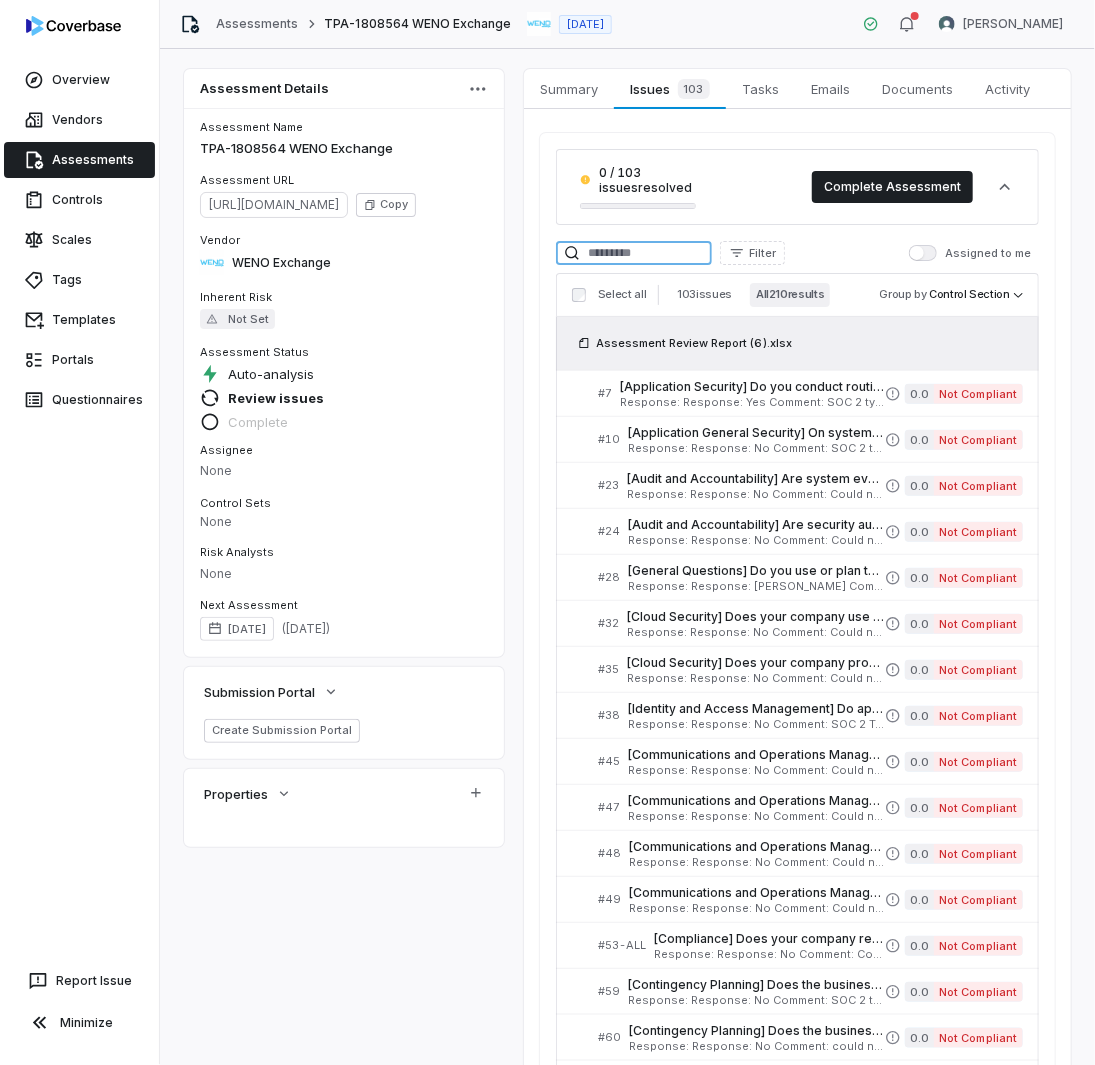 click at bounding box center (634, 253) 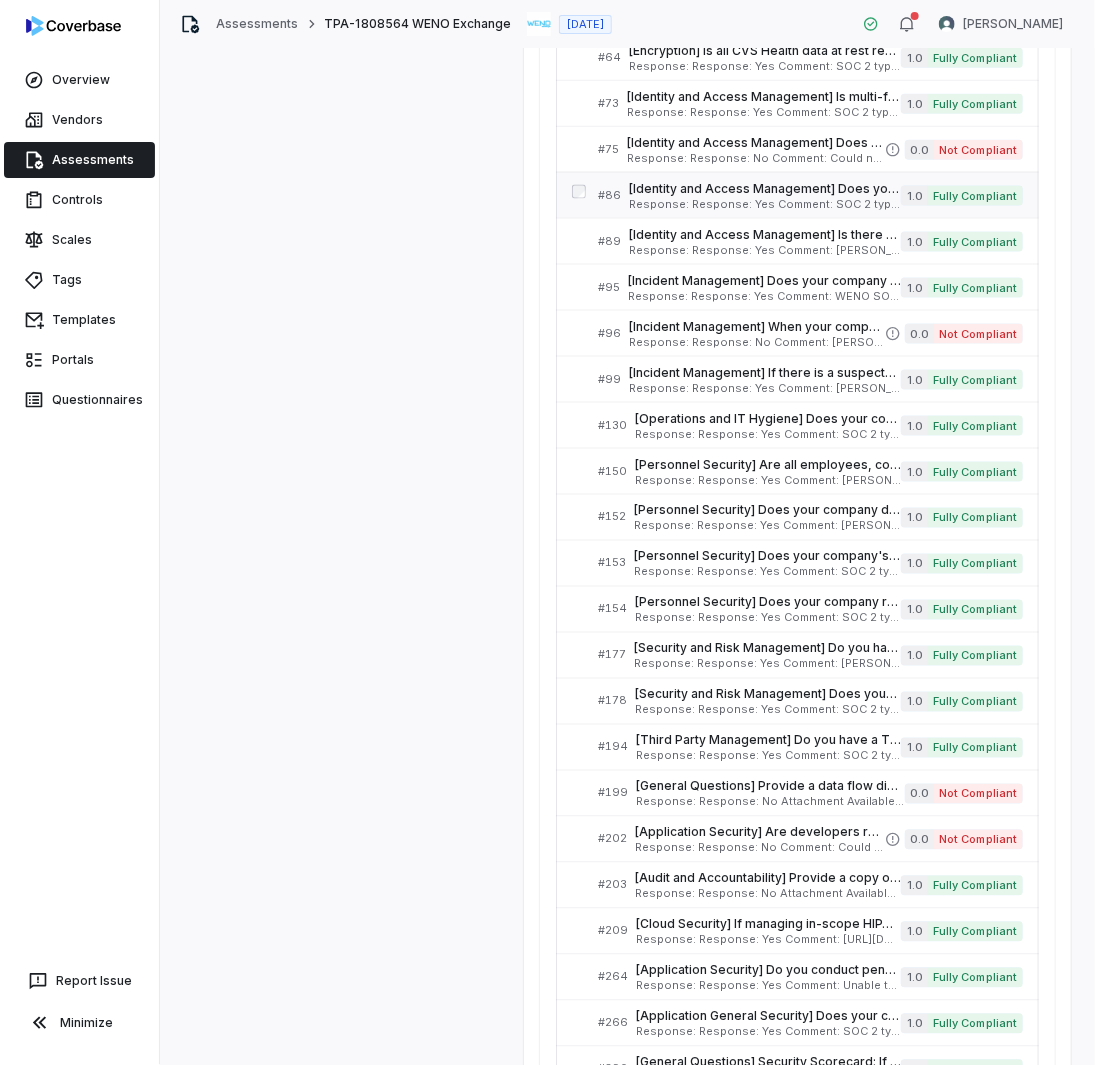 scroll, scrollTop: 960, scrollLeft: 0, axis: vertical 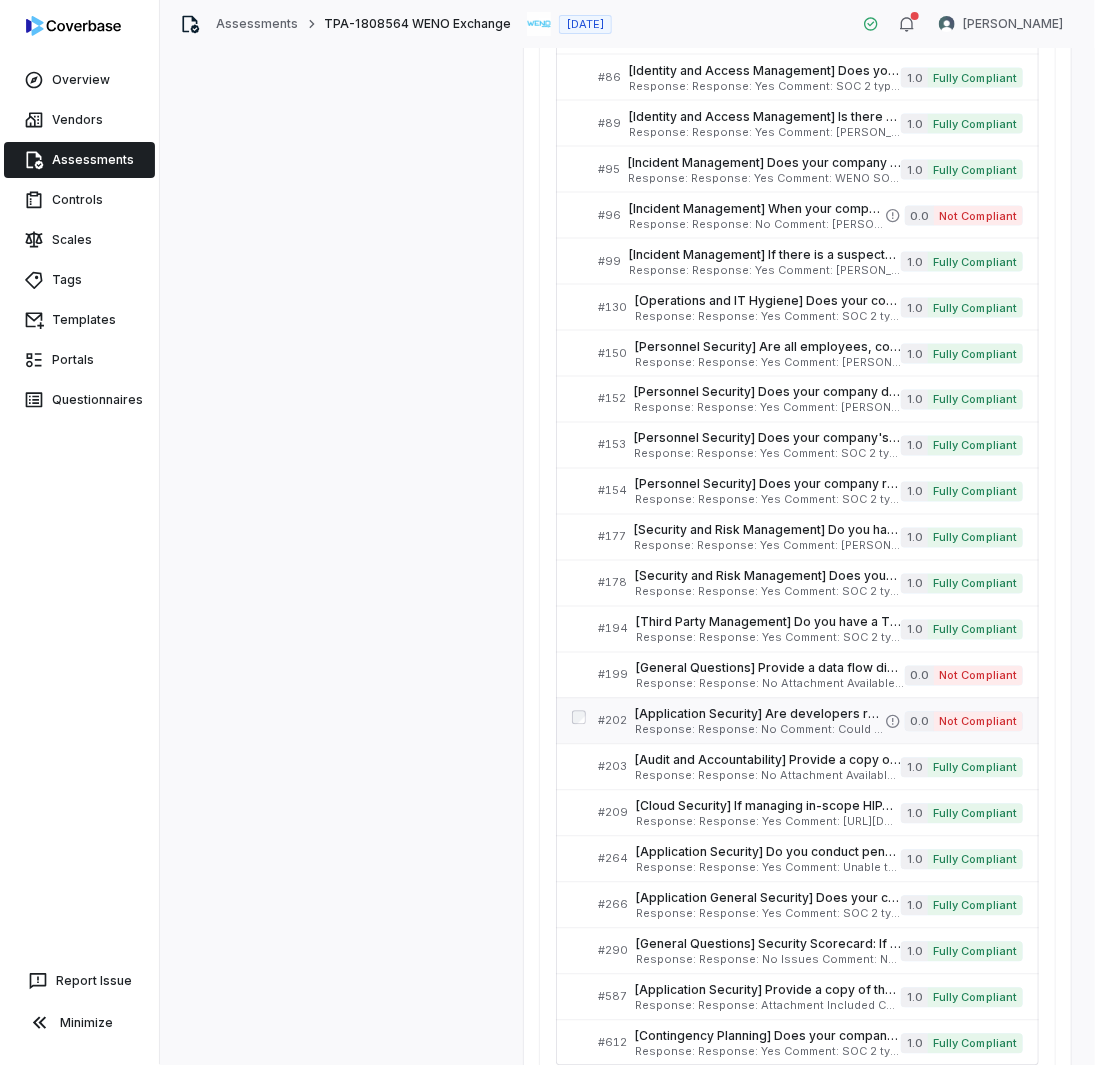 click on "Response: Response: No
Comment: Could not locate this in the SOC 2 type II
Is Evaluation Recommended: Yes" at bounding box center [760, 730] 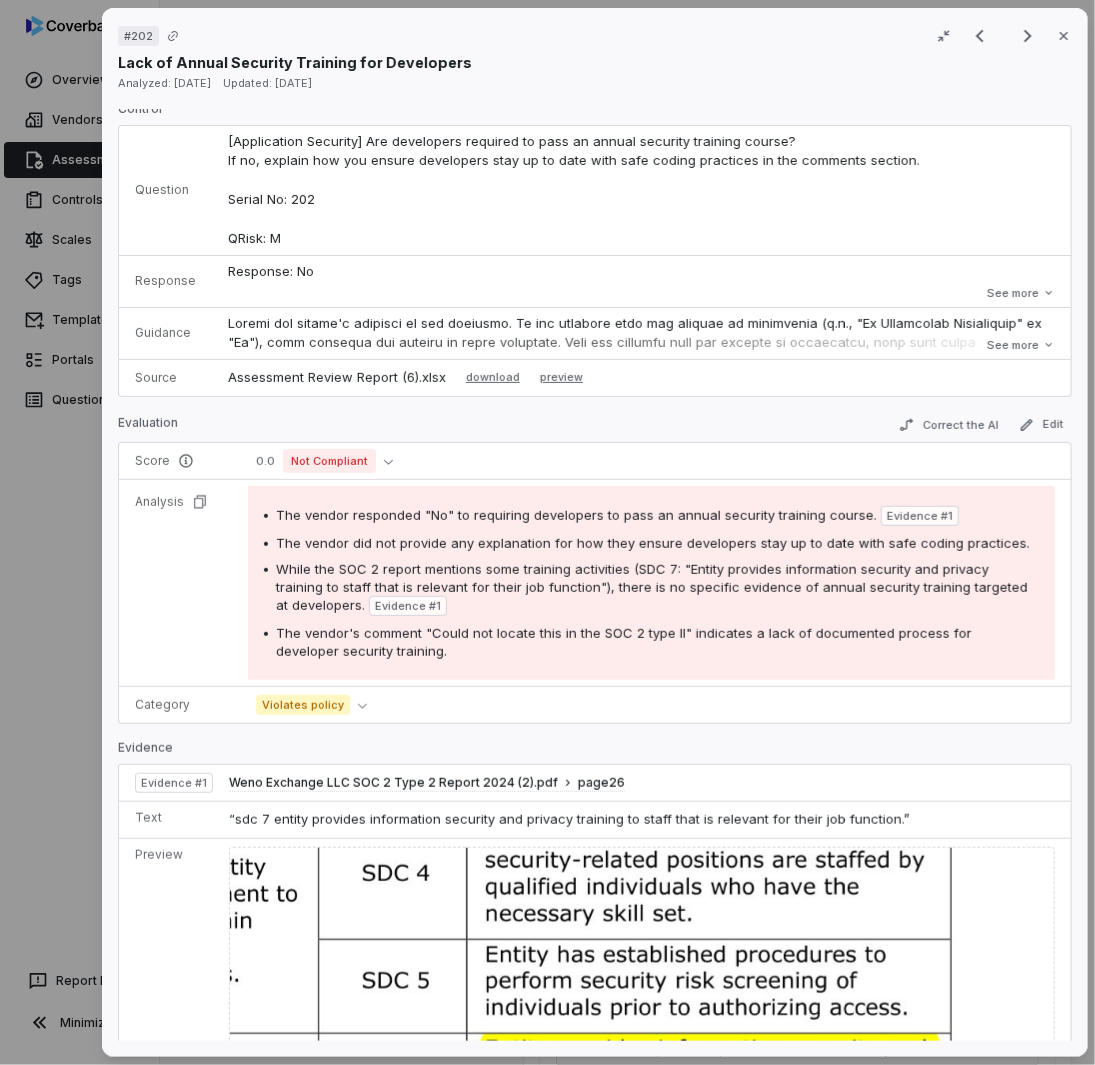 scroll, scrollTop: 0, scrollLeft: 0, axis: both 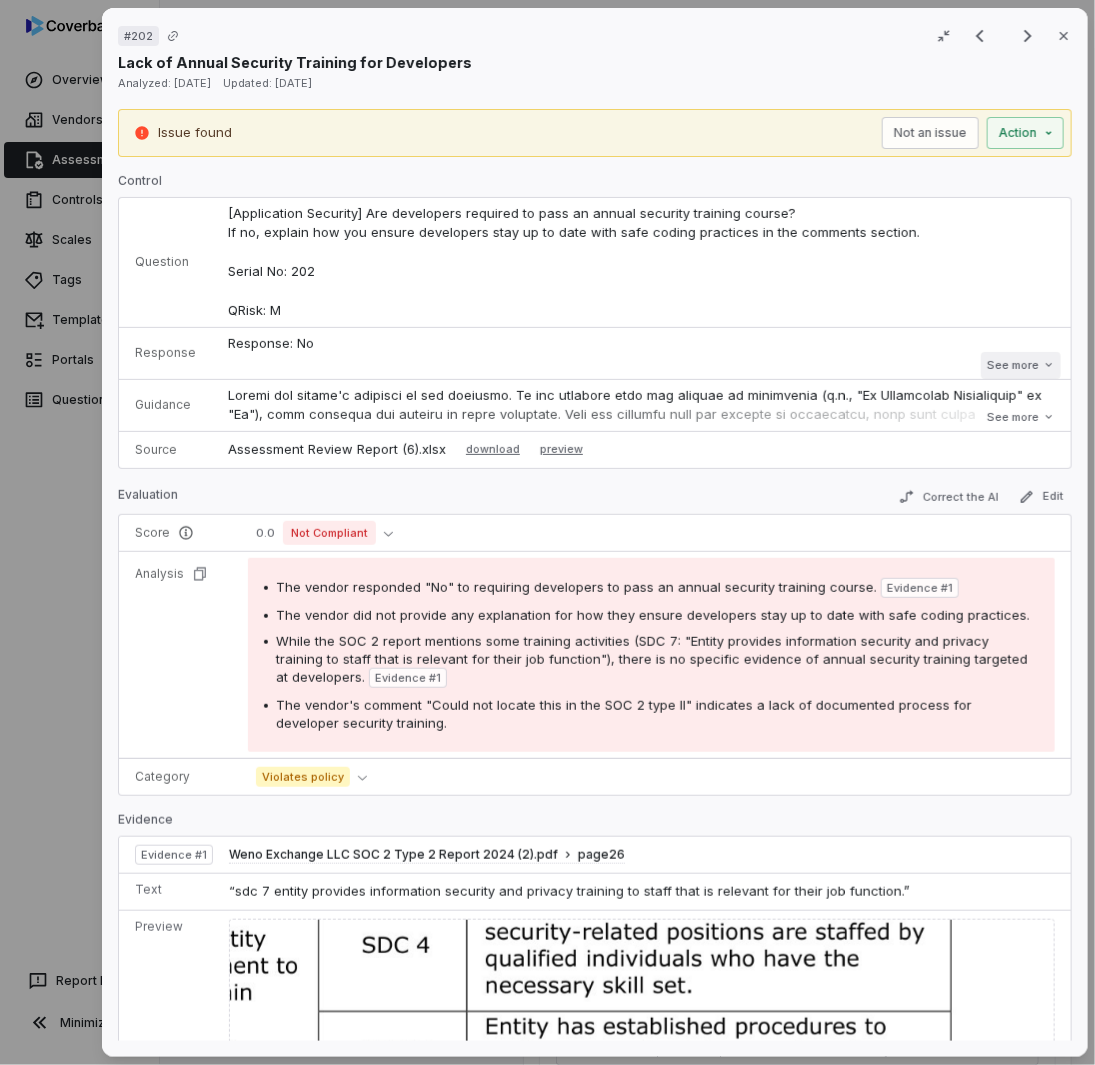 click on "See more" at bounding box center [1020, 365] 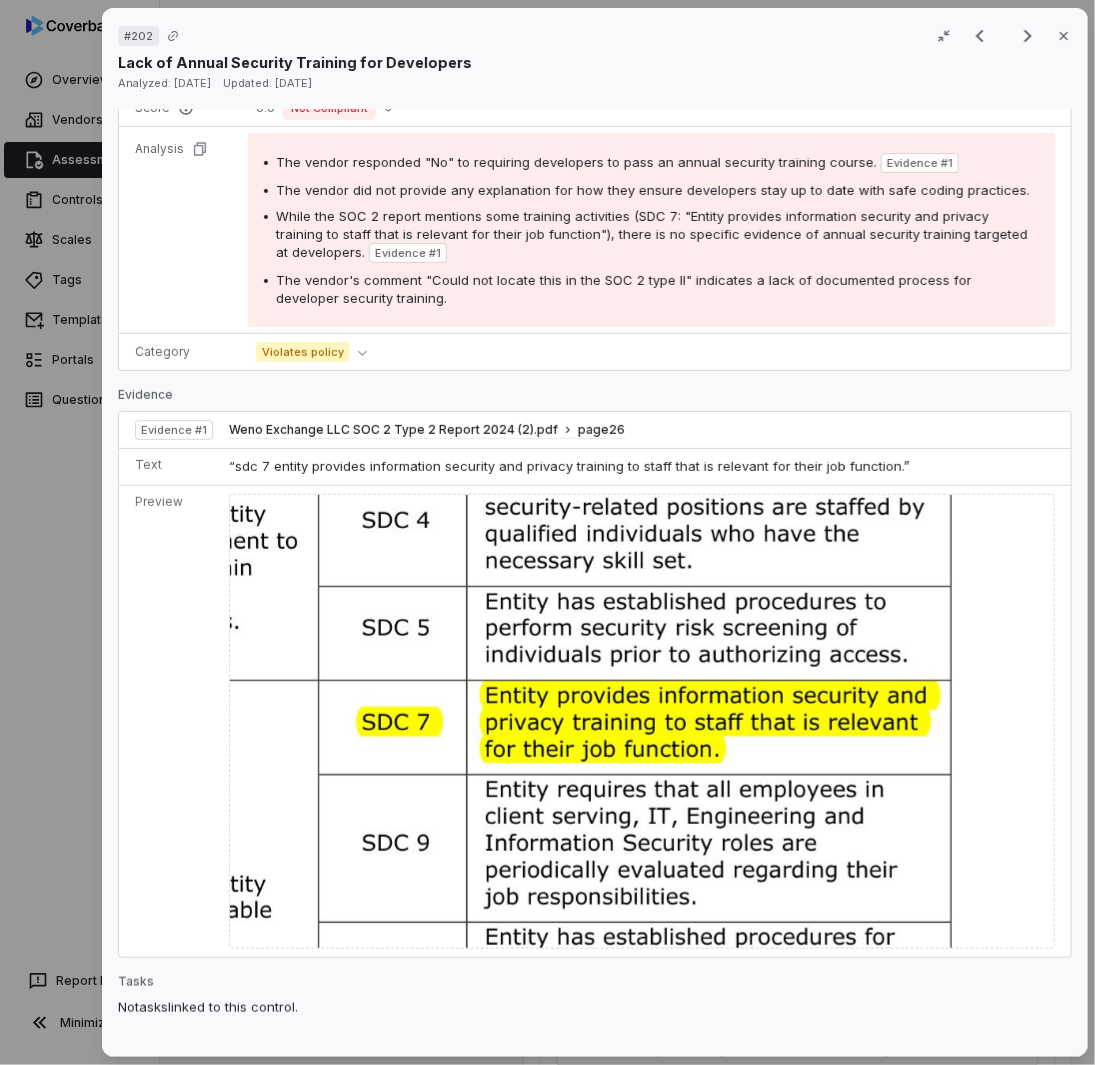 scroll, scrollTop: 0, scrollLeft: 0, axis: both 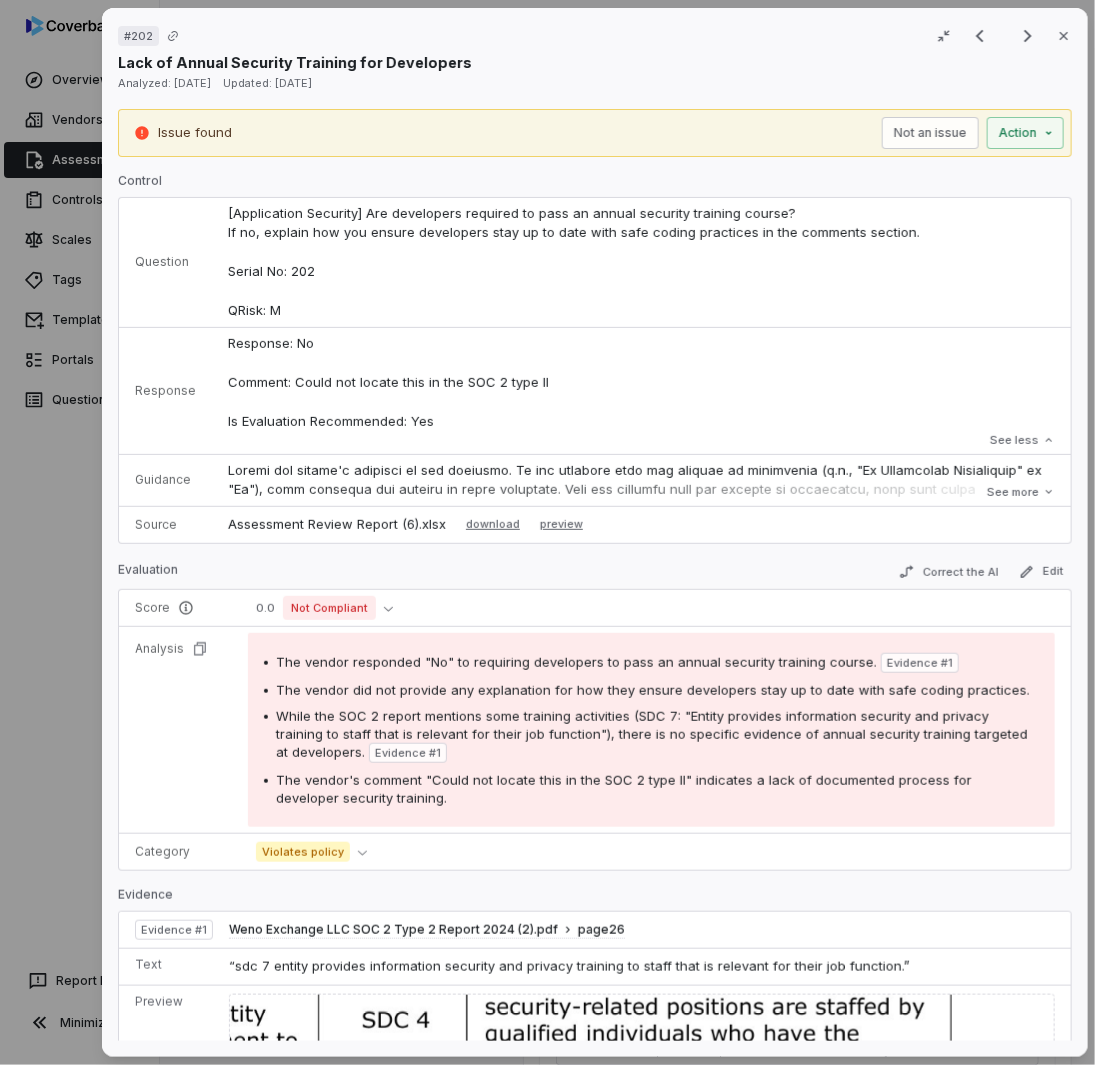 click on "# 202 Result 29 of 36 Close Lack of Annual Security Training for Developers Analyzed: [DATE] Updated: [DATE] Issue found Not an issue Action Control Question [Application Security] Are developers required to pass an annual security training course?
If no, explain how you ensure developers stay up to date with safe coding practices in the comments section.
Serial No: 202
QRisk: M Response Response: No
Comment: Could not locate this in the SOC 2 type II
Is Evaluation Recommended: Yes Response: No
Comment: Could not locate this in the SOC 2 type II
Is Evaluation Recommended: Yes See less Guidance See more Source Assessment Review Report (6).xlsx download preview Evaluation Correct the AI Edit   Score 0.0 Not Compliant Analysis The vendor responded "No" to requiring developers to pass an annual security training course. Evidence # 1 The vendor did not provide any explanation for how they ensure developers stay up to date with safe coding practices. Evidence # 1 Category Violates policy Evidence 1" at bounding box center (547, 532) 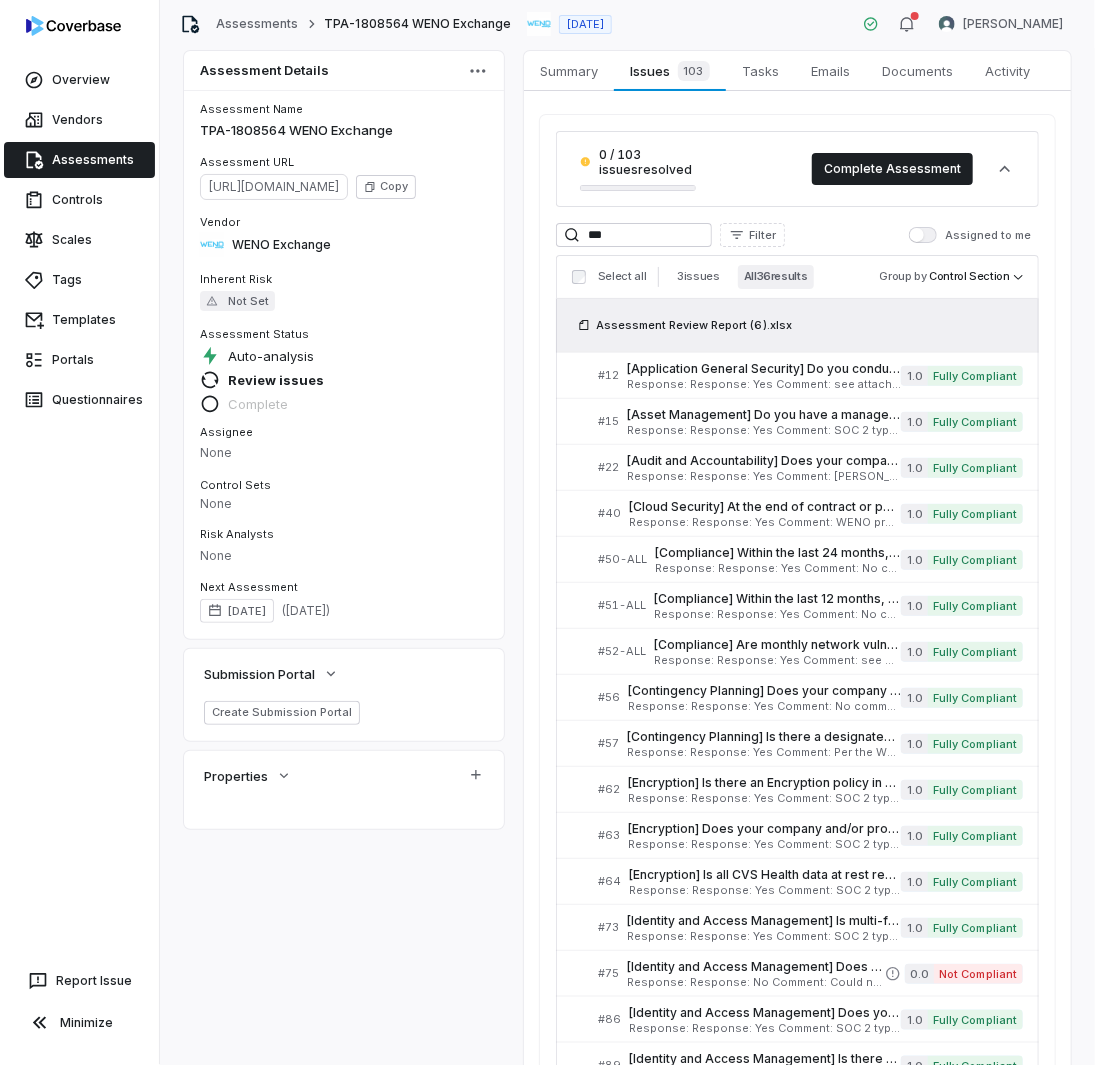 scroll, scrollTop: 0, scrollLeft: 0, axis: both 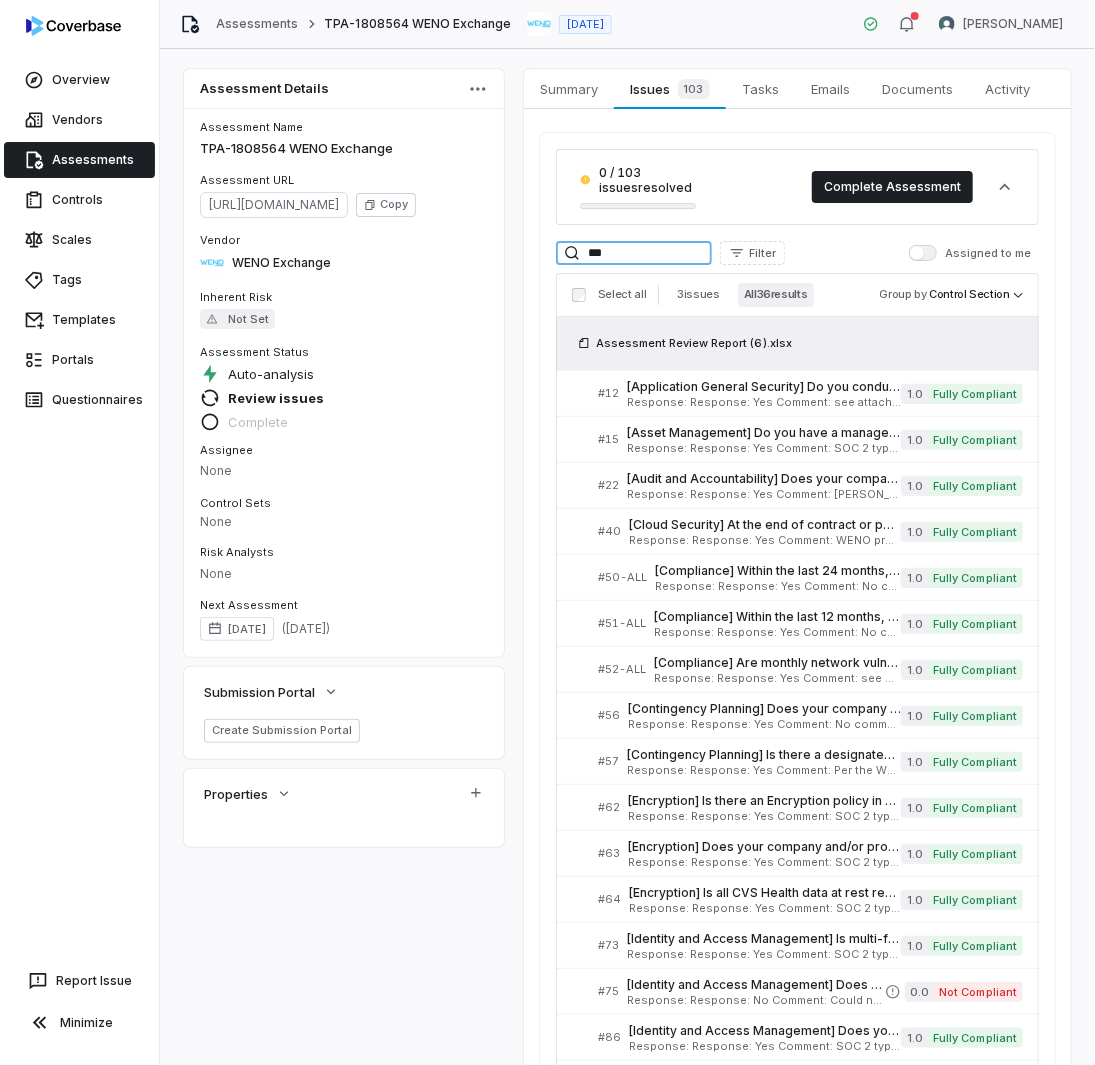 drag, startPoint x: 653, startPoint y: 255, endPoint x: 484, endPoint y: 236, distance: 170.0647 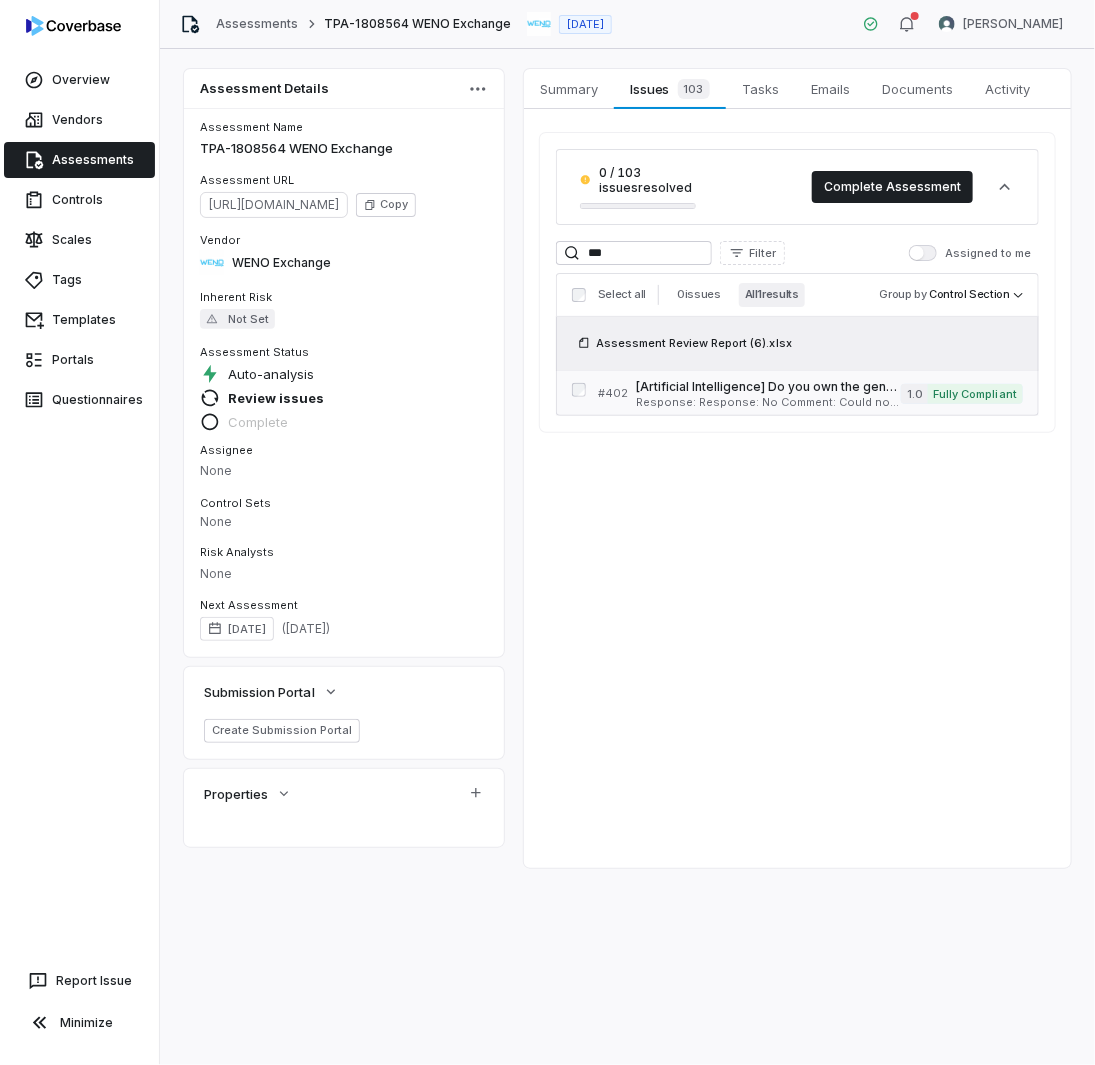 click on "Response: Response: No
Comment: Could not locate this in the SOC 2 type II
Is Evaluation Recommended: No" at bounding box center (768, 402) 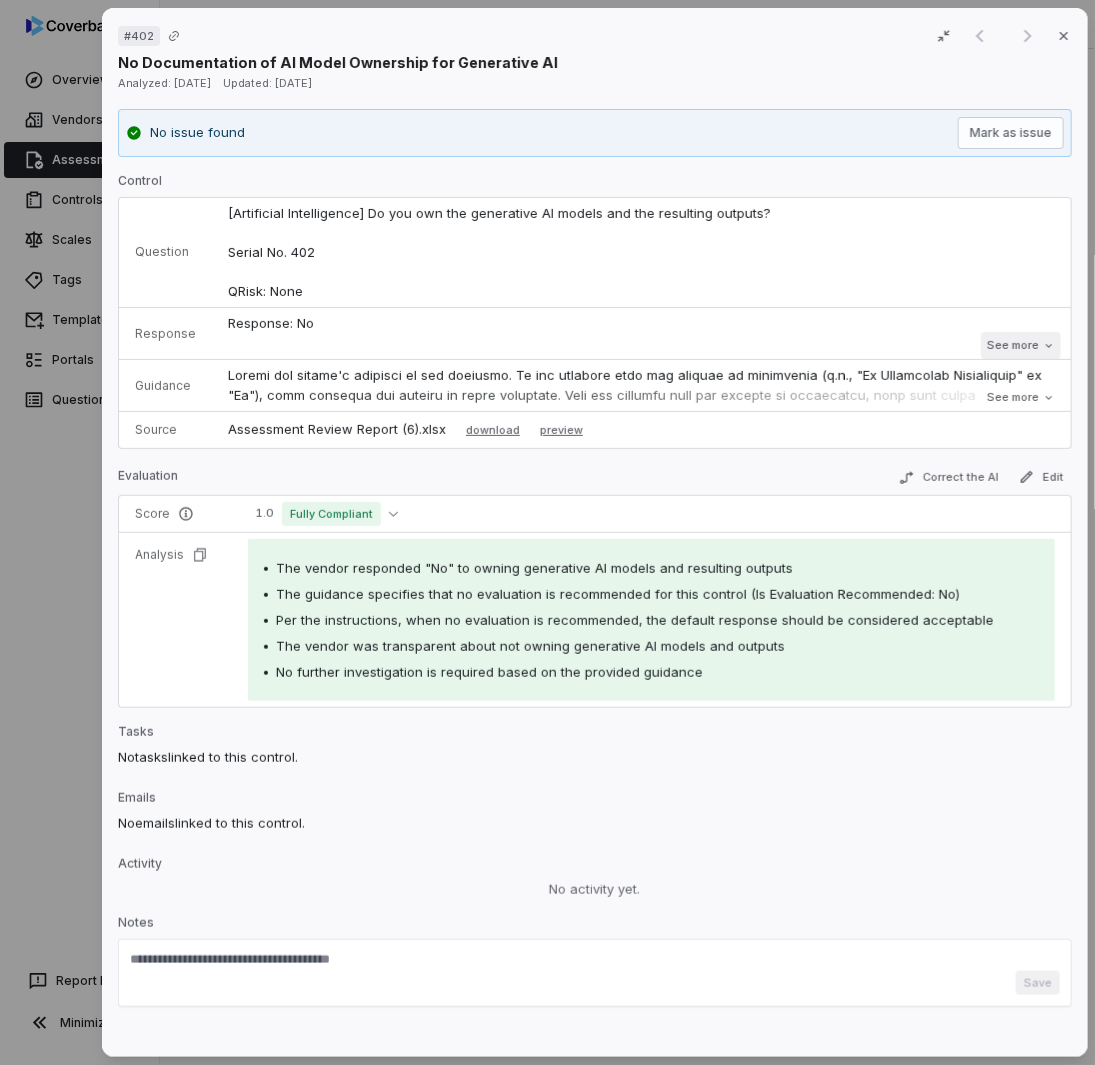 click on "See more" at bounding box center [1020, 345] 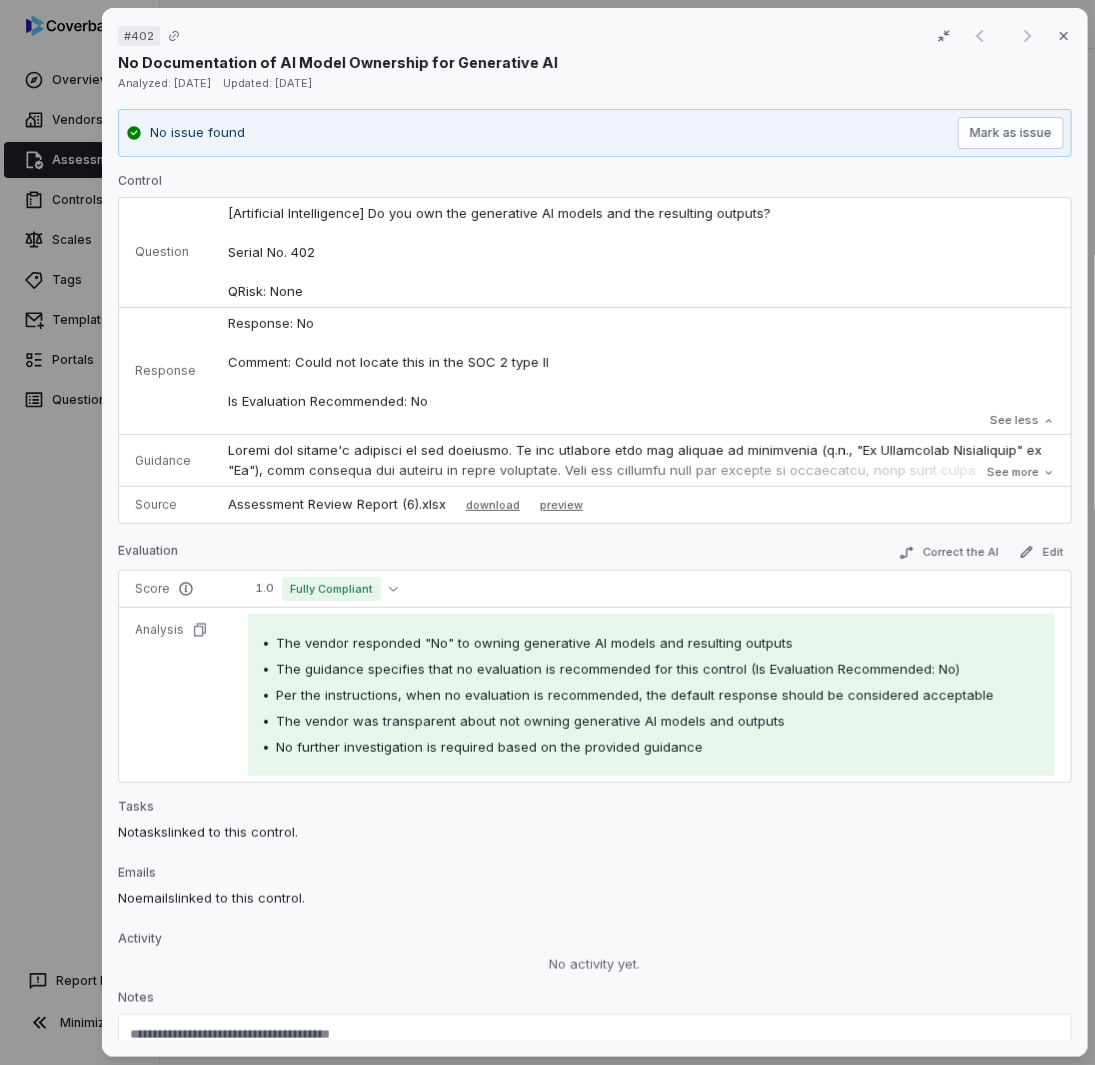 click on "# 402 Result 1 of 1 Close No Documentation of AI Model Ownership for Generative AI Analyzed: [DATE] Updated: [DATE] No issue found [PERSON_NAME] as issue Control Question [Artificial Intelligence] Do you own the generative AI models and the resulting outputs?
Serial No. 402
QRisk: None Response Response: No
Comment: Could not locate this in the SOC 2 type II
Is Evaluation Recommended: No Response: No
Comment: Could not locate this in the SOC 2 type II
Is Evaluation Recommended: No See less Guidance See more Source Assessment Review Report (6).xlsx download preview Evaluation Correct the AI Edit   Score 1.0 Fully Compliant Analysis The vendor responded "No" to owning generative AI models and resulting outputs The guidance specifies that no evaluation is recommended for this control (Is Evaluation Recommended: No) Per the instructions, when no evaluation is recommended, the default response should be considered acceptable The vendor was transparent about not owning generative AI models and outputs Tasks" at bounding box center (547, 532) 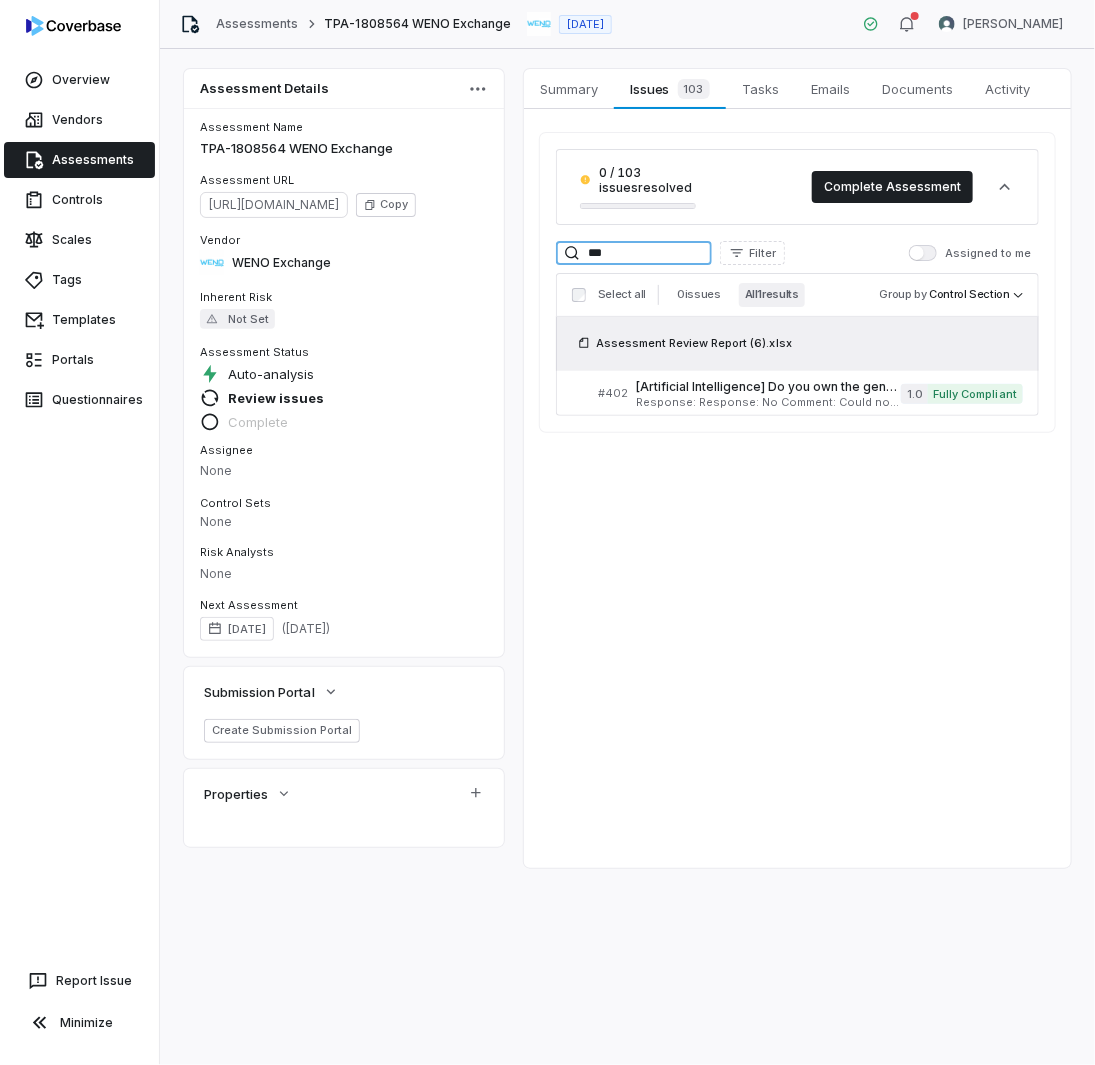 drag, startPoint x: 628, startPoint y: 249, endPoint x: 492, endPoint y: 238, distance: 136.44412 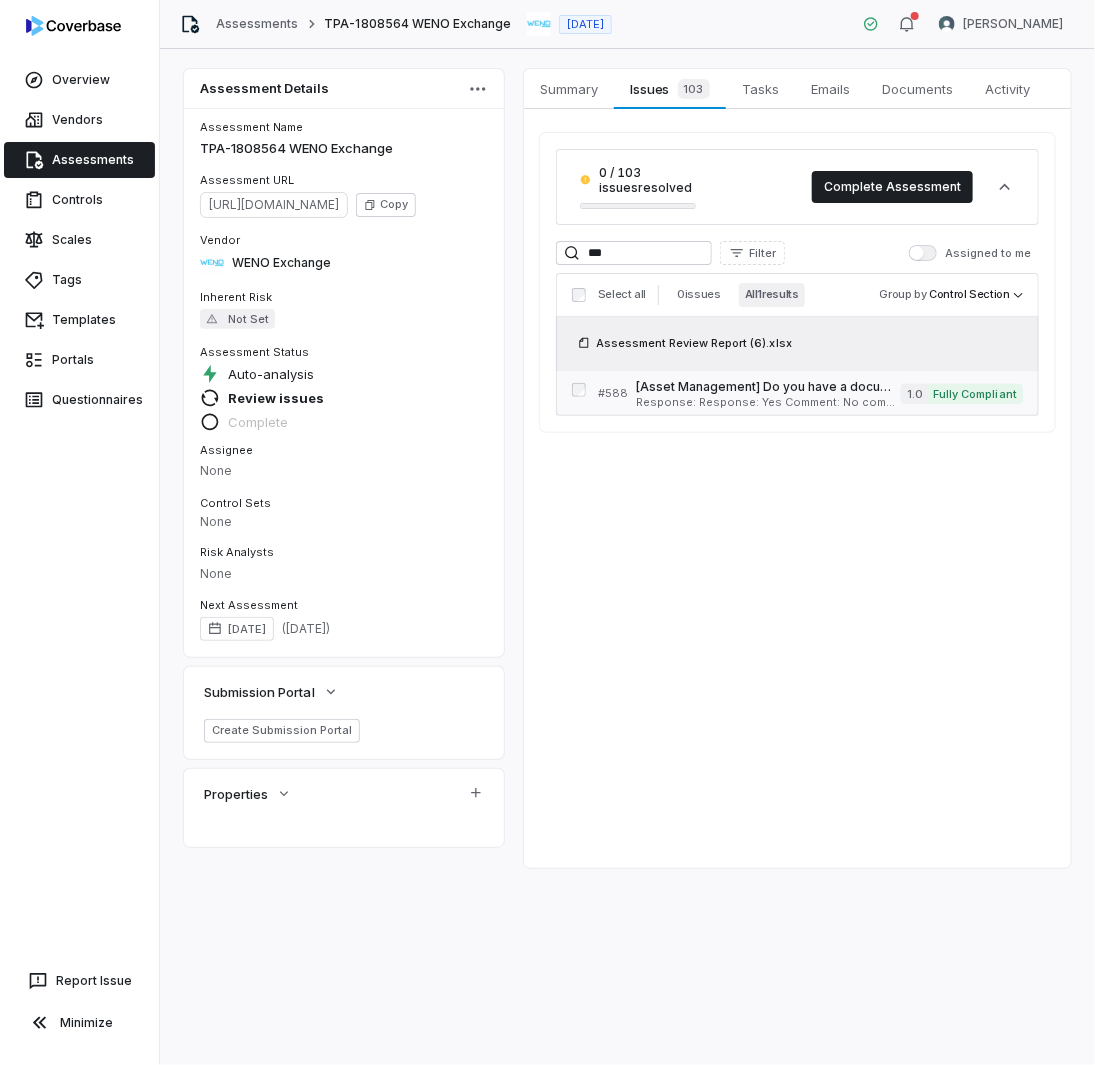 click on "[Asset Management] Do you have a documented and approved Asset Management Policy?
If no, explain in the comments section how expectations are made clear to employees regarding the lifecycle of assets.
Serial No: 588
QRisk: H" at bounding box center [768, 387] 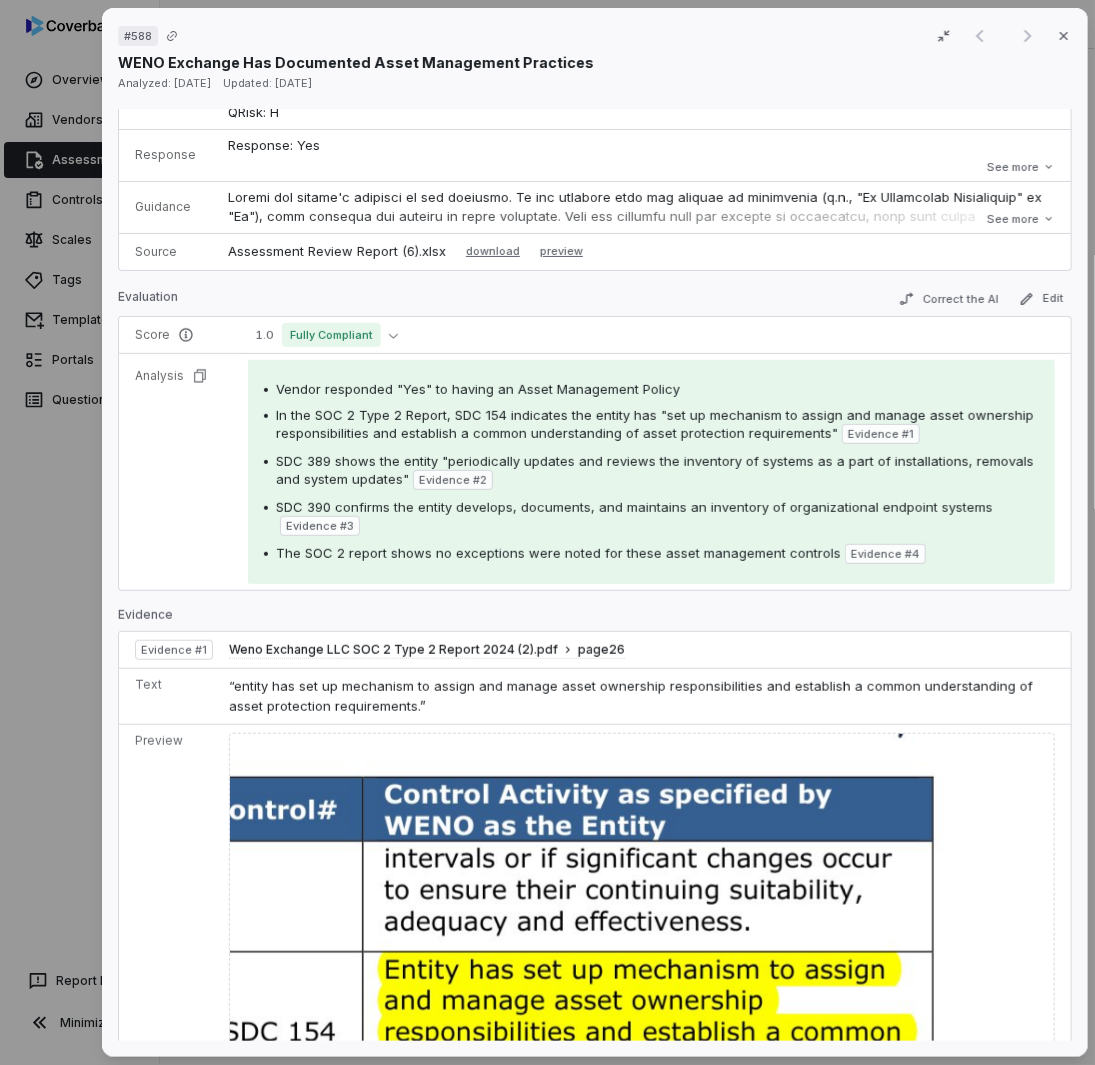 scroll, scrollTop: 100, scrollLeft: 0, axis: vertical 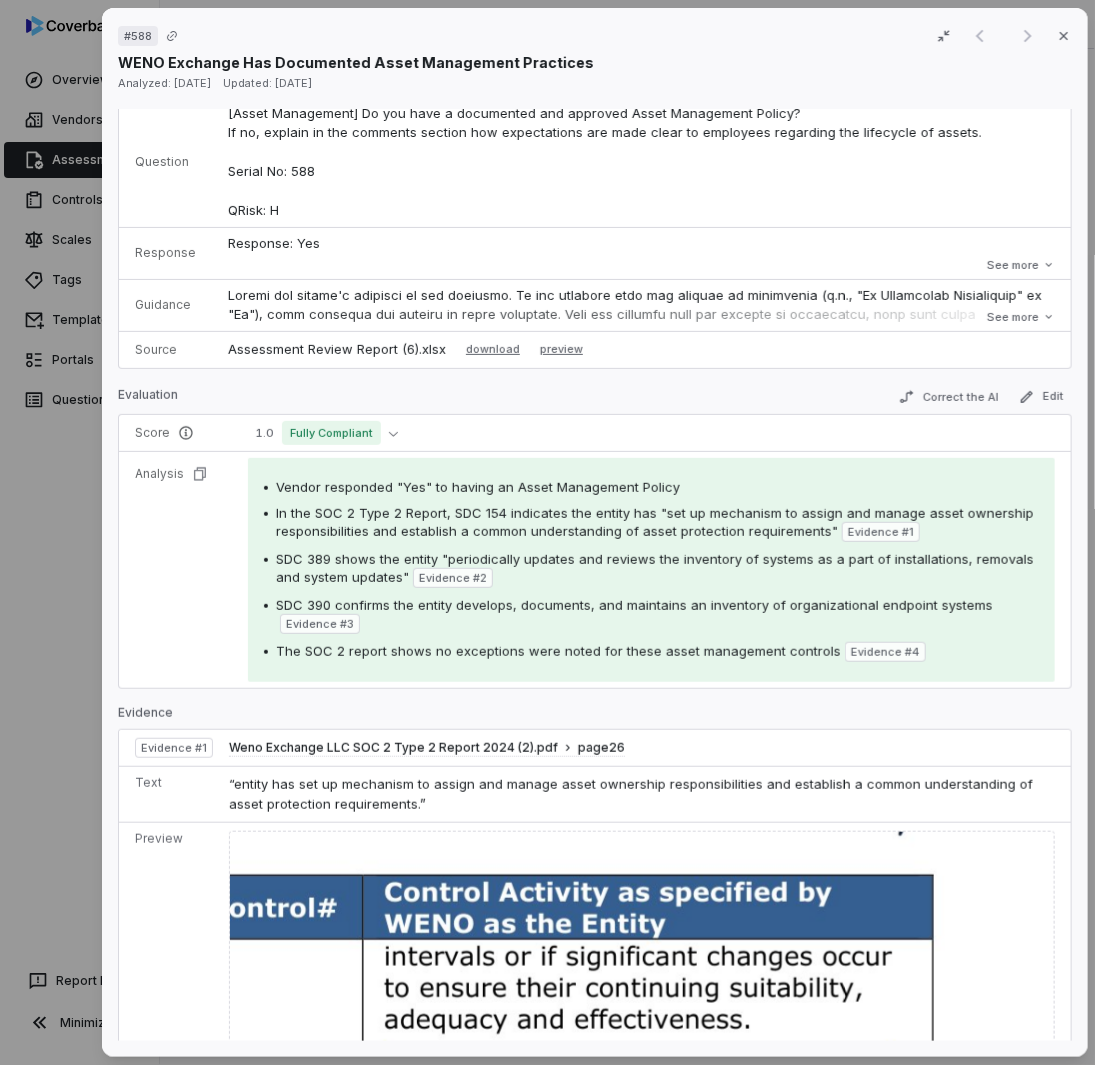 click on "# 588 Result 1 of 1 Close WENO Exchange Has Documented Asset Management Practices Analyzed: [DATE] Updated: [DATE] No issue found [PERSON_NAME] as issue Control Question [Asset Management] Do you have a documented and approved Asset Management Policy?
If no, explain in the comments section how expectations are made clear to employees regarding the lifecycle of assets.
Serial No: 588
QRisk: H Response Response: Yes
Comment: No comment provided.
Is Evaluation Recommended: No Response: Yes
Comment: No comment provided.
Is Evaluation Recommended: No See more Guidance See more Source Assessment Review Report (6).xlsx download preview Evaluation Correct the AI Edit   Score 1.0 Fully Compliant Analysis Vendor responded "Yes" to having an Asset Management Policy In the SOC 2 Type 2 Report, SDC 154 indicates the entity has "set up mechanism to assign and manage asset ownership responsibilities and establish a common understanding of asset protection requirements" Evidence # 1 Evidence # 2 Evidence # 3 4 1 page" at bounding box center [547, 532] 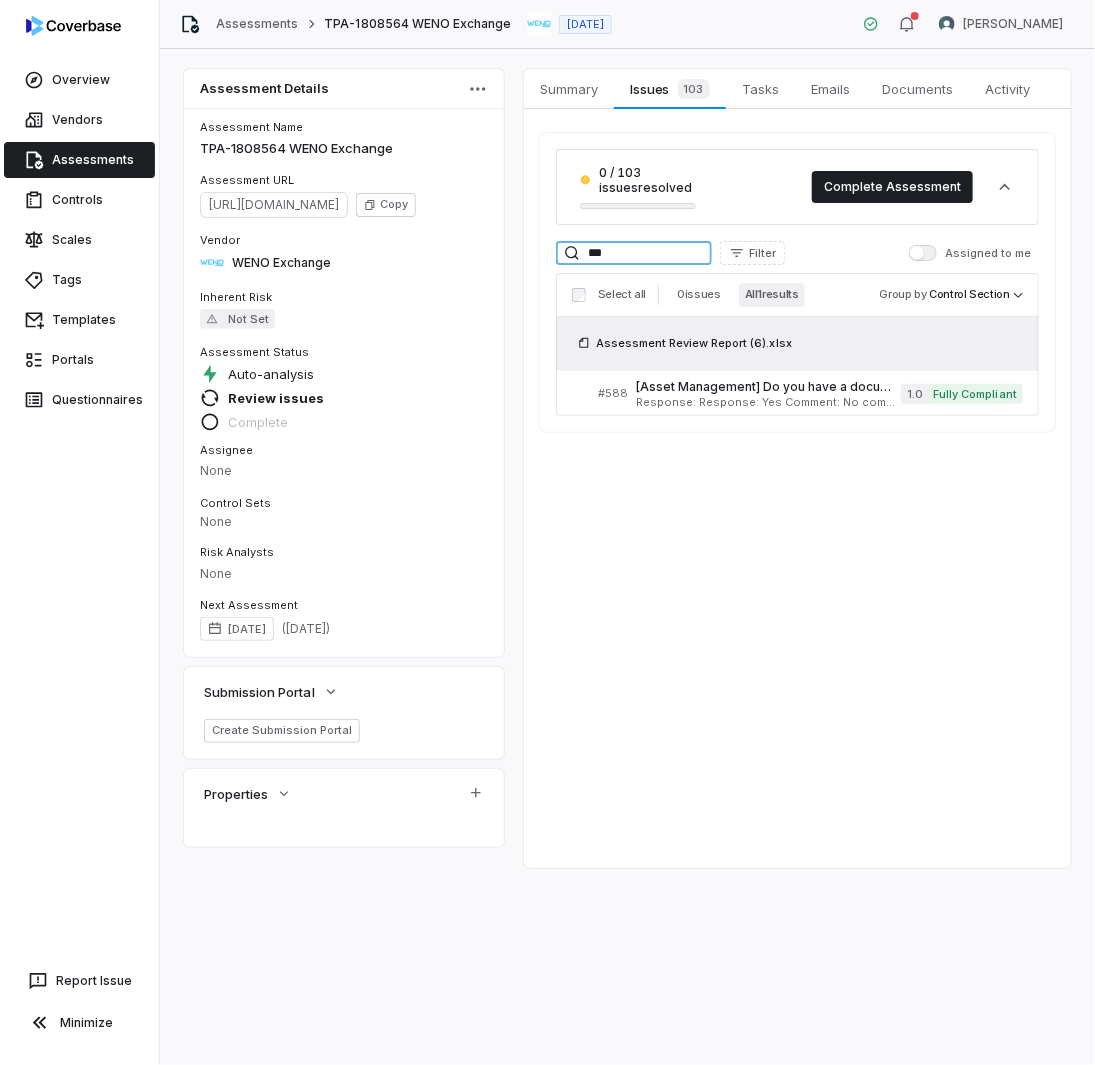 drag, startPoint x: 632, startPoint y: 251, endPoint x: 466, endPoint y: 232, distance: 167.08382 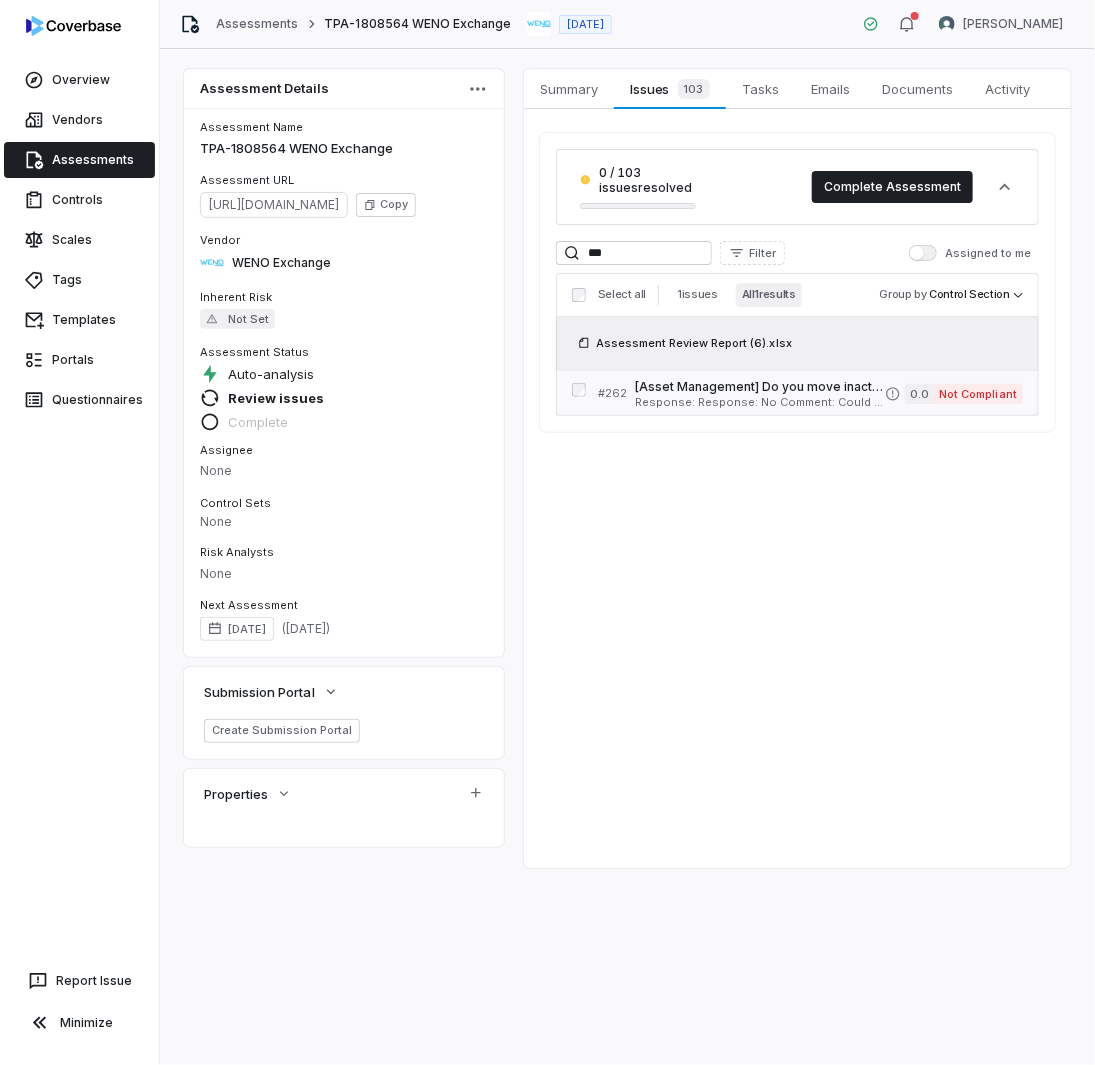 click on "Response: Response: No
Comment: Could not locate this in the SOC 2 type II
Is Evaluation Recommended: Yes" at bounding box center (760, 402) 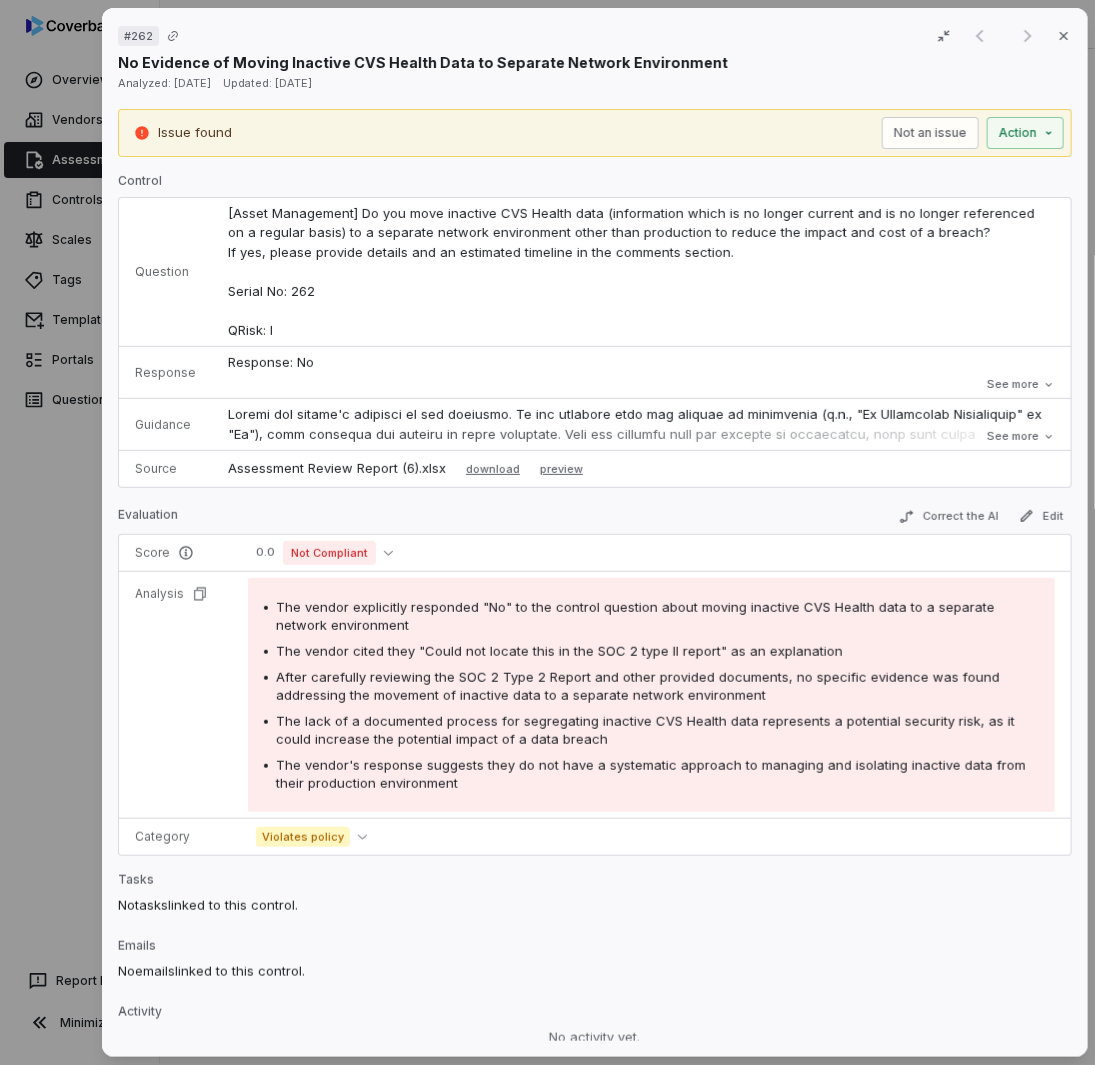 click on "# 262 Result 1 of 1 Close No Evidence of Moving Inactive CVS Health Data to Separate Network Environment Analyzed: [DATE] Updated: [DATE] Issue found Not an issue Action Control Question [Asset Management] Do you move inactive CVS Health data (information which is no longer current and is no longer referenced on a regular basis) to a separate network environment other than production to reduce the impact and cost of a breach?
If yes, please provide details and an estimated timeline in the comments section.
Serial No: 262
QRisk: I Response Response: No
Comment: Could not locate this in the SOC 2 type II
Is Evaluation Recommended: Yes Response: No
Comment: Could not locate this in the SOC 2 type II
Is Evaluation Recommended: Yes See more Guidance See more Source Assessment Review Report (6).xlsx download preview Evaluation Correct the AI Edit   Score 0.0 Not Compliant Analysis The vendor cited they "Could not locate this in the SOC 2 type II report" as an explanation Category Violates policy No" at bounding box center [547, 532] 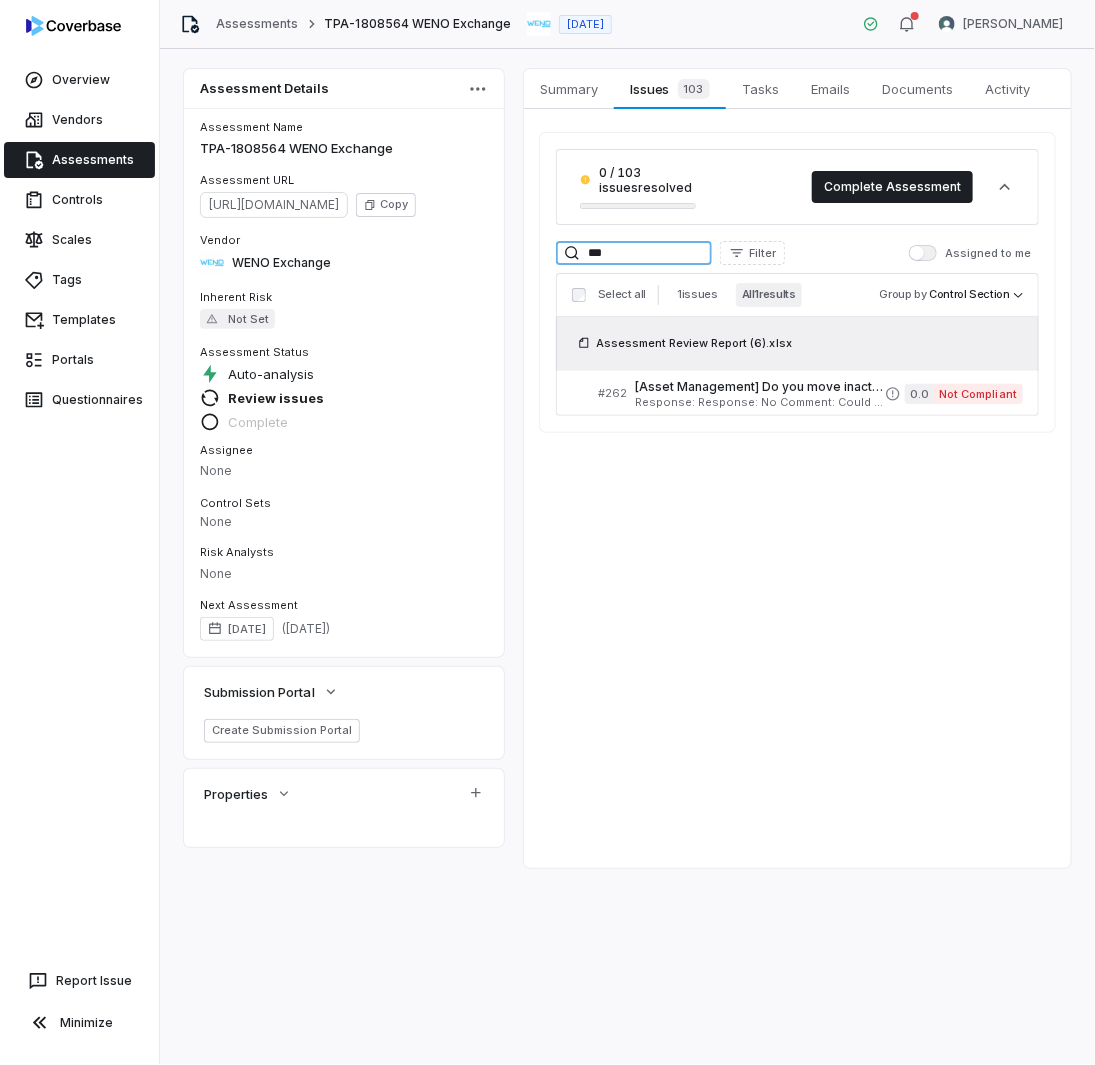 drag, startPoint x: 653, startPoint y: 257, endPoint x: 474, endPoint y: 243, distance: 179.54665 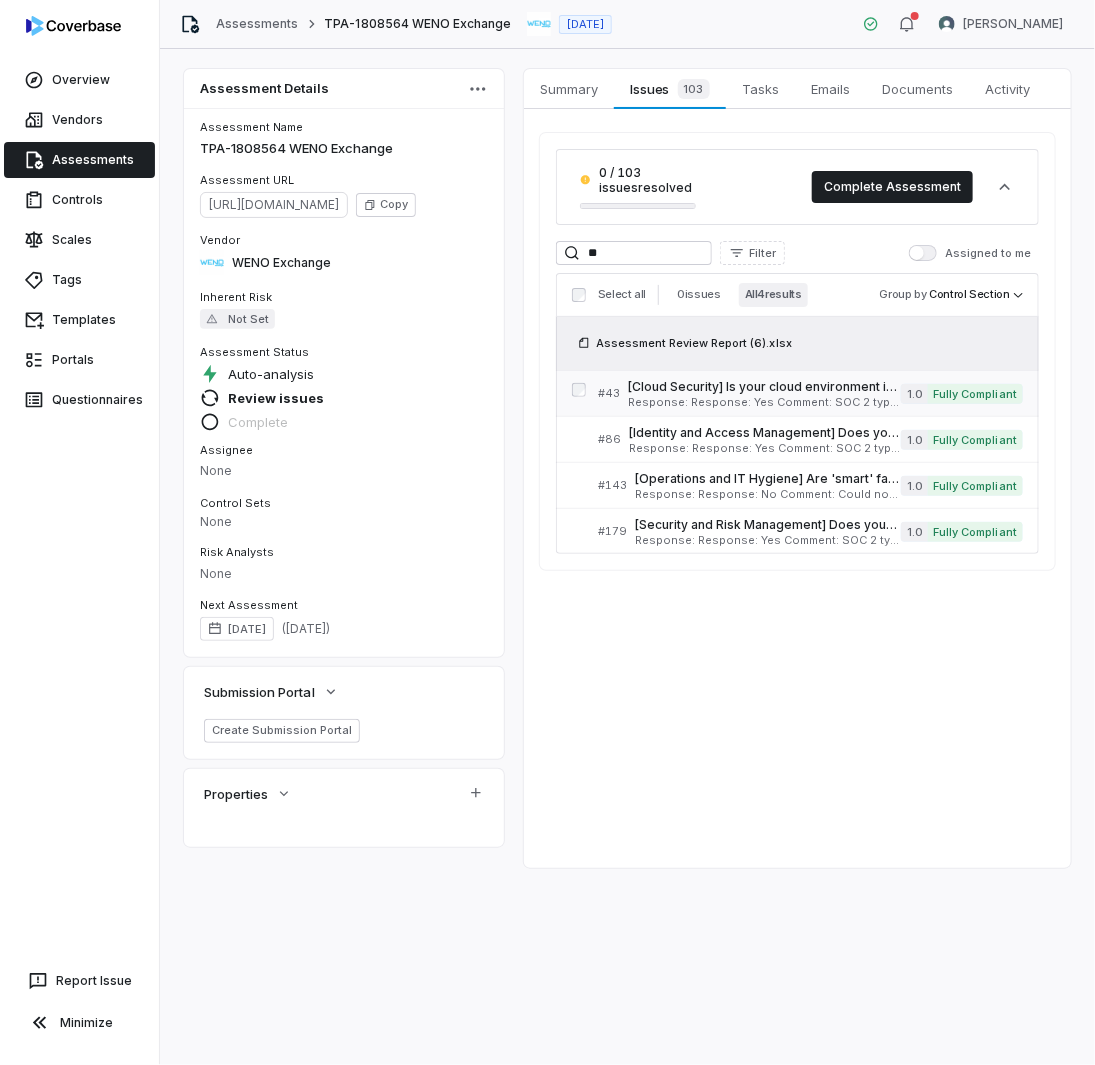 click on "Response: Response: Yes
Comment: SOC 2 type II pg 11, section 3.2 paragraph 2 WENO uses a virtual and secure netowrk environment on top of Azure Infrastructure to ensure it is always protected. This is achieved by hosting the applciations inside a virtual private cloud and accompanying firewalls on the Infrastructure provider. The WENO netowrk ensures there are only specific authorized points of entry, and filters traffic to the private networks that support it. - This is  not a tested control in the report.
Is Evaluation Recommended: No" at bounding box center [764, 402] 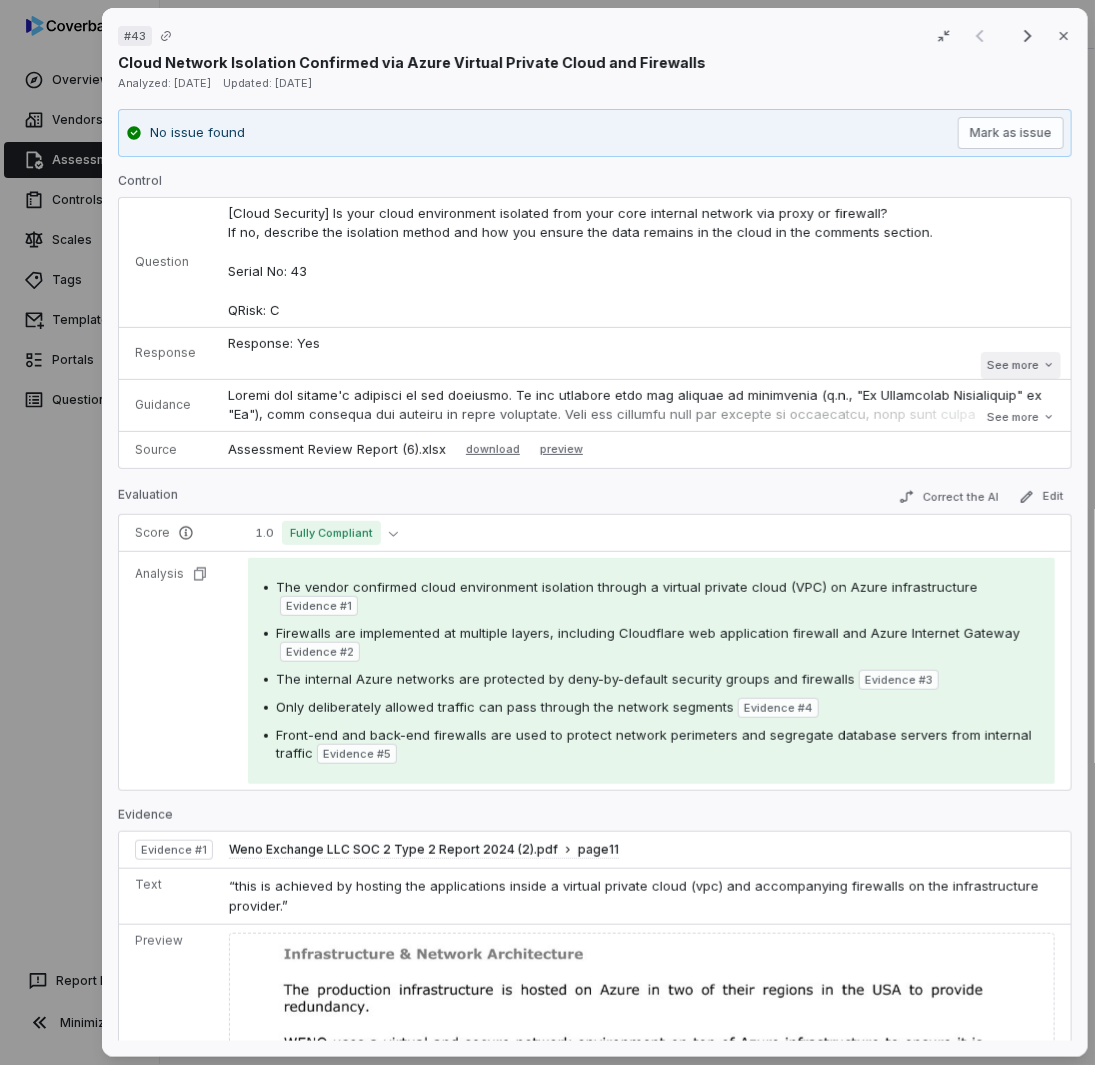 click on "See more" at bounding box center (1020, 365) 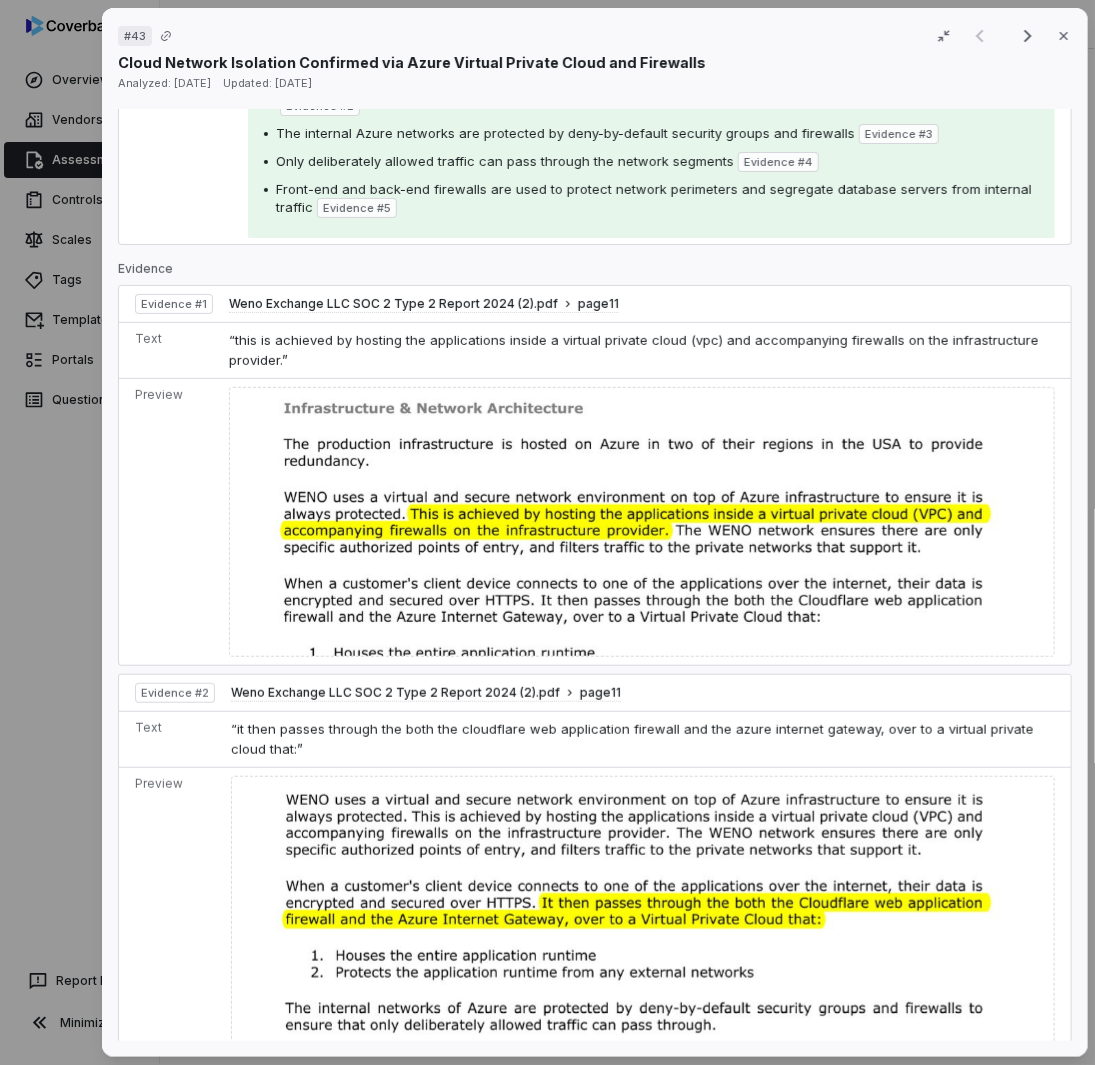 scroll, scrollTop: 900, scrollLeft: 0, axis: vertical 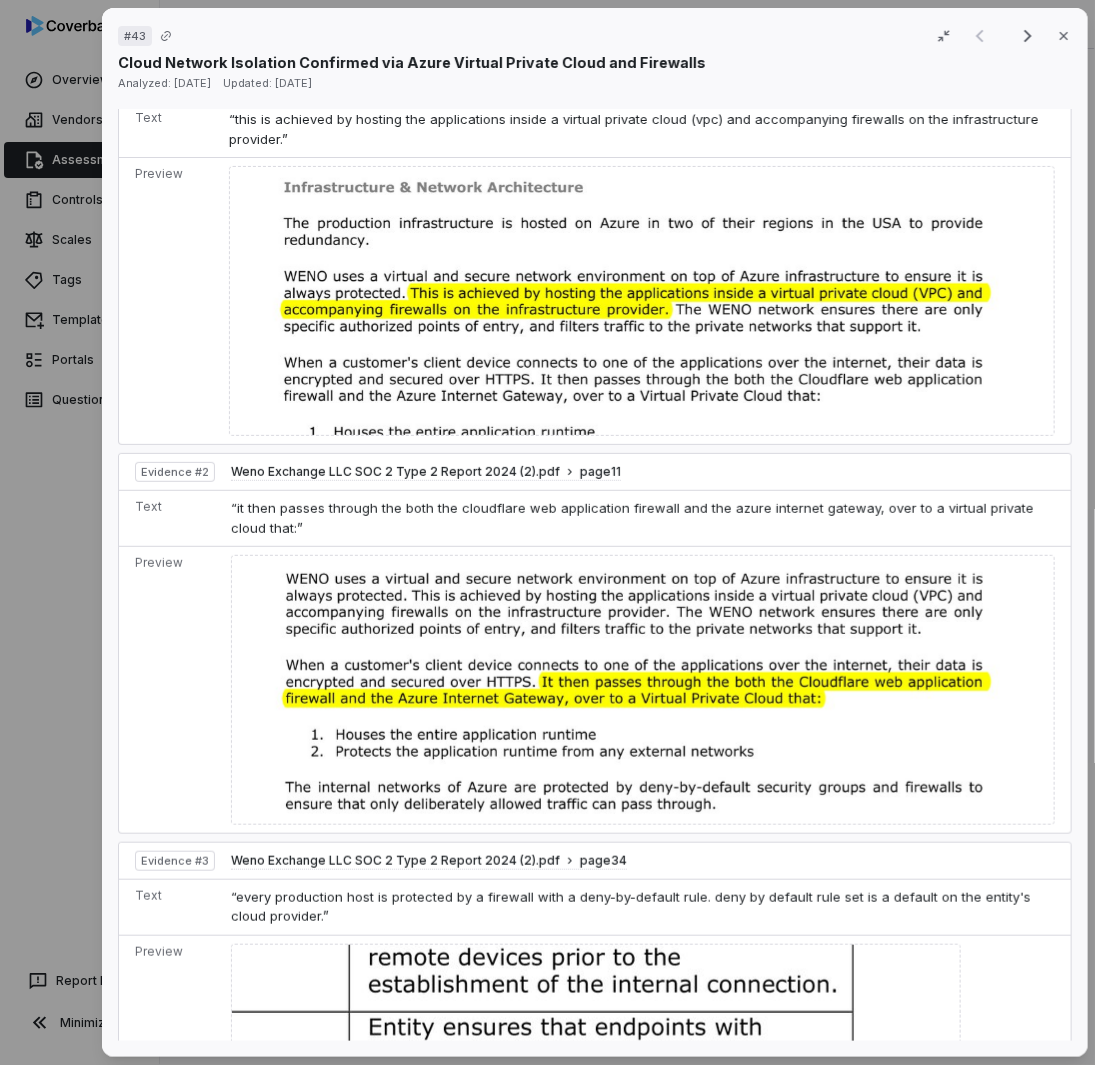 click on "# 43 Result 1 of 4 Close Cloud Network Isolation Confirmed via Azure Virtual Private Cloud and Firewalls Analyzed: [DATE] Updated: [DATE] No issue found Mark as issue Control Question [Cloud Security] Is your cloud environment isolated from your core internal network via proxy or firewall?
If no, describe the isolation method and how you ensure the data remains in the cloud in the comments section.
Serial No: 43
QRisk: C Response Response: Yes
Comment: SOC 2 type II pg 11, section 3.2 paragraph 2 WENO uses a virtual and secure netowrk environment on top of Azure Infrastructure to ensure it is always protected. This is achieved by hosting the applciations inside a virtual private cloud and accompanying firewalls on the Infrastructure provider. The WENO netowrk ensures there are only specific authorized points of entry, and filters traffic to the private networks that support it. - This is  not a tested control in the report.
Is Evaluation Recommended: No See less Guidance See more Source preview" at bounding box center (547, 532) 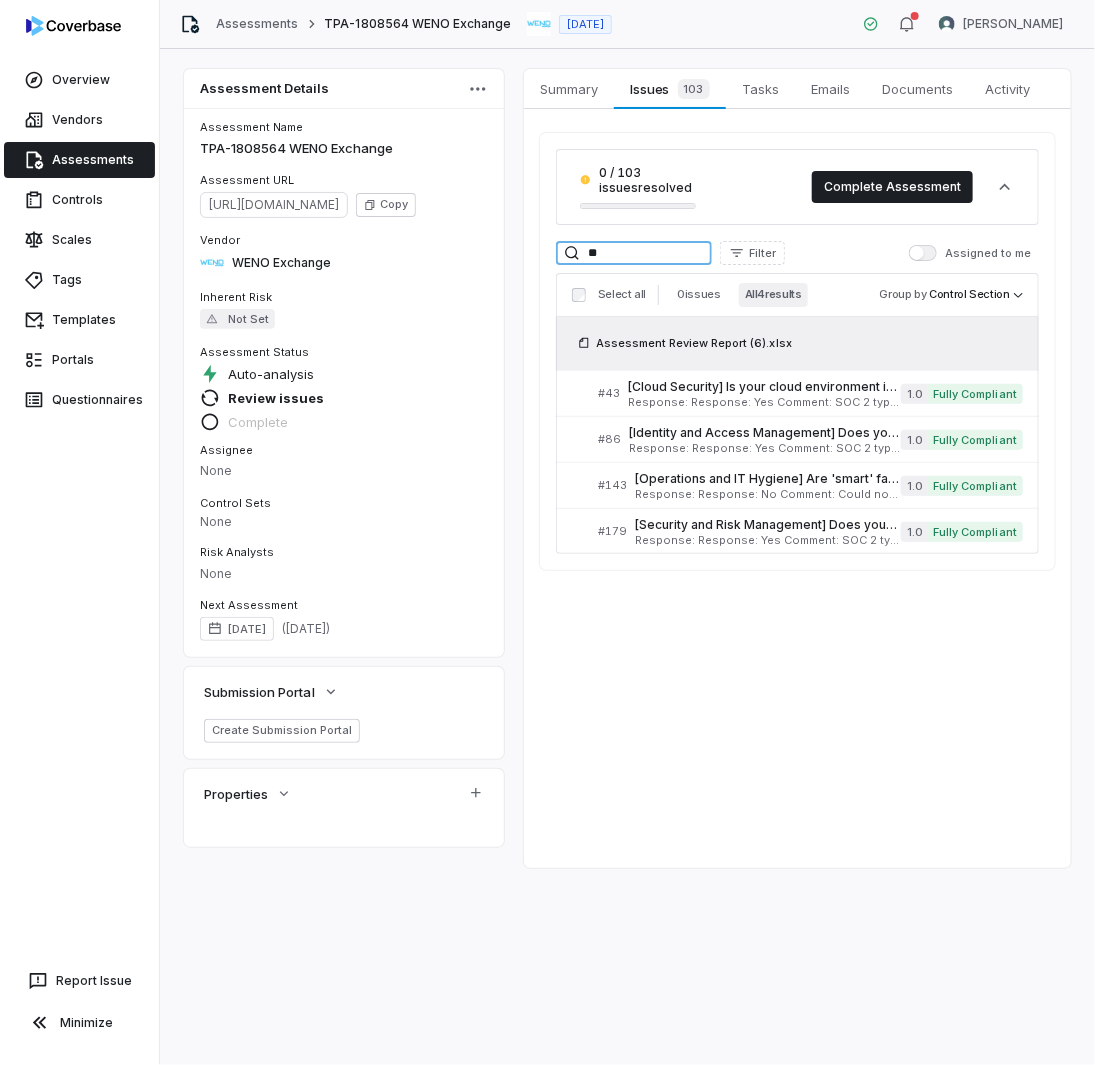 drag, startPoint x: 522, startPoint y: 249, endPoint x: 470, endPoint y: 245, distance: 52.153618 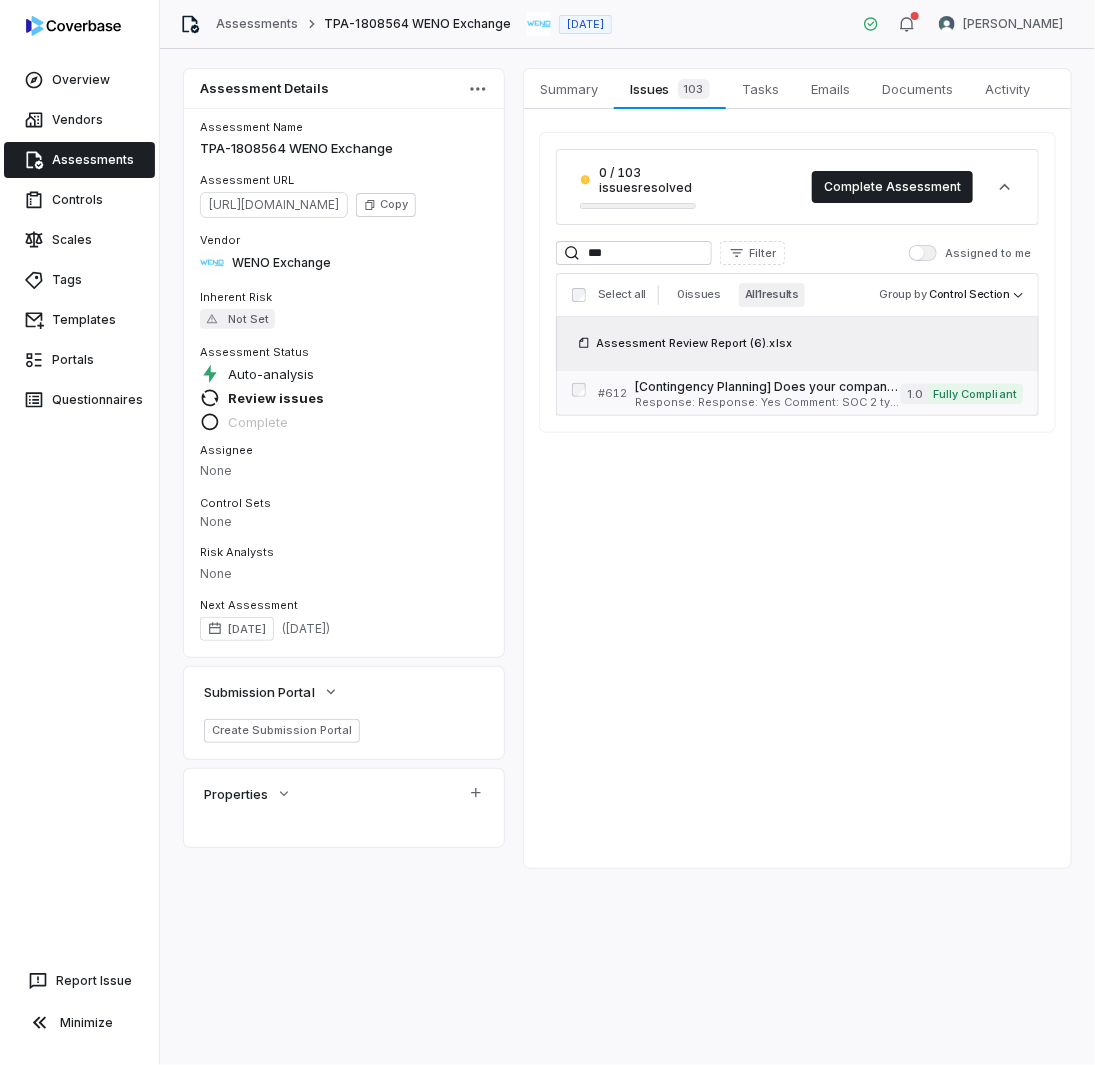 click on "Response: Response: Yes
Comment: SOC 2 type II pg 60 SDC 58, Entity has a documented policy on managing data backup and makes it avail for all relevant staff on the company employee portal. Inquired of management and inspected supporting evidence. No Exceptions noted. The supporting evidence reviewed is not shared in the report. Also pg 60 SDC 59 Entity backs up relevant user and system data regularly to meet recovery time and receovery point objectives, and verifies the integrity of these backups. Inquired of the management and inspected supporting evidence. No Exceptions Noted. The supporting evidence reviewed is not shared in the report.
Attachments: Weno Exchange LLC SOC 2 Type 2 Report 2024 (2).pdf
Is Evaluation Recommended: Yes" at bounding box center [768, 402] 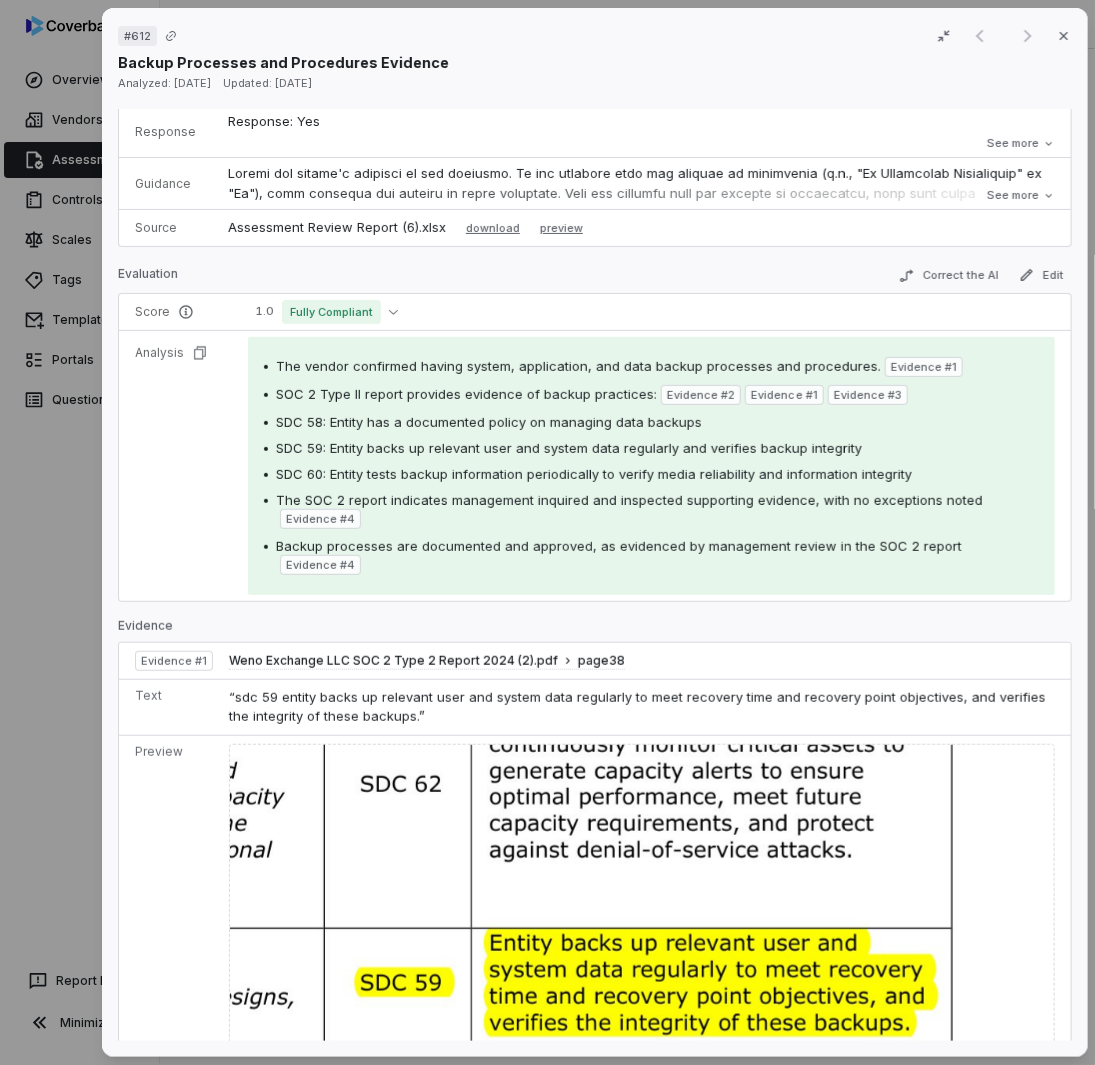 scroll, scrollTop: 100, scrollLeft: 0, axis: vertical 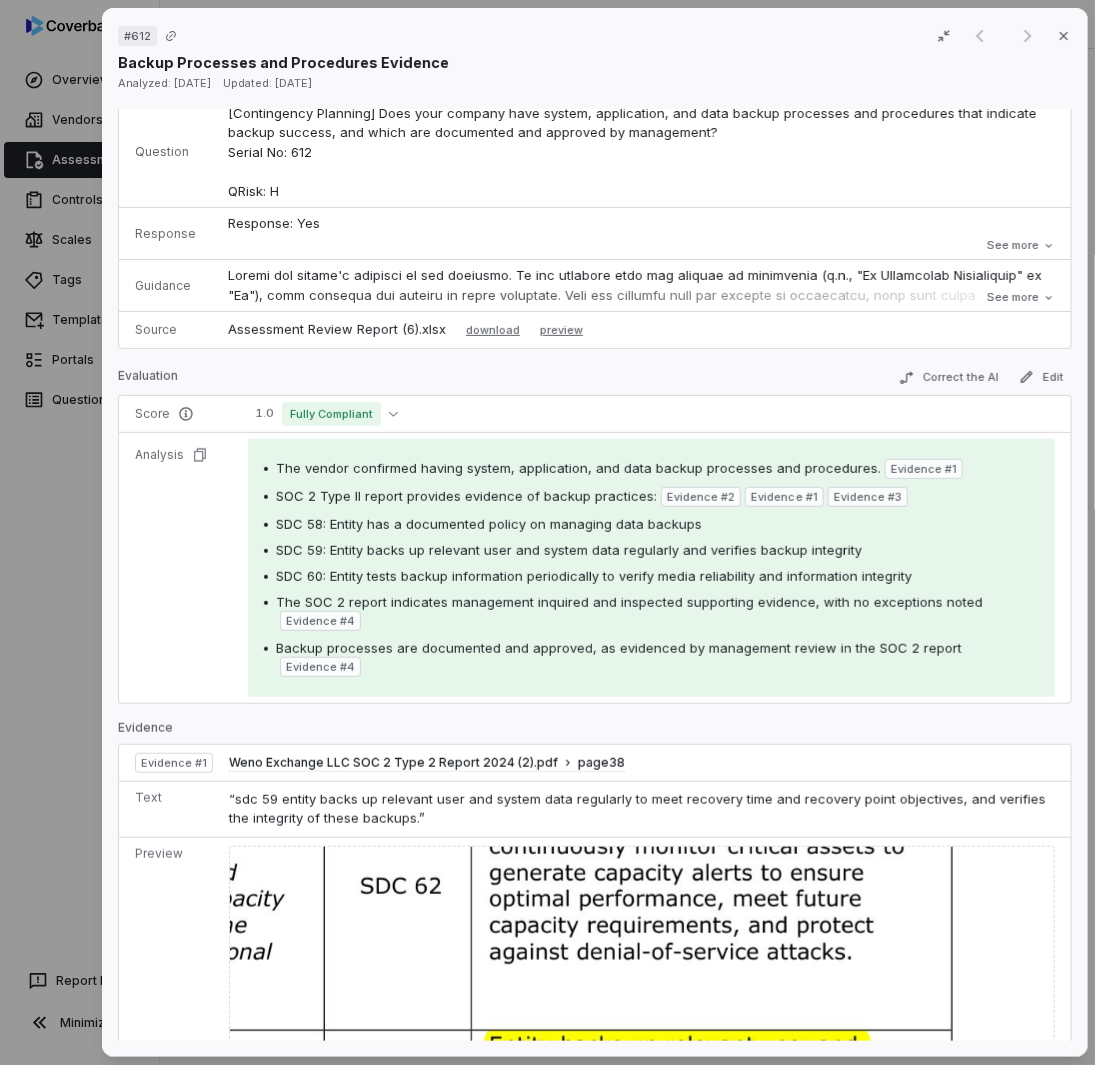 click on "# 612 Result 1 of 1 Close Backup Processes and Procedures Evidence Analyzed: [DATE] Updated: [DATE] No issue found [PERSON_NAME] as issue Control Question [Contingency Planning] Does your company have system, application, and data backup processes and procedures that indicate backup success, and which are documented and approved by management?
Serial No: 612
QRisk: H Response See more Guidance See more Source Assessment Review Report (6).xlsx download preview Evaluation Correct the AI Edit   Score 1.0 Fully Compliant Analysis The vendor confirmed having system, application, and data backup processes and procedures. Evidence # 1 SOC 2 Type II report provides evidence of backup practices: Evidence # 2 Evidence # 1 Evidence # 3 SDC 58: Entity has a documented policy on managing data backups SDC 59: Entity backs up relevant user and system data regularly and verifies backup integrity SDC 60: Entity tests backup information periodically to verify media reliability and information integrity Evidence # 4 4 1 page" at bounding box center (547, 532) 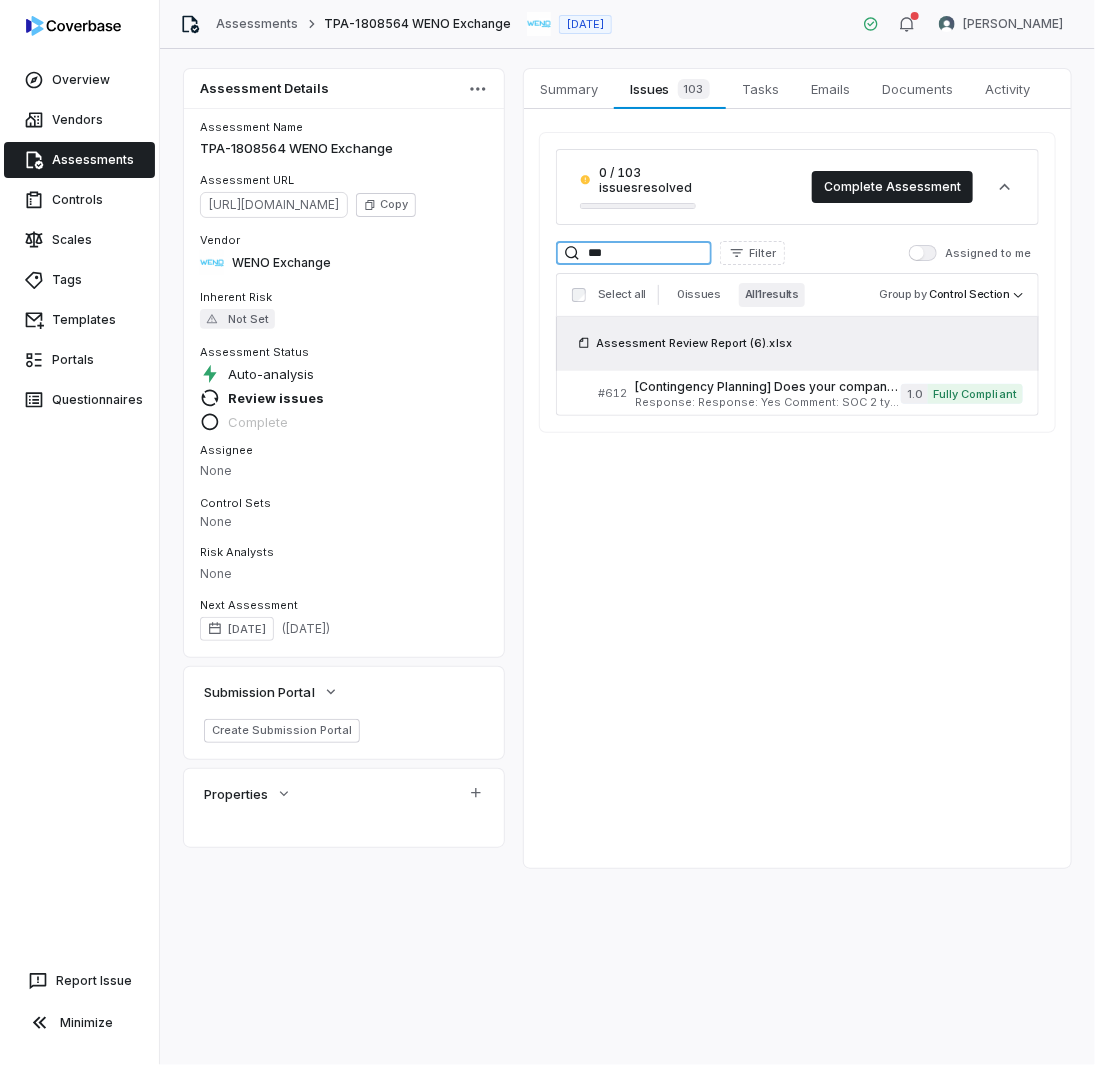 drag, startPoint x: 626, startPoint y: 241, endPoint x: 469, endPoint y: 237, distance: 157.05095 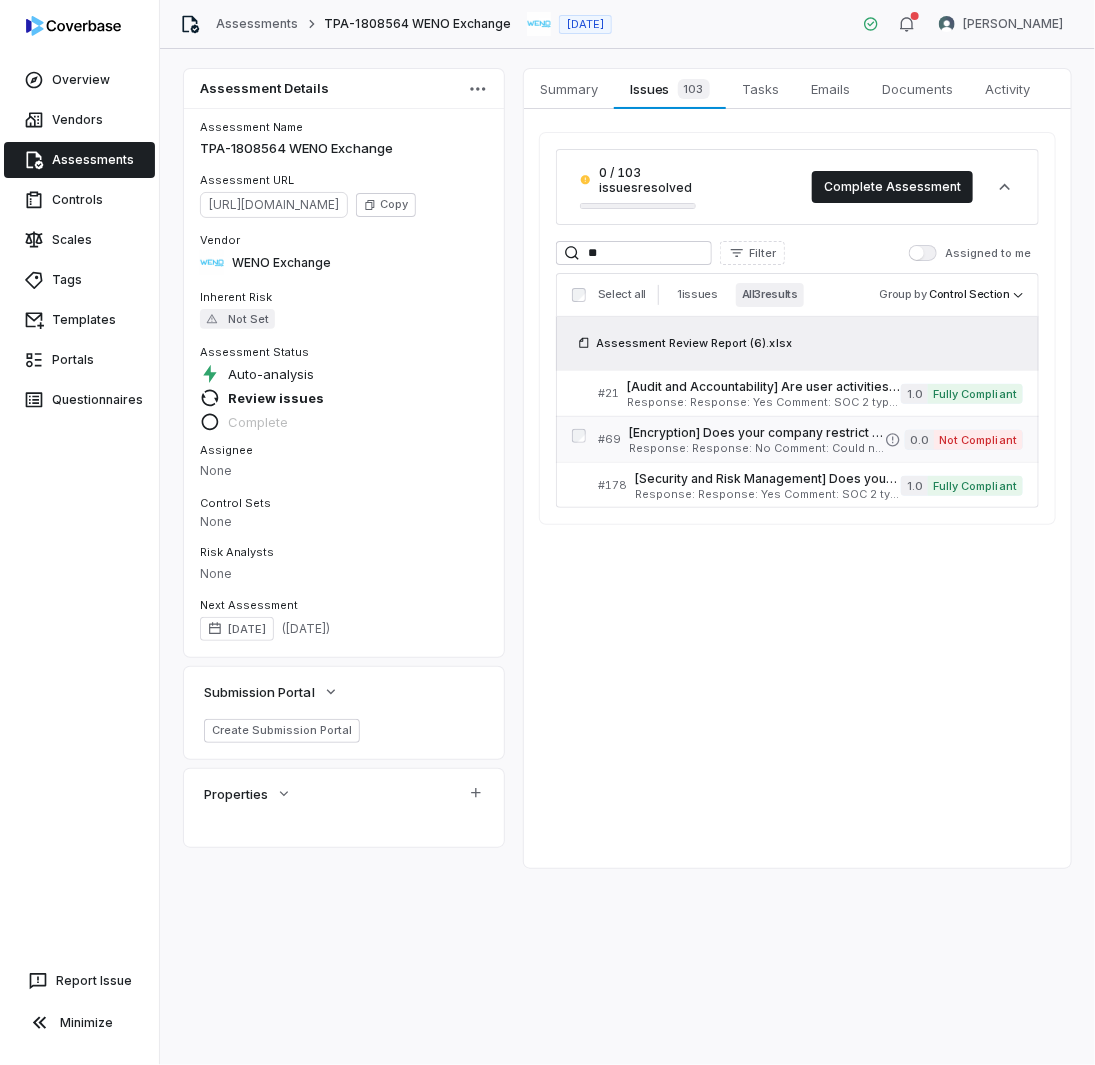 click on "[Encryption] Does your company restrict encryption keys/certificates from being shared between production and non-production environments?
Serial No: 69
QRisk: None" at bounding box center (757, 433) 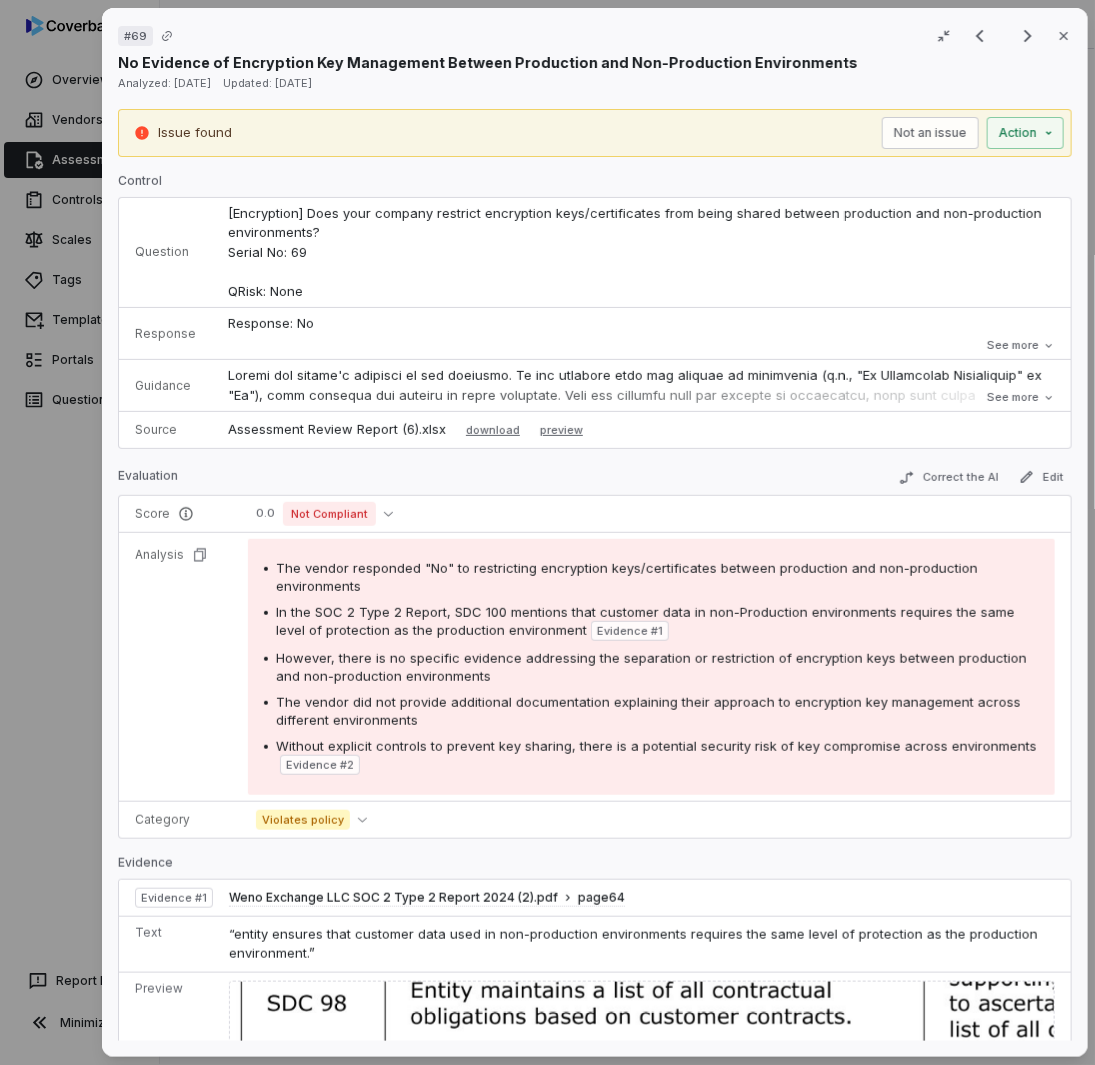click on "# 69 Result 2 of 3 Close No Evidence of Encryption Key Management Between Production and Non-Production Environments Analyzed: [DATE] Updated: [DATE] Issue found Not an issue Action Control Question [Encryption] Does your company restrict encryption keys/certificates from being shared between production and non-production environments?
Serial No: 69
QRisk: None Response Response: No
Comment: Could not locate in the SOC 2 type II or on the additional documents provided by [PERSON_NAME]. AMN
Is Evaluation Recommended: Yes Response: No
Comment: Could not locate in the SOC 2 type II or on the additional documents provided by [PERSON_NAME]. AMN
Is Evaluation Recommended: Yes See more Guidance See more Source Assessment Review Report (6).xlsx download preview Evaluation Correct the AI Edit   Score 0.0 Not Compliant Analysis The vendor responded "No" to restricting encryption keys/certificates between production and non-production environments Evidence # 1 Evidence # 2 Category Violates policy Evidence Evidence # 1 64" at bounding box center (547, 532) 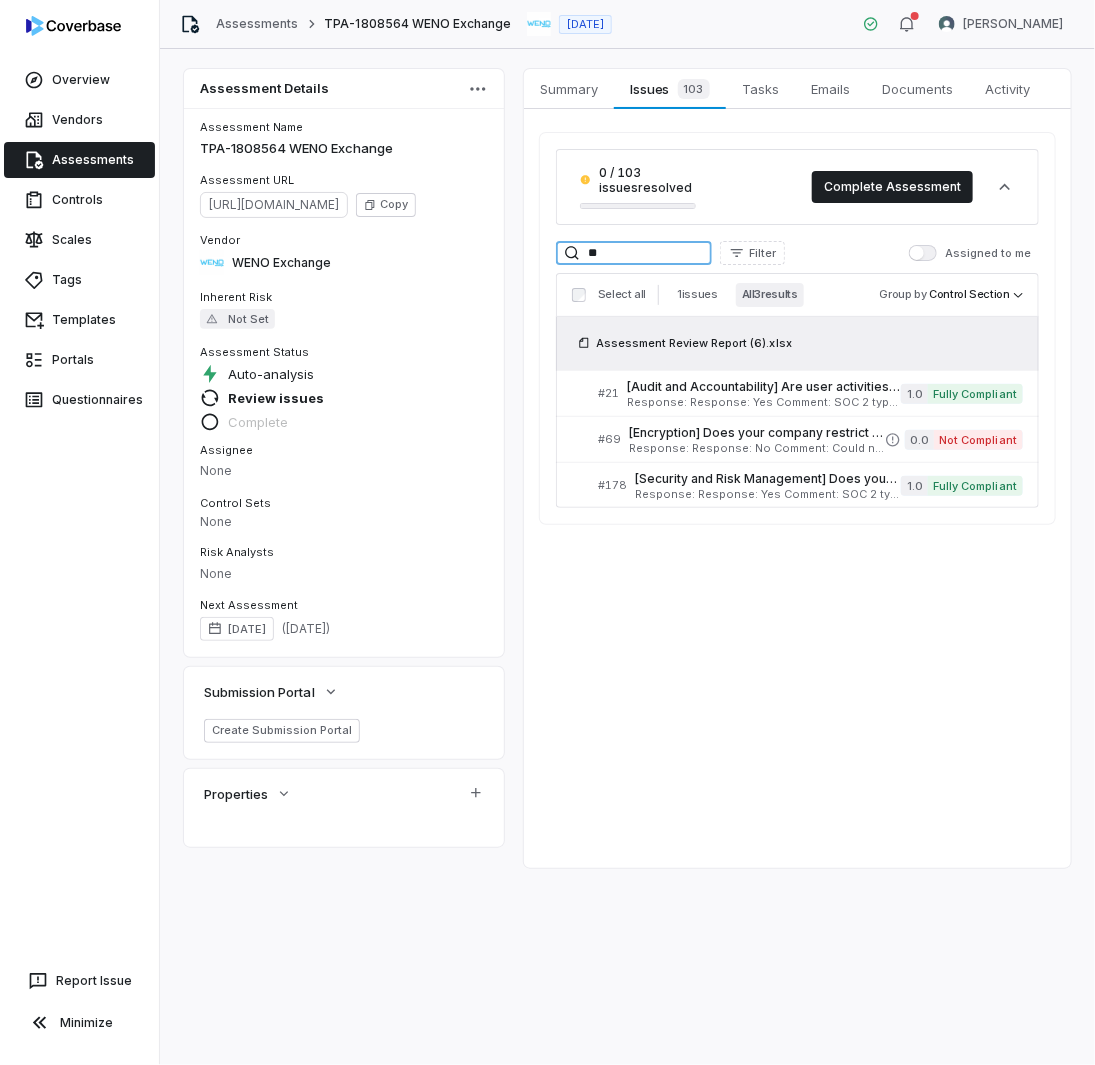 drag, startPoint x: 613, startPoint y: 248, endPoint x: 488, endPoint y: 212, distance: 130.08075 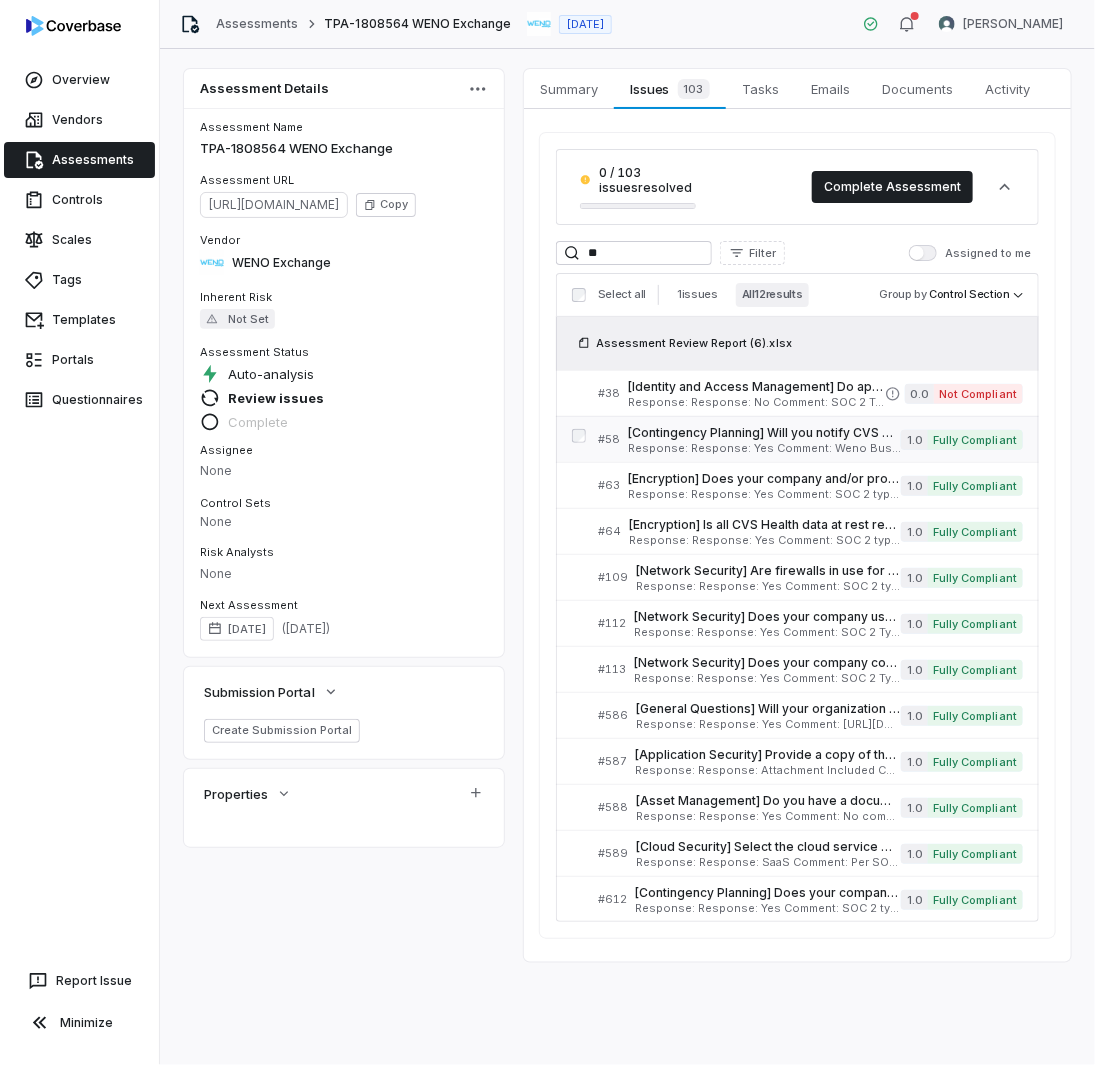 click on "Response: Response: Yes
Comment: Weno Business Continuity plan provided via trust portal outline pg 5 section 7.4 that the Information Security Officer is responsible to ensure the event of a disaster and the successful recovery are communicated to relevant stakeholders, customers, and regulatory bodies as applicable.
Is Evaluation Recommended: No" at bounding box center (764, 448) 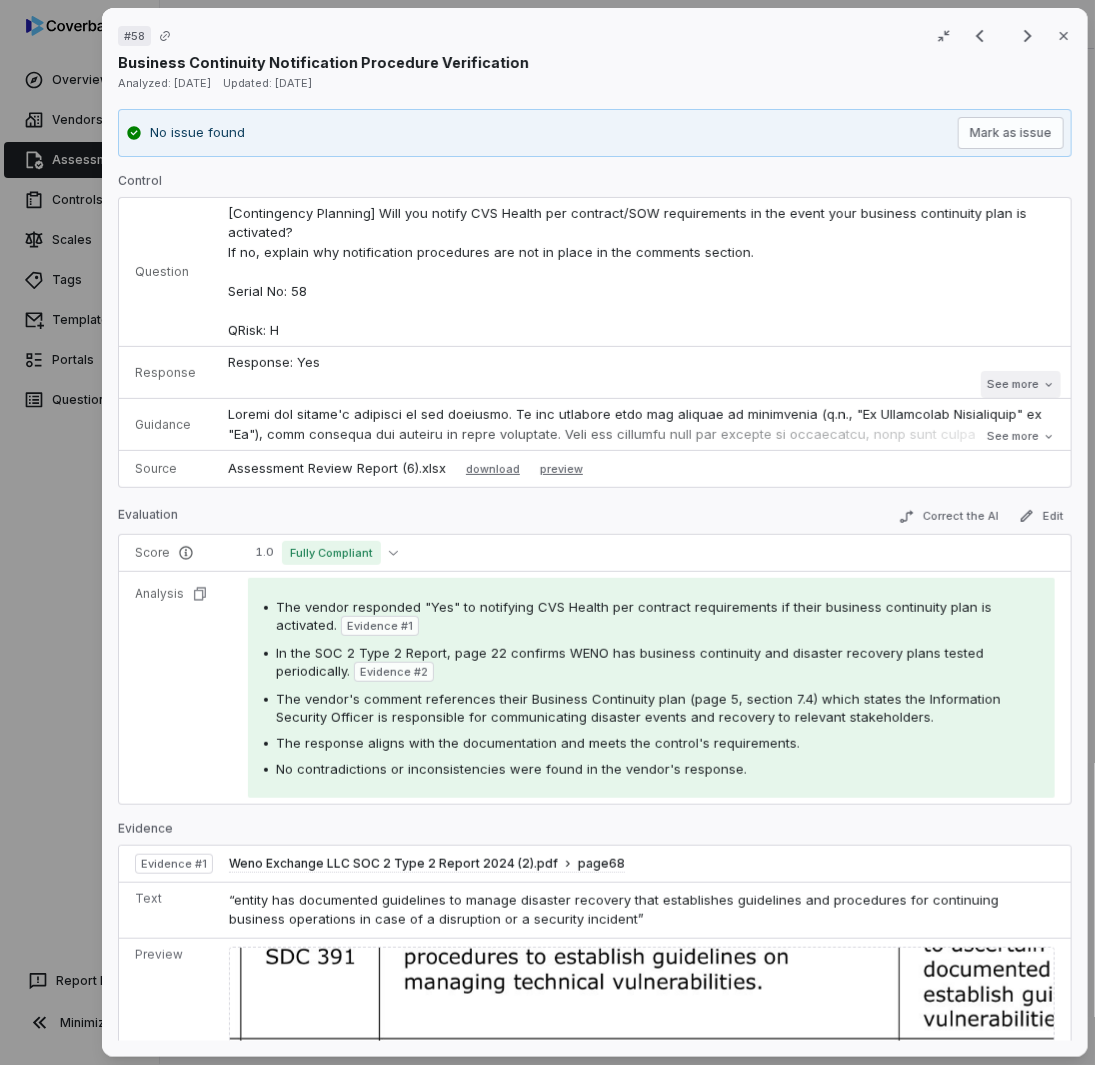 click on "See more" at bounding box center (1020, 384) 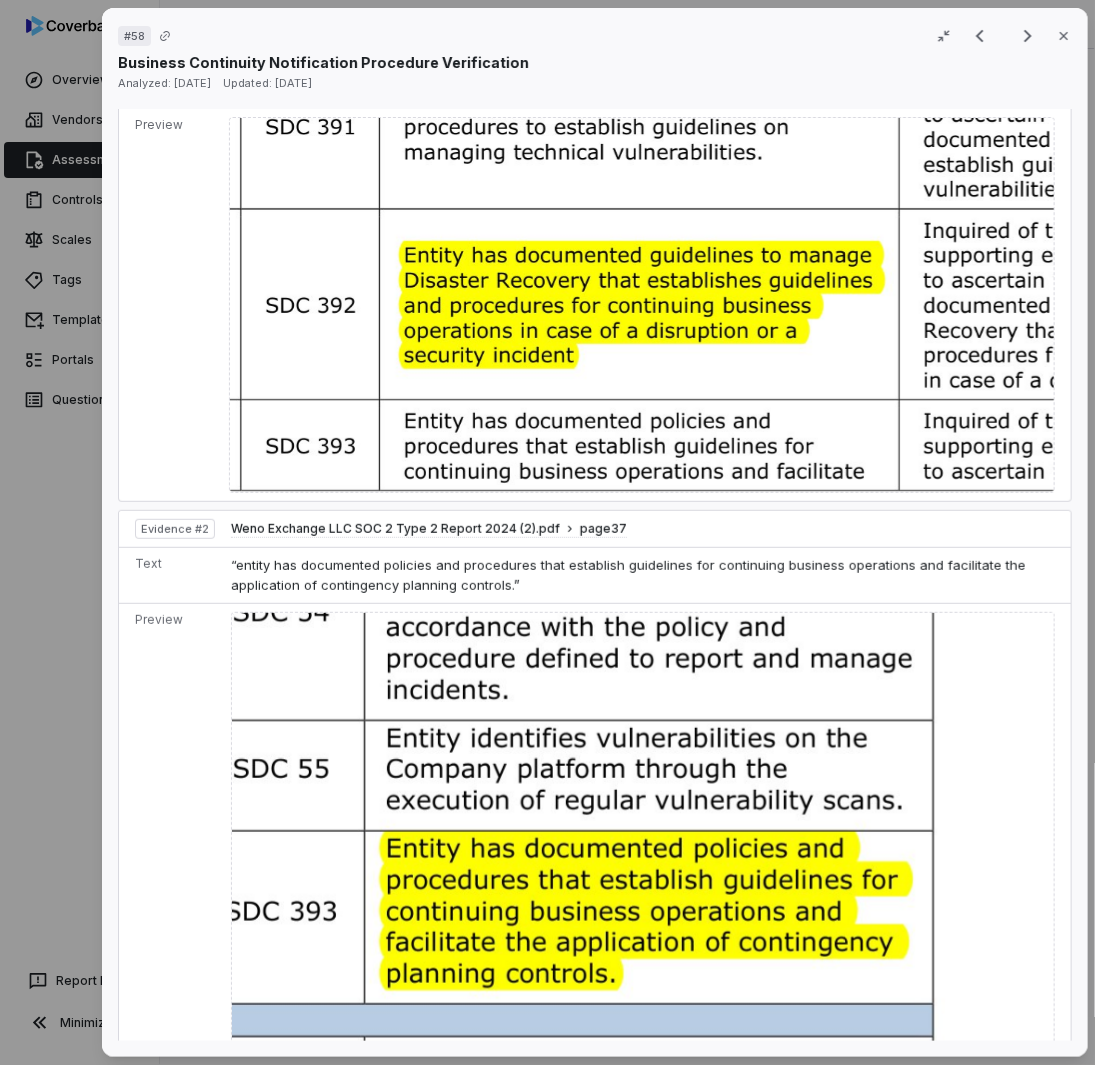 scroll, scrollTop: 1100, scrollLeft: 0, axis: vertical 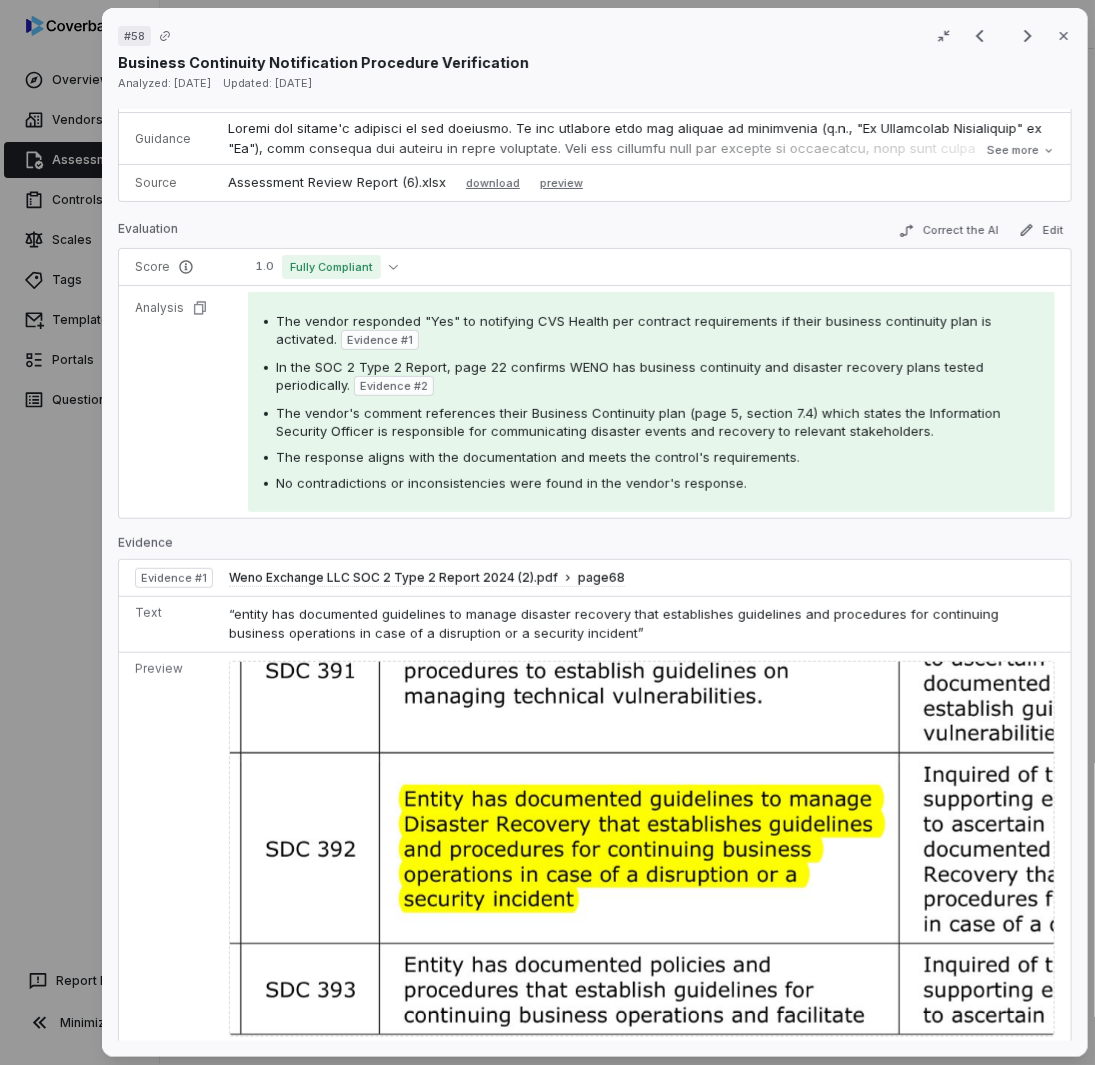 click on "# 58 Result 2 of 12 Close Business Continuity Notification Procedure Verification Analyzed: [DATE] Updated: [DATE] No issue found [PERSON_NAME] as issue Control Question [Contingency Planning] Will you notify CVS Health per contract/SOW requirements in the event your business continuity plan is activated?
If no, explain why notification procedures are not in place in the comments section.
Serial No: 58
QRisk: H Response Response: Yes
Comment: Weno Business Continuity plan provided via trust portal outline pg 5 section 7.4 that the Information Security Officer is responsible to ensure the event of a disaster and the successful recovery are communicated to relevant stakeholders, customers, and regulatory bodies as applicable.
Is Evaluation Recommended: No See less Guidance See more Source Assessment Review Report (6).xlsx download preview Evaluation Correct the AI Edit   Score 1.0 Fully Compliant Analysis Evidence # 1 Evidence # 2 No contradictions or inconsistencies were found in the vendor's response. 1" at bounding box center [547, 532] 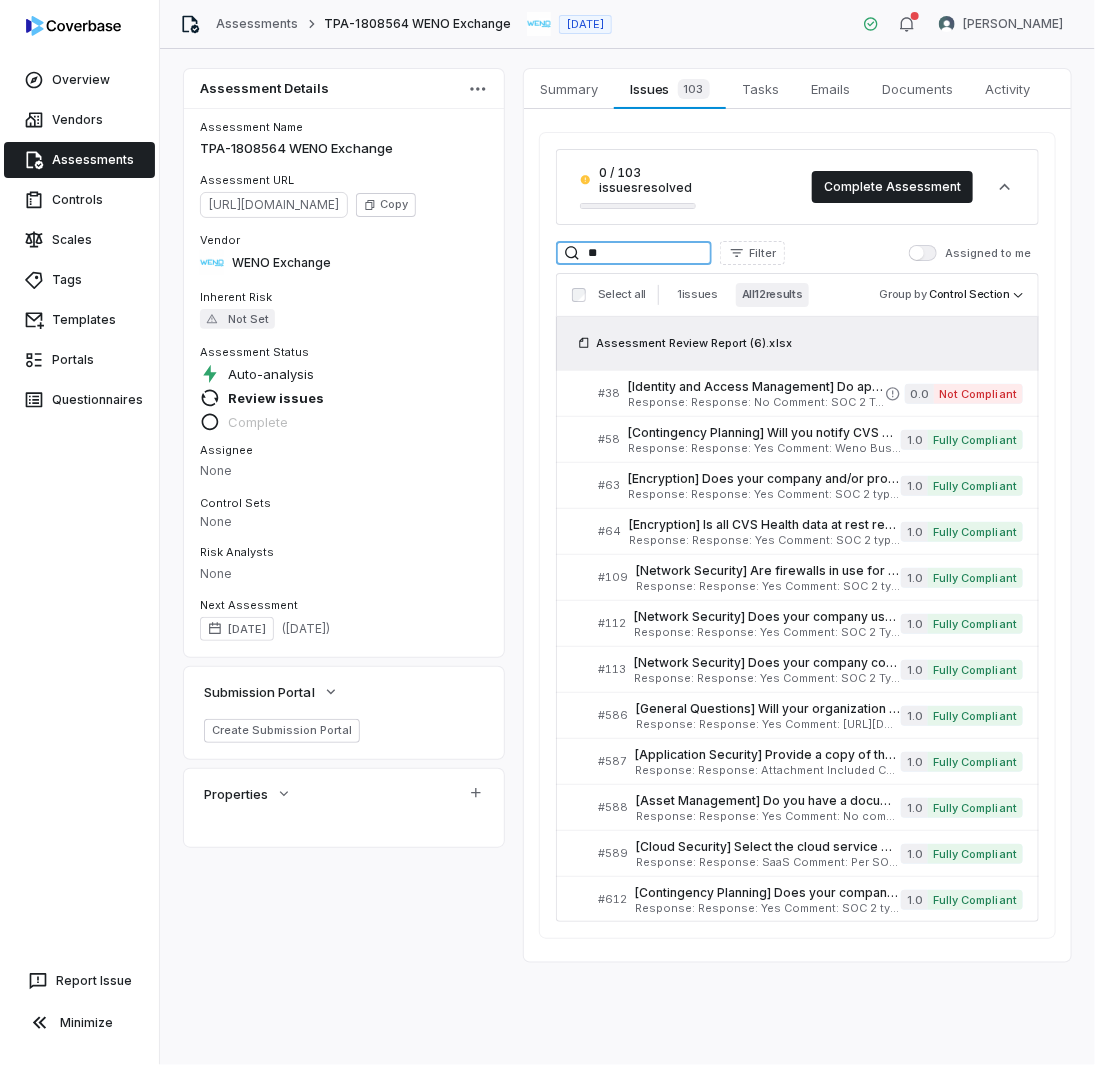 drag, startPoint x: 621, startPoint y: 255, endPoint x: 537, endPoint y: 245, distance: 84.59315 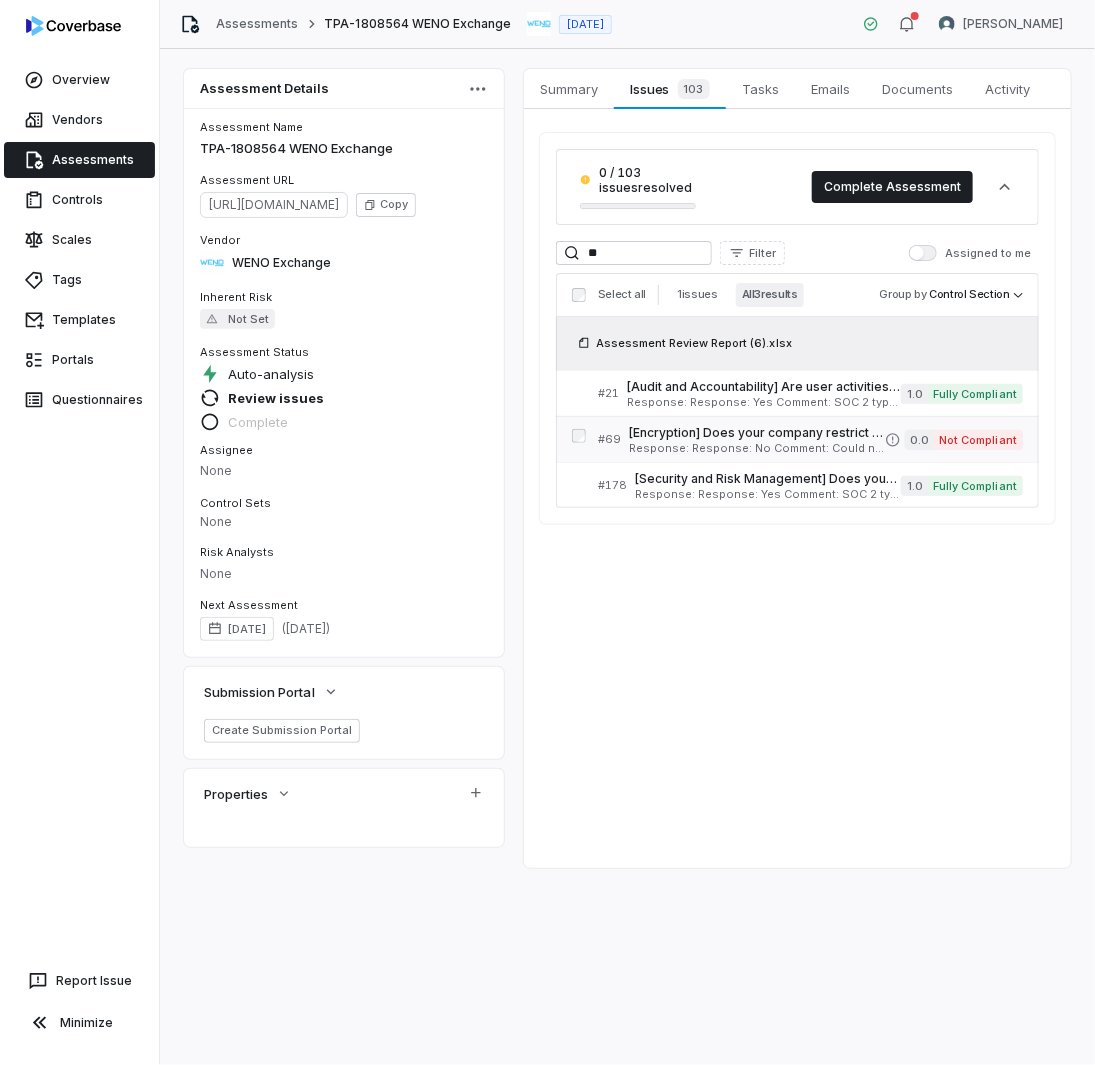 click on "Response: Response: No
Comment: Could not locate in the SOC 2 type II or on the additional documents provided by [PERSON_NAME]. AMN
Is Evaluation Recommended: Yes" at bounding box center [757, 448] 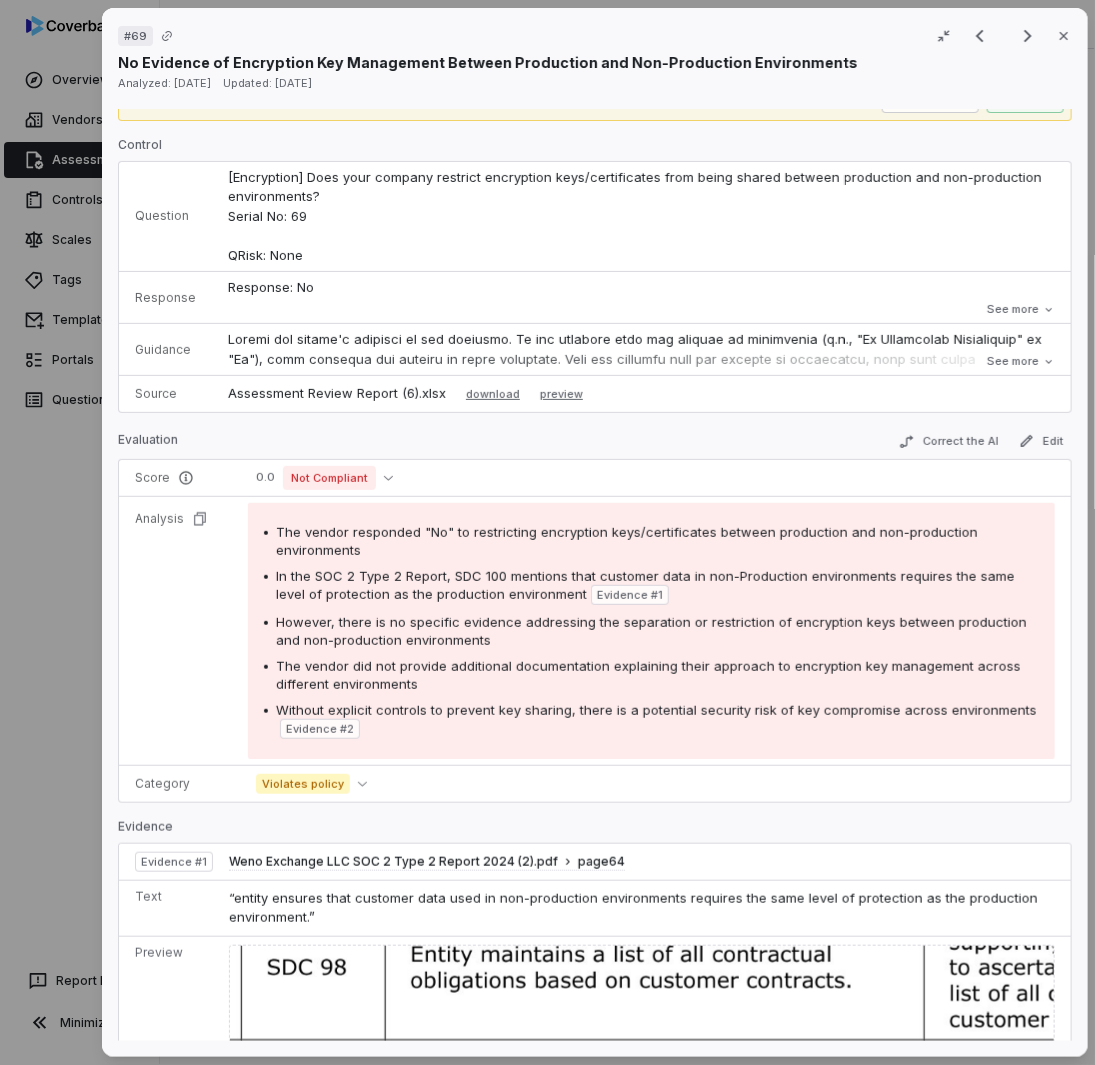 scroll, scrollTop: 0, scrollLeft: 0, axis: both 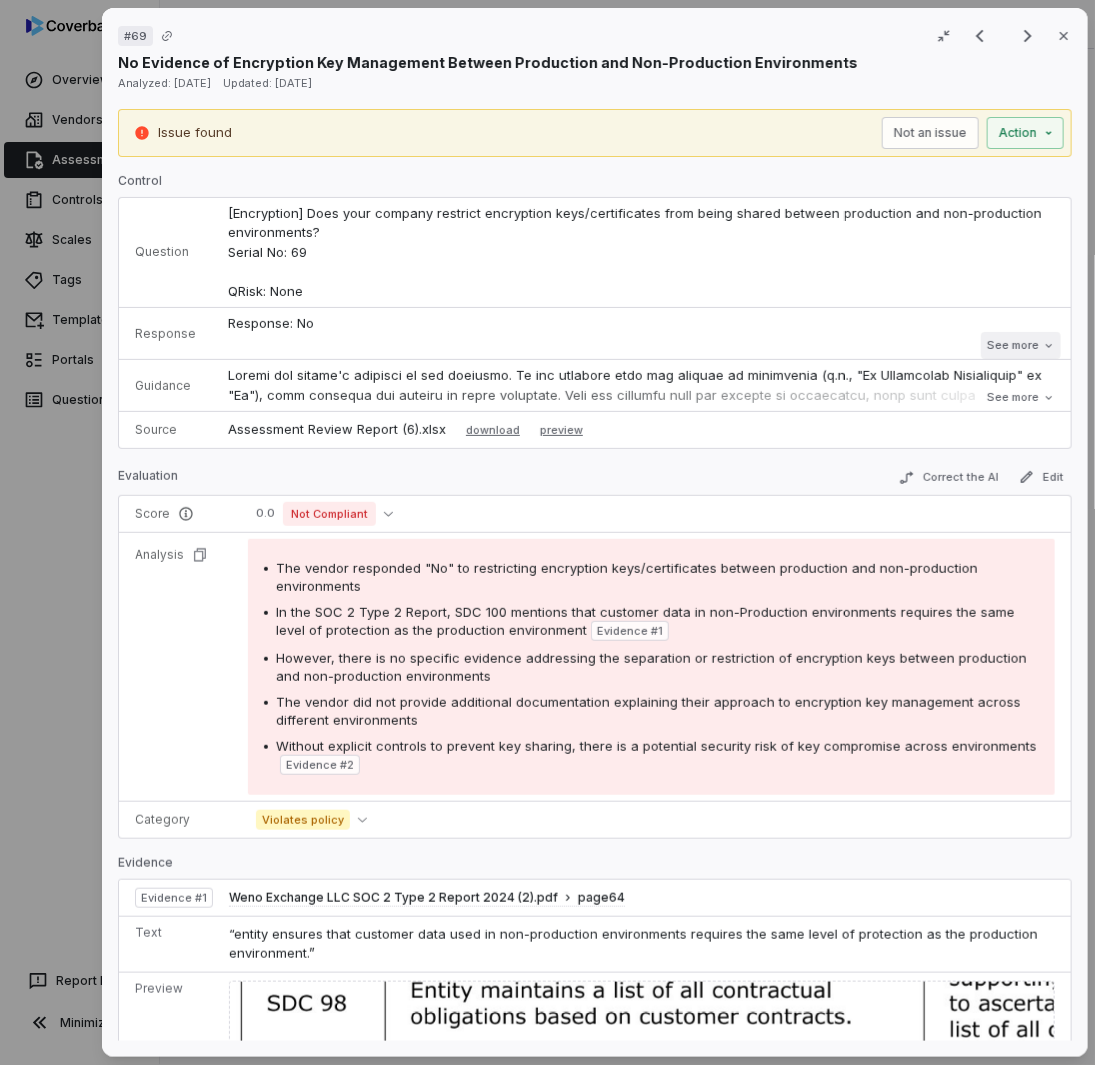 click on "See more" at bounding box center [1020, 345] 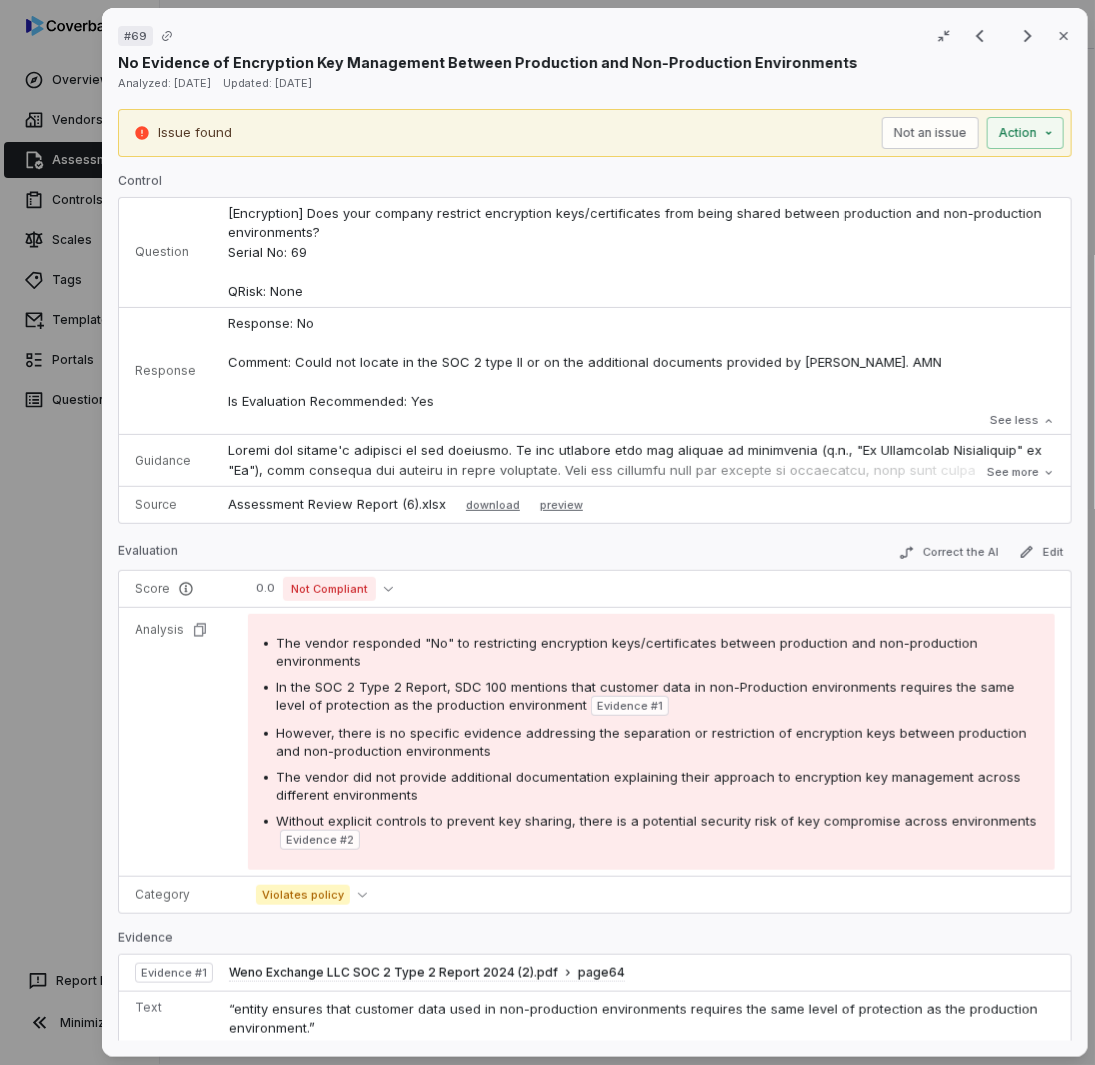 scroll, scrollTop: 600, scrollLeft: 0, axis: vertical 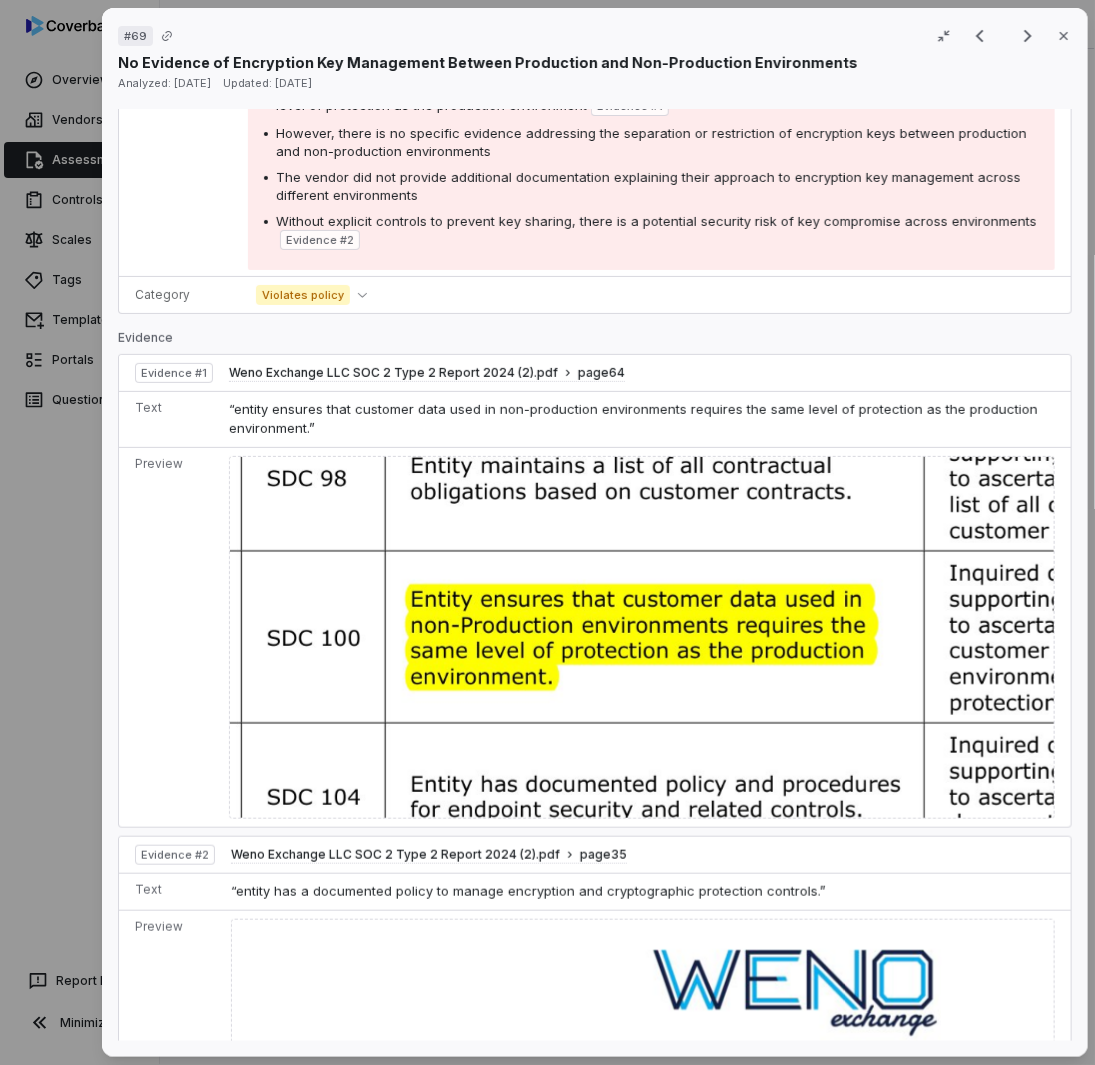click on "# 69 Result 2 of 3 Close No Evidence of Encryption Key Management Between Production and Non-Production Environments Analyzed: [DATE] Updated: [DATE] Issue found Not an issue Action Control Question [Encryption] Does your company restrict encryption keys/certificates from being shared between production and non-production environments?
Serial No: 69
QRisk: None Response Response: No
Comment: Could not locate in the SOC 2 type II or on the additional documents provided by [PERSON_NAME]. AMN
Is Evaluation Recommended: Yes Response: No
Comment: Could not locate in the SOC 2 type II or on the additional documents provided by [PERSON_NAME]. AMN
Is Evaluation Recommended: Yes See less Guidance See more Source Assessment Review Report (6).xlsx download preview Evaluation Correct the AI Edit   Score 0.0 Not Compliant Analysis The vendor responded "No" to restricting encryption keys/certificates between production and non-production environments Evidence # 1 Evidence # 2 Category Violates policy Evidence Evidence # 1 64" at bounding box center [547, 532] 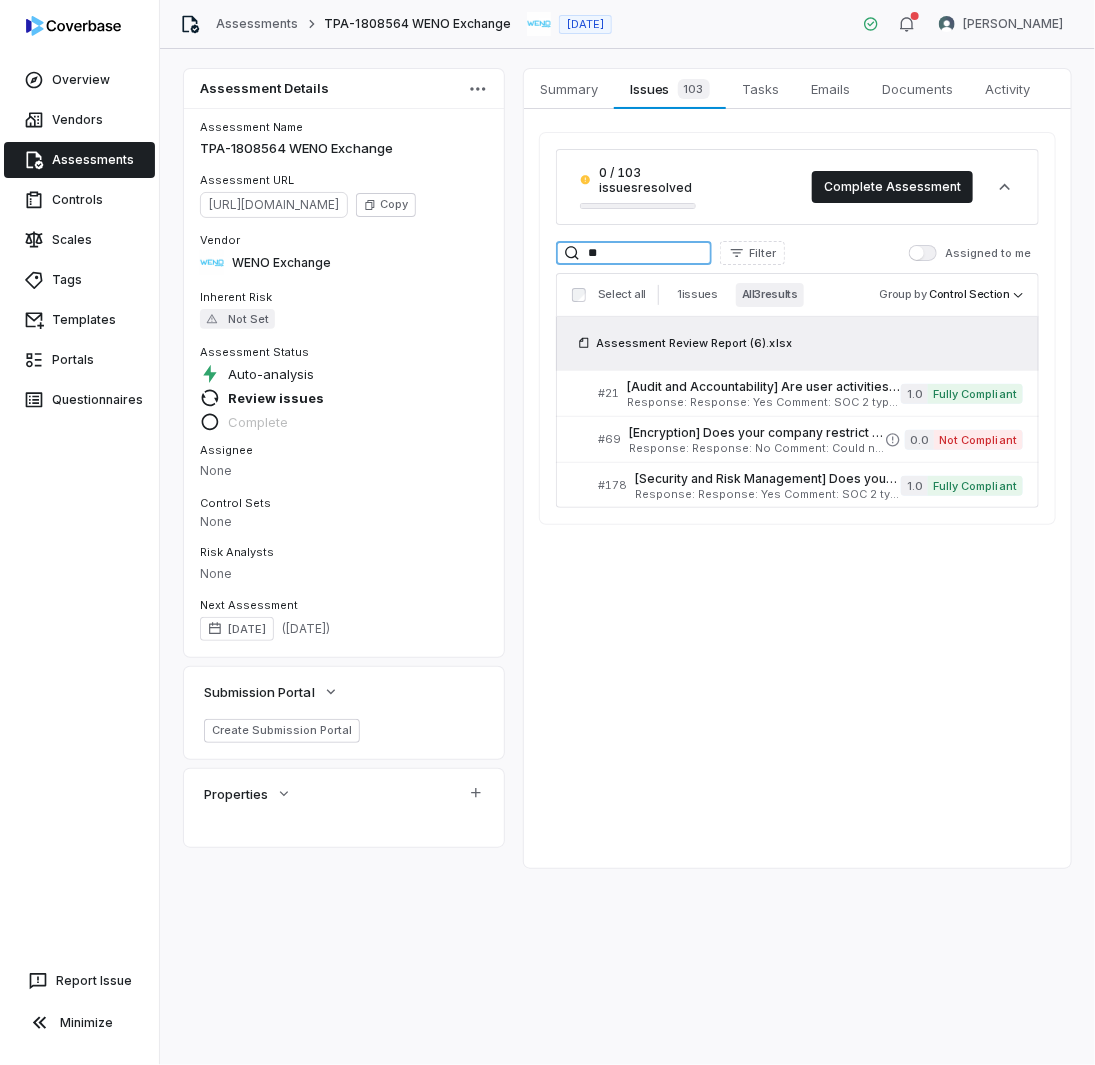 drag, startPoint x: 593, startPoint y: 250, endPoint x: 421, endPoint y: 242, distance: 172.18594 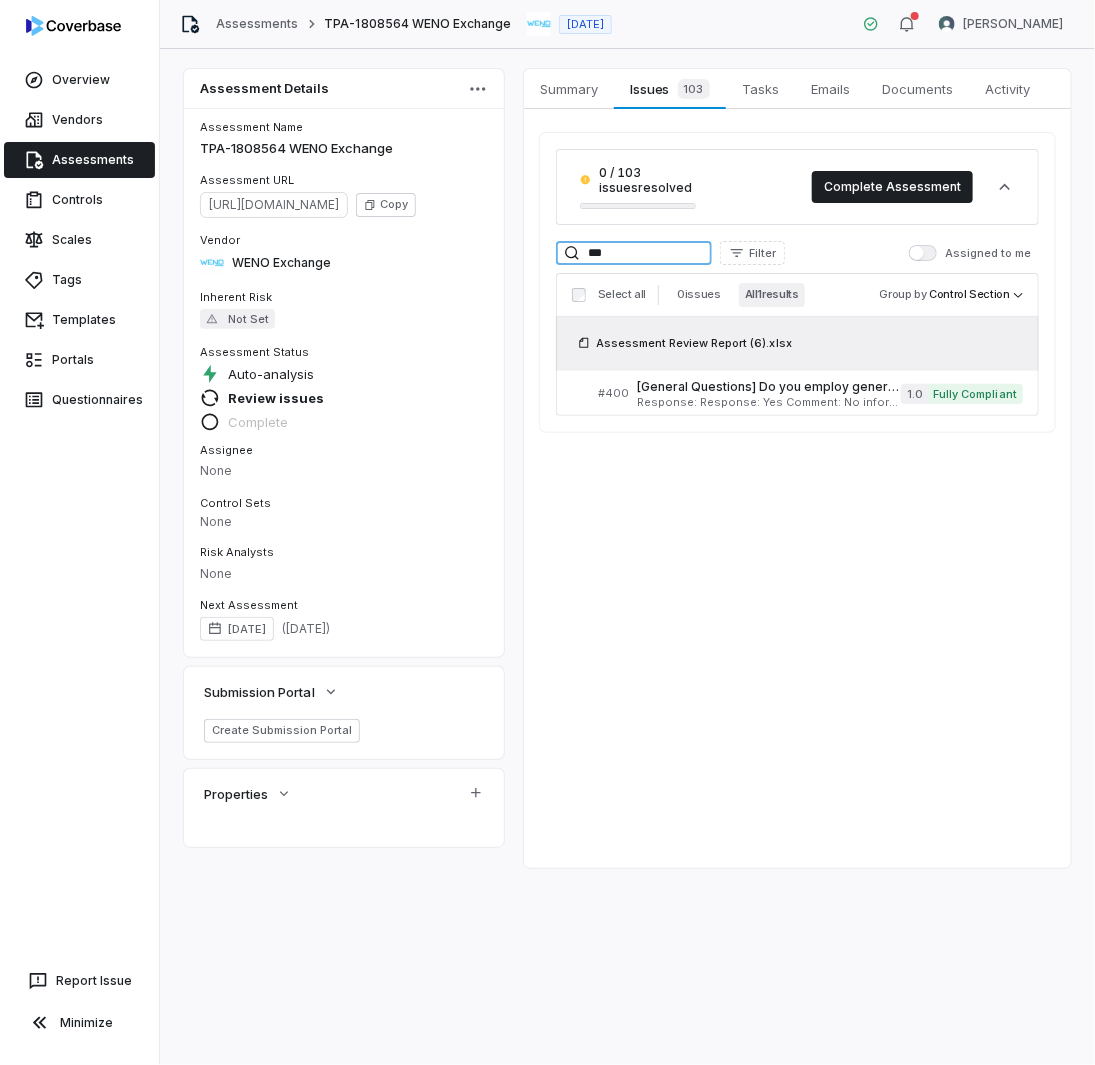 drag, startPoint x: 632, startPoint y: 251, endPoint x: 408, endPoint y: 249, distance: 224.00893 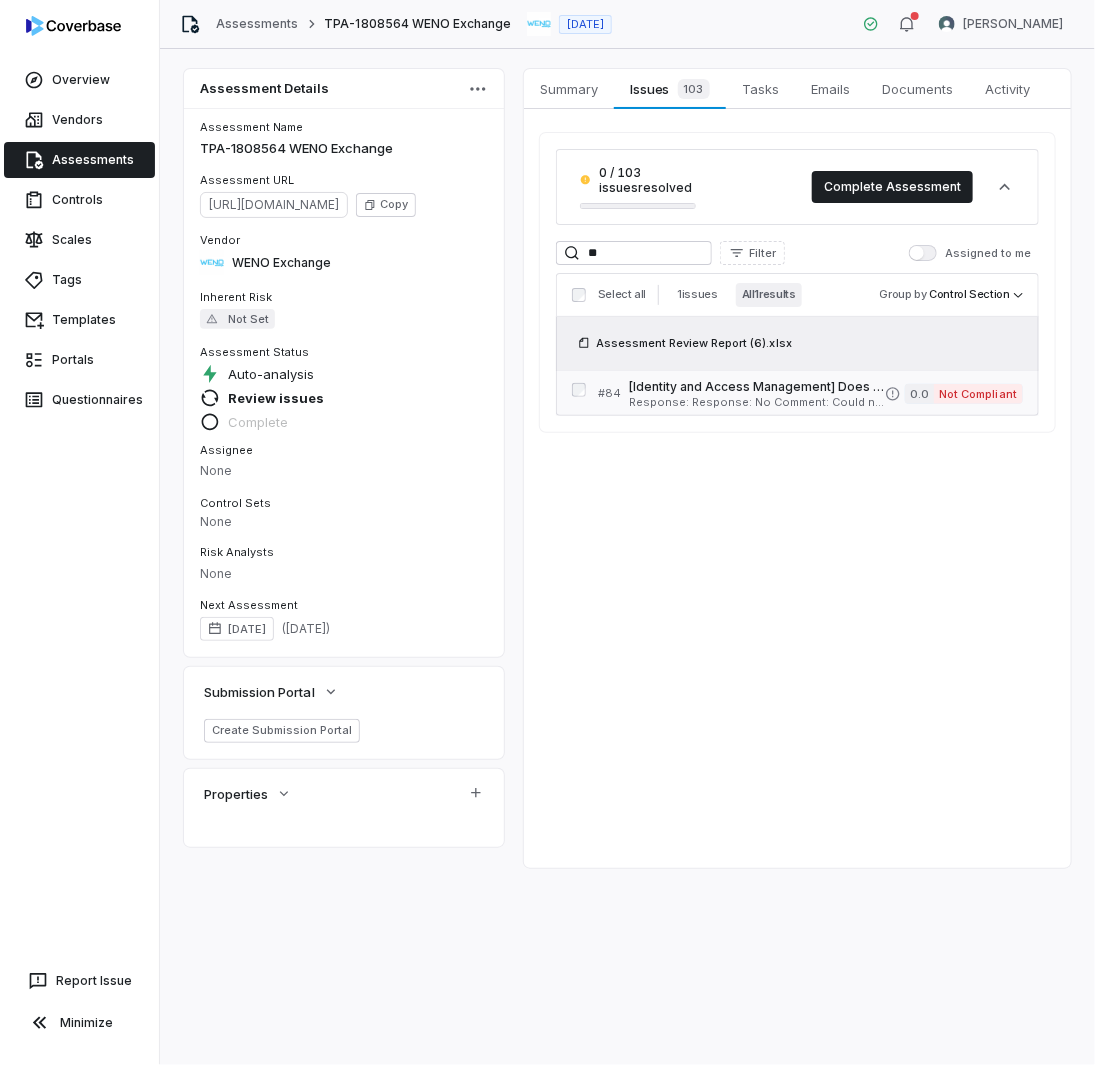click on "Response: Response: No
Comment: Could not locate in the SOC 2 type II, [PERSON_NAME] shared their Access Control Policy and it does not mention this is required.
Is Evaluation Recommended: Yes" at bounding box center (757, 402) 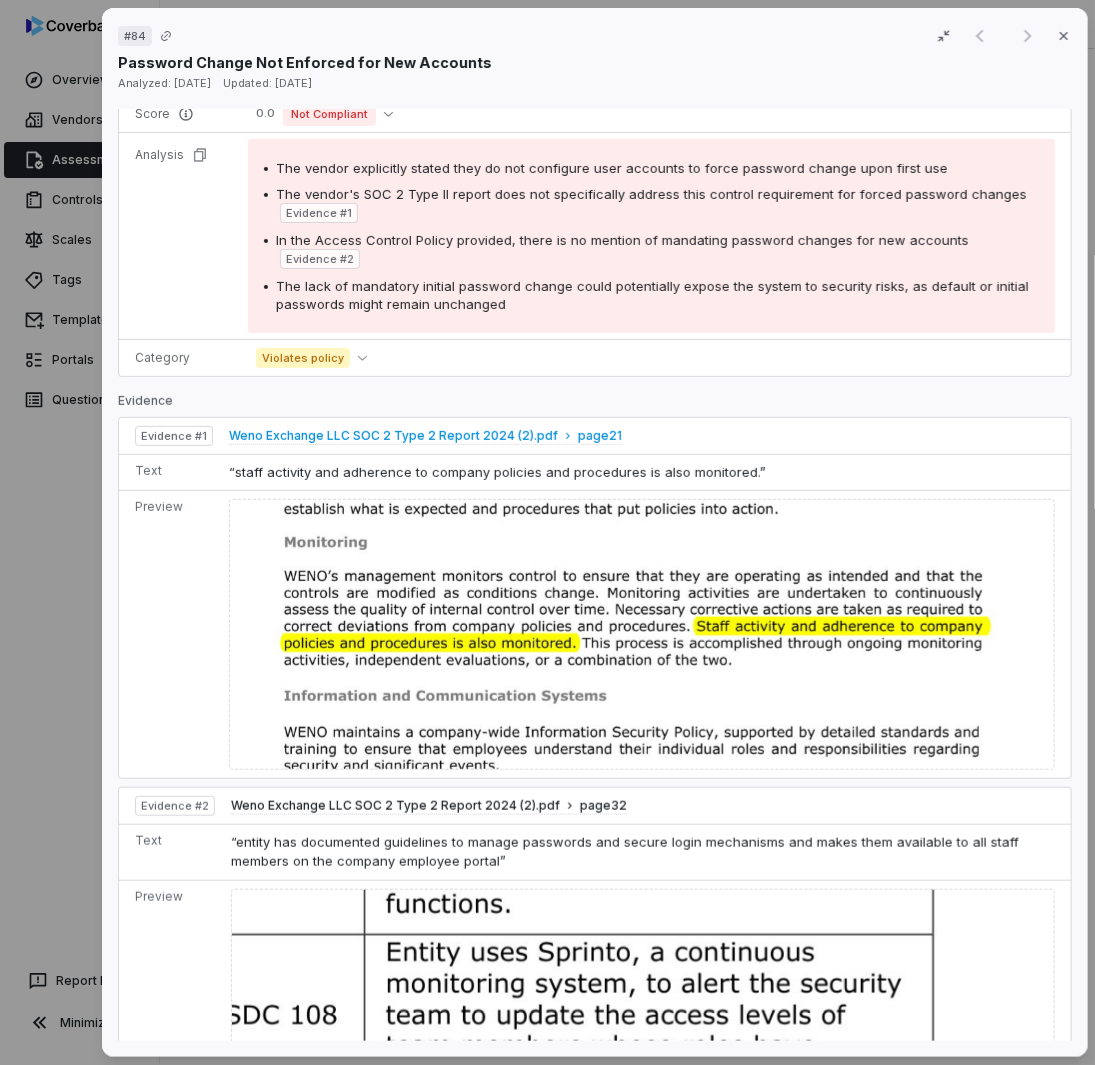 scroll, scrollTop: 0, scrollLeft: 0, axis: both 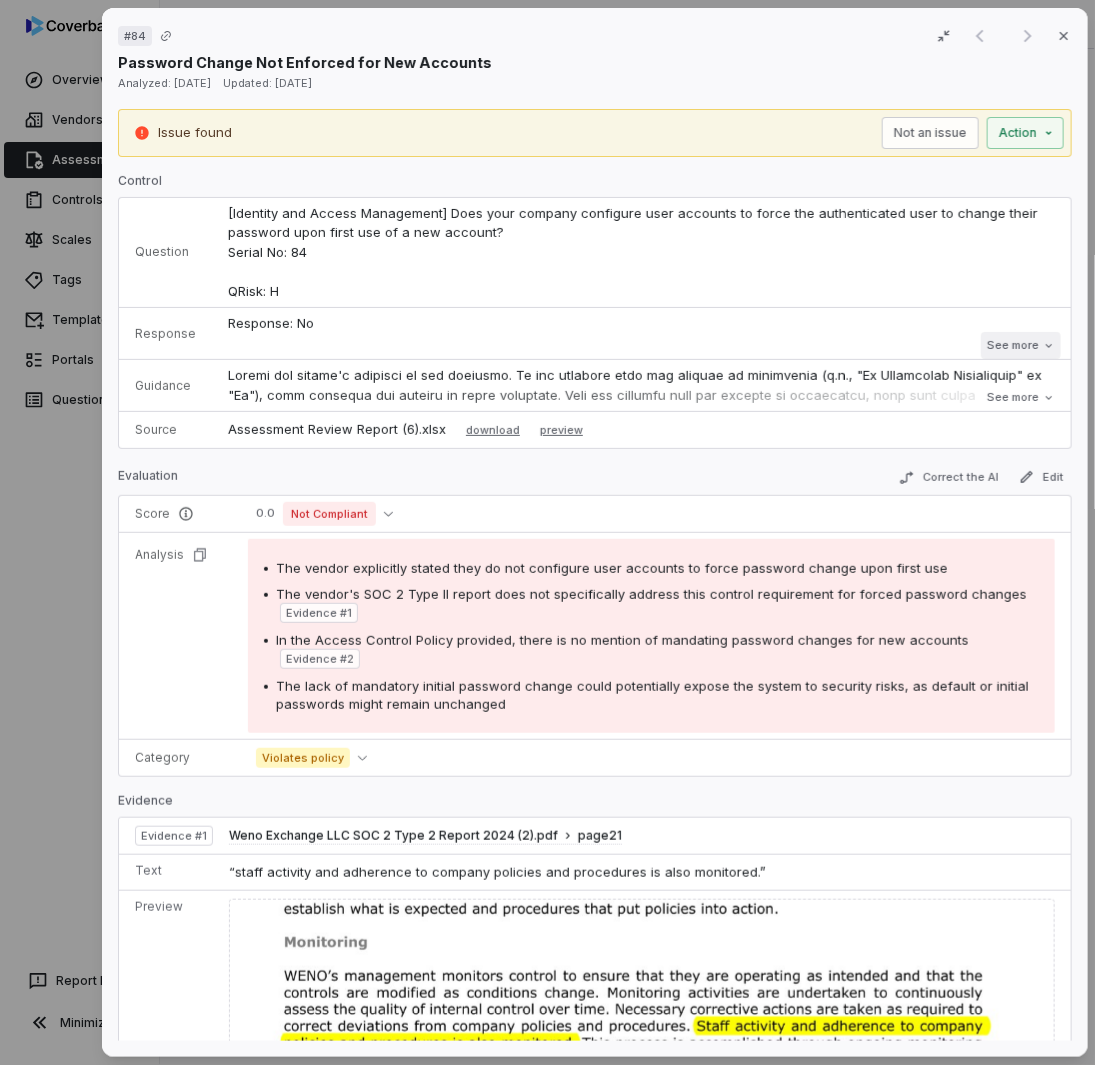 click on "See more" at bounding box center (1020, 345) 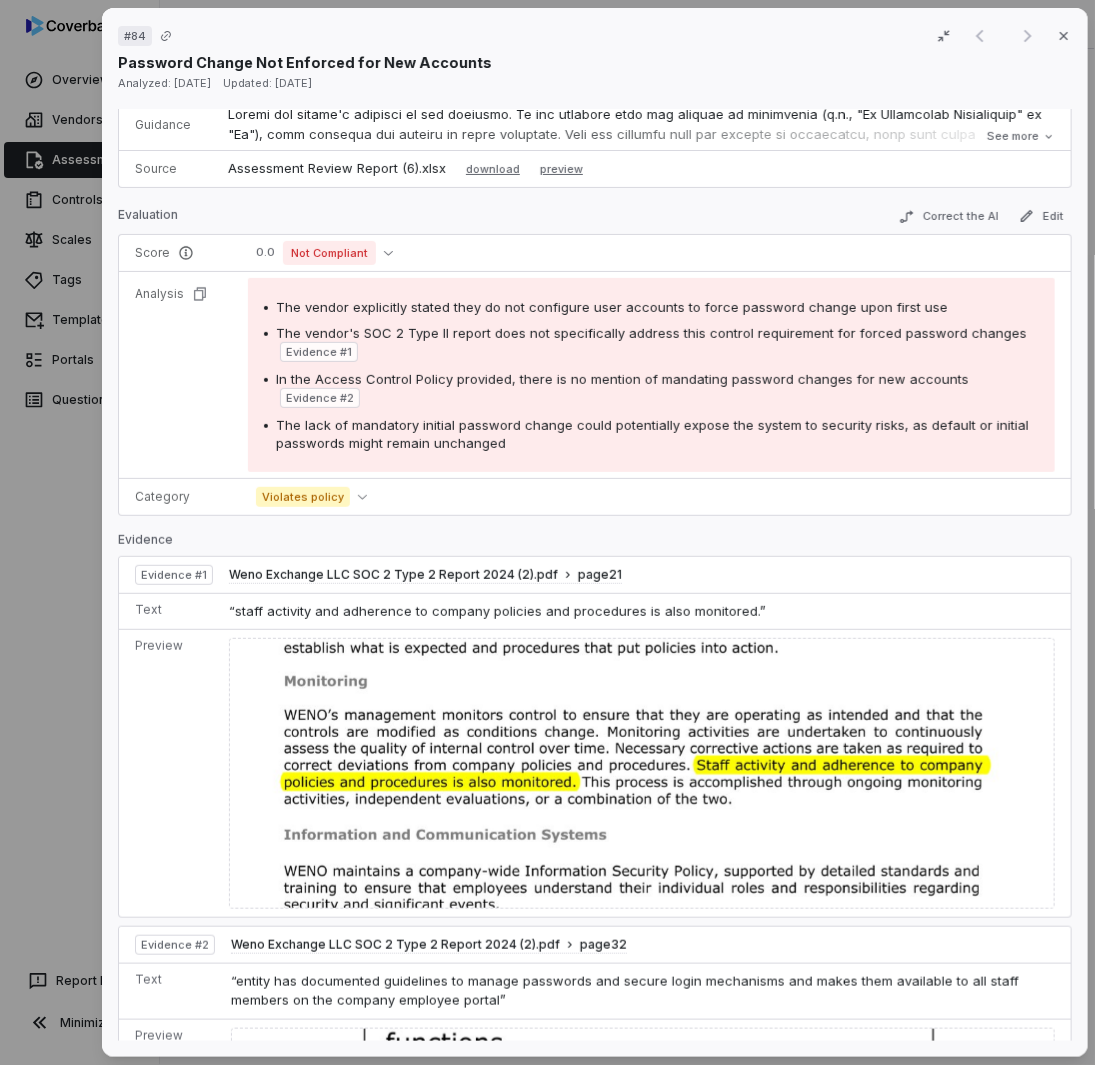 scroll, scrollTop: 400, scrollLeft: 0, axis: vertical 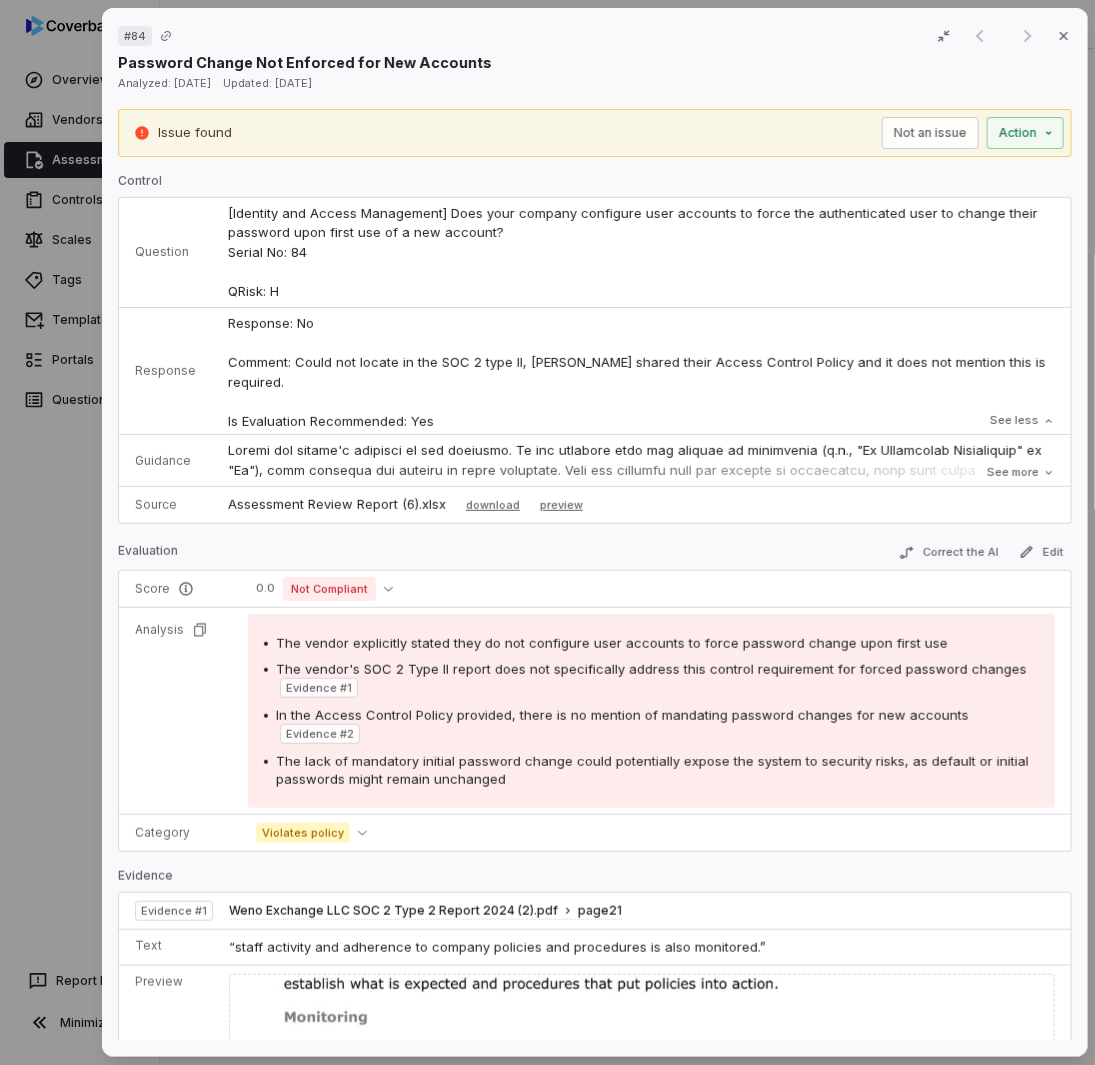 drag, startPoint x: 598, startPoint y: 699, endPoint x: 516, endPoint y: 271, distance: 435.78436 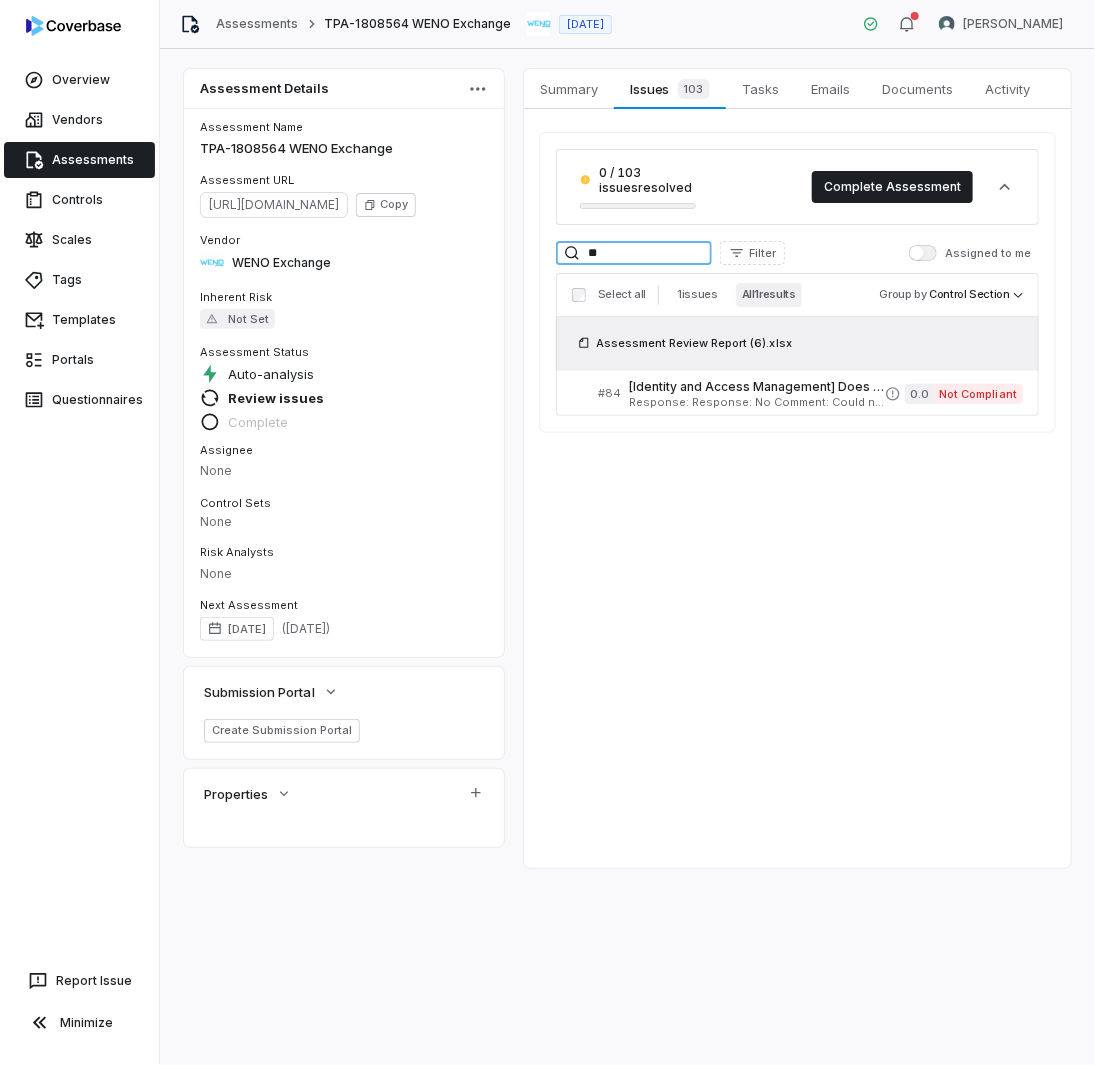 drag, startPoint x: 684, startPoint y: 256, endPoint x: 421, endPoint y: 205, distance: 267.89923 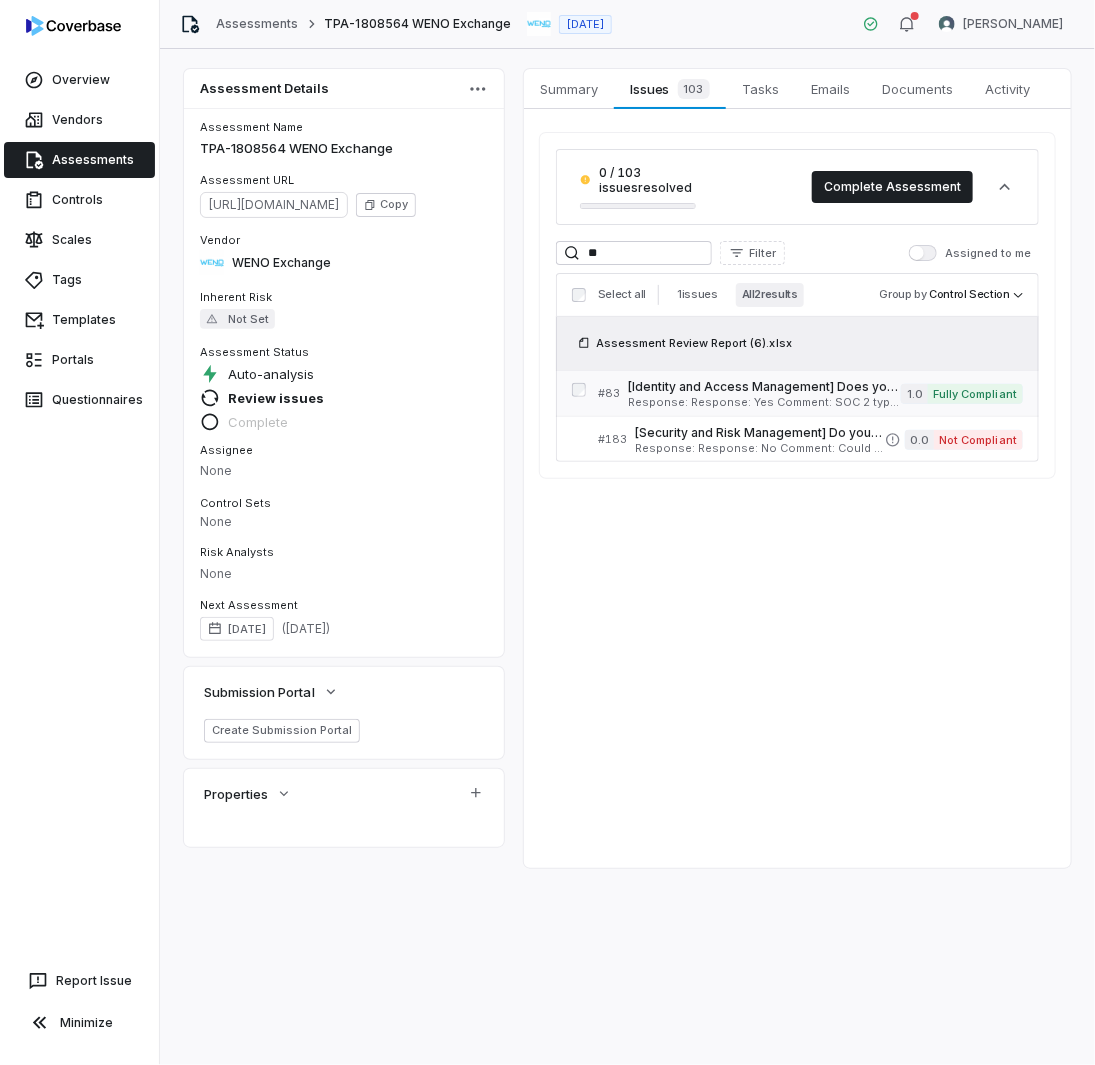 click on "Response: Response: Yes
Comment: SOC 2 type II pg 21 Description of the System, Information and Communication Systems paragraph II "WENO also has additional policies and procedures that define access management, change management, and authentication requirements and procedures for critical systems. Also pg 55 SDC 33 Entity has documented policy and procedures to manage Access Control and an accompanying process to register and authorize users for issuing system cedentials which grant the ability to access the critical systems. Inquired of the management and inspected supporting evidence. No Exceptions noted. Evidences reviewed are not provided in the report.
Is Evaluation Recommended: No" at bounding box center [764, 402] 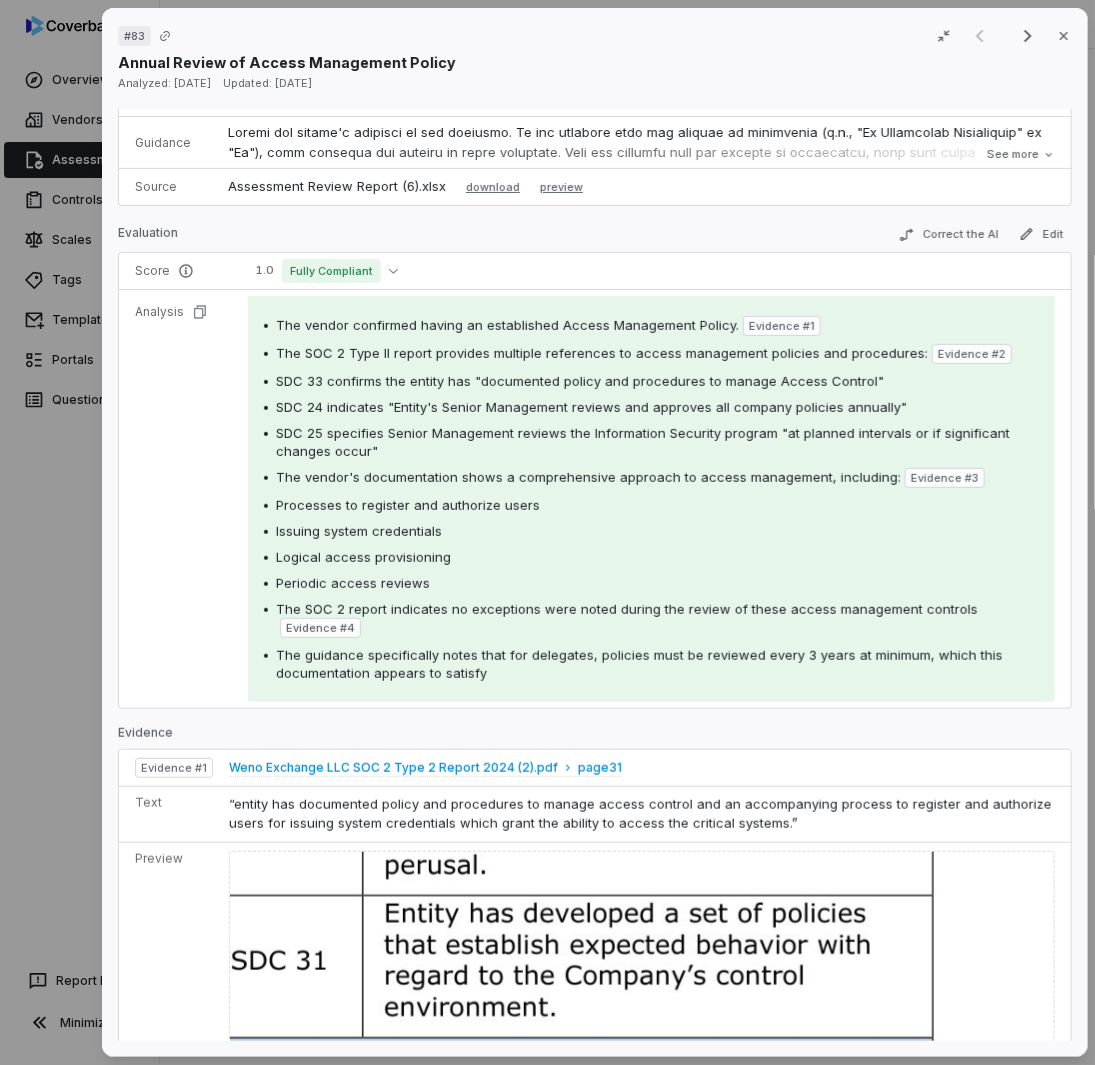 scroll, scrollTop: 0, scrollLeft: 0, axis: both 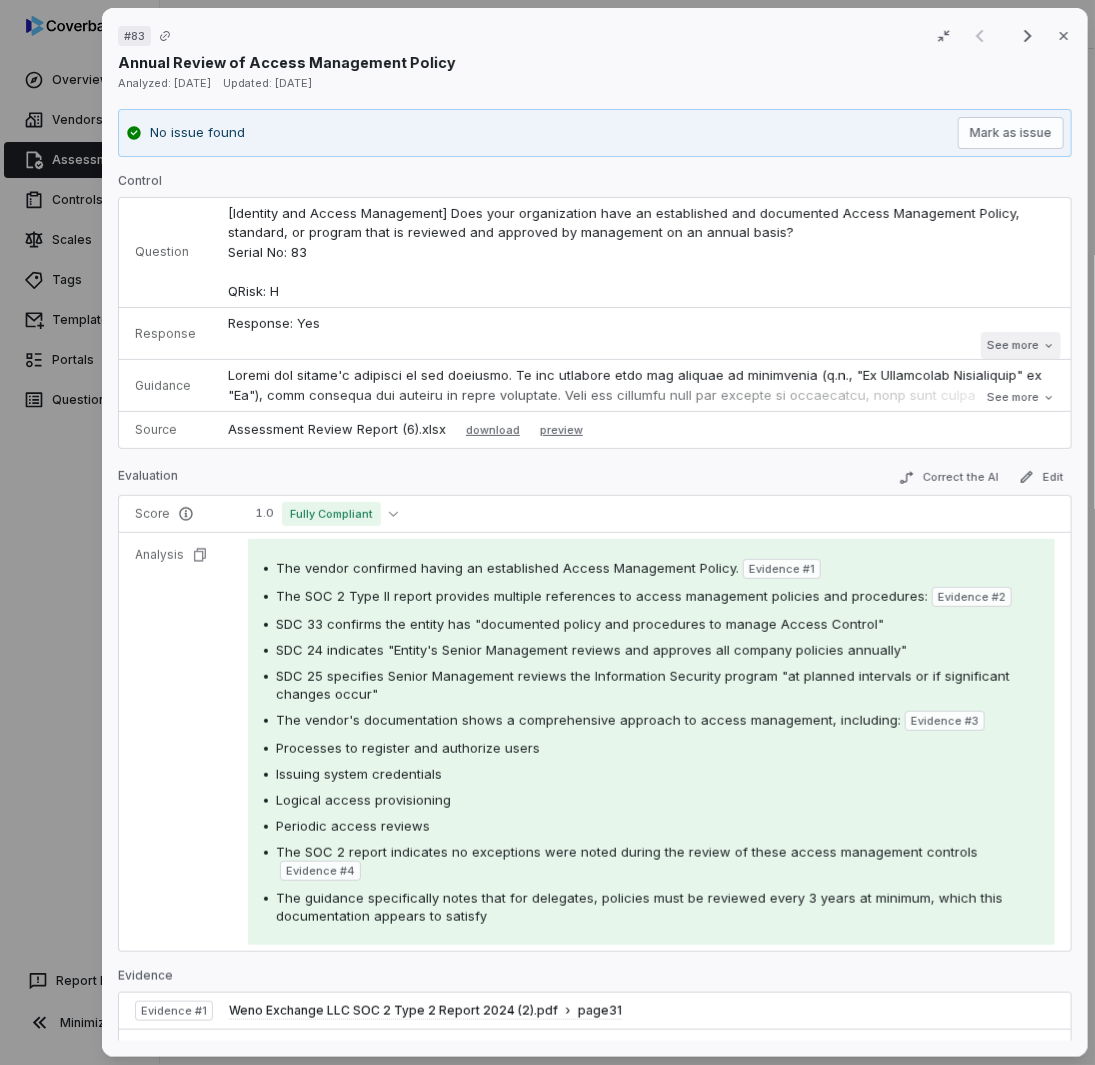 click on "See more" at bounding box center (1020, 345) 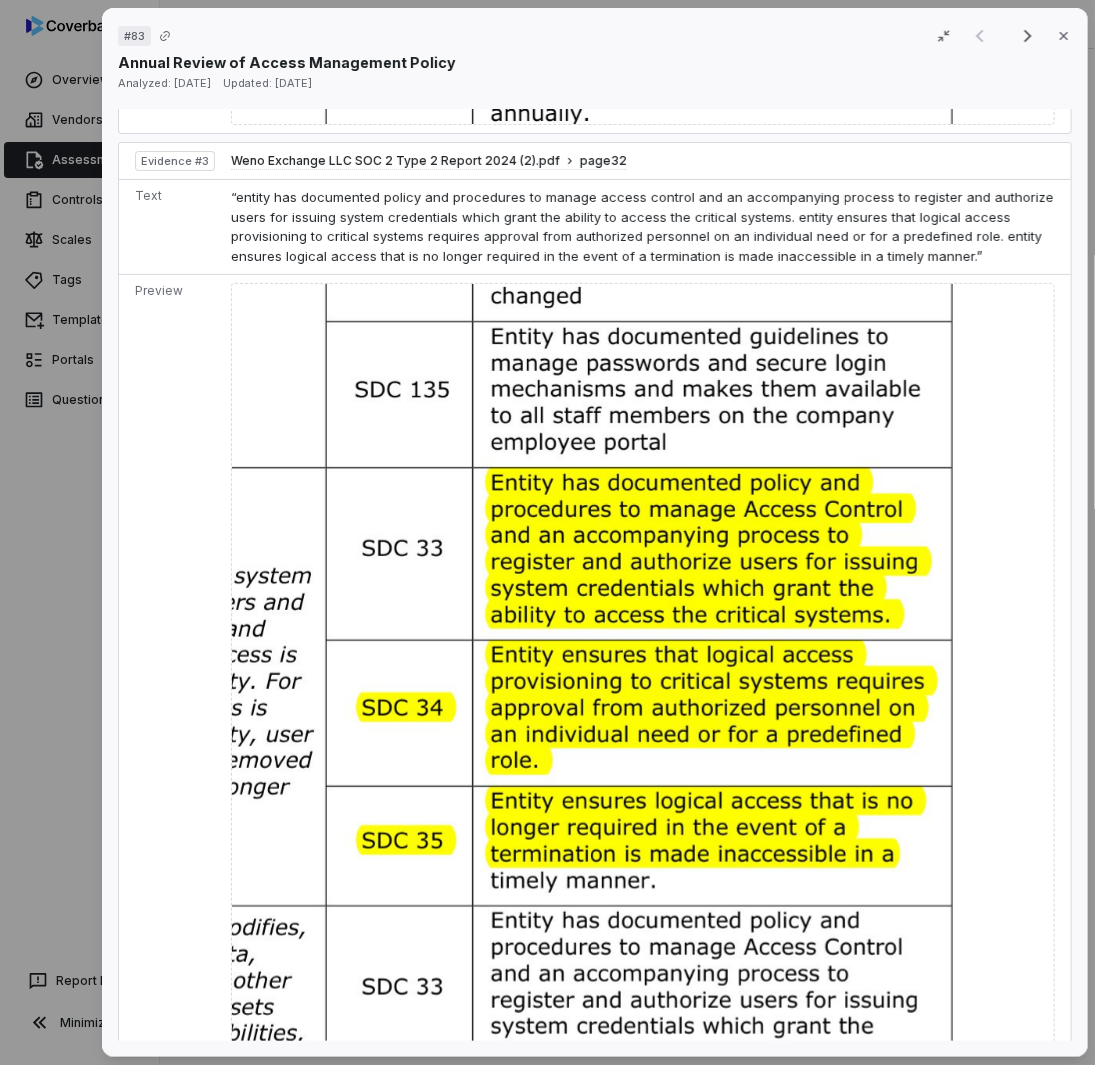 scroll, scrollTop: 2800, scrollLeft: 0, axis: vertical 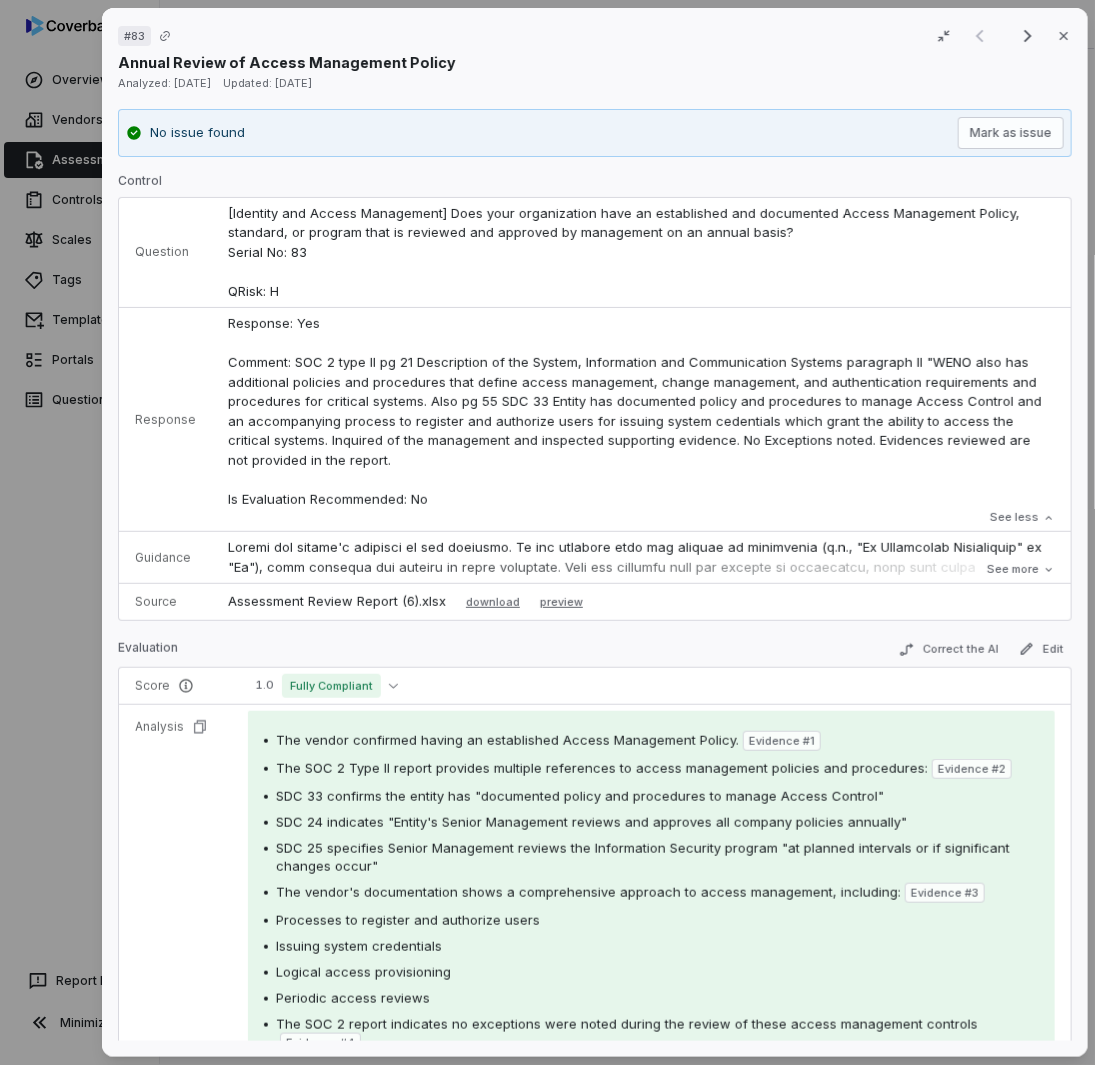 drag, startPoint x: 787, startPoint y: 422, endPoint x: 568, endPoint y: 91, distance: 396.8904 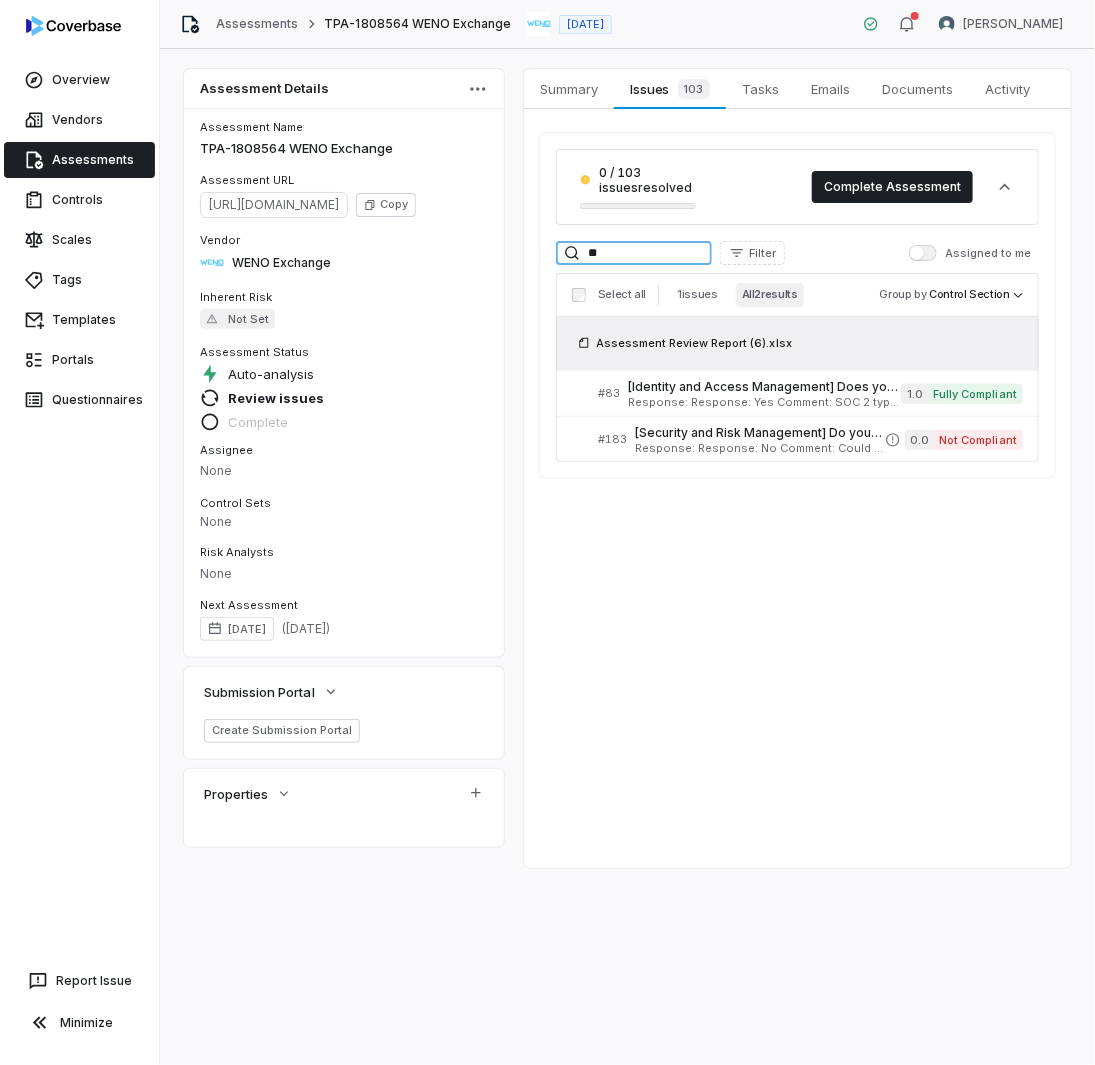 drag, startPoint x: 520, startPoint y: 237, endPoint x: 466, endPoint y: 218, distance: 57.245087 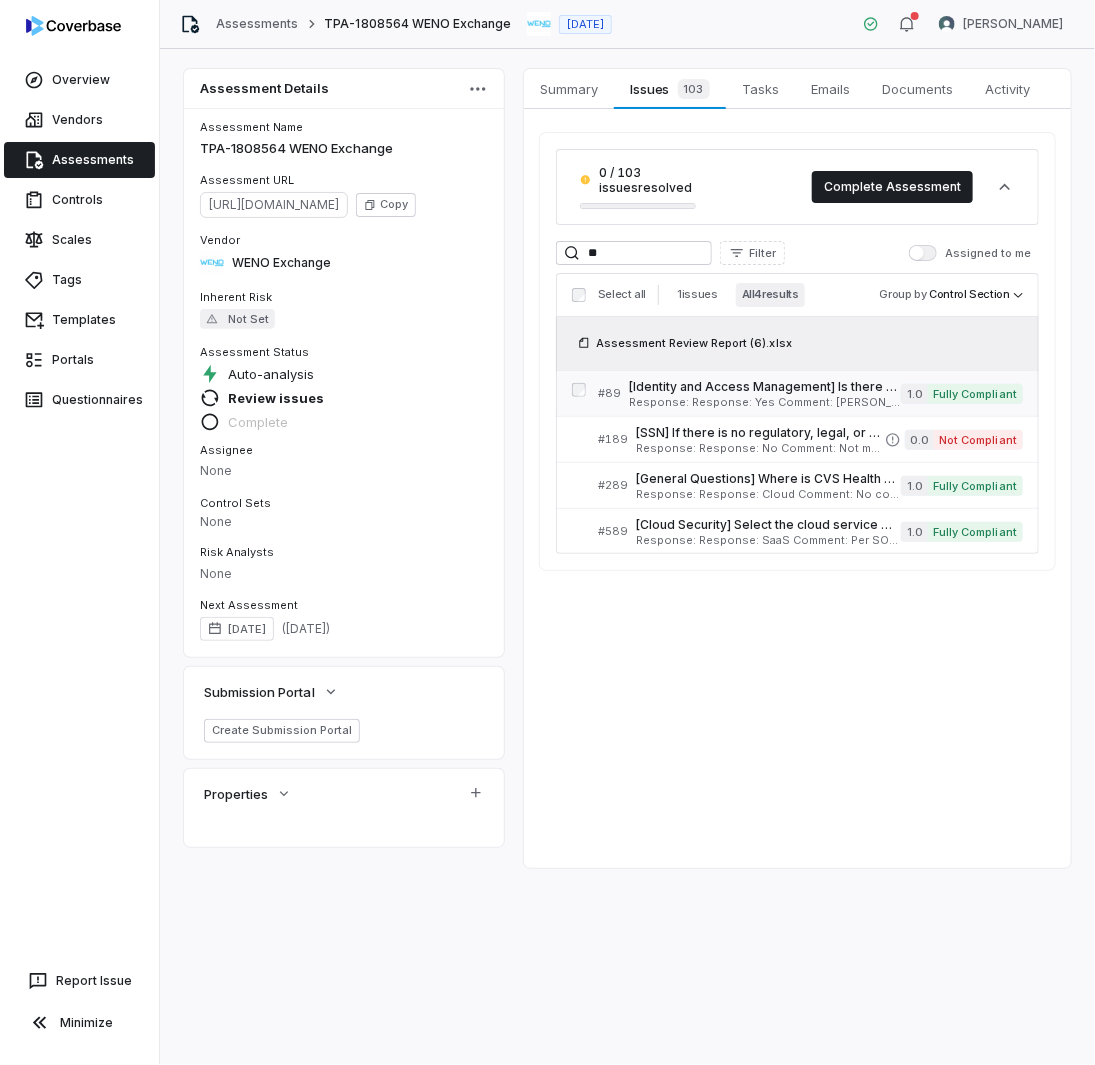 click on "[Identity and Access Management] Is there a segregation of duties for granting access, approving access, and implementing access?
Serial No: 89
QRisk: C" at bounding box center [765, 387] 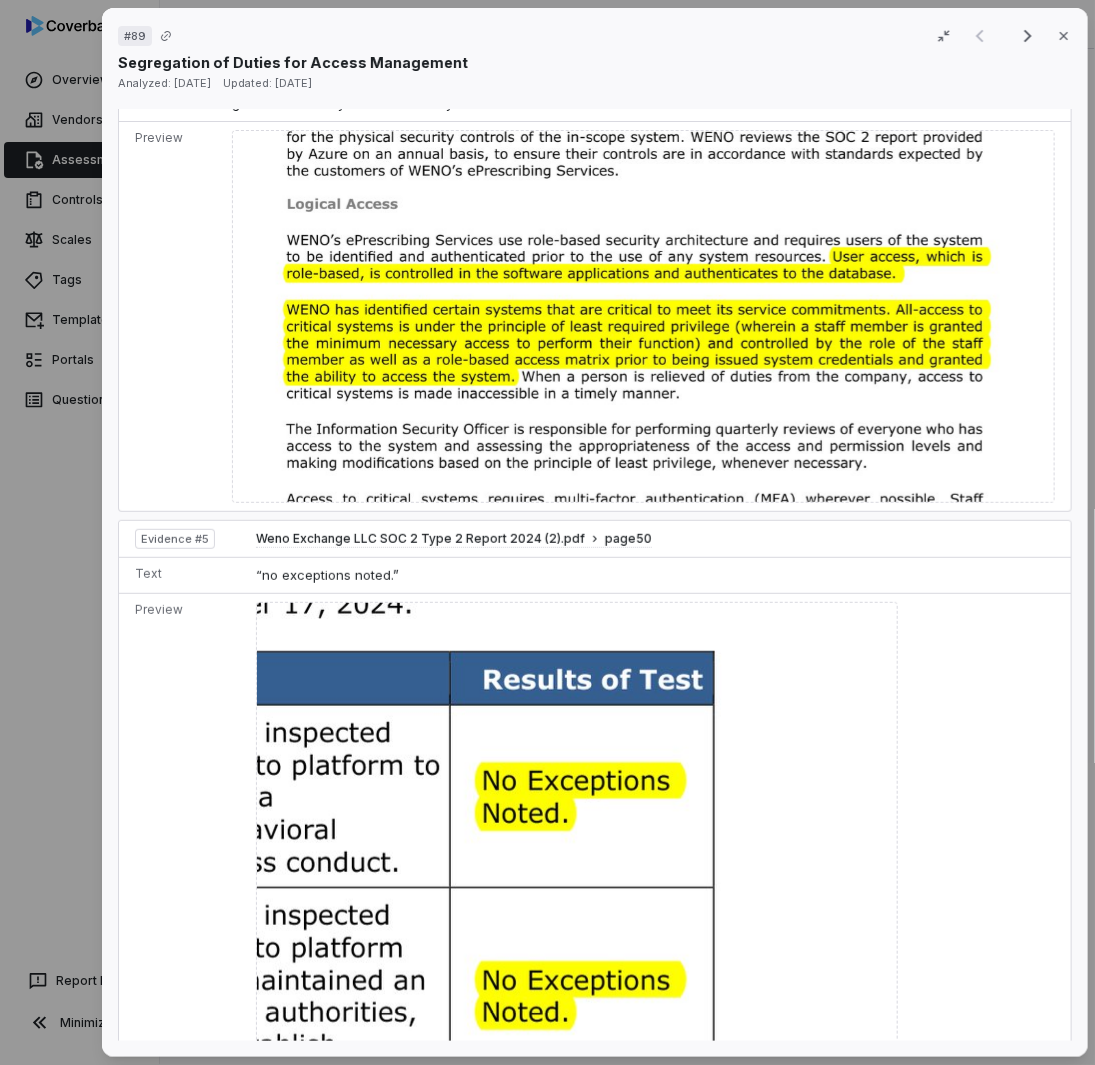 scroll, scrollTop: 3300, scrollLeft: 0, axis: vertical 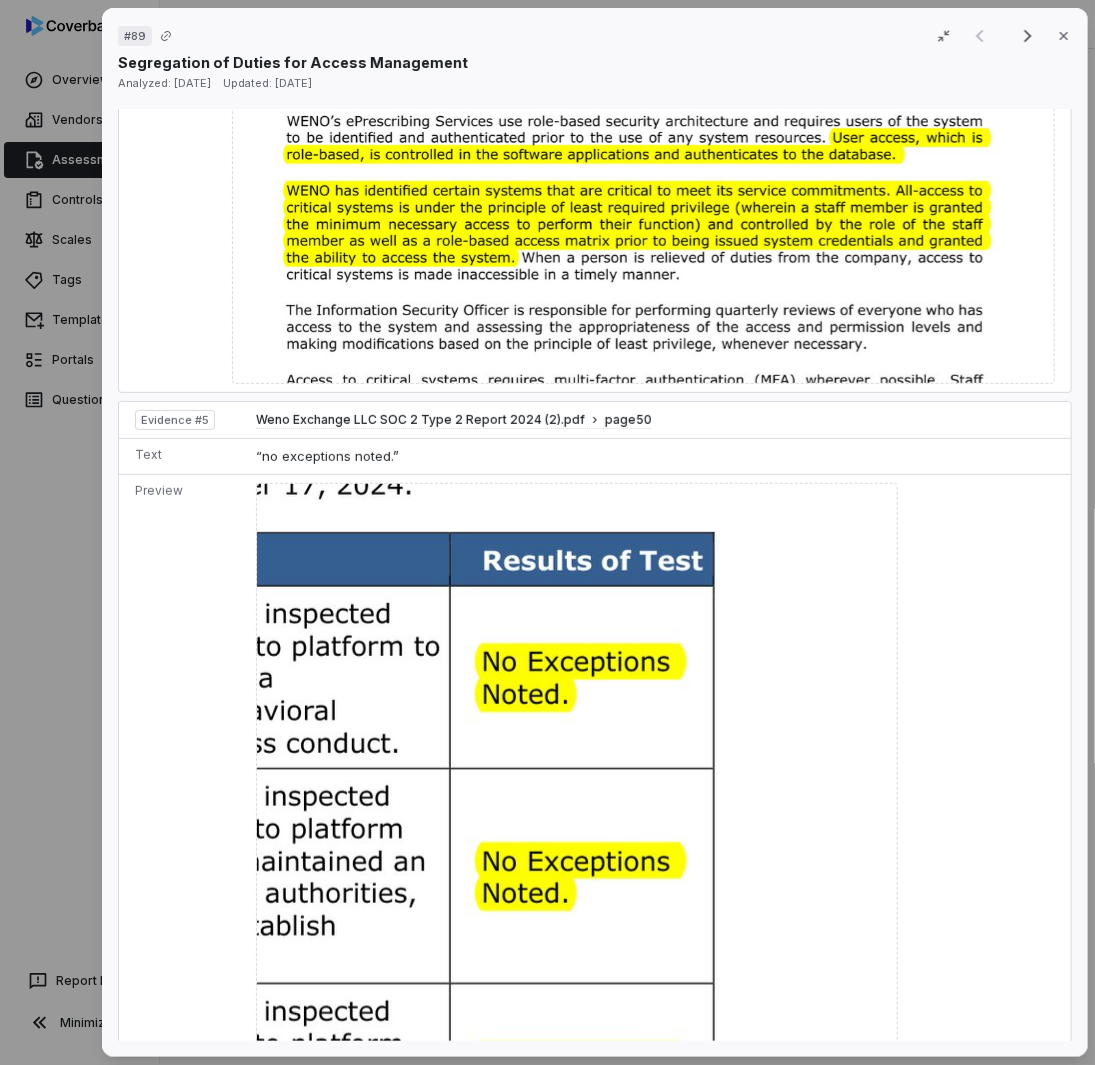 click on "# 89 Result 1 of 4 Close Segregation of Duties for Access Management Analyzed: [DATE] Updated: [DATE] No issue found [PERSON_NAME] as issue Control Question [Identity and Access Management] Is there a segregation of duties for granting access, approving access, and implementing access?
Serial No: 89
QRisk: C Response Response: Yes
Comment: [PERSON_NAME] shared their Organization of Information Security Policy dated [DATE] section 4.2 Segregation of duties, via the WENO Trust Portal. Also see the attached document containing all excerpts from polices and procedures covering [DEMOGRAPHIC_DATA] of duties. AMN
Attachments: 15. Segregation of Duties.pdf
Is Evaluation Recommended: No See more Guidance See more Source Assessment Review Report (6).xlsx download preview Evaluation Correct the AI Edit   Score 1.0 Fully Compliant Analysis The vendor confirms having a segregation of duties policy for access management in their Organization of Information Security Policy Evidence # 1 Evidence # 2 Evidence # 3 Evidence # 4 5 6 1" at bounding box center (547, 532) 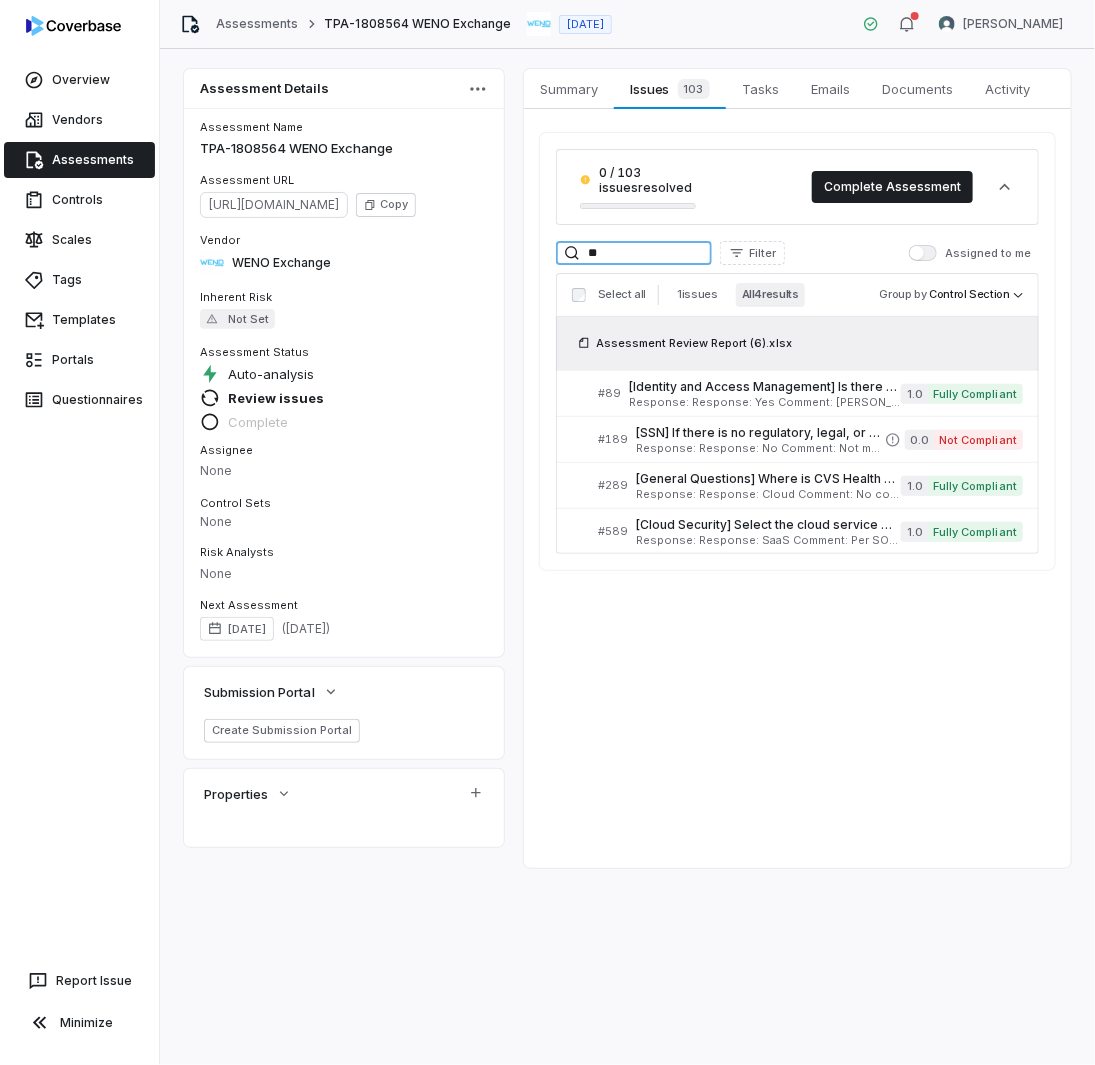 drag, startPoint x: 642, startPoint y: 243, endPoint x: 516, endPoint y: 245, distance: 126.01587 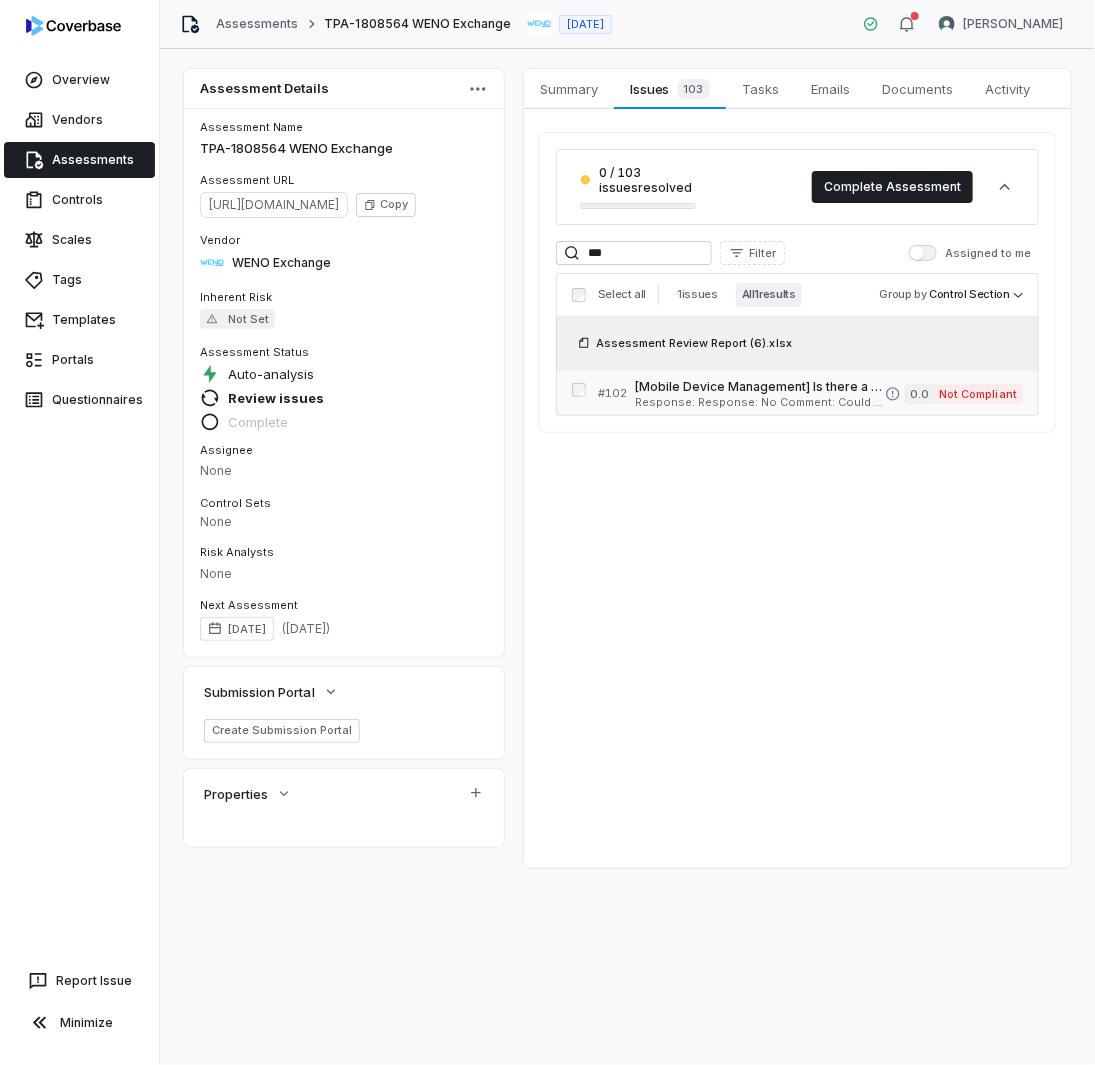 click on "Response: Response: No
Comment: Could not locate in the SOC 2 type II or on the additional documents provided by [PERSON_NAME]. AMN
Is Evaluation Recommended: Yes" at bounding box center [760, 402] 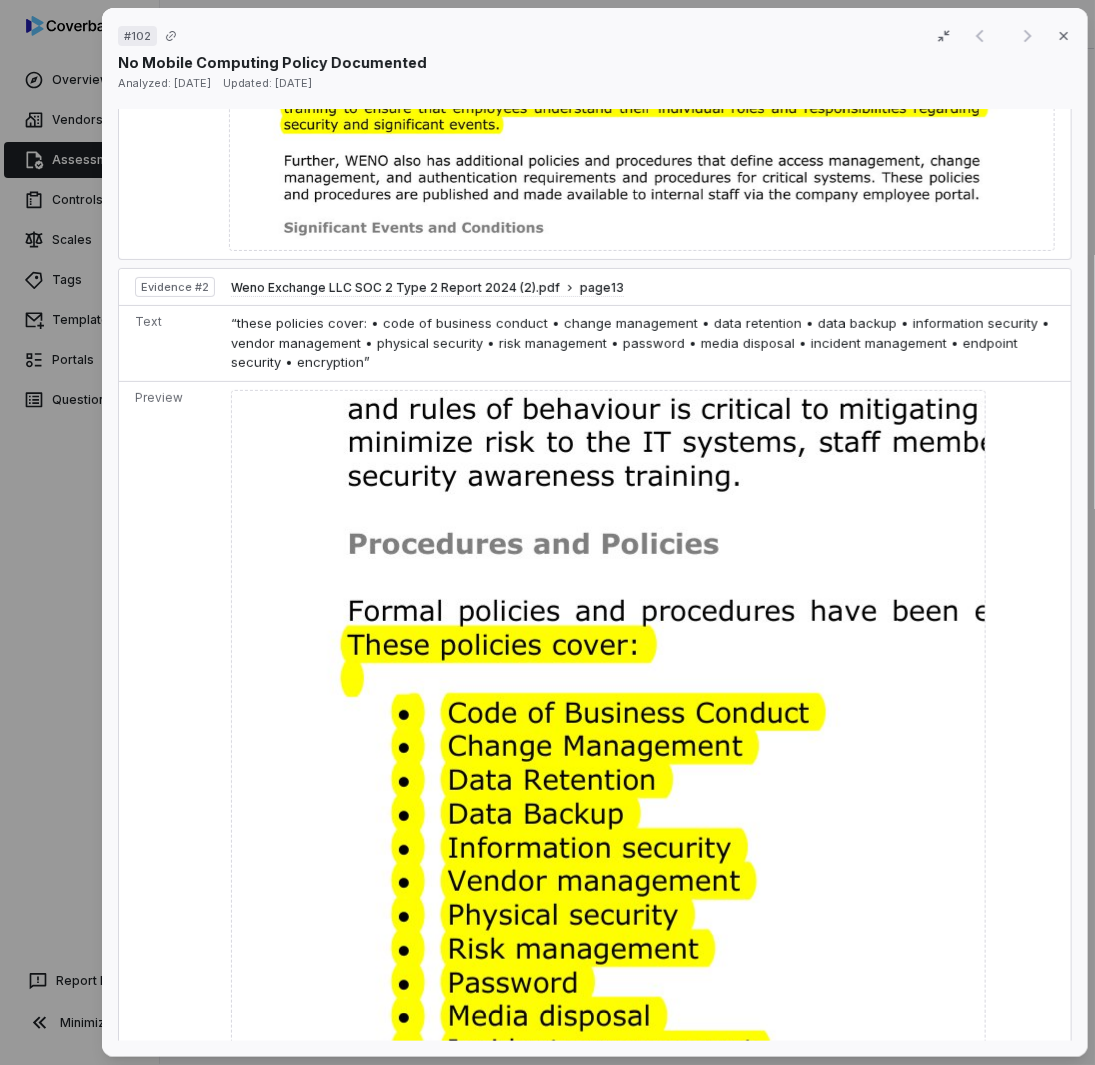 scroll, scrollTop: 1300, scrollLeft: 0, axis: vertical 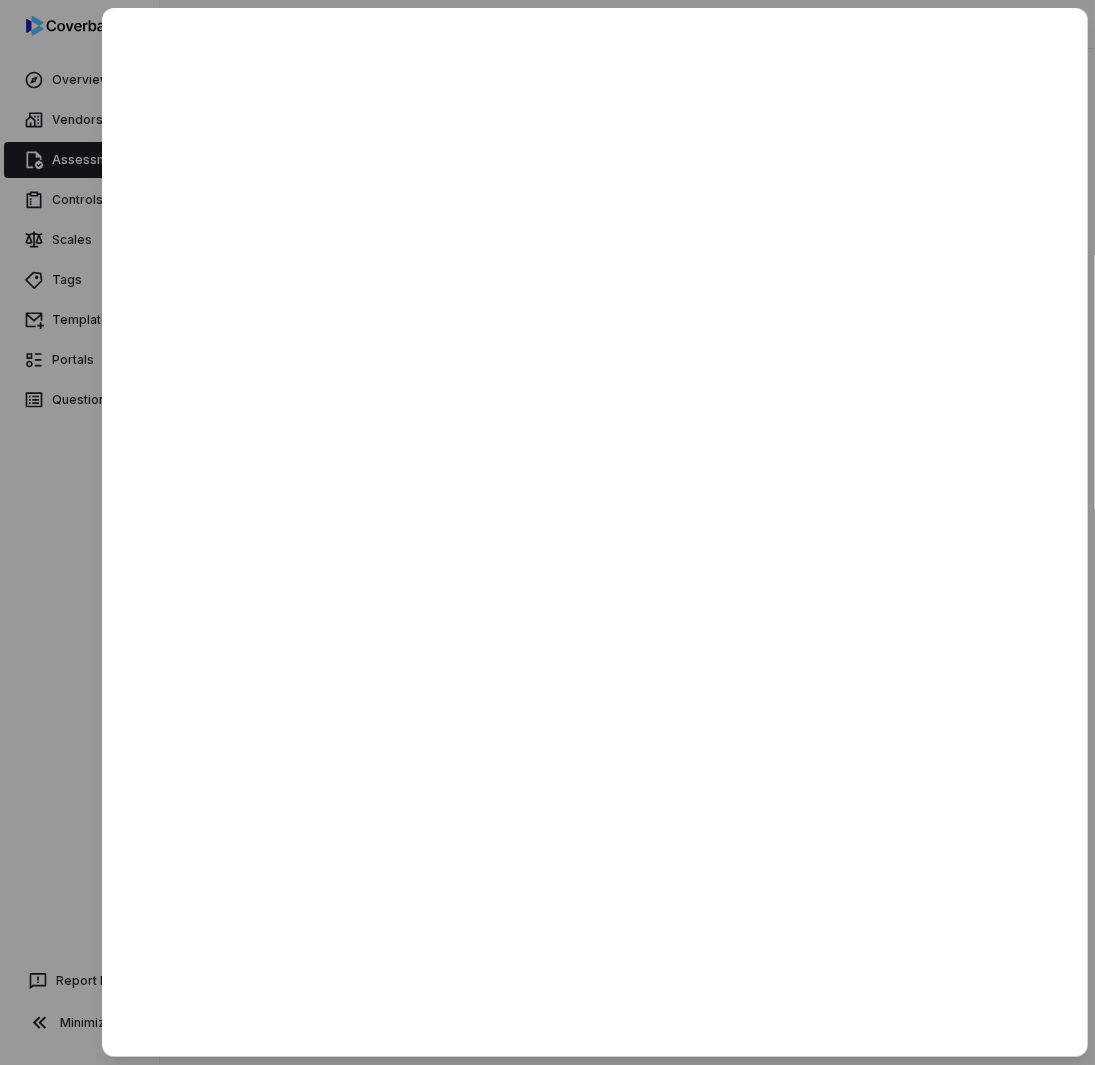 click at bounding box center [547, 532] 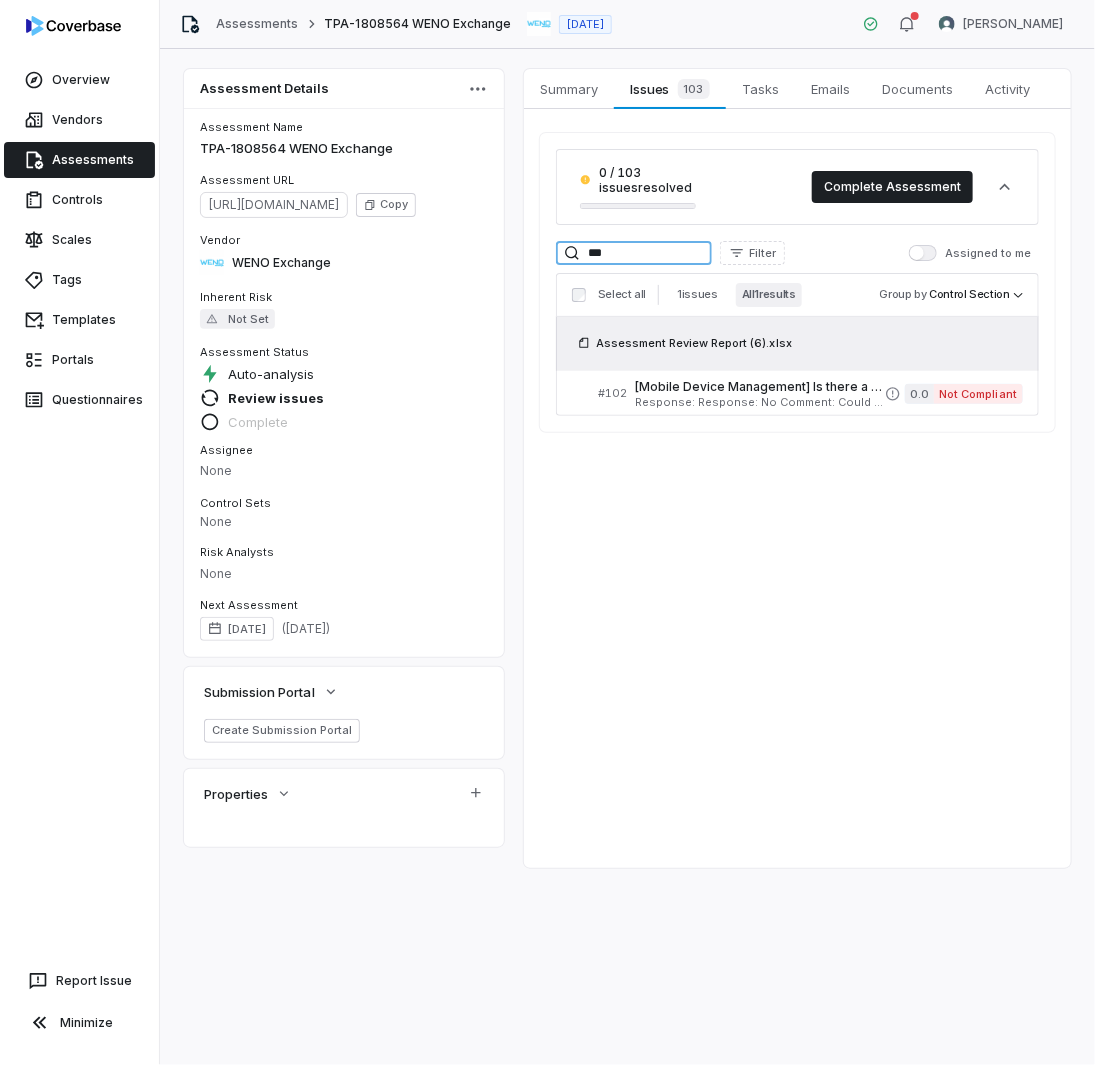 drag, startPoint x: 608, startPoint y: 252, endPoint x: 424, endPoint y: 226, distance: 185.82788 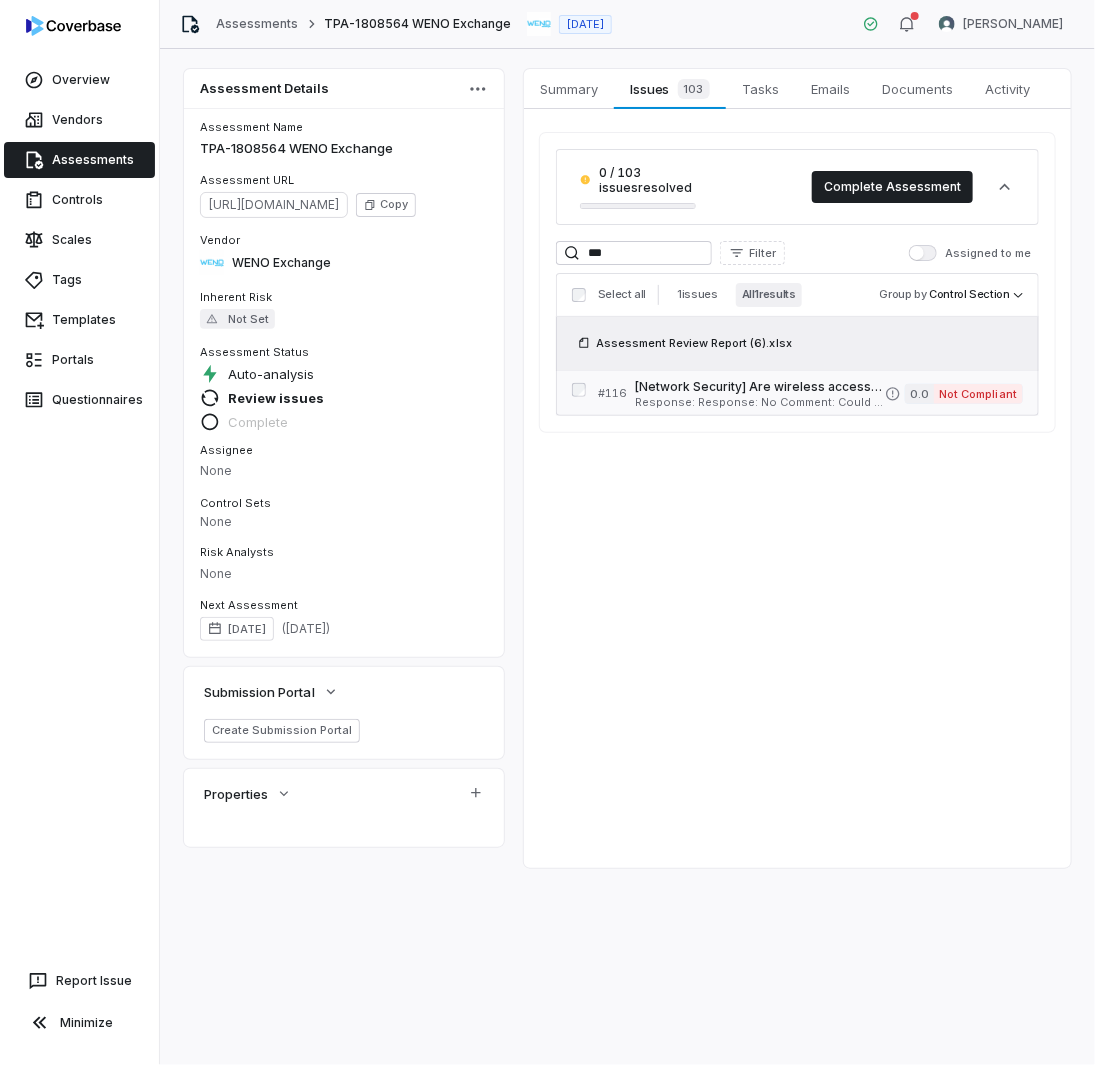 click on "[Network Security] Are wireless access points (in production)configured with secure protocols and encrypted utilizing industry best practices (e.g., WPA2-PEAP, WPA2-EAP-TLS, inconspicuous SSID, and AP names)?
Serial No: 116
QRisk: None" at bounding box center [760, 387] 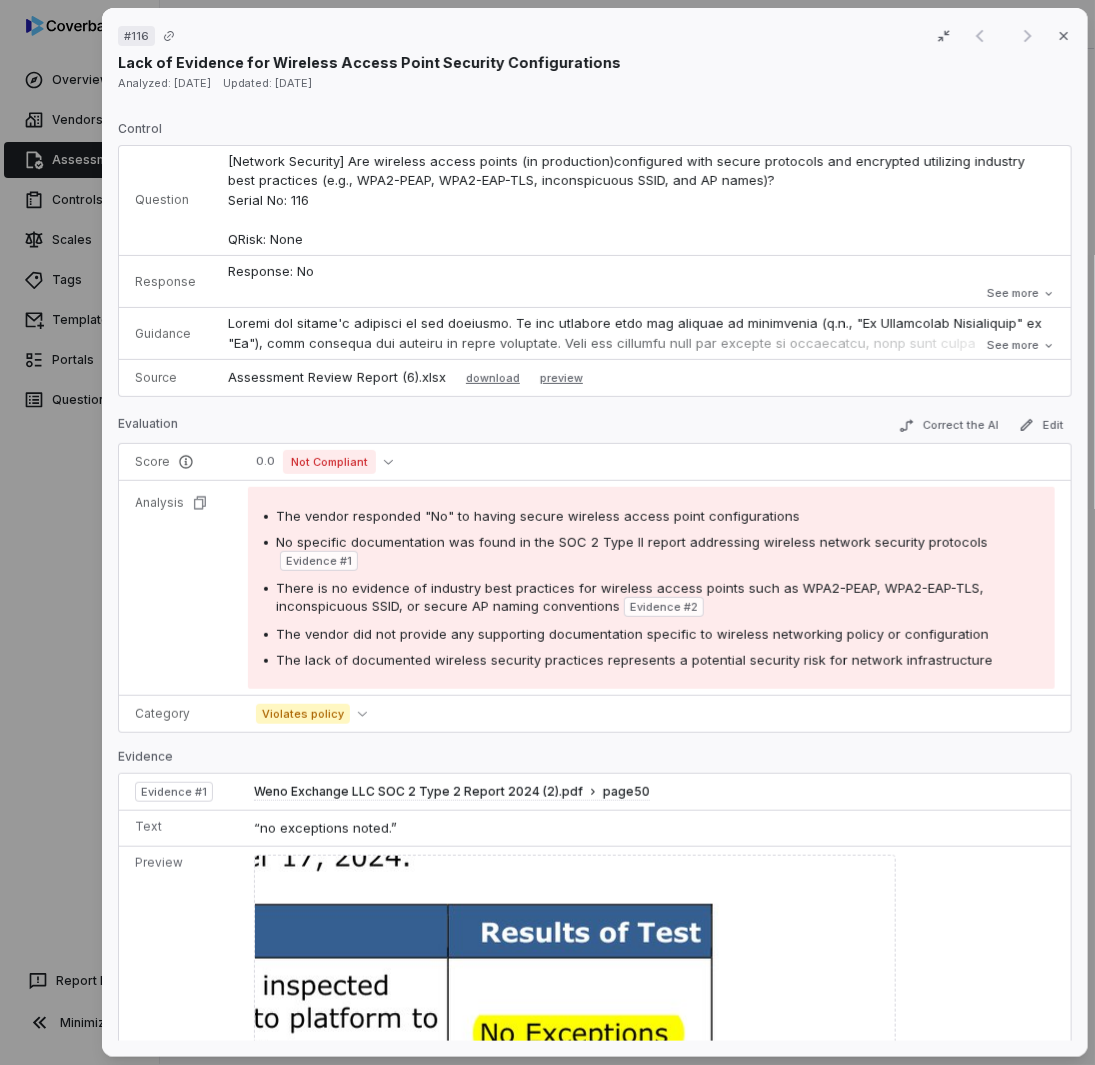 scroll, scrollTop: 0, scrollLeft: 0, axis: both 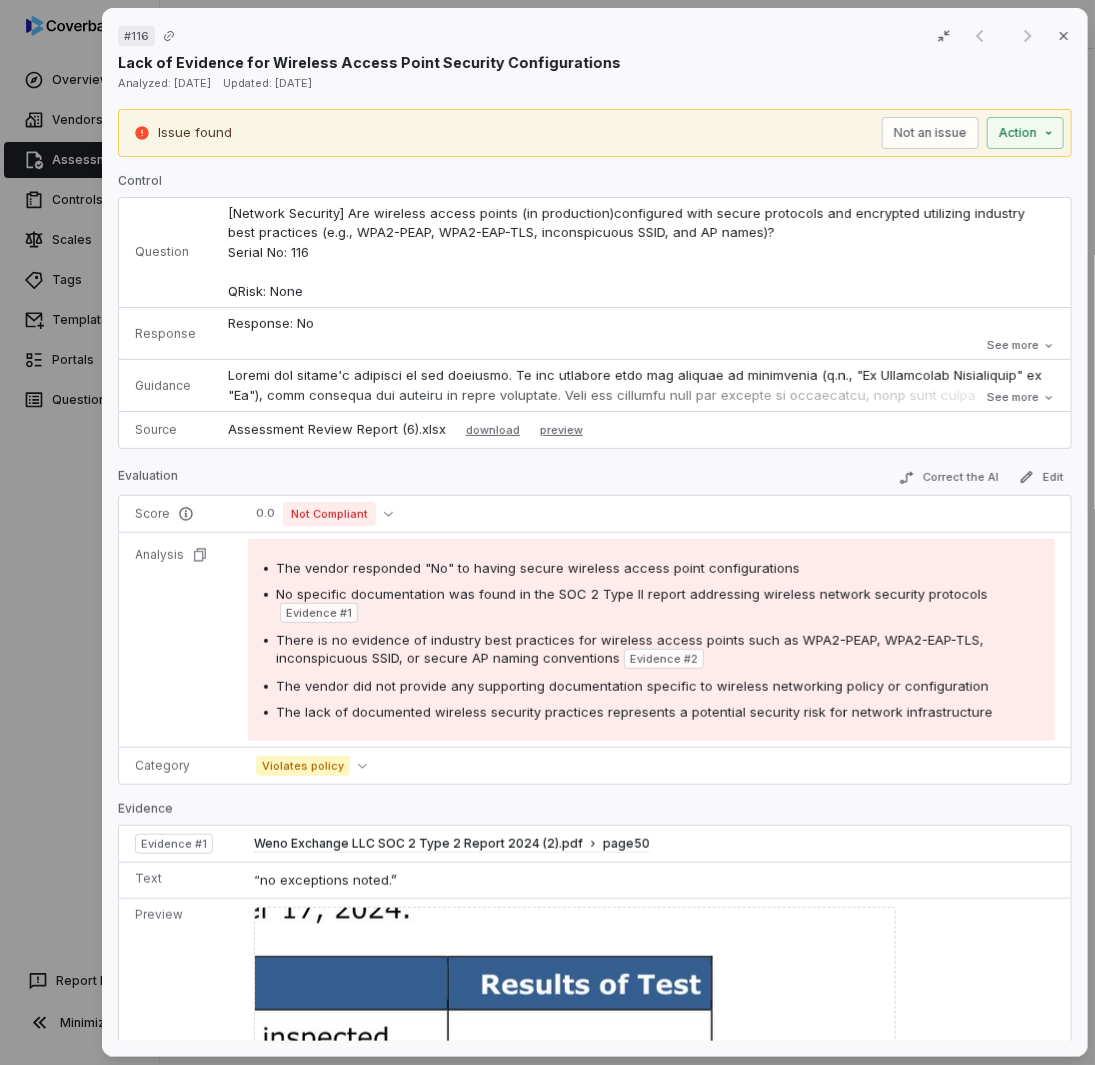 click on "# 116 Result 1 of 1 Close Lack of Evidence for Wireless Access Point Security Configurations Analyzed: [DATE] Updated: [DATE] Issue found Not an issue Action Control Question [Network Security] Are wireless access points (in production)configured with secure protocols and encrypted utilizing industry best practices (e.g., WPA2-PEAP, WPA2-EAP-TLS, inconspicuous SSID, and AP names)?
Serial No: 116
QRisk: None Response Response: No
Comment: Could not locate in the SOC 2 type II or in the additional documents provided by [PERSON_NAME]. AMN
Is Evaluation Recommended: Yes Response: No
Comment: Could not locate in the SOC 2 type II or in the additional documents provided by [PERSON_NAME]. AMN
Is Evaluation Recommended: Yes See more Guidance See more Source Assessment Review Report (6).xlsx download preview Evaluation Correct the AI Edit   Score 0.0 Not Compliant Analysis The vendor responded "No" to having secure wireless access point configurations Evidence # 1 Evidence # 2 Category Violates policy Evidence Evidence #" at bounding box center (547, 532) 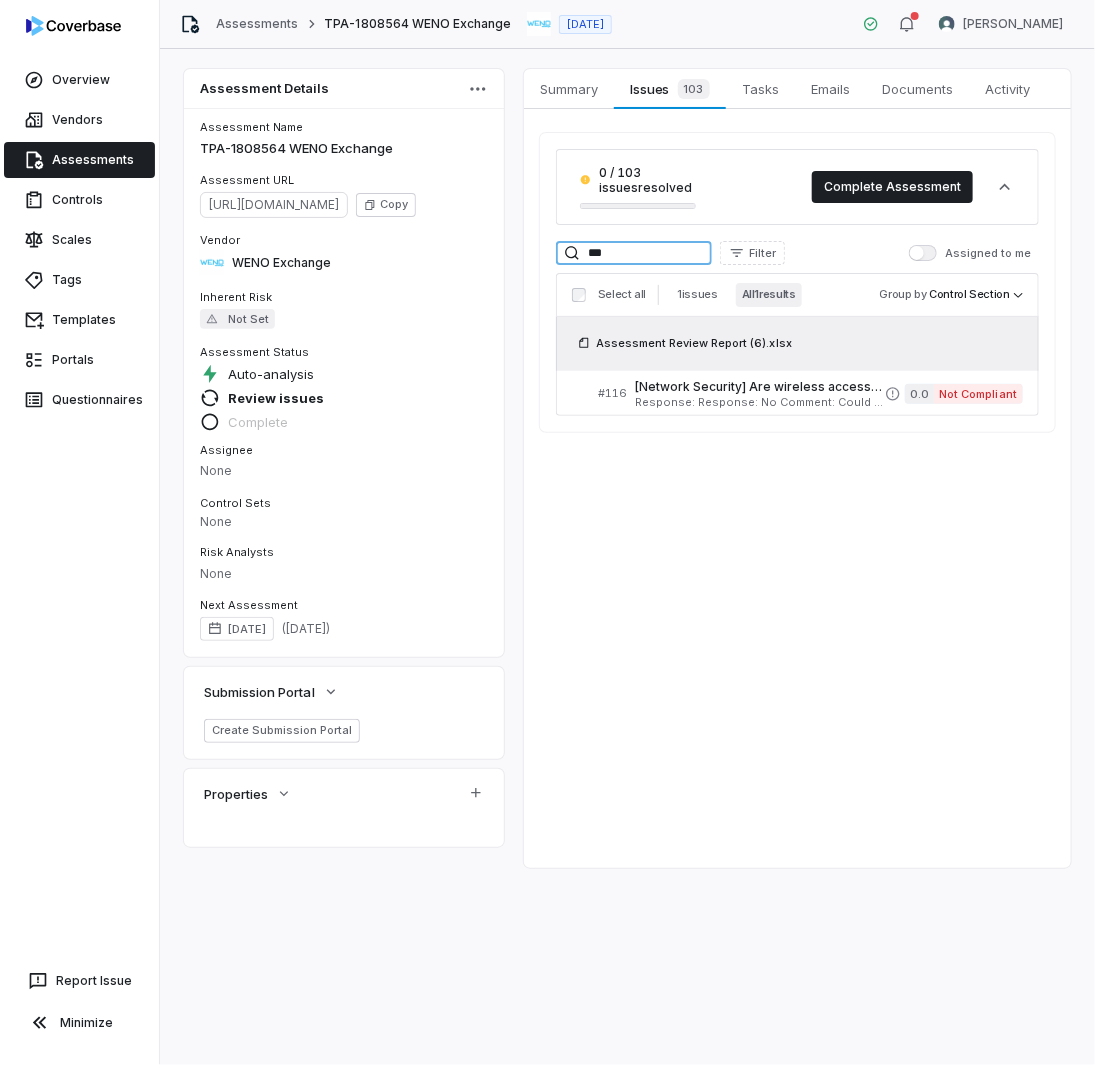 drag, startPoint x: 624, startPoint y: 254, endPoint x: 468, endPoint y: 244, distance: 156.32019 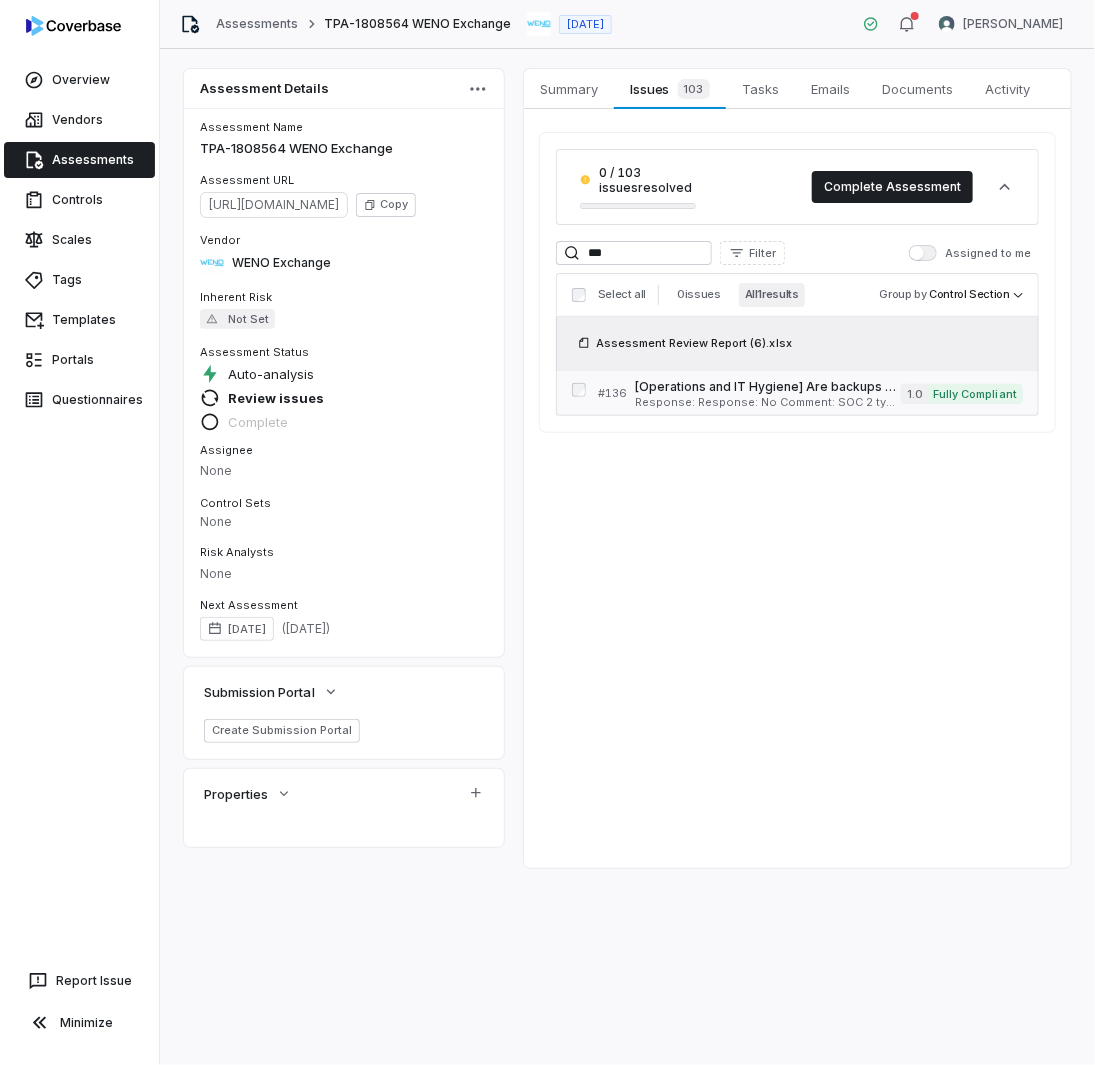 click on "[Operations and IT Hygiene] Are backups of CVS Health data and activity logs performed?
Serial No: 136
QRisk: C" at bounding box center [768, 387] 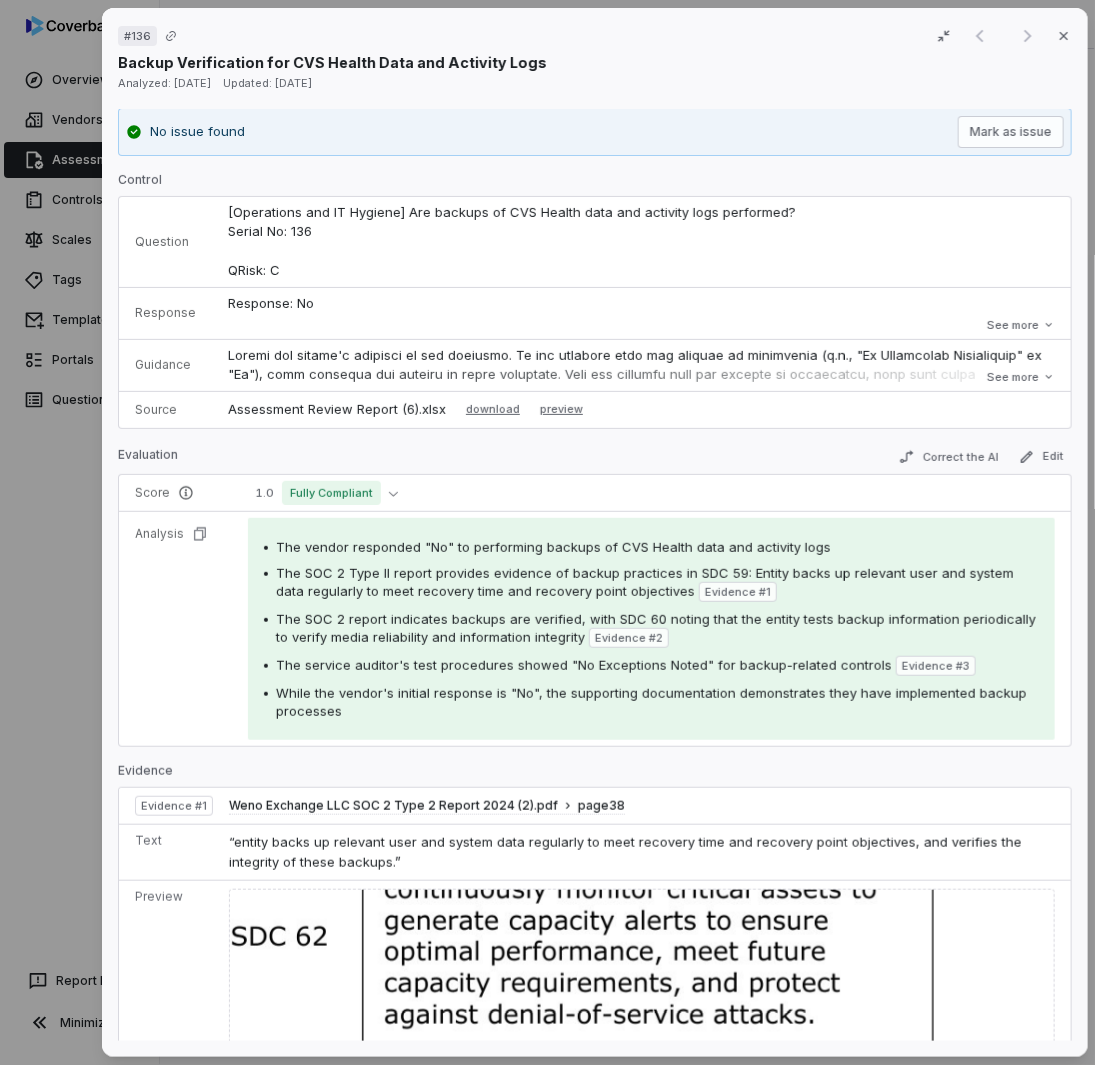 scroll, scrollTop: 0, scrollLeft: 0, axis: both 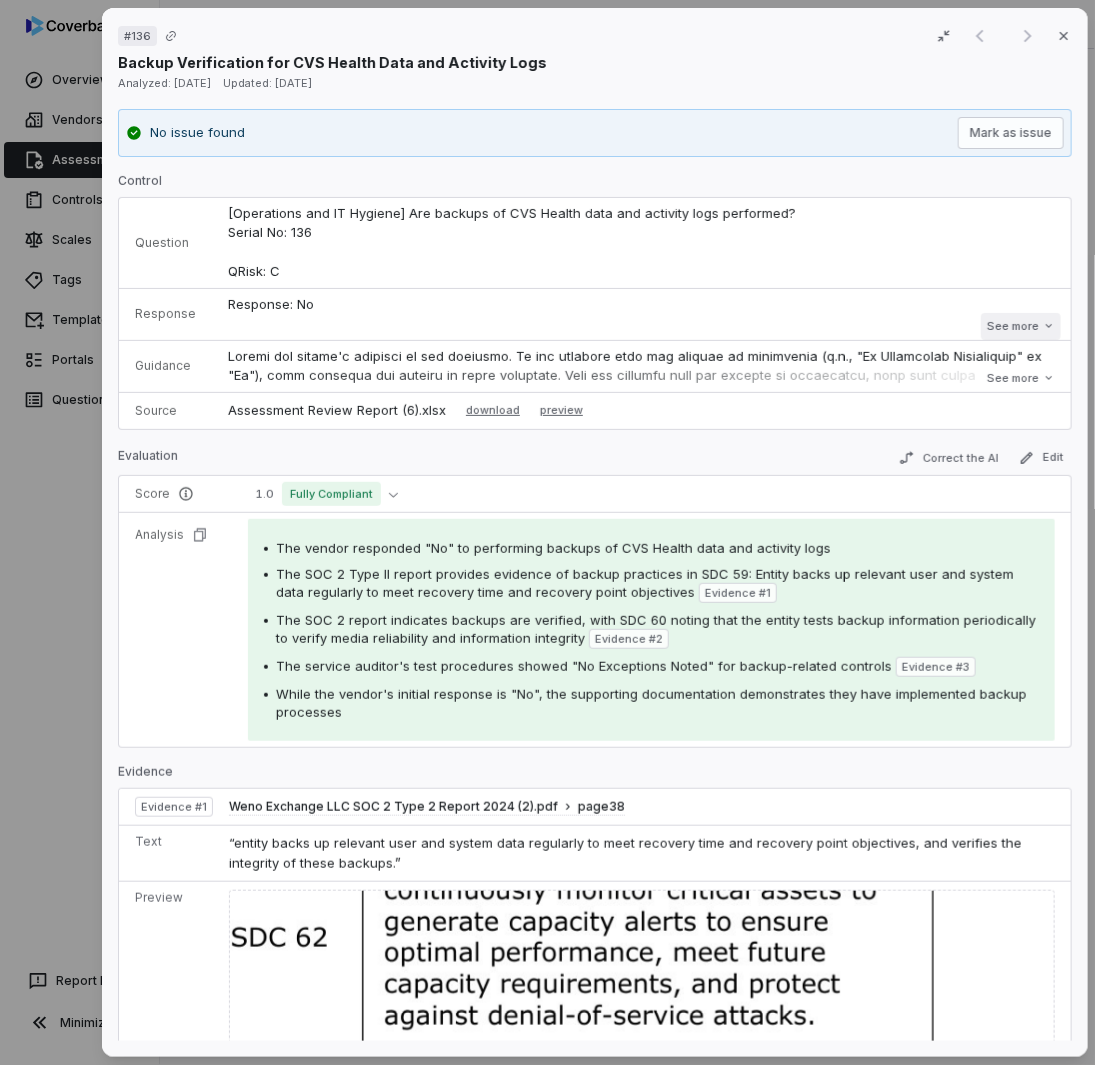 click on "See more" at bounding box center (1020, 326) 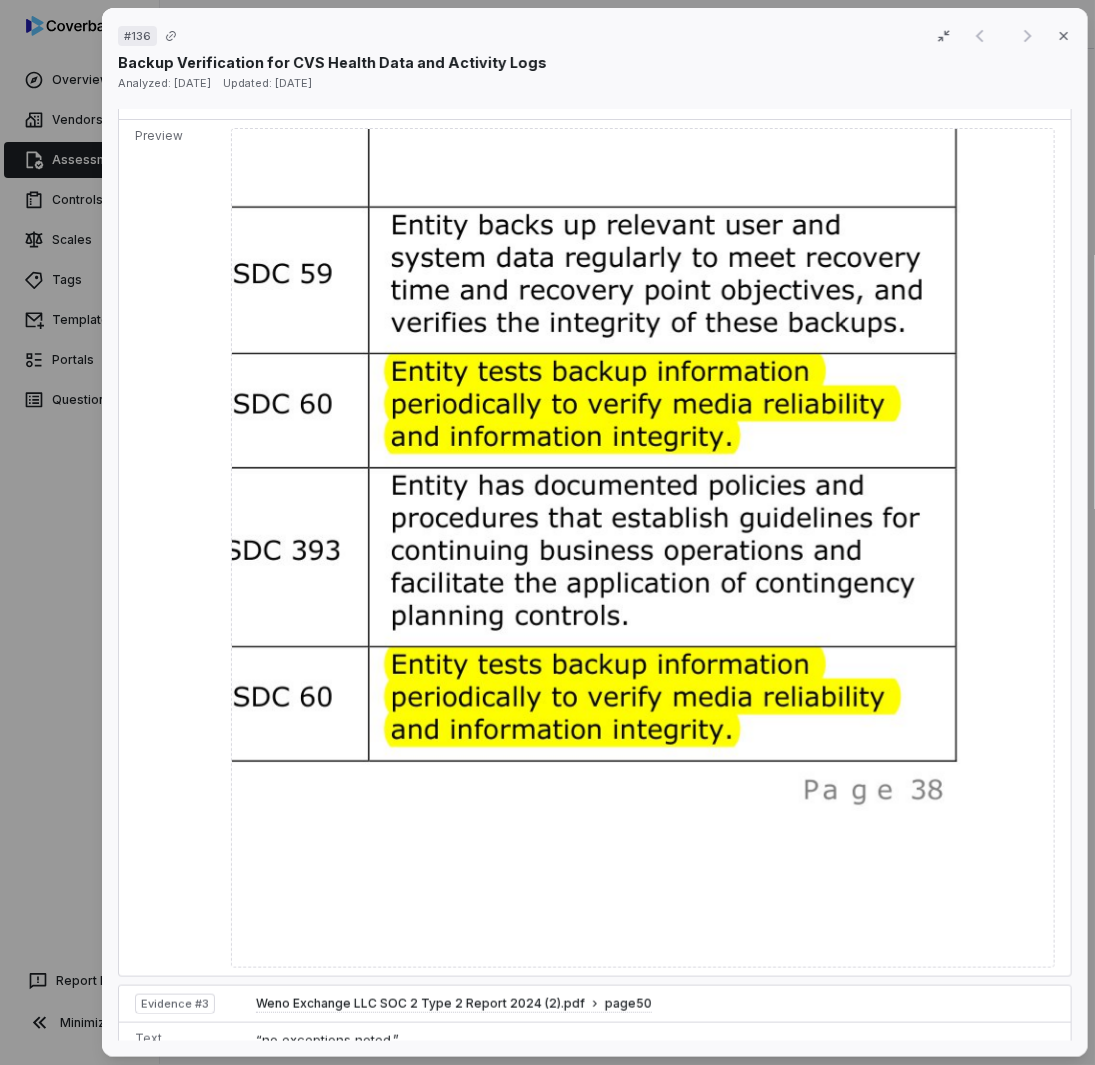 scroll, scrollTop: 1700, scrollLeft: 0, axis: vertical 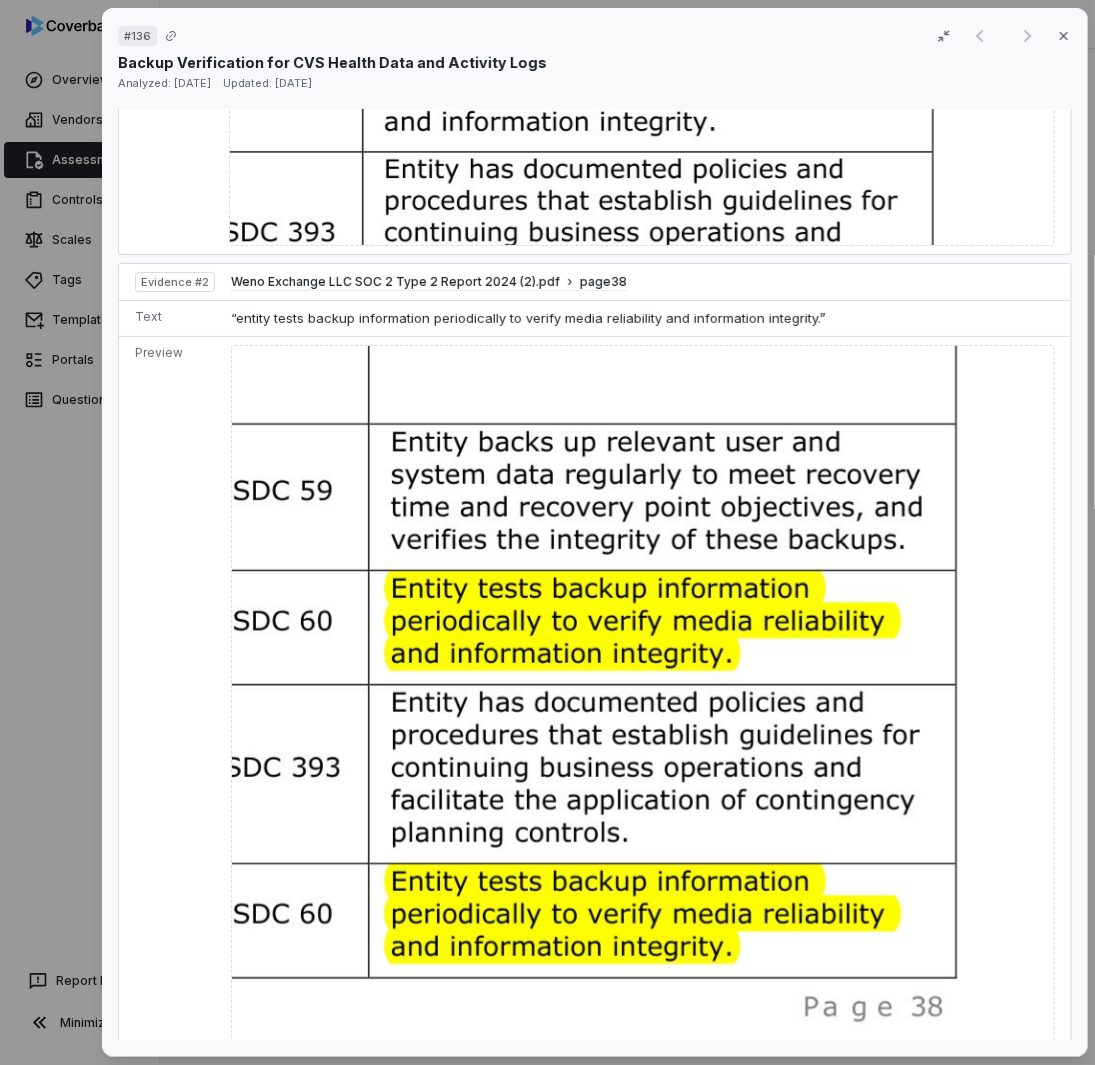 drag, startPoint x: 440, startPoint y: 584, endPoint x: 962, endPoint y: 360, distance: 568.0317 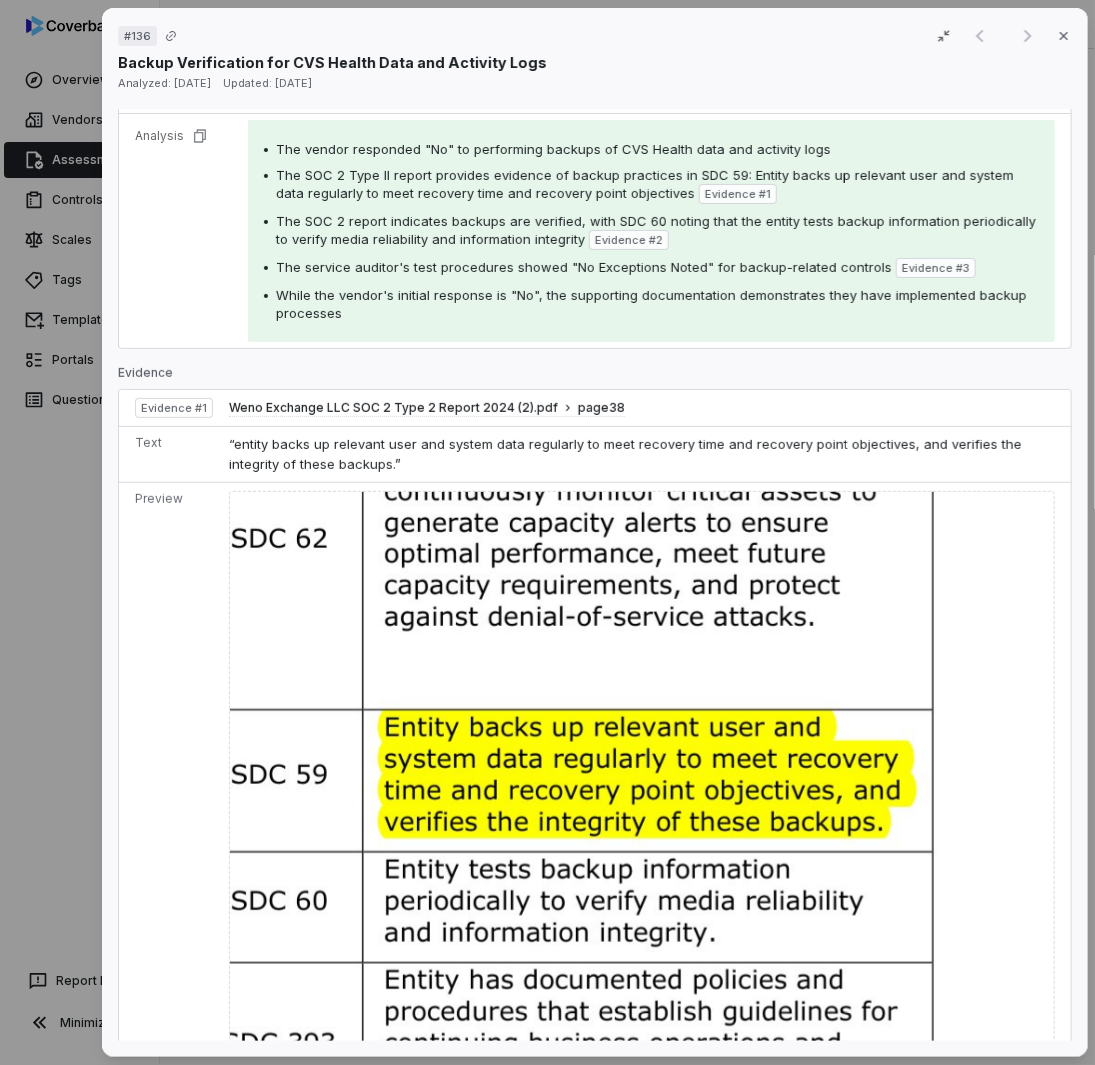scroll, scrollTop: 600, scrollLeft: 0, axis: vertical 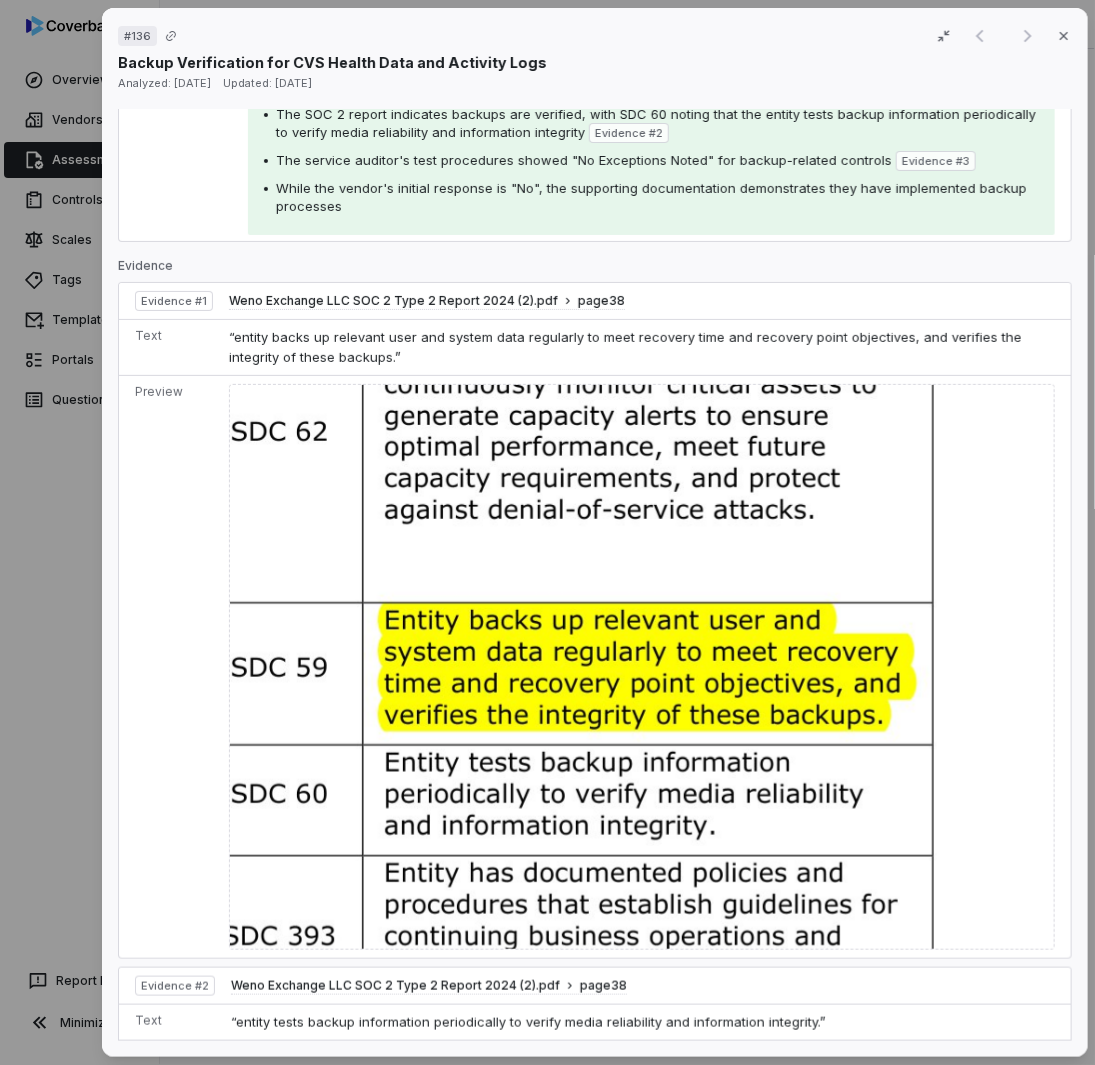 click on "# 136 Result 1 of 1 Close Backup Verification for CVS Health Data and Activity Logs Analyzed: [DATE] Updated: [DATE] No issue found [PERSON_NAME] as issue Control Question [Operations and IT Hygiene] Are backups of CVS Health data and activity logs performed?
Serial No: 136
QRisk: C Response Response: No
Comment: SOC 2 type II pg 15 Decription of the System, All customer data and transmission follow industry-standard encryption. The data is also regularly backed up as documented in the Data backup policy. Could not locate a tested control.
Is Evaluation Recommended: Yes Response: No
Comment: SOC 2 type II pg 15 Decription of the System, All customer data and transmission follow industry-standard encryption. The data is also regularly backed up as documented in the Data backup policy. Could not locate a tested control.
Is Evaluation Recommended: Yes See less Guidance See more Source Assessment Review Report (6).xlsx download preview Evaluation Correct the AI Edit   Score 1.0 Fully Compliant Analysis 1 2" at bounding box center [547, 532] 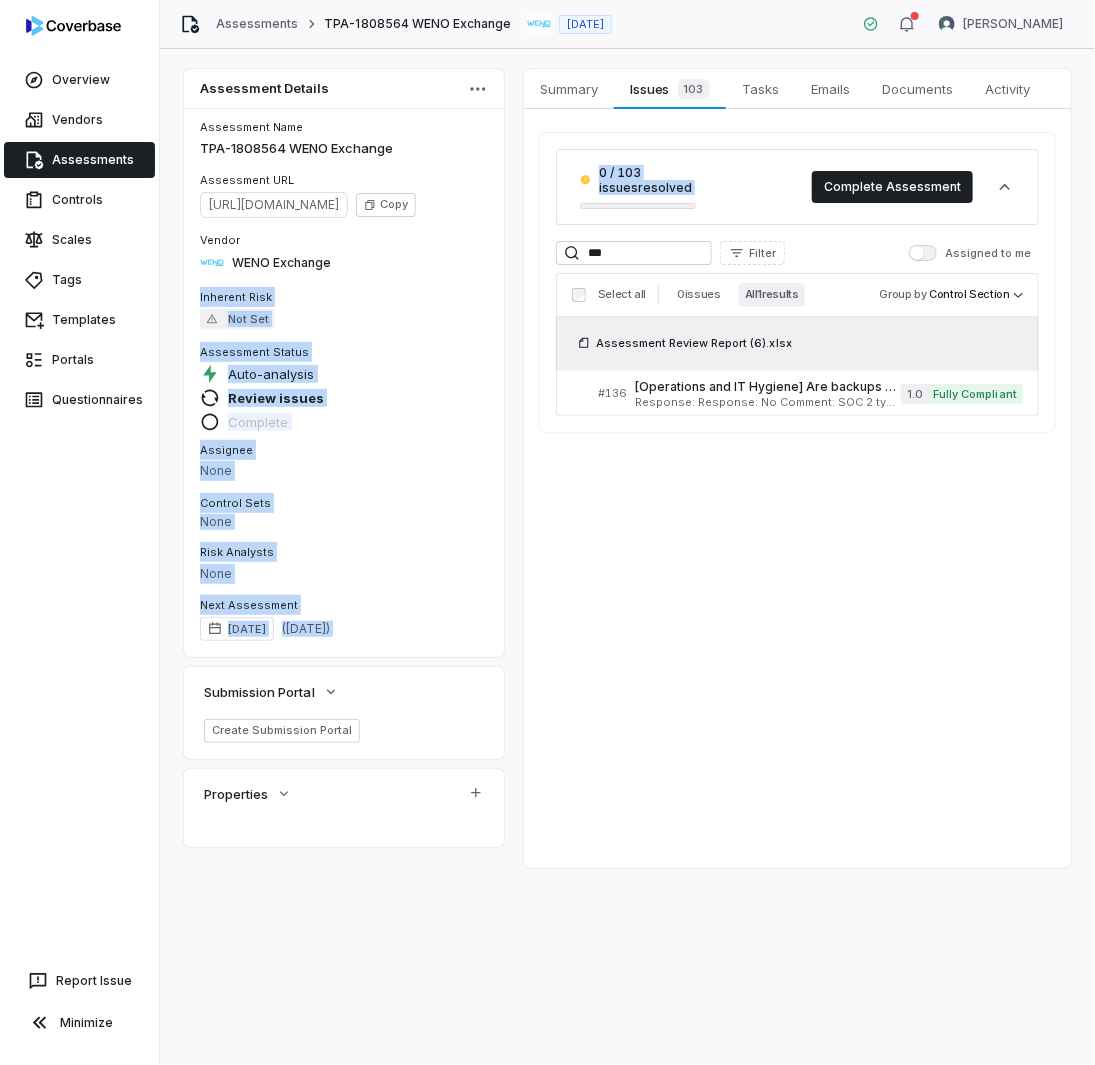 drag, startPoint x: 692, startPoint y: 265, endPoint x: 505, endPoint y: 252, distance: 187.45132 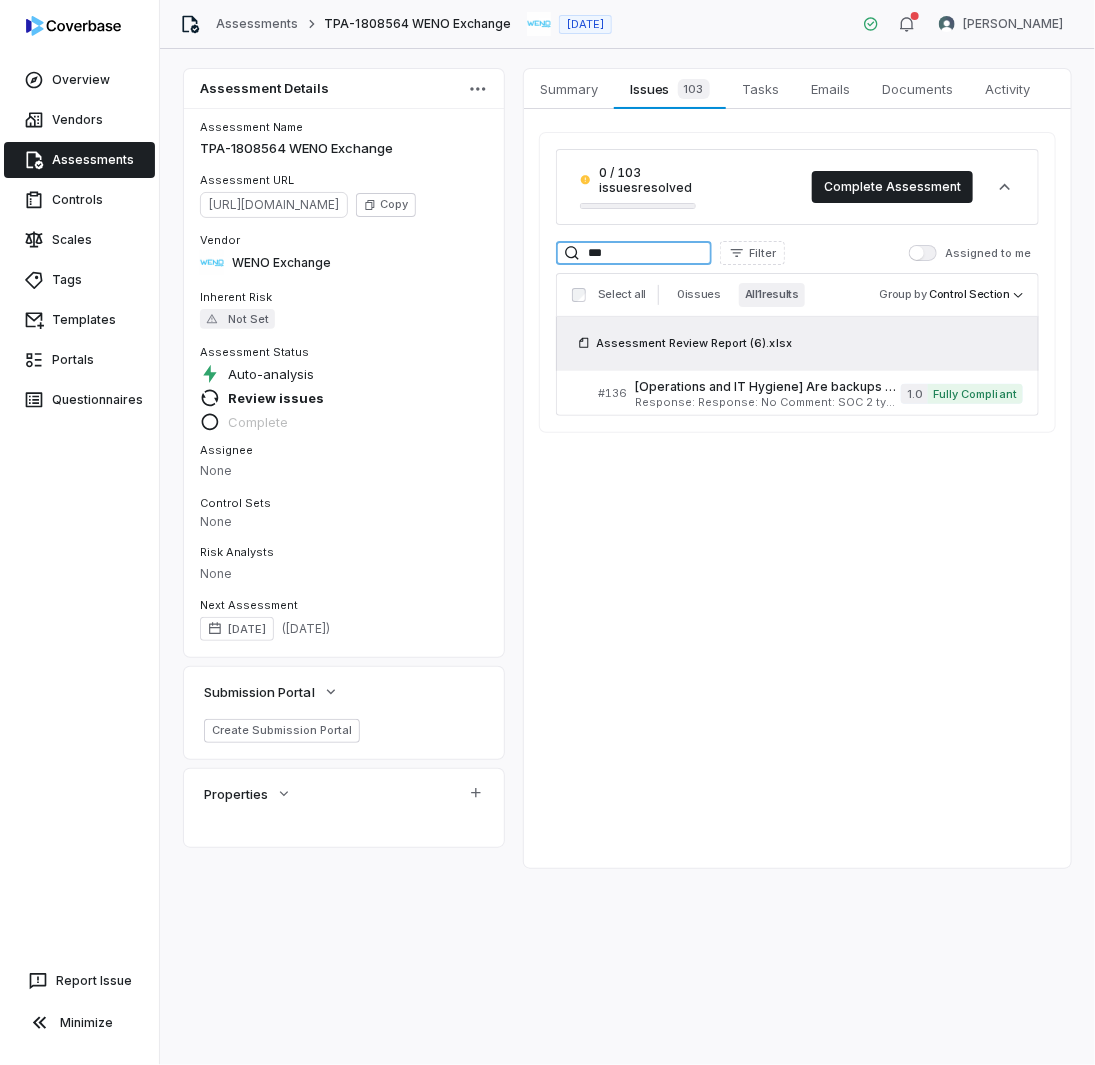 drag, startPoint x: 642, startPoint y: 251, endPoint x: 515, endPoint y: 230, distance: 128.72452 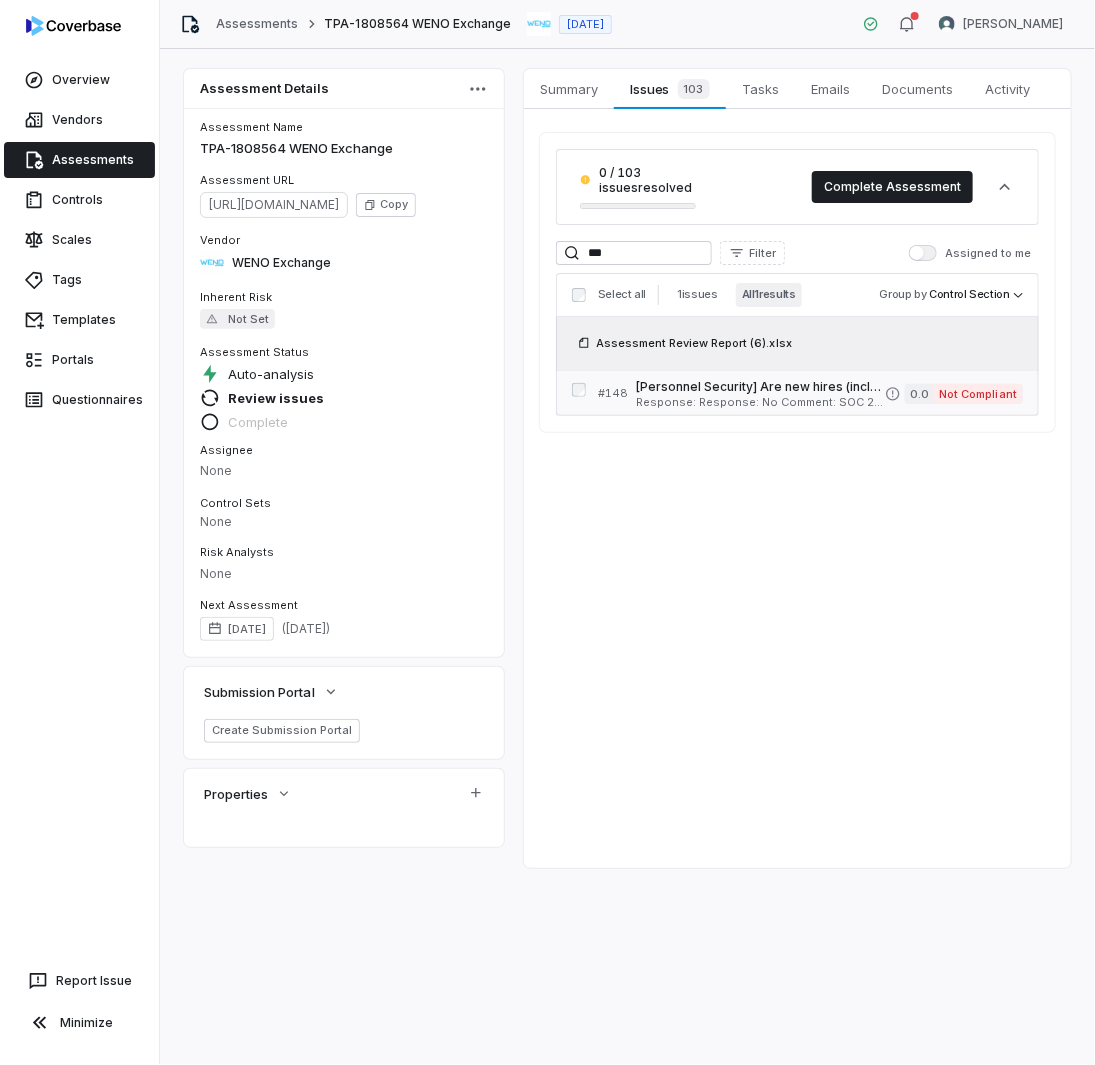 click on "Response: Response: No
Comment: SOC 2 type II pg 22 Description of the system second bullet Confidentiality and non-disclosure agreements with employees, contractors and thrid parties. Not a tested control.
Is Evaluation Recommended: Yes" at bounding box center [760, 402] 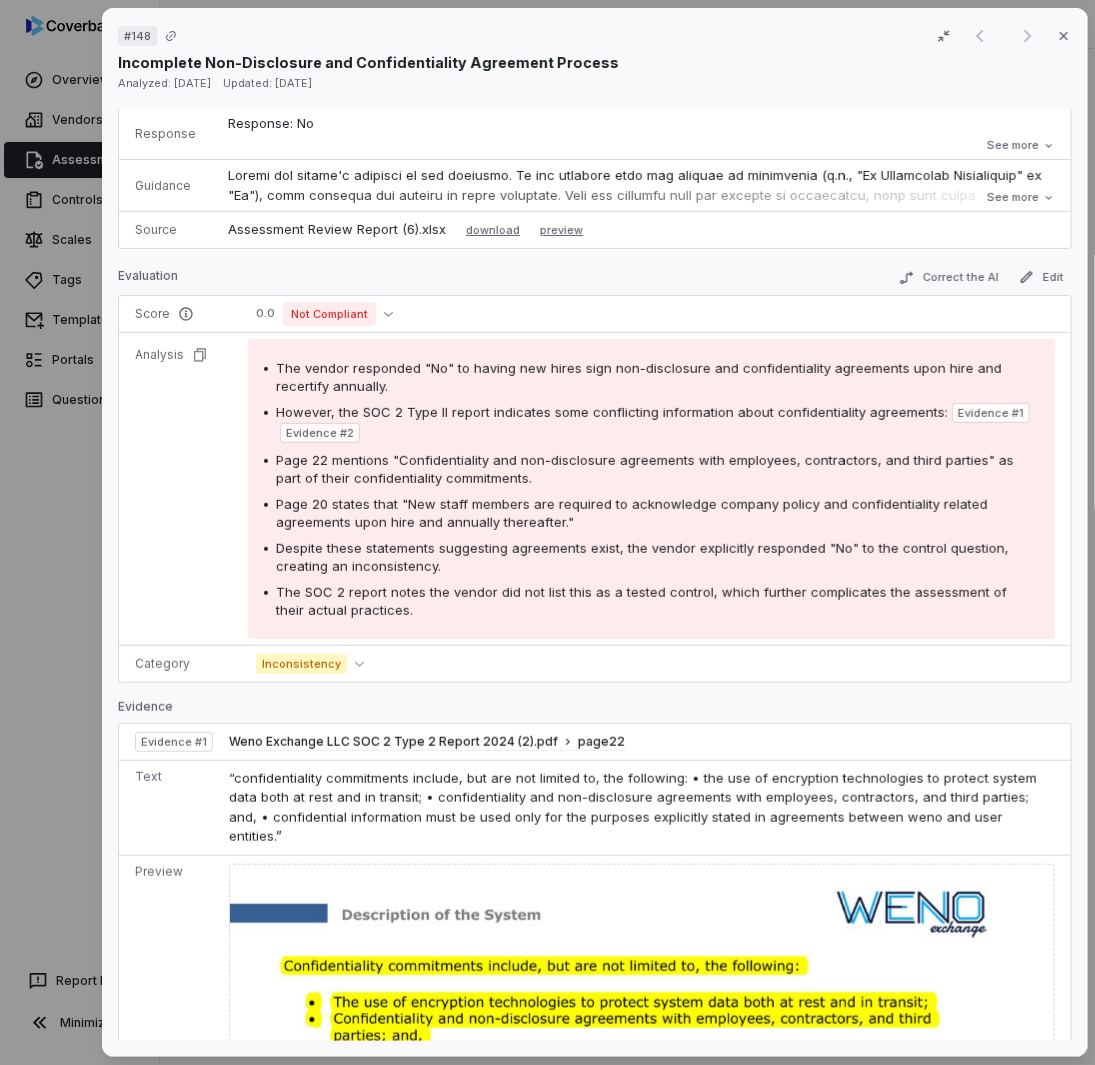 scroll, scrollTop: 0, scrollLeft: 0, axis: both 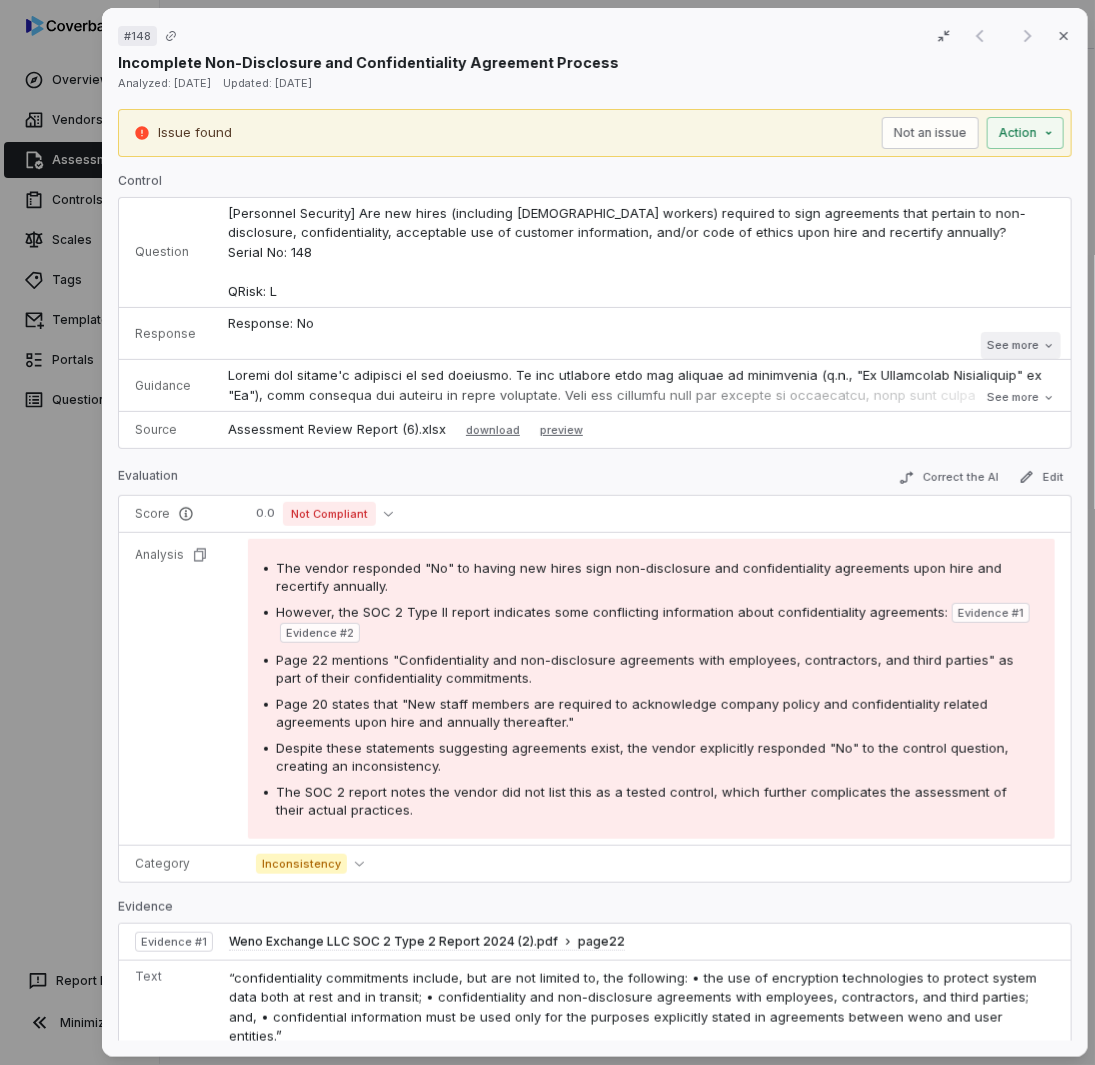 click on "See more" at bounding box center [1020, 345] 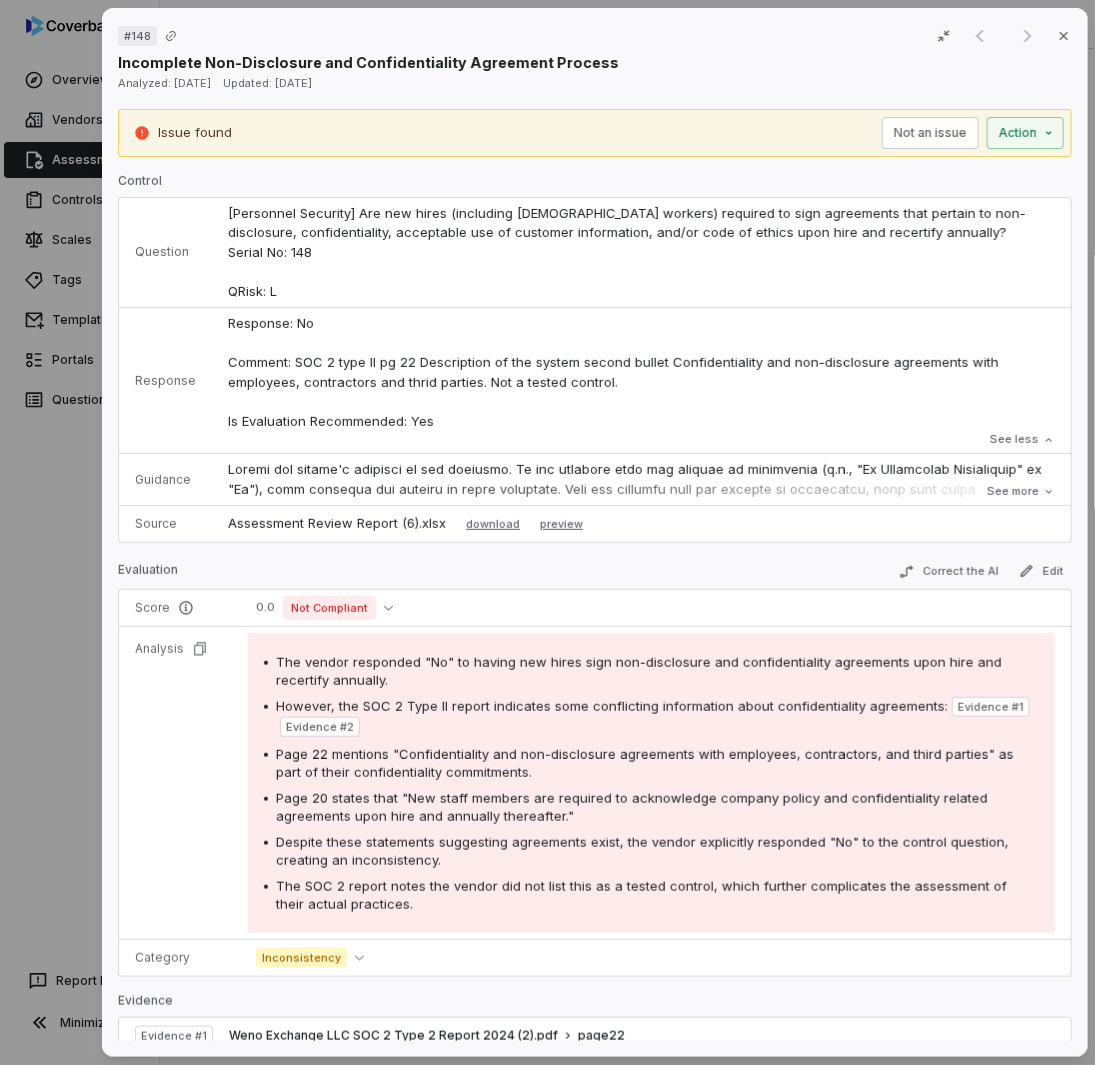 drag, startPoint x: 22, startPoint y: 592, endPoint x: 57, endPoint y: 560, distance: 47.423622 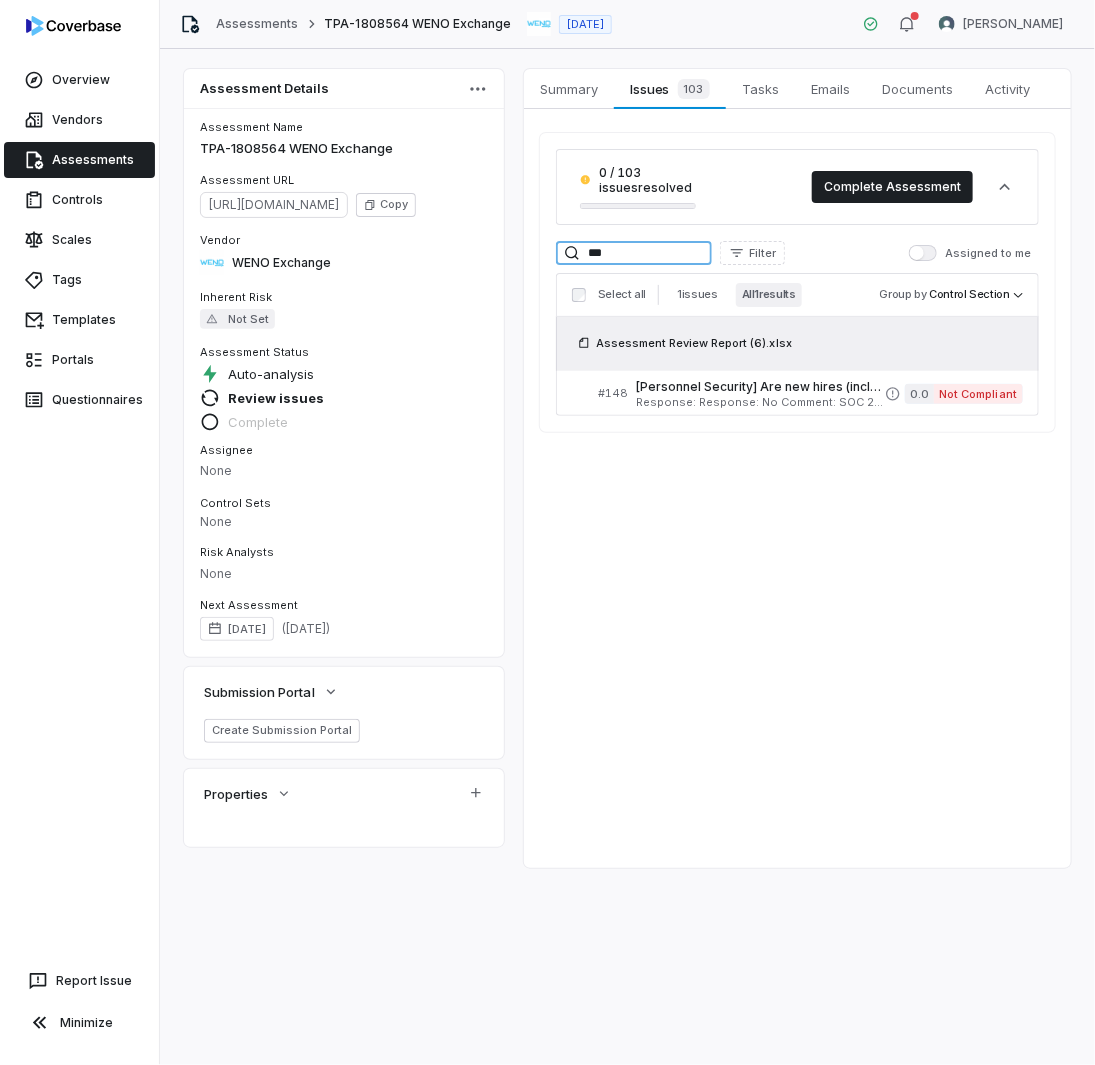 drag, startPoint x: 622, startPoint y: 243, endPoint x: 274, endPoint y: 197, distance: 351.02707 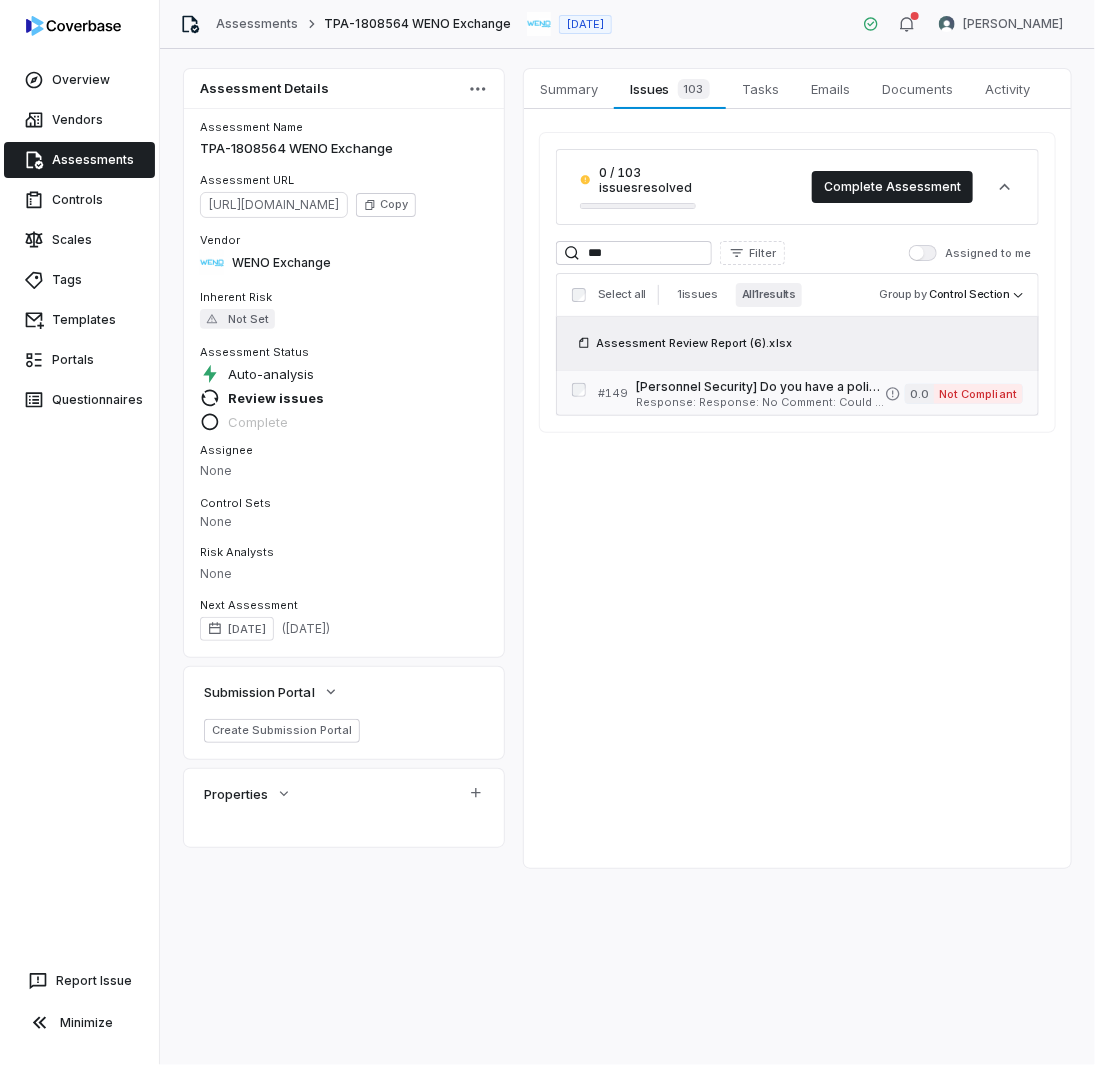 click on "[Personnel Security] Do you have a policy/procedure to handle involuntary terminations that requires managers to work with appropriate internal groups to determine proper communication of decision to the individual, ensure the return of company equipment, and facilitate the departure of the individual from company premises?
Serial No: 149
QRisk: L" at bounding box center (760, 387) 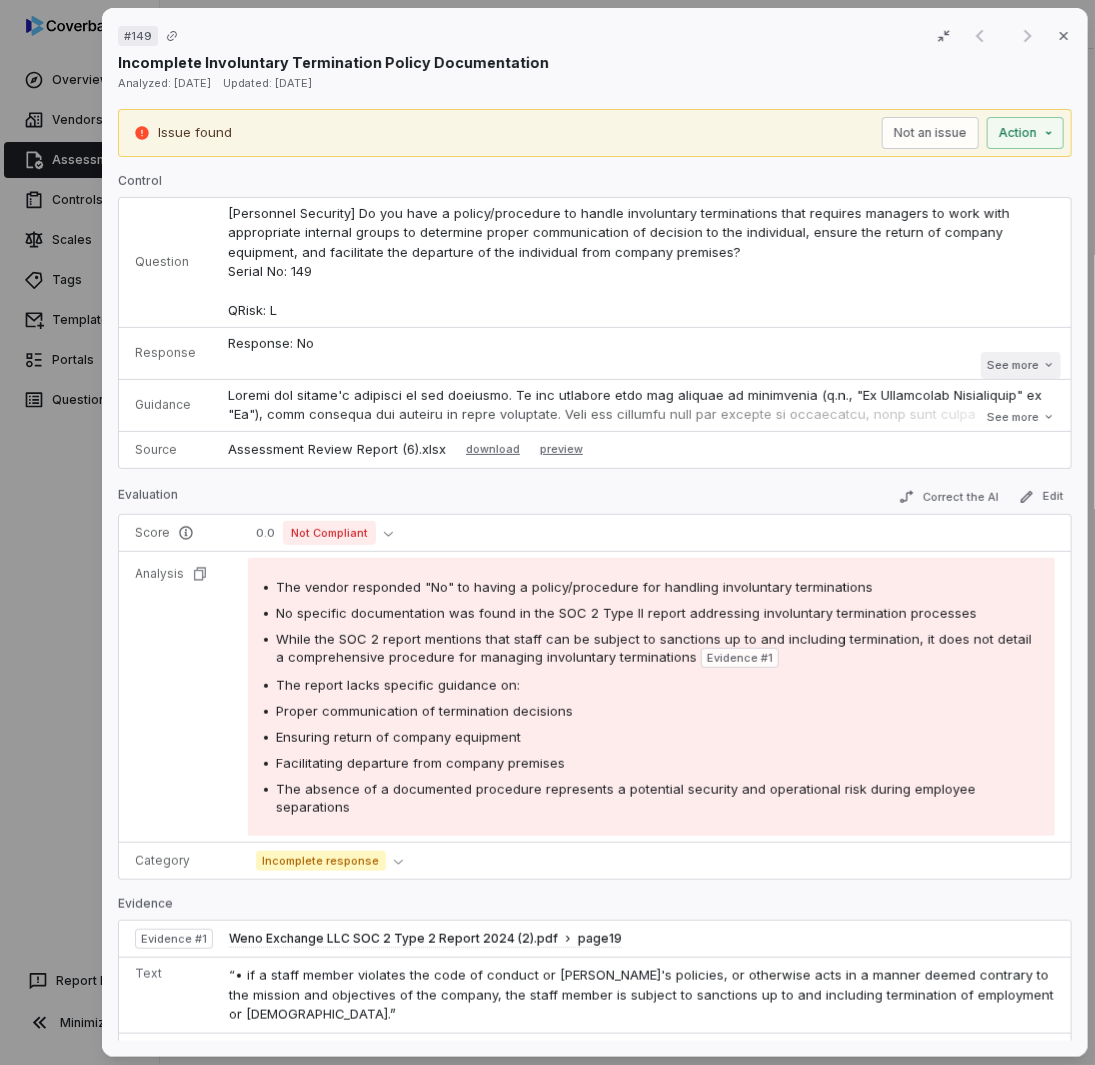 click on "See more" at bounding box center (1020, 365) 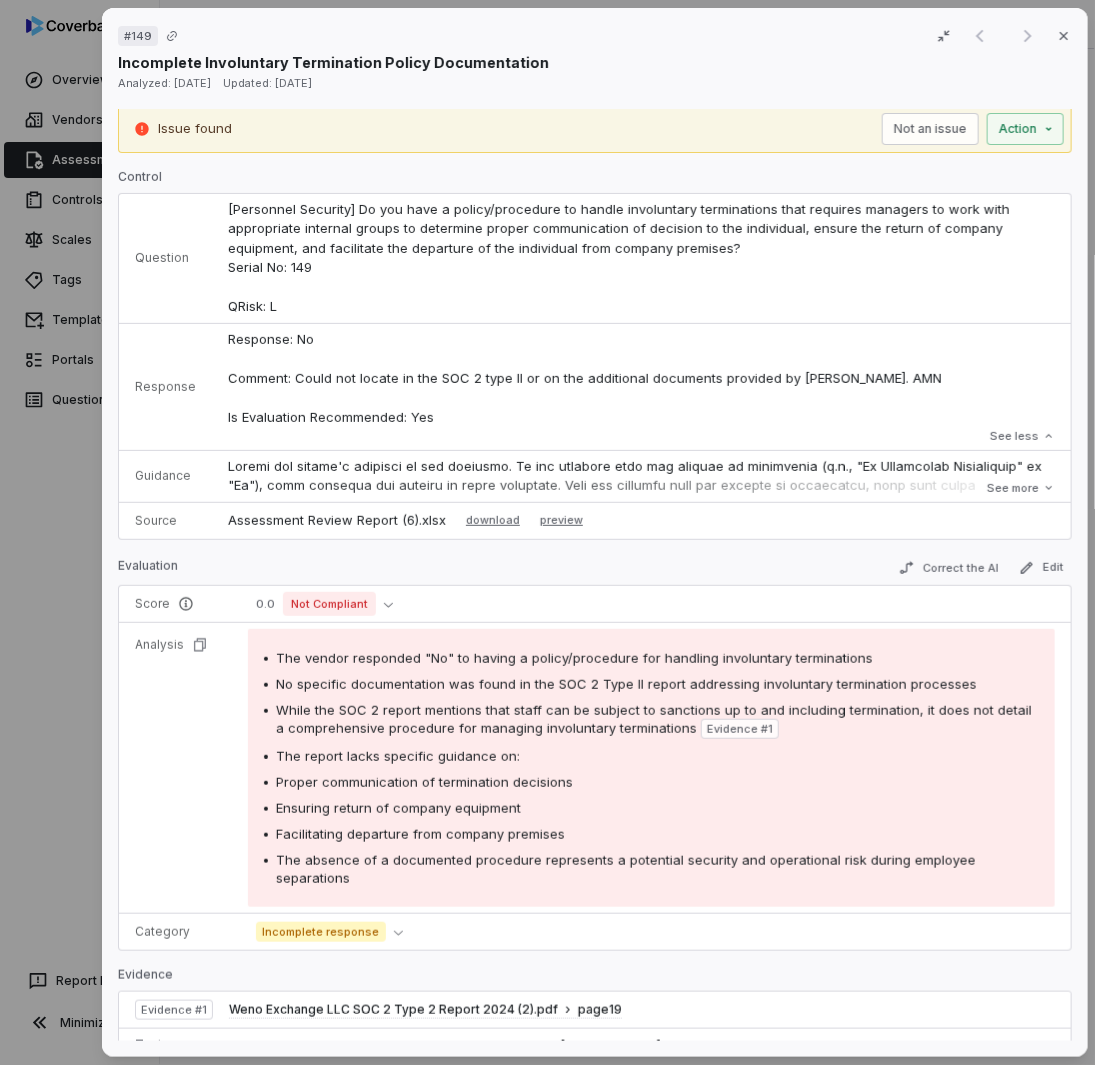 scroll, scrollTop: 0, scrollLeft: 0, axis: both 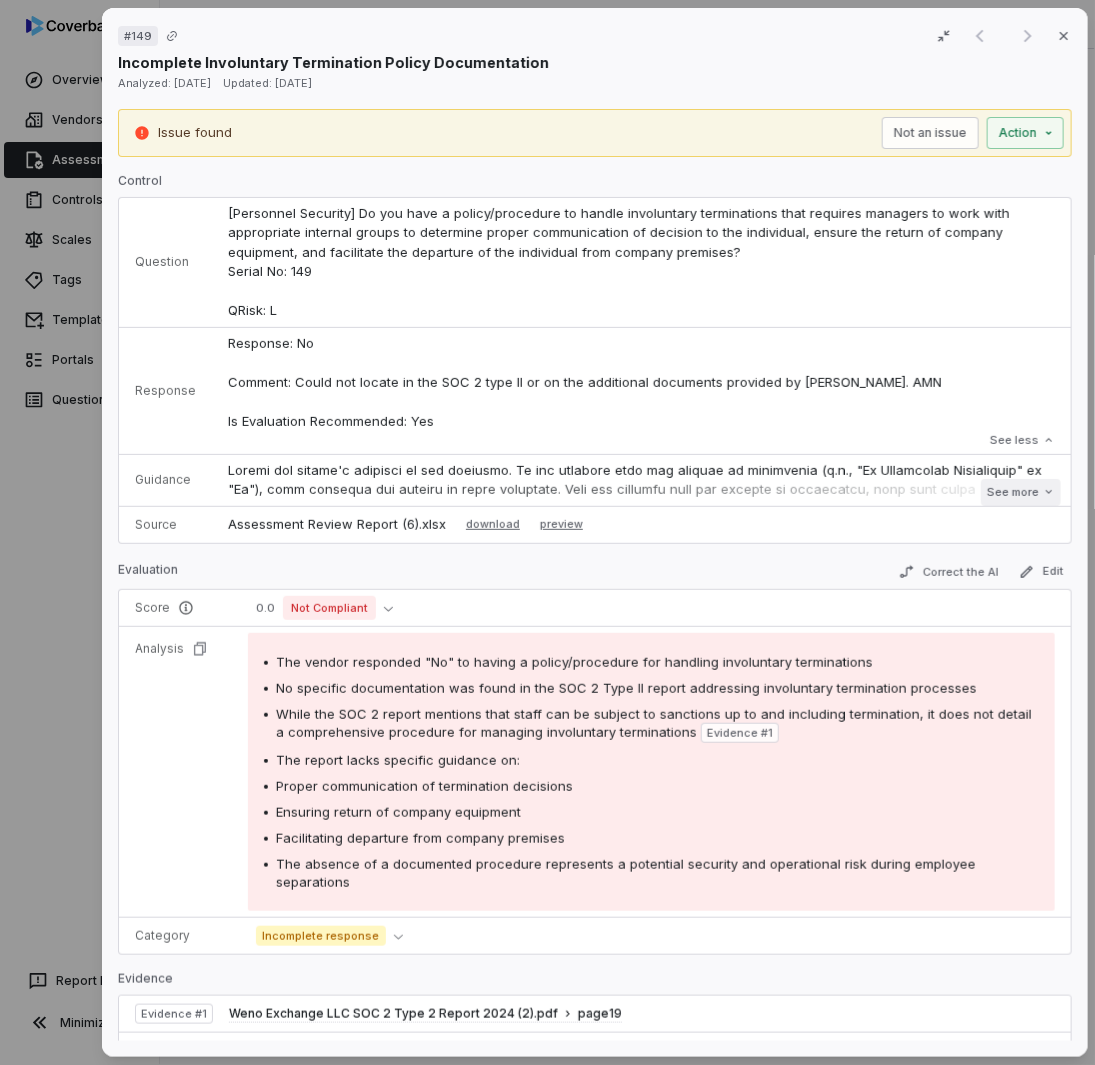 click on "See more" at bounding box center [1020, 492] 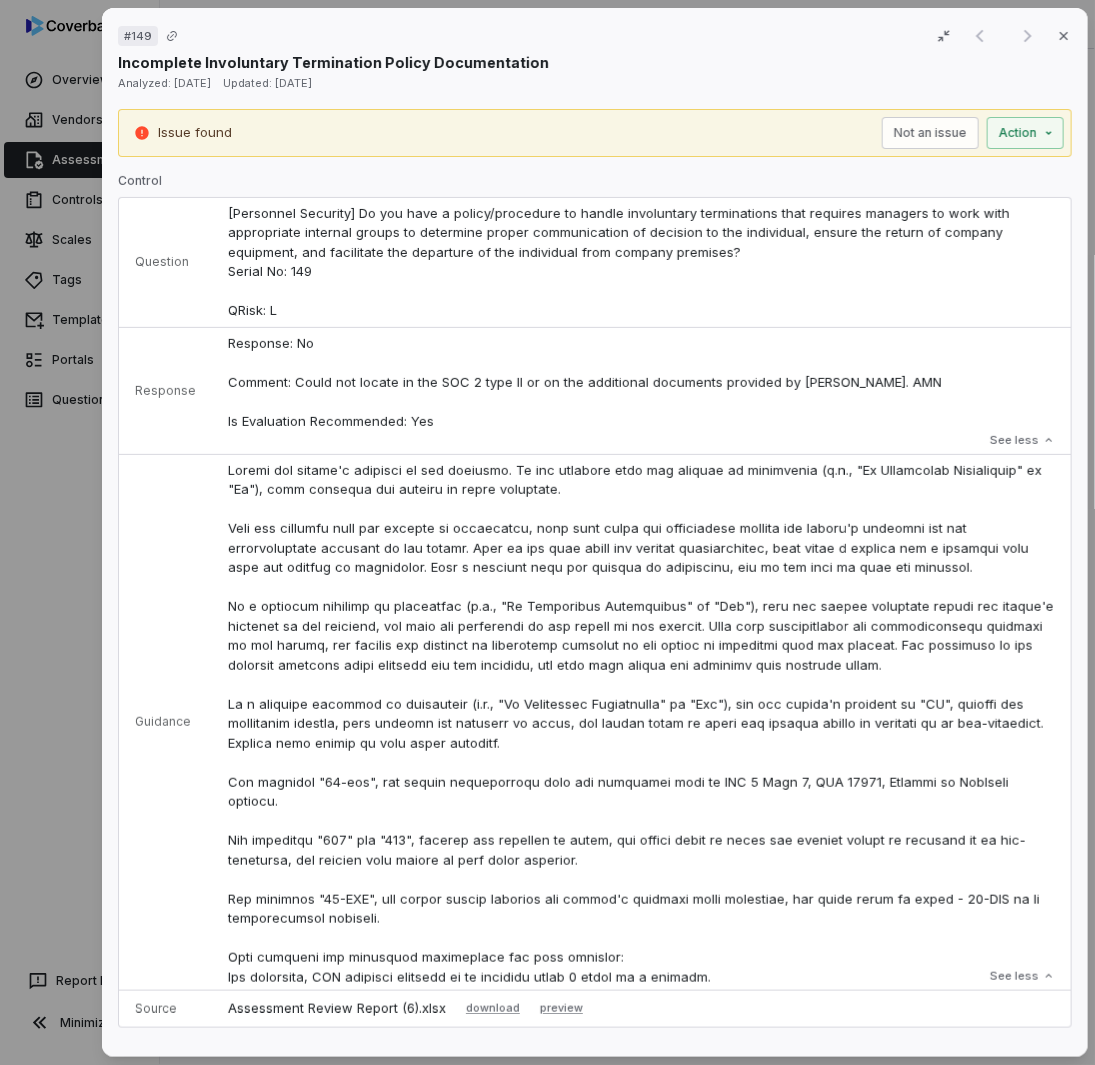click on "# 149 Result 1 of 1 Close Incomplete Involuntary Termination Policy Documentation Analyzed: [DATE] Updated: [DATE] Issue found Not an issue Action Control Question [Personnel Security] Do you have a policy/procedure to handle involuntary terminations that requires managers to work with appropriate internal groups to determine proper communication of decision to the individual, ensure the return of company equipment, and facilitate the departure of the individual from company premises?
Serial No: 149
QRisk: L Response Response: No
Comment: Could not locate in the SOC 2 type II or on the additional documents provided by [PERSON_NAME]. AMN
Is Evaluation Recommended: Yes Response: No
Comment: Could not locate in the SOC 2 type II or on the additional documents provided by [PERSON_NAME]. AMN
Is Evaluation Recommended: Yes See less Guidance See less Source Assessment Review Report (6).xlsx download preview Evaluation Correct the AI Edit   Score 0.0 Not Compliant Analysis Evidence # 1 Category Incomplete response 1 19" at bounding box center (547, 532) 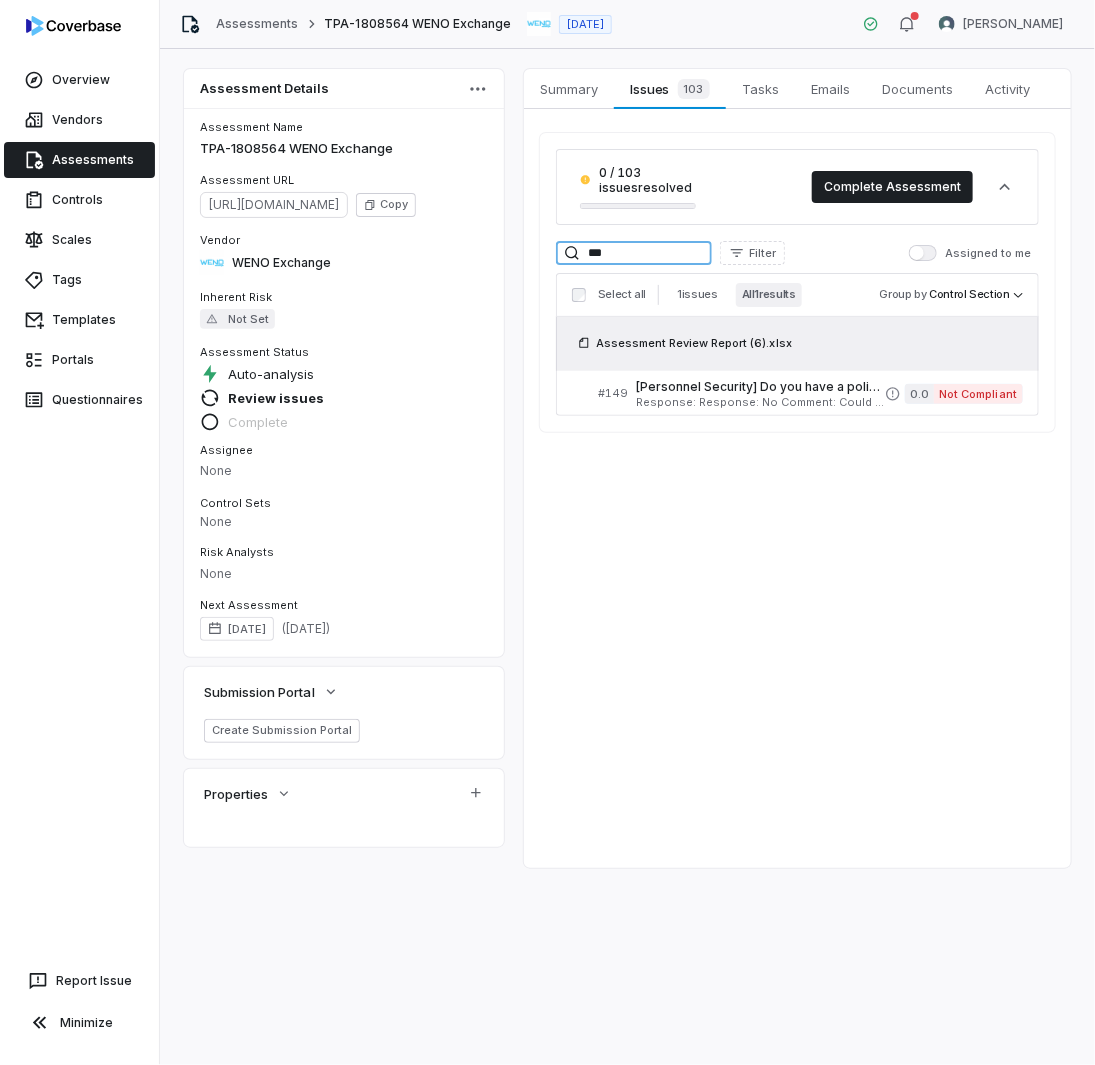 drag, startPoint x: 621, startPoint y: 254, endPoint x: 510, endPoint y: 239, distance: 112.00893 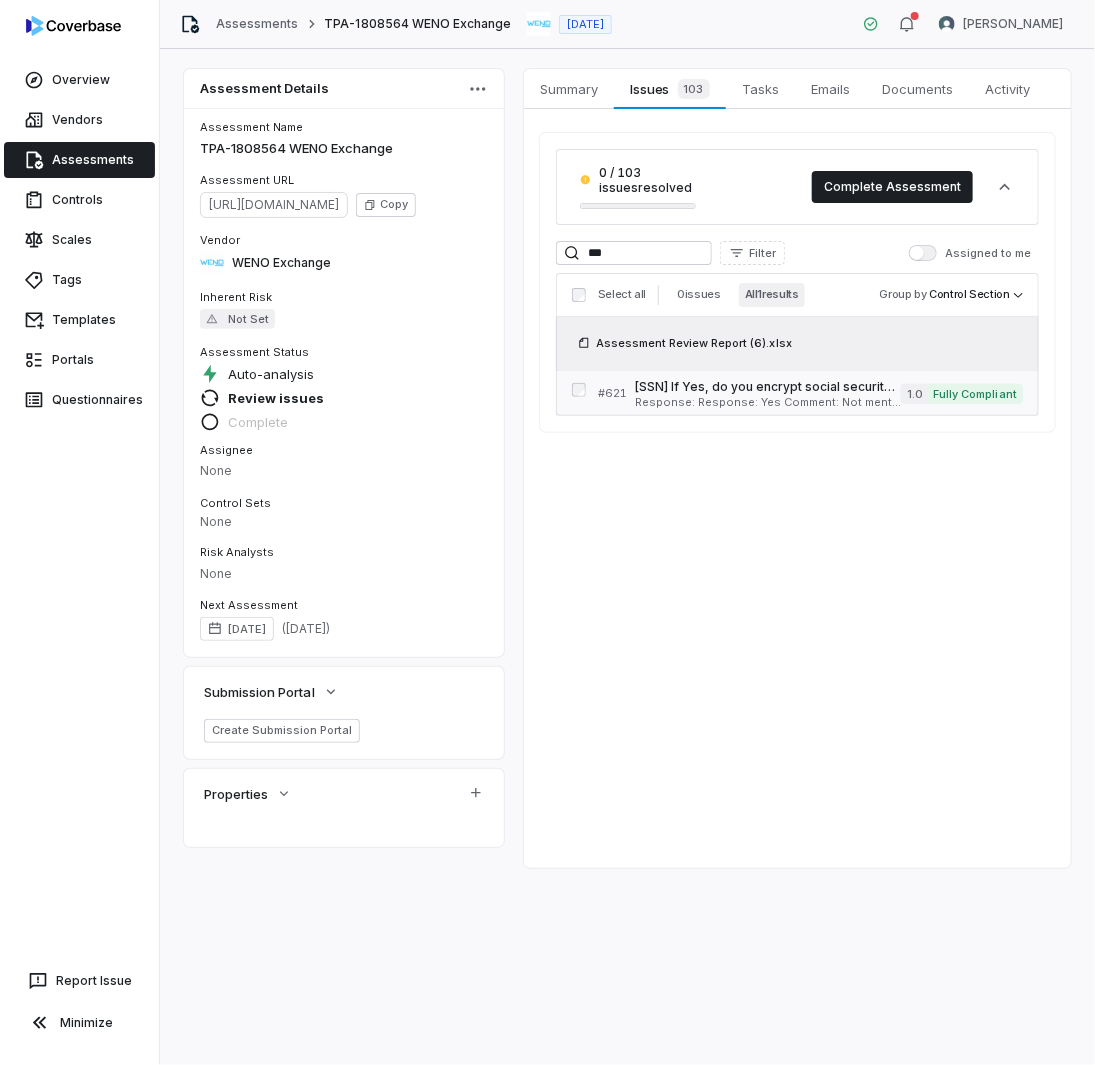 click on "Response: Response: Yes
Comment: Not mentioned in SOC but eprescribe could leverage?
Is Evaluation Recommended: No" at bounding box center [768, 402] 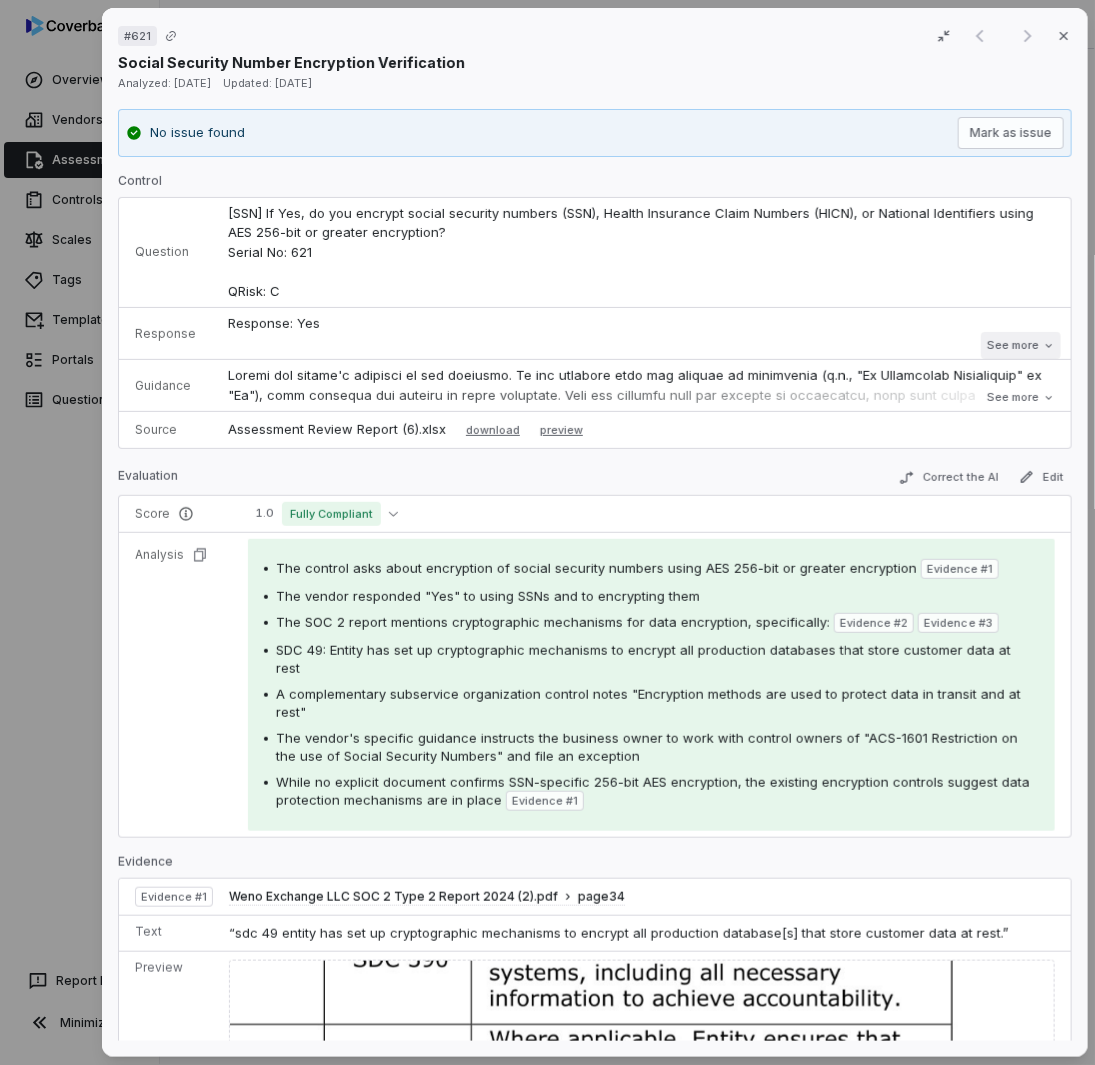 click on "See more" at bounding box center [1020, 345] 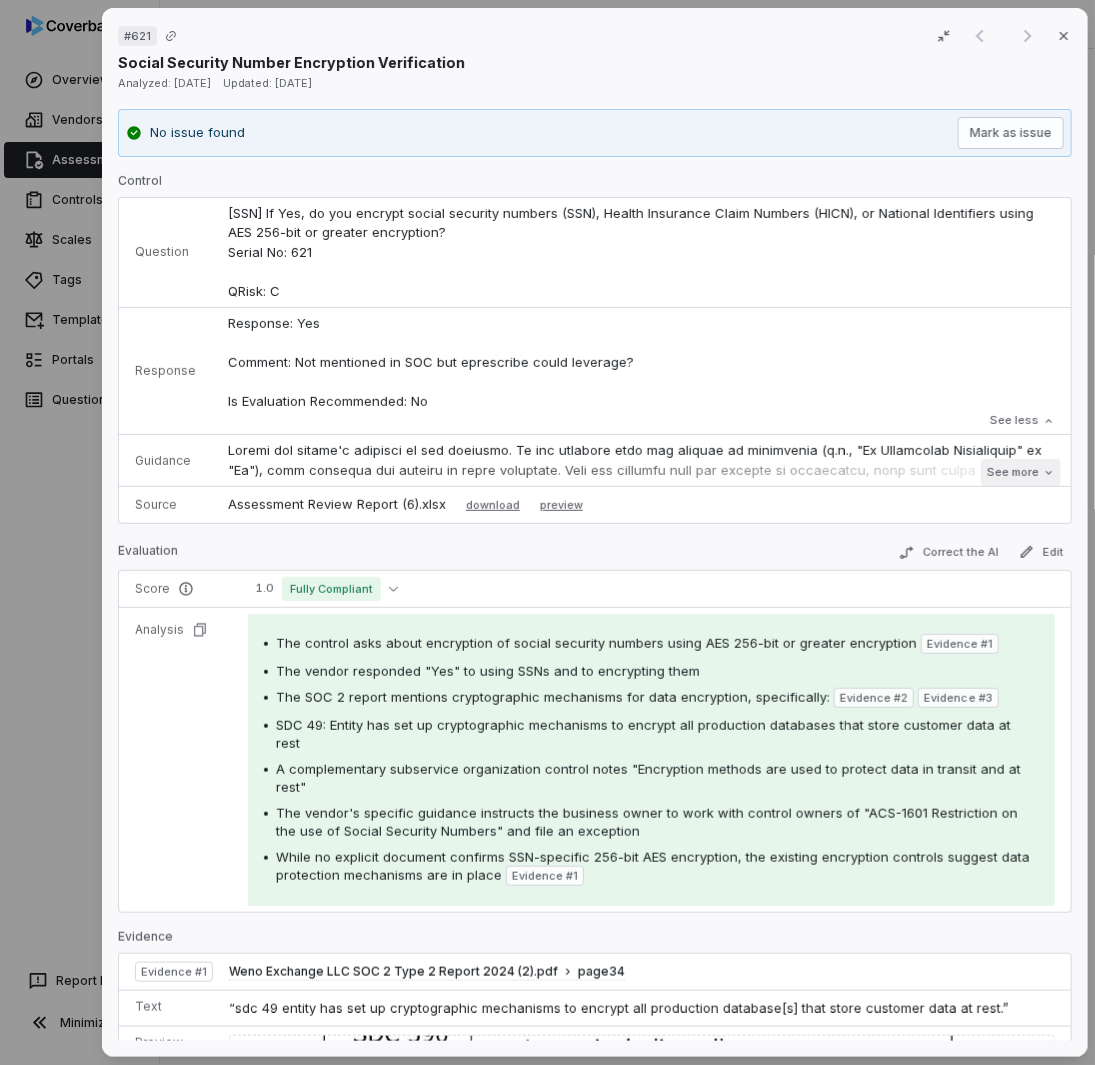 click on "See more" at bounding box center [1020, 472] 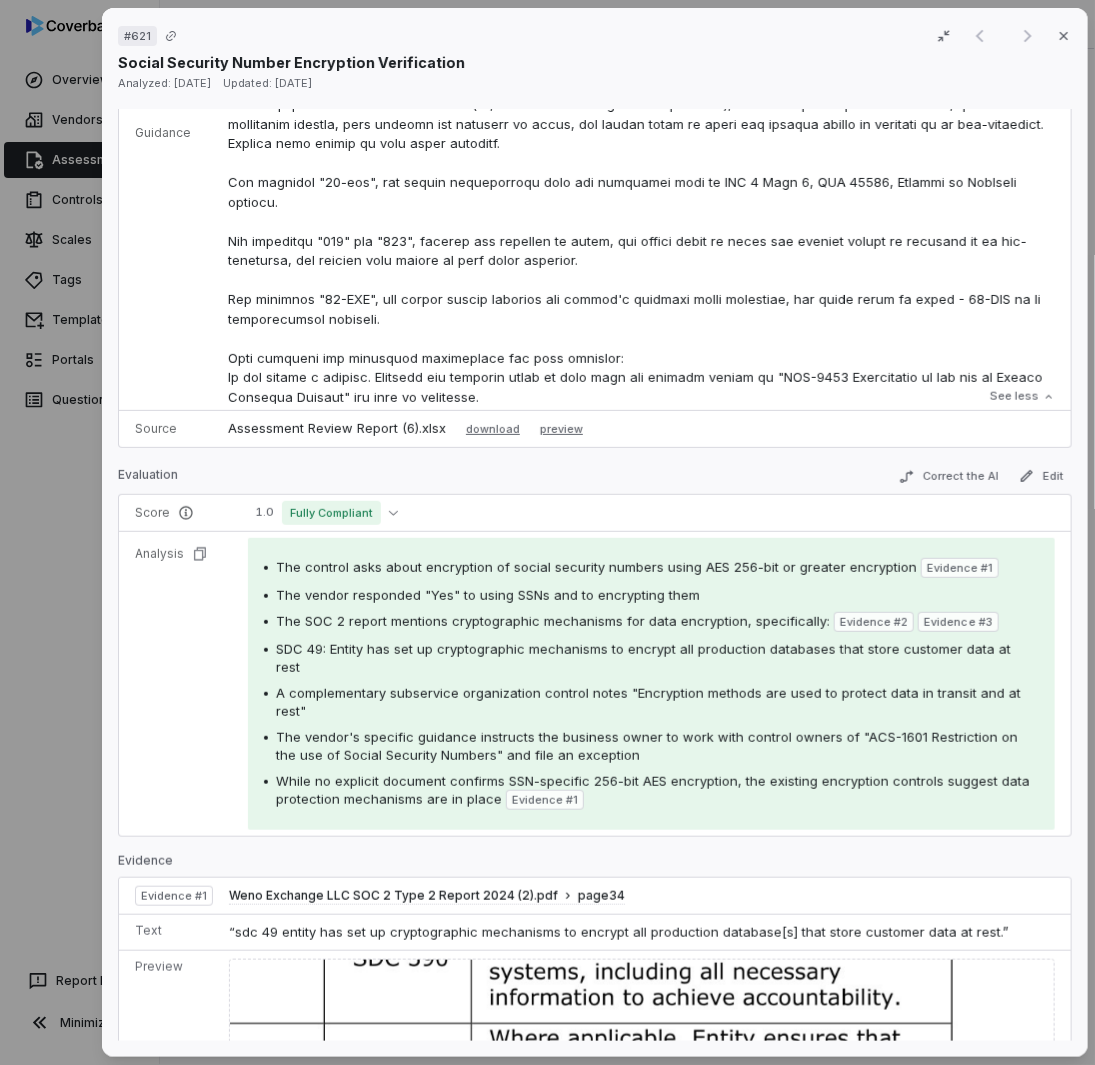 scroll, scrollTop: 500, scrollLeft: 0, axis: vertical 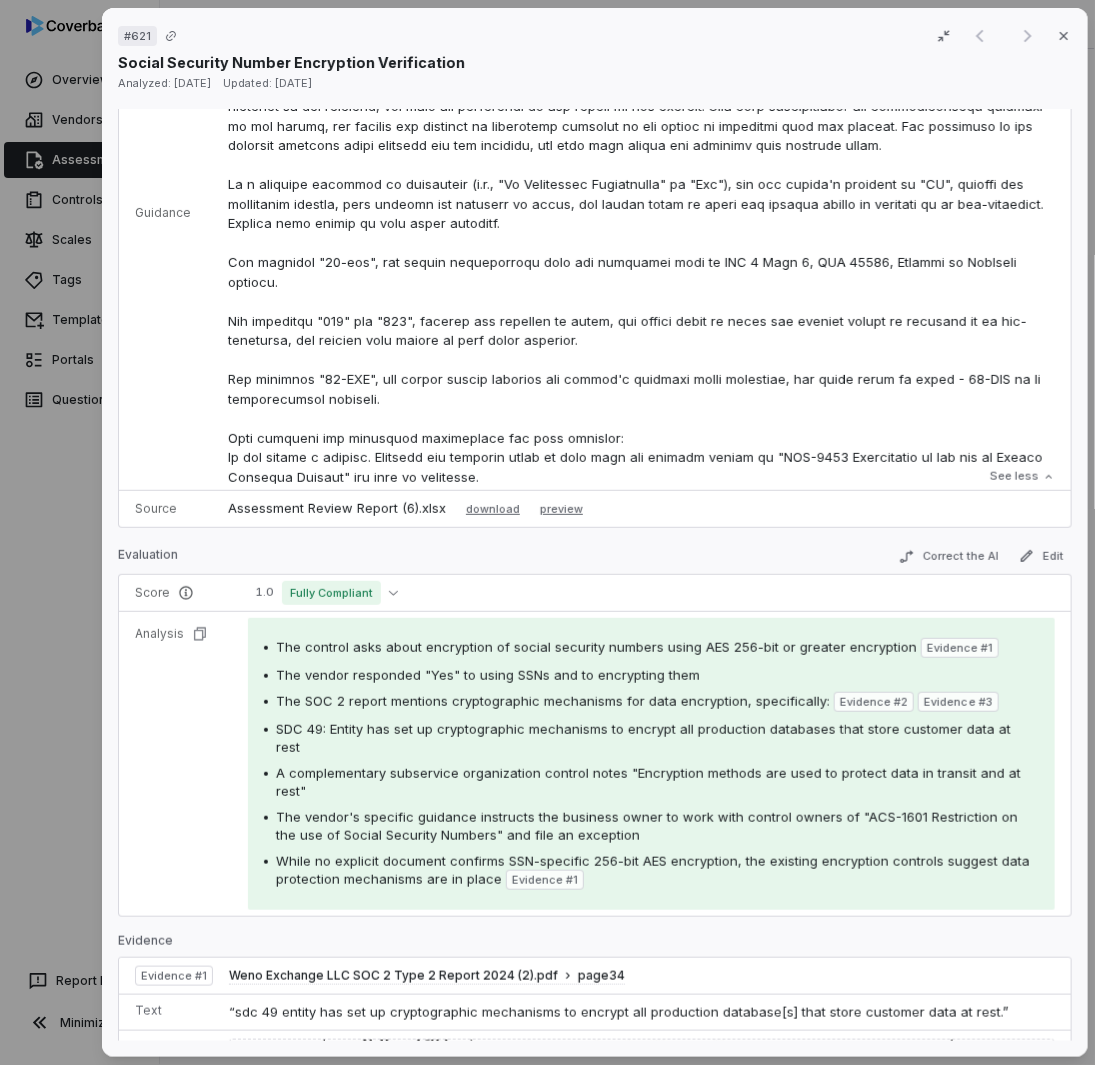 click on "# 621 Result 1 of 1 Close Social Security Number Encryption Verification Analyzed: [DATE] Updated: [DATE] No issue found Mark as issue Control Question [SSN] If Yes, do you encrypt social security numbers (SSN), Health Insurance Claim Numbers (HICN), or National Identifiers using AES 256-bit or greater encryption?
Serial No: 621
QRisk: C Response Response: Yes
Comment: Not mentioned in SOC but eprescribe could leverage?
Is Evaluation Recommended: No Response: Yes
Comment: Not mentioned in SOC but eprescribe could leverage?
Is Evaluation Recommended: No See less Guidance See less Source Assessment Review Report (6).xlsx download preview Evaluation Correct the AI Edit   Score 1.0 Fully Compliant Analysis The control asks about encryption of social security numbers using AES 256-bit or greater encryption Evidence # 1 The vendor responded "Yes" to using SSNs and to encrypting them The SOC 2 report mentions cryptographic mechanisms for data encryption, specifically: Evidence # 2 Evidence # 3 1 1 34" at bounding box center (547, 532) 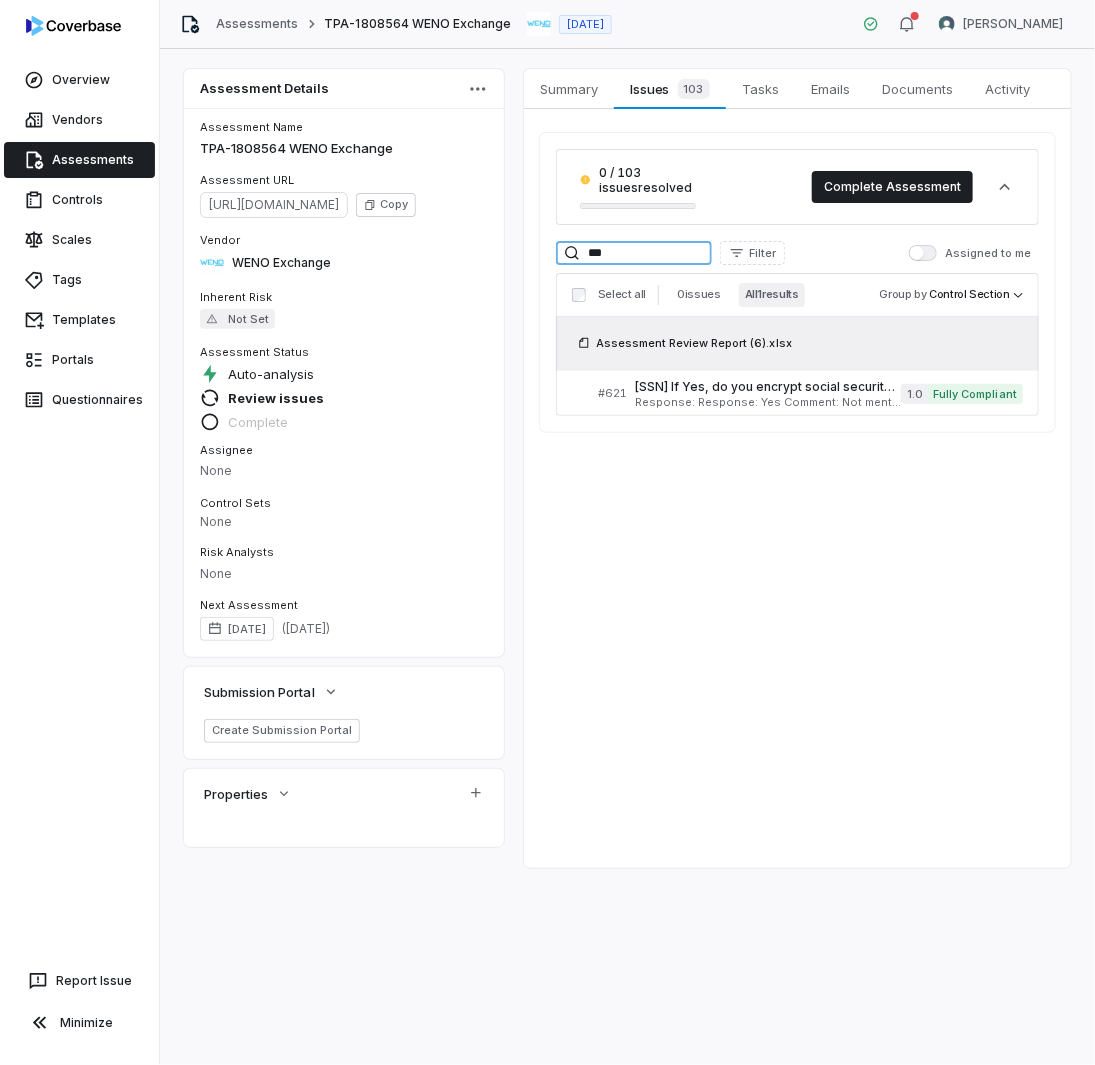 drag, startPoint x: 496, startPoint y: 232, endPoint x: 473, endPoint y: 224, distance: 24.351591 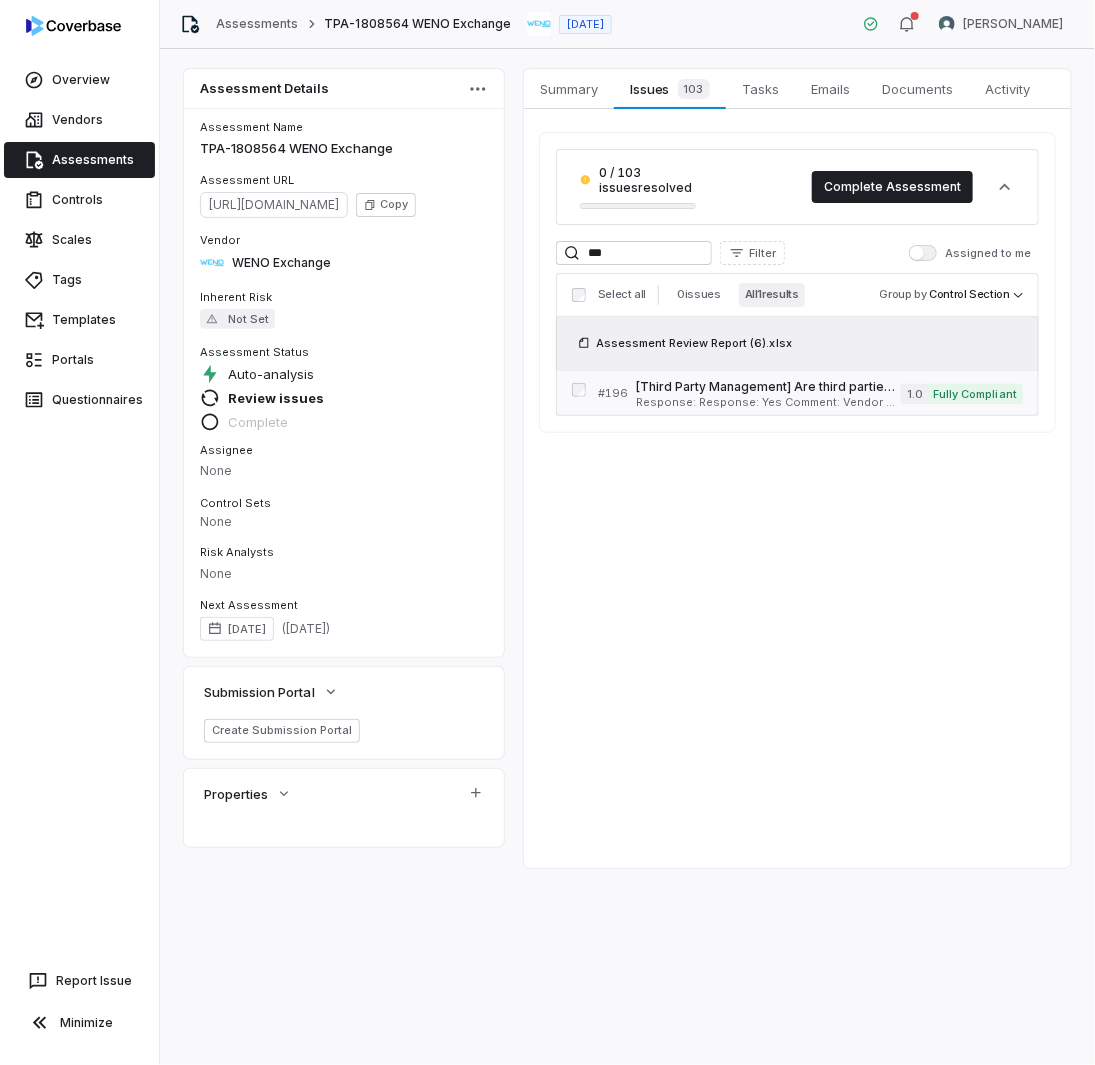 click on "Response: Response: Yes
Comment: Vendor Management Procedures outlines the due diligence of ensuring Third Parties adhere to required policies and standards
Is Evaluation Recommended: No" at bounding box center [768, 402] 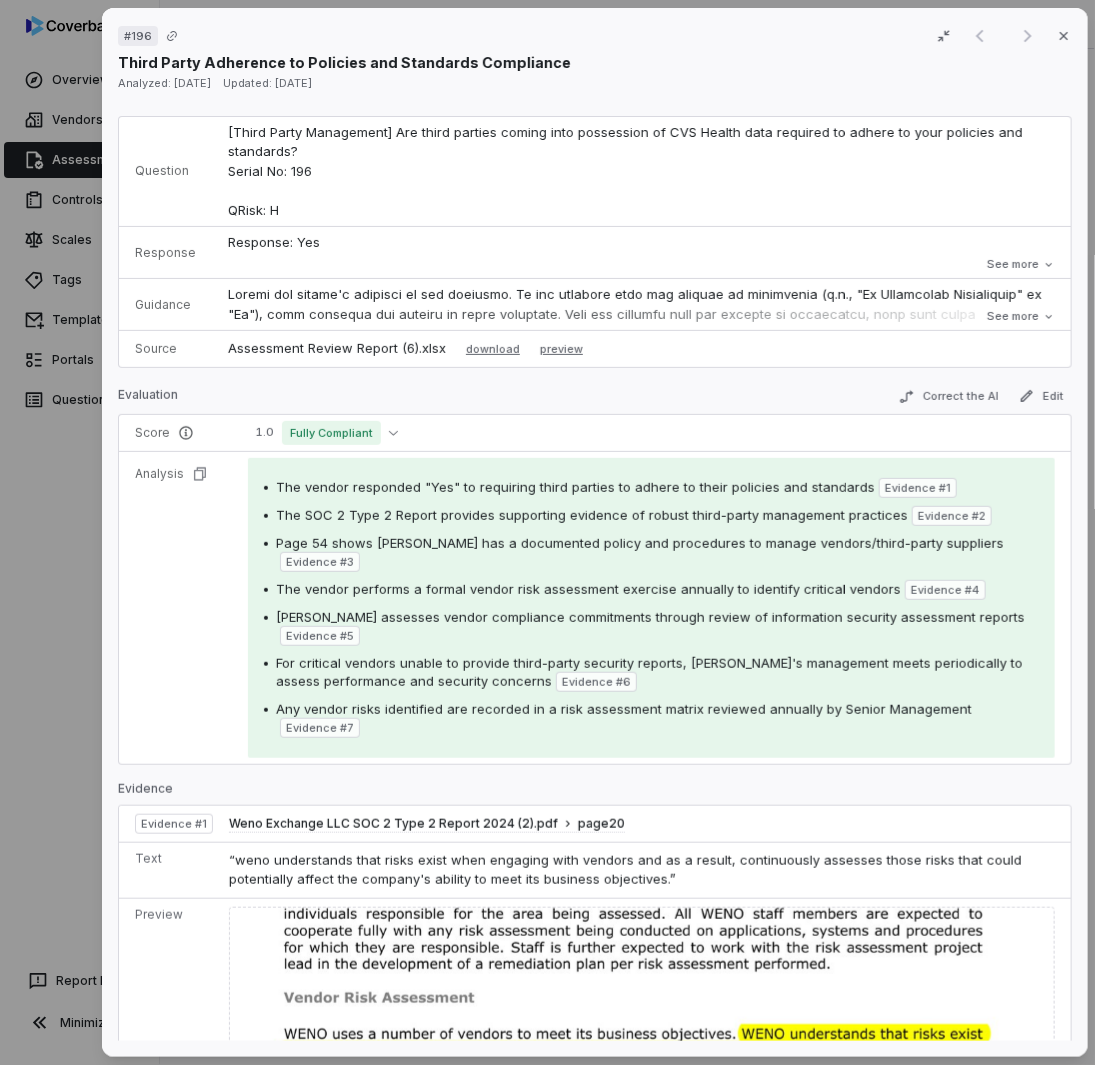 scroll, scrollTop: 0, scrollLeft: 0, axis: both 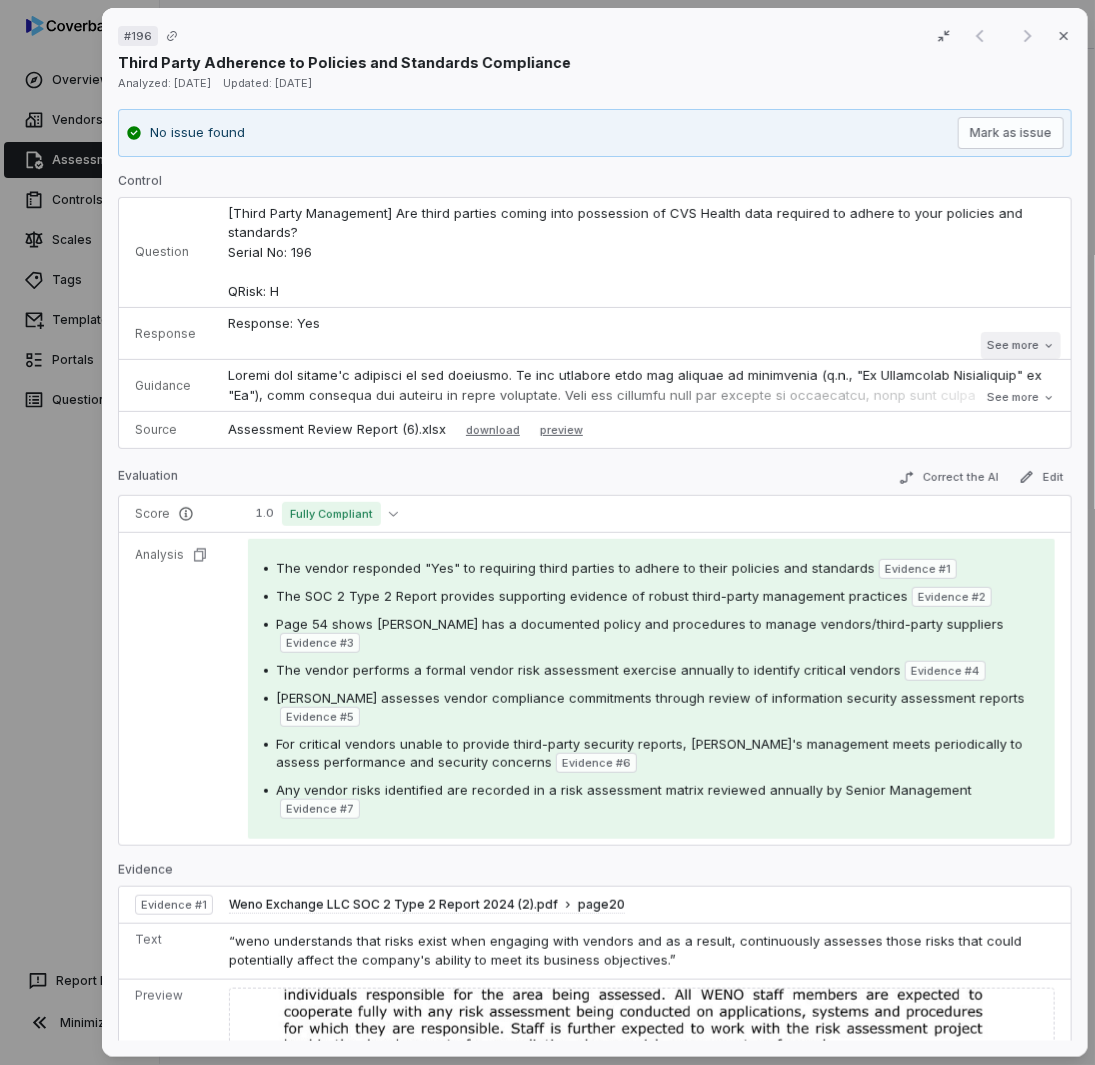 click on "See more" at bounding box center [1020, 345] 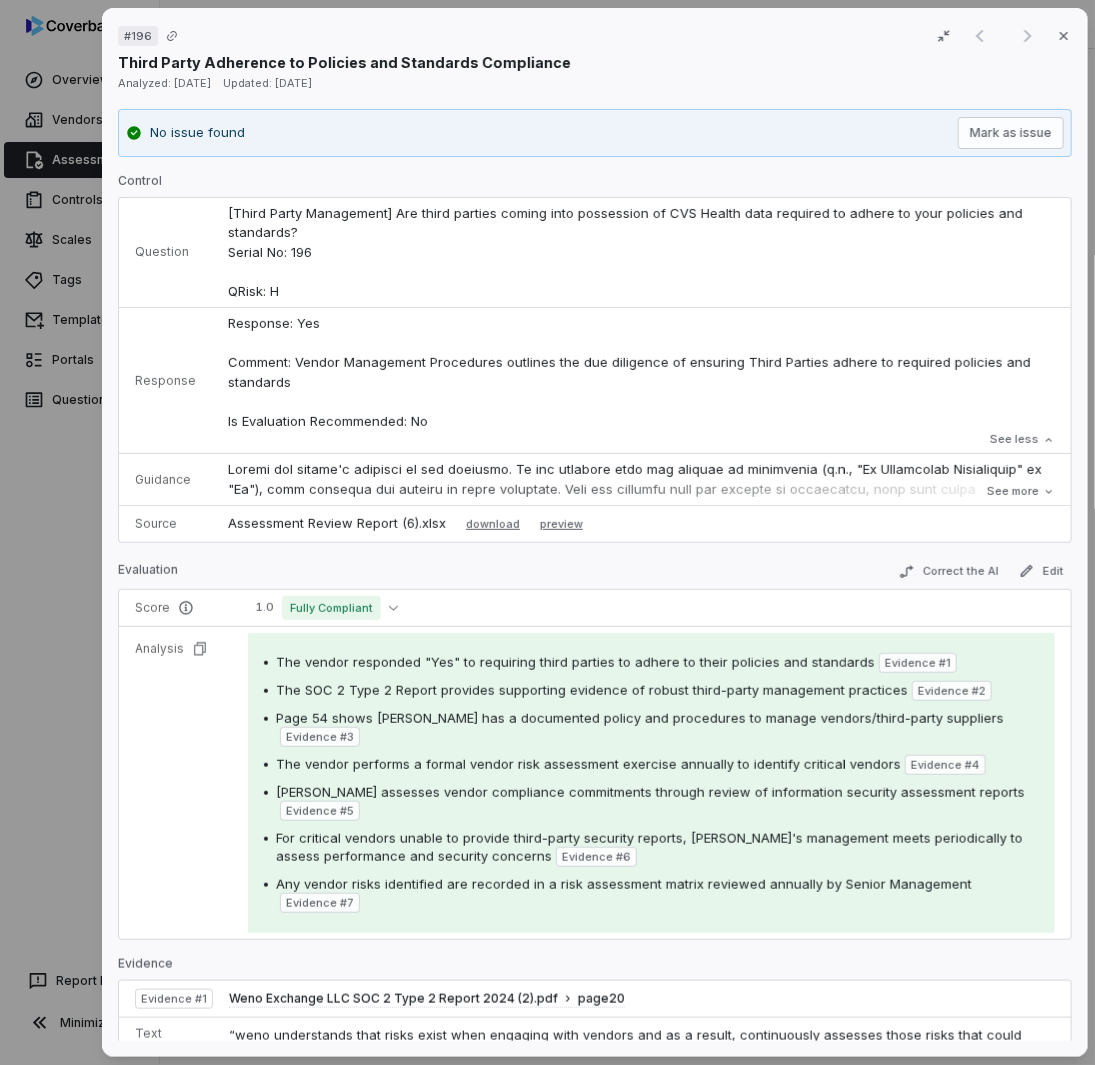 click on "# 196 Result 1 of 1 Close Third Party Adherence to Policies and Standards Compliance Analyzed: [DATE] Updated: [DATE] No issue found Mark as issue Control Question [Third Party Management] Are third parties coming into possession of CVS Health data required to adhere to your policies and standards?
Serial No: 196
QRisk: H Response Response: Yes
Comment: Vendor Management Procedures outlines the due diligence of ensuring Third Parties adhere to required policies and standards
Is Evaluation Recommended: No Response: Yes
Comment: Vendor Management Procedures outlines the due diligence of ensuring Third Parties adhere to required policies and standards
Is Evaluation Recommended: No See less Guidance See more Source Assessment Review Report (6).xlsx download preview Evaluation Correct the AI Edit   Score 1.0 Fully Compliant Analysis The vendor responded "Yes" to requiring third parties to adhere to their policies and standards Evidence # 1 Evidence # 2 Evidence # 3 Evidence # 4 Evidence # 5 6 7 1 20" at bounding box center [547, 532] 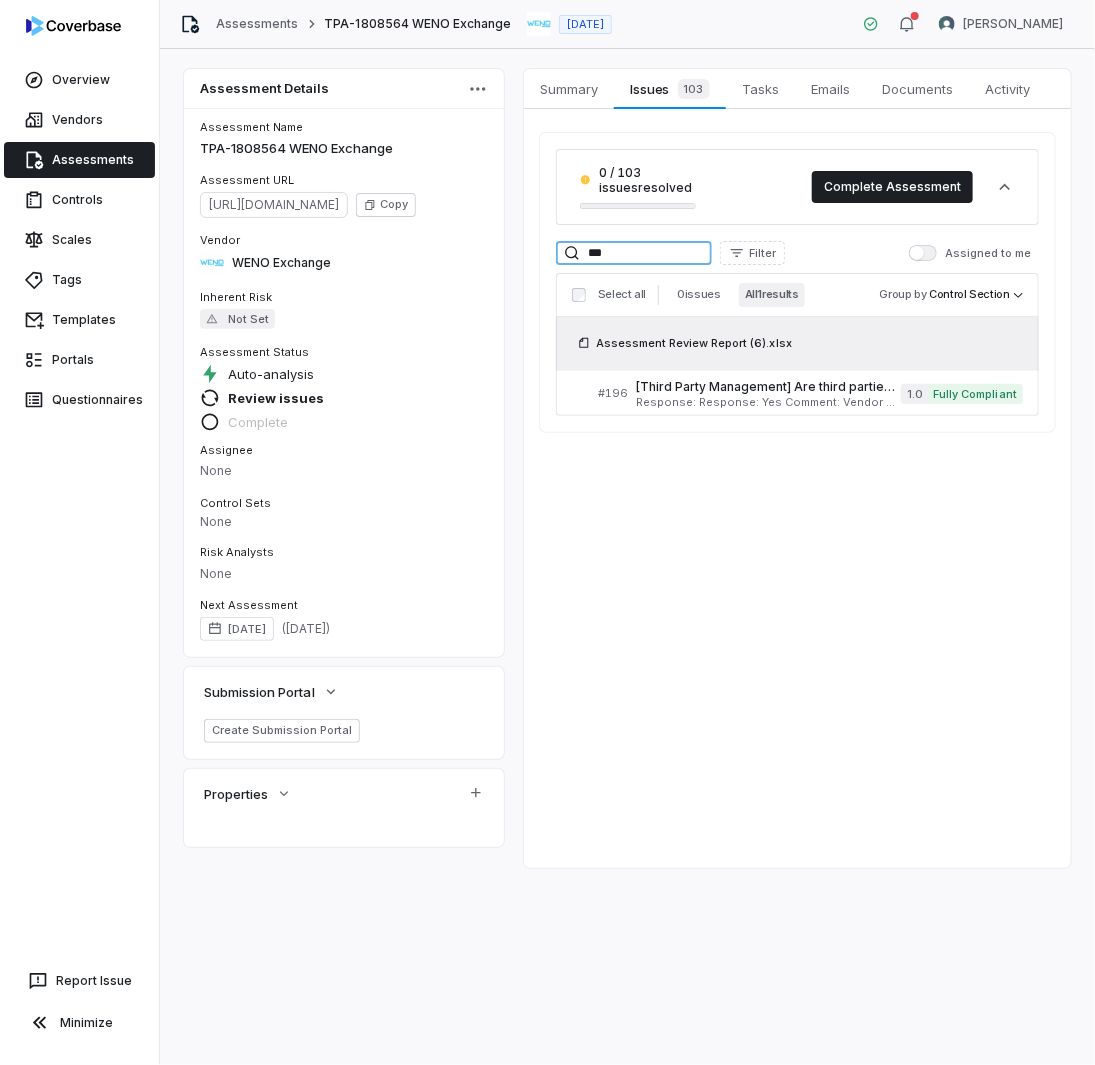 drag, startPoint x: 624, startPoint y: 251, endPoint x: 489, endPoint y: 216, distance: 139.46326 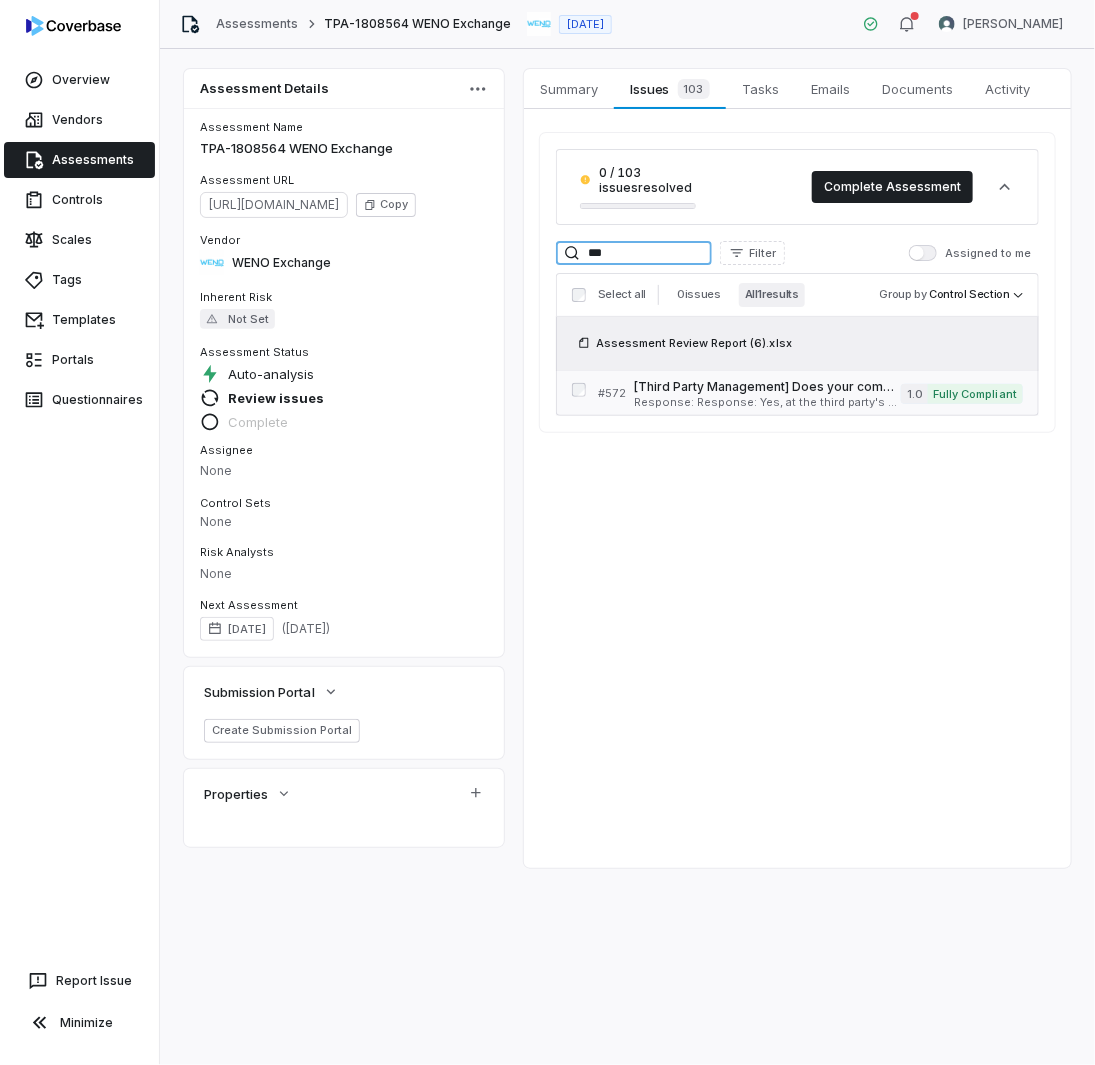 type on "***" 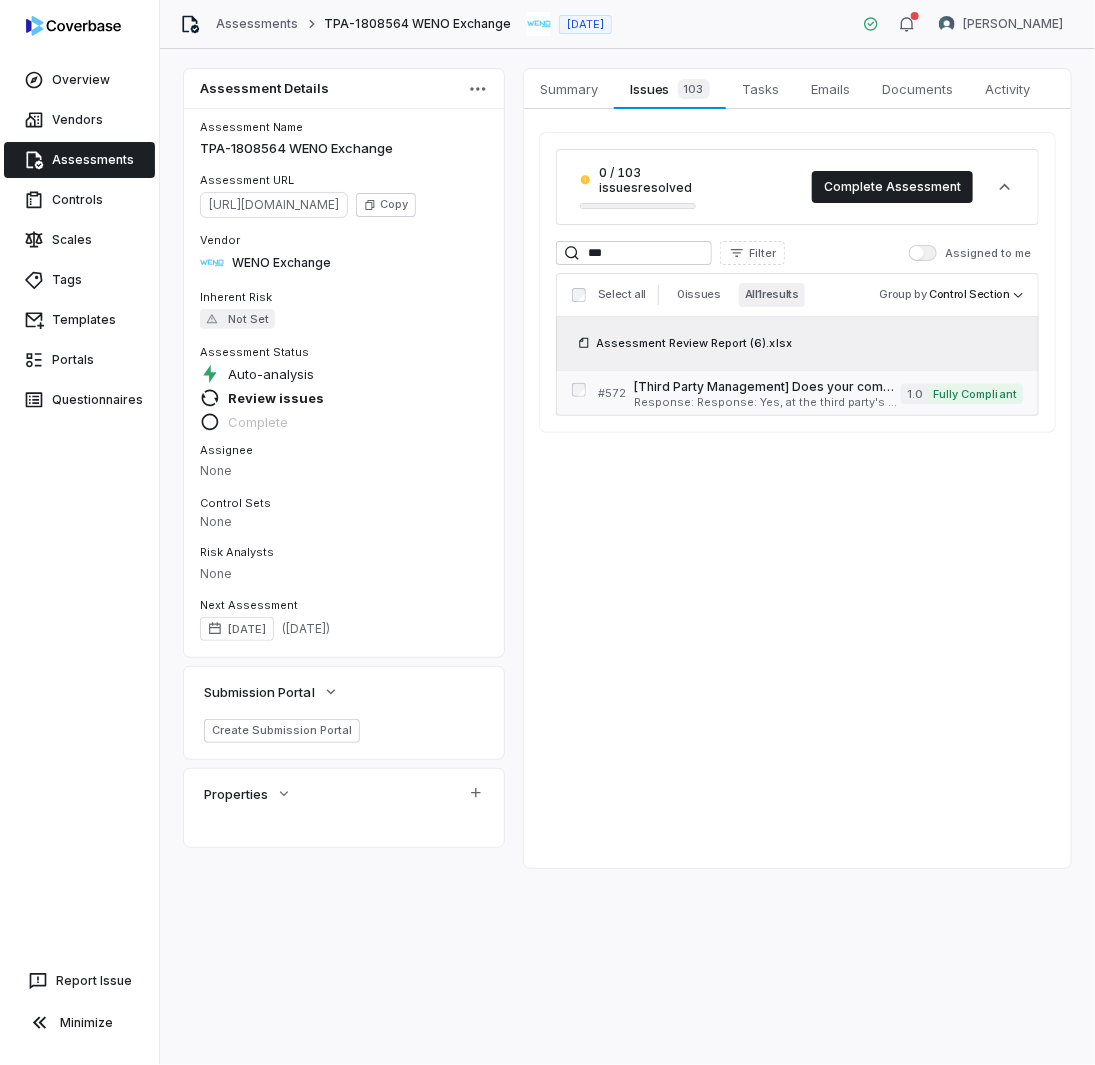 click on "Response: Response: Yes, at the third party's discretion with limitations
Comment: SOC 2 type II pg 23 Subservice section lists MS Azure
Is Evaluation Recommended: Yes" at bounding box center (767, 402) 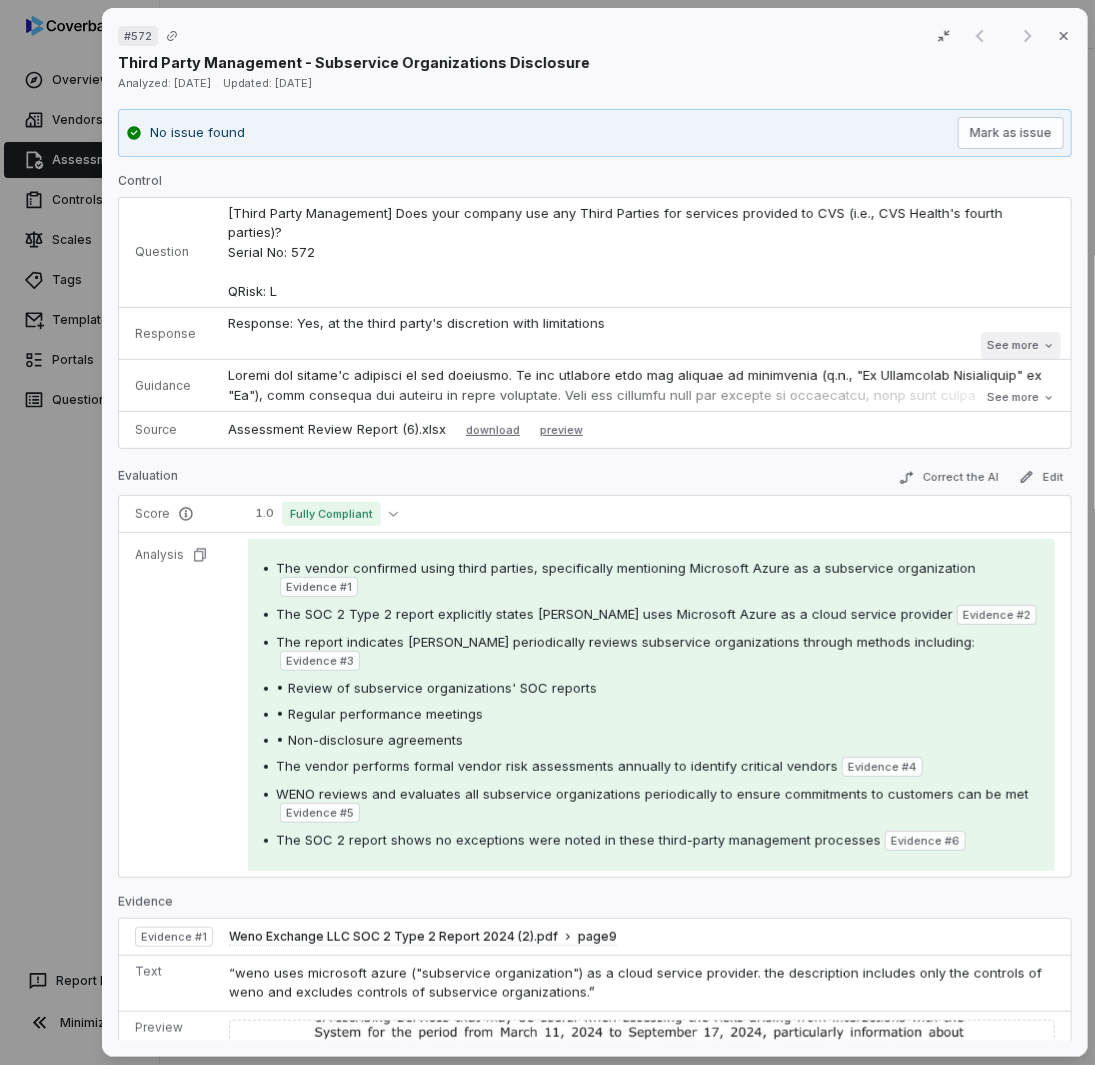 click on "See more" at bounding box center [1020, 345] 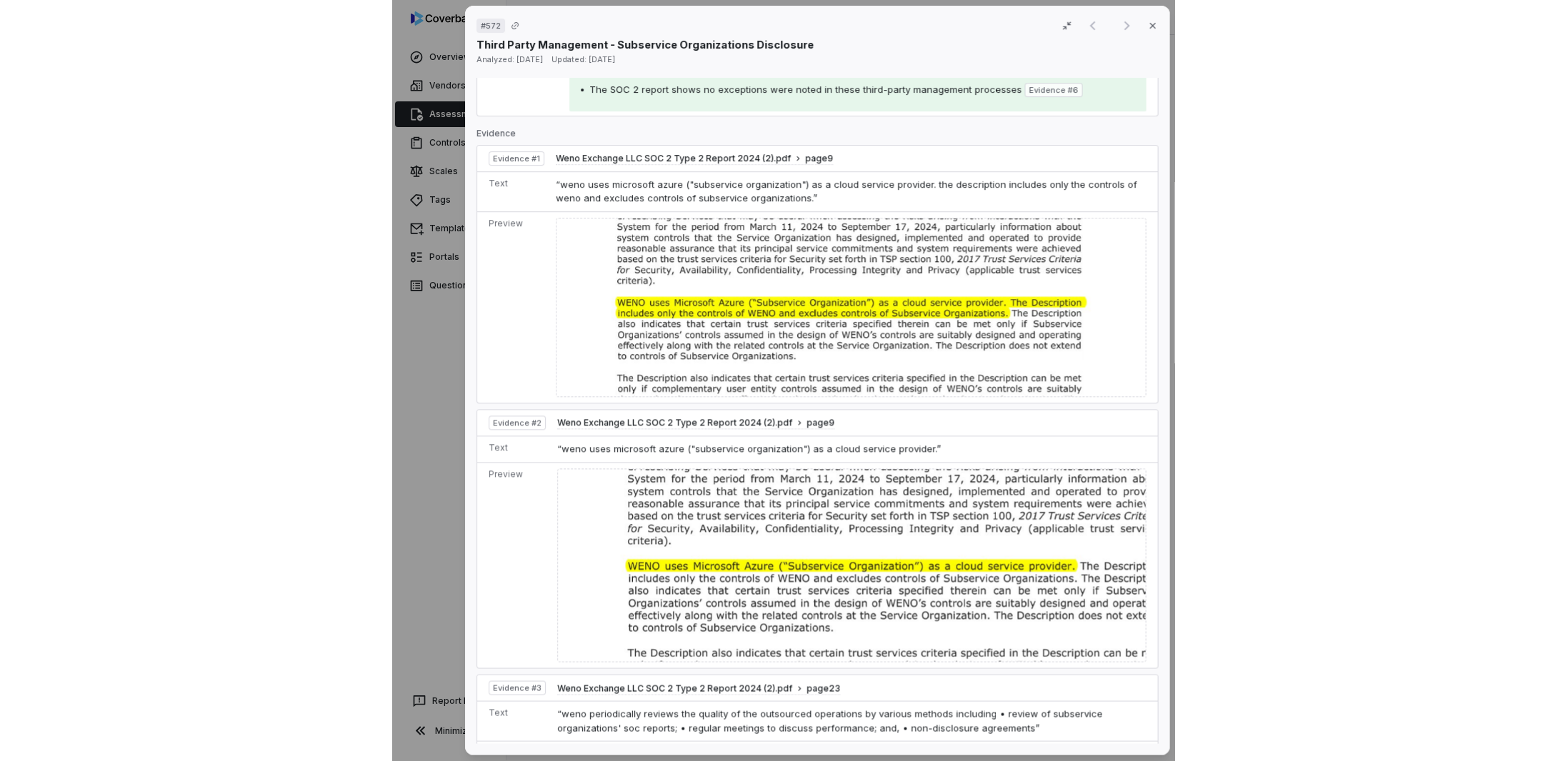 scroll, scrollTop: 642, scrollLeft: 0, axis: vertical 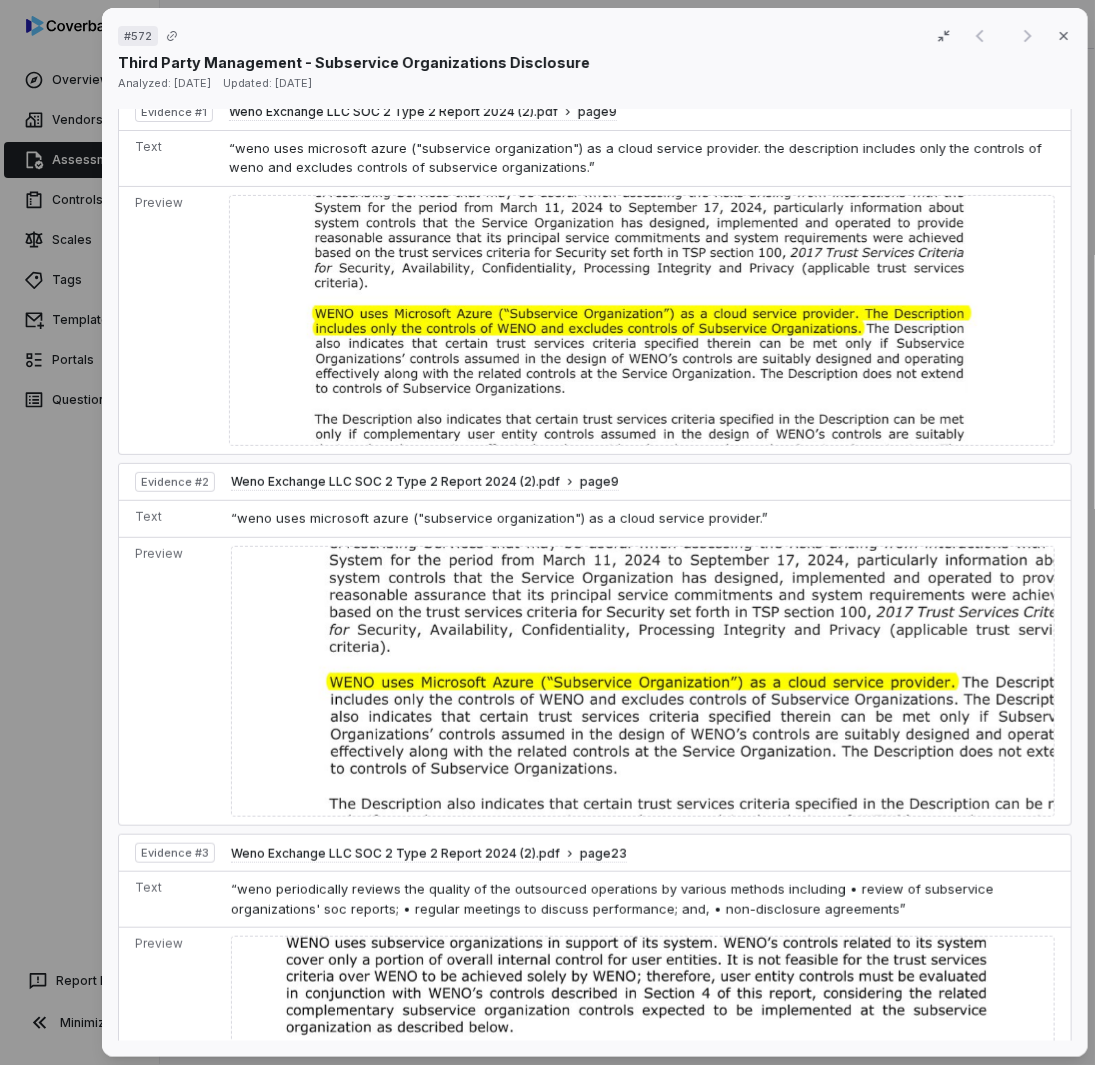 click on "# 572 Result 1 of 1 Close Third Party Management - Subservice Organizations Disclosure Analyzed: [DATE] Updated: [DATE] No issue found [PERSON_NAME] as issue Control Question [Third Party Management] Does your company use any Third Parties for services provided to CVS (i.e., CVS Health's fourth parties)?
Serial No: 572
QRisk: L Response Response: Yes, at the third party's discretion with limitations
Comment: SOC 2 type II pg 23 Subservice section lists MS Azure
Is Evaluation Recommended: Yes Response: Yes, at the third party's discretion with limitations
Comment: SOC 2 type II pg 23 Subservice section lists MS Azure
Is Evaluation Recommended: Yes See less Guidance See more Source Assessment Review Report (6).xlsx download preview Evaluation Correct the AI Edit   Score 1.0 Fully Compliant Analysis The vendor confirmed using third parties, specifically mentioning Microsoft Azure as a subservice organization Evidence # 1 Evidence # 2 Evidence # 3 • Review of subservice organizations' SOC reports 4 5 6 1" at bounding box center [547, 532] 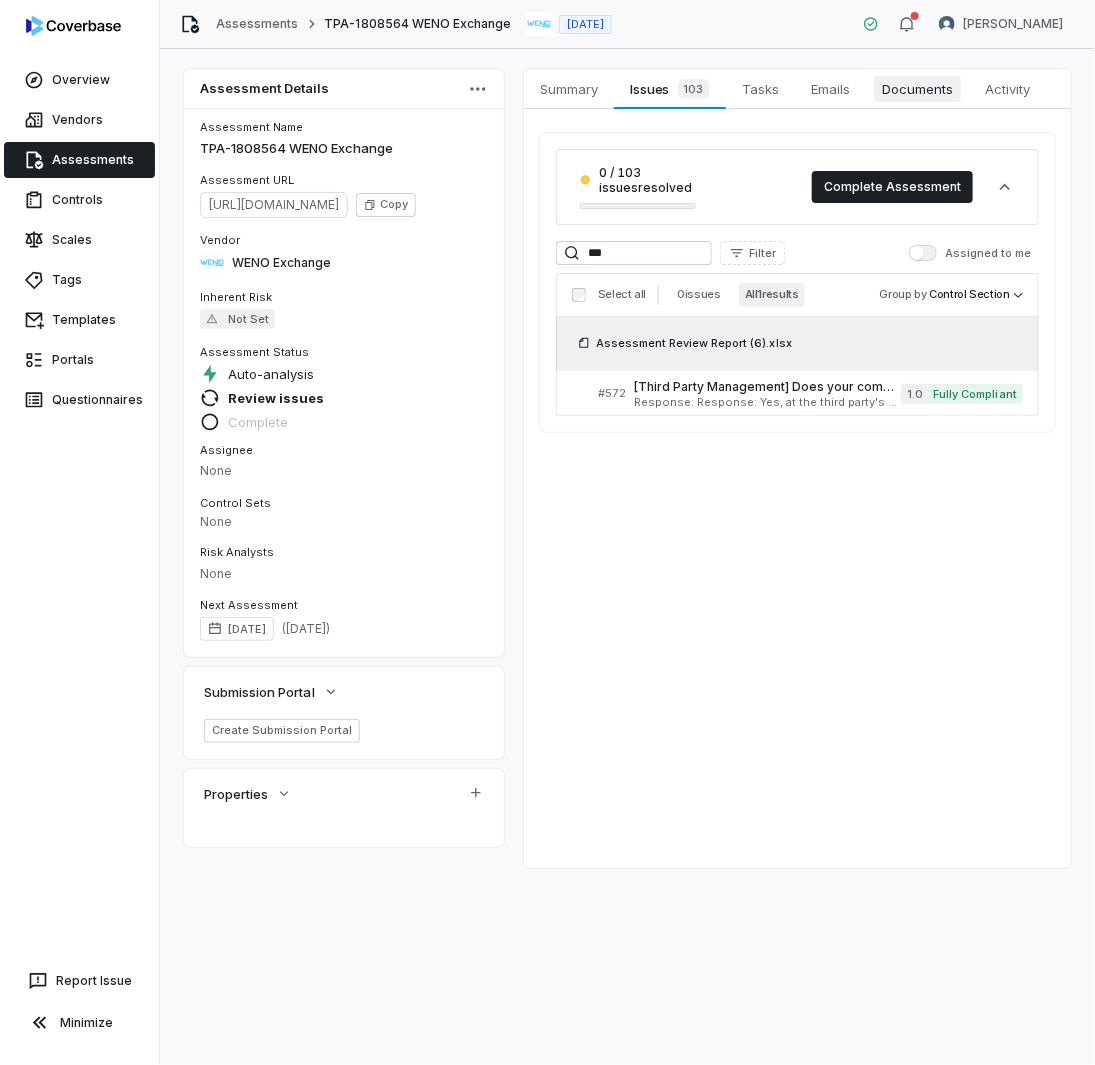 click on "Documents" at bounding box center (917, 89) 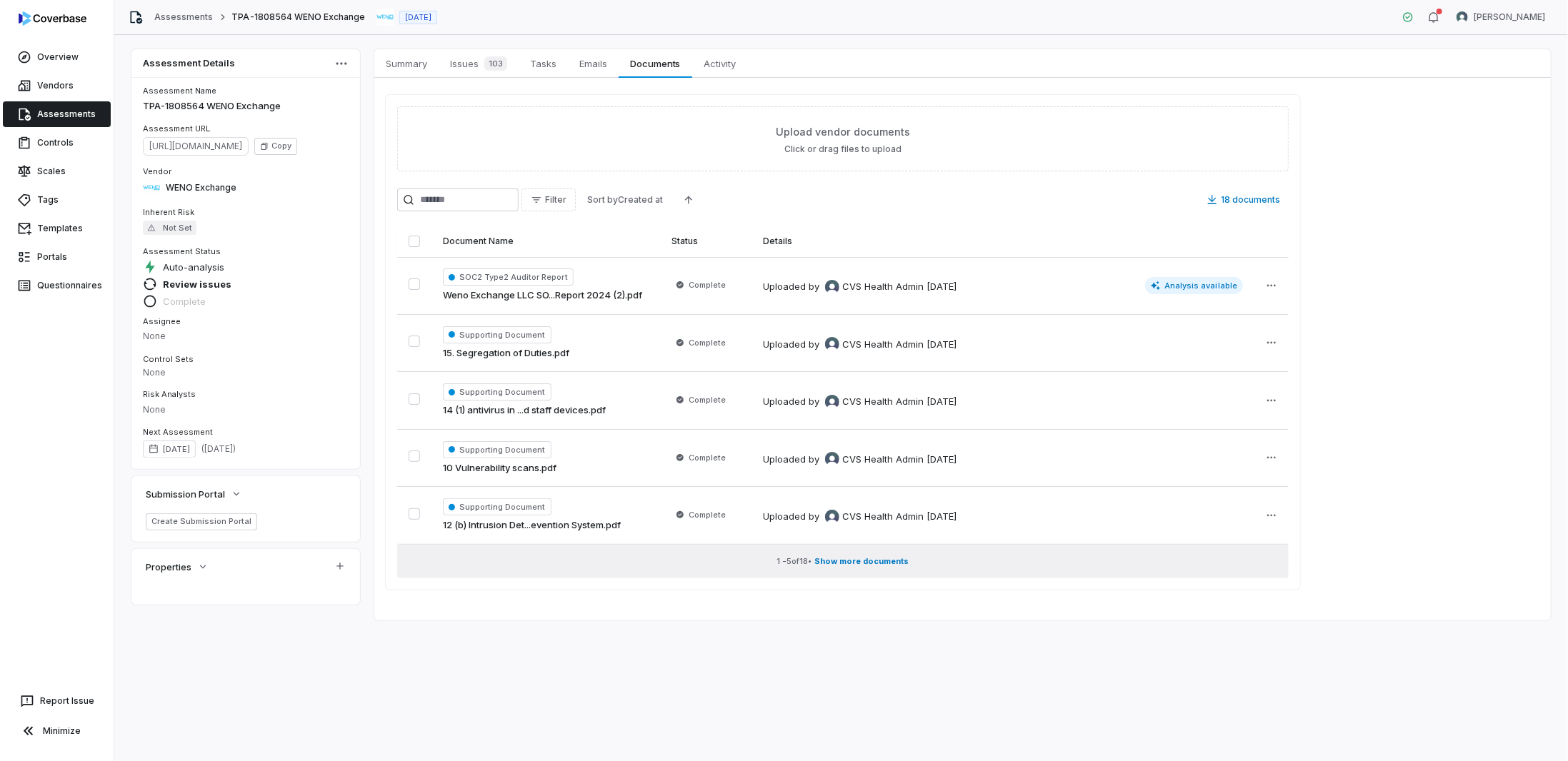 click on "Show more documents" at bounding box center [862, 561] 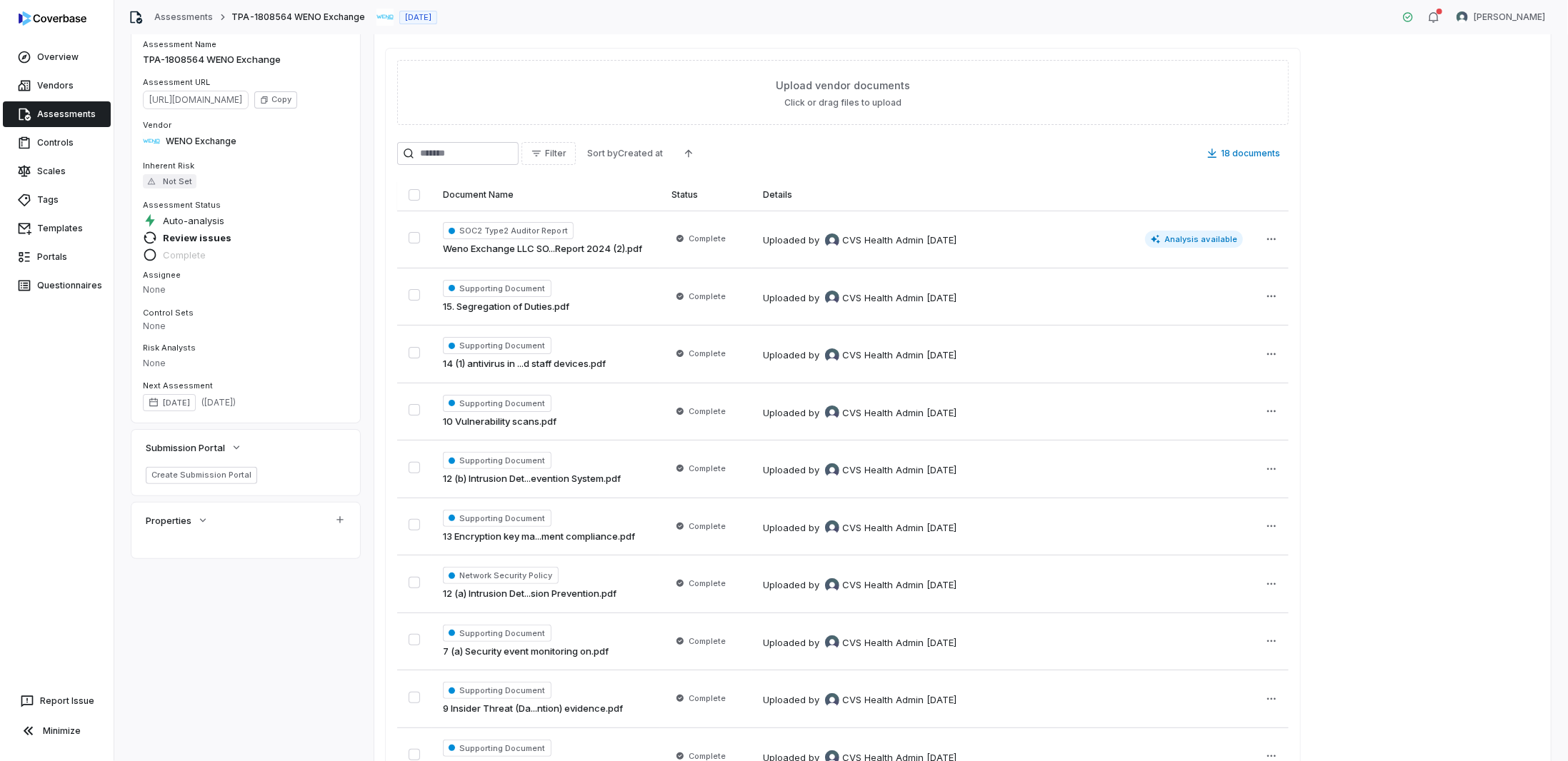 scroll, scrollTop: 0, scrollLeft: 0, axis: both 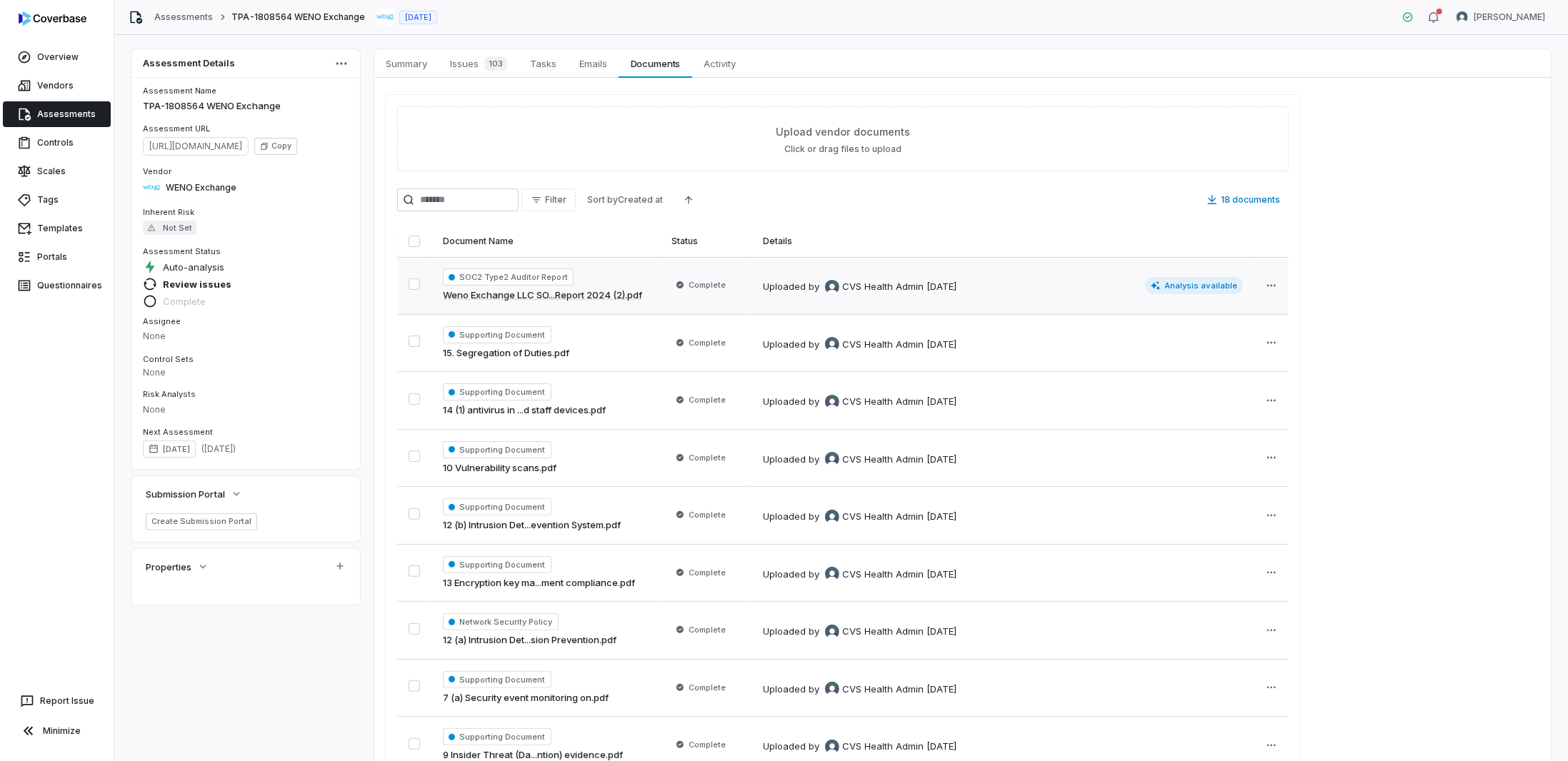 click on "CVS Health Admin" at bounding box center [883, 287] 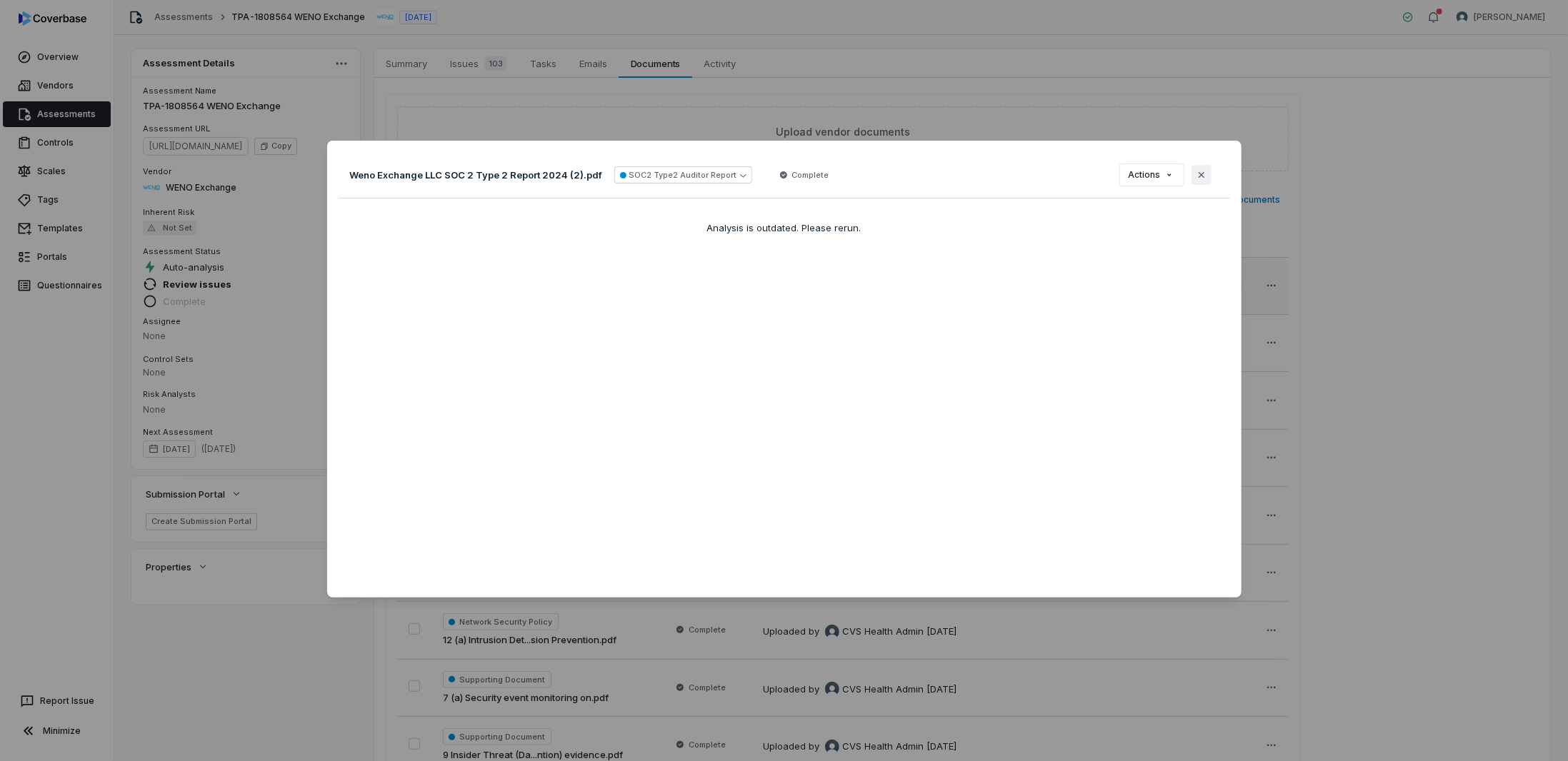 click 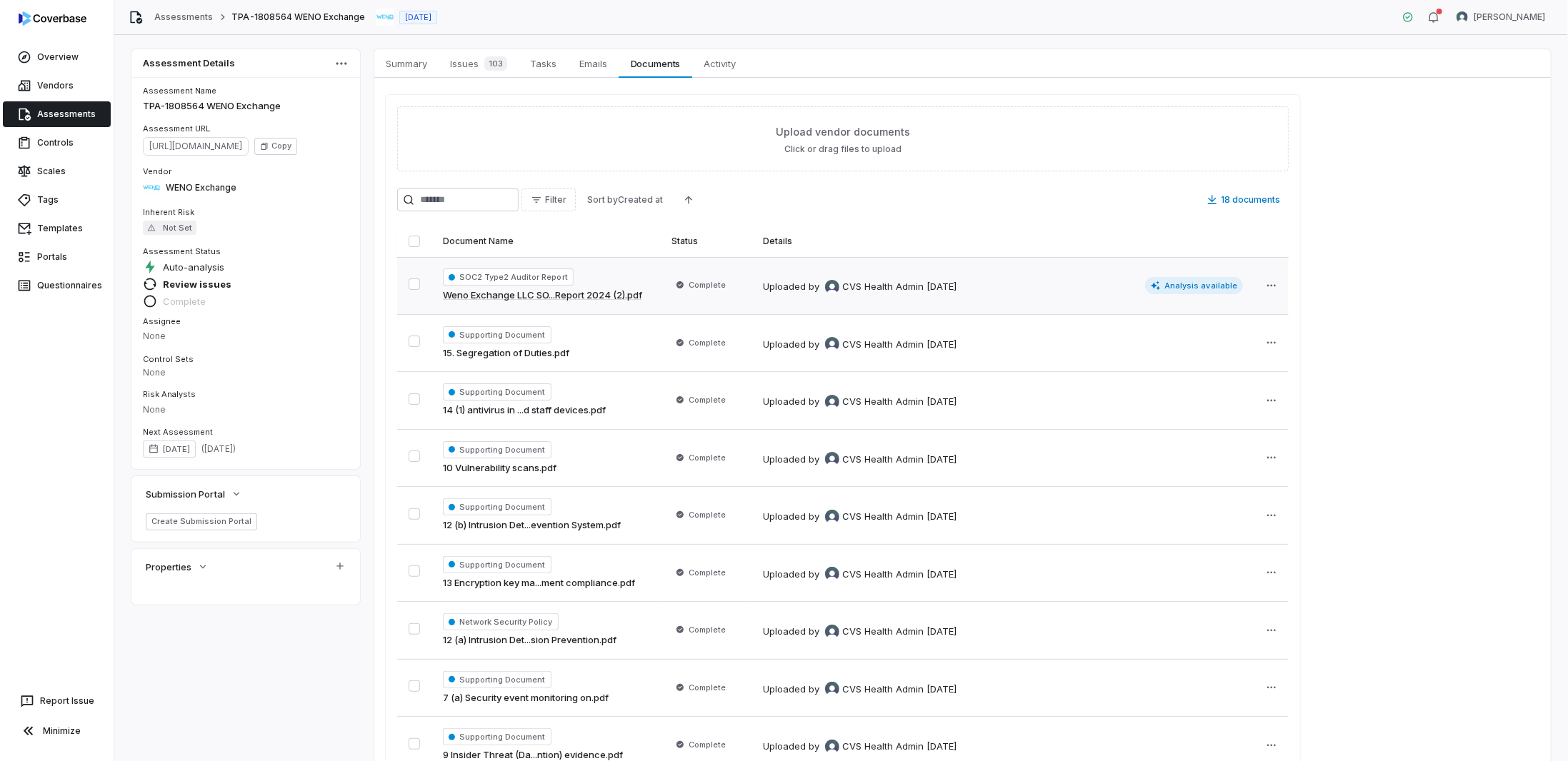 click on "Analysis available" at bounding box center [1194, 286] 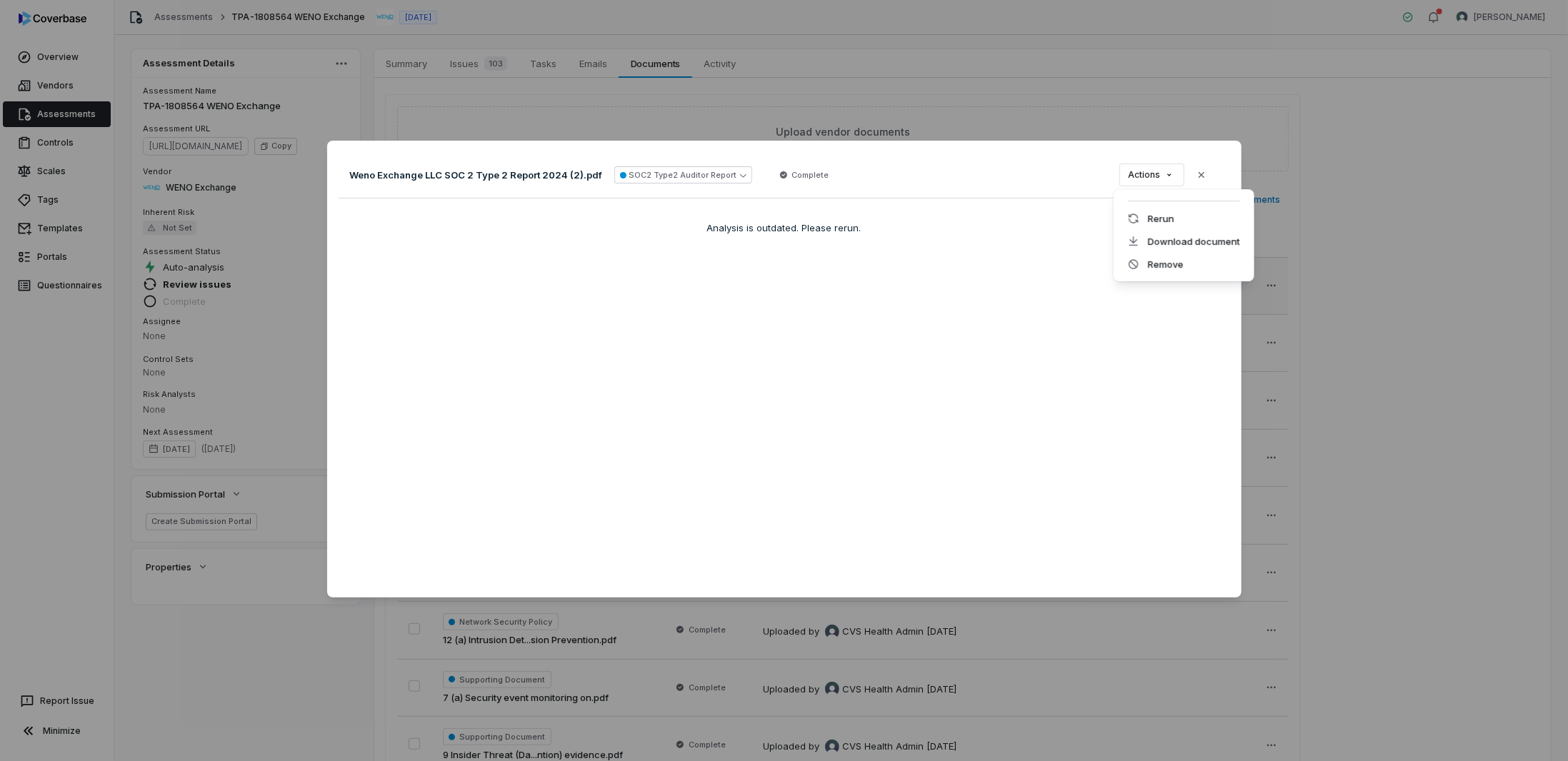 click on "Document Preview Weno Exchange LLC SOC 2 Type 2 Report 2024 (2).pdf SOC2 Type2 Auditor Report Complete Actions Close Analysis is outdated. Please rerun." at bounding box center [784, 380] 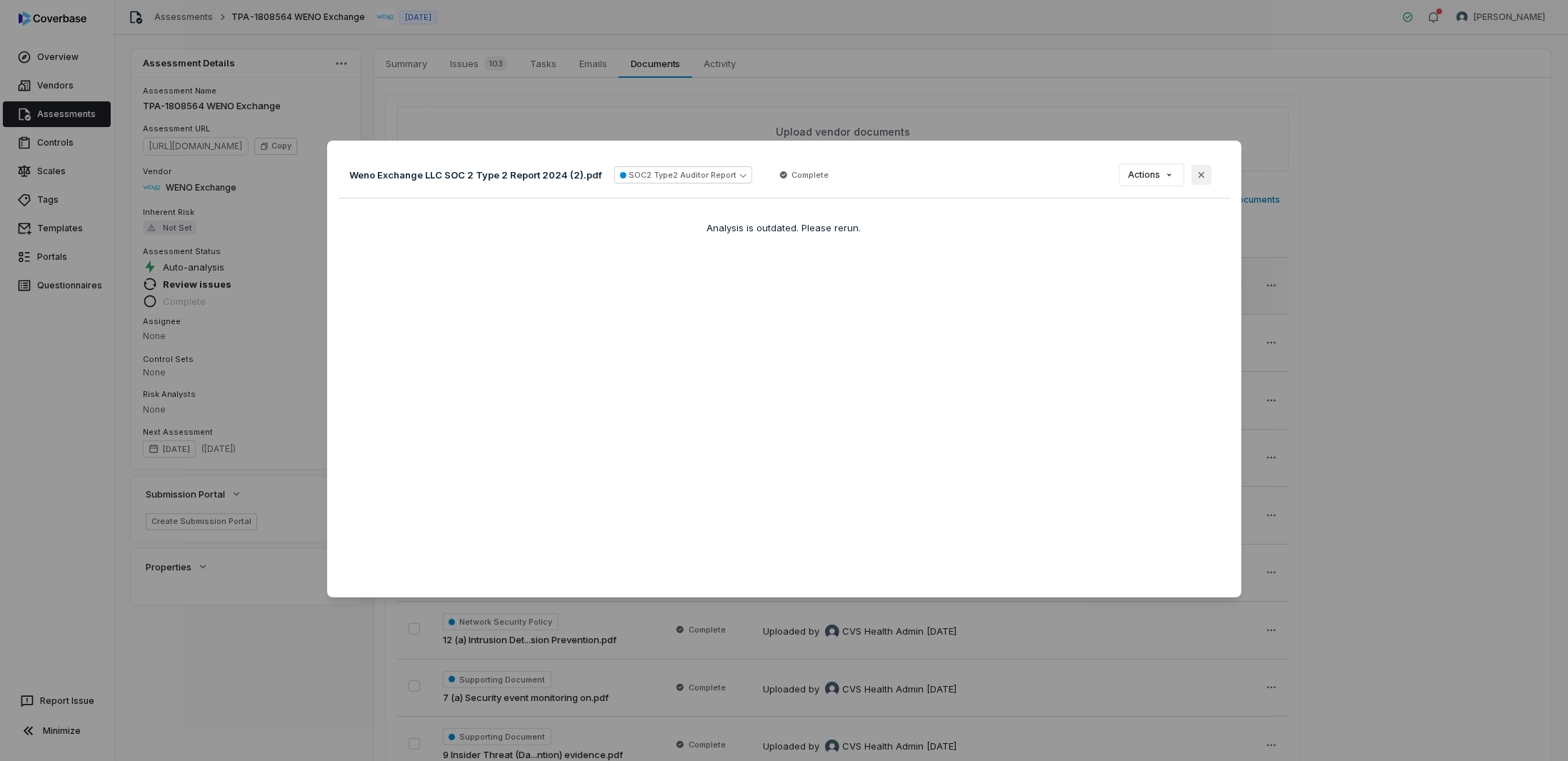 click 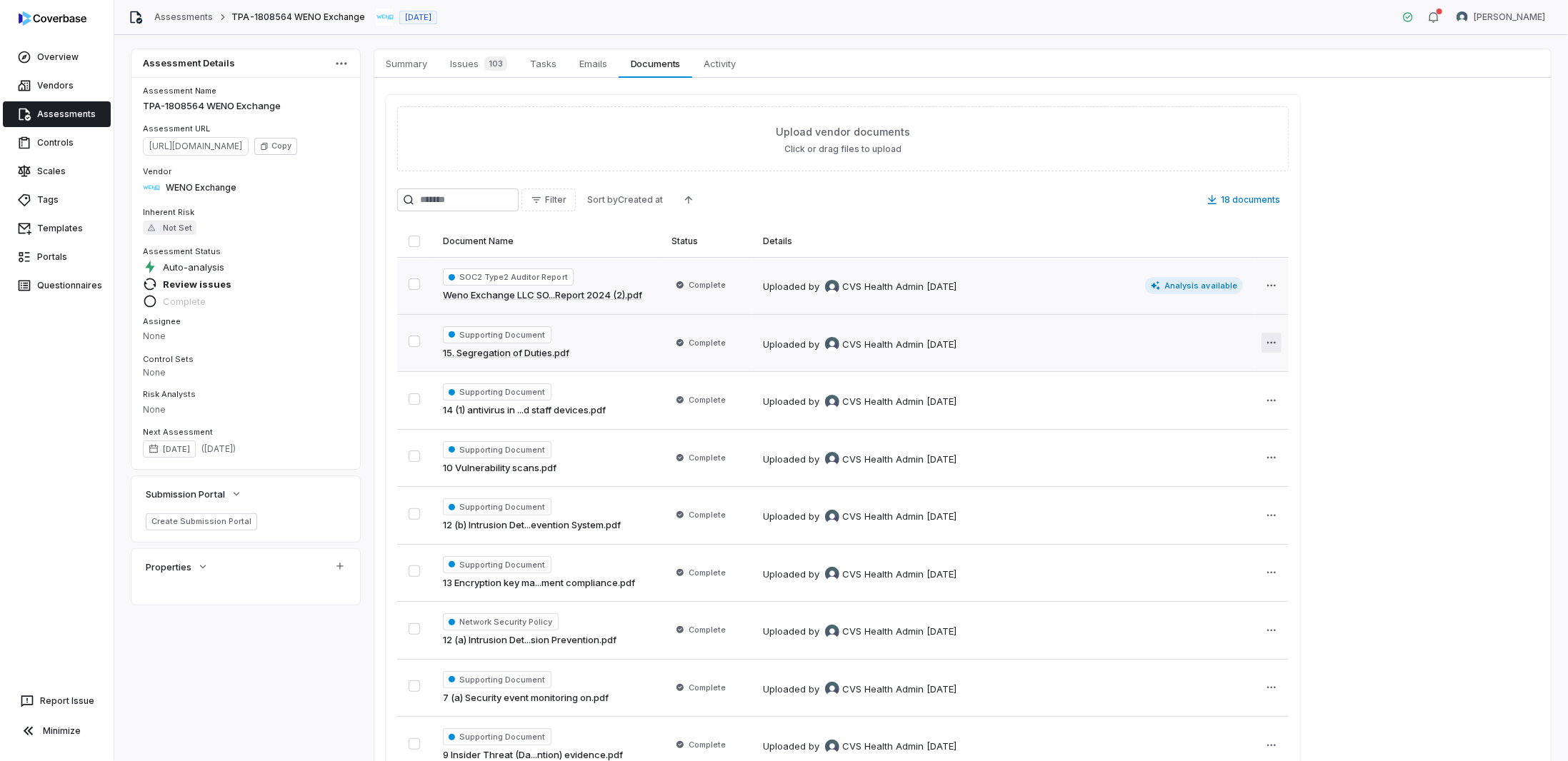 click on "Overview Vendors Assessments Controls Scales Tags Templates Portals Questionnaires Report Issue Minimize Assessments TPA-1808564 WENO Exchange [DATE] [PERSON_NAME] Assessment Details Assessment Name TPA-1808564 WENO Exchange Assessment URL  [URL][DOMAIN_NAME] Copy Vendor WENO Exchange Inherent Risk Not Set Assessment Status Auto-analysis Review issues Complete Assignee None Control Sets None Risk Analysts None Next Assessment [DATE] ( [DATE] ) Submission Portal Create Submission Portal Properties Summary Summary Issues 103 Issues 103 Tasks Tasks Emails Emails Documents Documents Activity Activity Upload vendor documents Click or drag files to upload Filter Sort by  Created at 18 documents Document Name Status Details SOC2 Type2 Auditor Report Weno Exchange LLC SO...Report 2024 (2).pdf Complete Uploaded by CVS Health Admin [DATE]  Analysis available Supporting Document 15. Segregation of Duties.pdf by by" at bounding box center [784, 380] 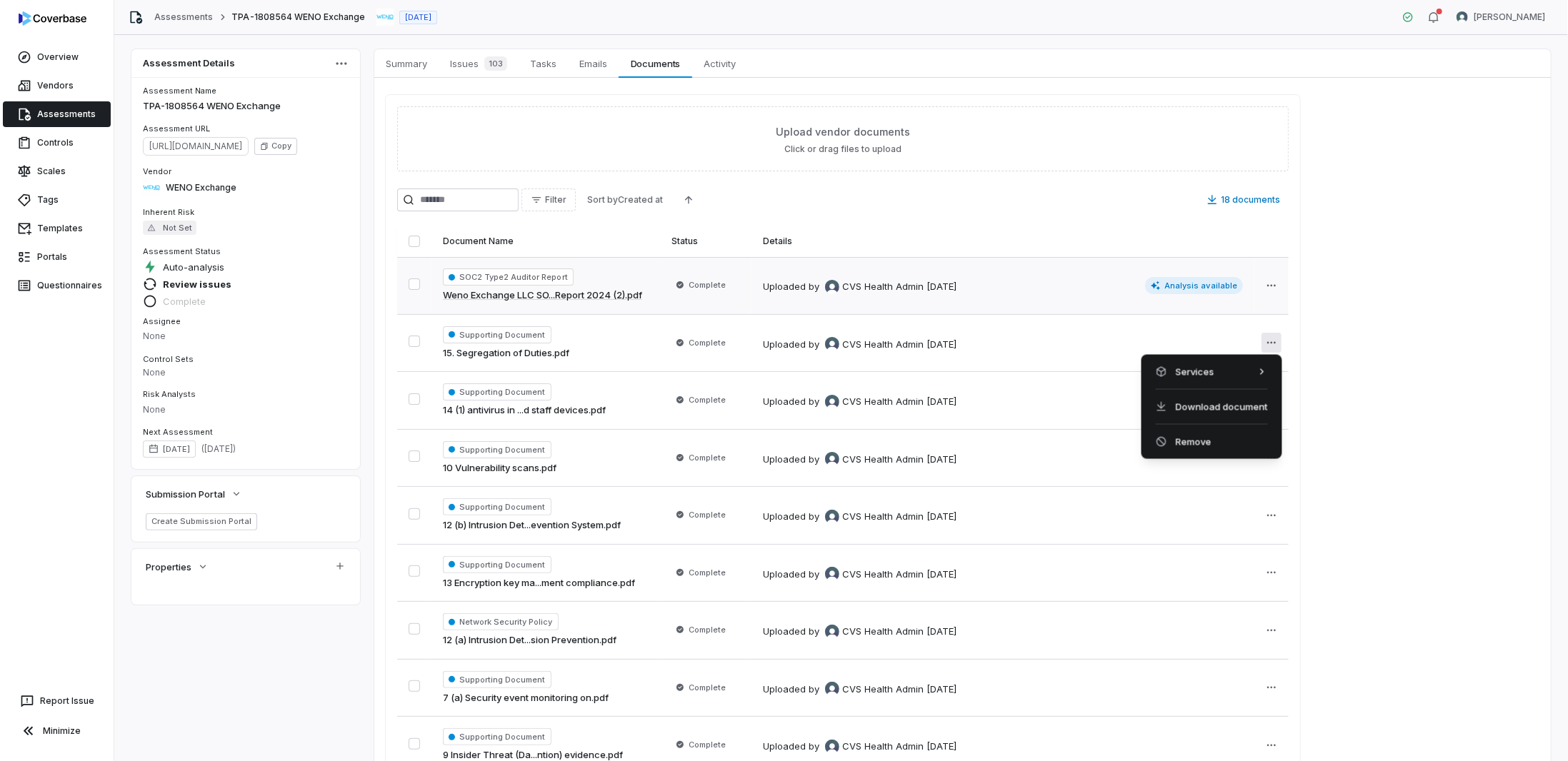 click on "Overview Vendors Assessments Controls Scales Tags Templates Portals Questionnaires Report Issue Minimize Assessments TPA-1808564 WENO Exchange [DATE] [PERSON_NAME] Assessment Details Assessment Name TPA-1808564 WENO Exchange Assessment URL  [URL][DOMAIN_NAME] Copy Vendor WENO Exchange Inherent Risk Not Set Assessment Status Auto-analysis Review issues Complete Assignee None Control Sets None Risk Analysts None Next Assessment [DATE] ( [DATE] ) Submission Portal Create Submission Portal Properties Summary Summary Issues 103 Issues 103 Tasks Tasks Emails Emails Documents Documents Activity Activity Upload vendor documents Click or drag files to upload Filter Sort by  Created at 18 documents Document Name Status Details SOC2 Type2 Auditor Report Weno Exchange LLC SO...Report 2024 (2).pdf Complete Uploaded by CVS Health Admin [DATE]  Analysis available Supporting Document 15. Segregation of Duties.pdf by by" at bounding box center (784, 380) 